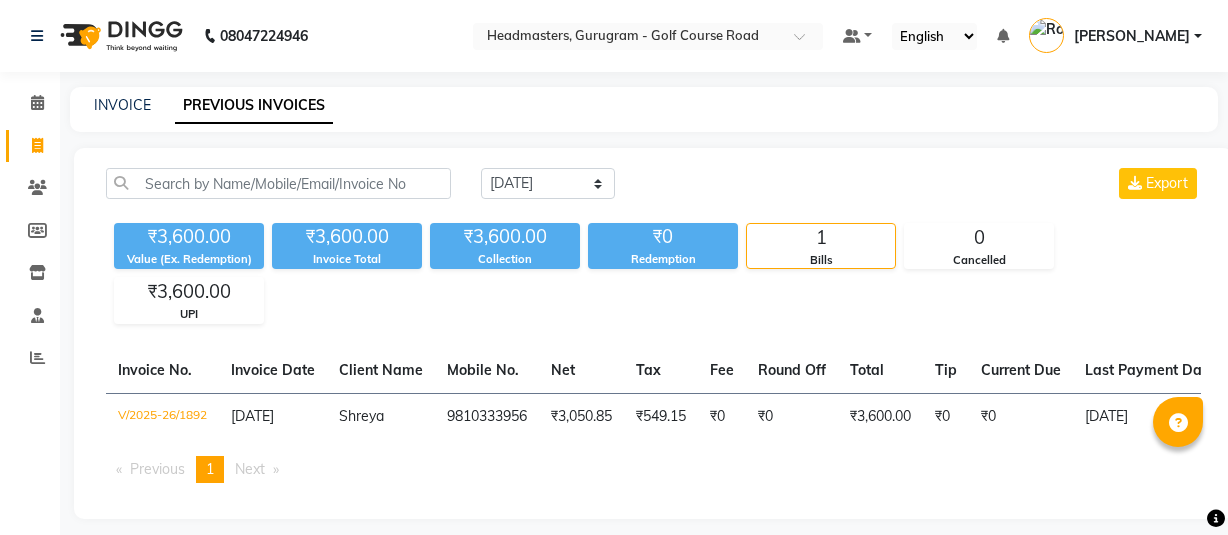 scroll, scrollTop: 0, scrollLeft: 0, axis: both 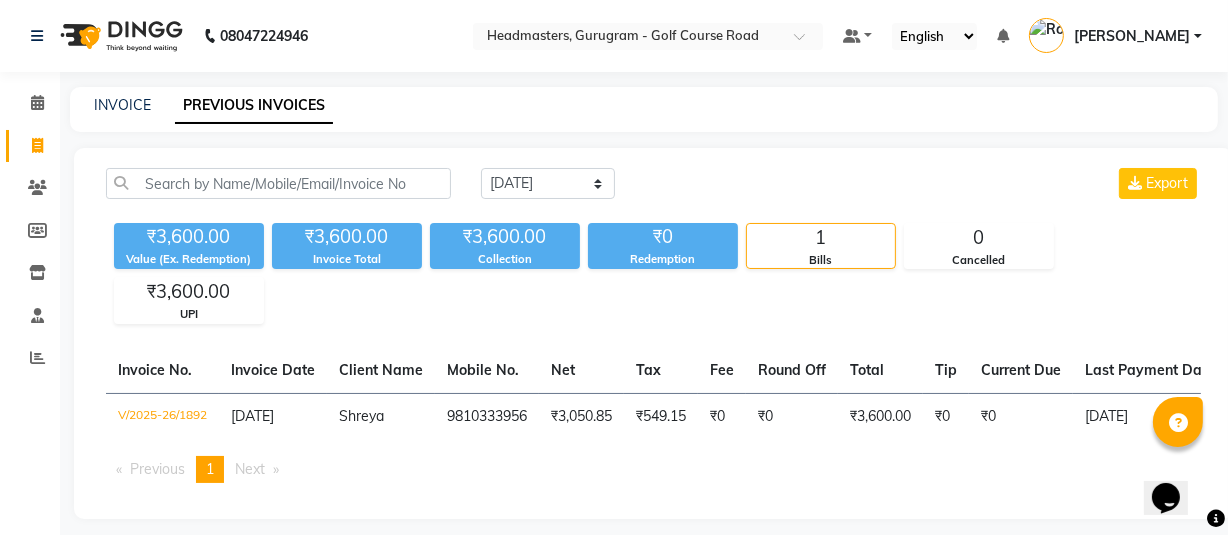 click on "[DATE] [DATE] Custom Range Export ₹3,600.00 Value (Ex. Redemption) ₹3,600.00 Invoice Total  ₹3,600.00 Collection ₹0 Redemption 1 Bills 0 Cancelled ₹3,600.00 UPI  Invoice No.   Invoice Date   Client Name   Mobile No.   Net   Tax   Fee   Round Off   Total   Tip   Current Due   Last Payment Date   Payment Amount   Payment Methods   Cancel Reason   Status   V/2025-26/1892  [DATE] Shreya   9810333956 ₹3,050.85 ₹549.15  ₹0  ₹0 ₹3,600.00 ₹0 ₹0 [DATE] ₹0  UPI - PAID  Previous  page  1 / 1  You're on page  1  Next  page" 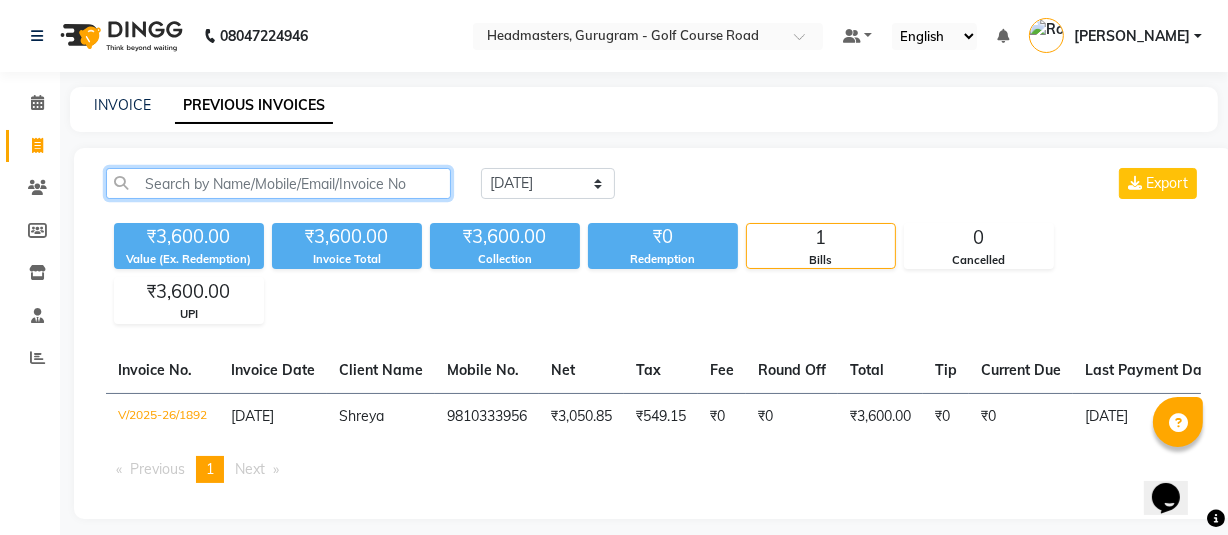 paste on "V/2024-25/6508" 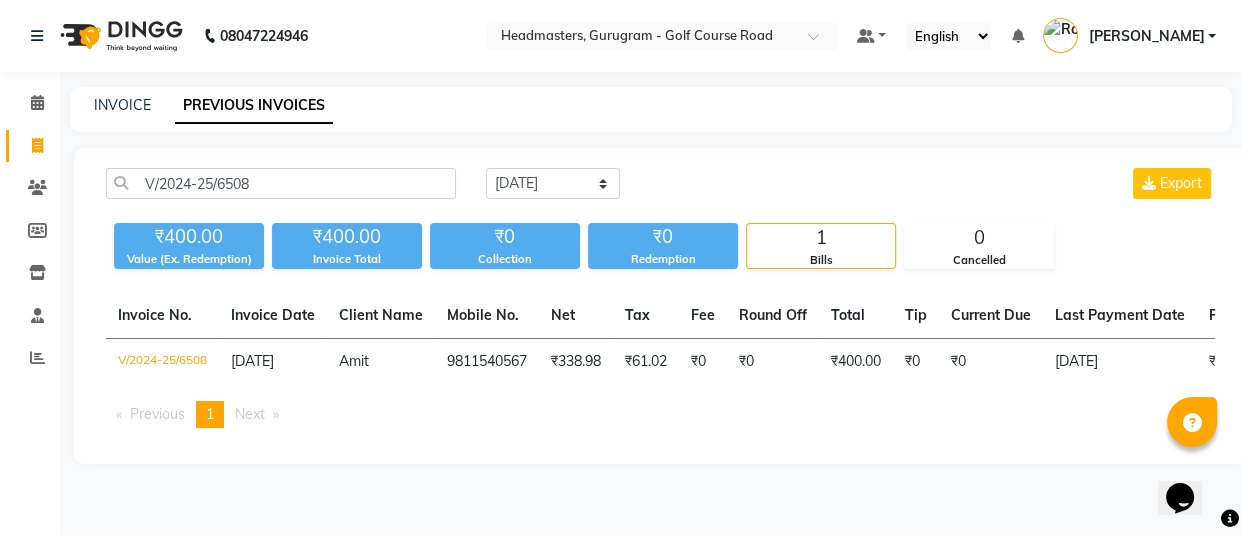 click on "₹0" 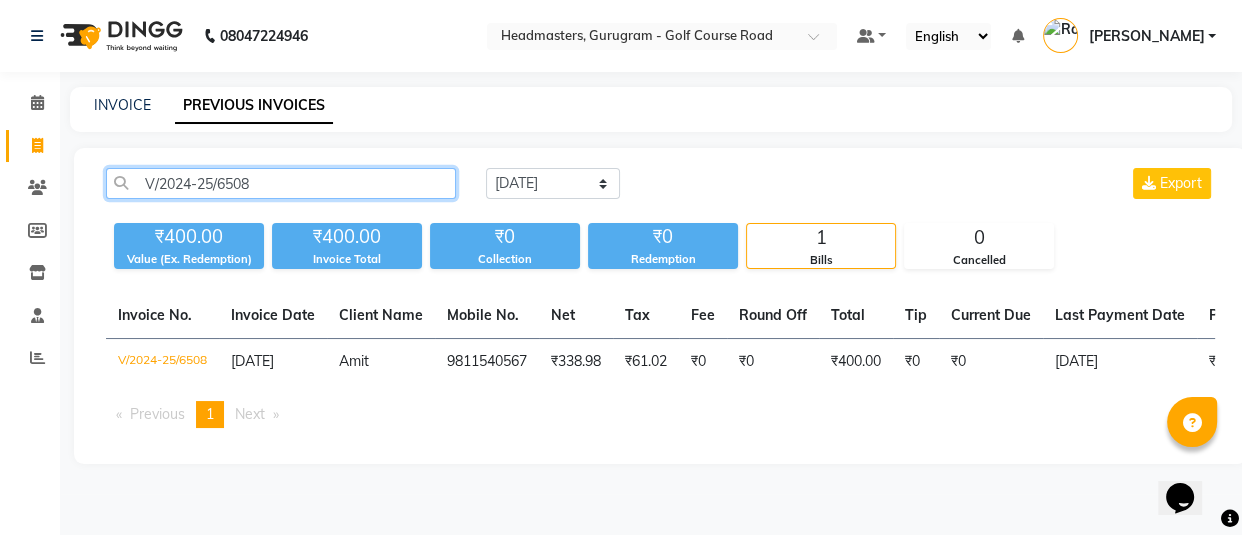 click on "V/2024-25/6508" 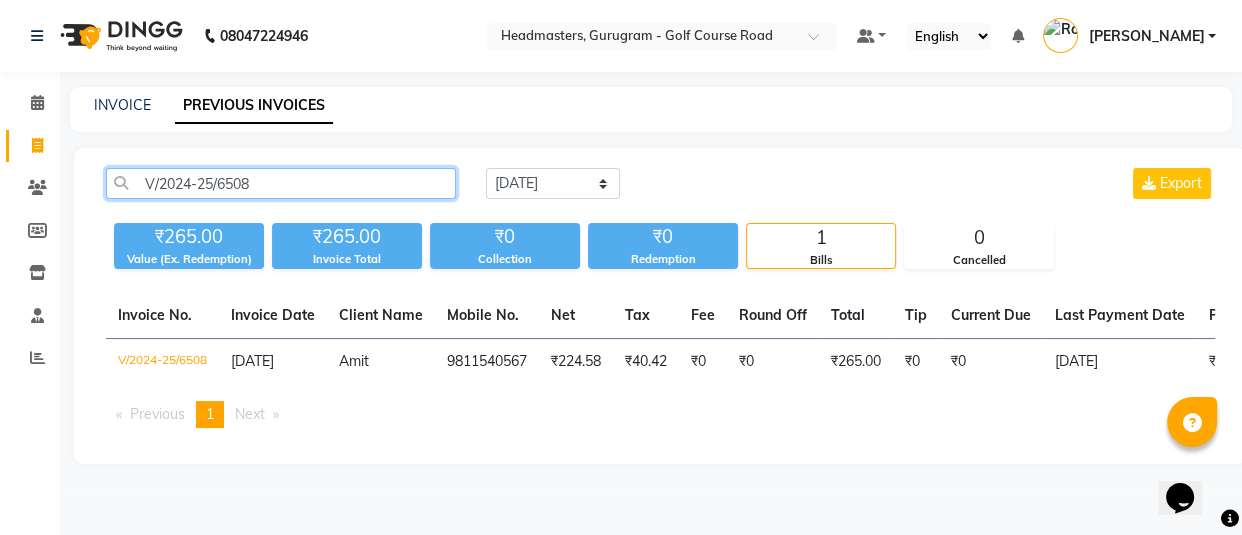 click on "V/2024-25/6508" 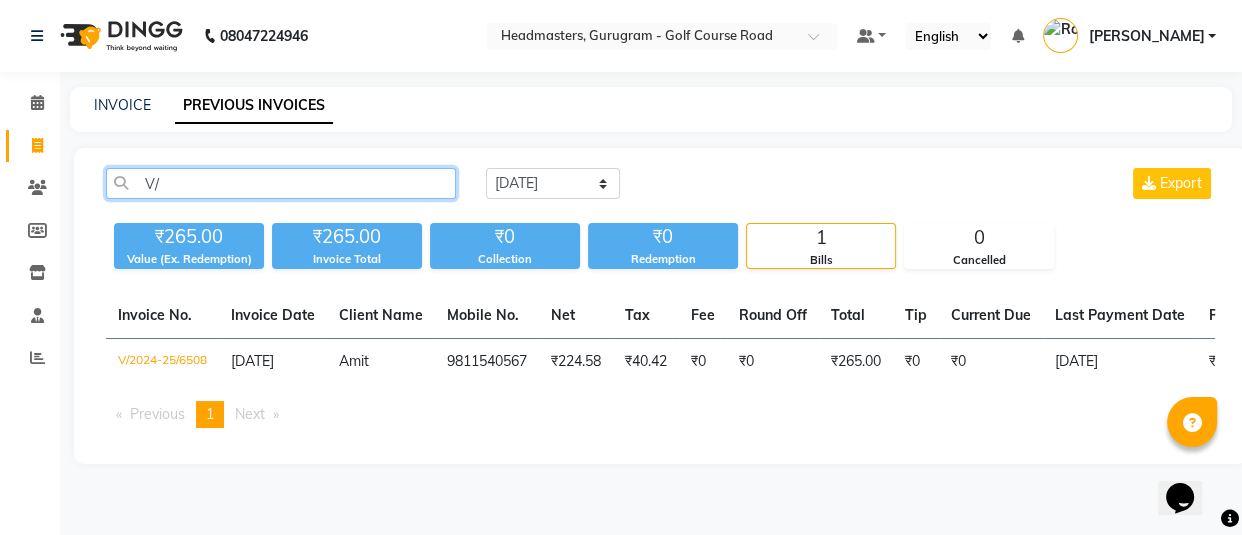 type on "V" 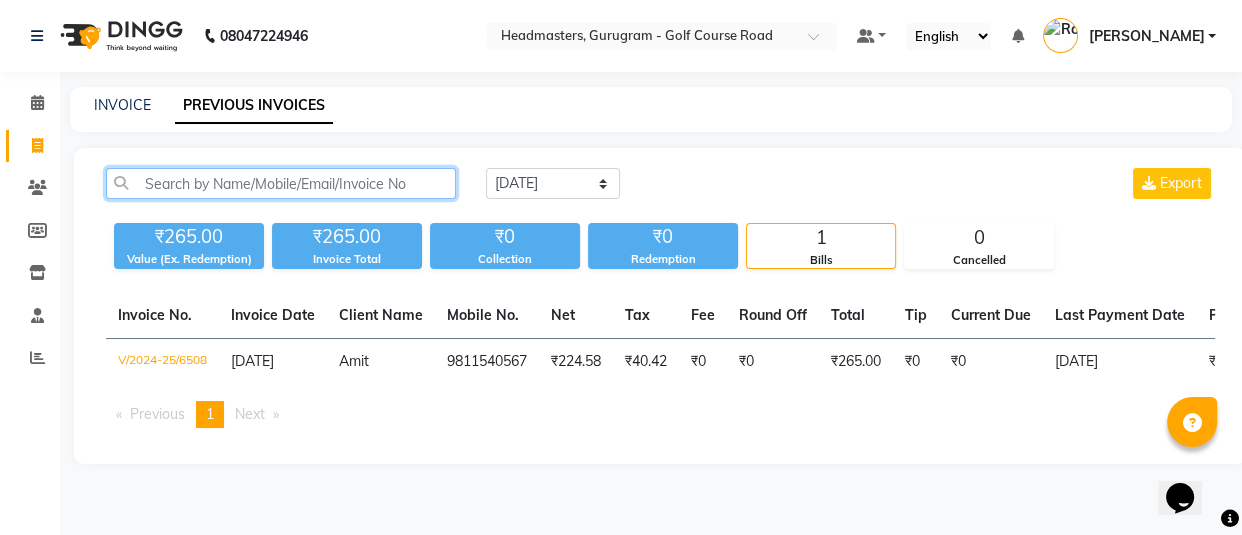 paste on "V/2024-25/6507" 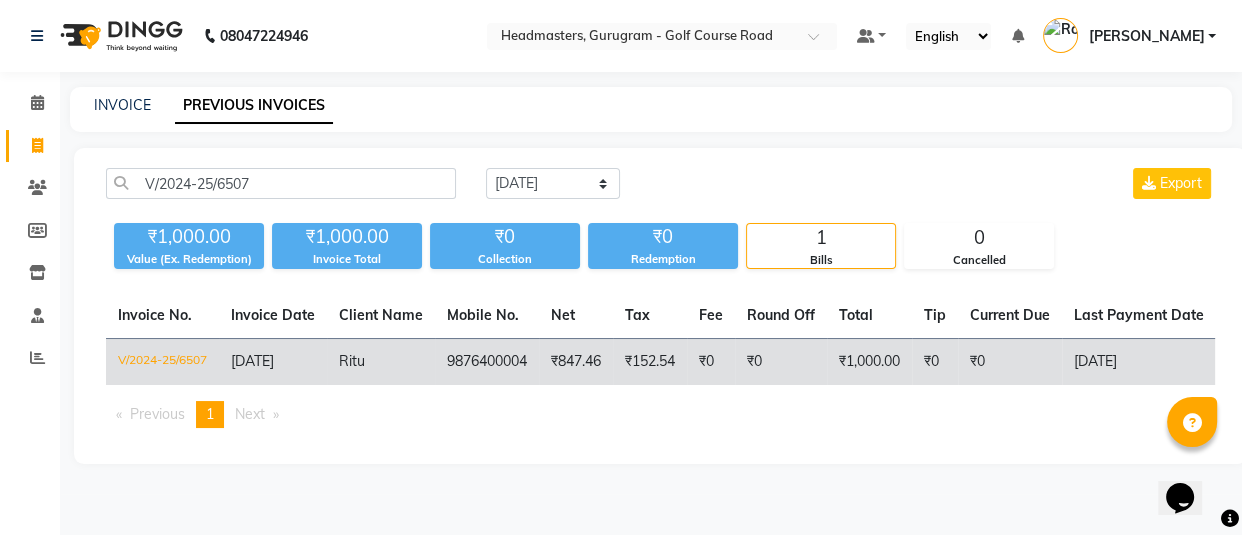 click on "₹0" 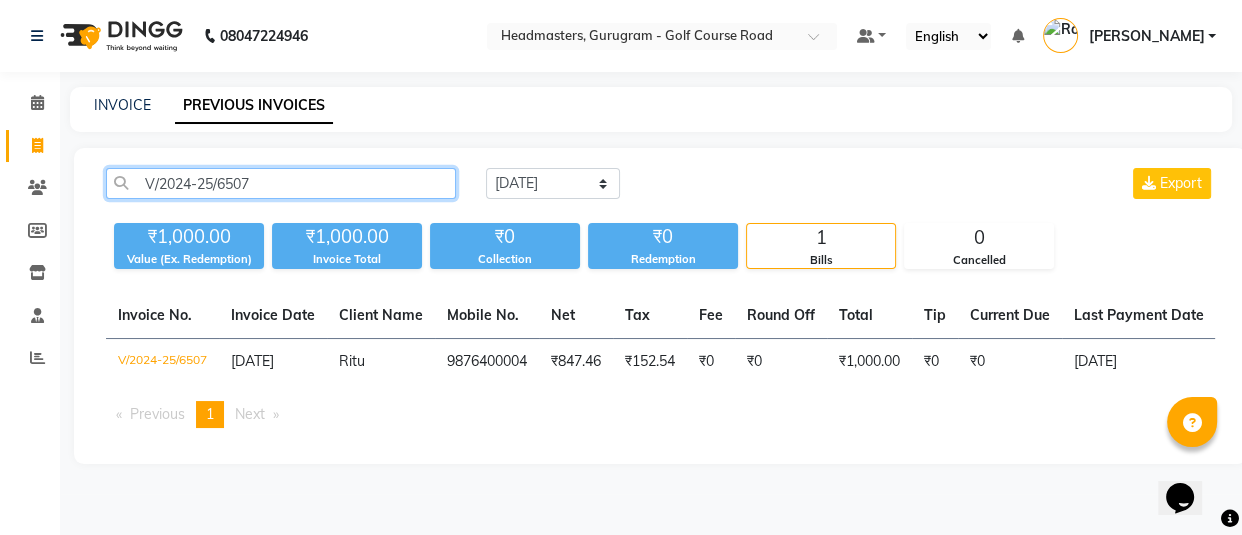 click on "V/2024-25/6507" 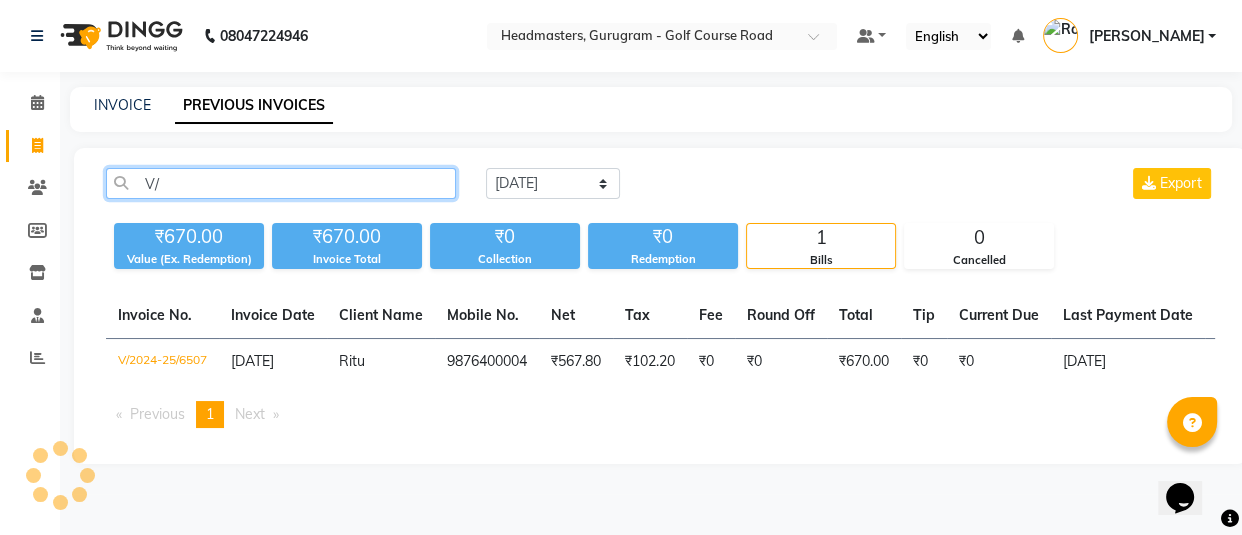 type on "V" 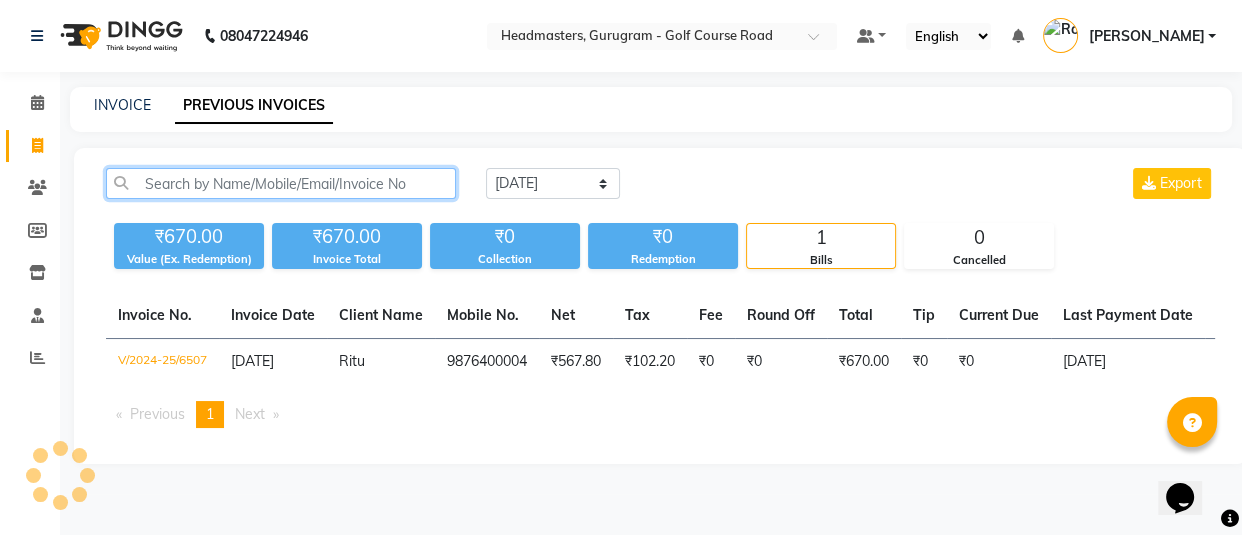 paste on "V/2024-25/6505" 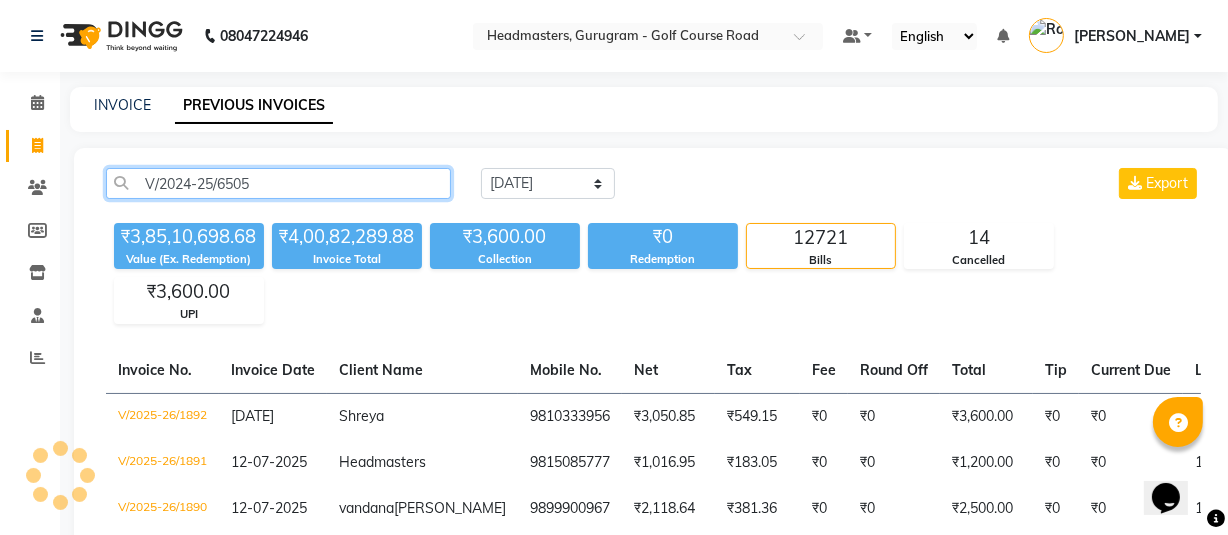 click on "V/2024-25/6505" 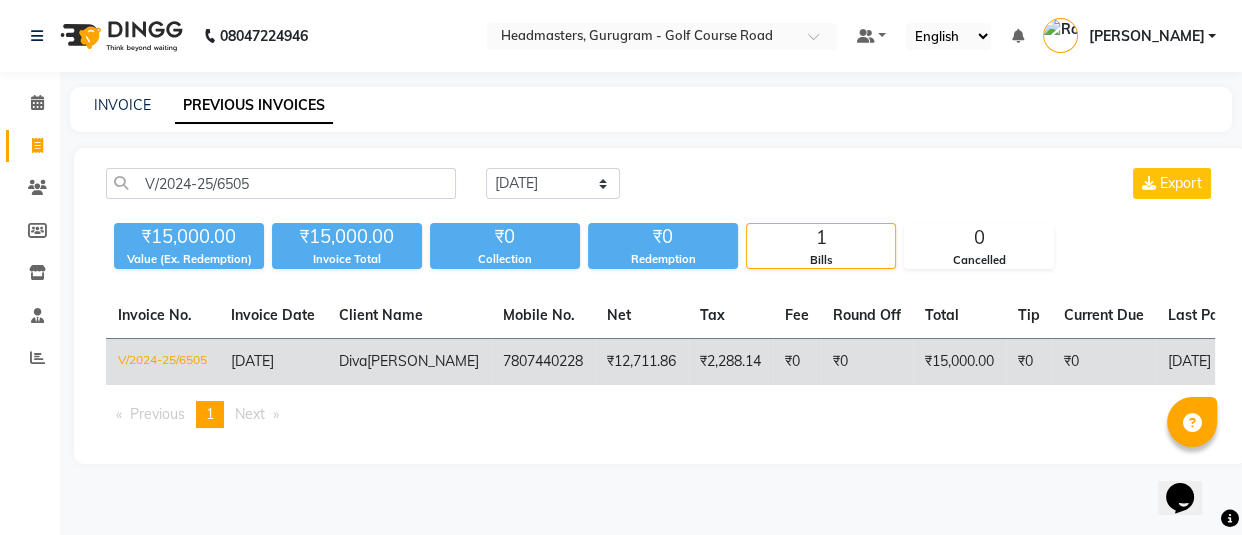 click on "₹0" 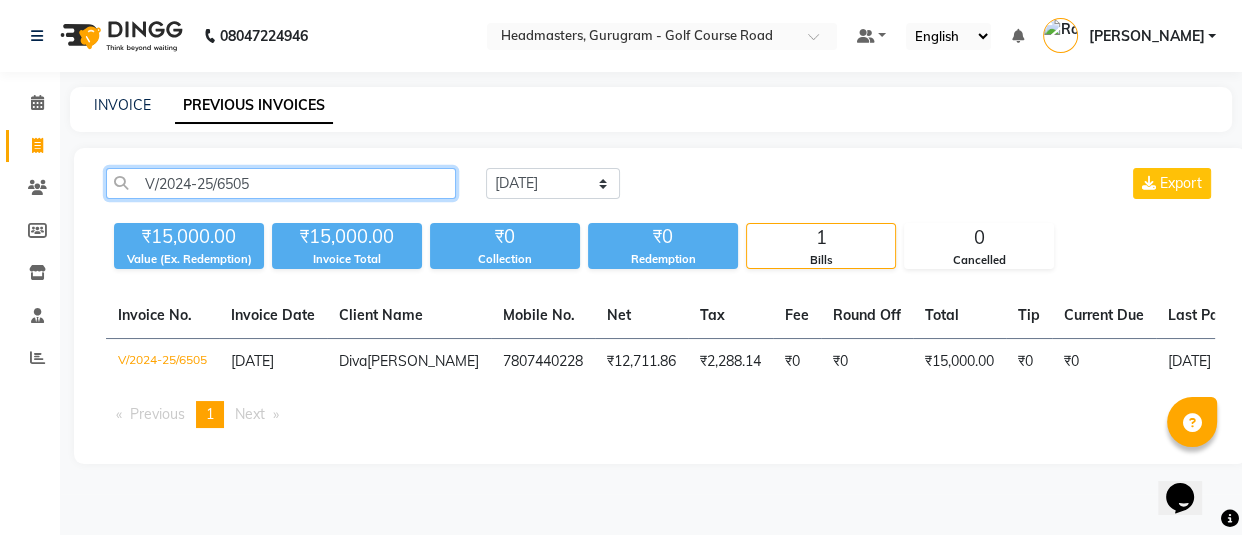 click on "V/2024-25/6505" 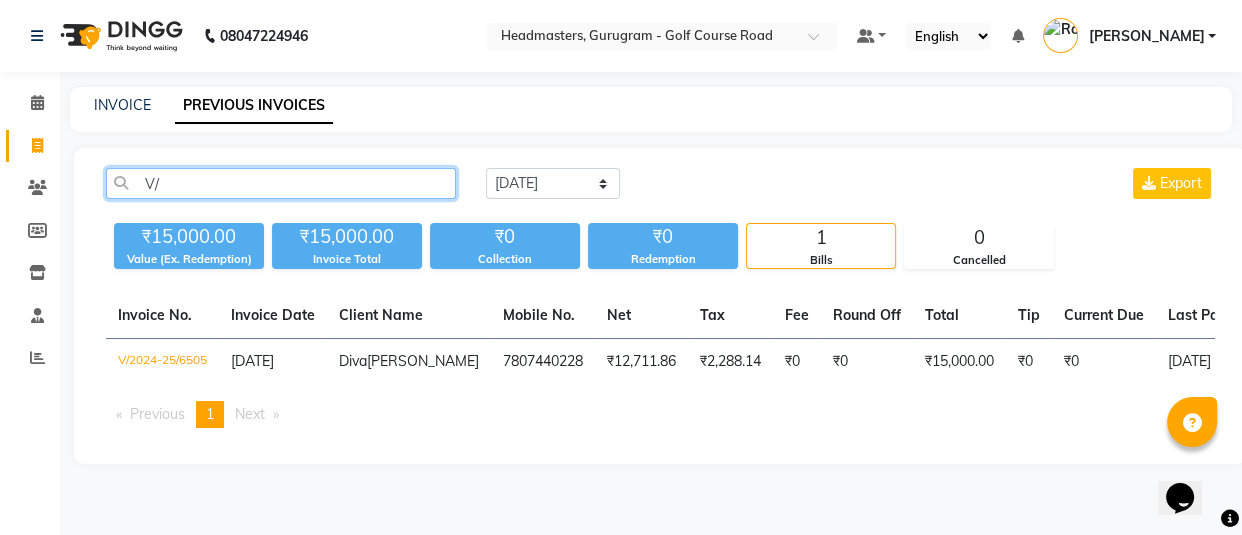 type on "V" 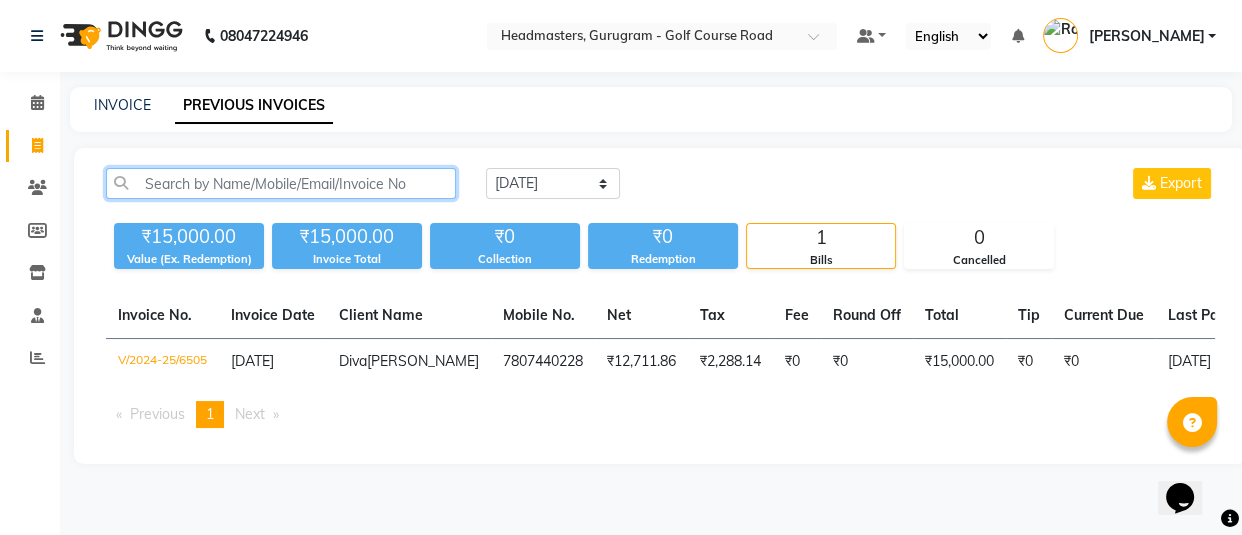 paste on "V/2024-25/6500" 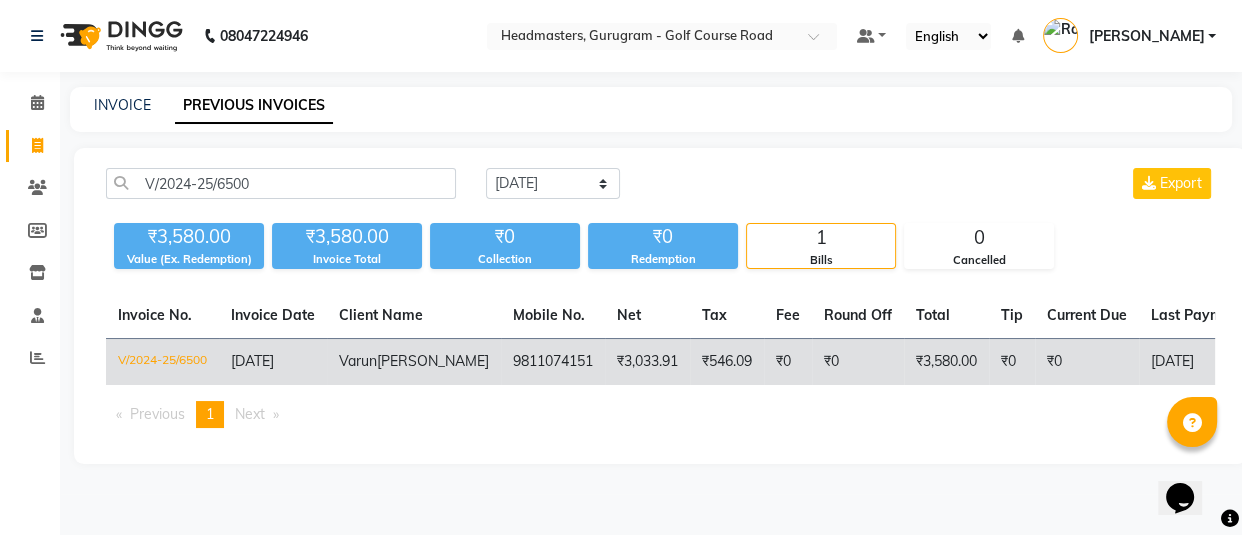 click on "₹0" 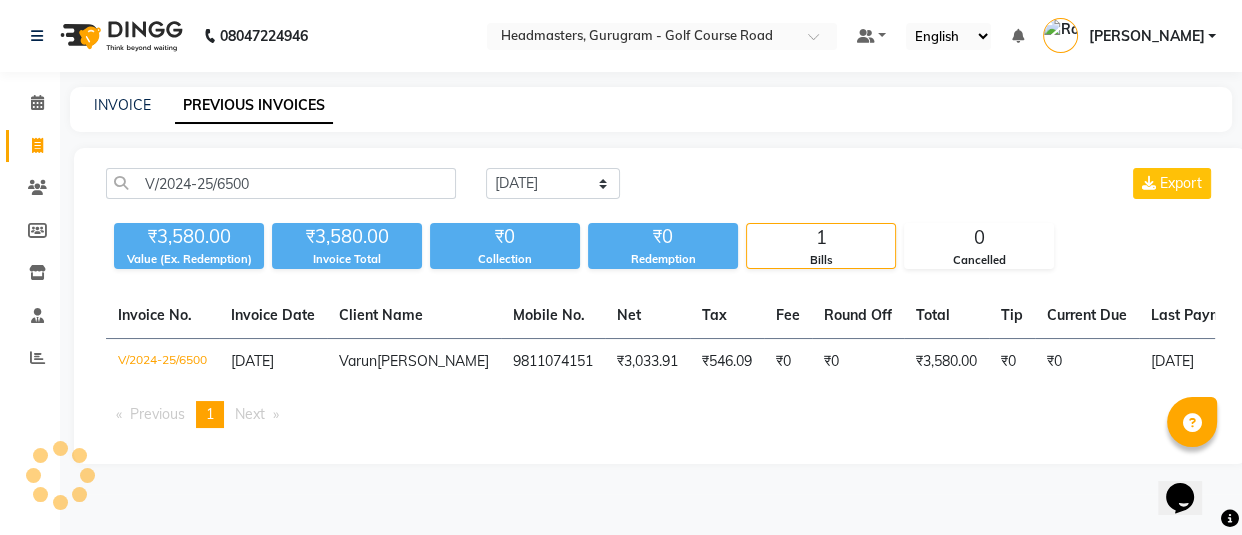 click on "V/2024-25/6500 Today Yesterday Custom Range Export ₹3,580.00 Value (Ex. Redemption) ₹3,580.00 Invoice Total  ₹0 Collection ₹0 Redemption 1 Bills 0 Cancelled  Invoice No.   Invoice Date   Client Name   Mobile No.   Net   Tax   Fee   Round Off   Total   Tip   Current Due   Last Payment Date   Payment Amount   Payment Methods   Cancel Reason   Status   V/2024-25/6500  30-03-2025 Varun  Kapoor 9811074151 ₹3,033.91 ₹546.09  ₹0  ₹0 ₹3,580.00 ₹0 ₹0 30-03-2025 ₹0  - PAID  Previous  page  1 / 1  You're on page  1  Next  page" 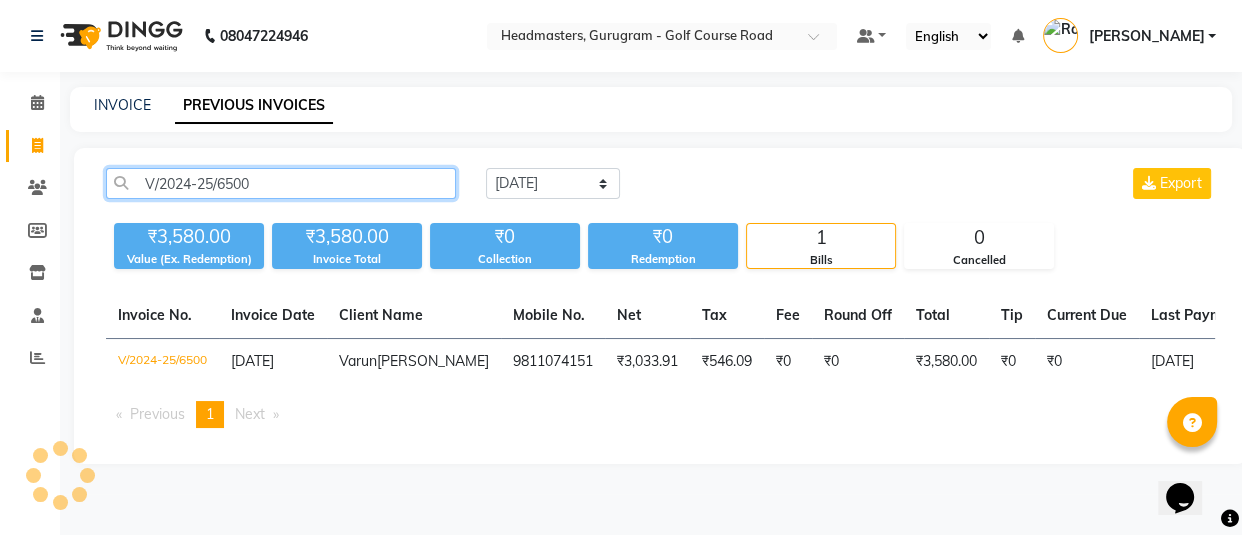 click on "V/2024-25/6500" 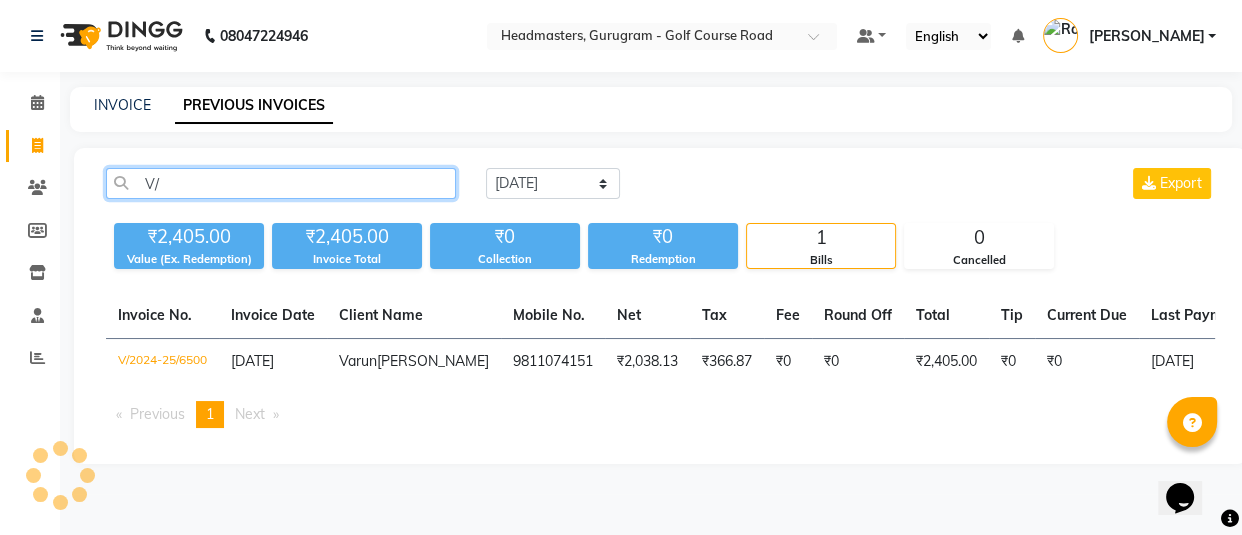 type on "V" 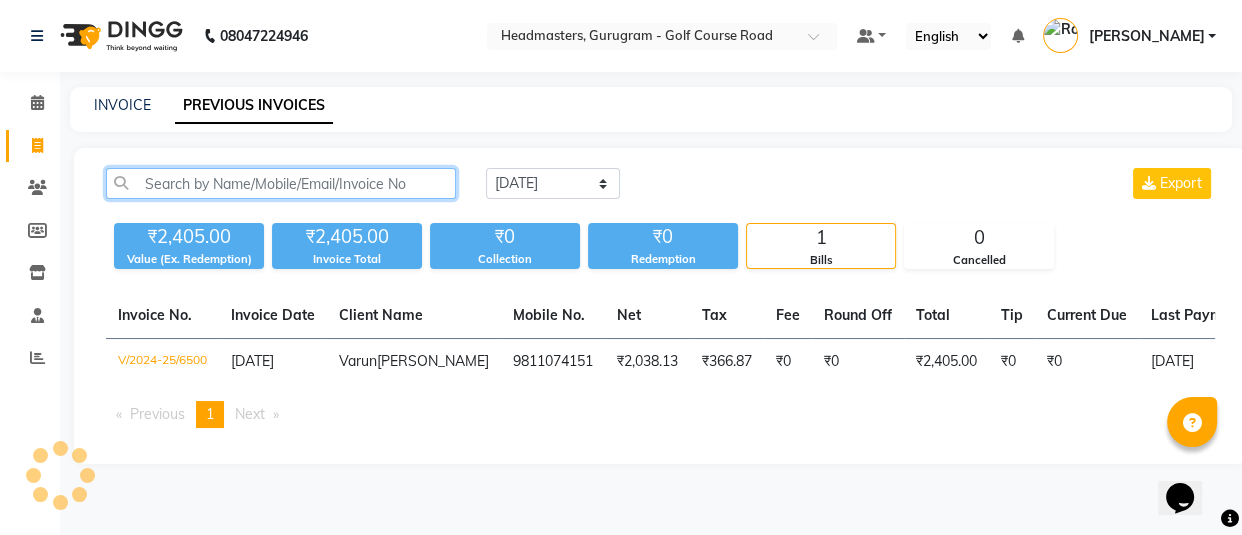 paste on "V/2024-25/6499" 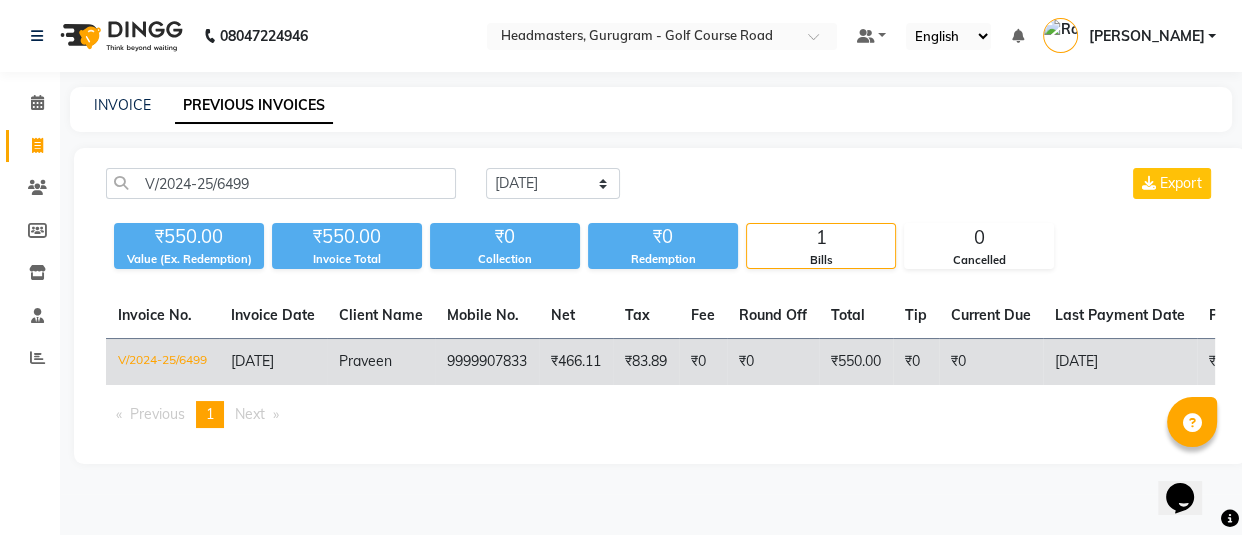 click on "₹83.89" 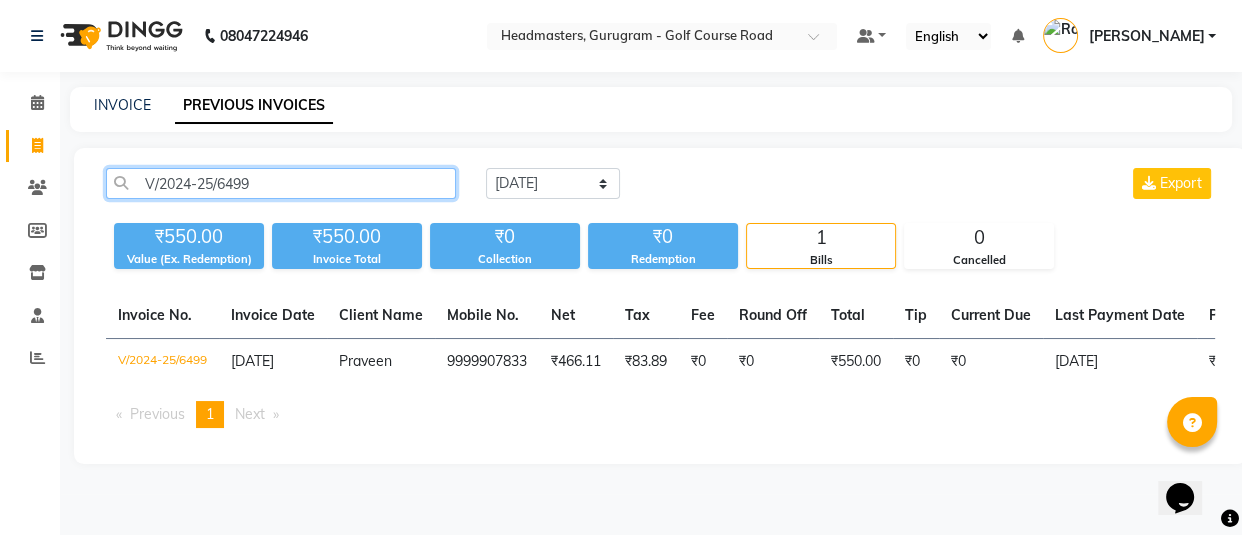 click on "V/2024-25/6499" 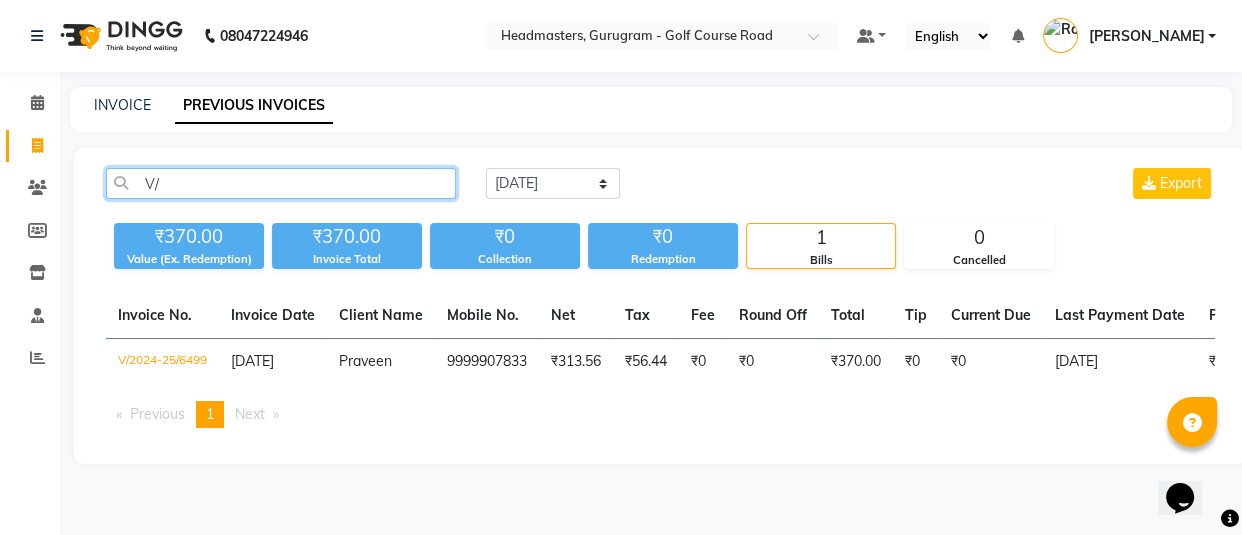 type on "V" 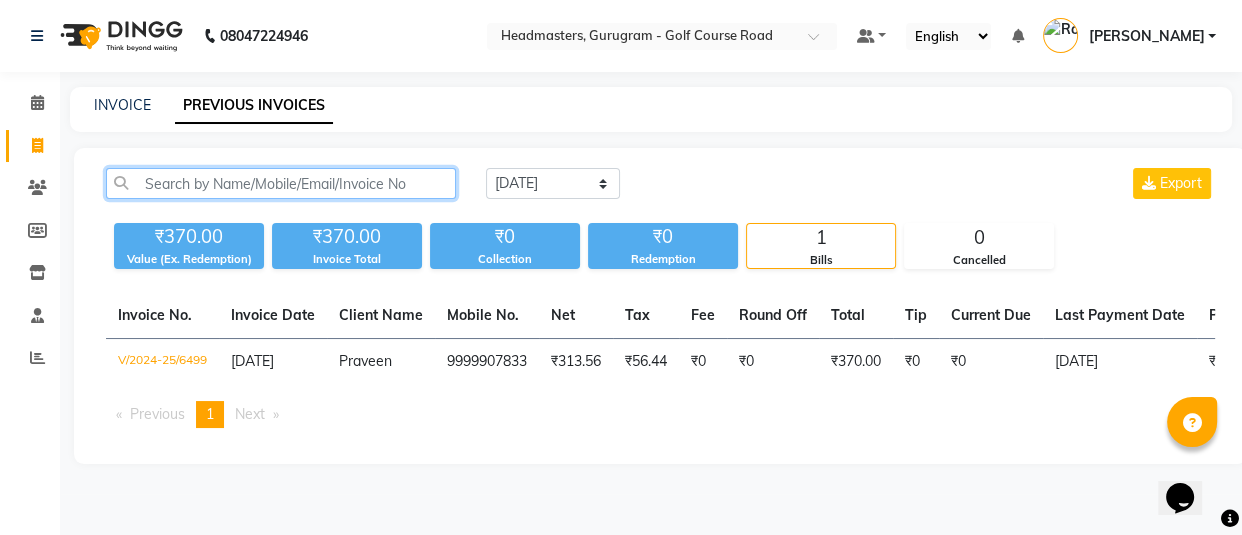 paste on "V/2024-25/6494" 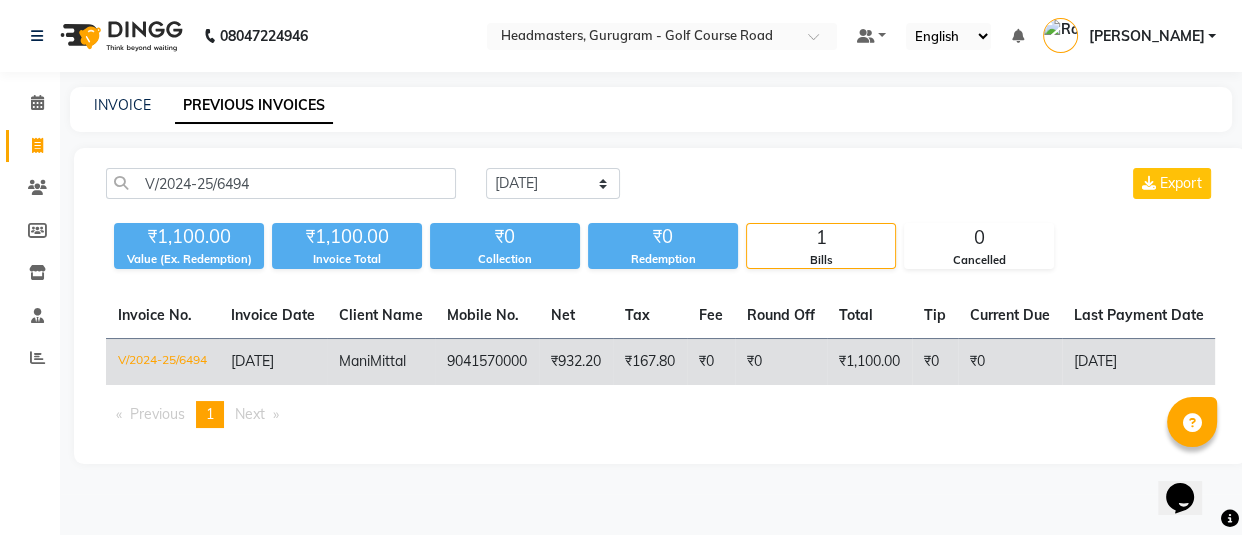 click on "₹0" 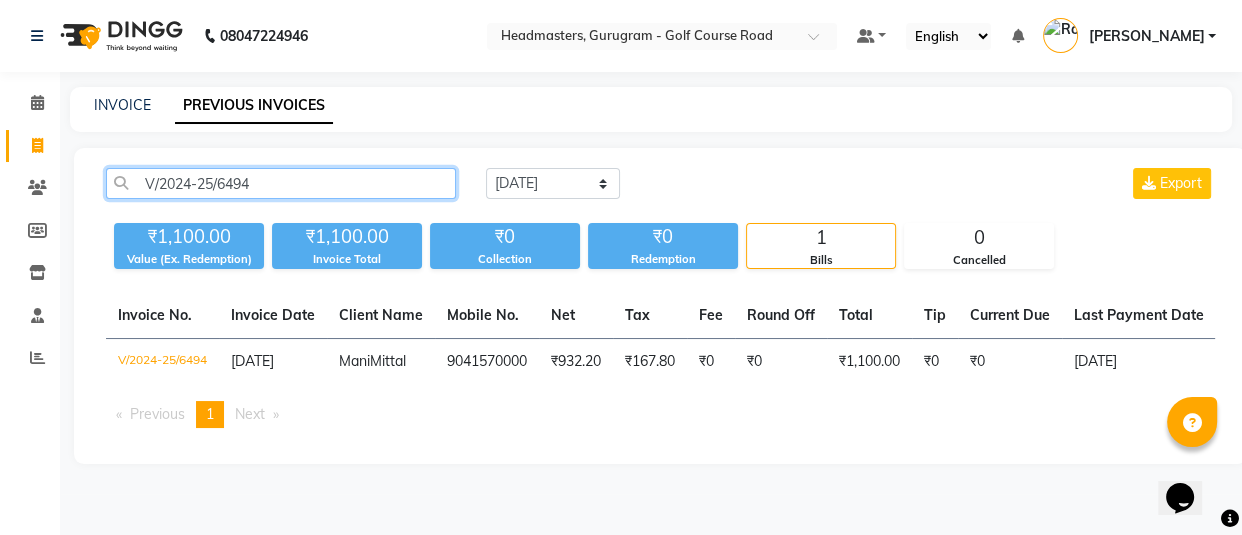 click on "V/2024-25/6494" 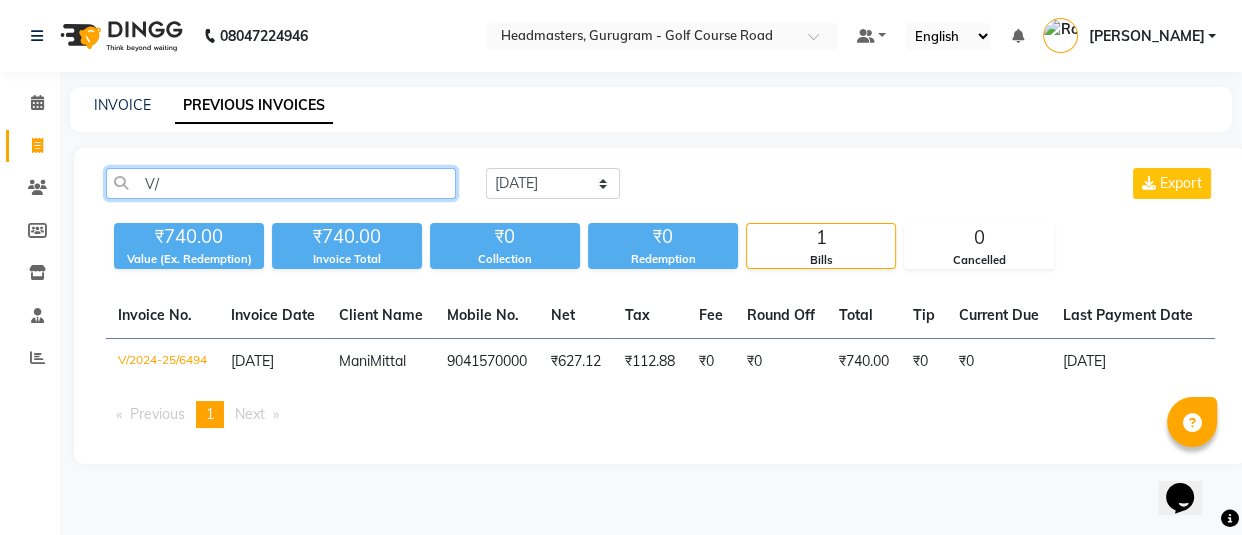type on "V" 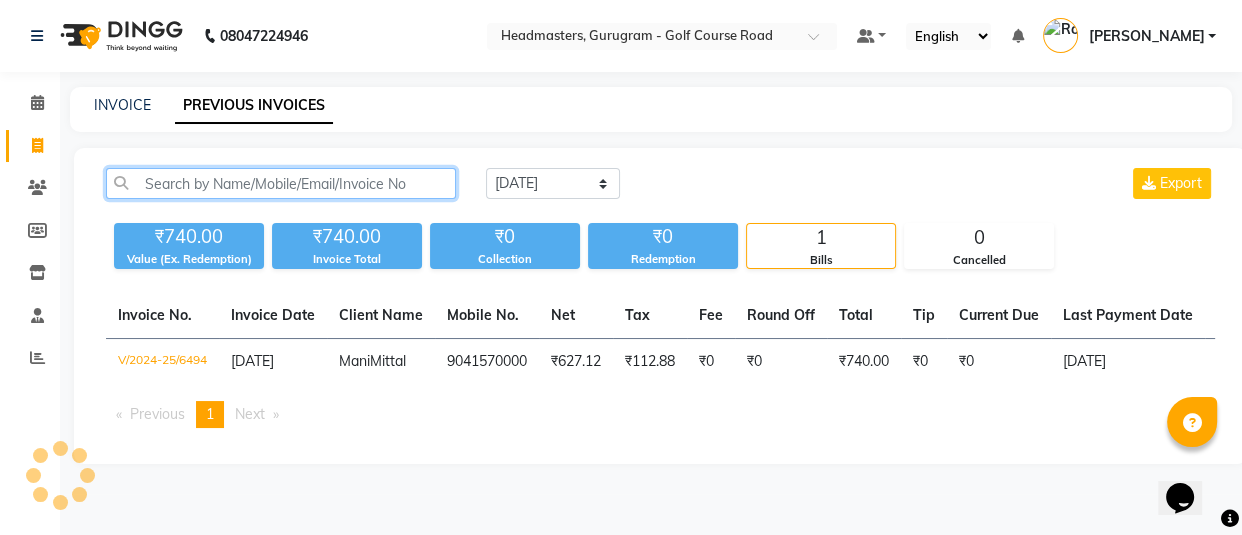 paste on "V/2024-25/6493" 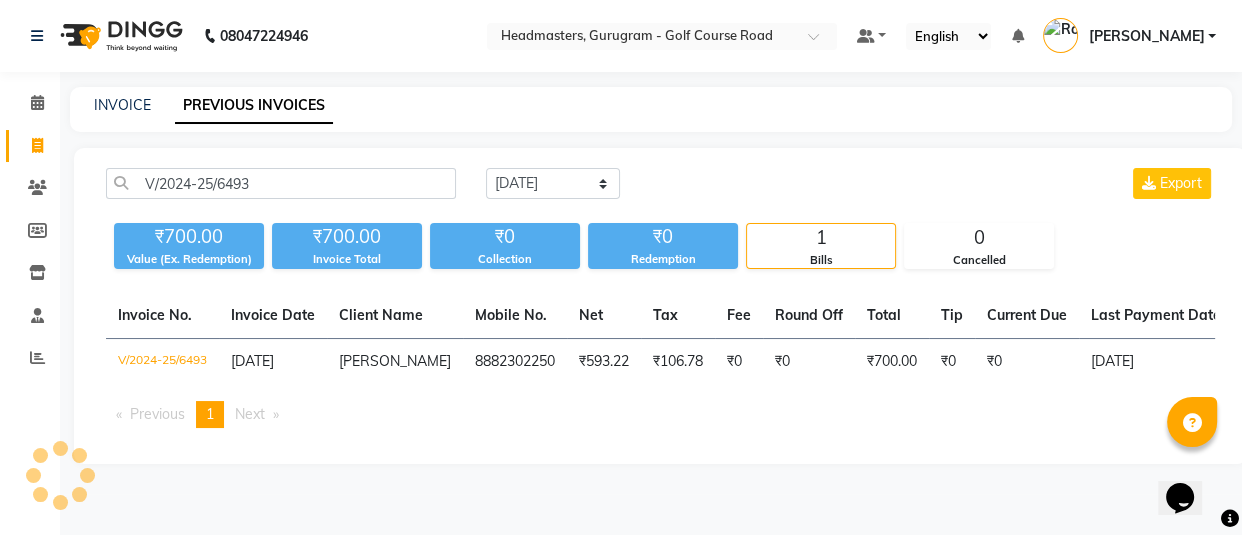 click on "₹700.00" 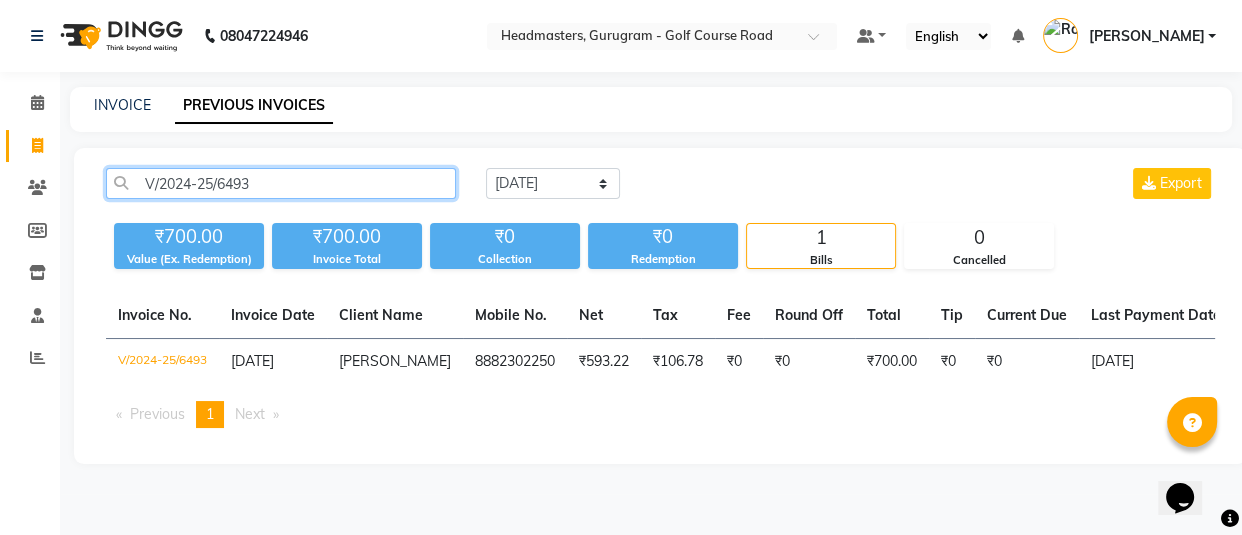 click on "V/2024-25/6493" 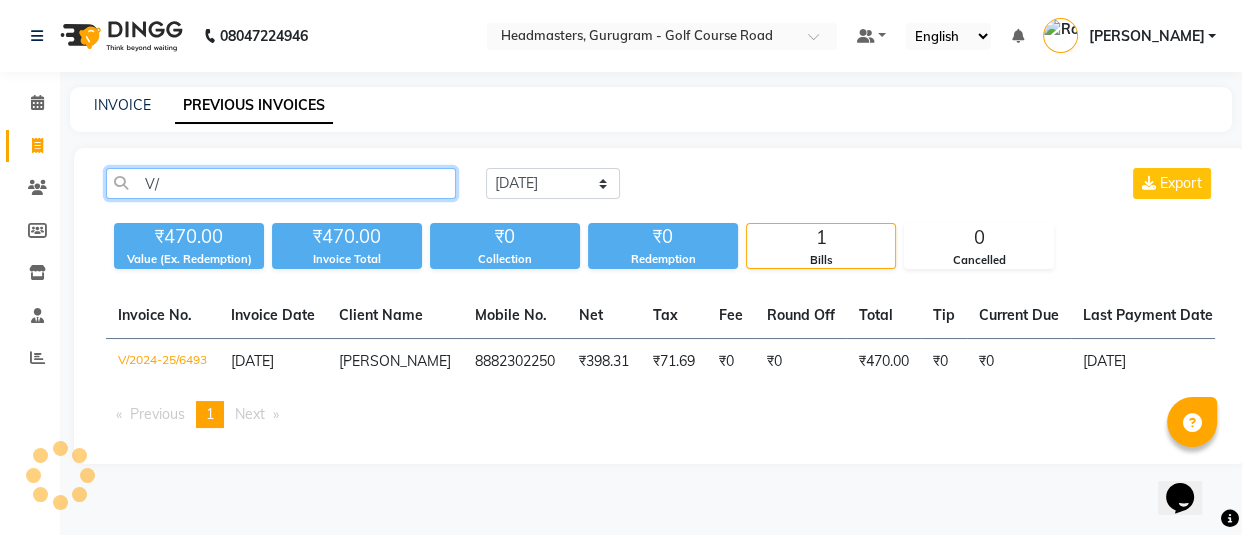 type on "V" 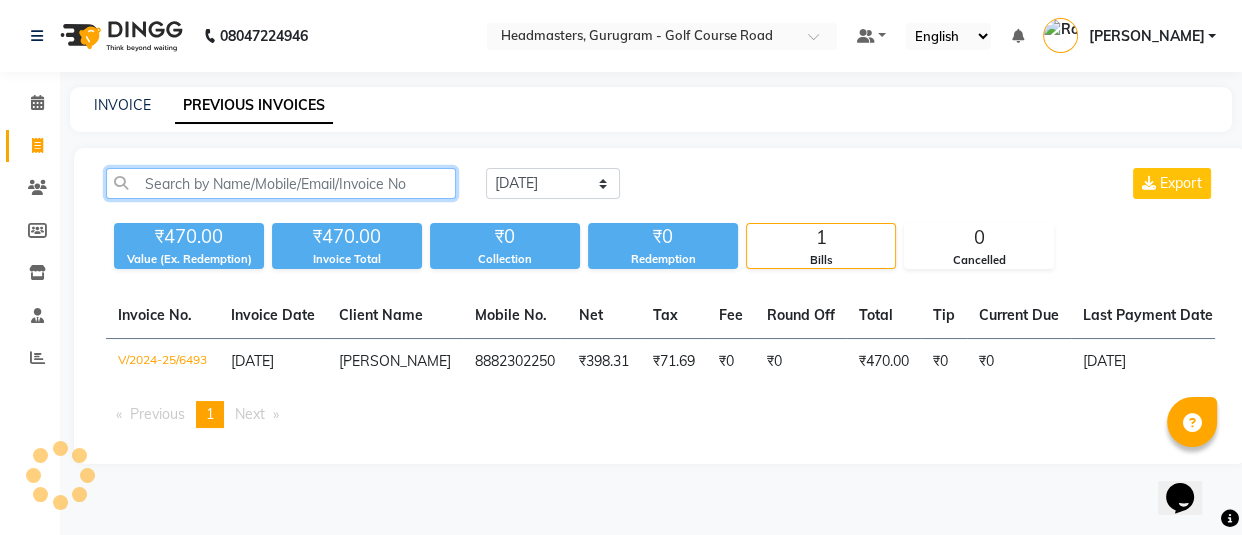 paste on "V/2024-25/6492" 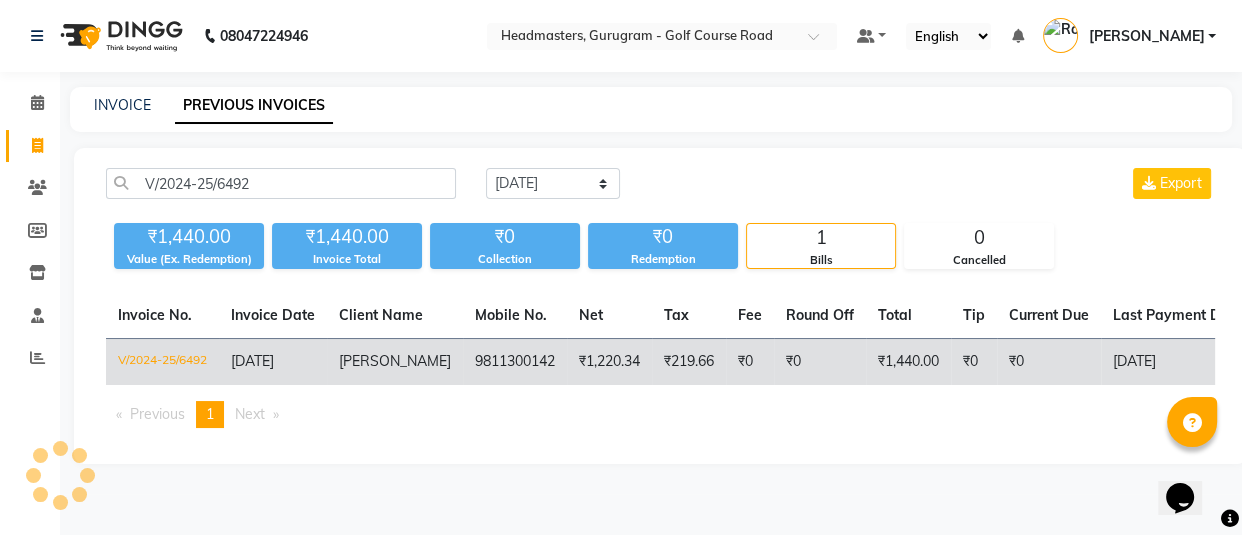 click on "₹0" 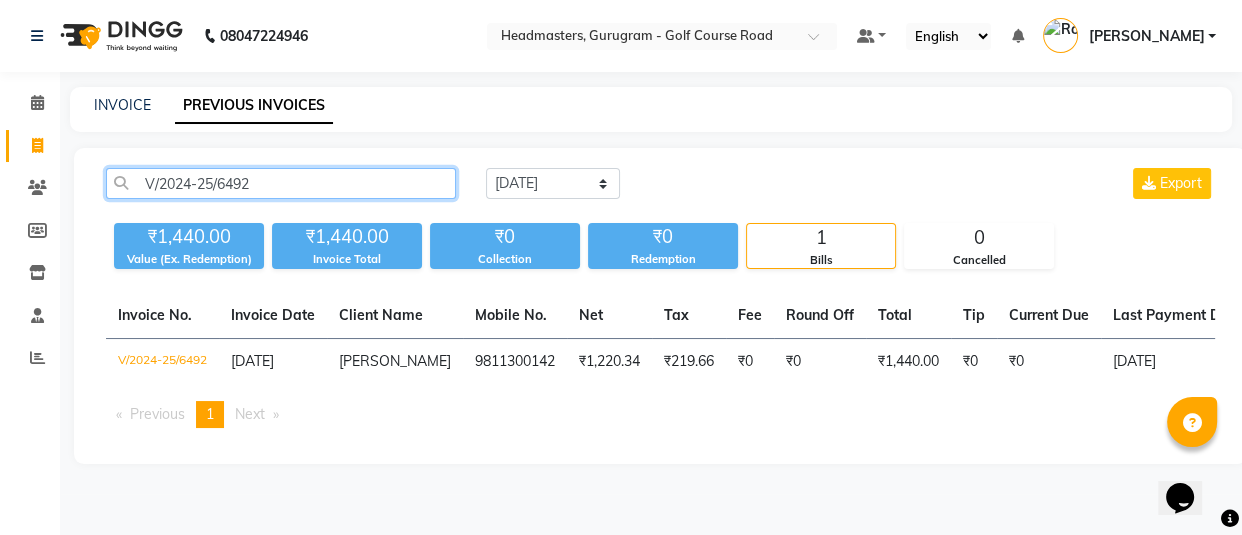 click on "V/2024-25/6492" 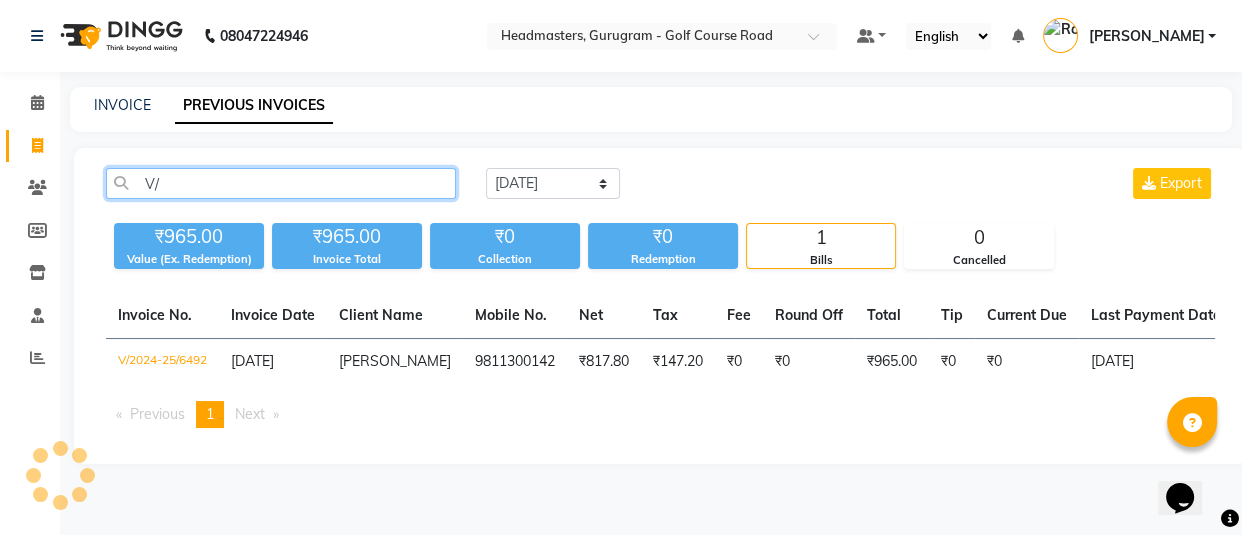 type on "V" 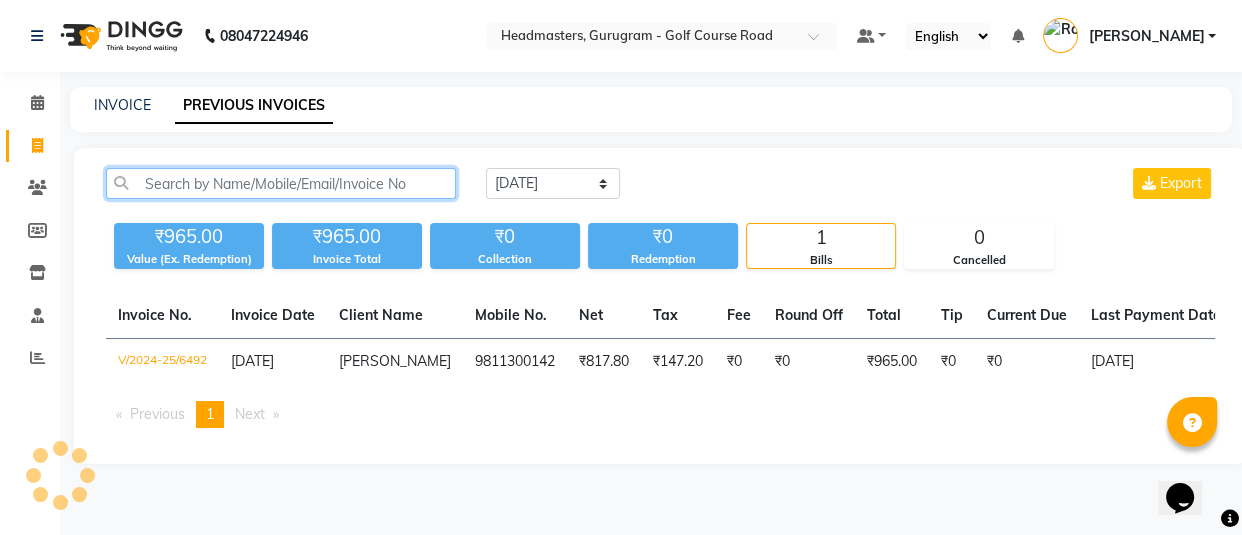 paste on "V/2024-25/6491" 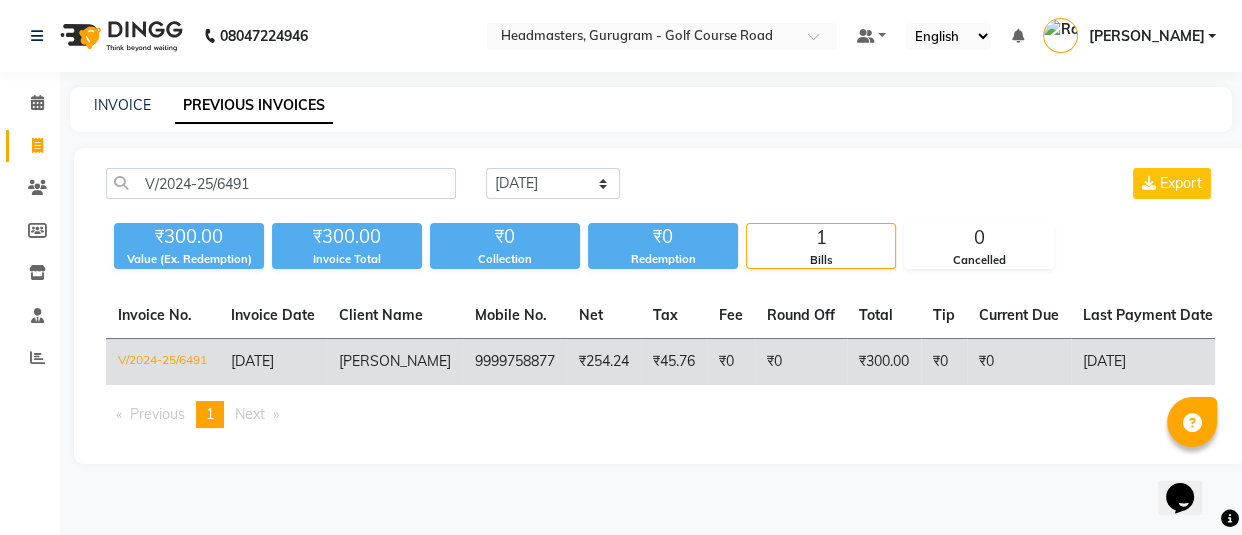 click on "₹300.00" 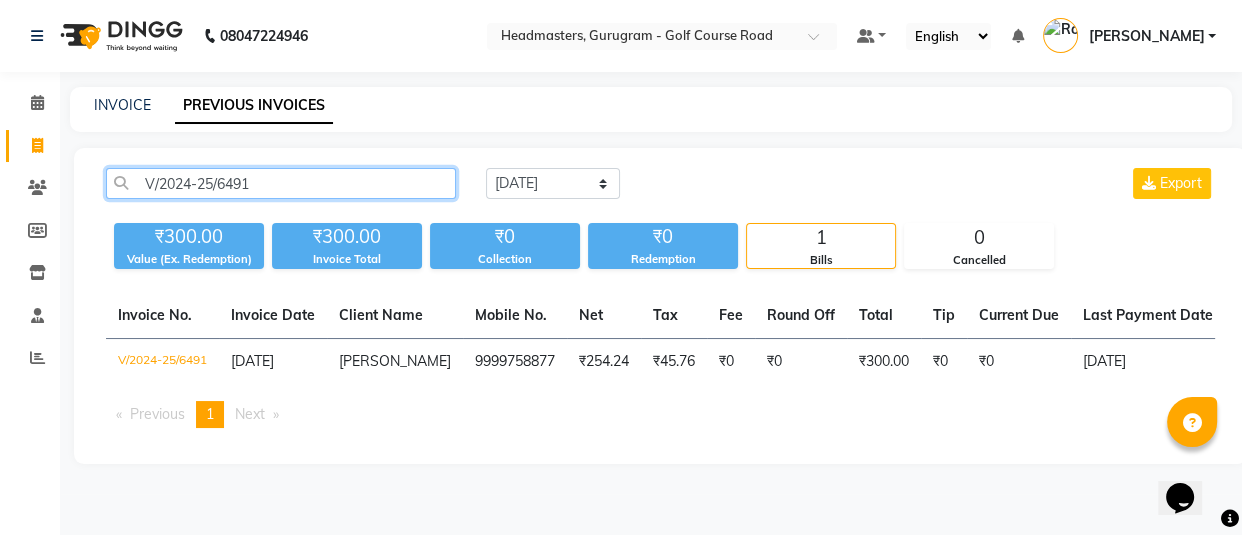 click on "V/2024-25/6491" 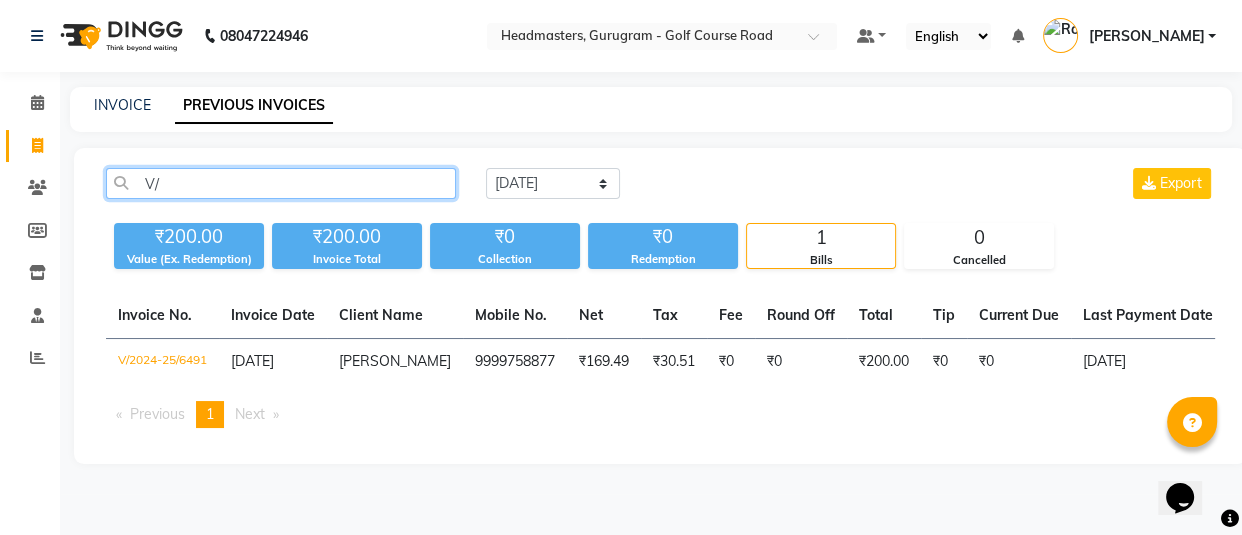 type on "V" 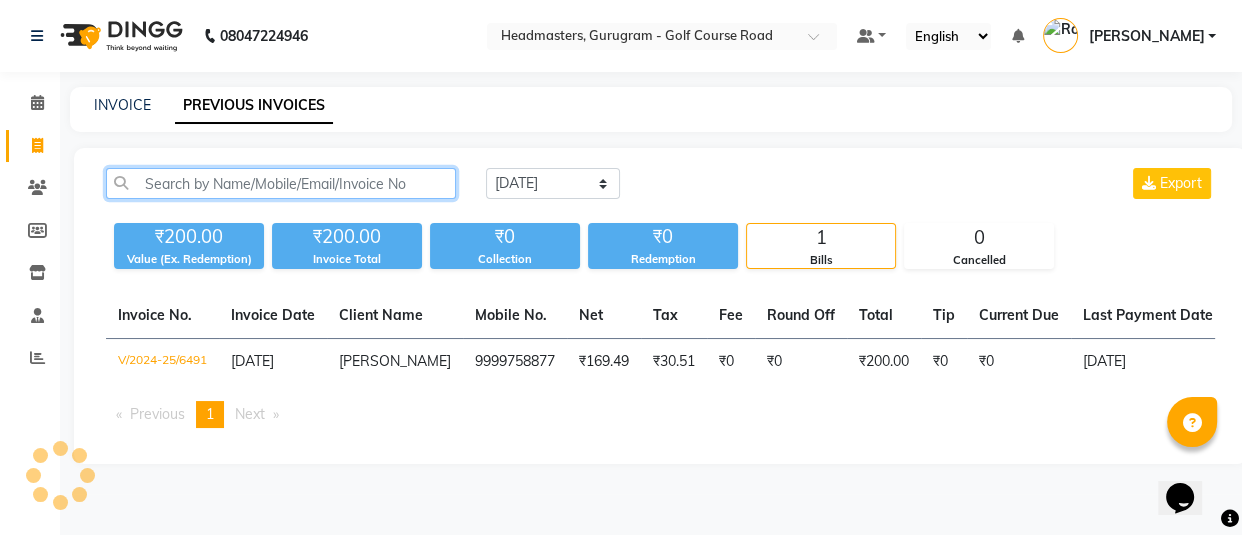 paste on "V/2024-25/6480" 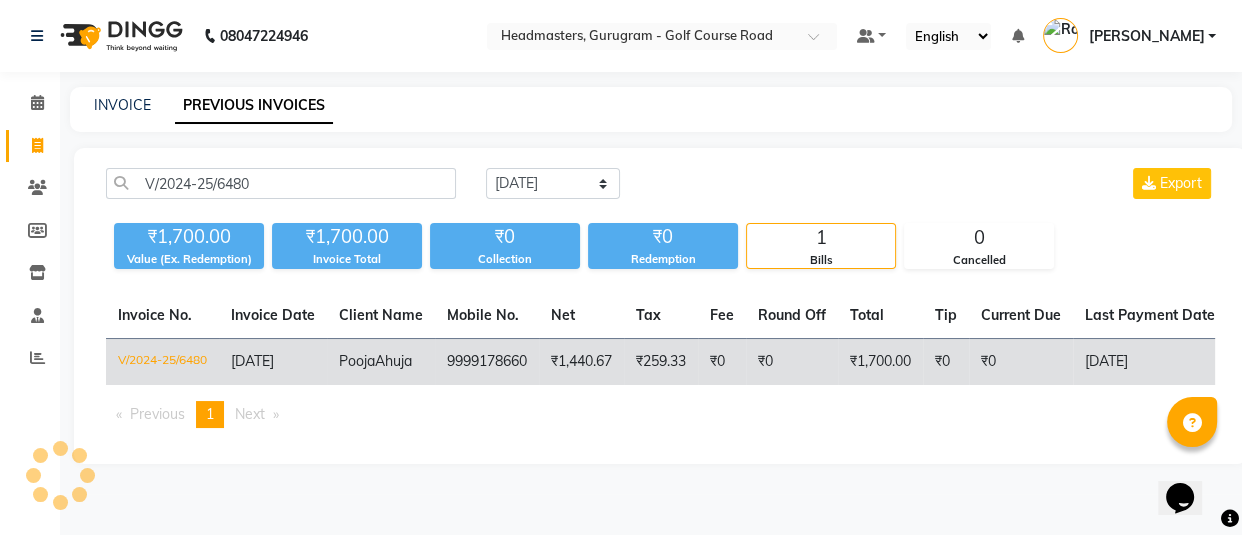 click on "₹0" 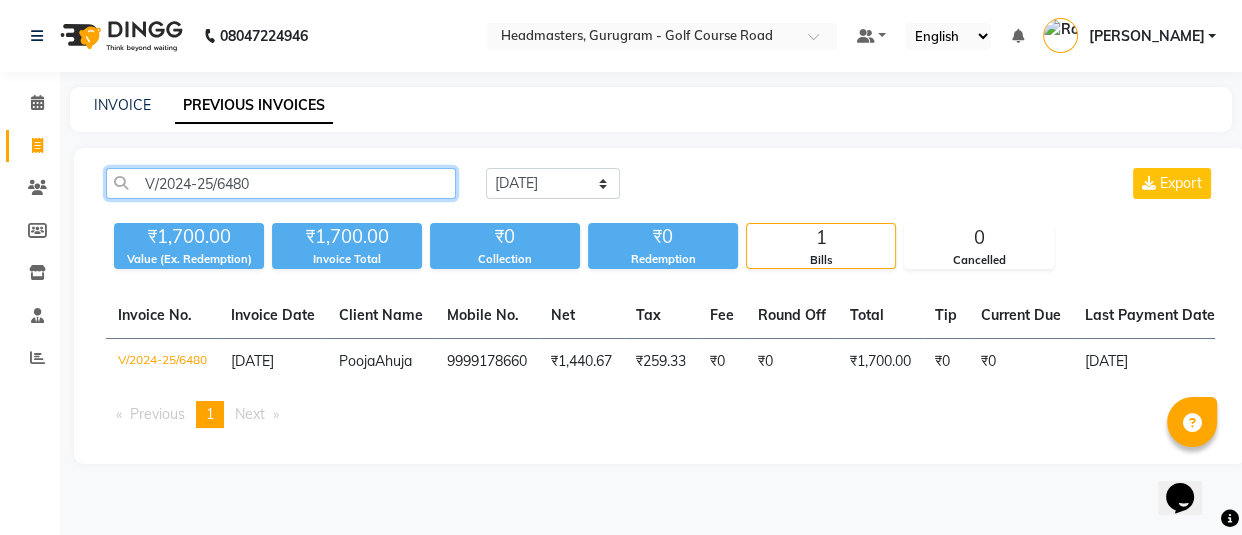 click on "V/2024-25/6480" 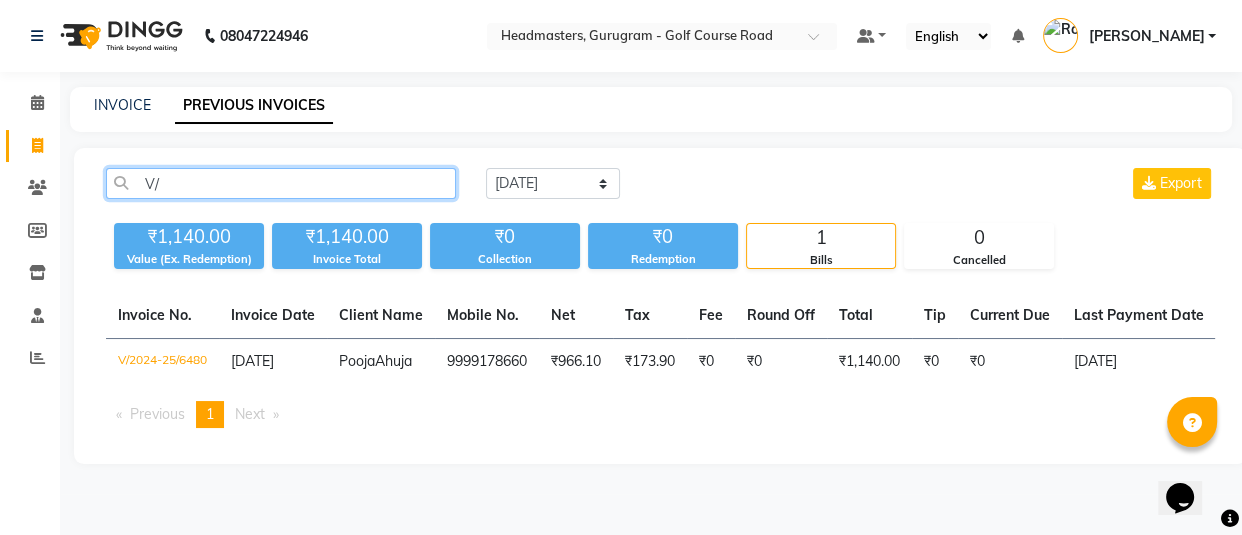 type on "V" 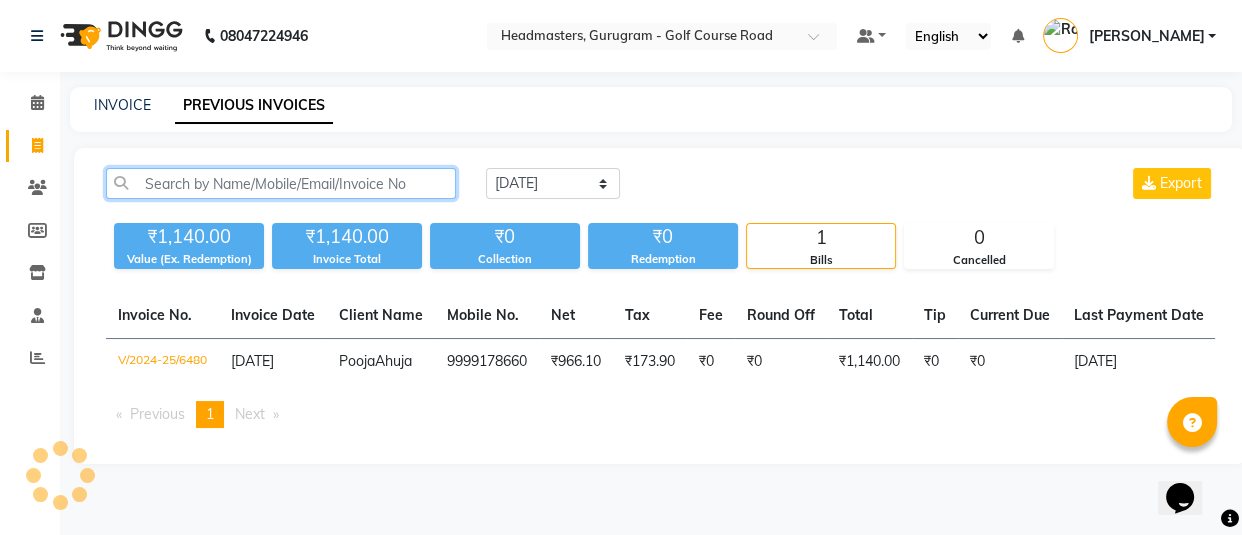 paste on "V/2024-25/6476" 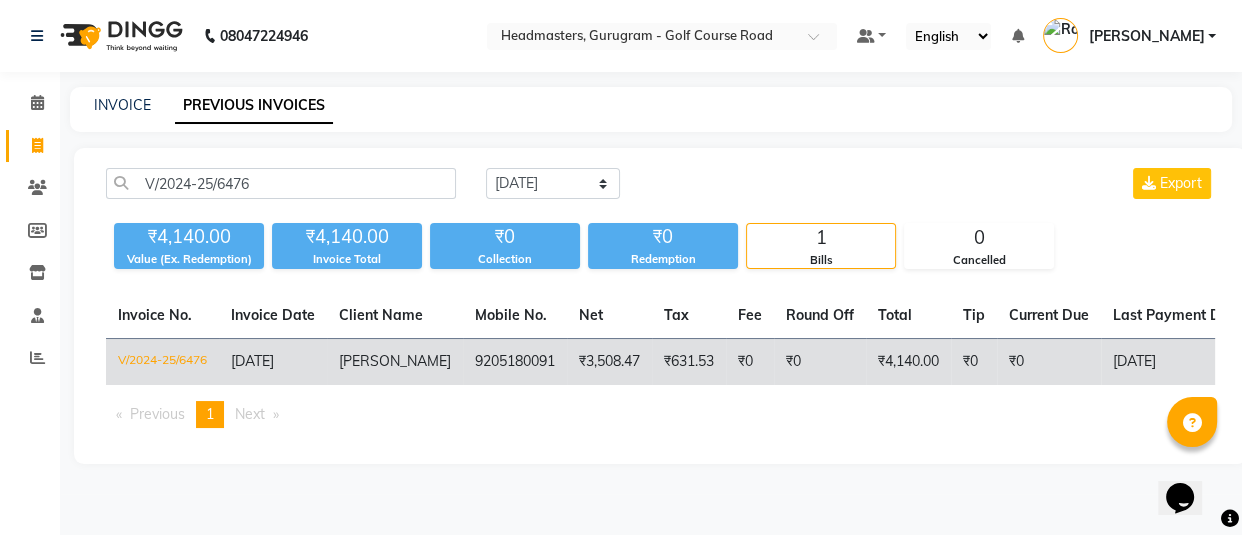 click on "₹0" 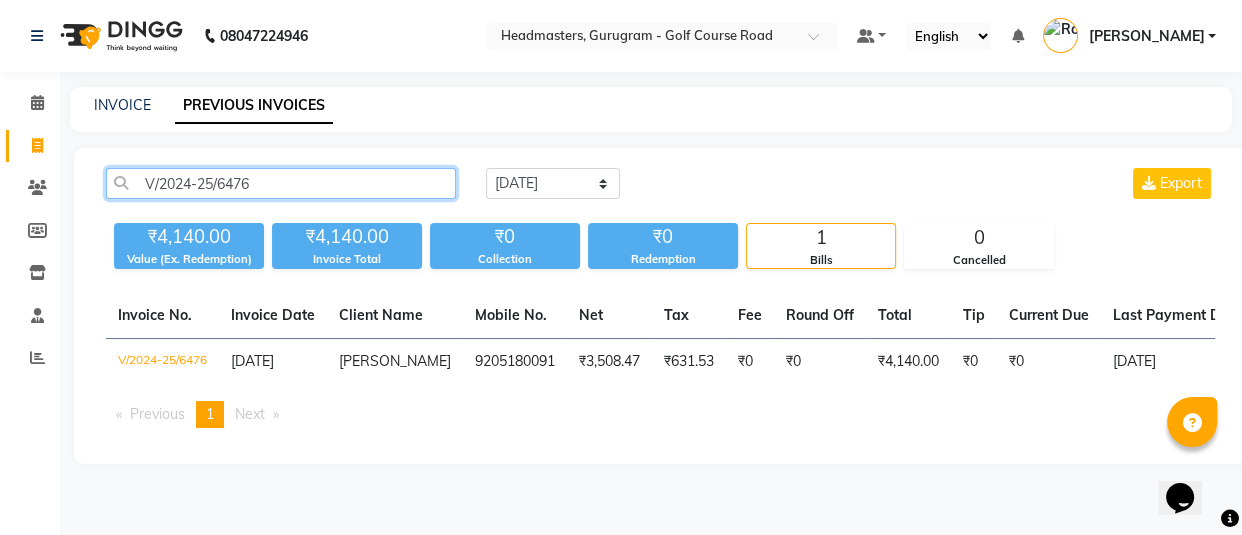 click on "V/2024-25/6476" 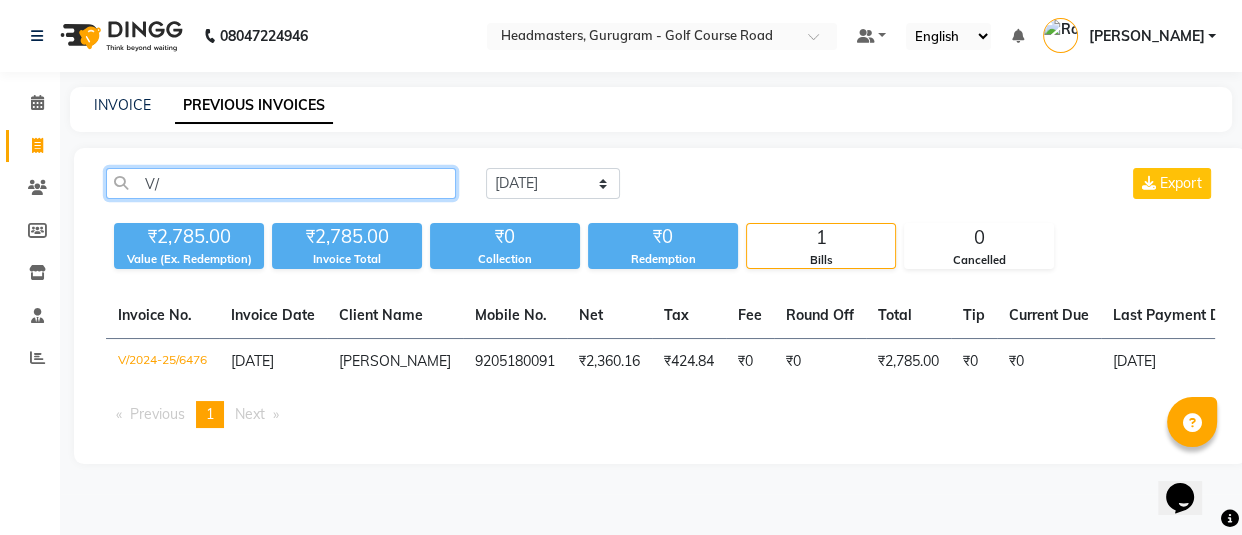 type on "V" 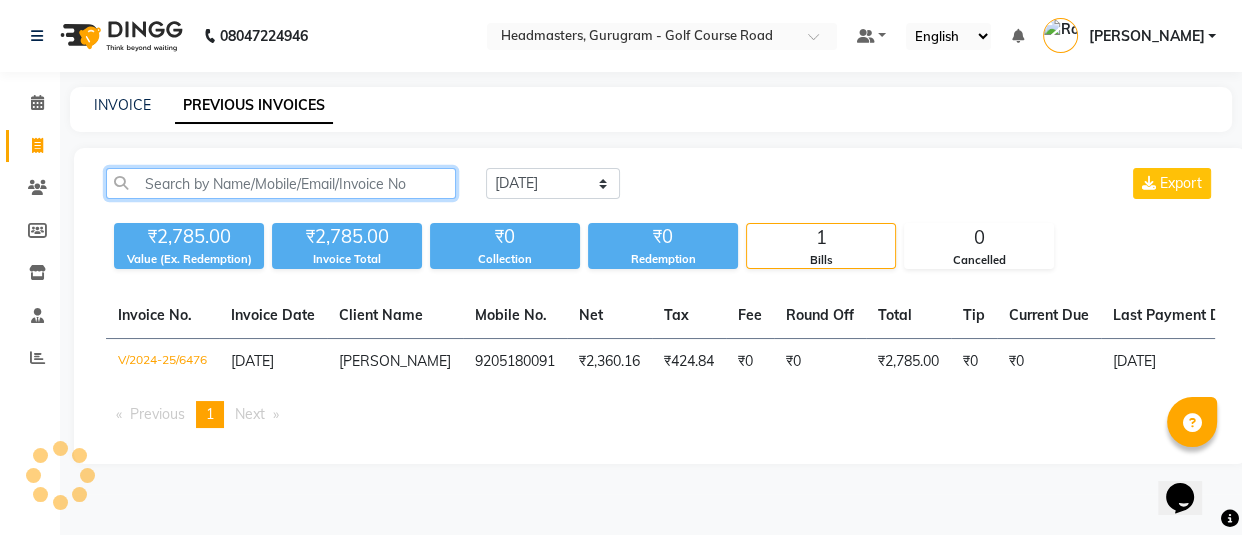 paste on "V/2024-25/6461" 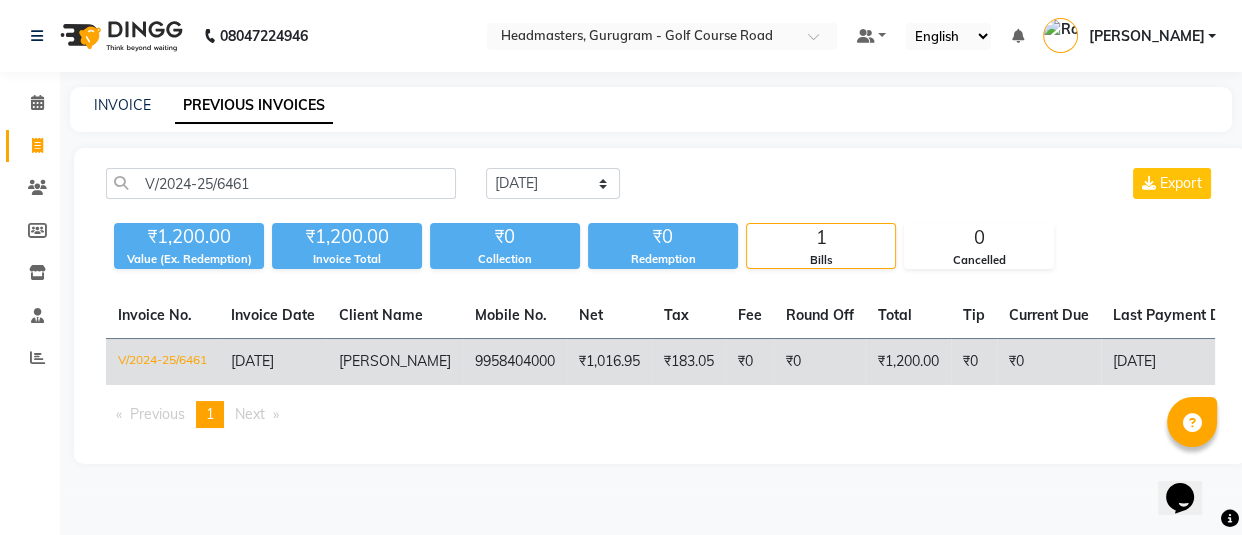 click on "₹183.05" 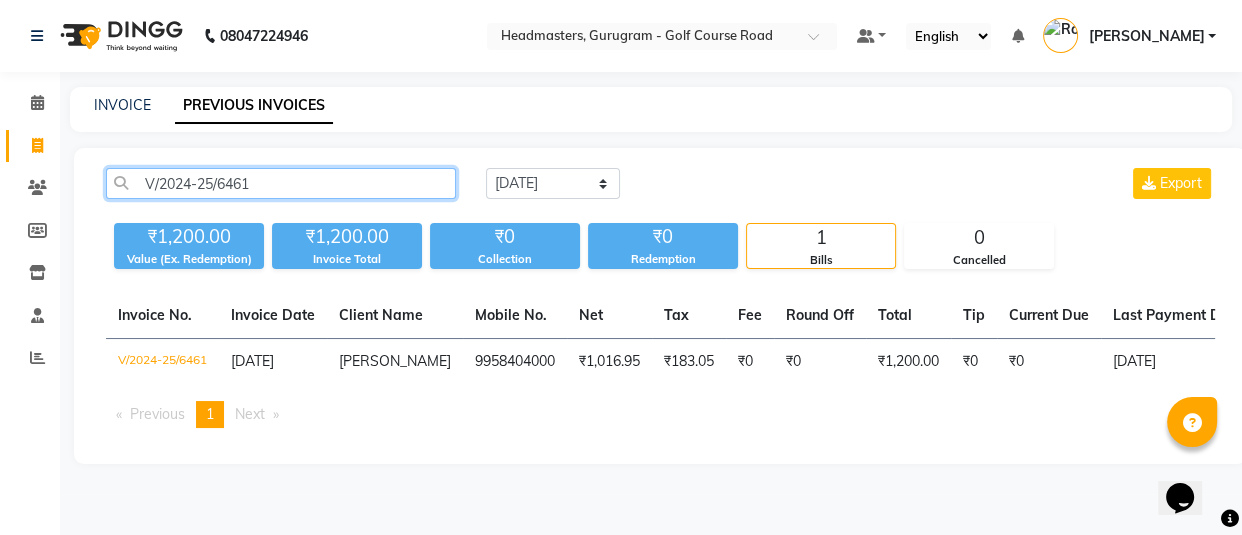 click on "V/2024-25/6461" 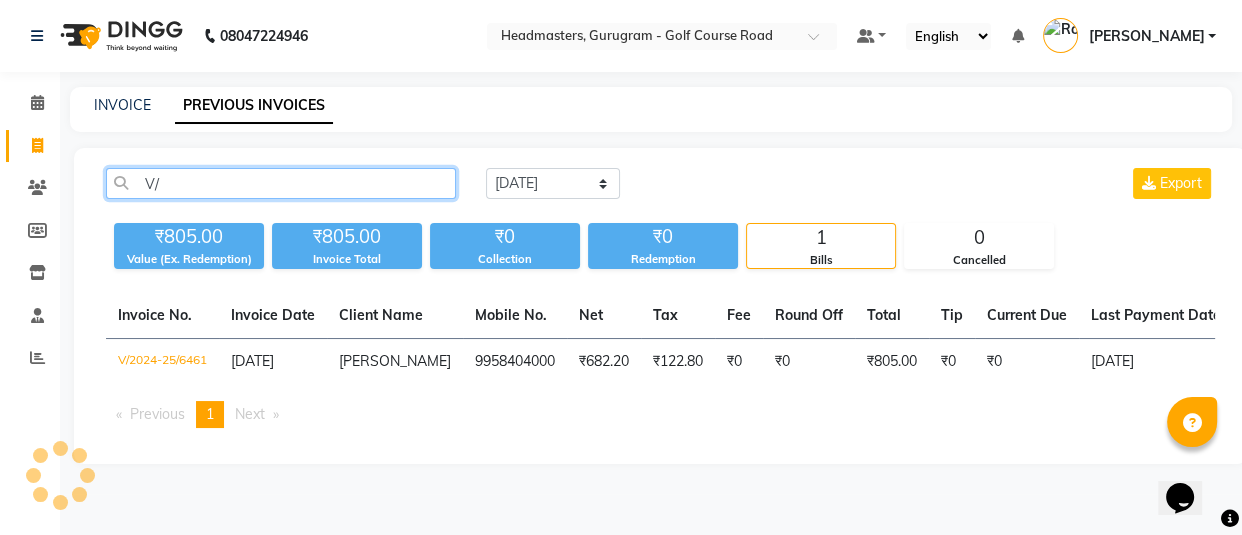 type on "V" 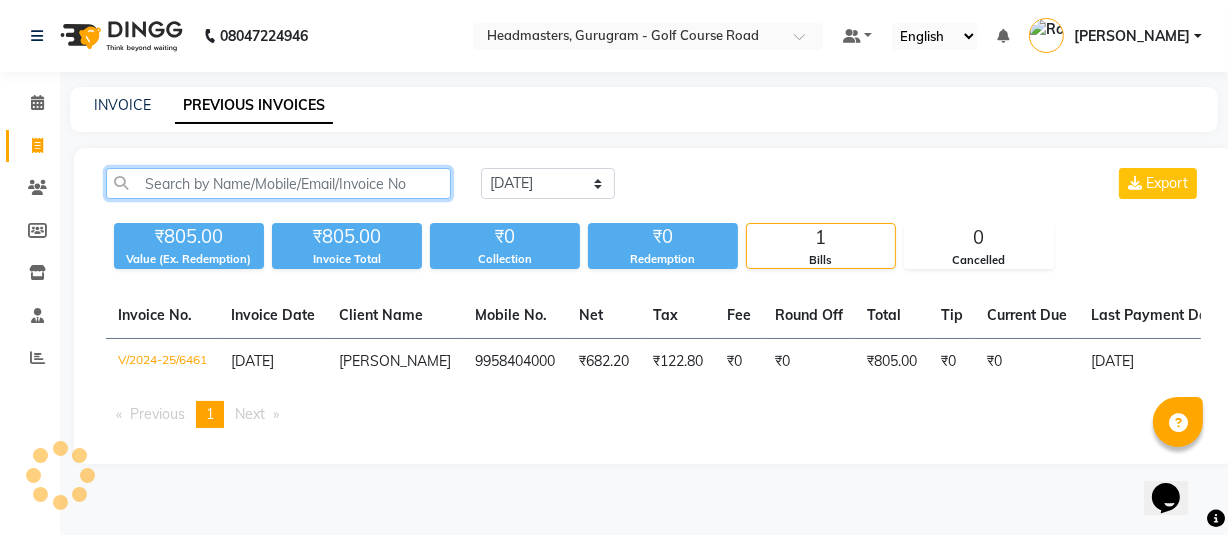 paste on "V/2024-25/6460" 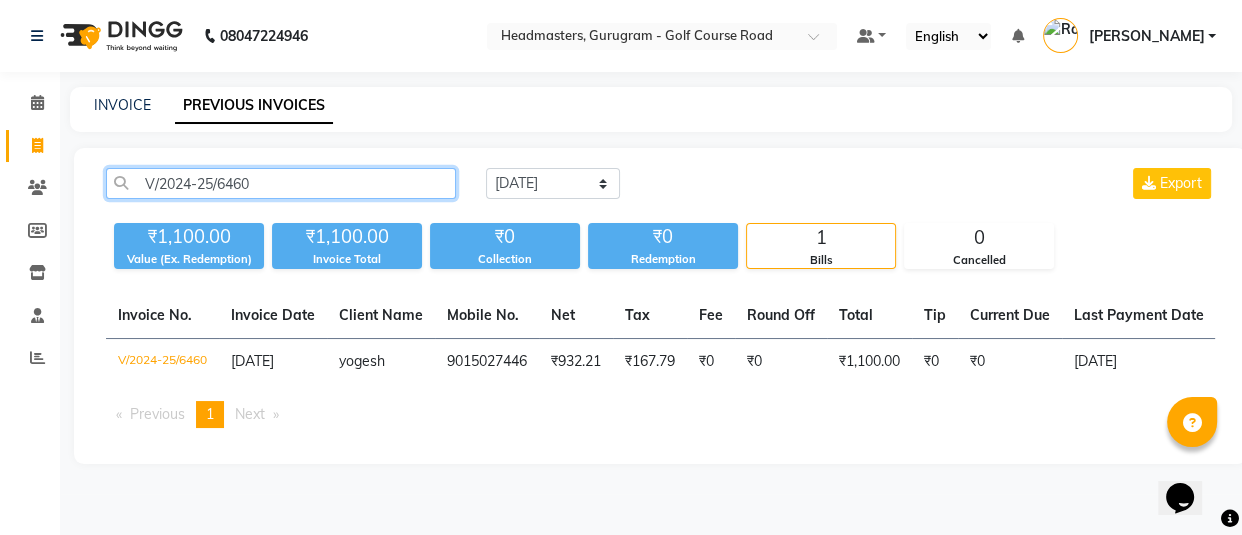 click on "V/2024-25/6460" 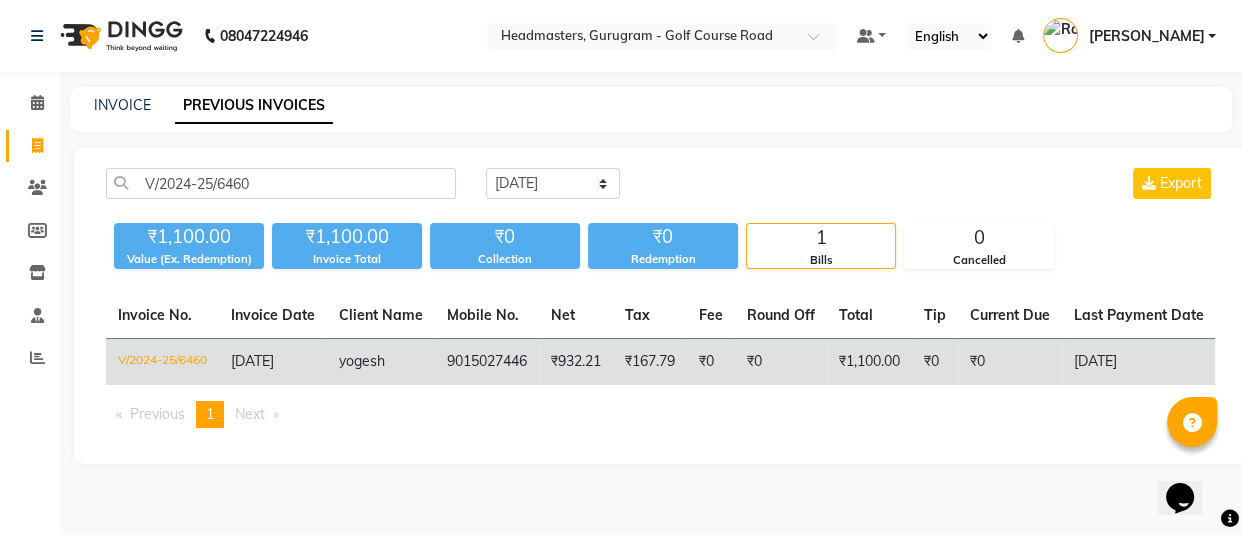 click on "₹0" 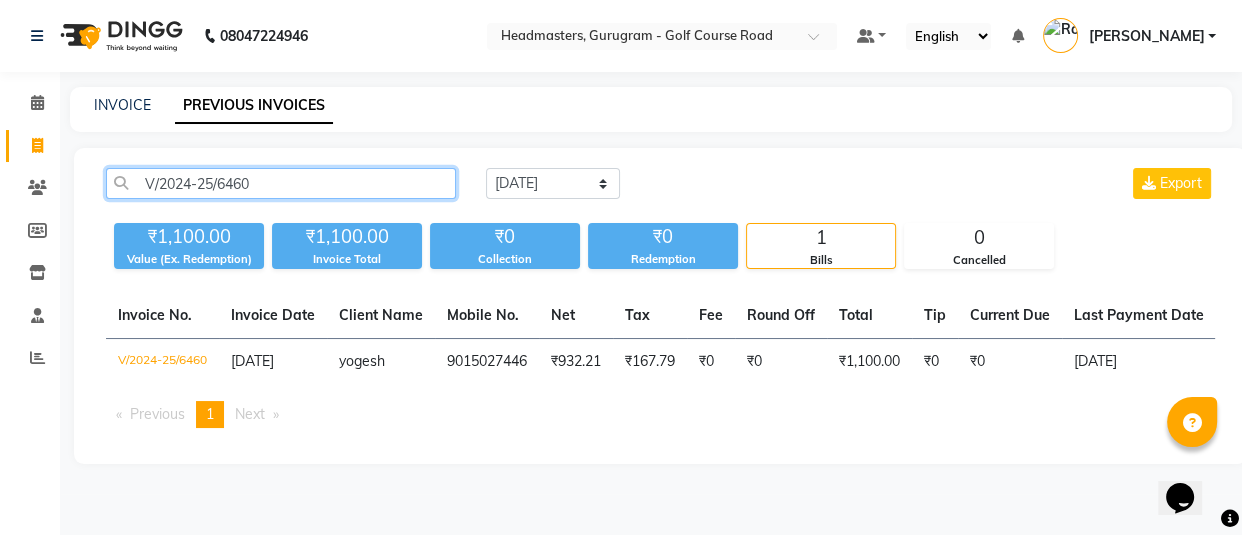 click on "V/2024-25/6460" 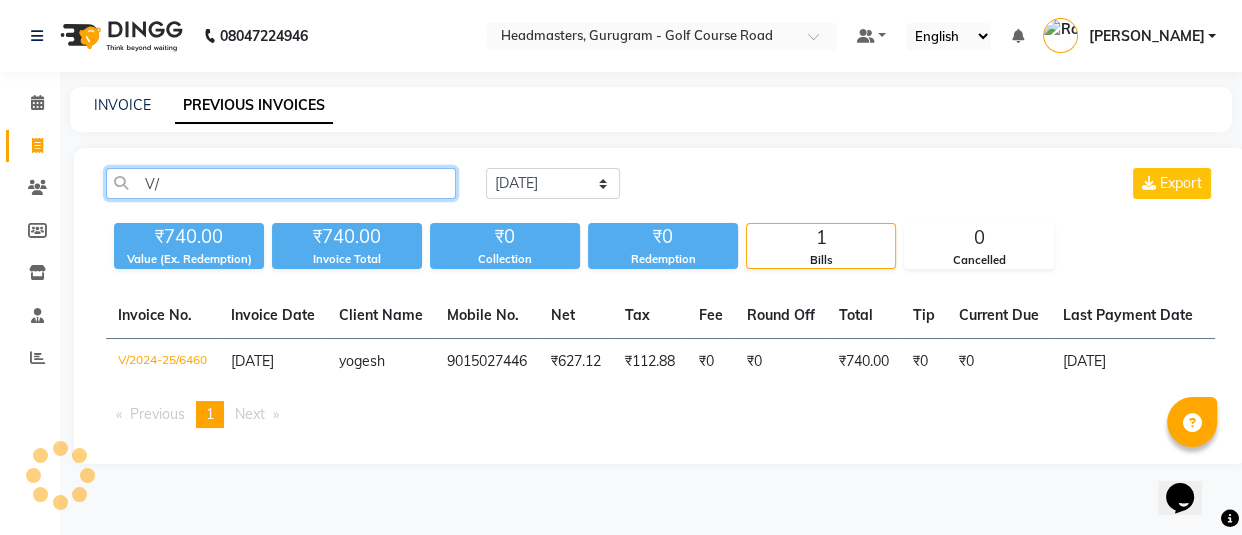 type on "V" 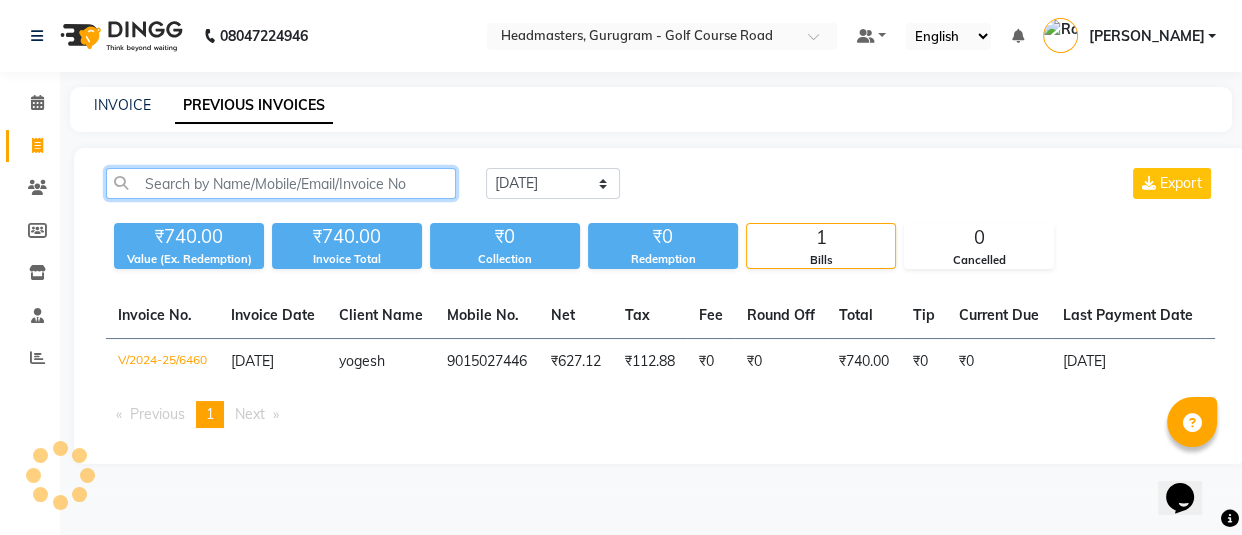 paste on "V/2024-25/6456" 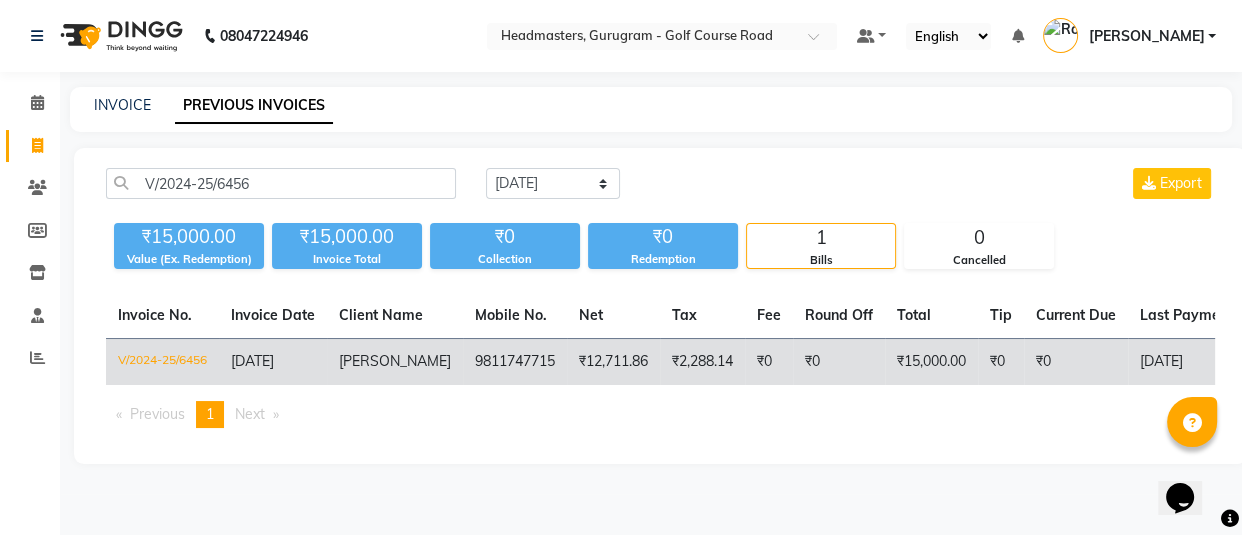 click on "₹0" 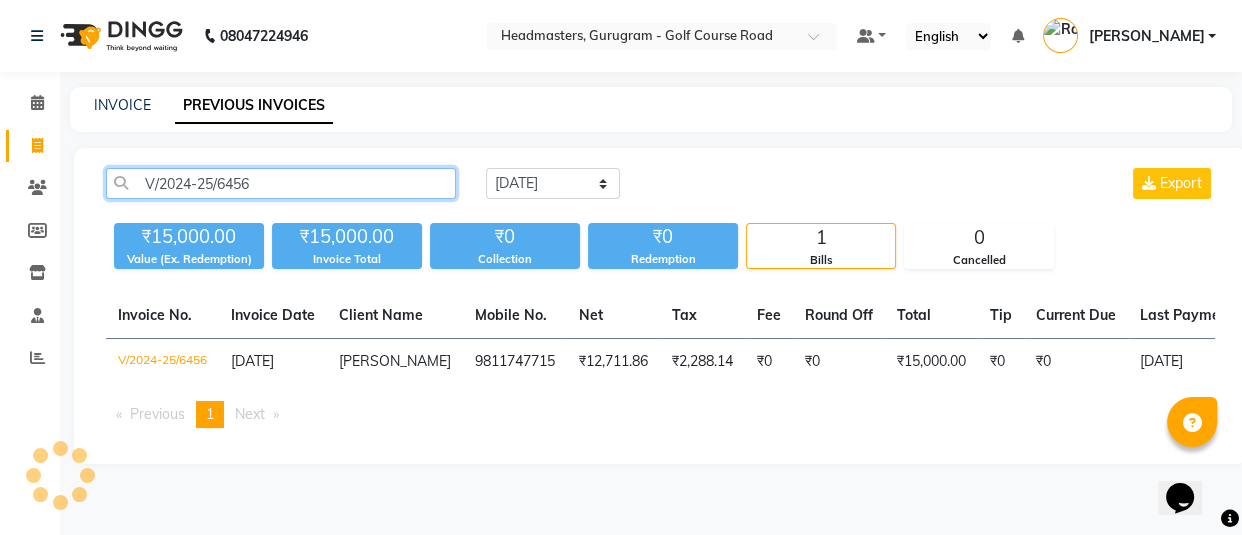 click on "V/2024-25/6456" 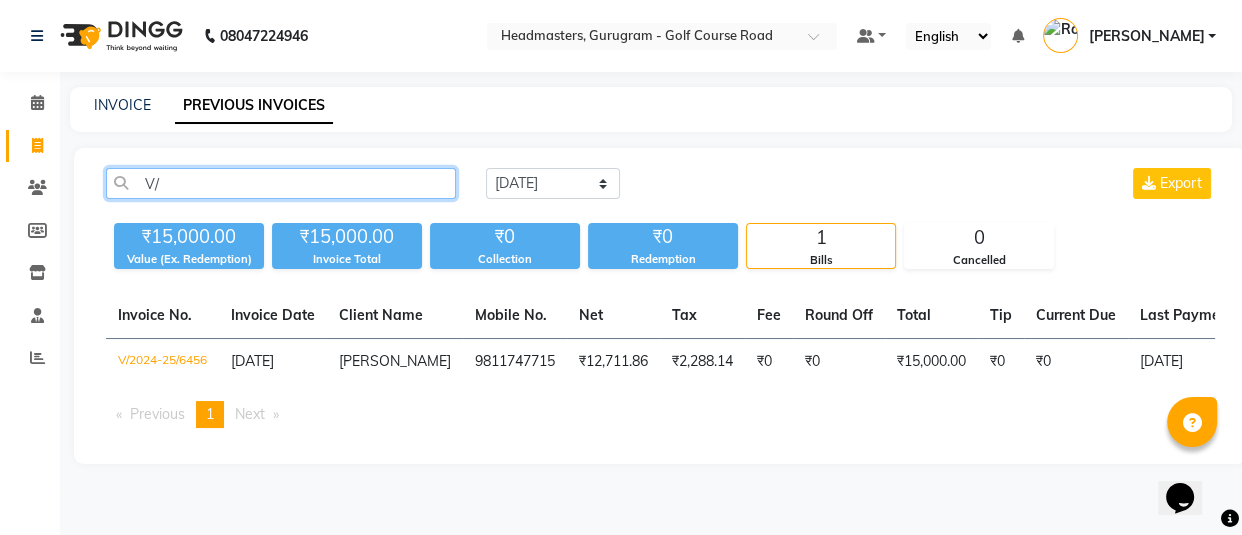 type on "V" 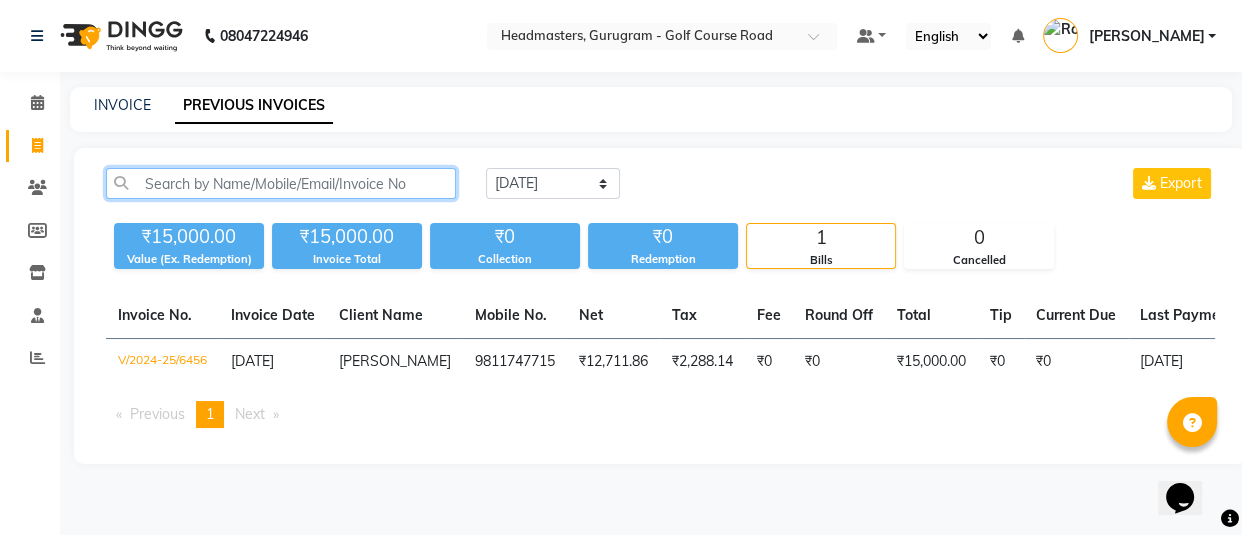 paste on "V/2024-25/6454" 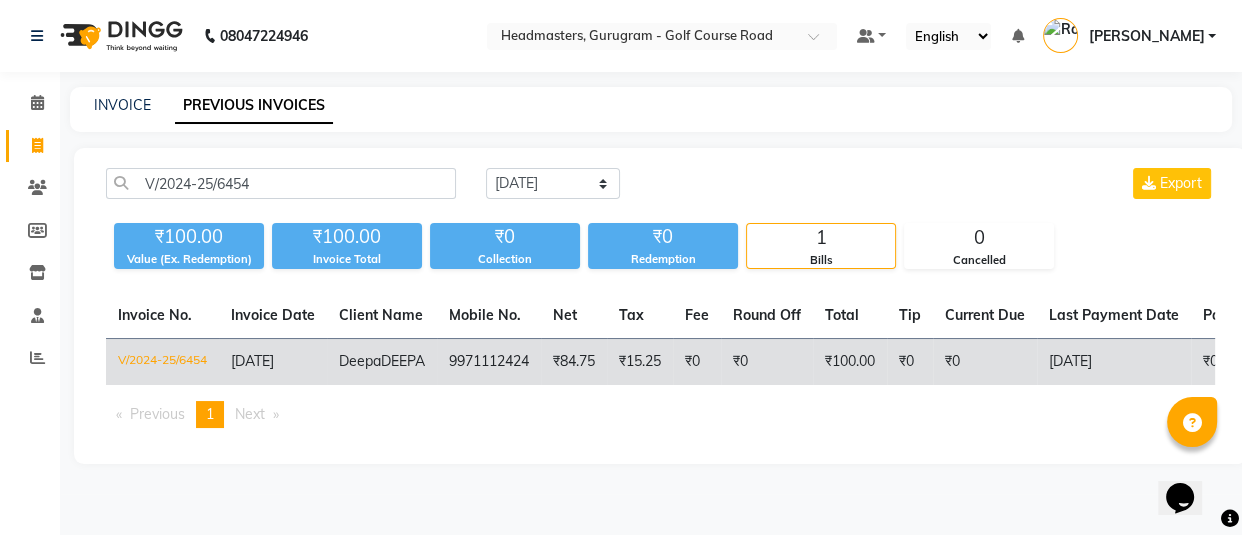 click on "₹0" 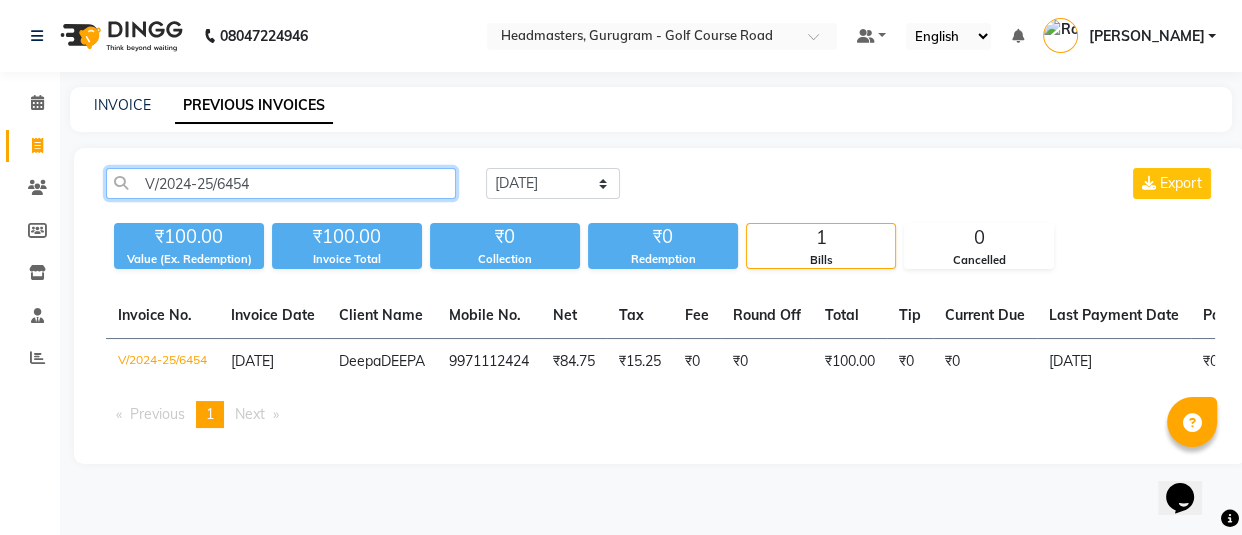 click on "V/2024-25/6454" 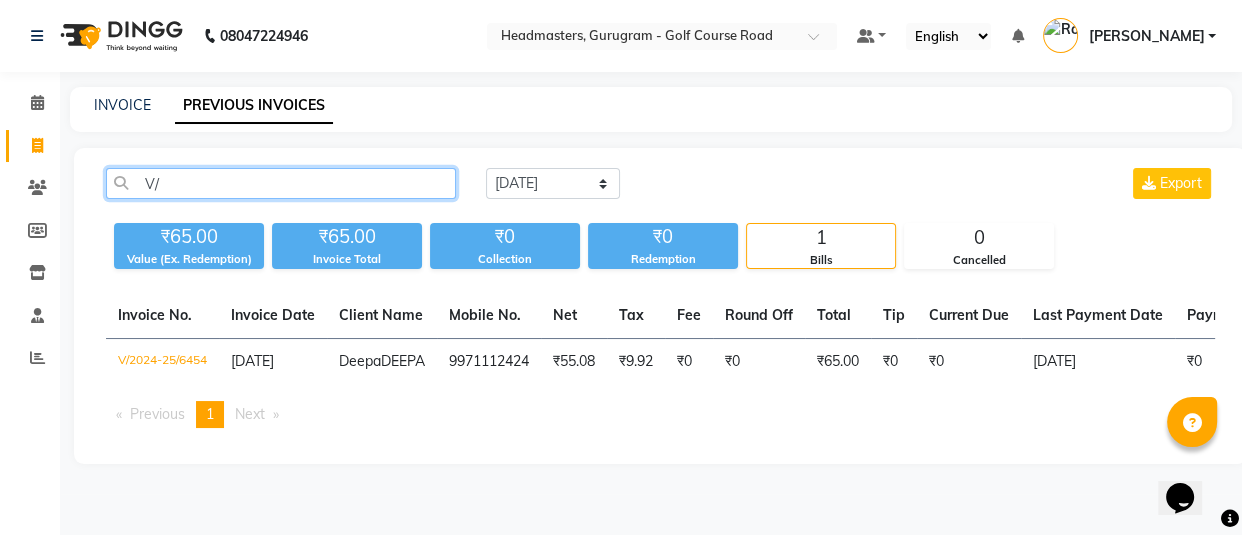 type on "V" 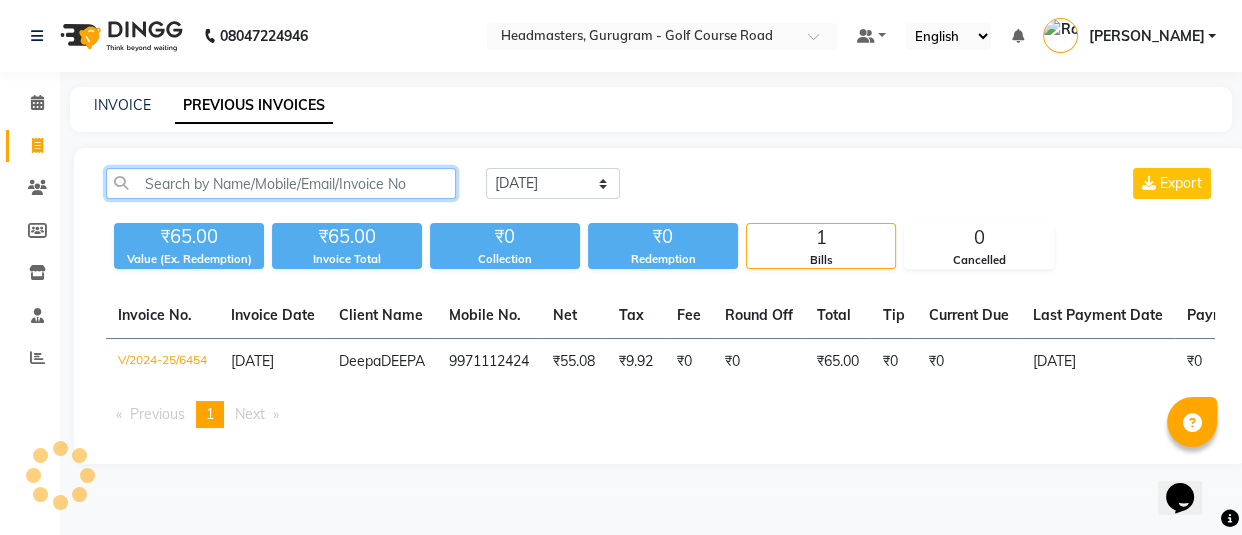 paste on "V/2024-25/6451" 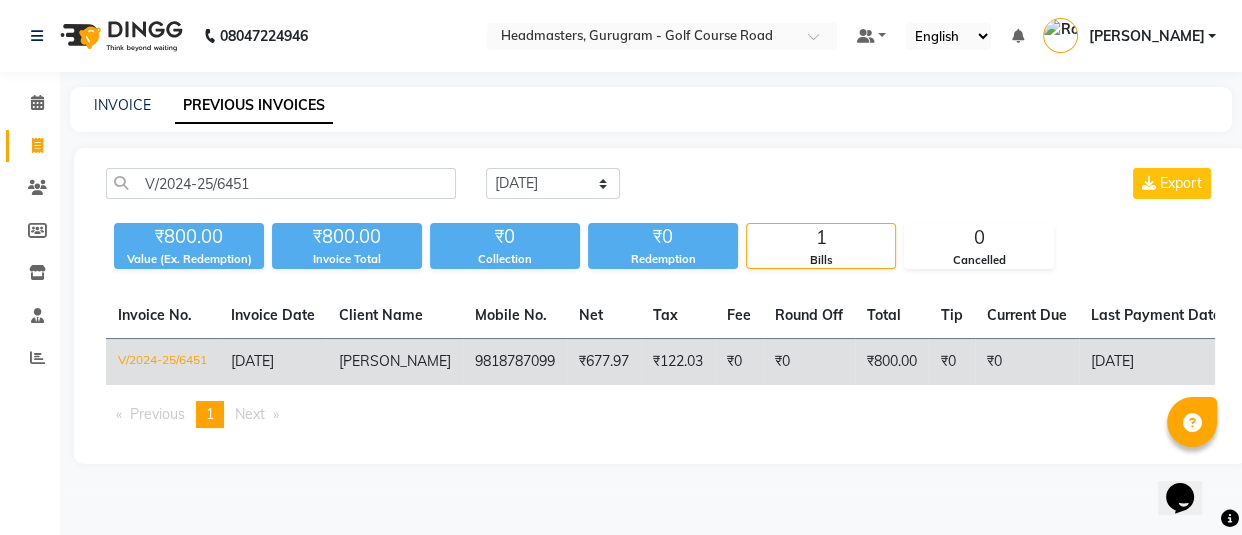 click on "₹0" 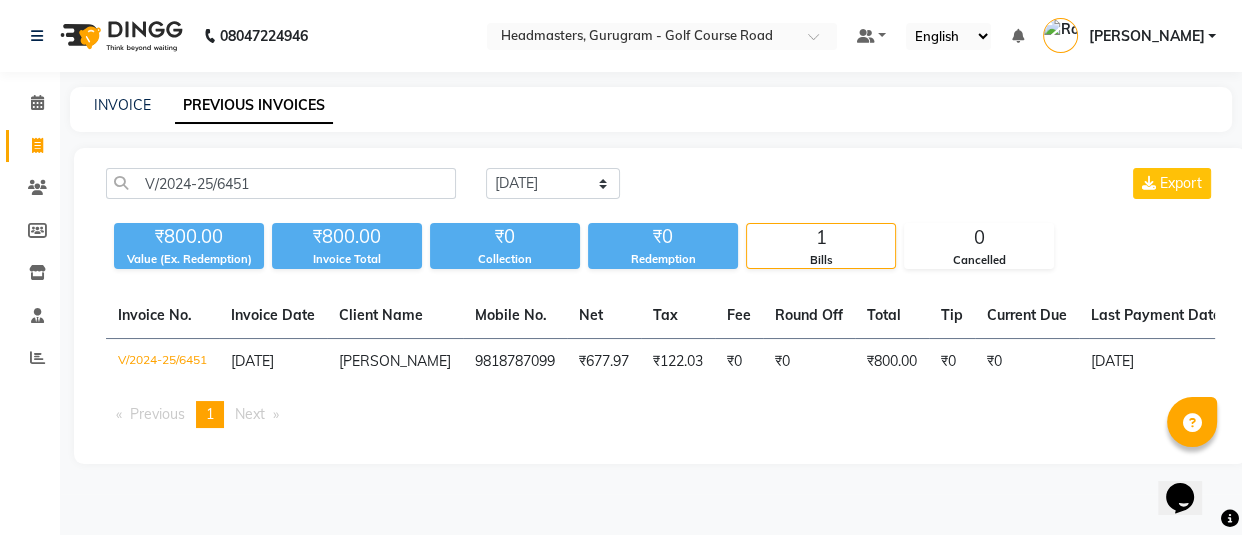 click on "V/2024-25/6451 Today Yesterday Custom Range Export ₹800.00 Value (Ex. Redemption) ₹800.00 Invoice Total  ₹0 Collection ₹0 Redemption 1 Bills 0 Cancelled  Invoice No.   Invoice Date   Client Name   Mobile No.   Net   Tax   Fee   Round Off   Total   Tip   Current Due   Last Payment Date   Payment Amount   Payment Methods   Cancel Reason   Status   V/2024-25/6451  28-03-2025 Vansh   9818787099 ₹677.97 ₹122.03  ₹0  ₹0 ₹800.00 ₹0 ₹0 28-03-2025 ₹0  - PAID  Previous  page  1 / 1  You're on page  1  Next  page" 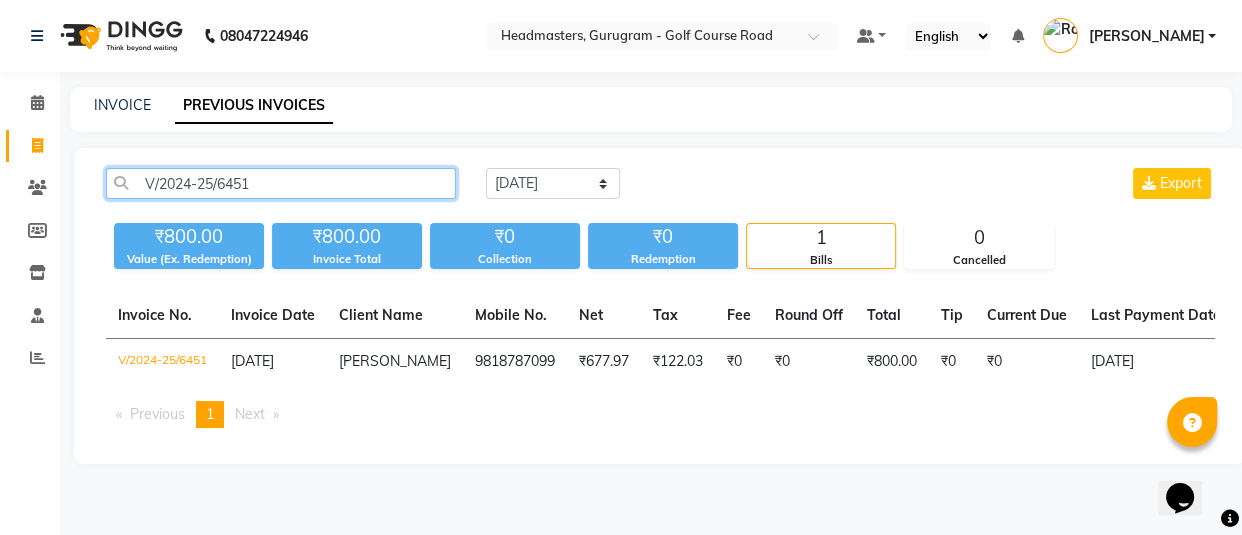 click on "V/2024-25/6451" 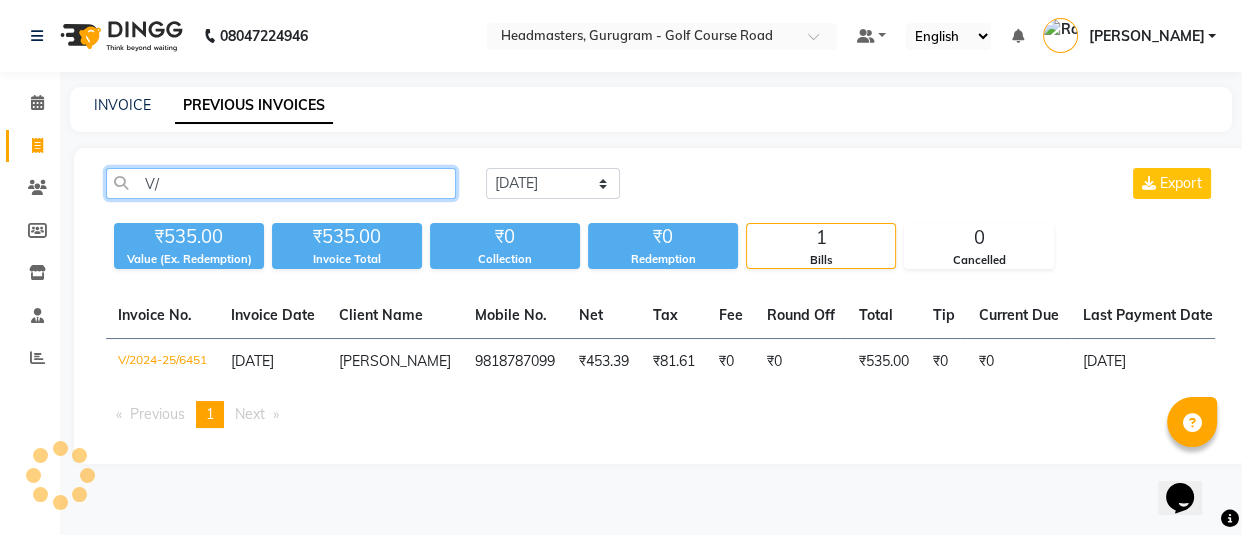 type on "V" 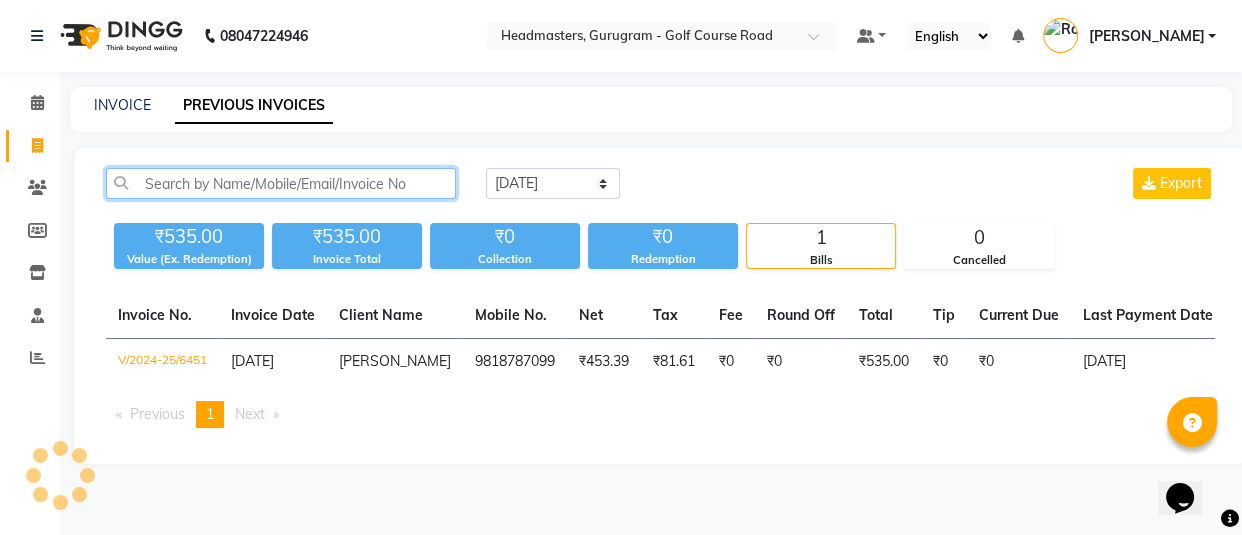paste on "V/2024-25/6431" 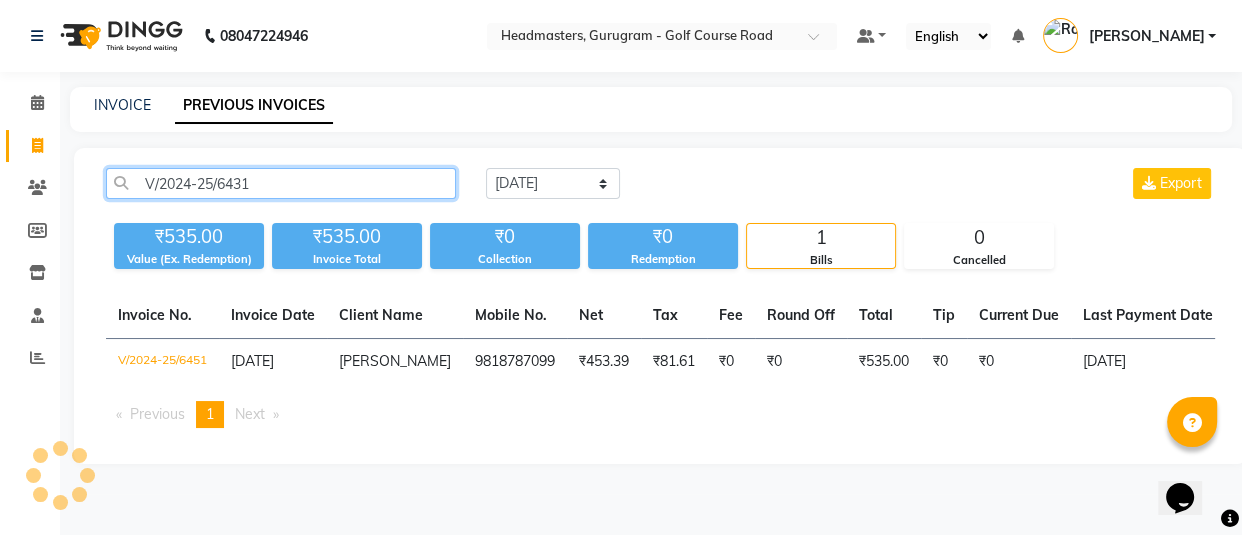 type on "V/2024-25/6431" 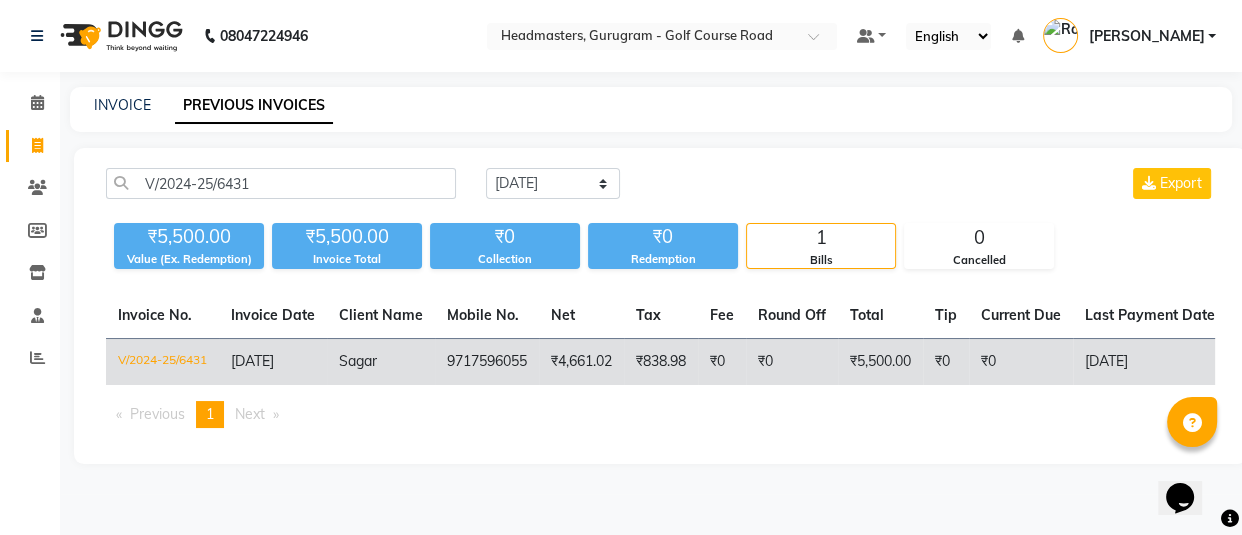 click on "₹838.98" 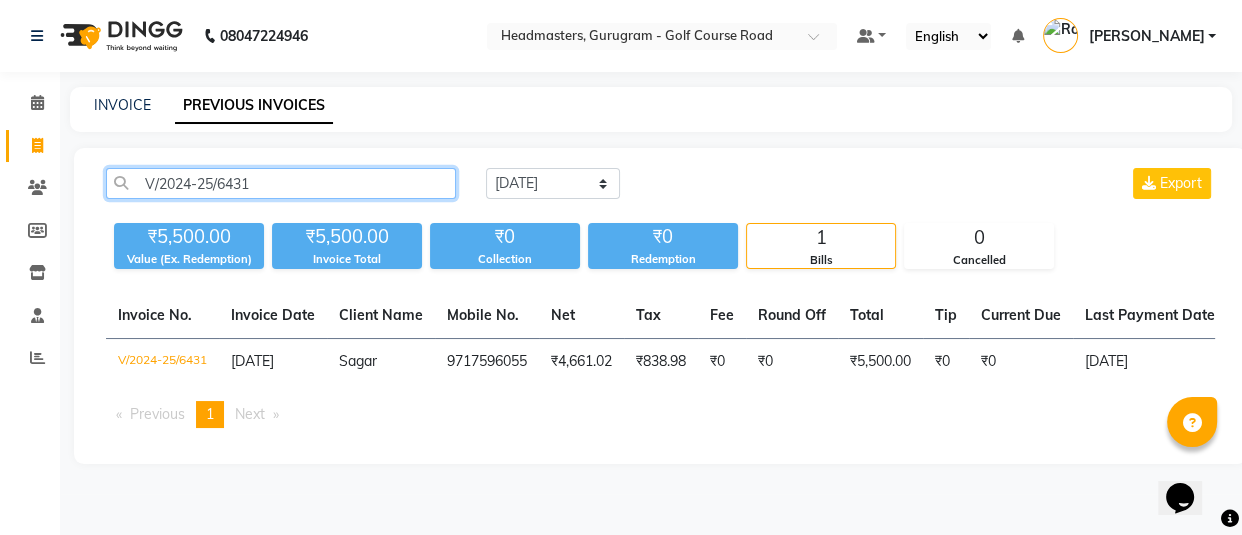 click on "V/2024-25/6431" 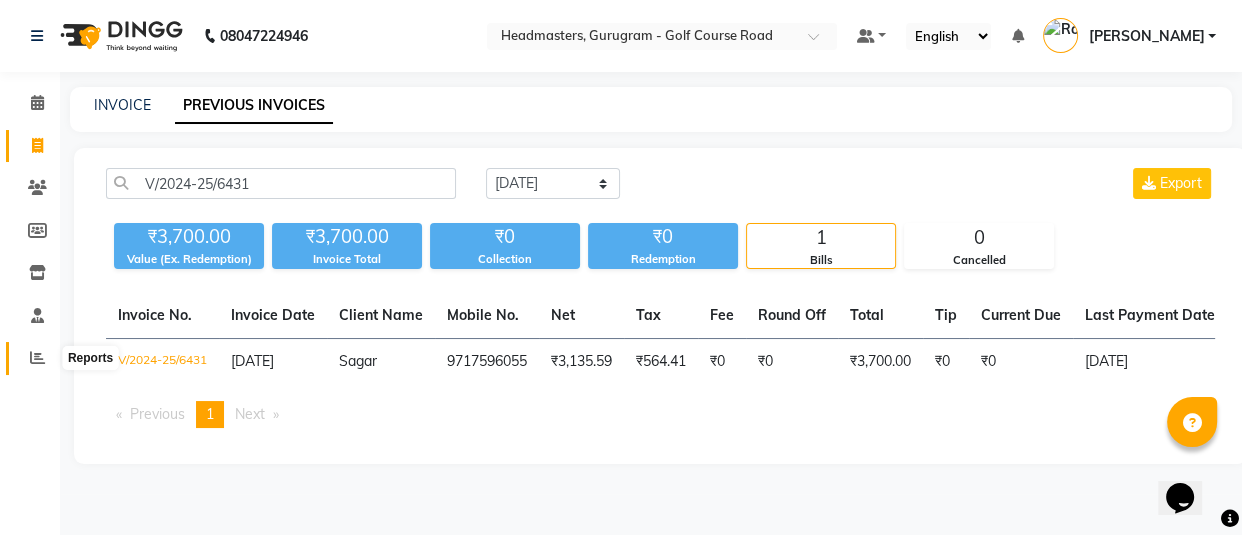 click 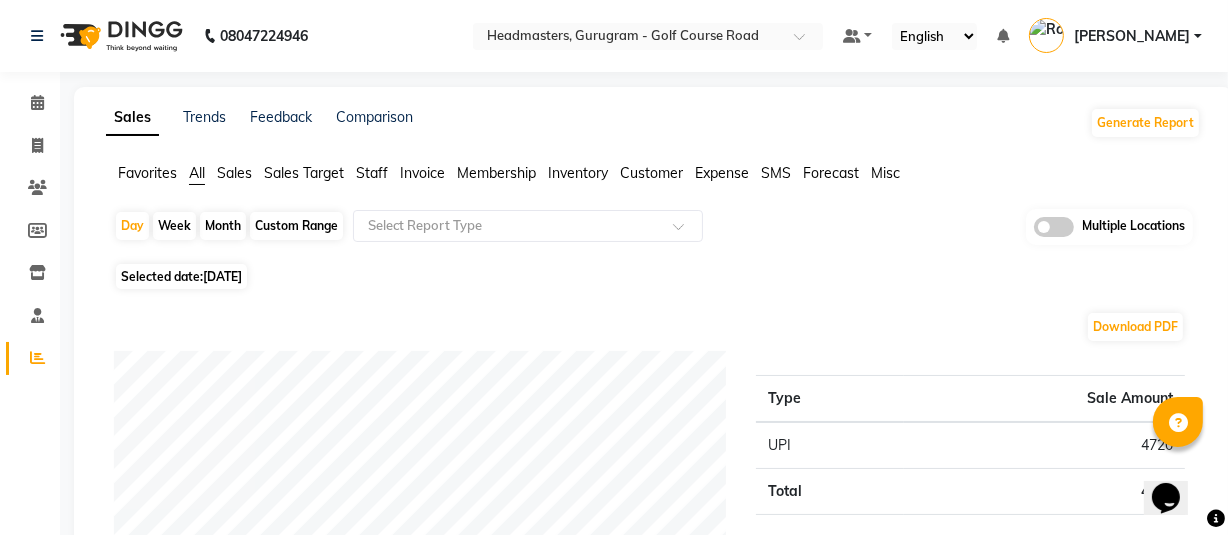 click on "Custom Range" 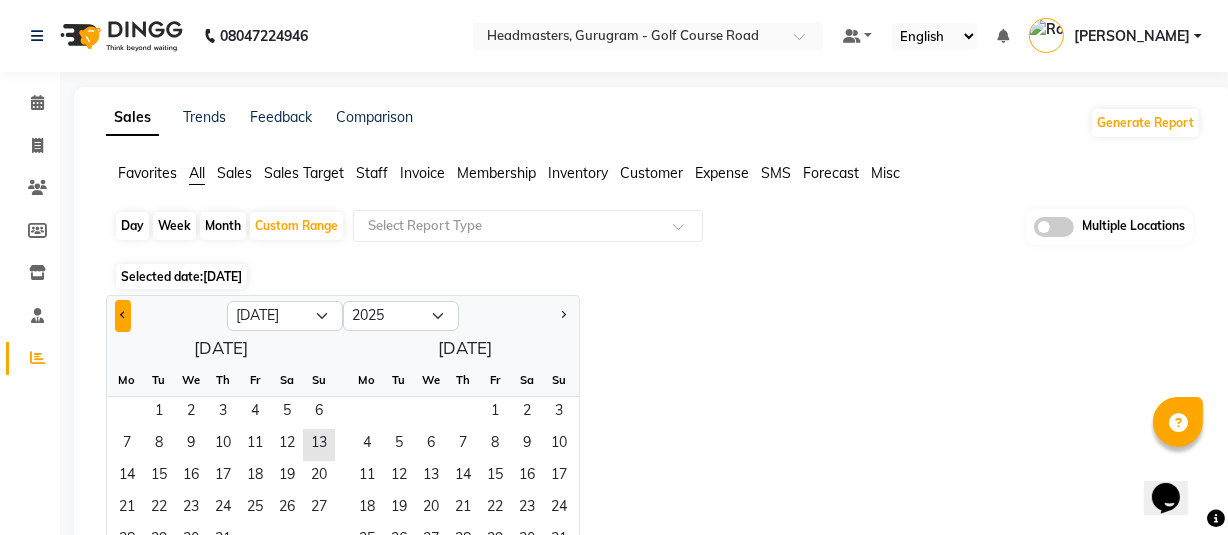 click 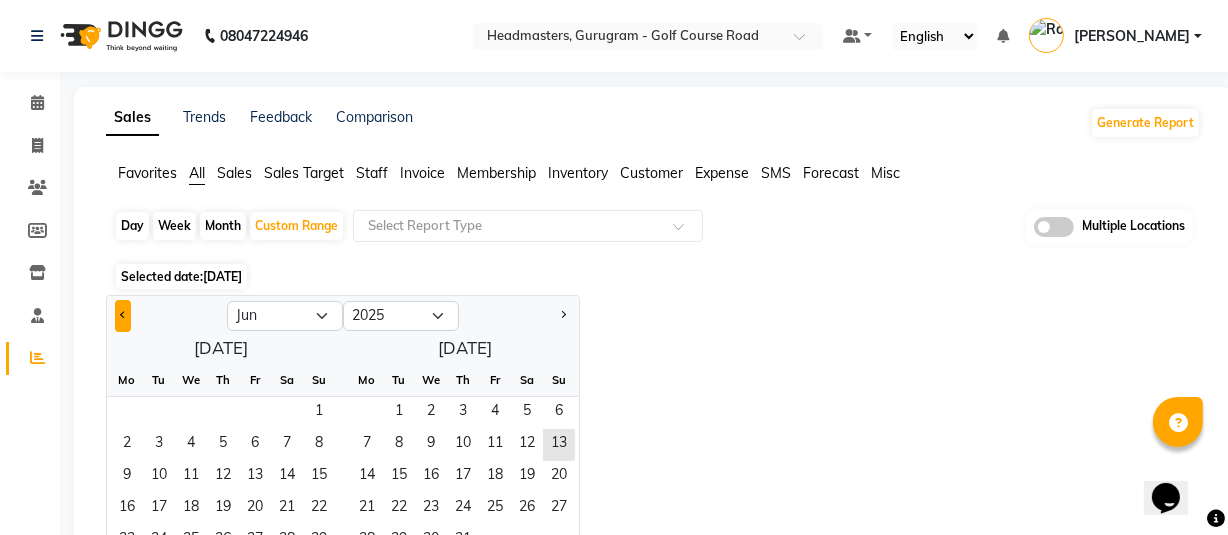click 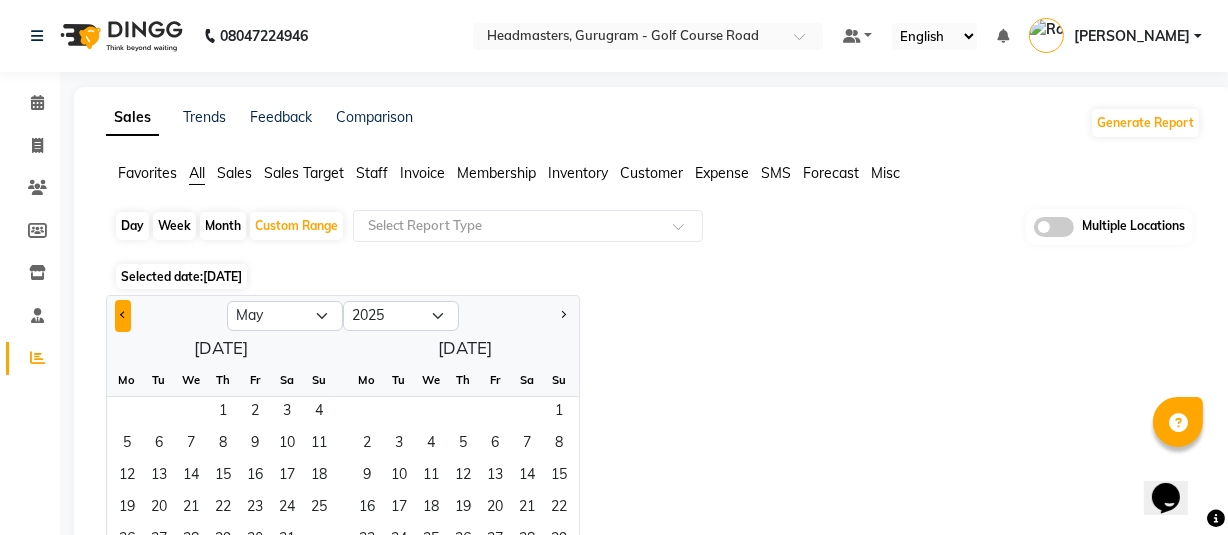 click 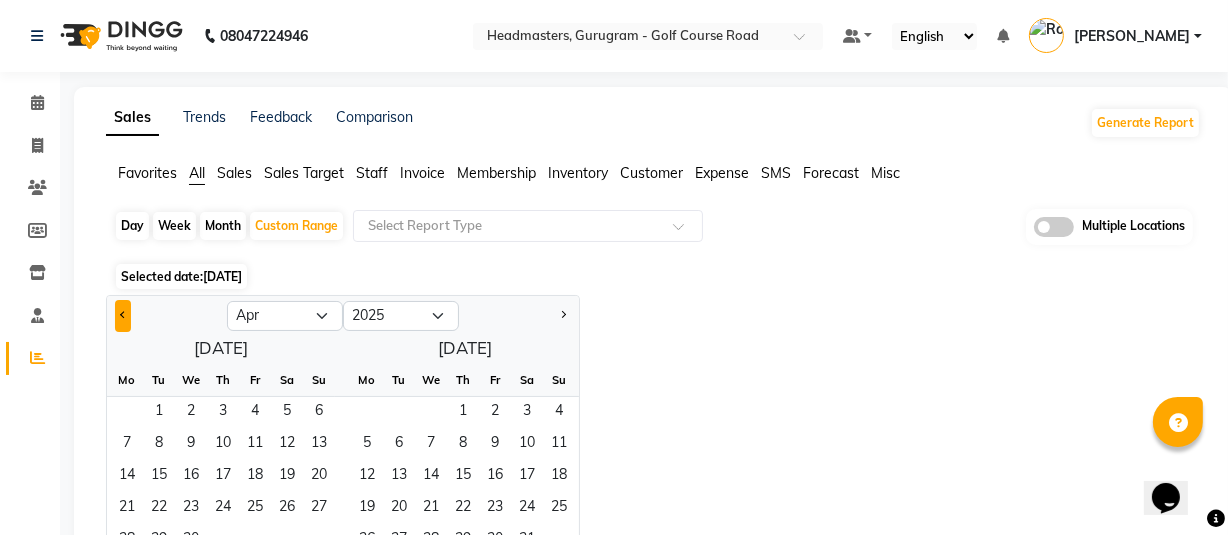 click 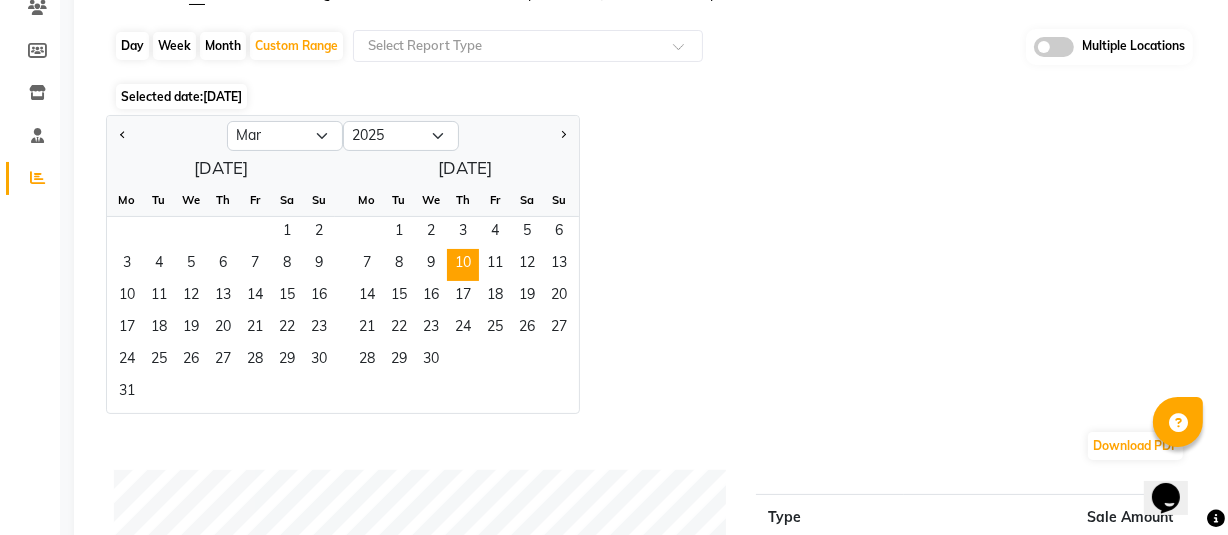 scroll, scrollTop: 181, scrollLeft: 0, axis: vertical 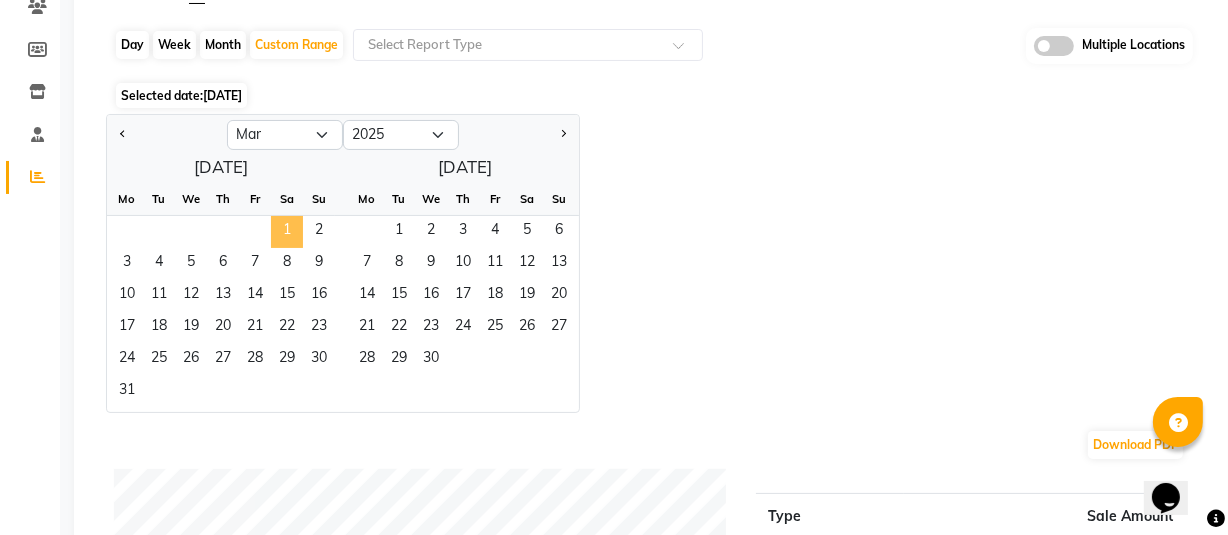 click on "1" 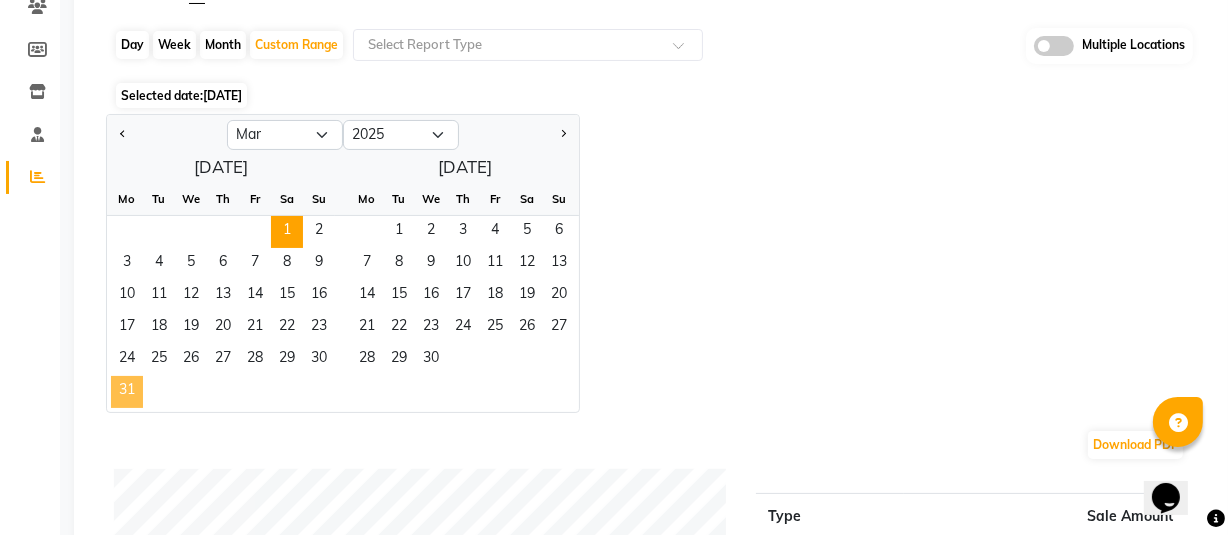 click on "31" 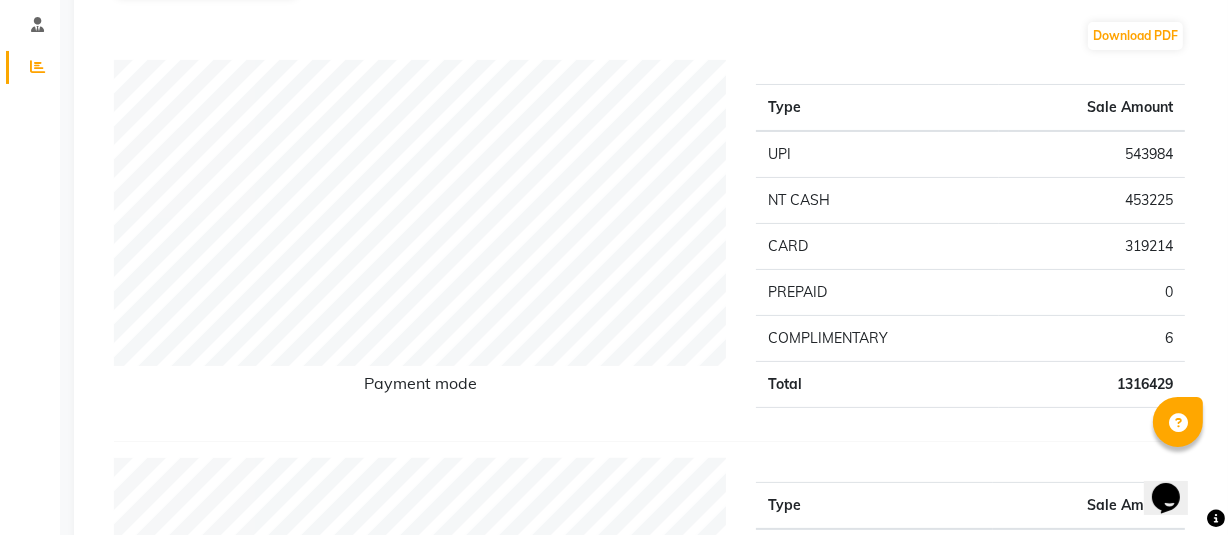 scroll, scrollTop: 0, scrollLeft: 0, axis: both 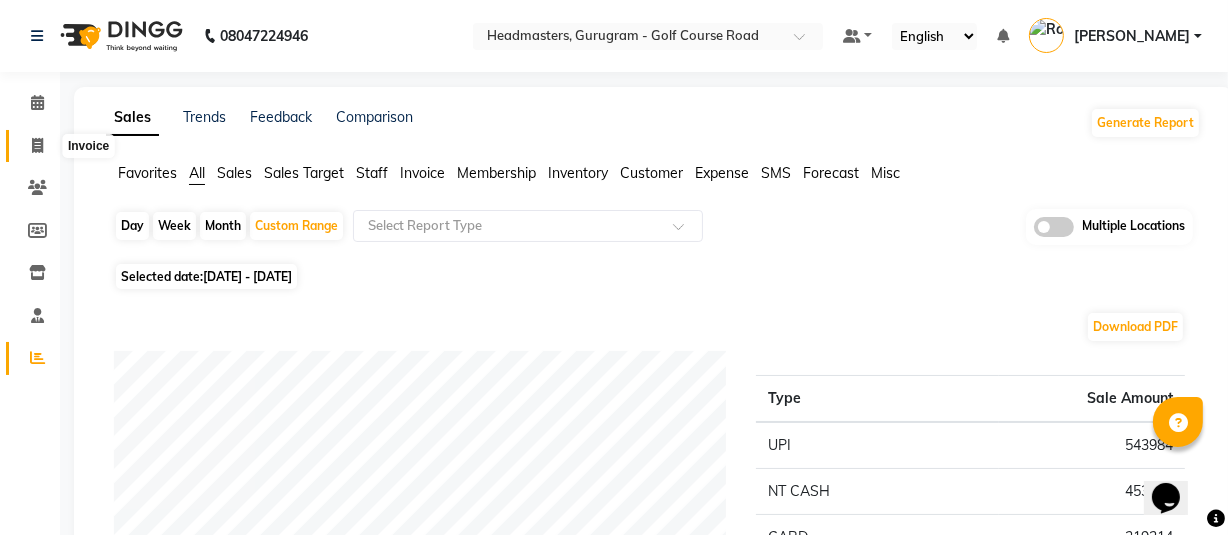 click 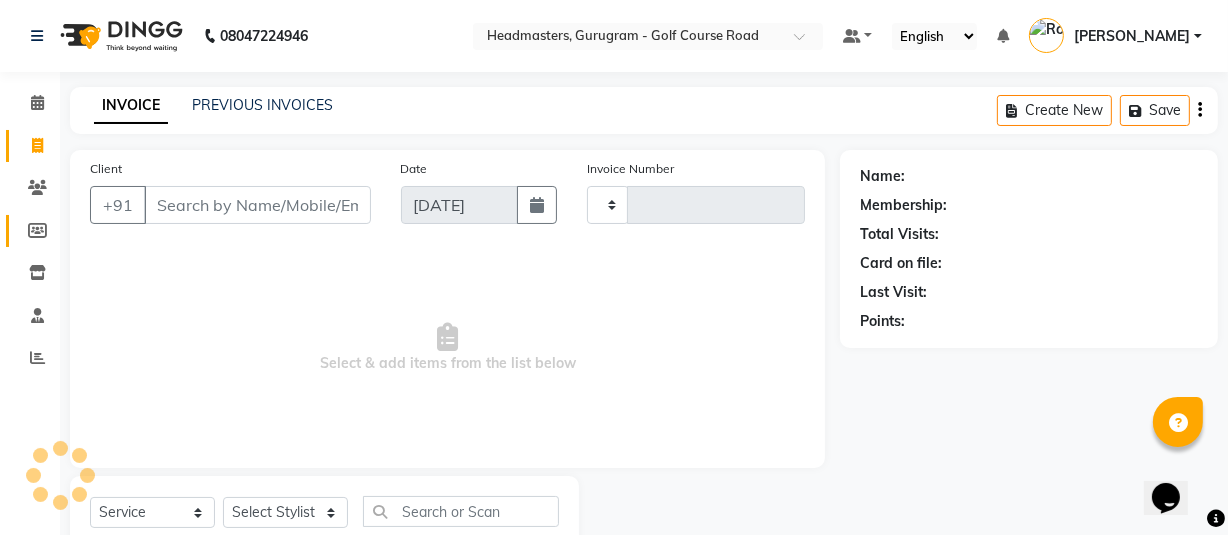 scroll, scrollTop: 66, scrollLeft: 0, axis: vertical 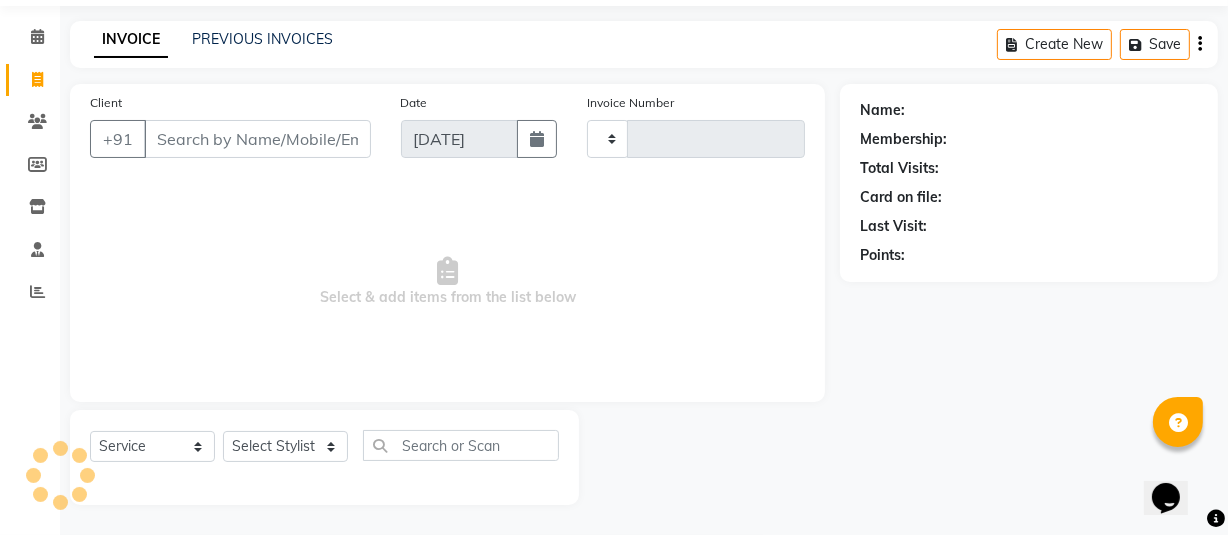 type on "1894" 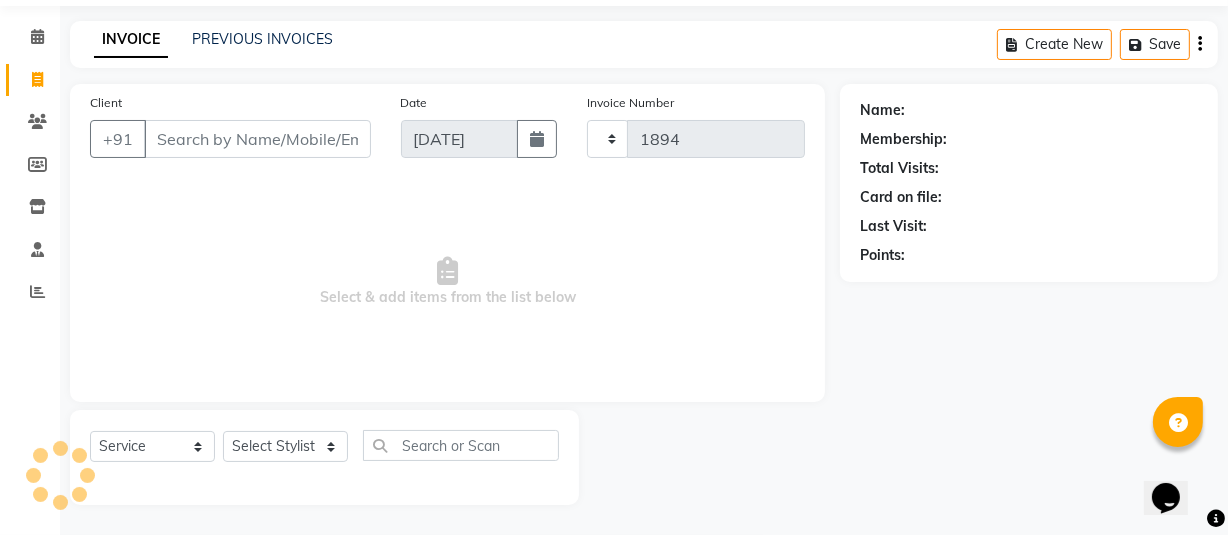 select on "7134" 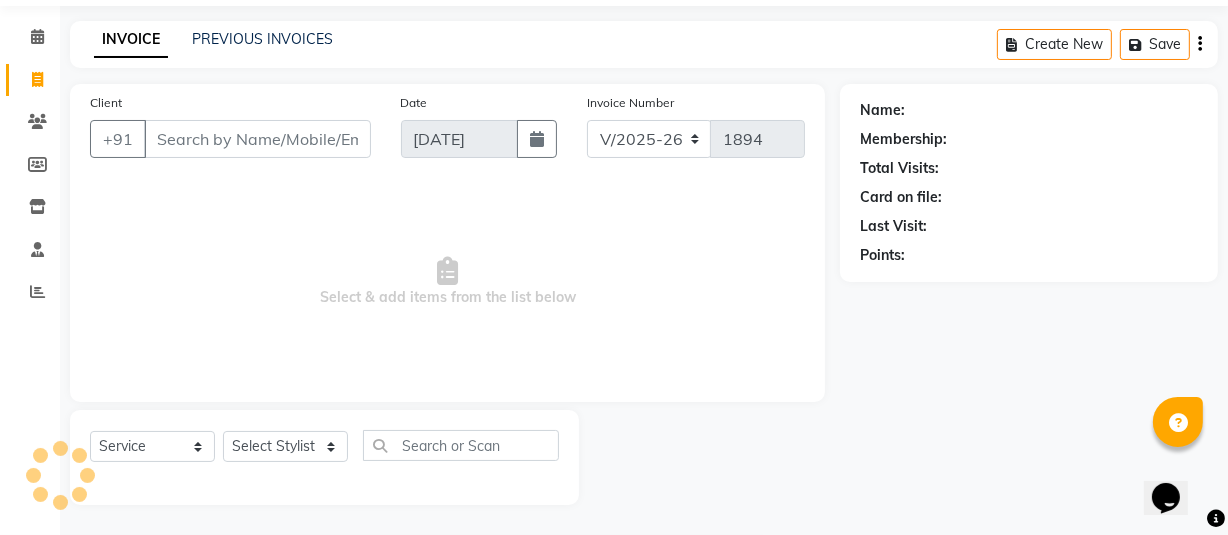 select on "product" 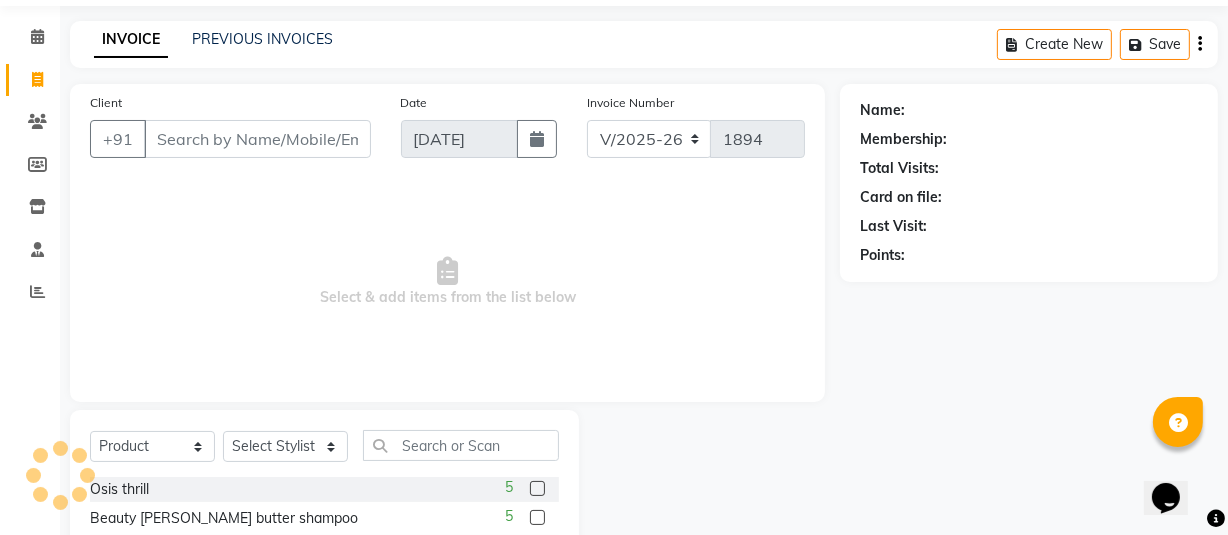 click on "INVOICE PREVIOUS INVOICES Create New   Save" 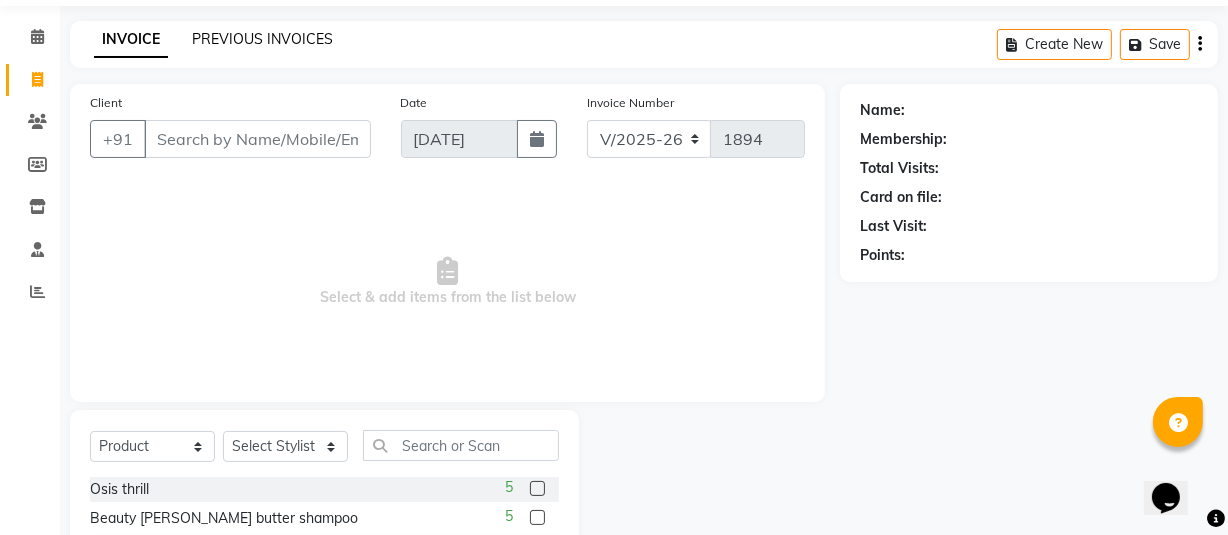 click on "PREVIOUS INVOICES" 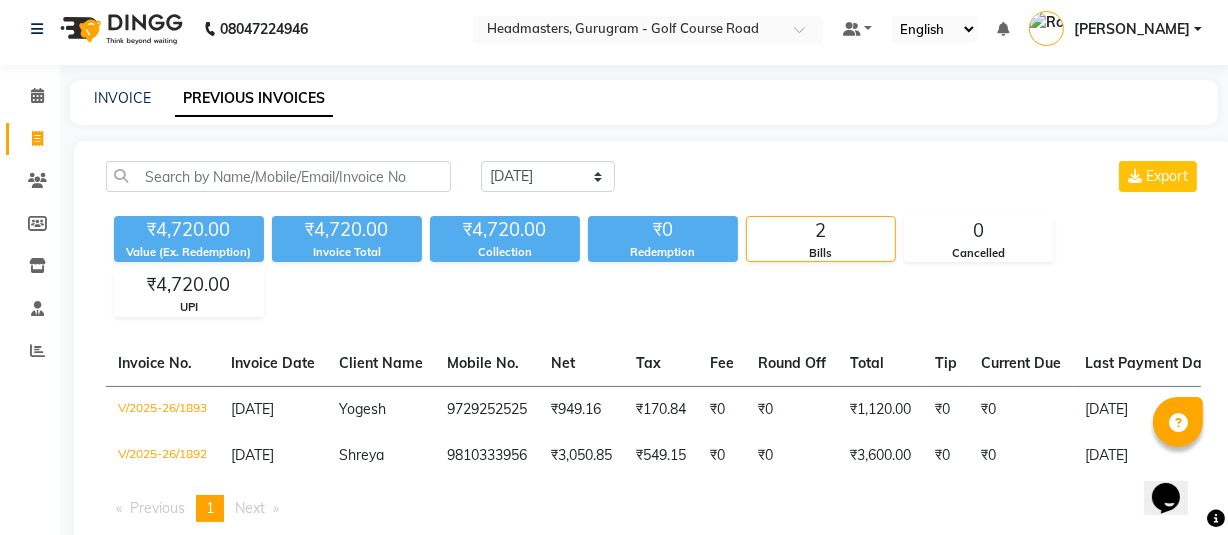 scroll, scrollTop: 66, scrollLeft: 0, axis: vertical 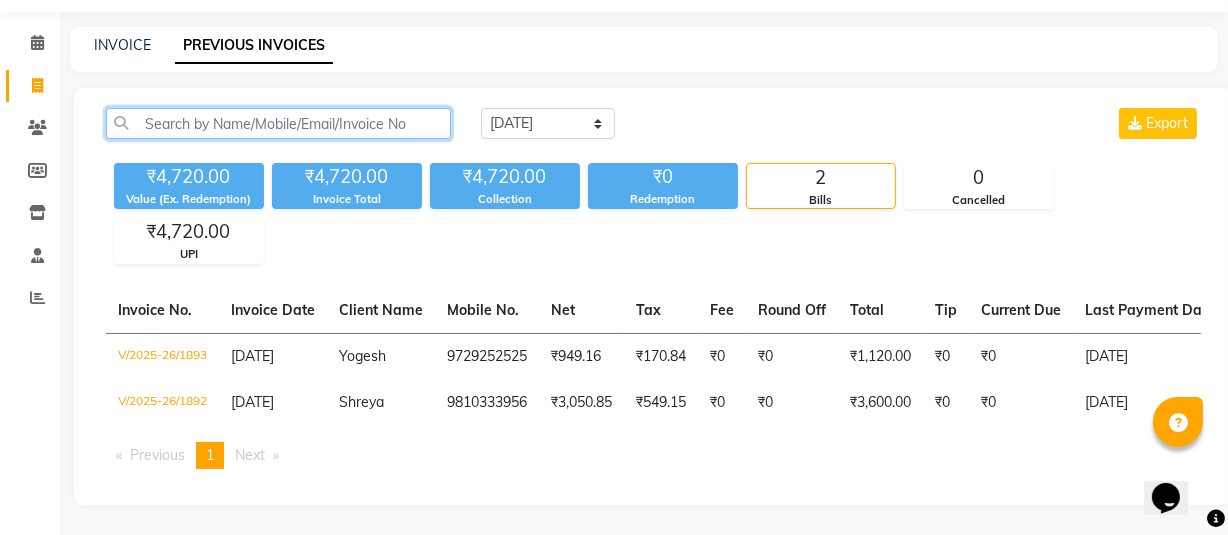 click 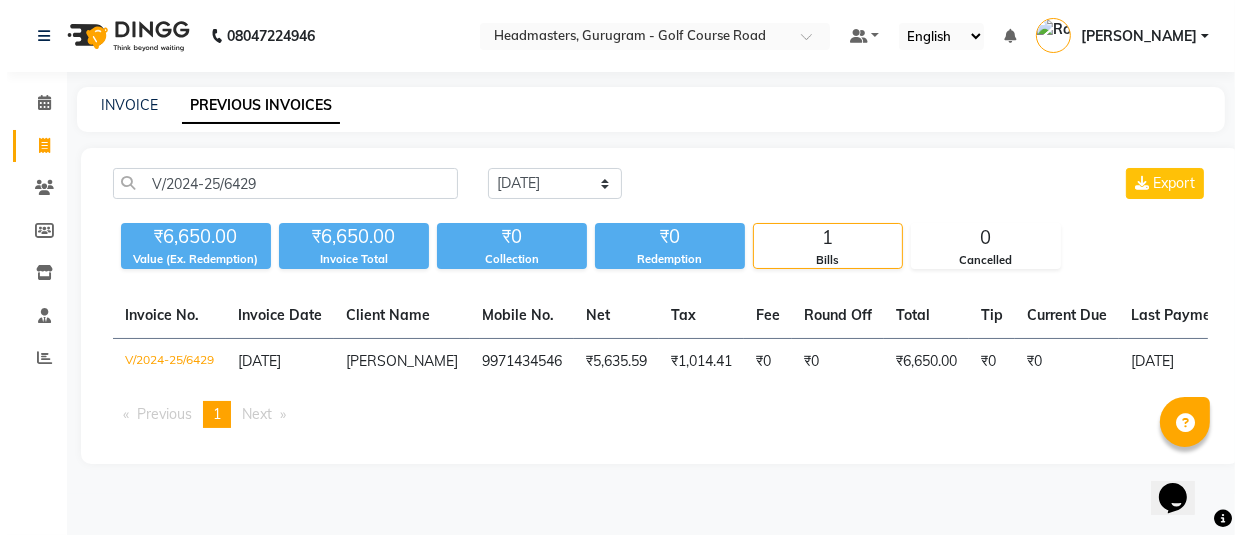 scroll, scrollTop: 0, scrollLeft: 0, axis: both 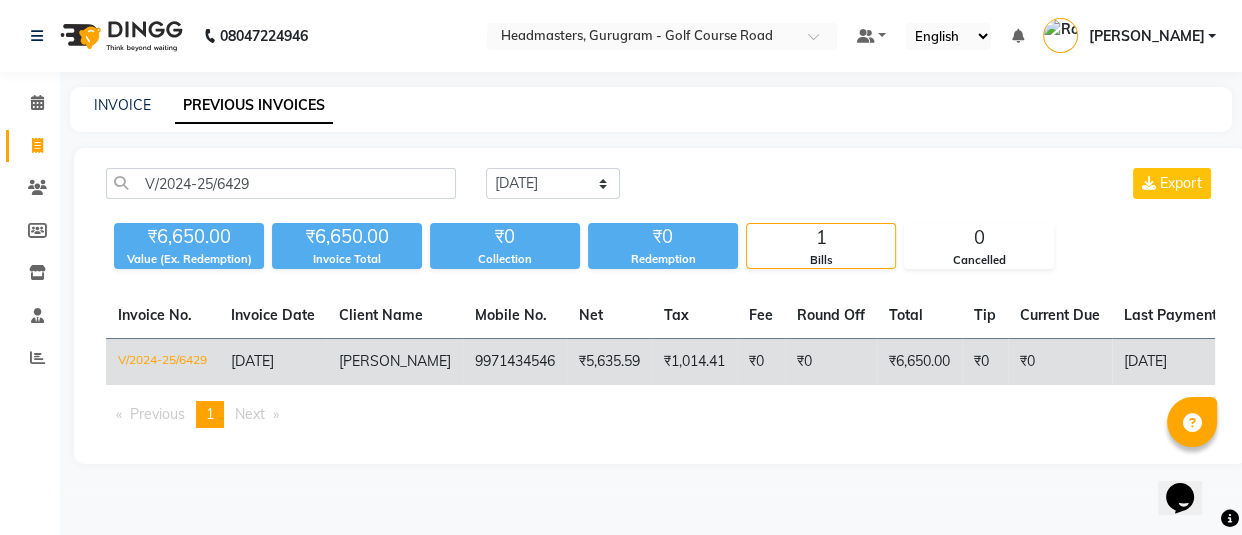 click on "₹1,014.41" 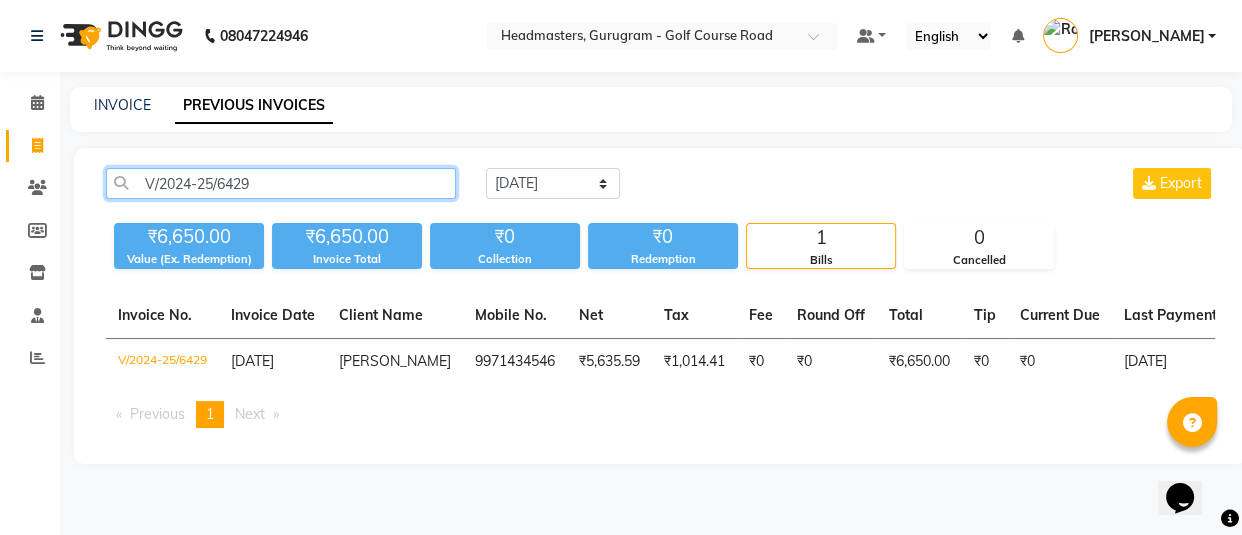 click on "V/2024-25/6429" 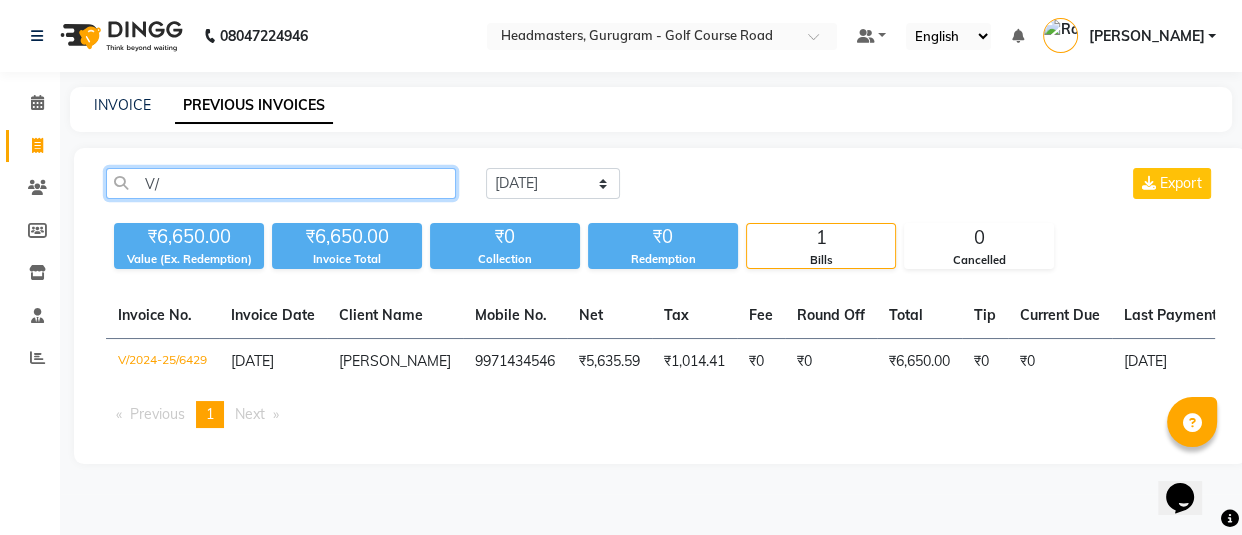 type on "V" 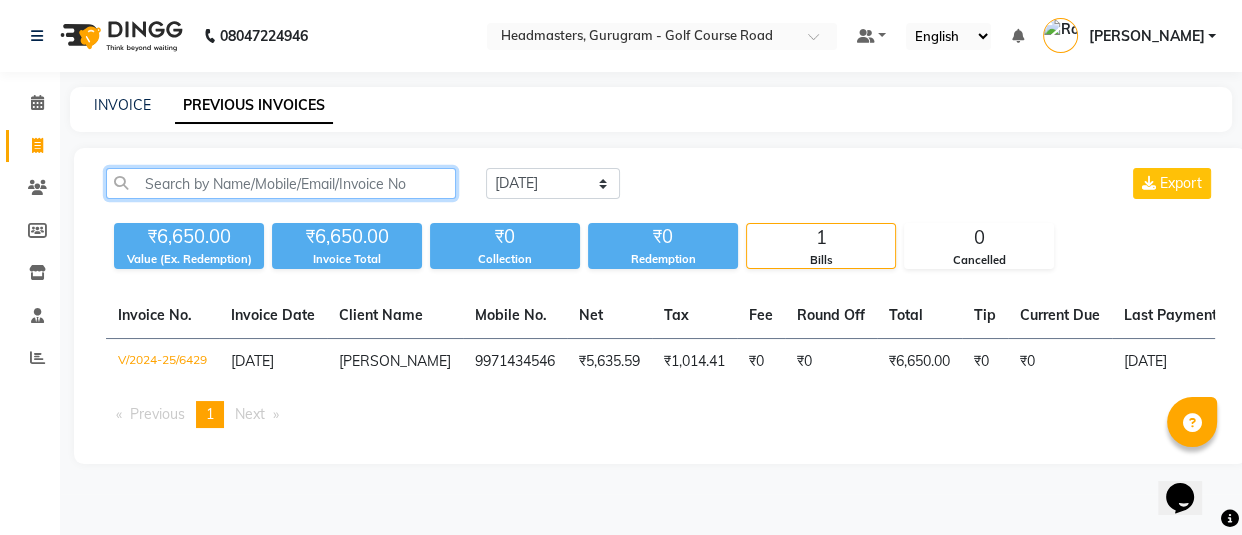 paste on "V/2024-25/6424" 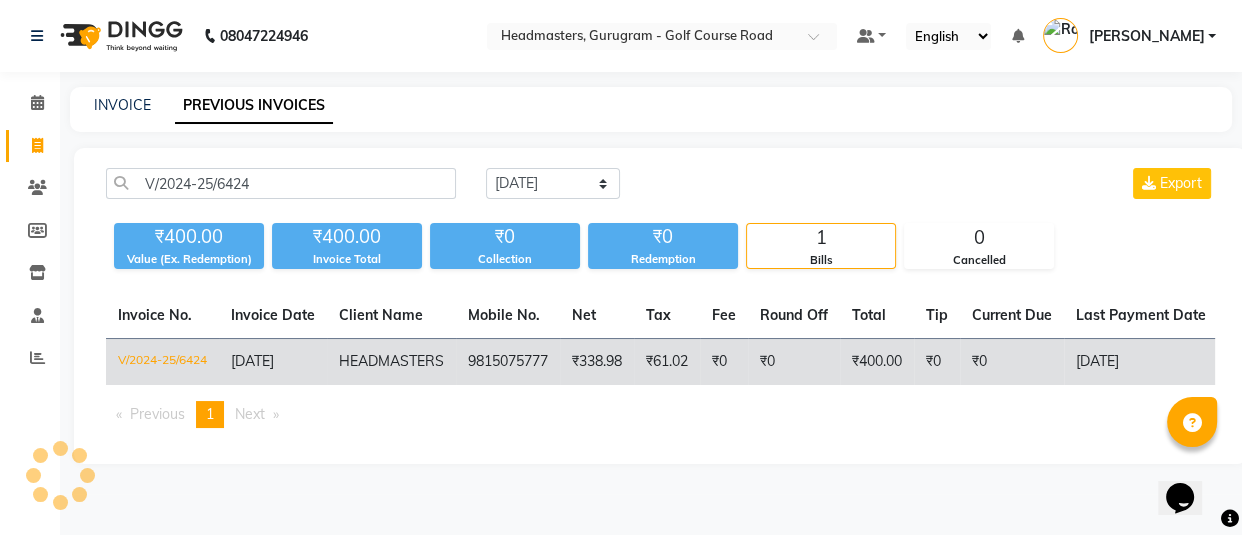 click on "₹0" 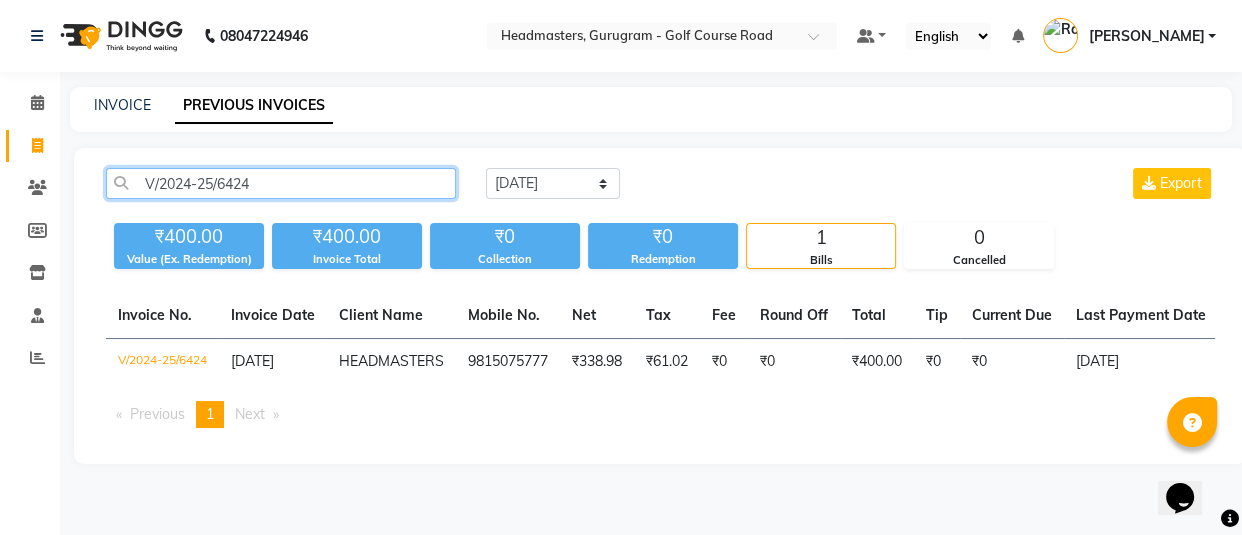 click on "V/2024-25/6424" 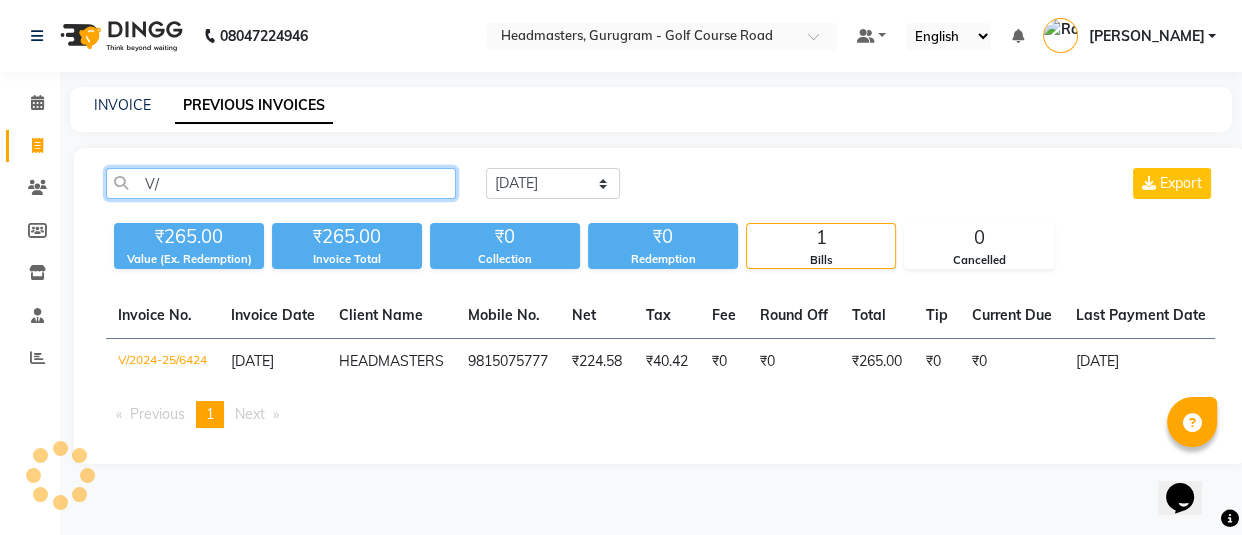 type on "V" 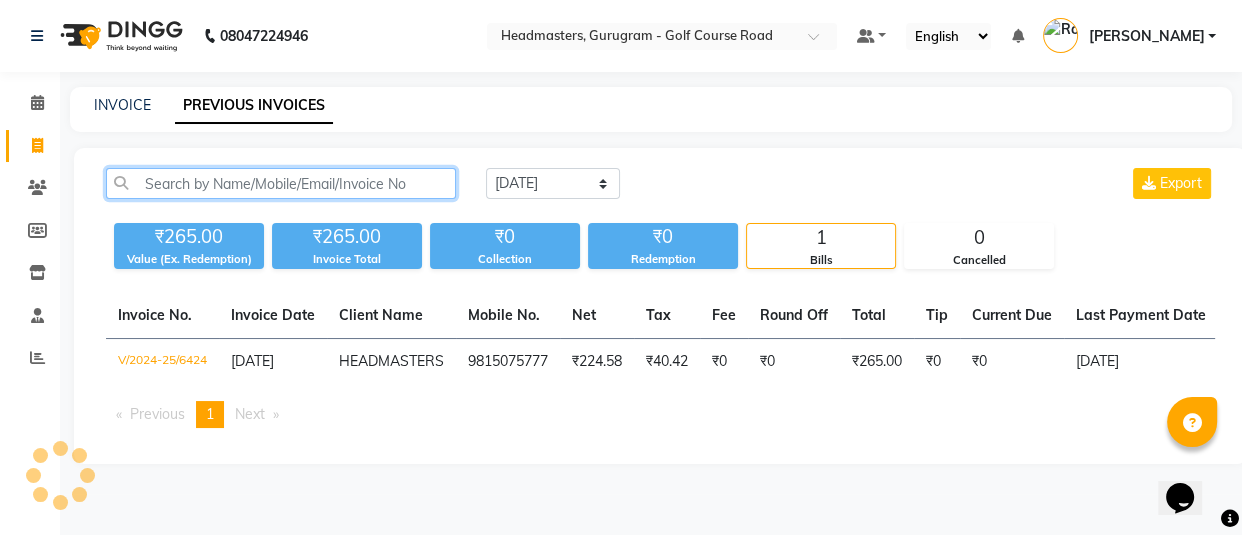 paste on "V/2024-25/6422" 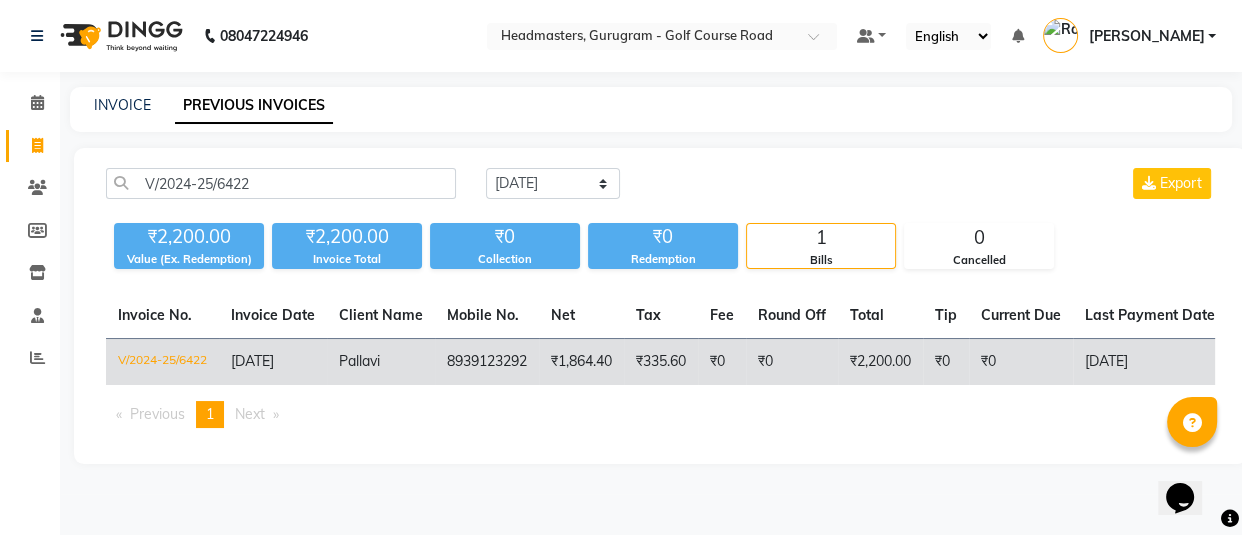 click on "₹0" 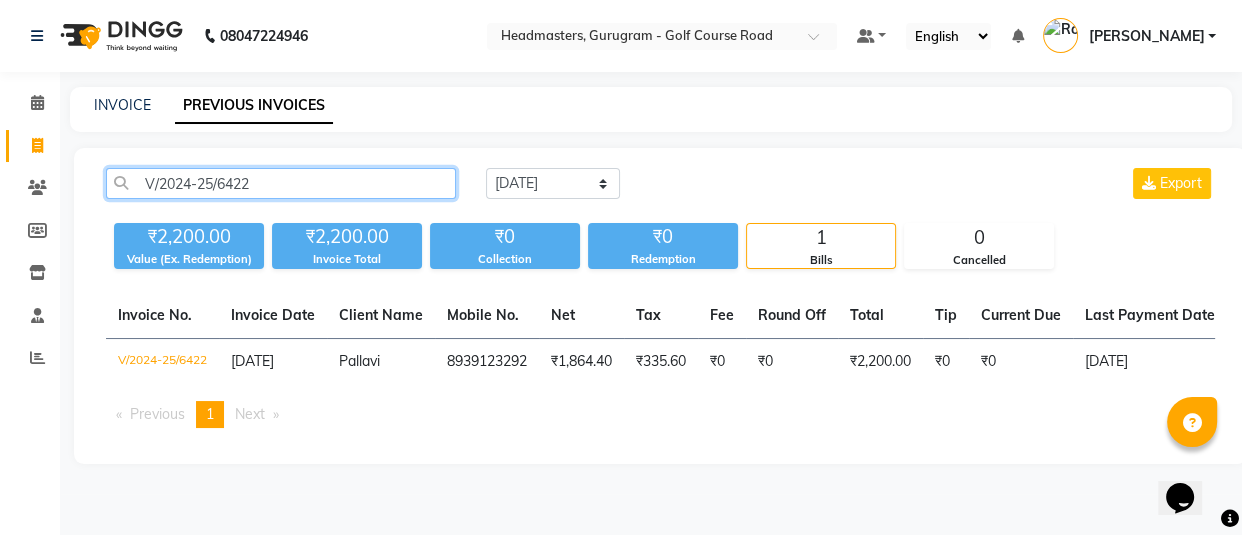 click on "V/2024-25/6422" 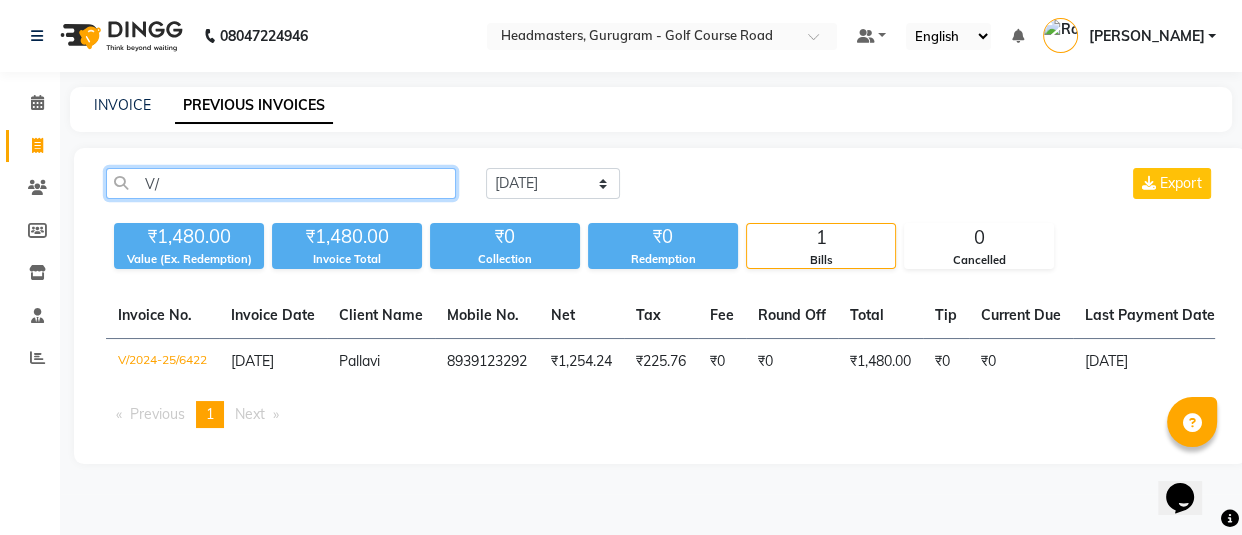 type on "V" 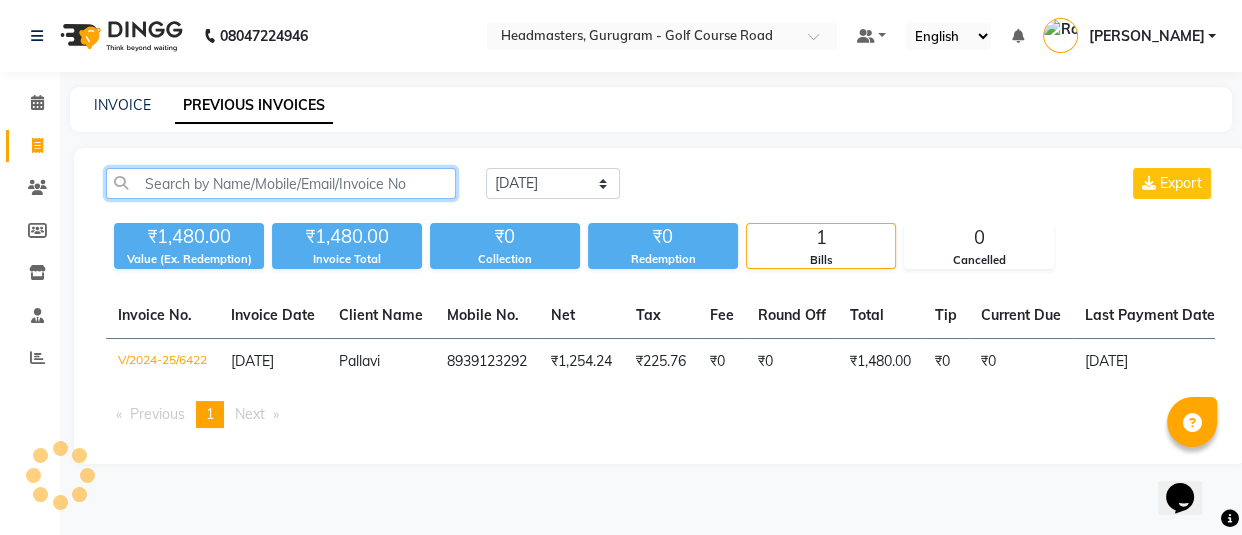 paste on "V/2024-25/6416" 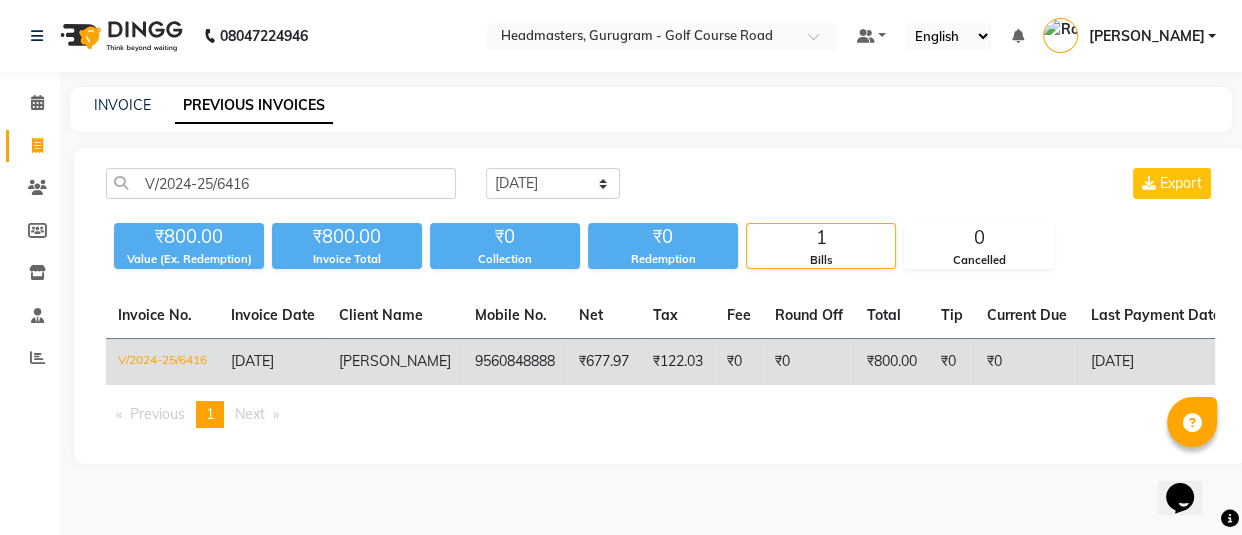 click on "₹800.00" 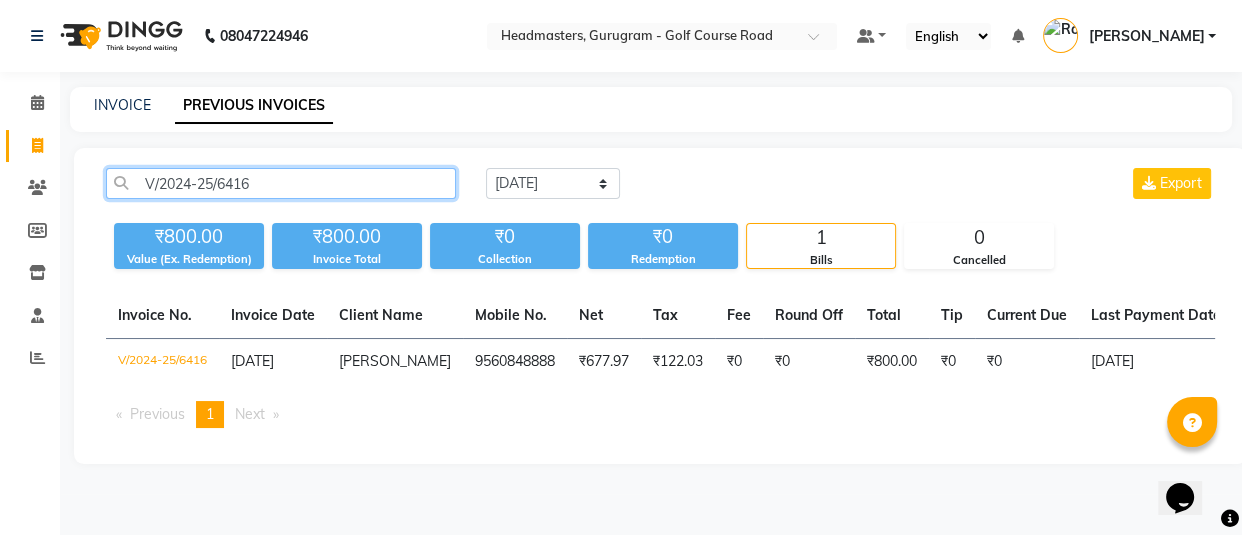 click on "V/2024-25/6416" 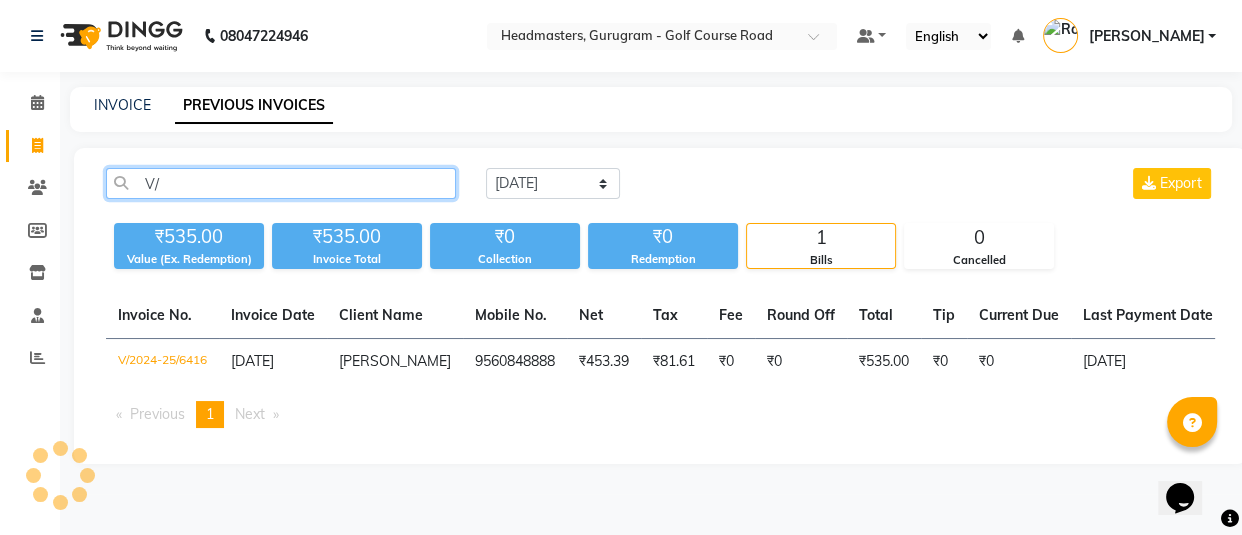 type on "V" 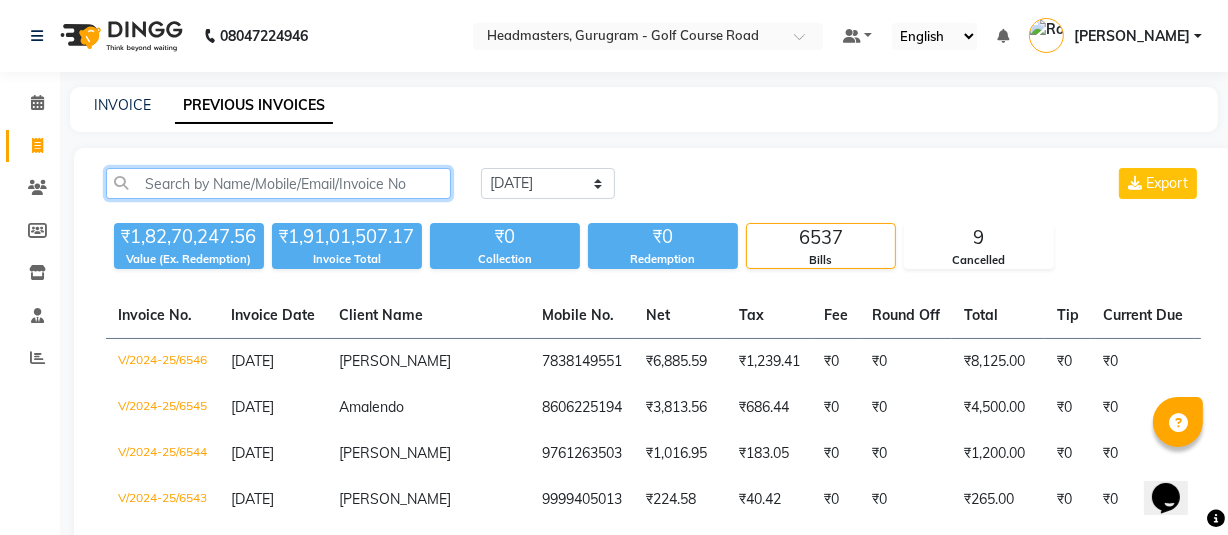 paste on "V/2024-25/6415" 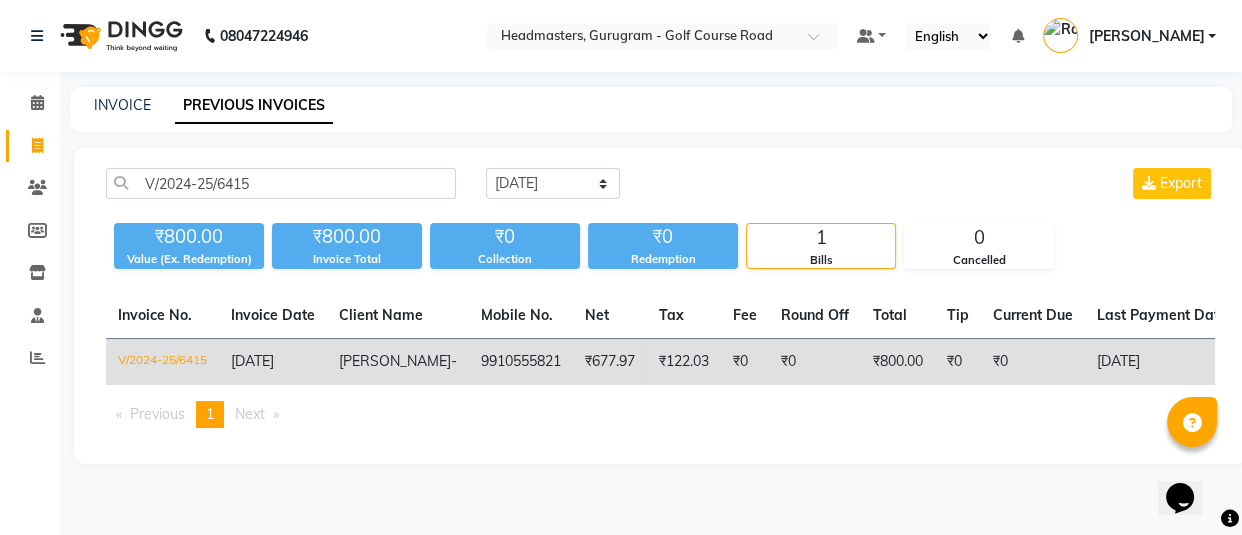 click on "₹0" 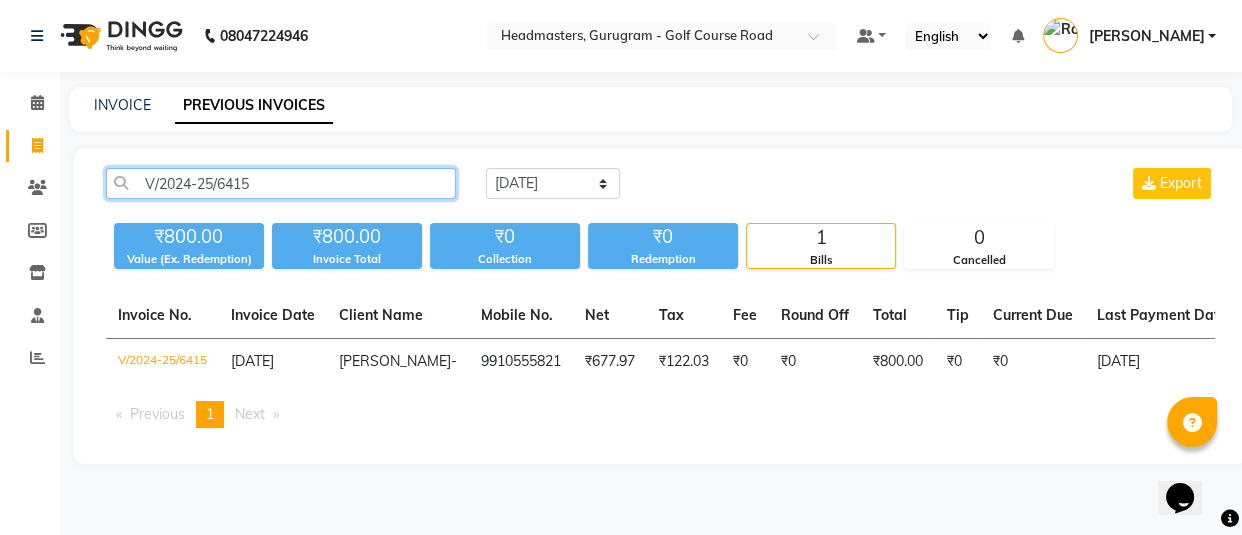 click on "V/2024-25/6415" 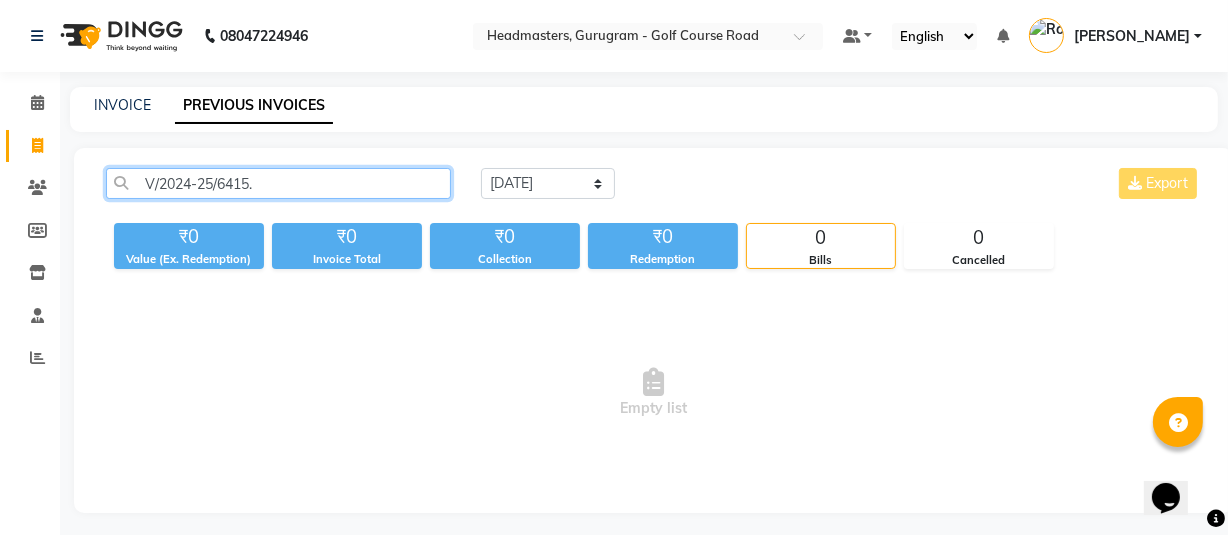 click on "V/2024-25/6415." 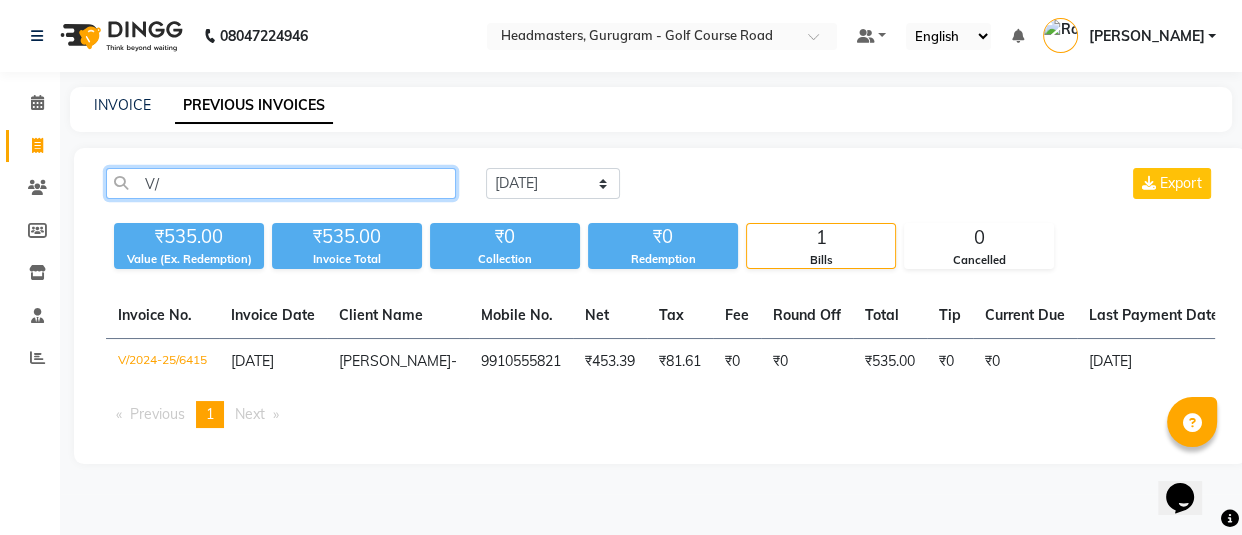 type on "V" 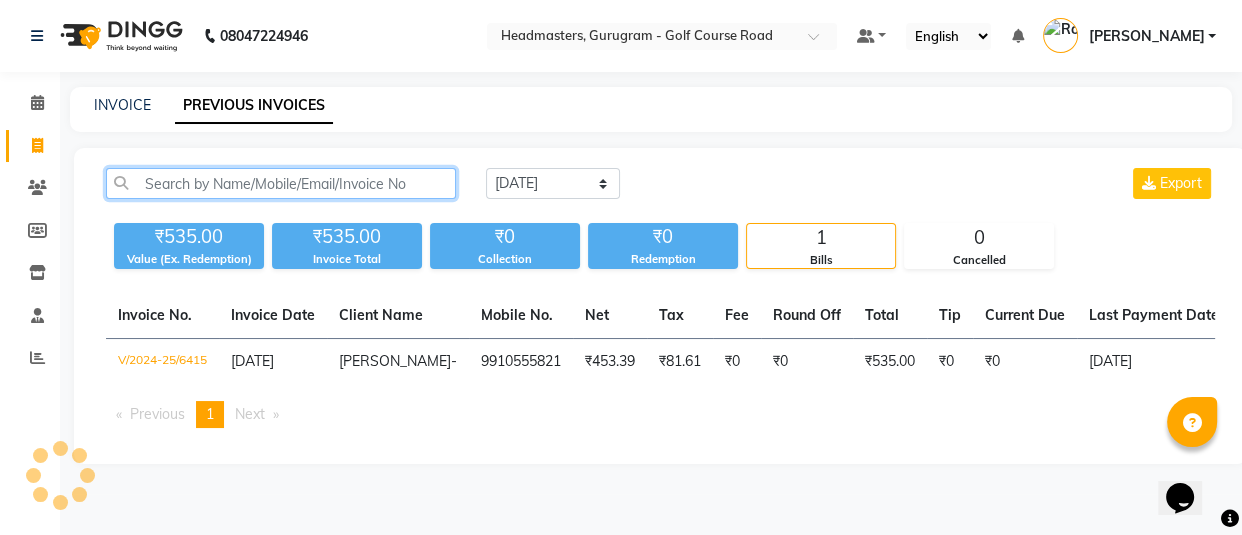 paste on "V/2024-25/6411" 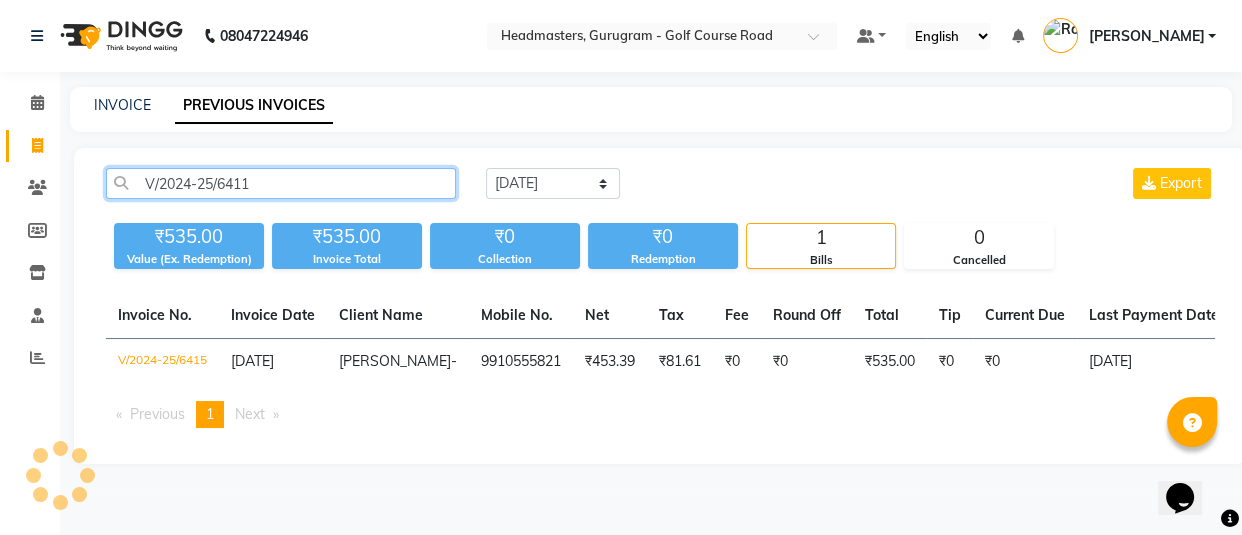 type on "V/2024-25/6411" 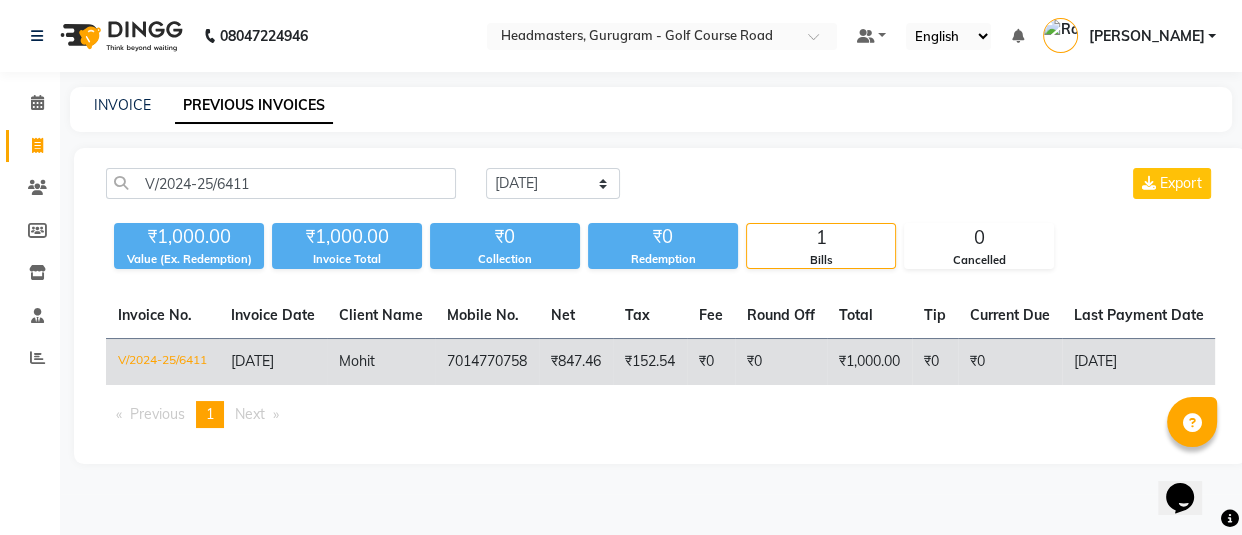 click on "₹0" 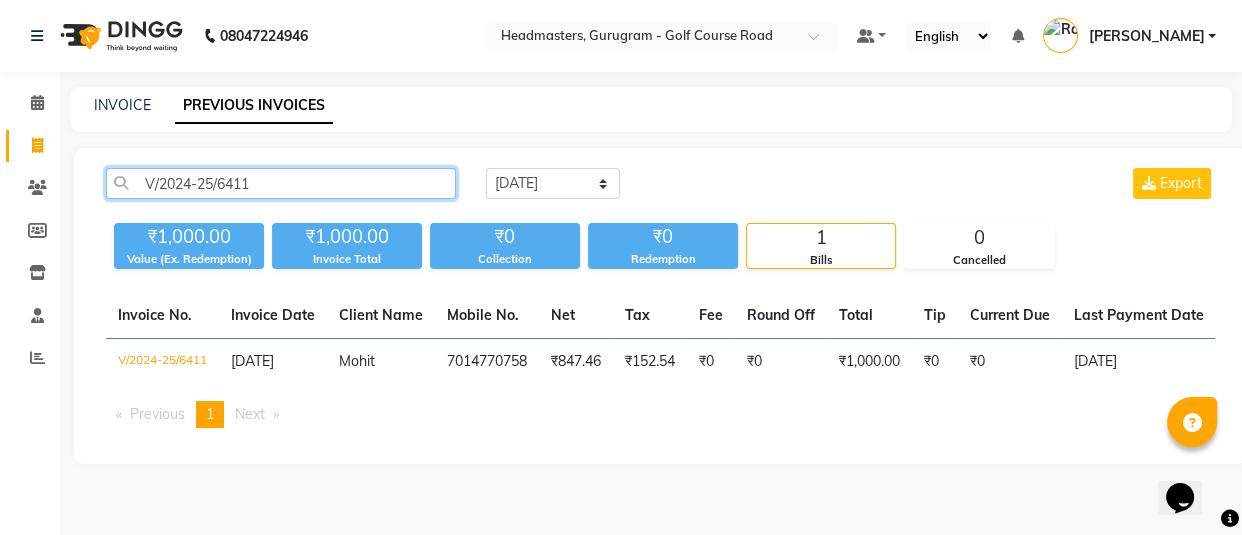 click on "V/2024-25/6411" 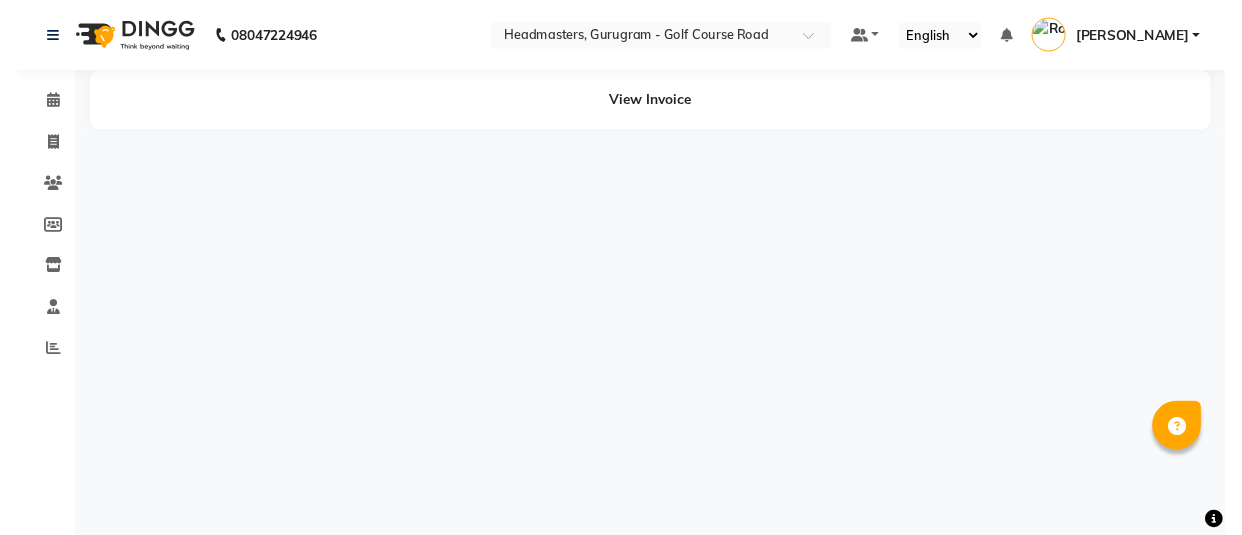scroll, scrollTop: 0, scrollLeft: 0, axis: both 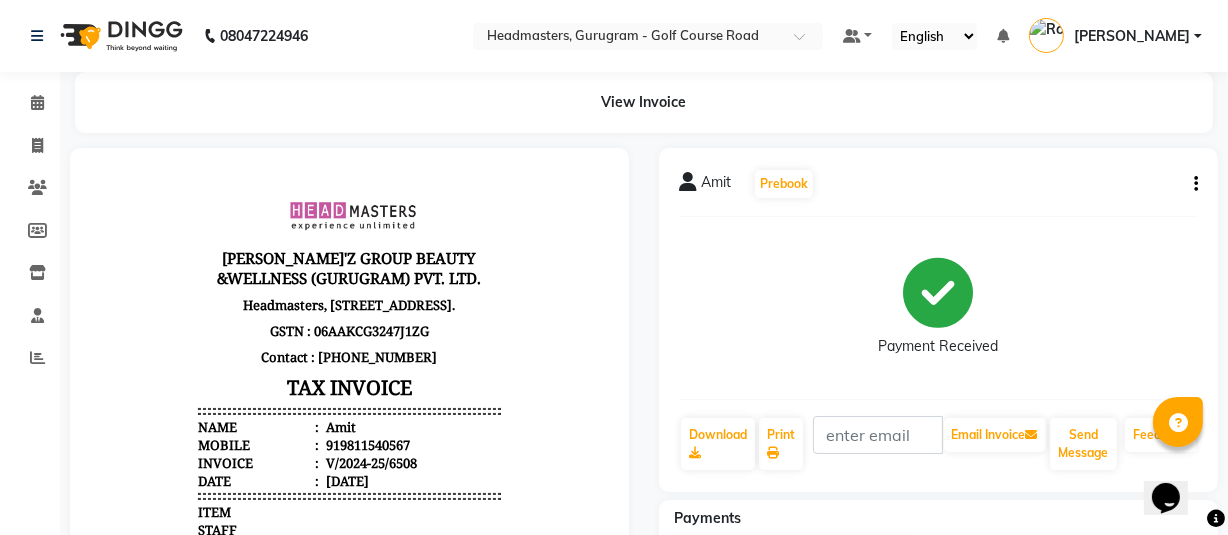 click 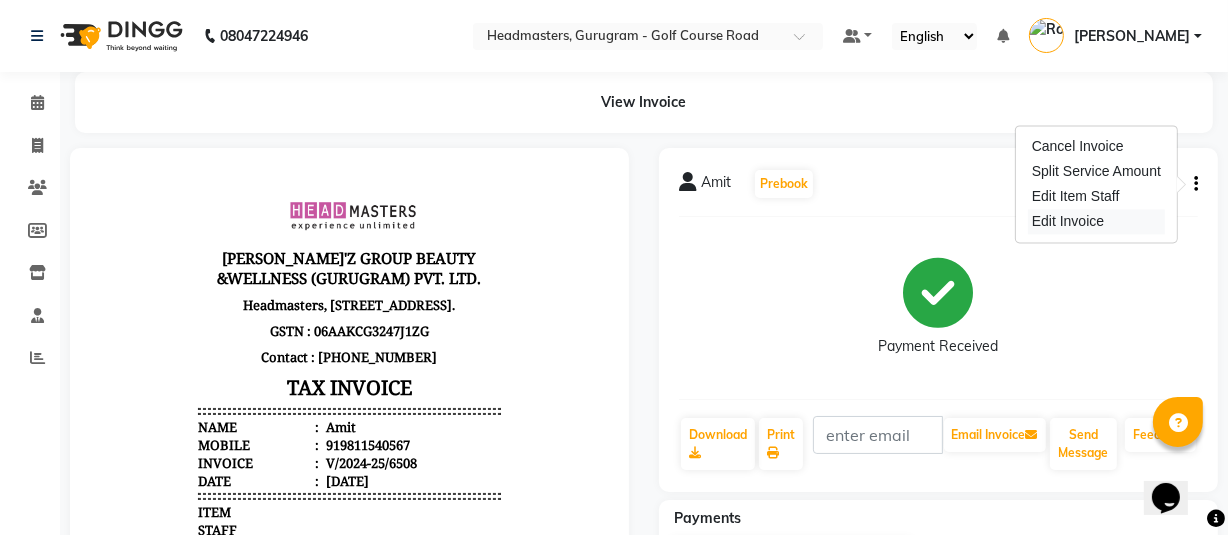 click on "Edit Invoice" at bounding box center (1096, 221) 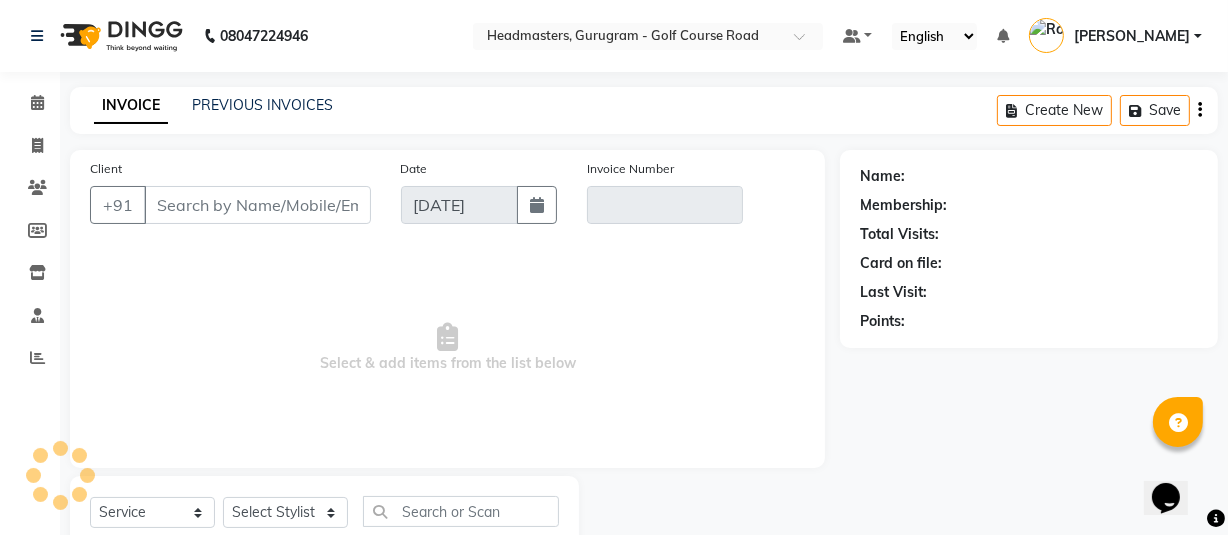 scroll, scrollTop: 66, scrollLeft: 0, axis: vertical 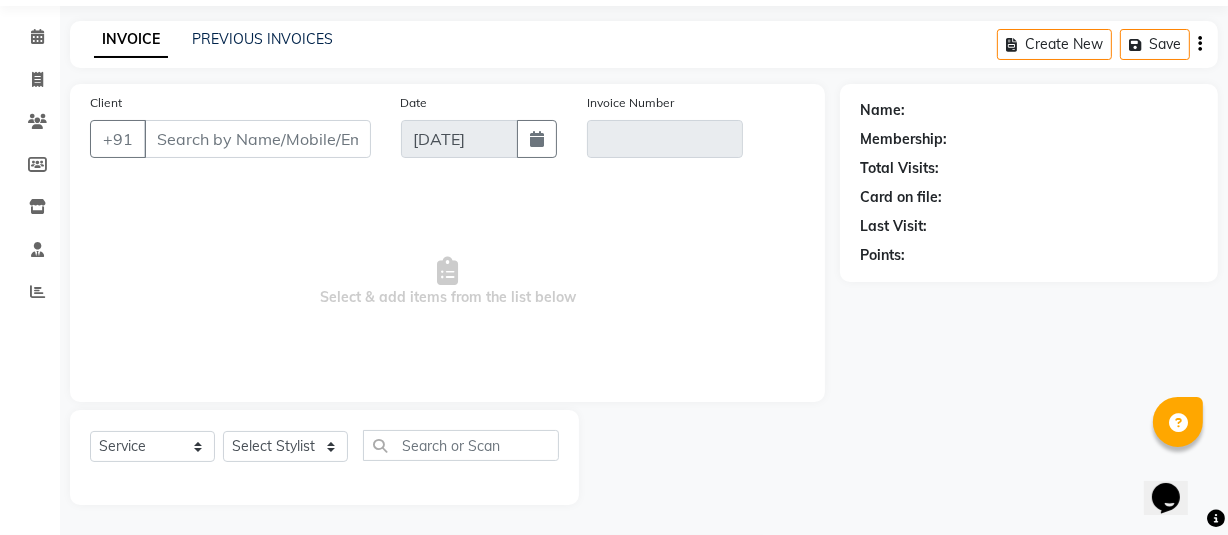 select on "product" 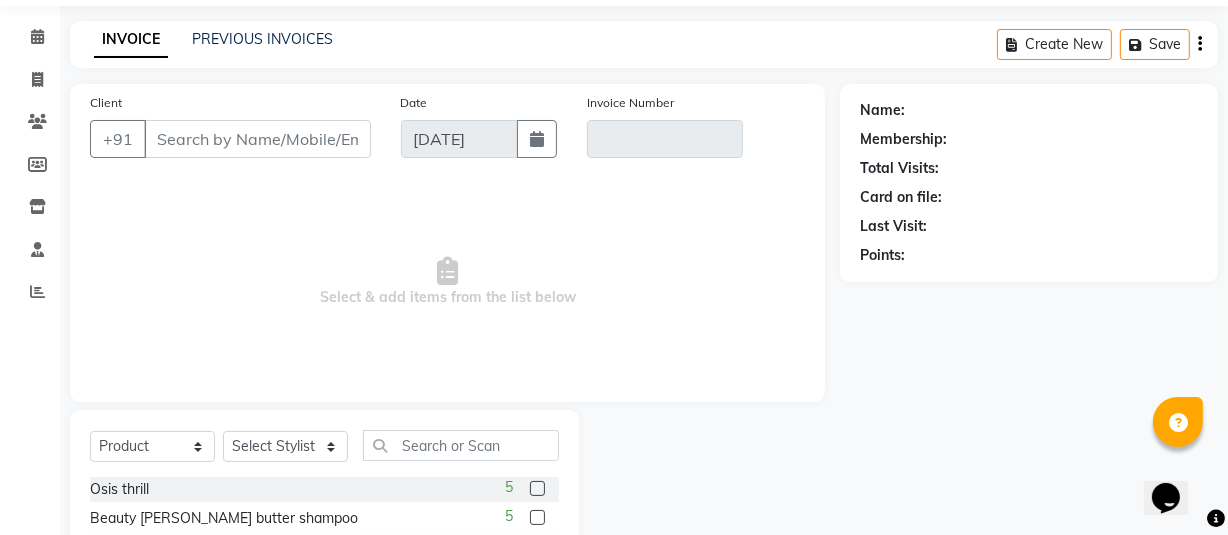 type on "9811540567" 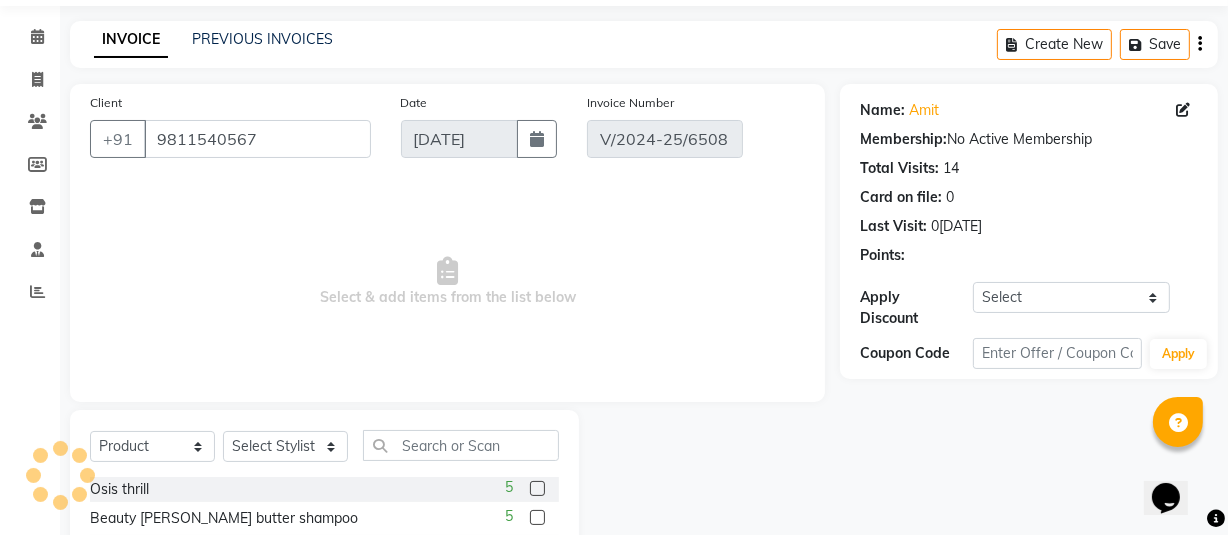 type on "[DATE]" 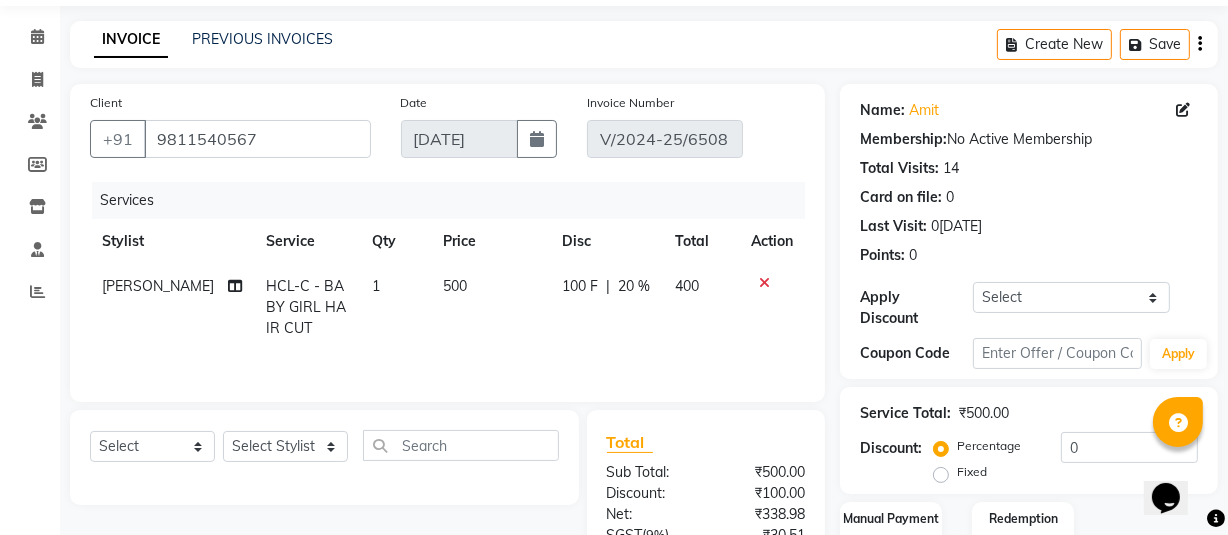 click on "500" 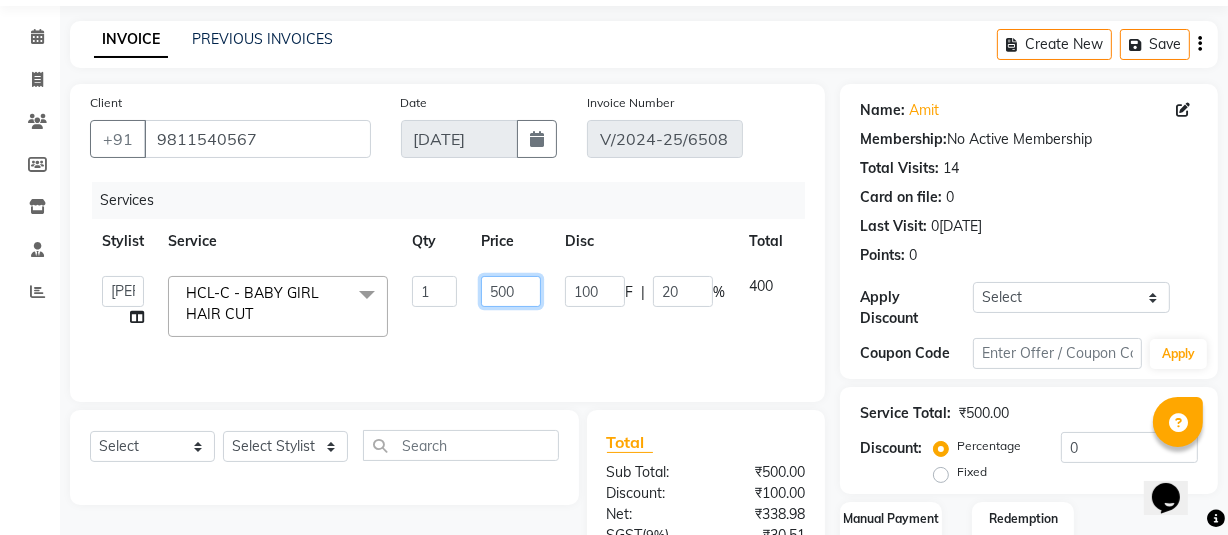 click on "500" 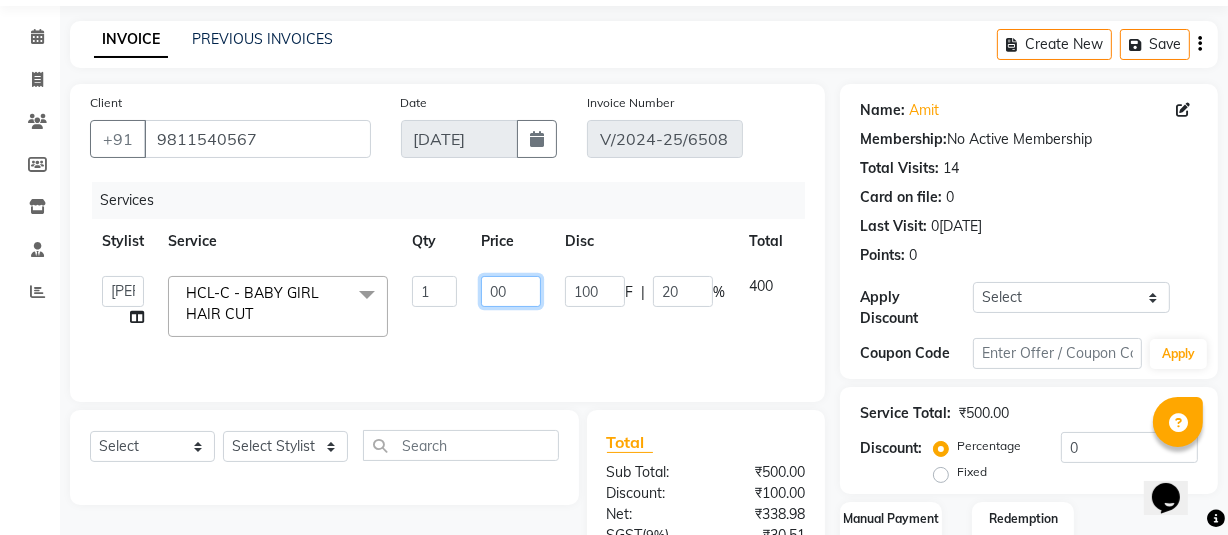 type on "400" 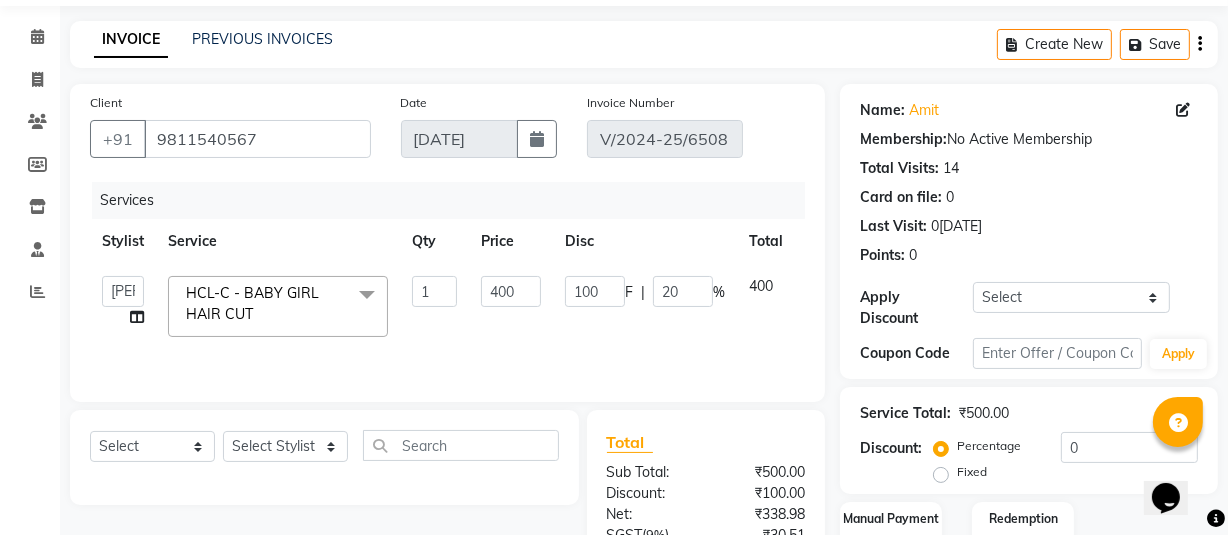 click on "ABHIJIT   Amandeep   Amanpreet   ANKIT   Anu   DANISH   DOLLY   Esther   Gaurav   HEADMASTERS   Irshad   Januka   JEET   JYOTI   KAMAL   Laxmi   Mansi   MICHEAL   MOHIT KUMAR   NAUSHAD   Nayan   Not Specified   PINTU   Pooja    Prashad Assistant   Prashant   sahil   Sahil Dagar   SAHIL NAGPAL   Sanjay   SHANU   Sonu   TUSHAR   vivek   Yogesh   ZEESHAN  HCL-C - BABY GIRL HAIR CUT  x SSL - Shampoo SCL - Shampoo and conditioner (with natural dry) HML - Head massage(with natural dry) HCLD - Hair Cut by Creative Director HCL - Hair Cut by Senior Hair Stylist Trim - Trimming (one Length) Spt - Split ends/short/candle cut BD - Blow dry OS - Open styling GL-igora - Igora Global GL-essensity - Essensity Global Hlts-L - Highlights Bal - Balayage Chunks  - Chunks CR  - Color removal CRF - Color refresh Stk - Per streak RT-IG - Igora Root Touchup(one inch only) RT-ES - Essensity Root Touchup(one inch only) Reb - Rebonding ST  - Straight therapy Krt-L - Keratin Krt-BB -L - Keratin Blow Out HR-BTX -L  - Hair Botox 1 400" 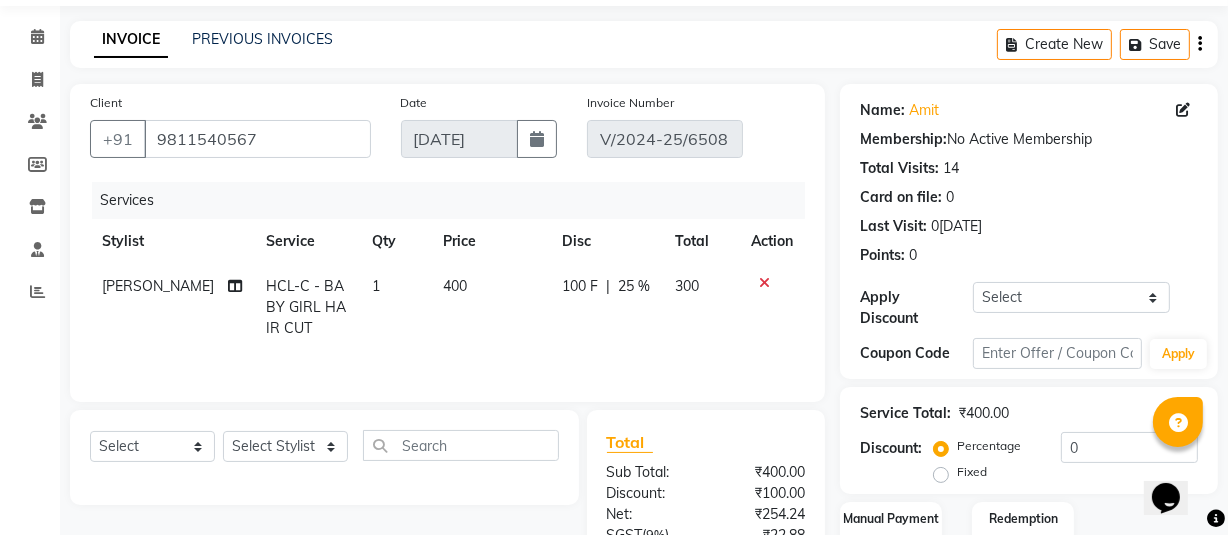 click on "100 F | 25 %" 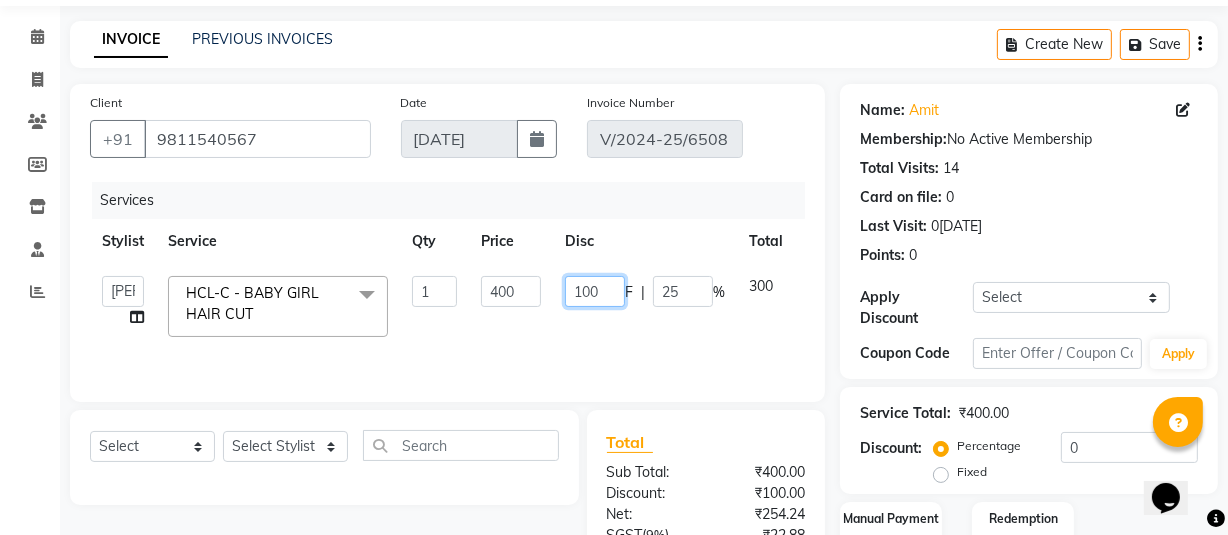 click on "100" 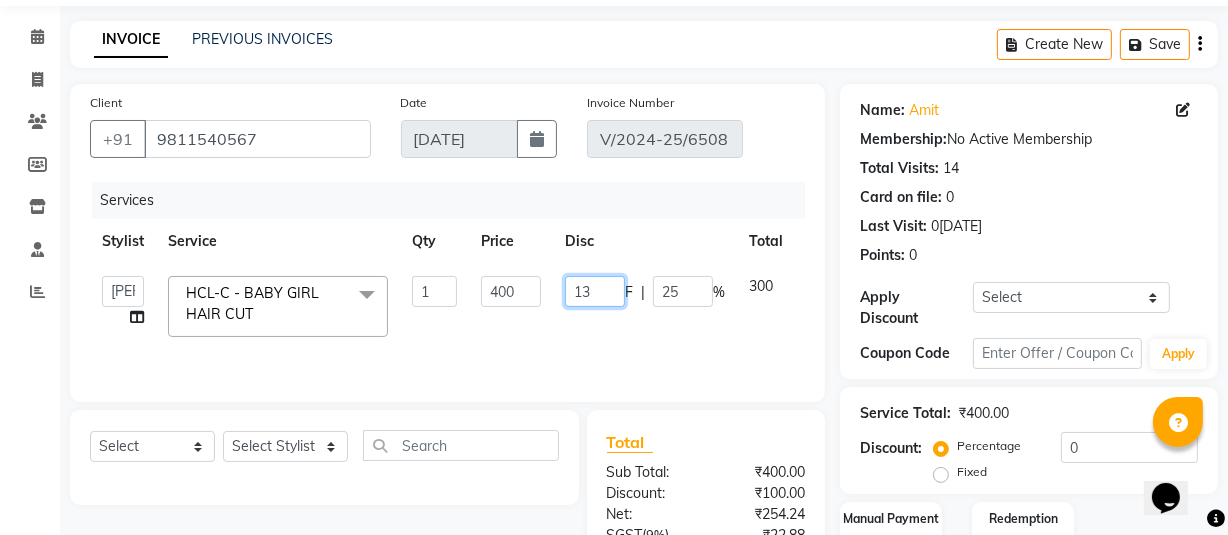 type on "135" 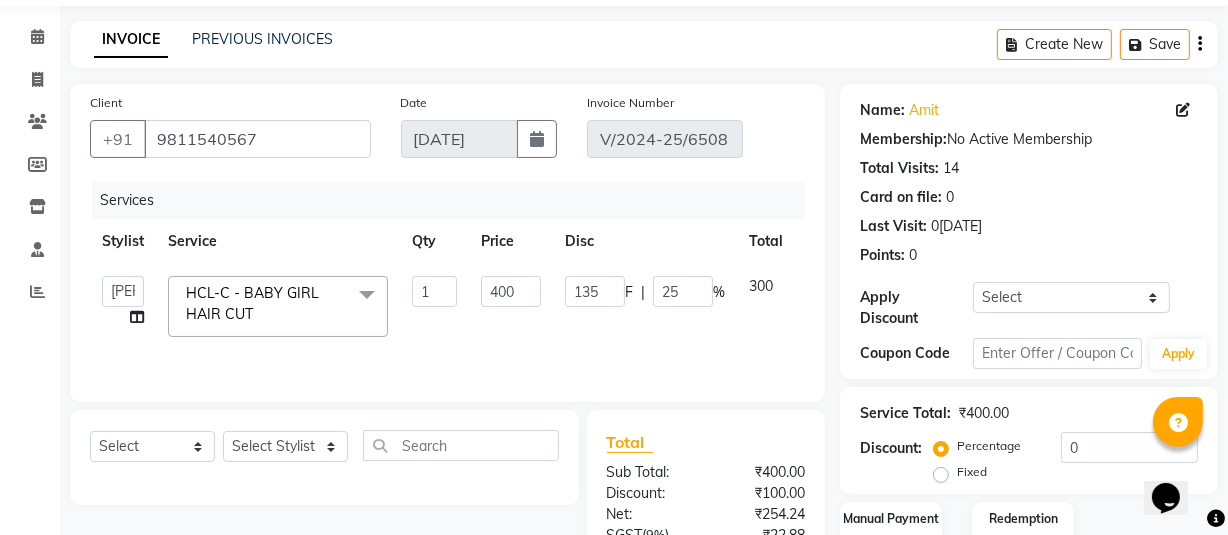 click on "135 F | 25 %" 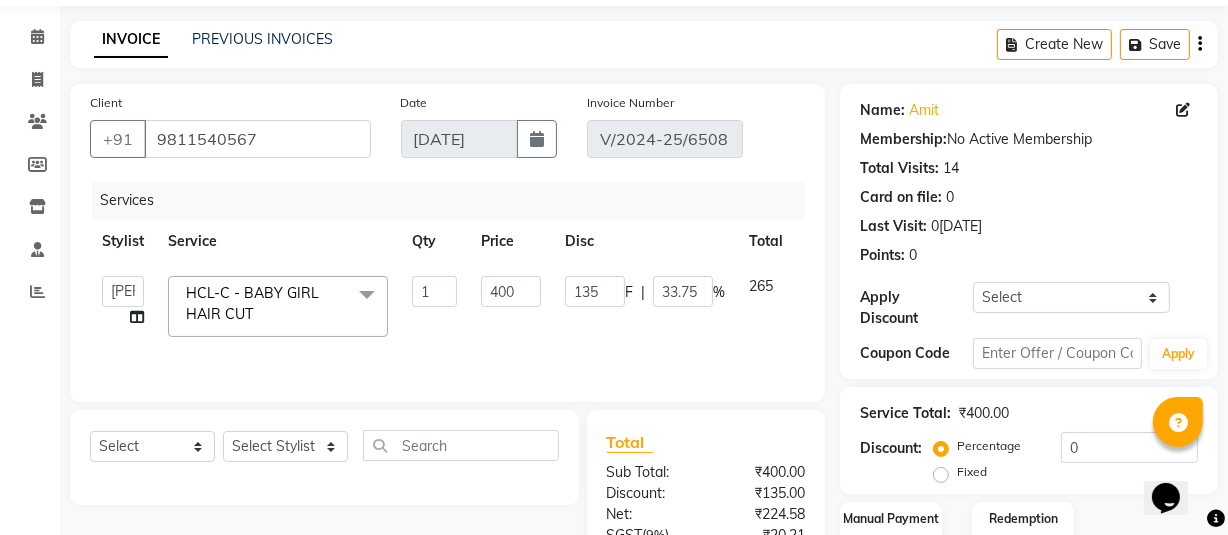scroll, scrollTop: 323, scrollLeft: 0, axis: vertical 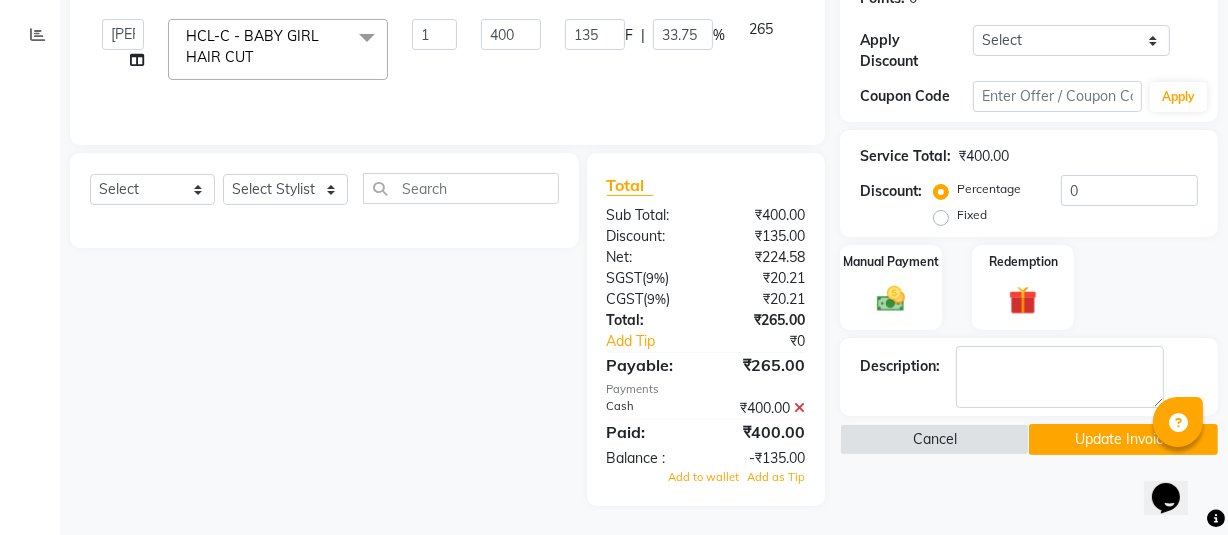 click 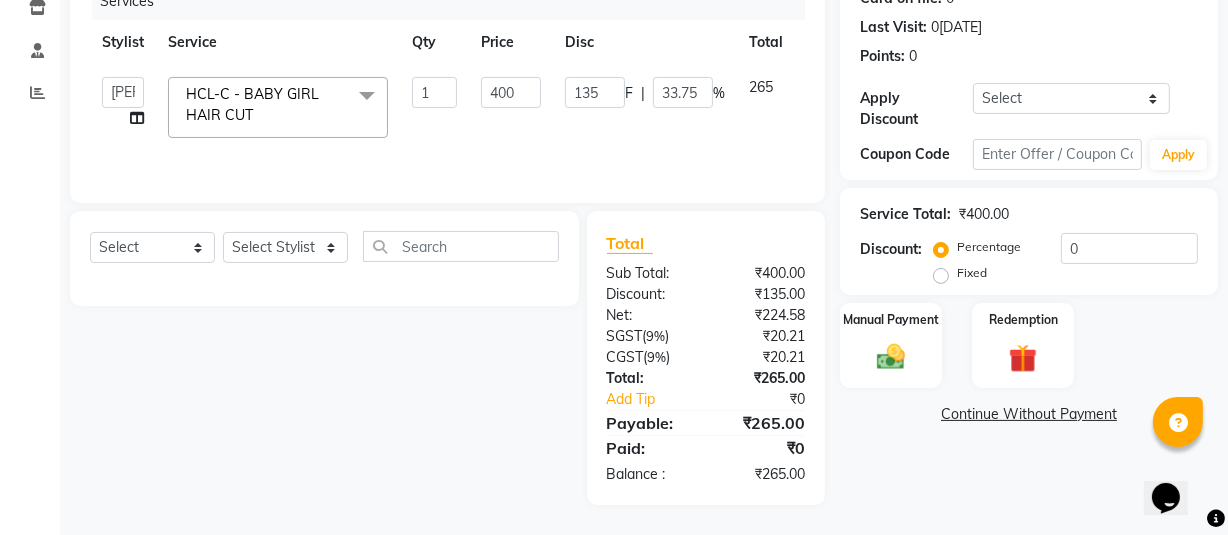 scroll, scrollTop: 265, scrollLeft: 0, axis: vertical 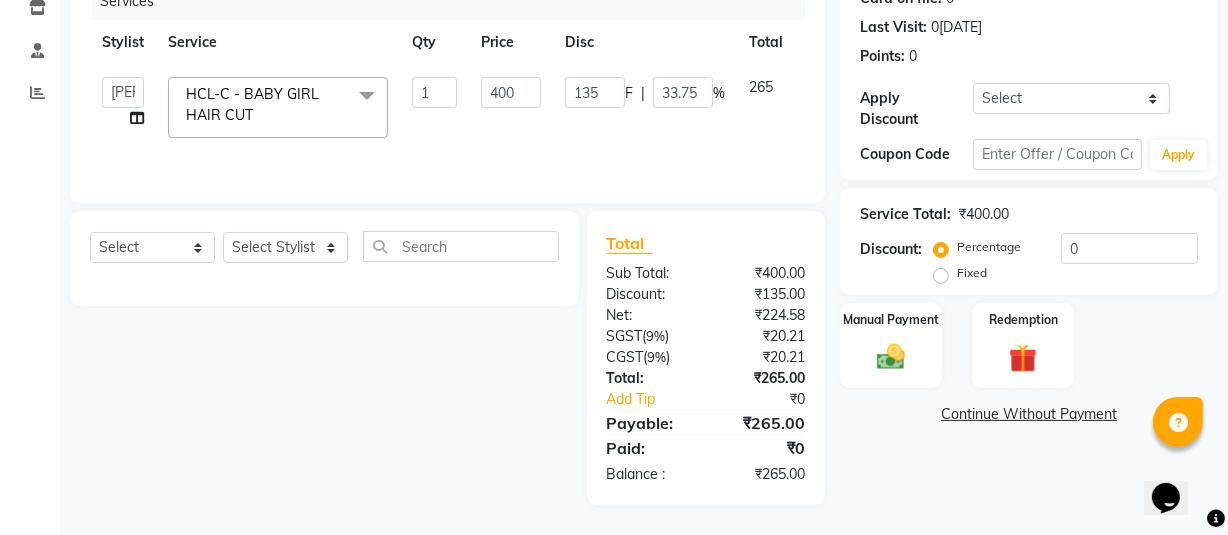 click on "Continue Without Payment" 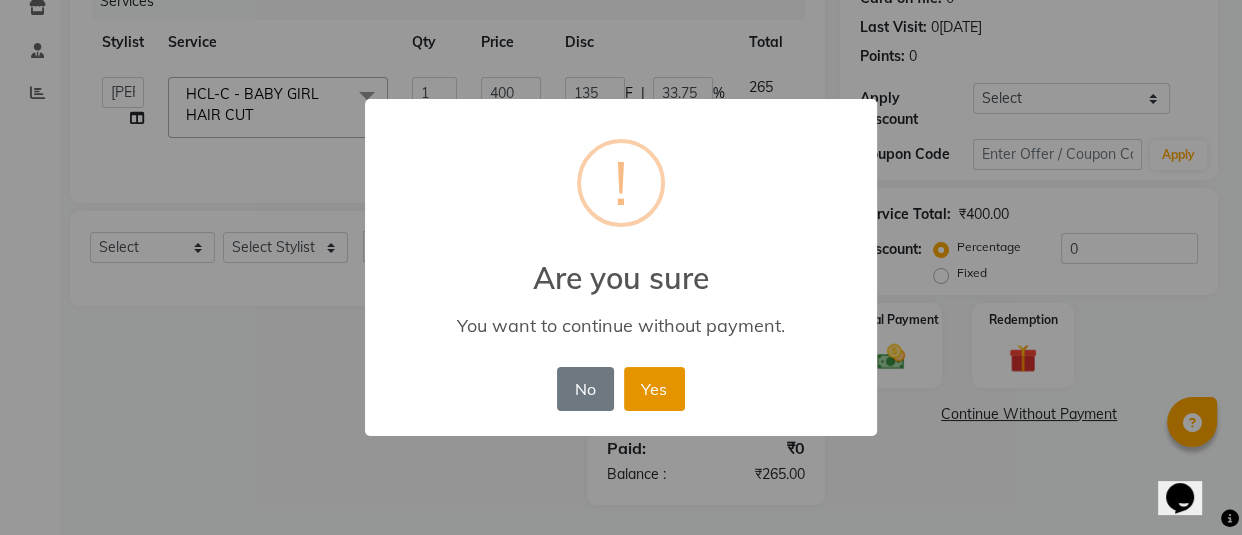 click on "Yes" at bounding box center (654, 389) 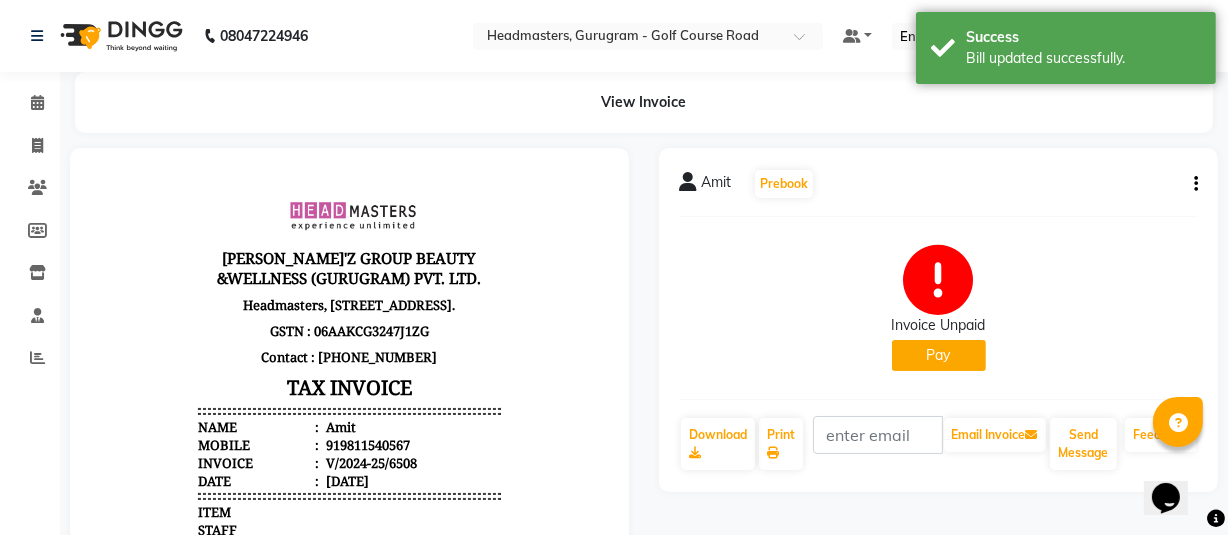 scroll, scrollTop: 0, scrollLeft: 0, axis: both 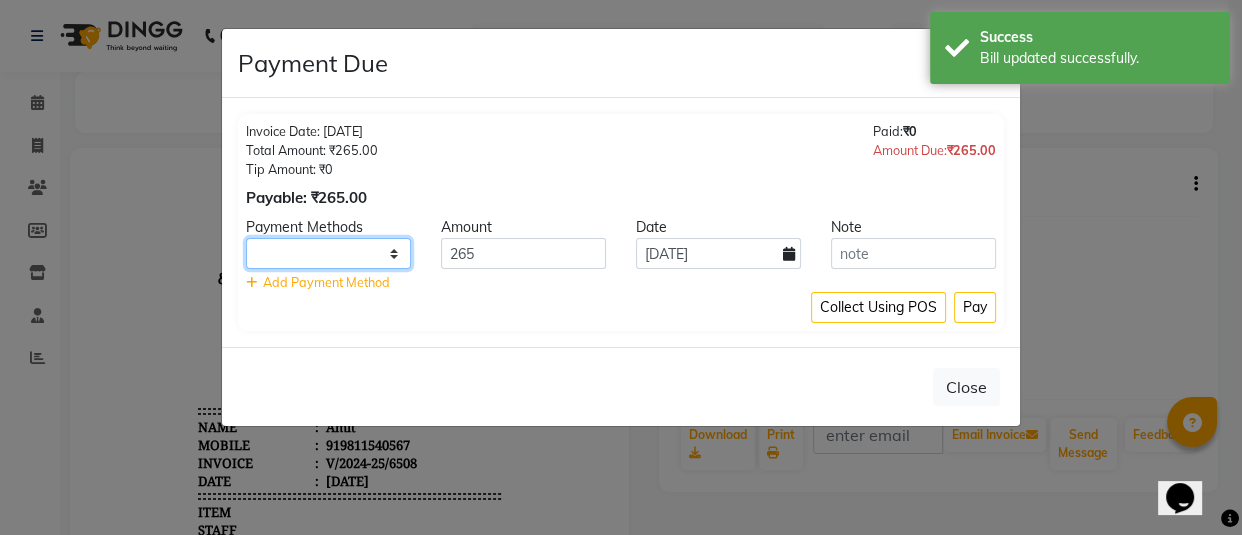 drag, startPoint x: 367, startPoint y: 249, endPoint x: 364, endPoint y: 266, distance: 17.262676 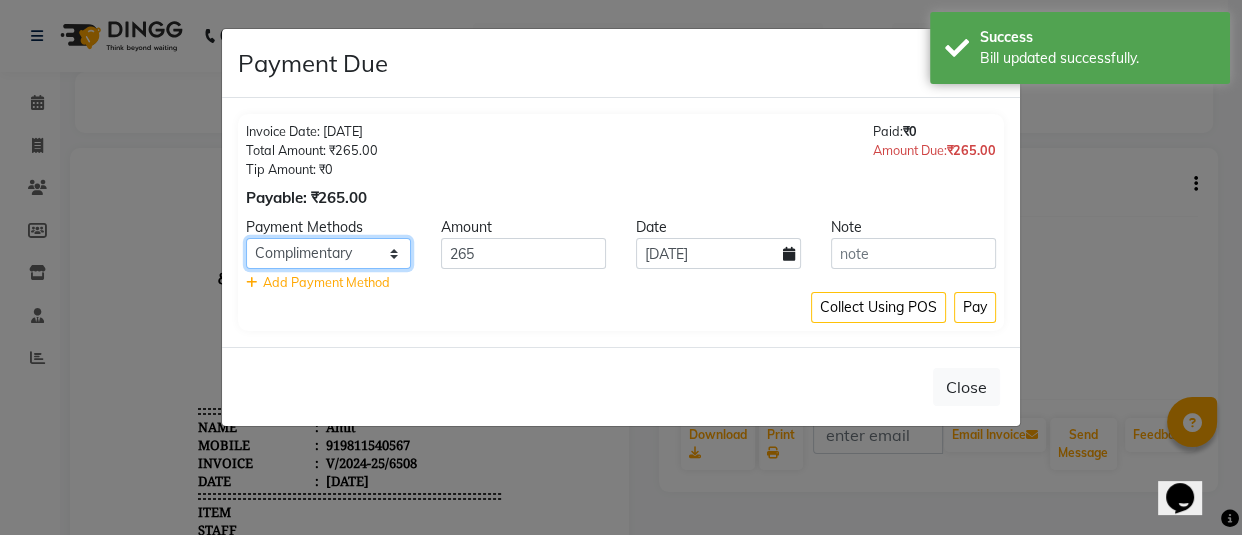 click on "UPI CARD Complimentary Cash" 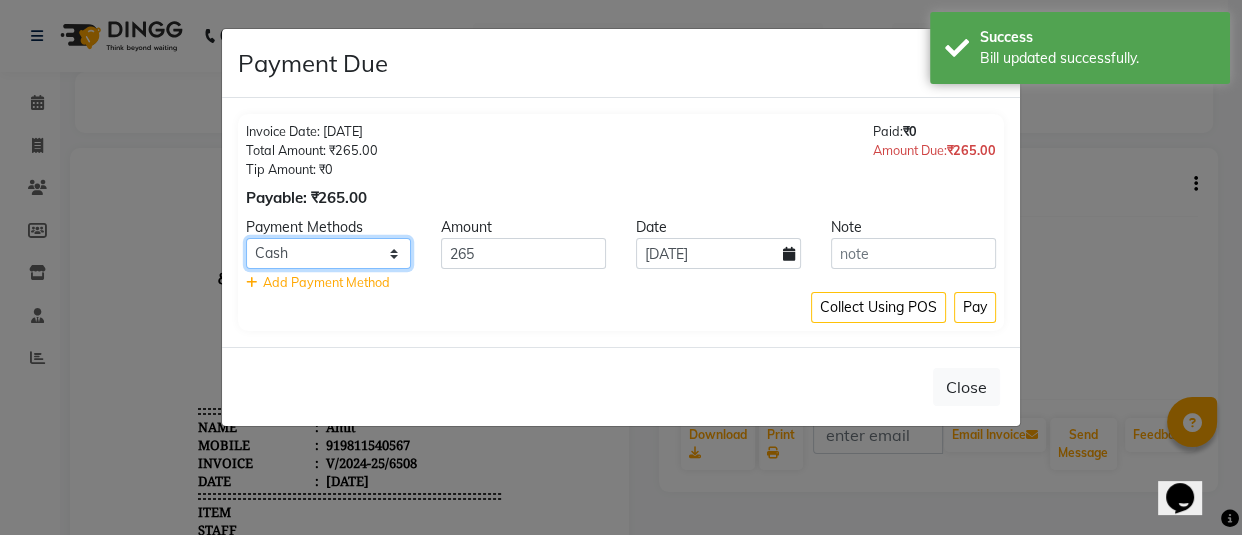 click on "UPI CARD Complimentary Cash" 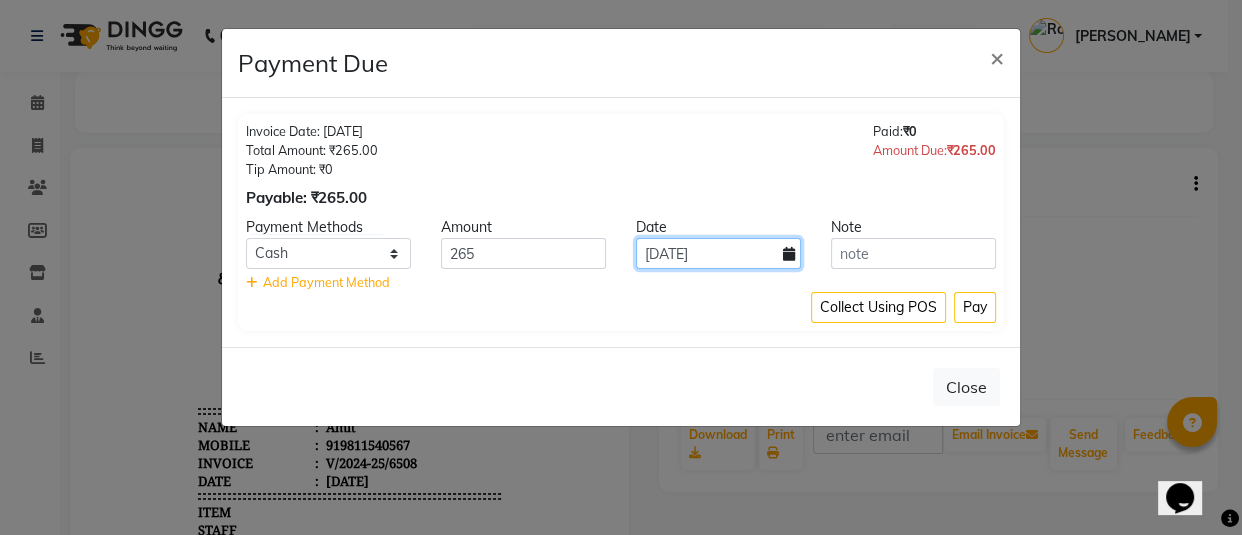 click on "[DATE]" 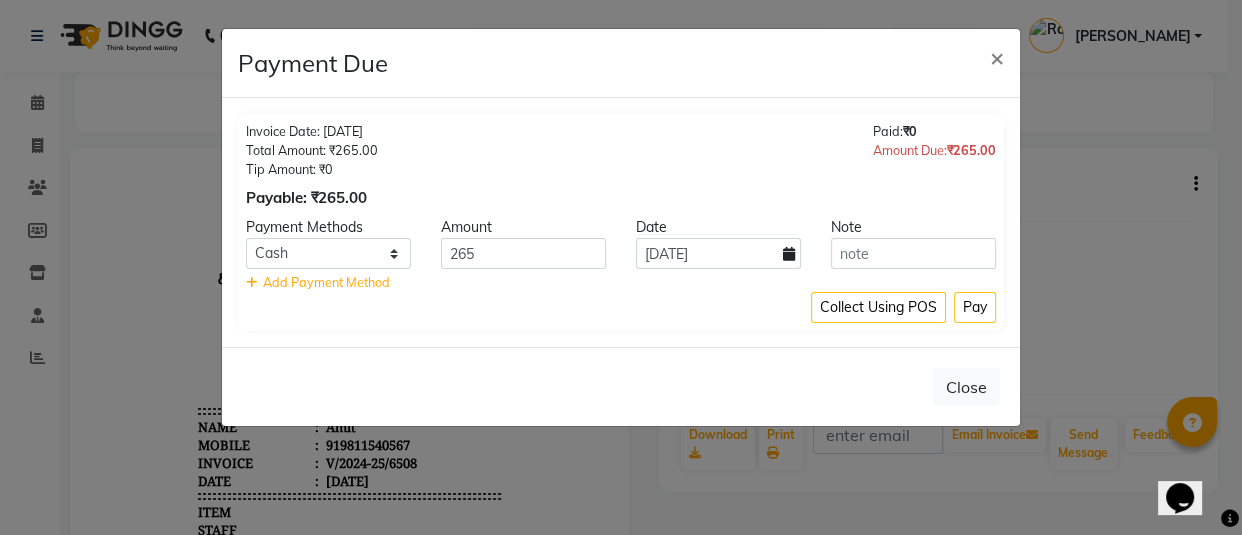 select on "7" 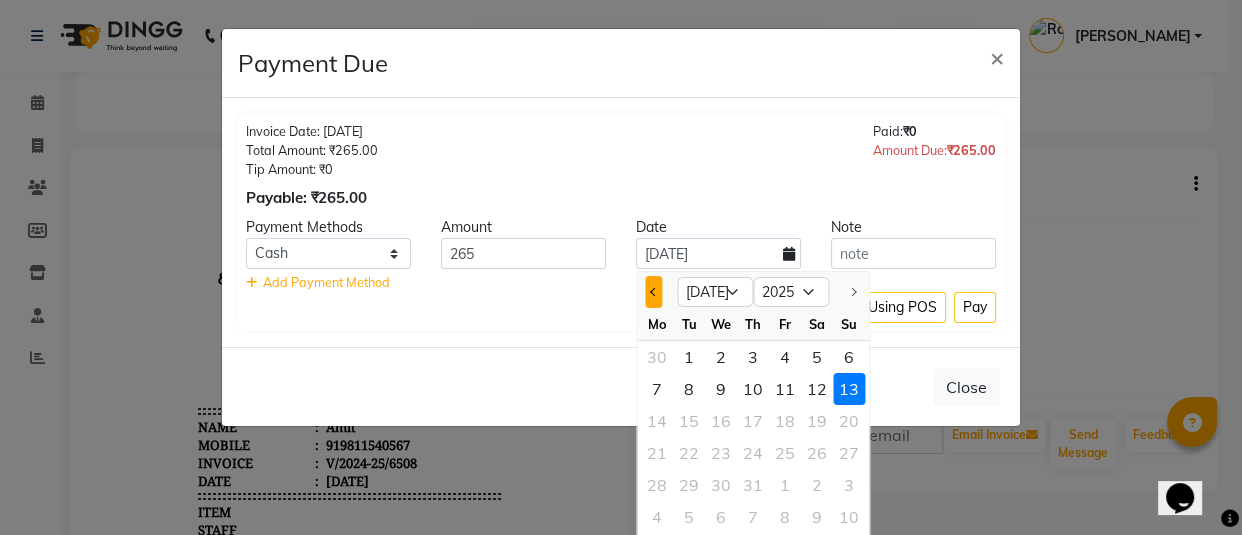 click 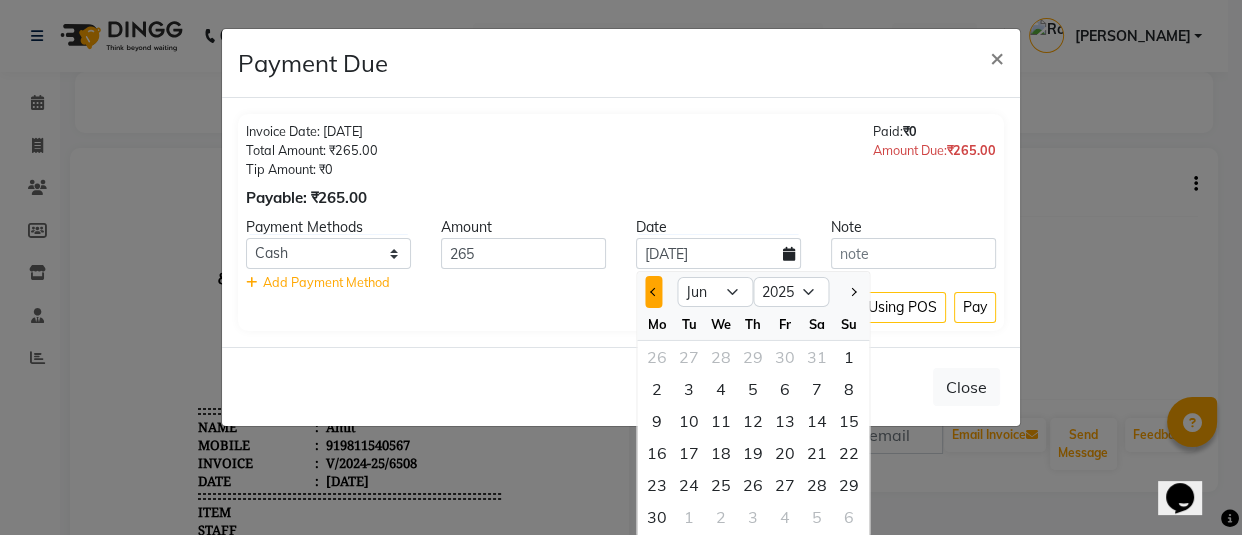 click 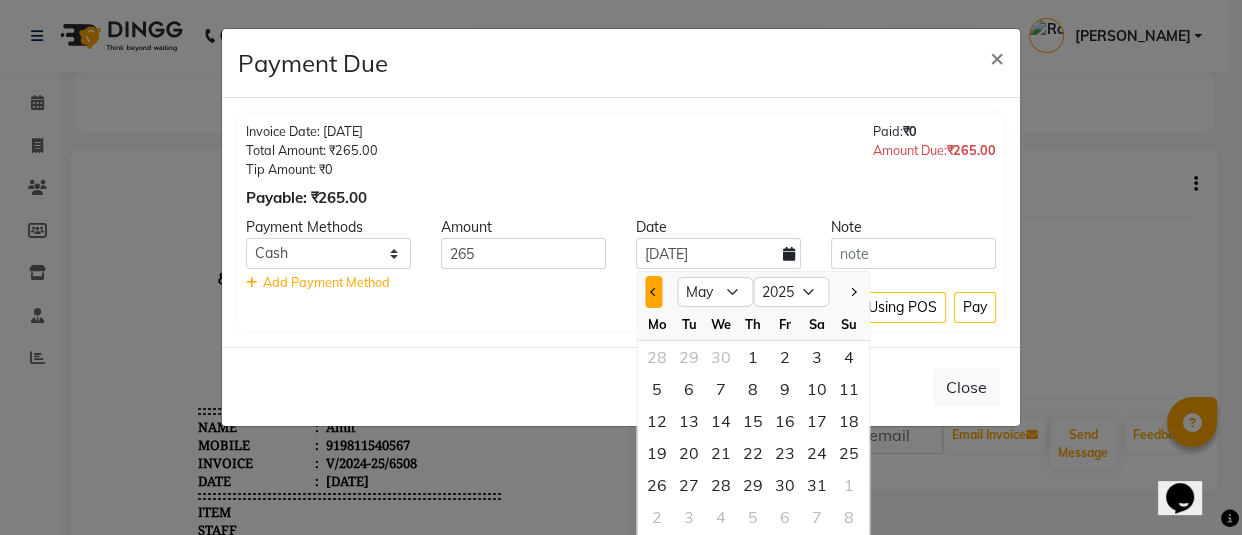 click 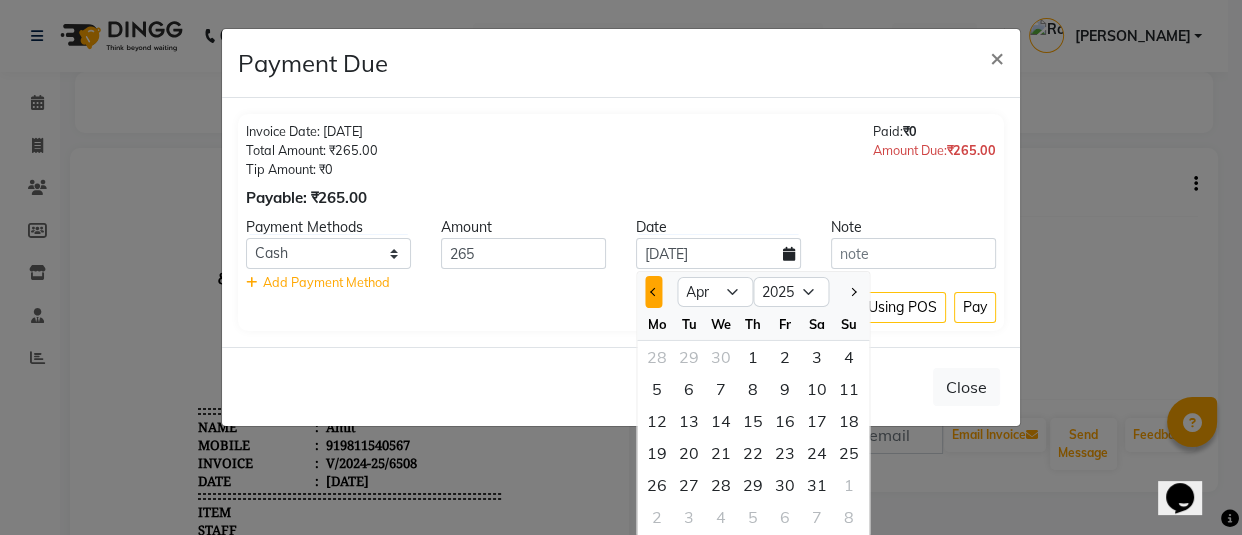 click 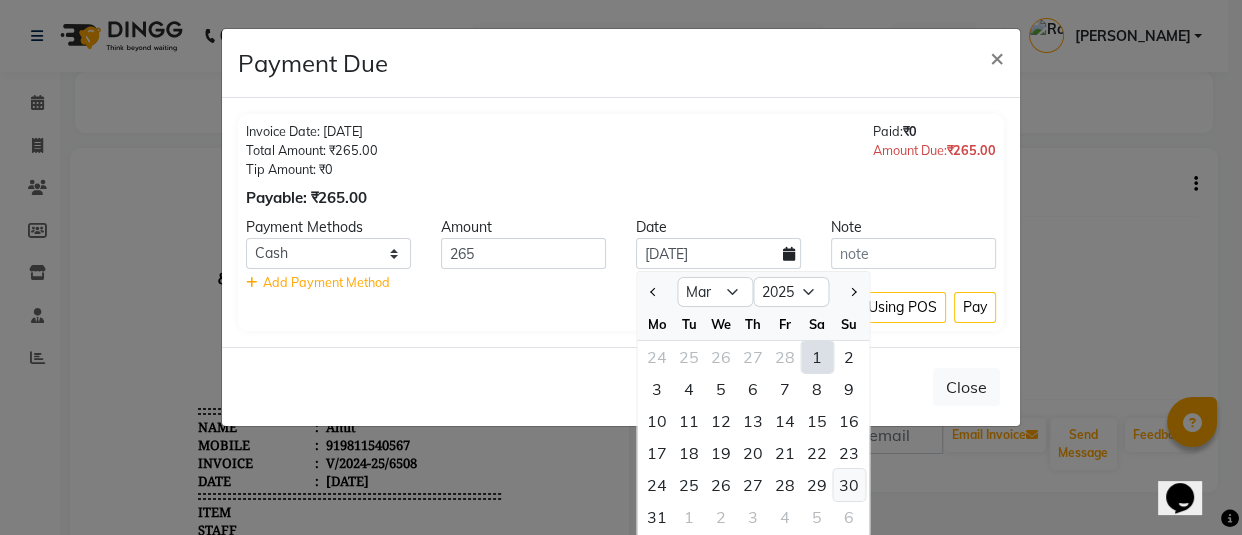 click on "30" 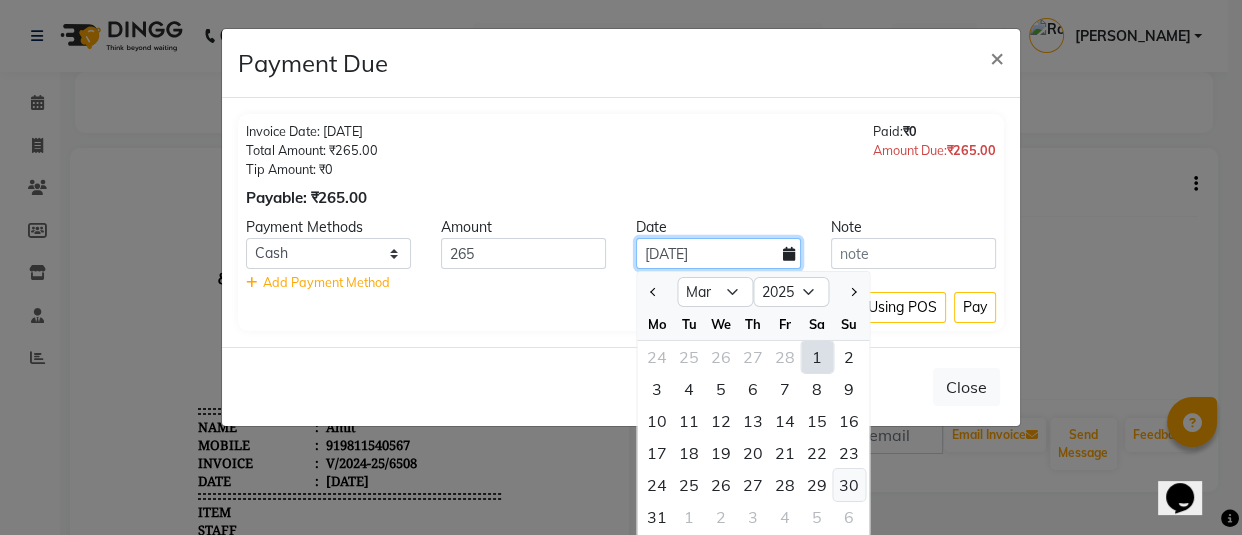 type on "3[DATE]" 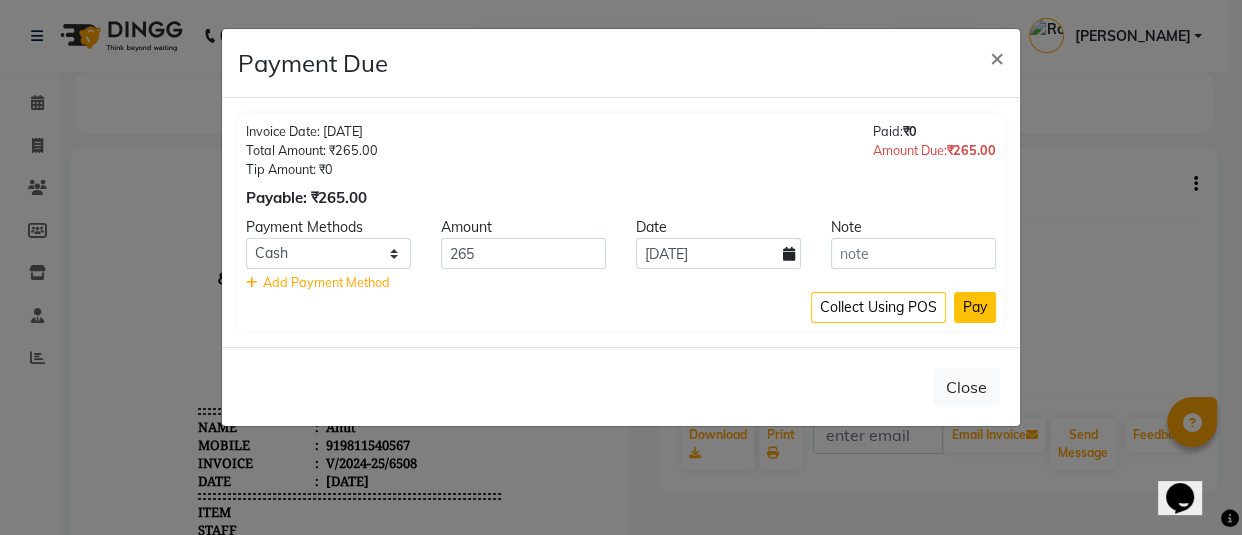 click on "Pay" 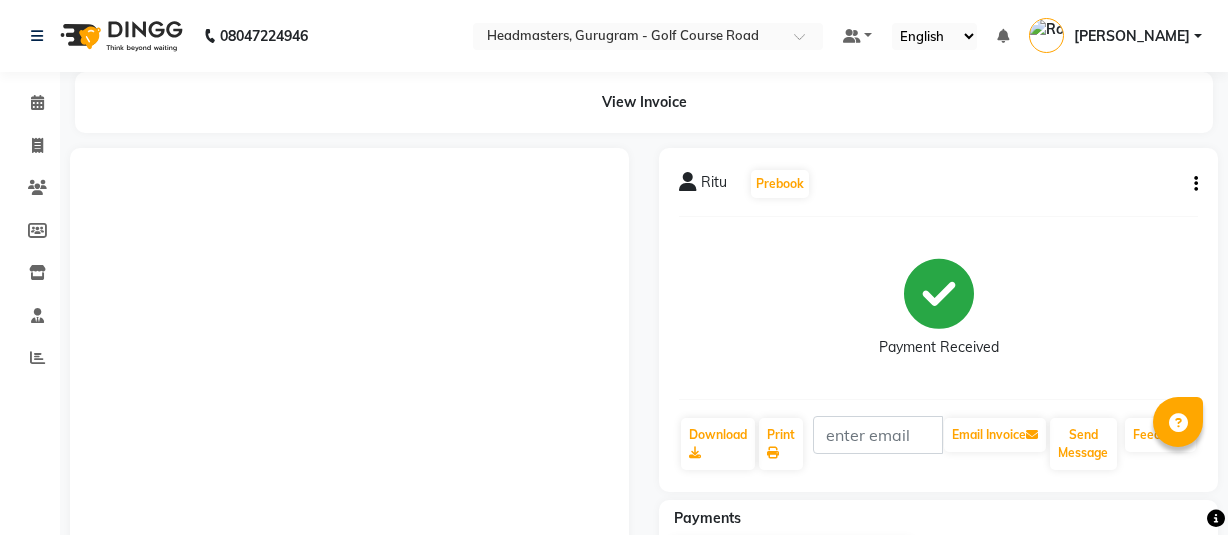 scroll, scrollTop: 0, scrollLeft: 0, axis: both 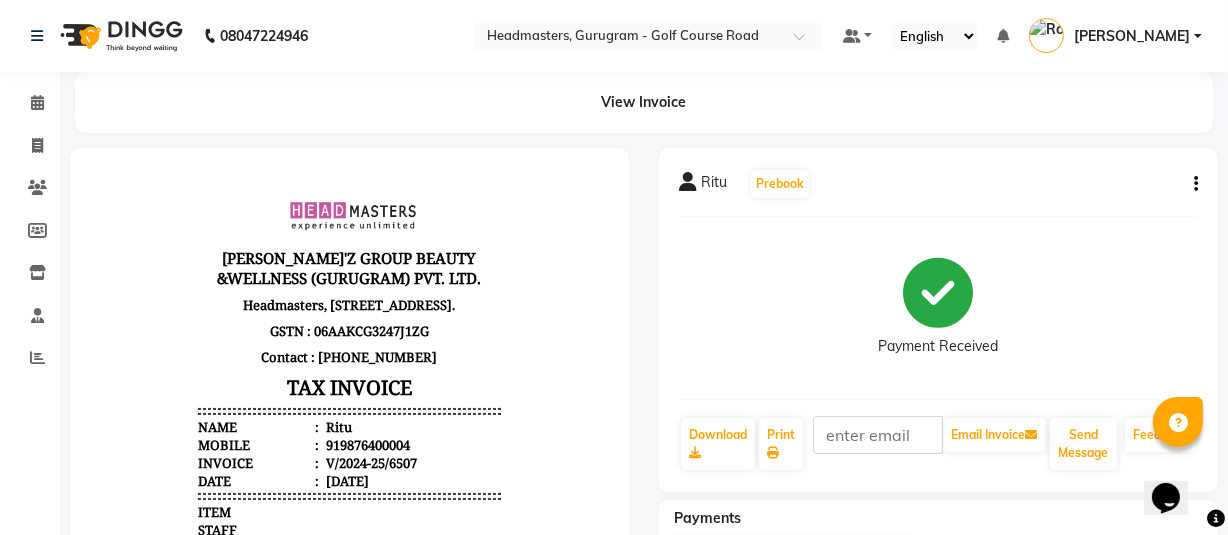 click 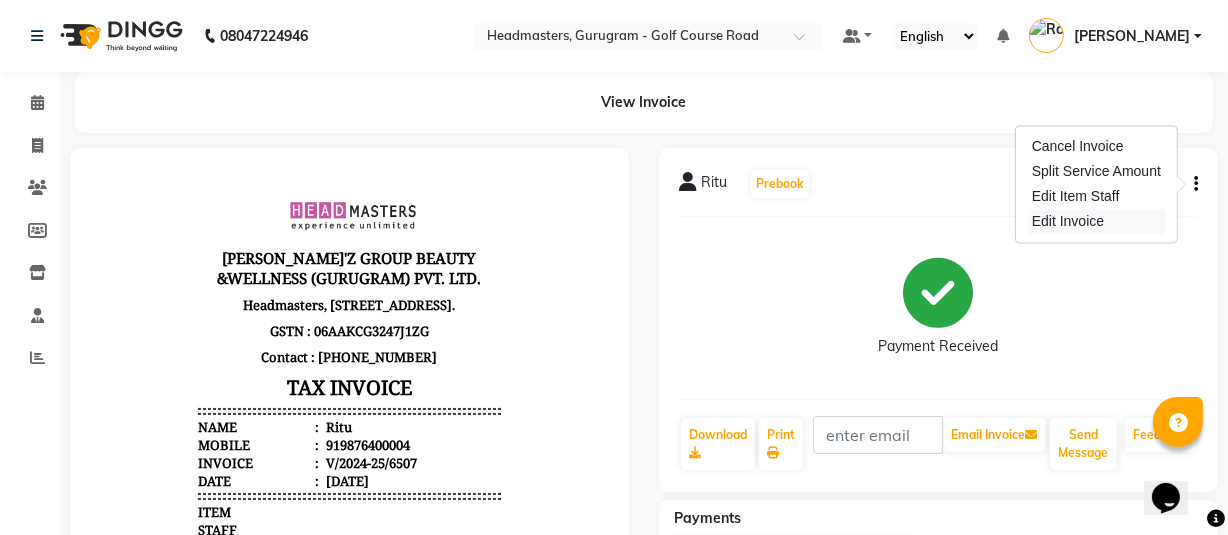 click on "Edit Invoice" at bounding box center (1096, 221) 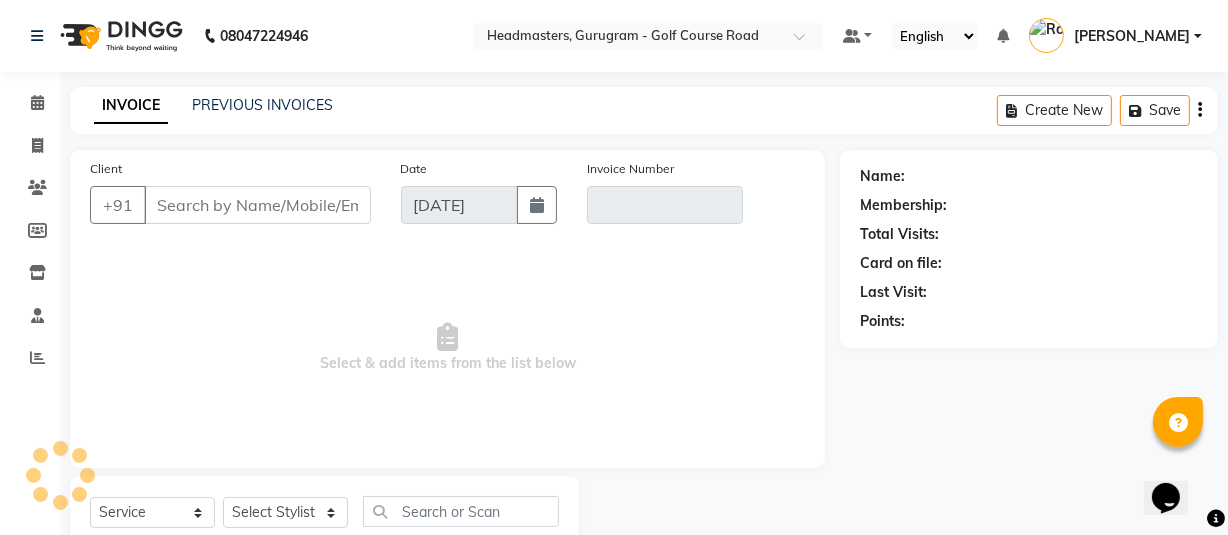 scroll, scrollTop: 66, scrollLeft: 0, axis: vertical 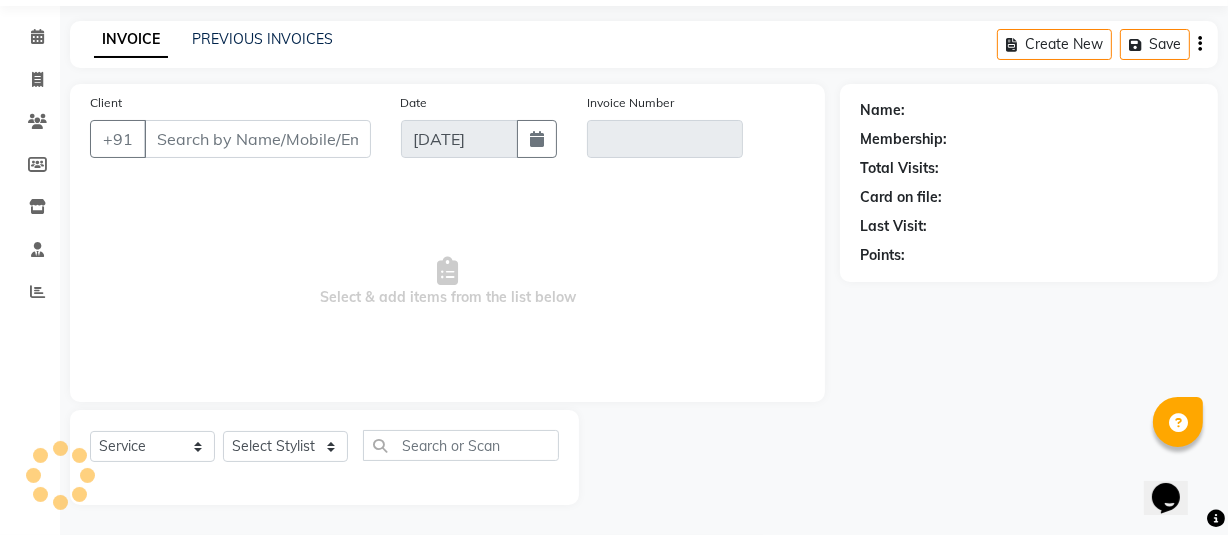 select on "product" 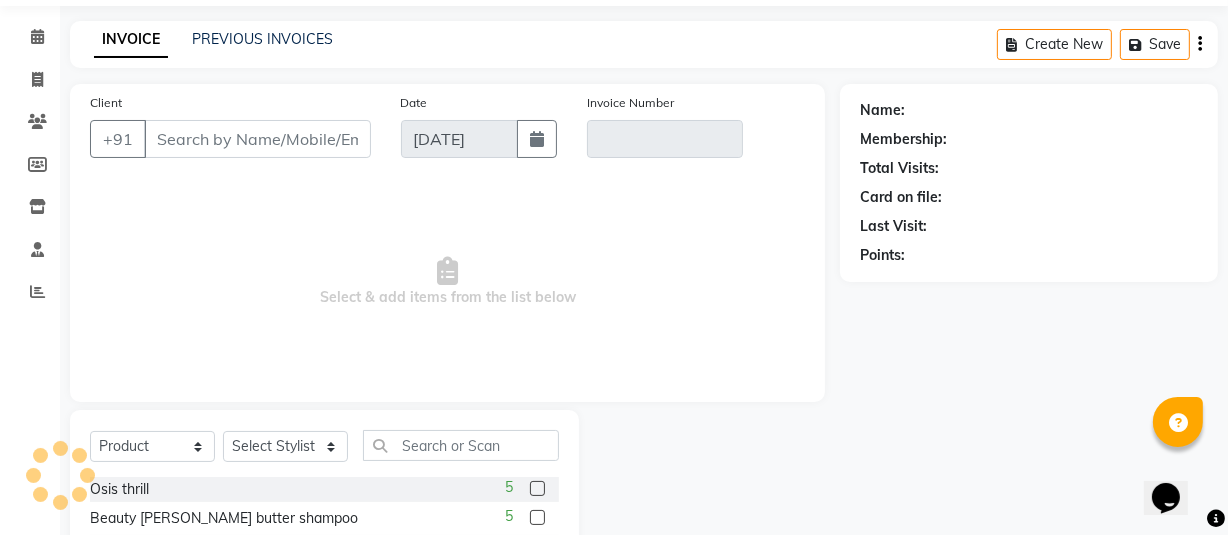 type on "9876400004" 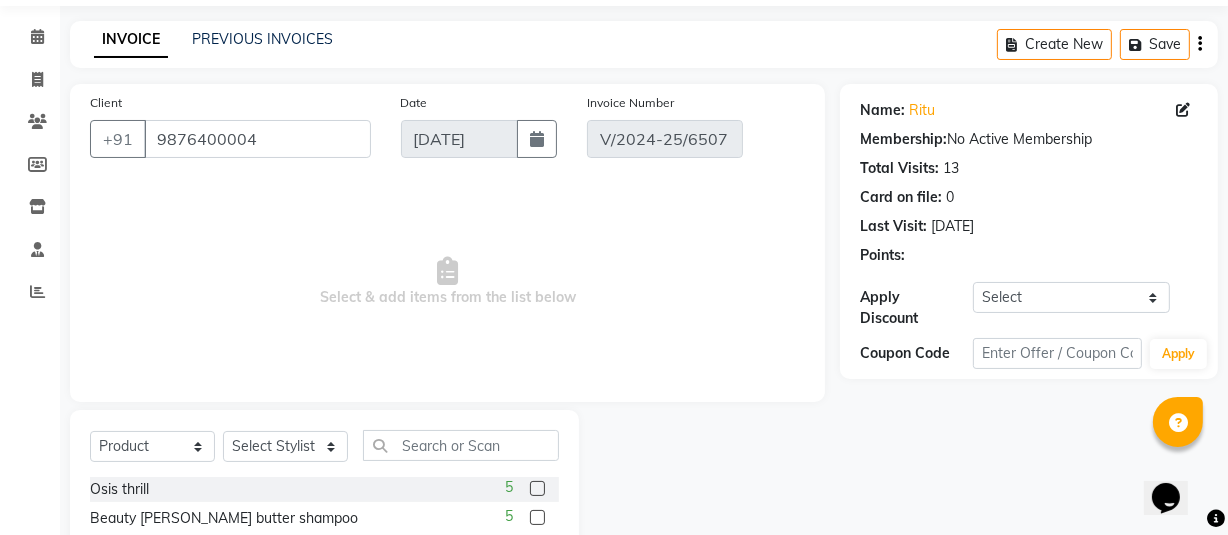 type on "3[DATE]" 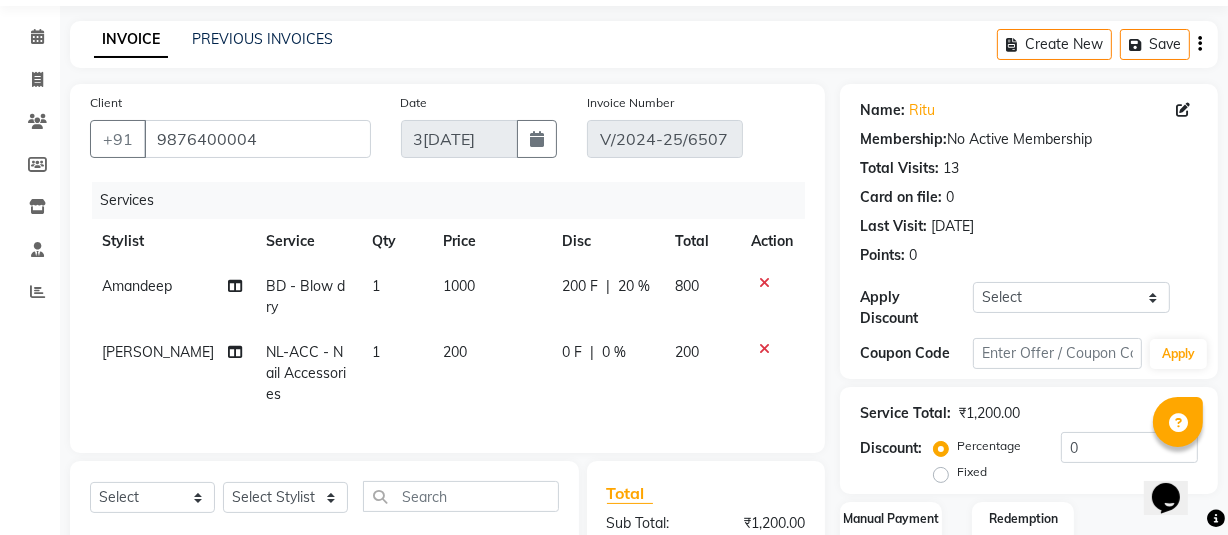click on "1000" 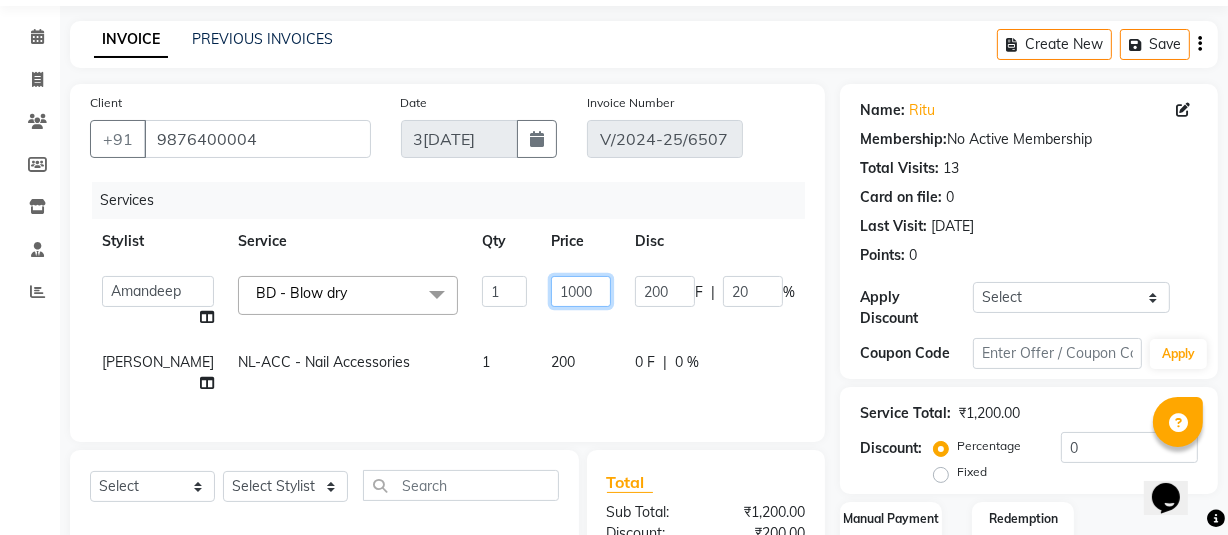 click on "1000" 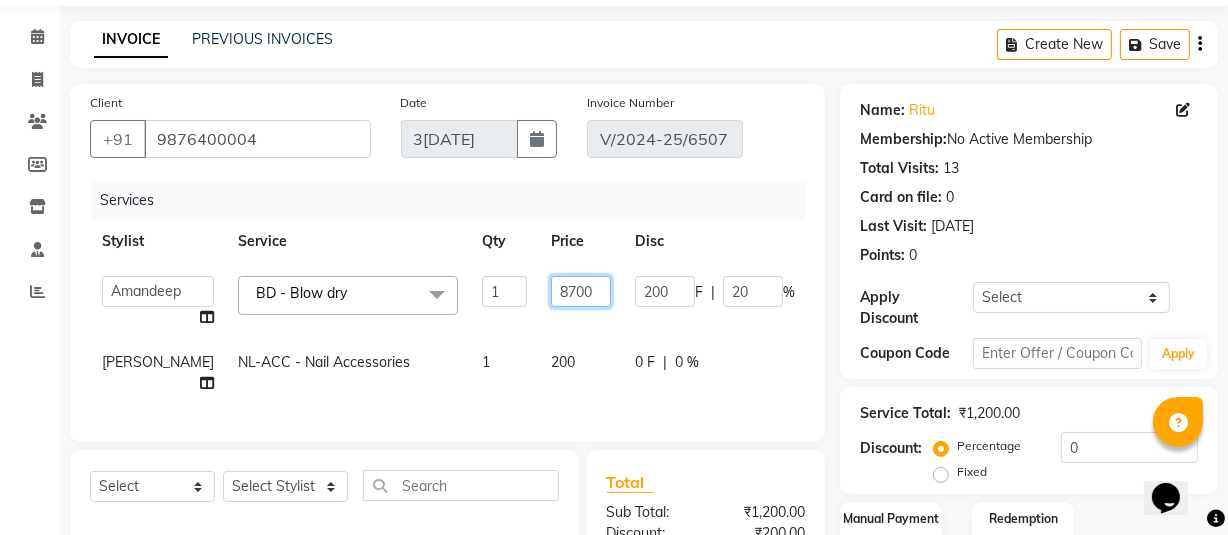 type on "800" 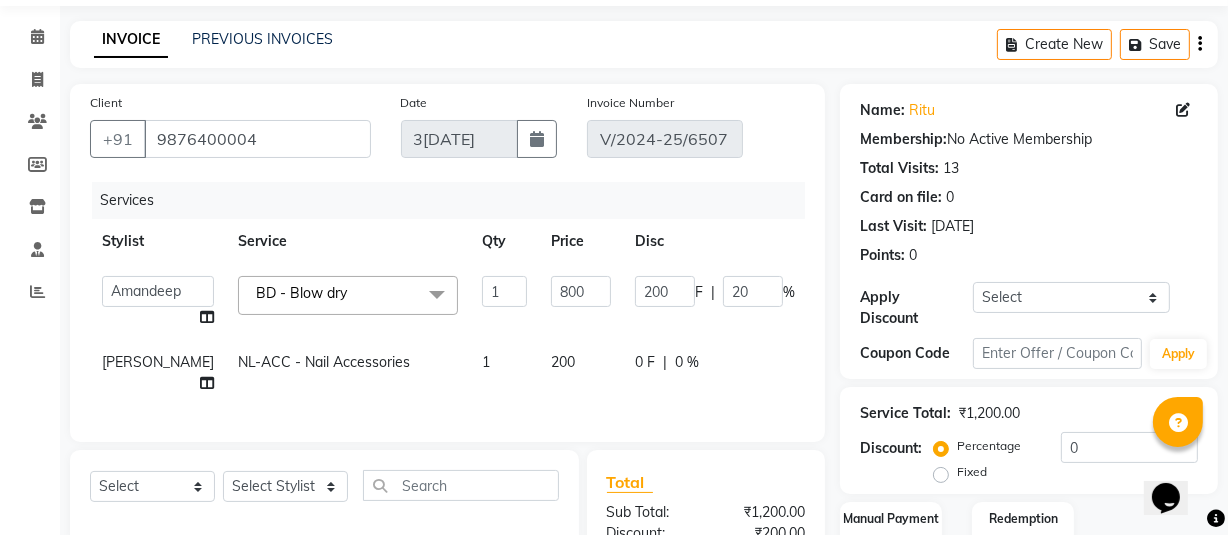 click on "ABHIJIT   Amandeep   Amanpreet   ANKIT   Anu   DANISH   DOLLY   Esther   Gaurav   HEADMASTERS   Irshad   Januka   JEET   JYOTI   KAMAL   Laxmi   Mansi   MICHEAL   MOHIT KUMAR   NAUSHAD   Nayan   Not Specified   PINTU   Pooja    Prashad Assistant   Prashant   sahil   Sahil Dagar   SAHIL NAGPAL   Sanjay   SHANU   Sonu   TUSHAR   vivek   Yogesh   ZEESHAN  BD - Blow dry  x SSL - Shampoo SCL - Shampoo and conditioner (with natural dry) HML - Head massage(with natural dry) HCLD - Hair Cut by Creative Director HCL - Hair Cut by Senior Hair Stylist Trim - Trimming (one Length) Spt - Split ends/short/candle cut BD - Blow dry OS - Open styling GL-igora - Igora Global GL-essensity - Essensity Global Hlts-L - Highlights Bal - Balayage Chunks  - Chunks CR  - Color removal CRF - Color refresh Stk - Per streak RT-IG - Igora Root Touchup(one inch only) RT-ES - Essensity Root Touchup(one inch only) Reb - Rebonding ST  - Straight therapy Krt-L - Keratin Krt-BB -L - Keratin Blow Out HR-BTX -L  - Hair Botox SSM - Shampoo 1 800" 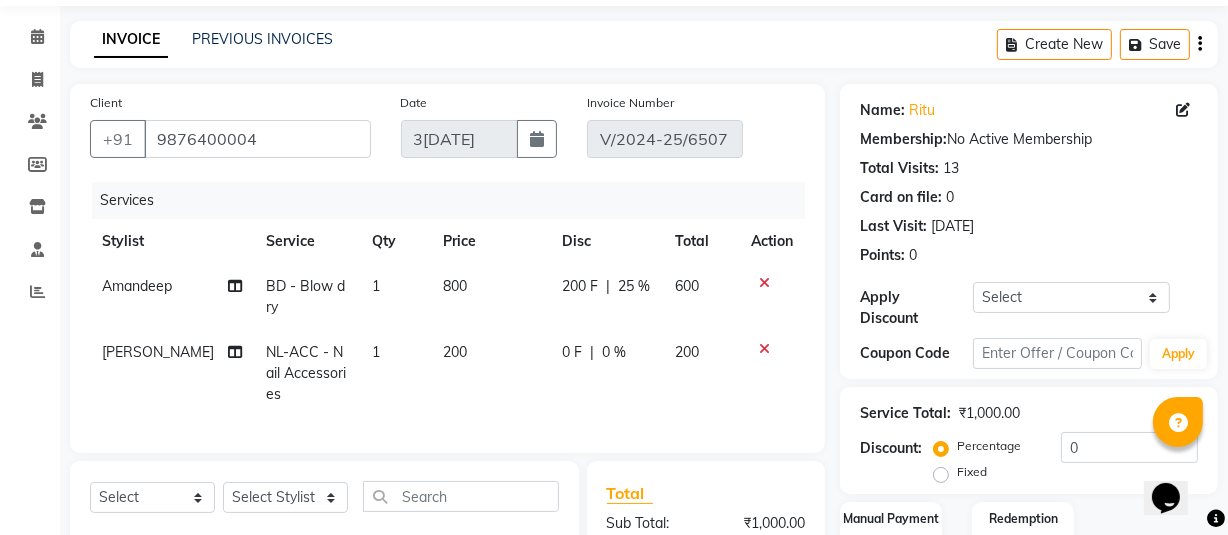 drag, startPoint x: 558, startPoint y: 293, endPoint x: 622, endPoint y: 310, distance: 66.21933 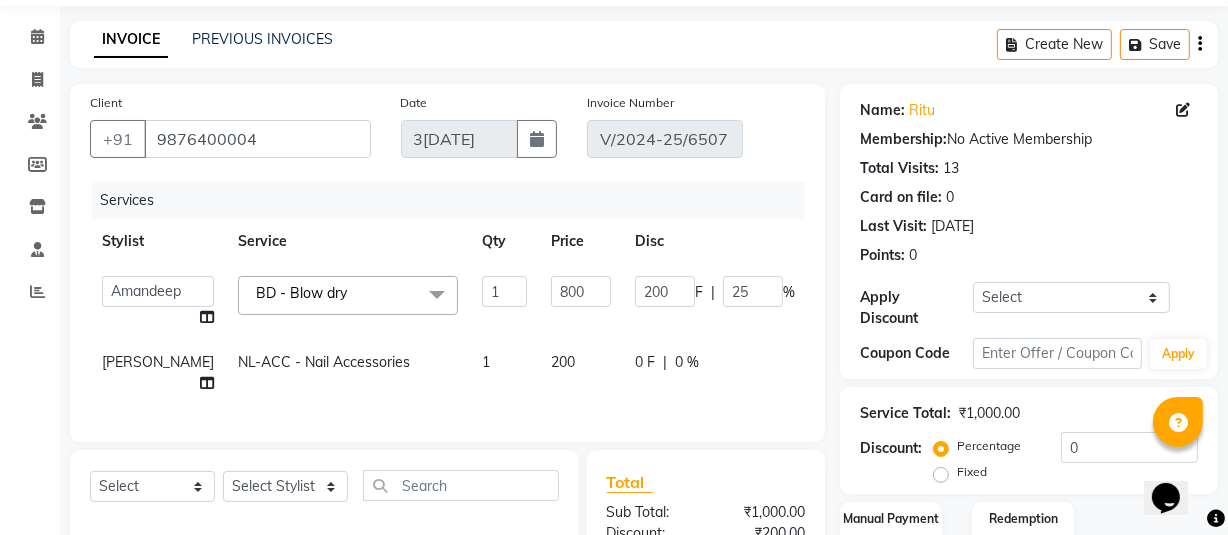 click on "0 F | 0 %" 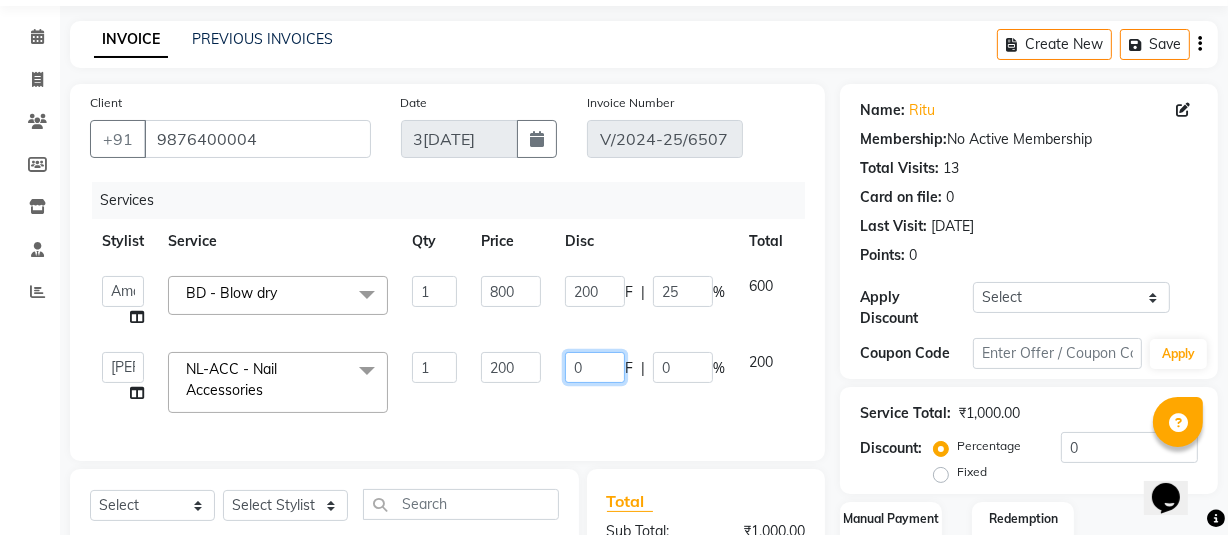 click on "0" 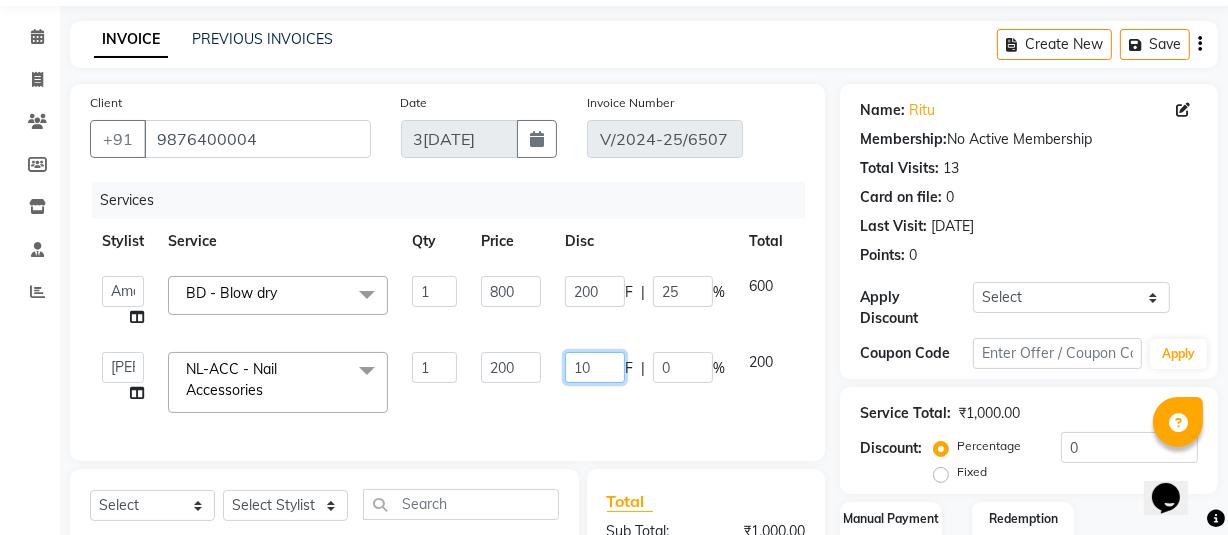 type on "1" 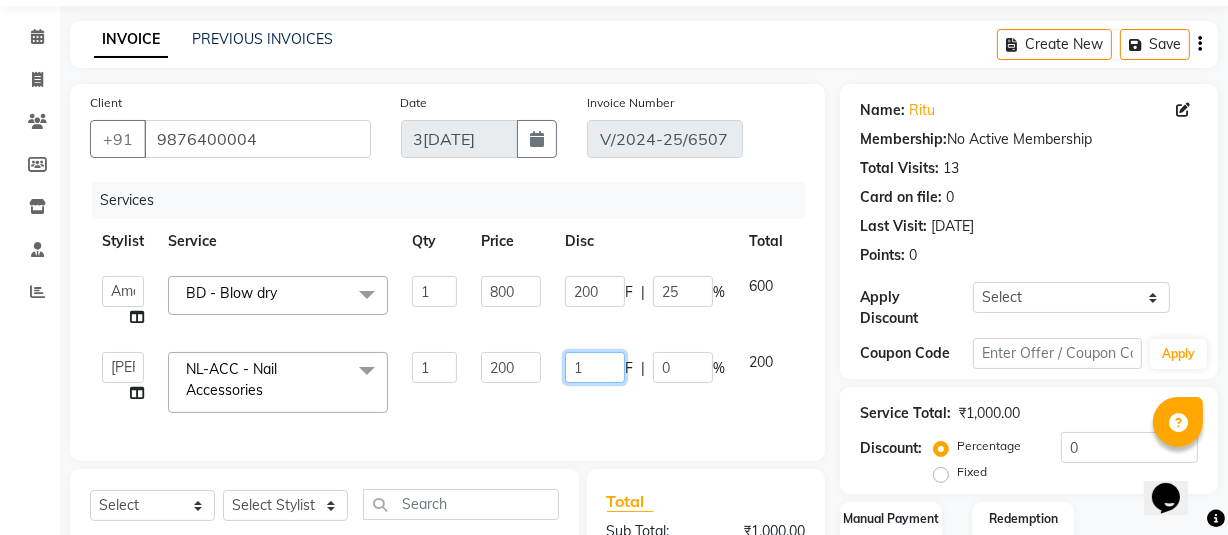 type 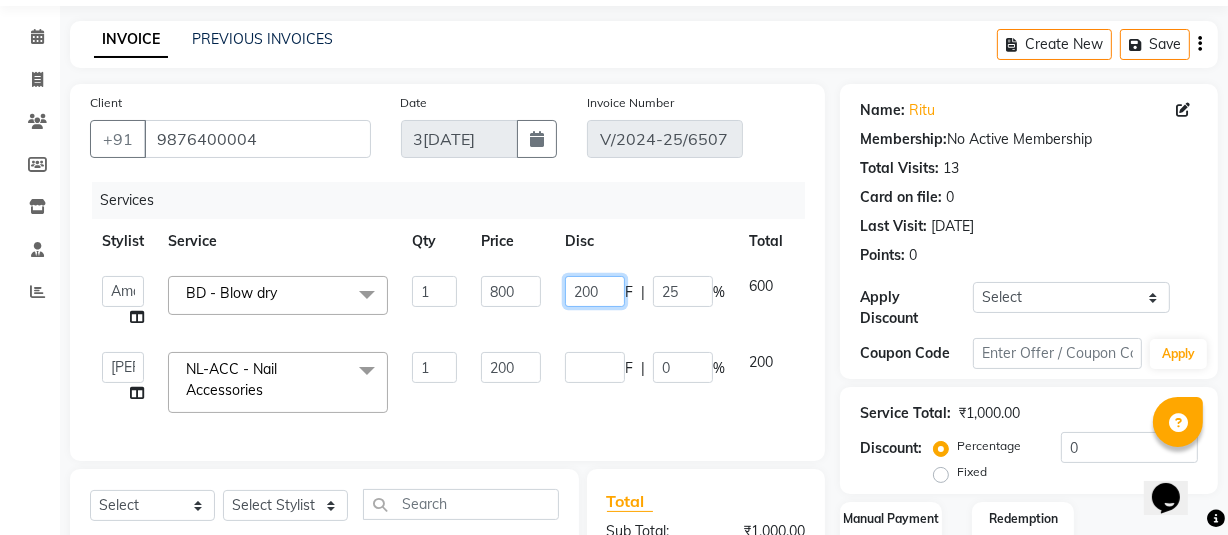 click on "200" 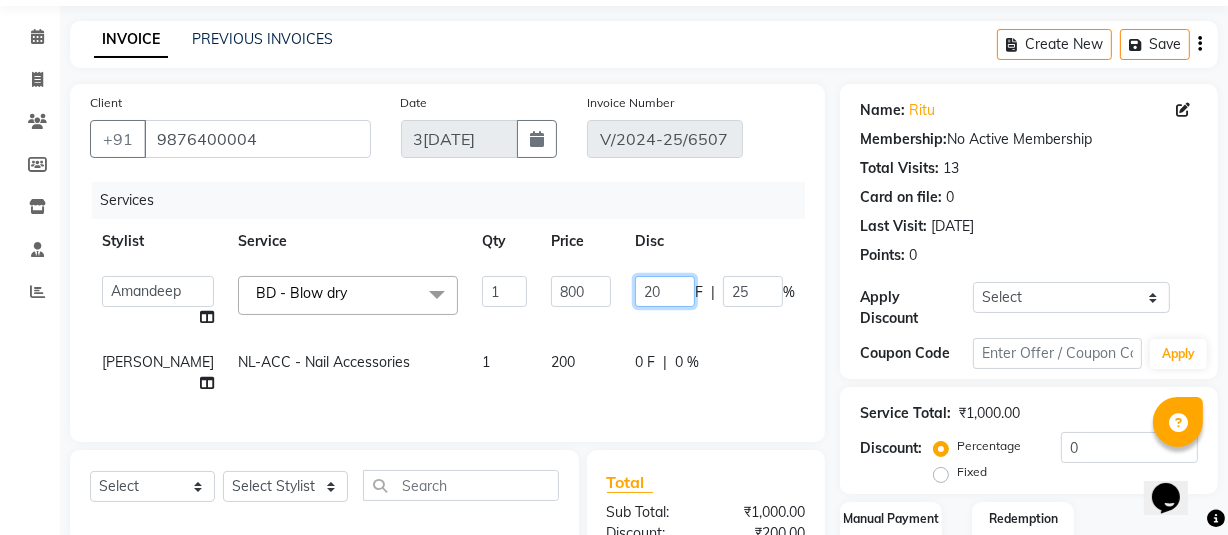 type on "2" 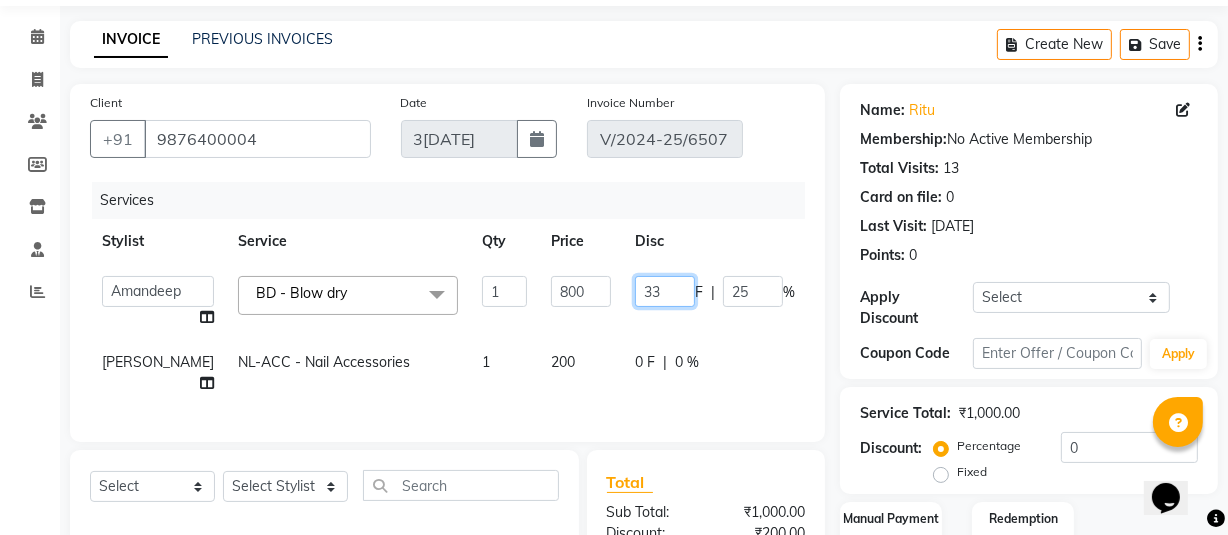 type on "330" 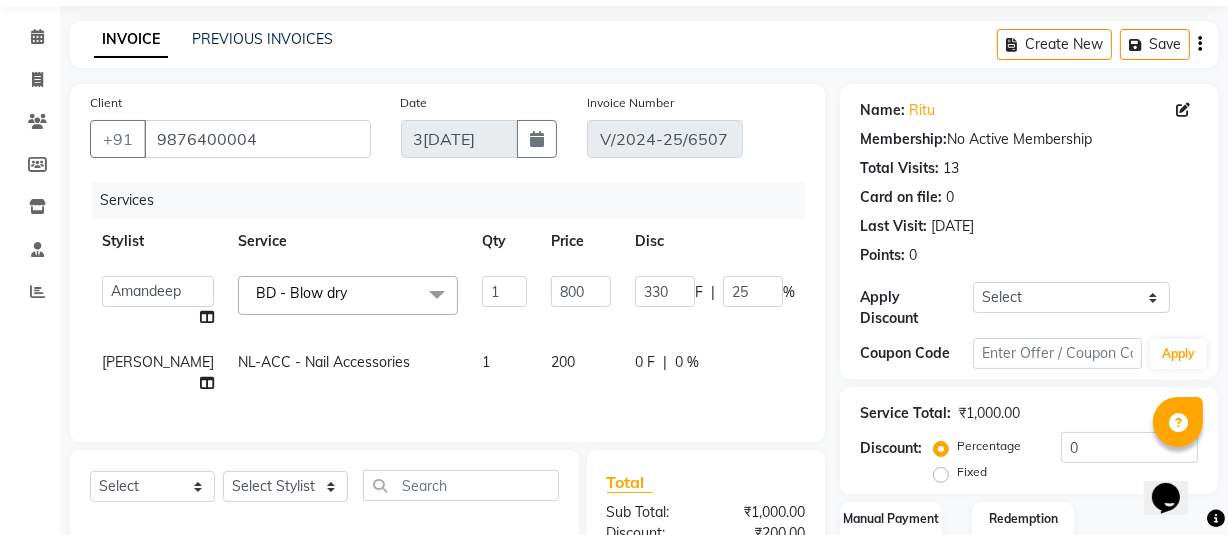 click on "330 F | 25 %" 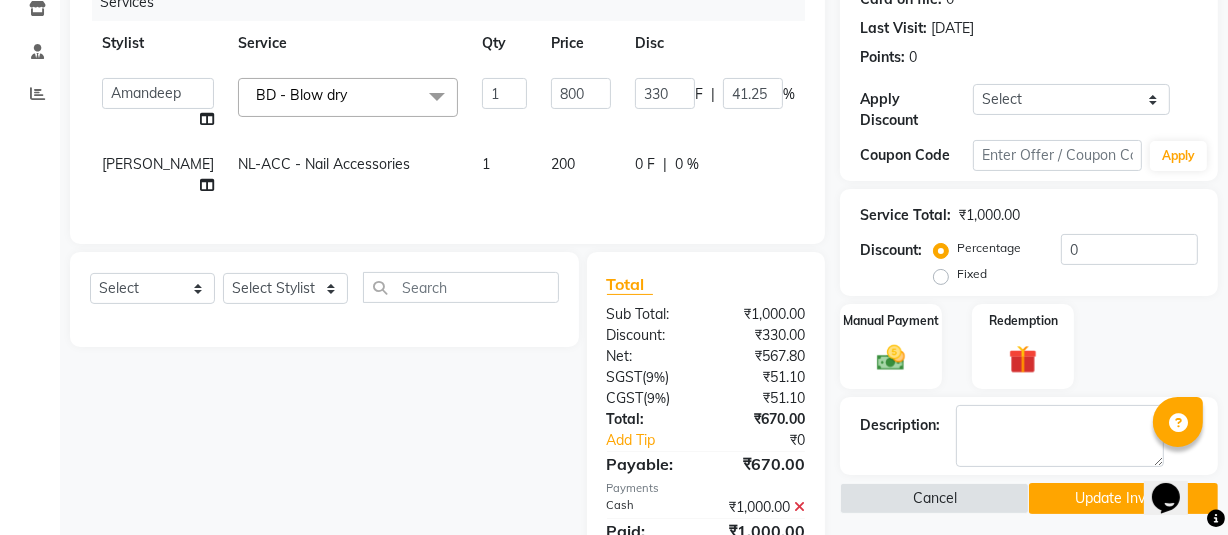 scroll, scrollTop: 377, scrollLeft: 0, axis: vertical 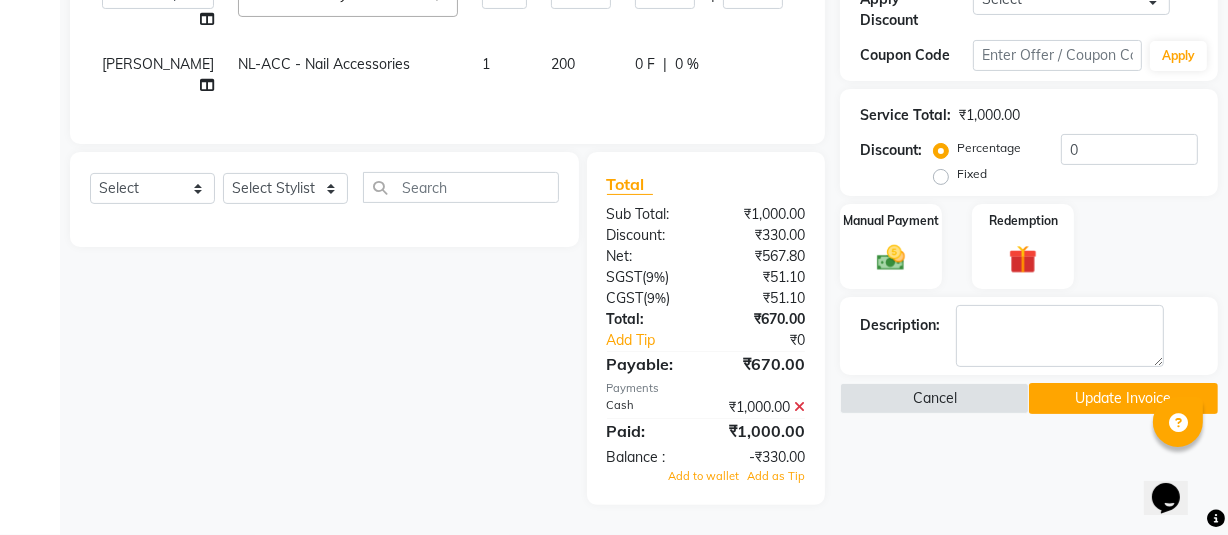 click 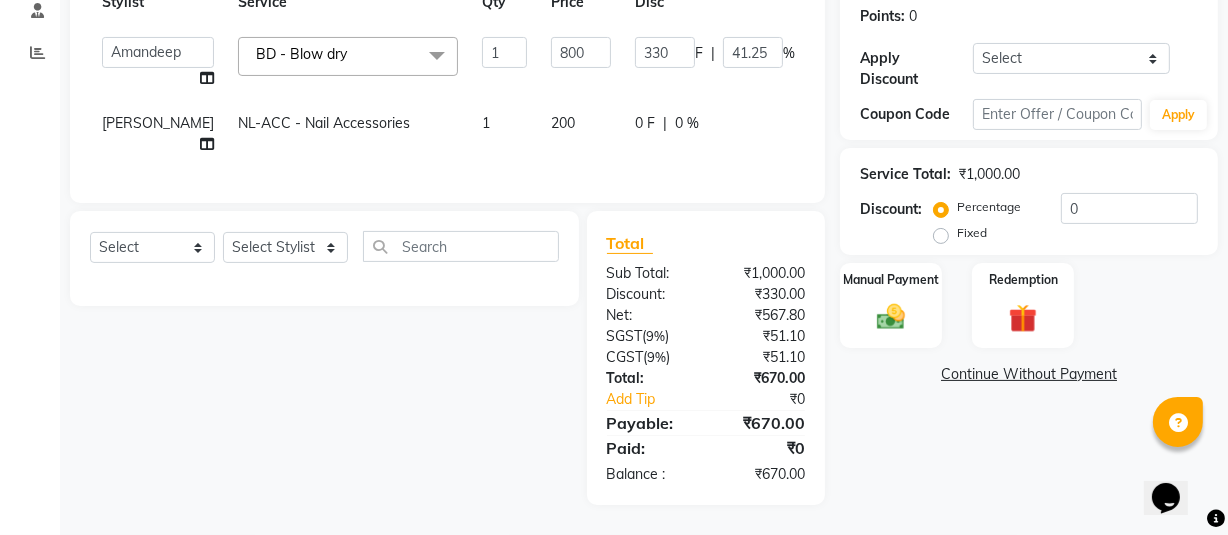 click on "Continue Without Payment" 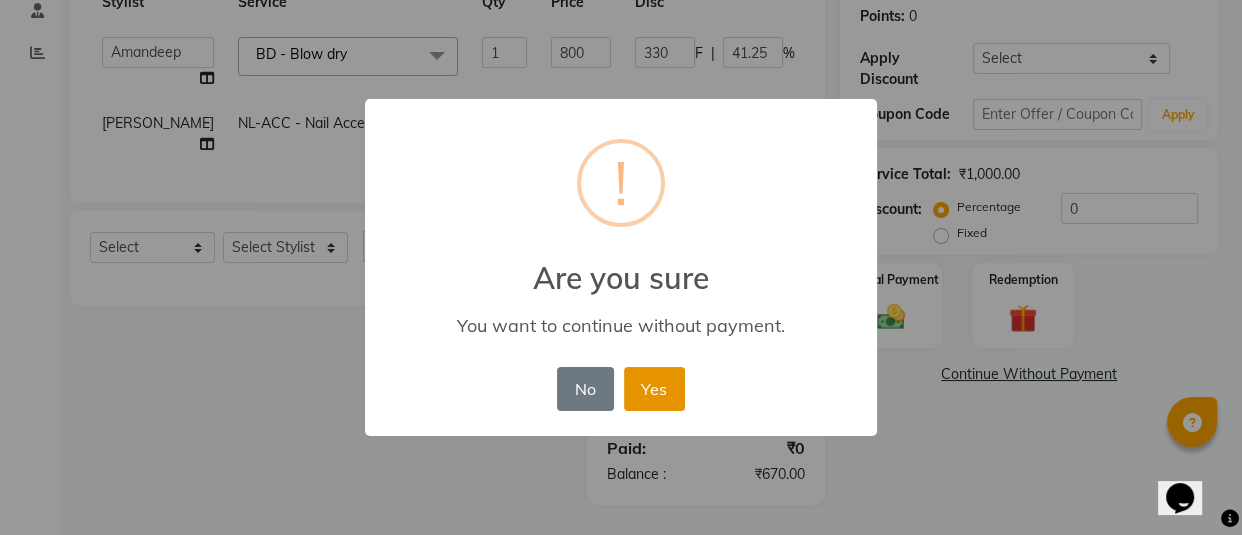 click on "Yes" at bounding box center [654, 389] 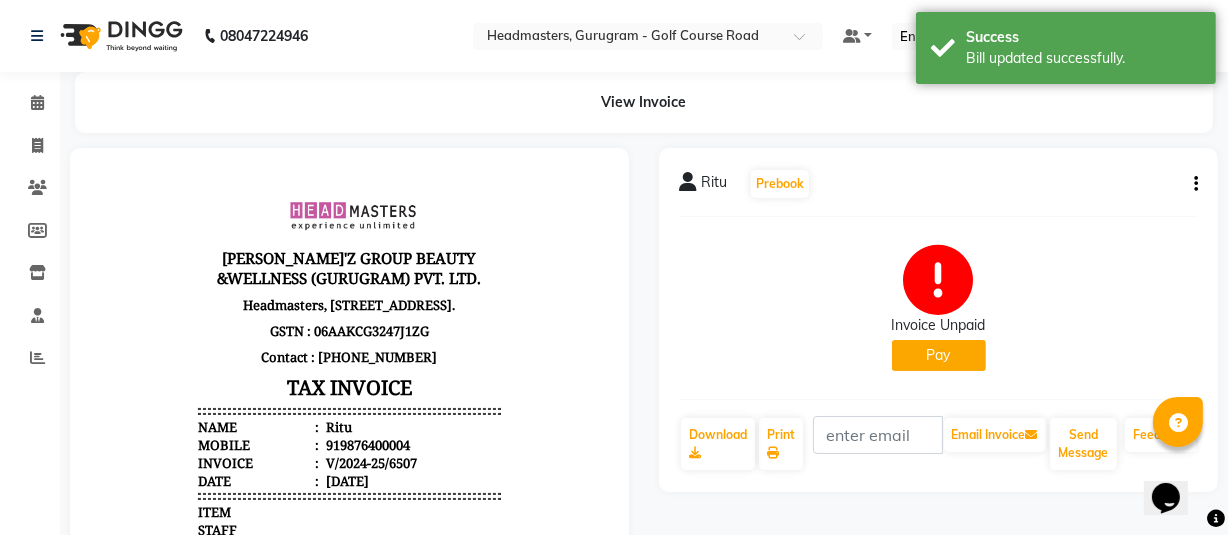 scroll, scrollTop: 0, scrollLeft: 0, axis: both 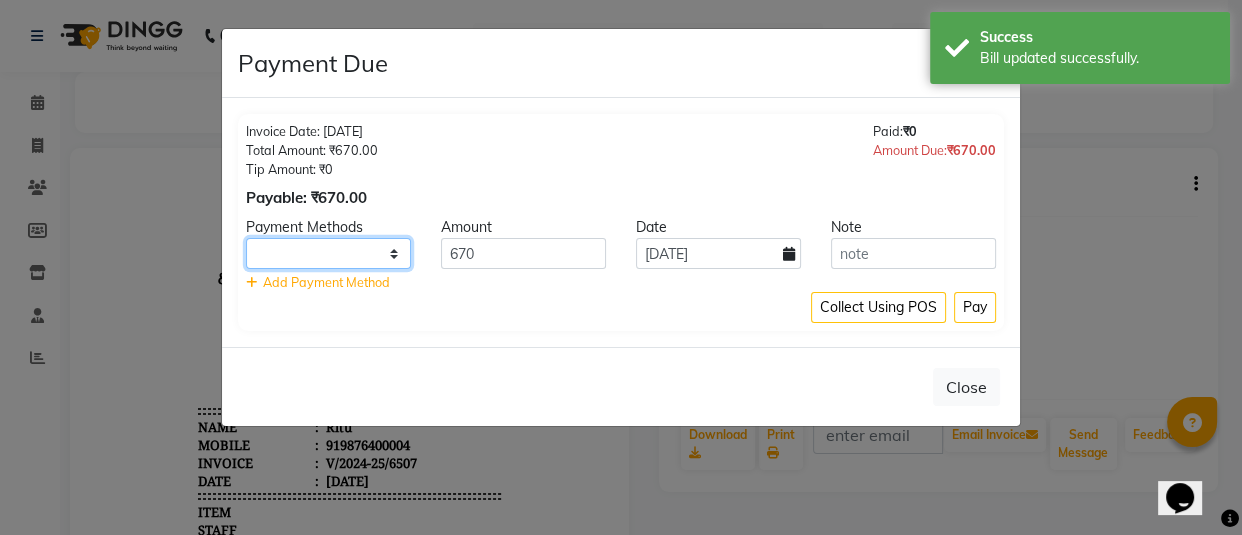 drag, startPoint x: 376, startPoint y: 249, endPoint x: 366, endPoint y: 268, distance: 21.470911 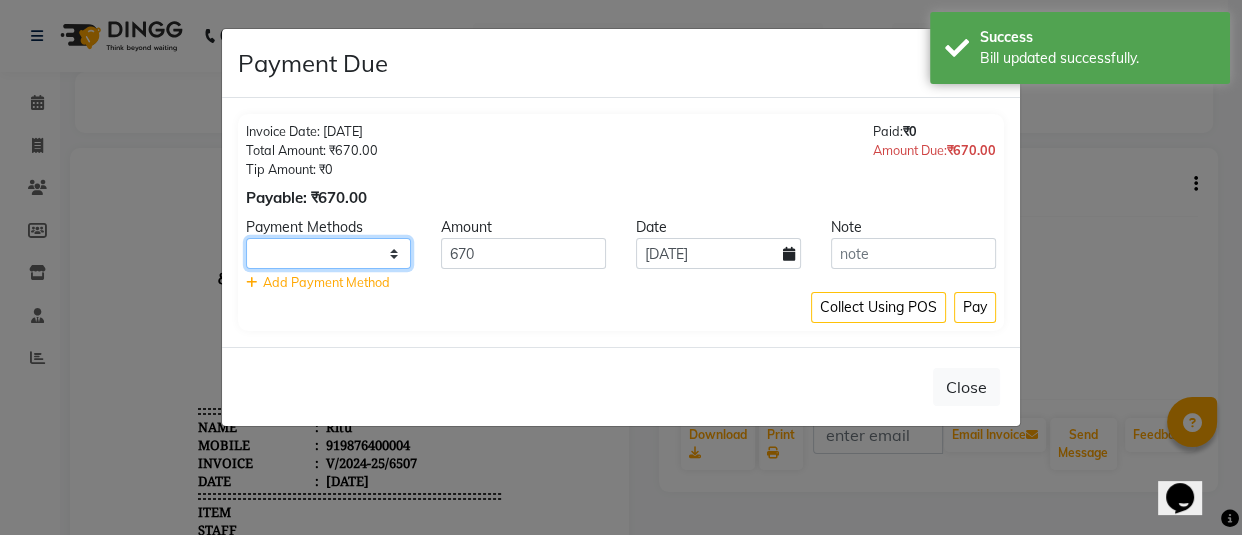 click on "UPI CARD Complimentary Cash" 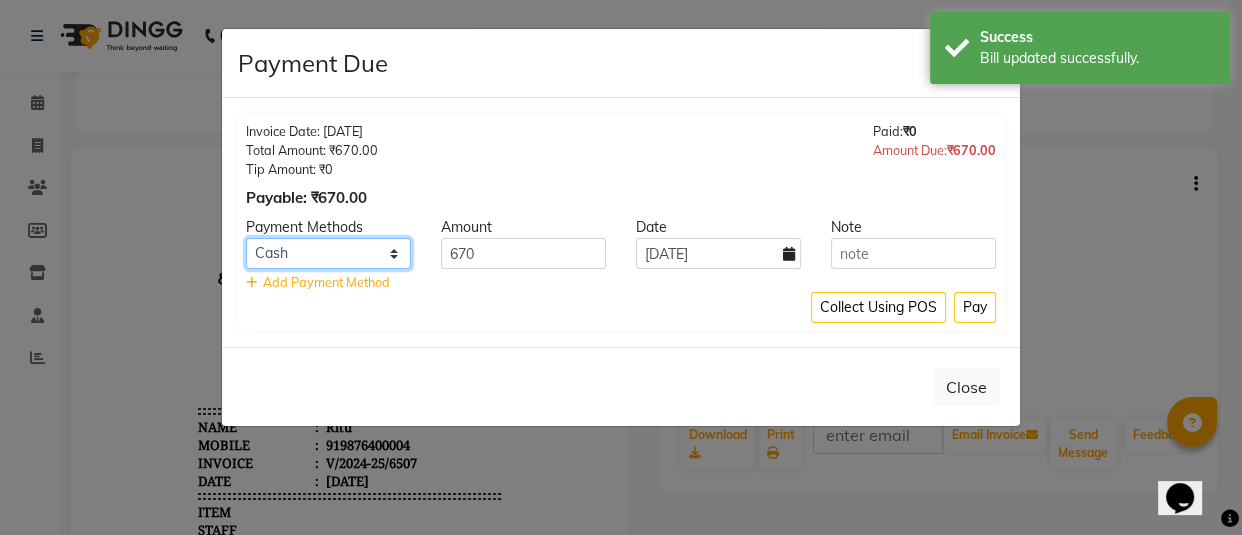 click on "UPI CARD Complimentary Cash" 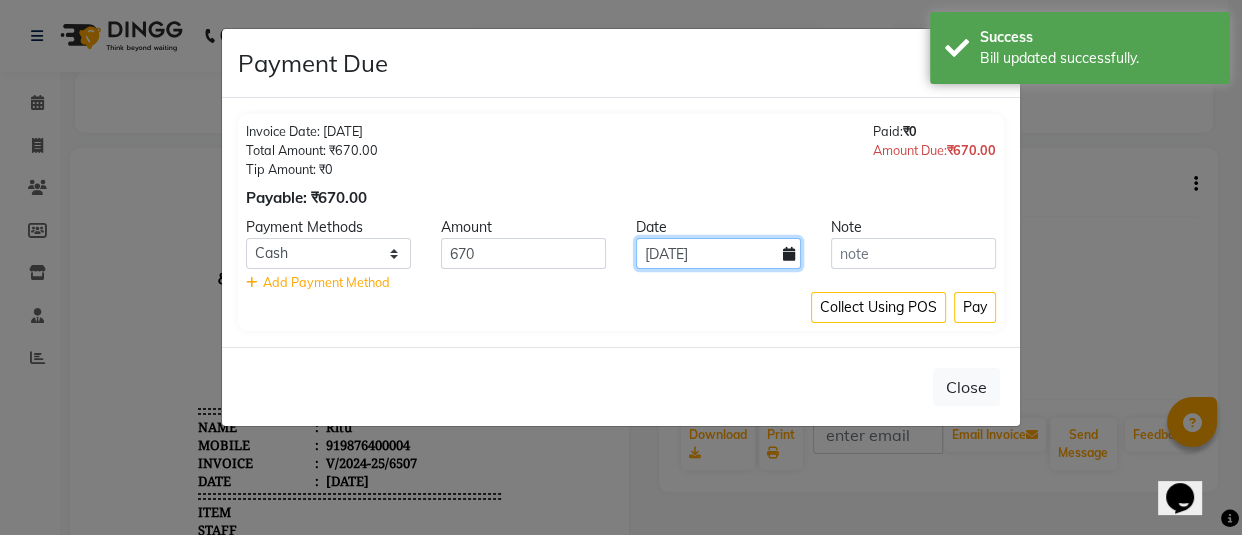 click on "[DATE]" 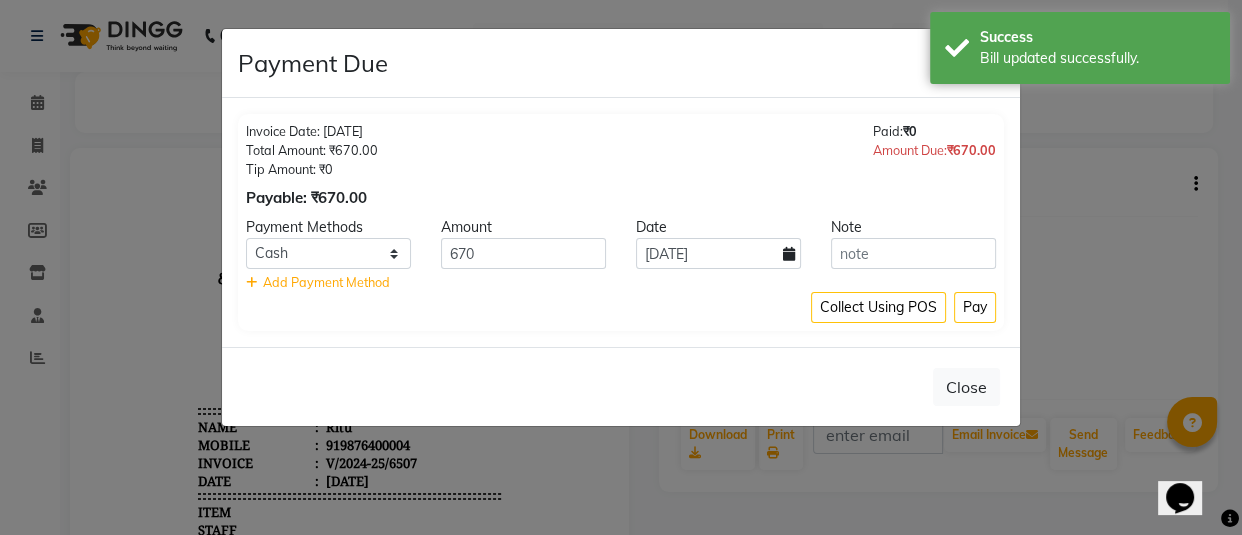 select on "7" 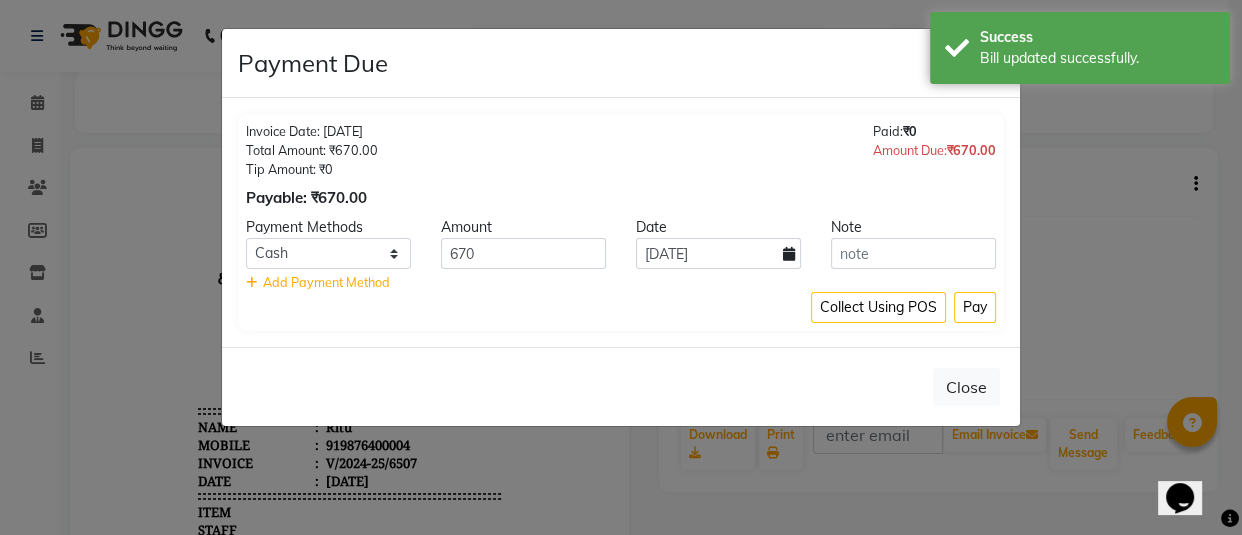 select on "2025" 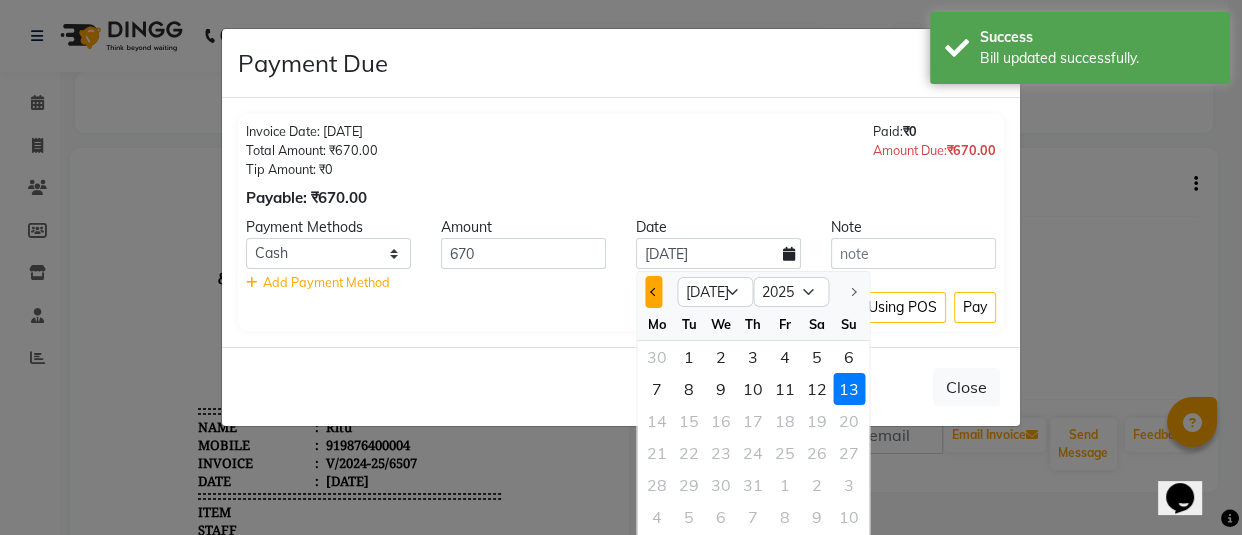 click 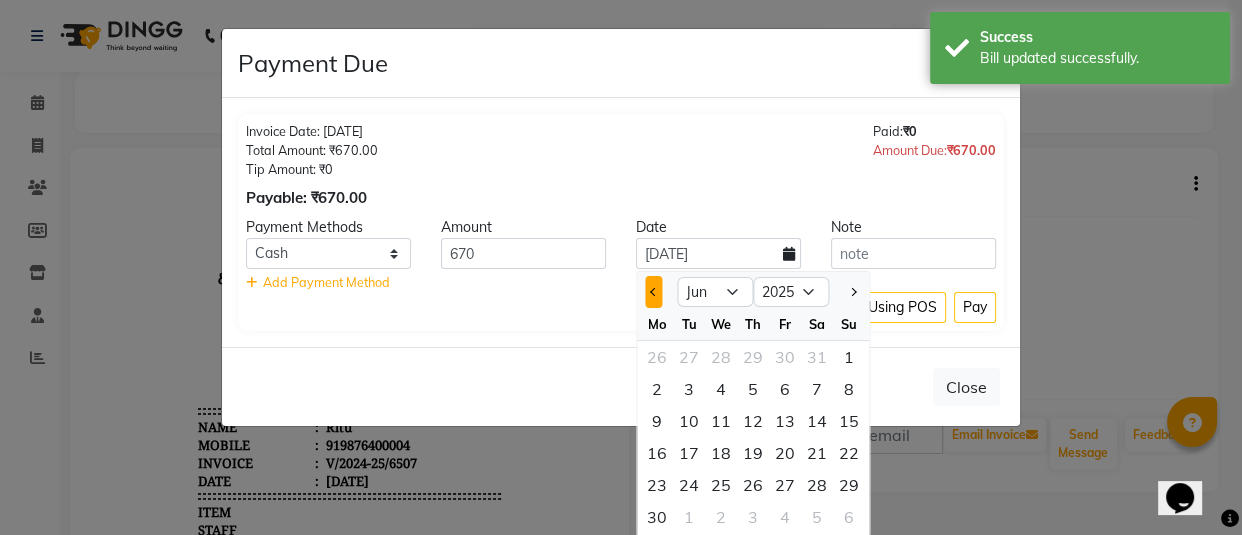 click 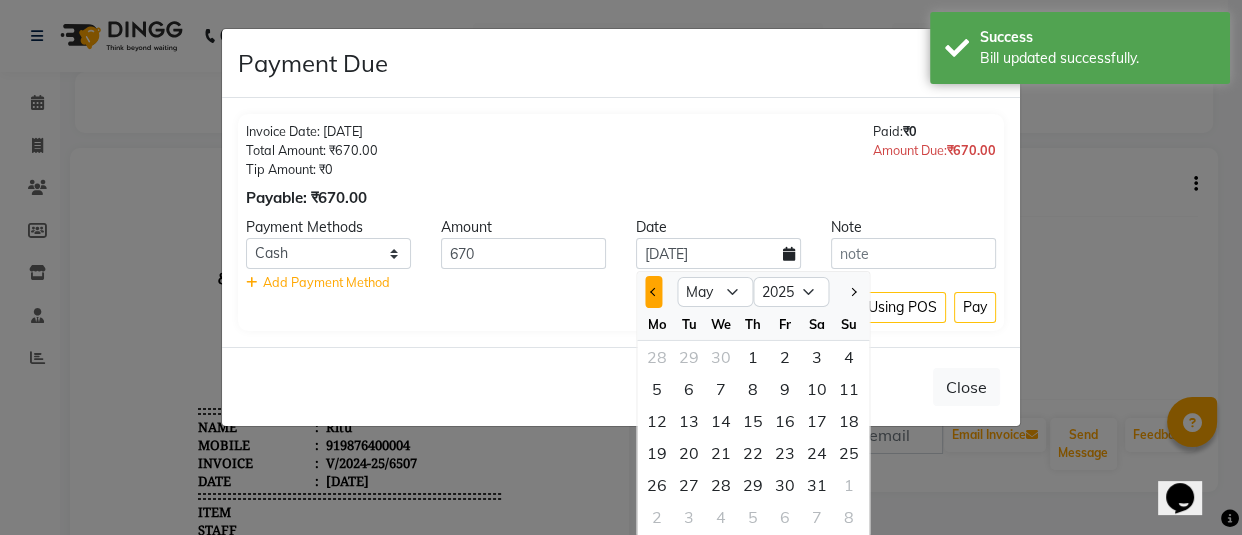 click 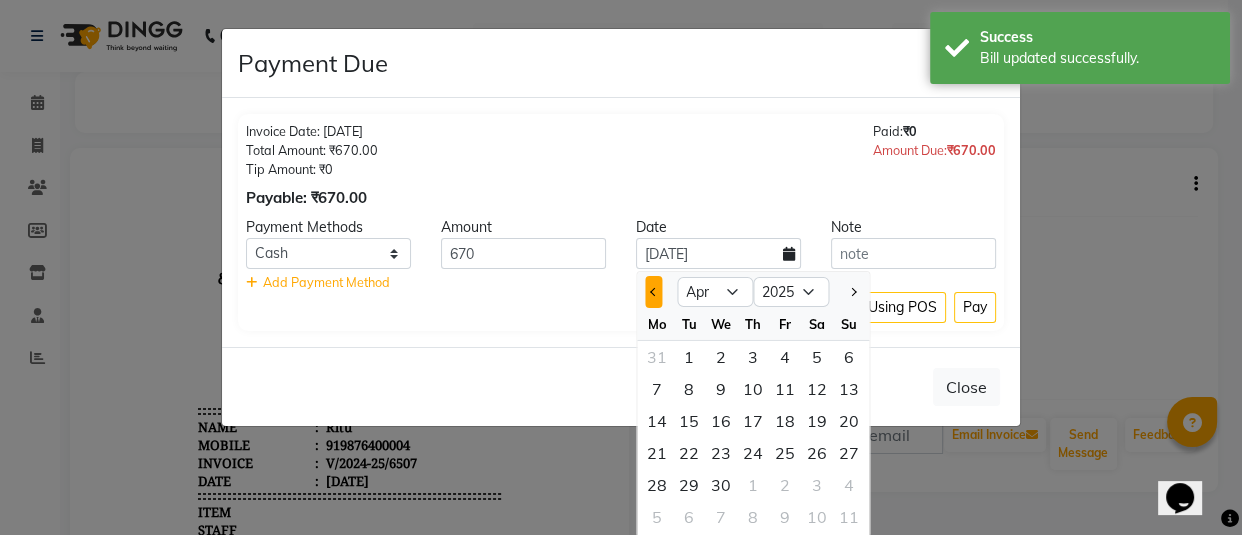 click 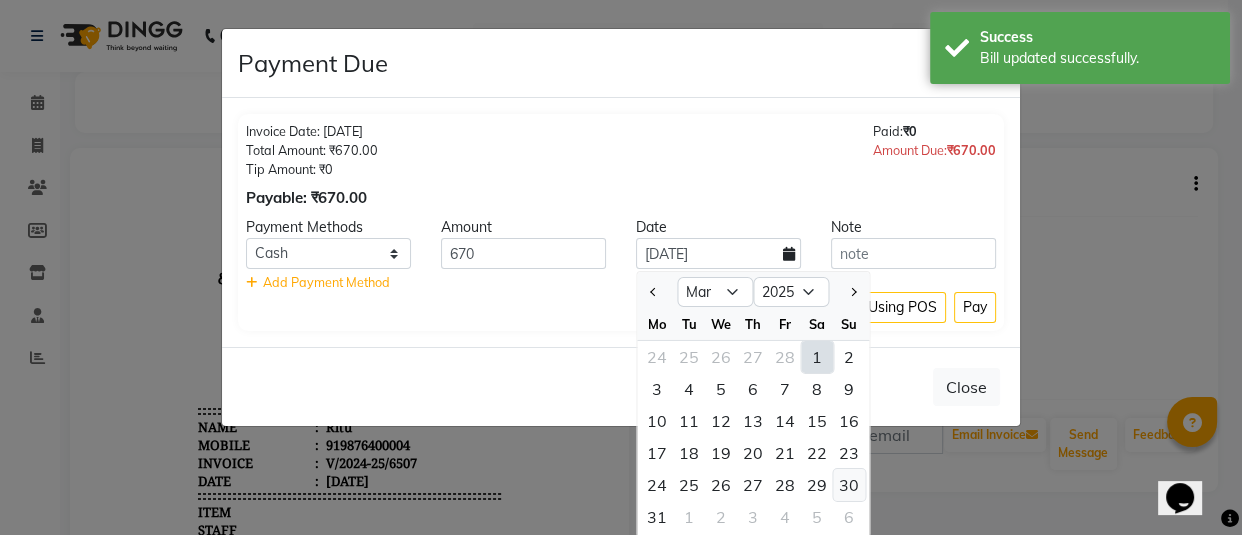 click on "30" 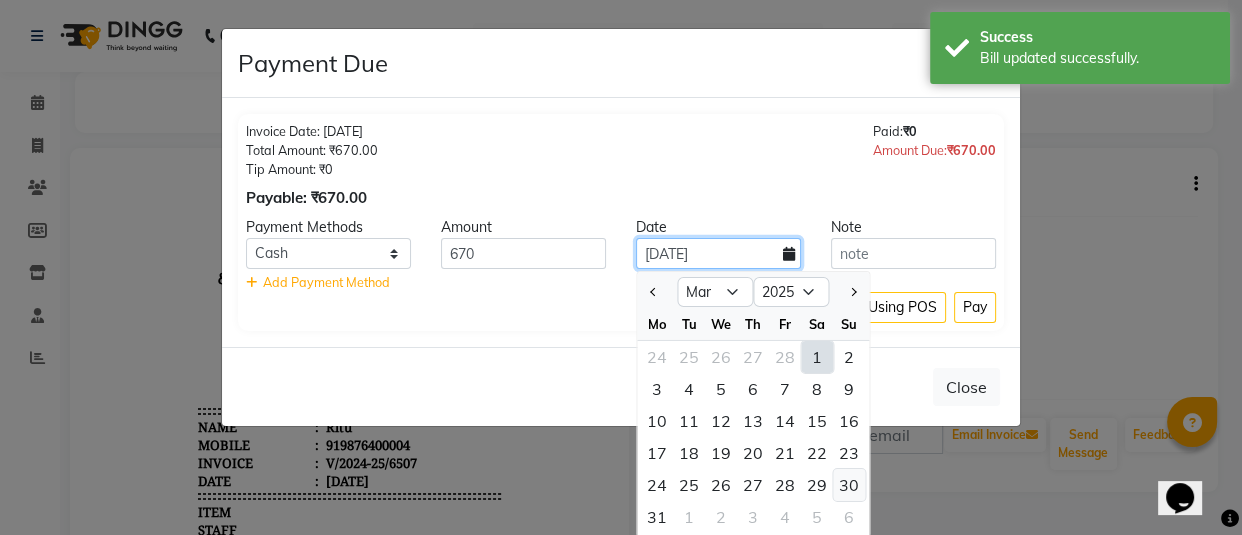 type on "[DATE]" 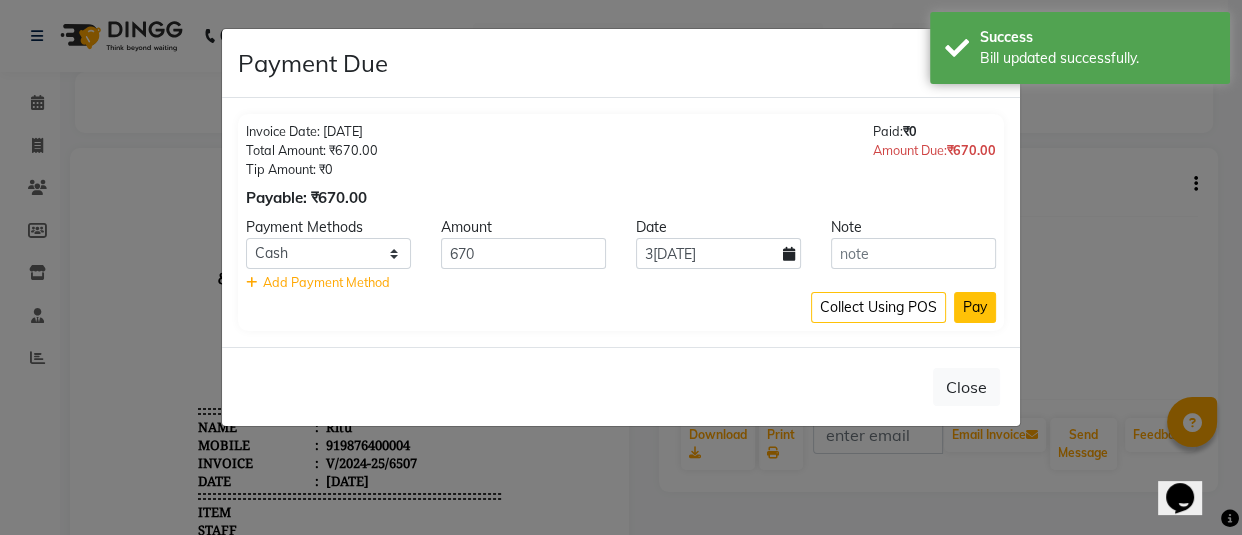 click on "Pay" 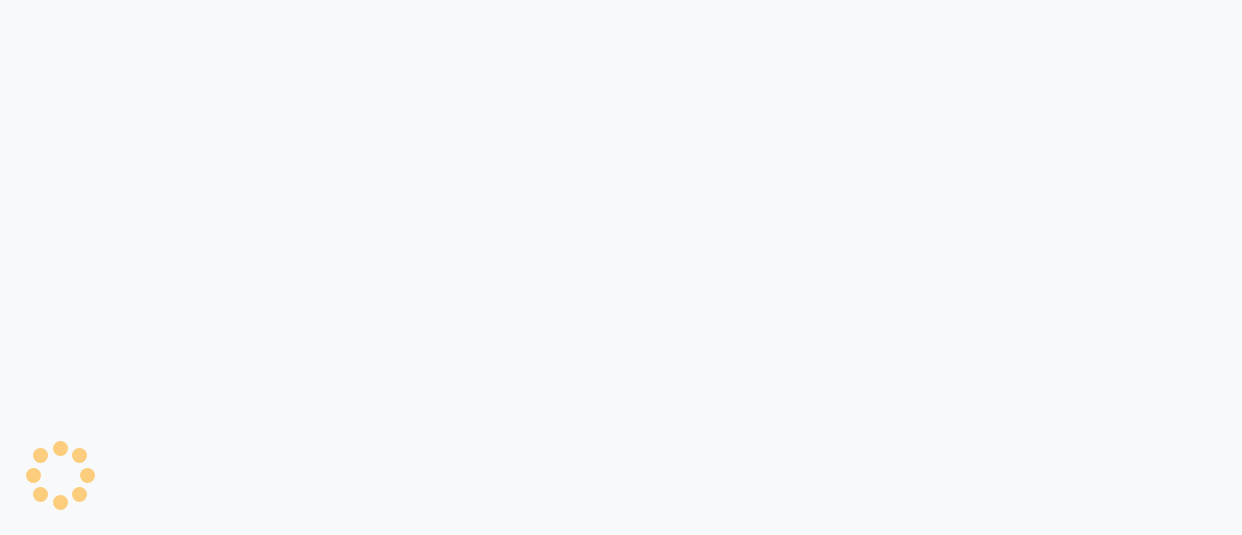 scroll, scrollTop: 0, scrollLeft: 0, axis: both 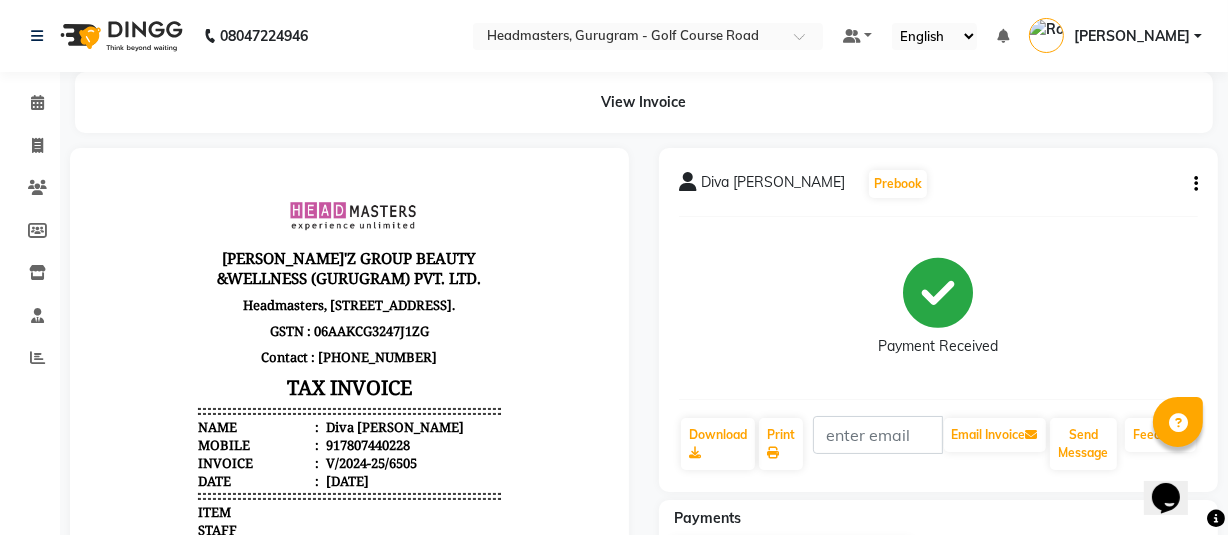 click 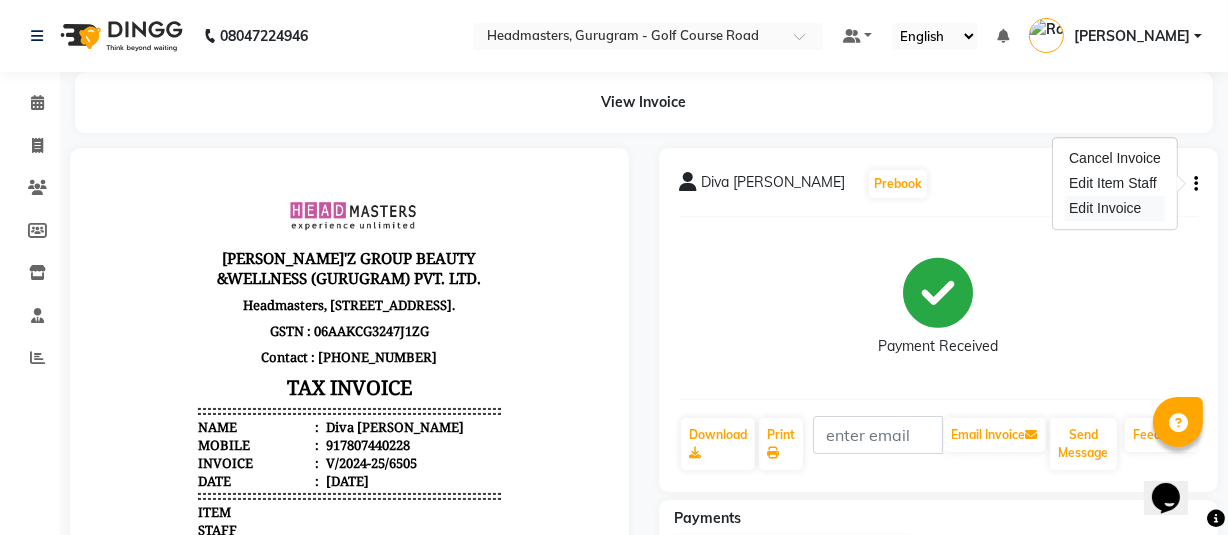 click on "Edit Invoice" at bounding box center (1115, 208) 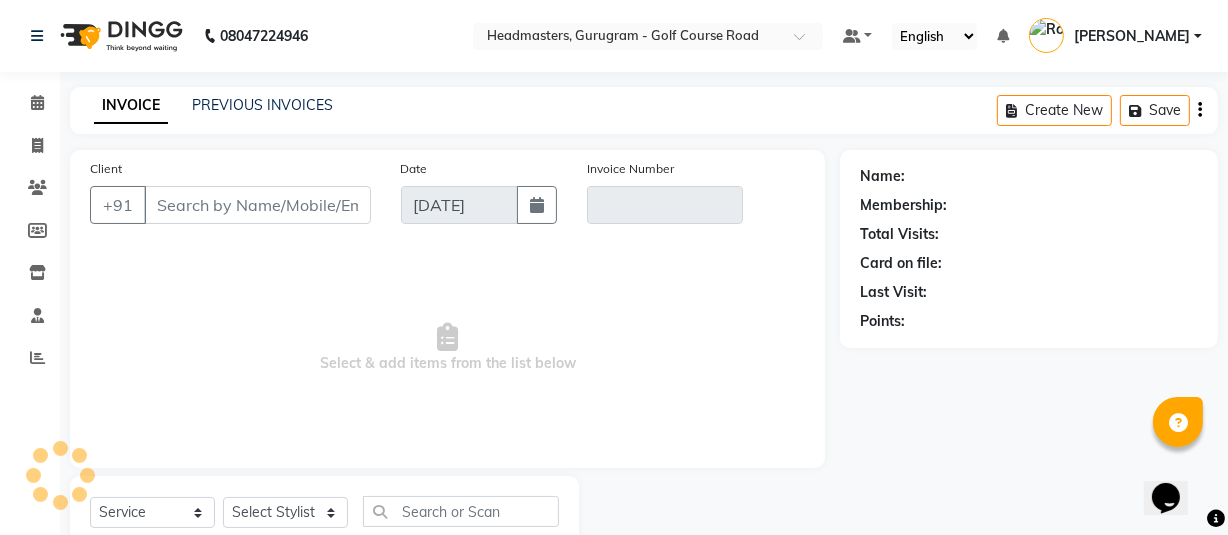 scroll, scrollTop: 66, scrollLeft: 0, axis: vertical 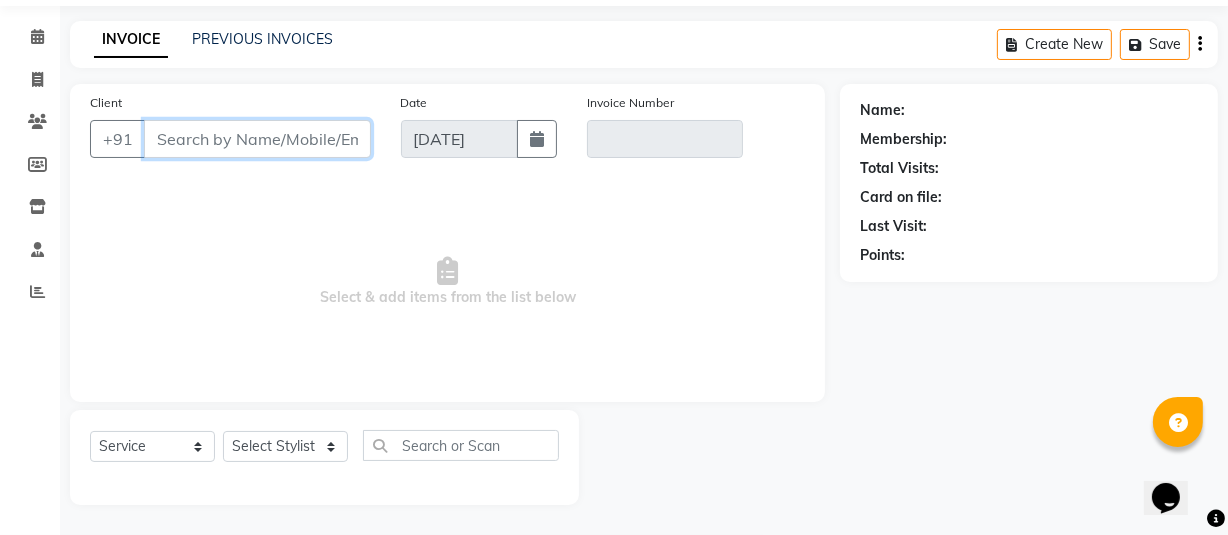 select on "product" 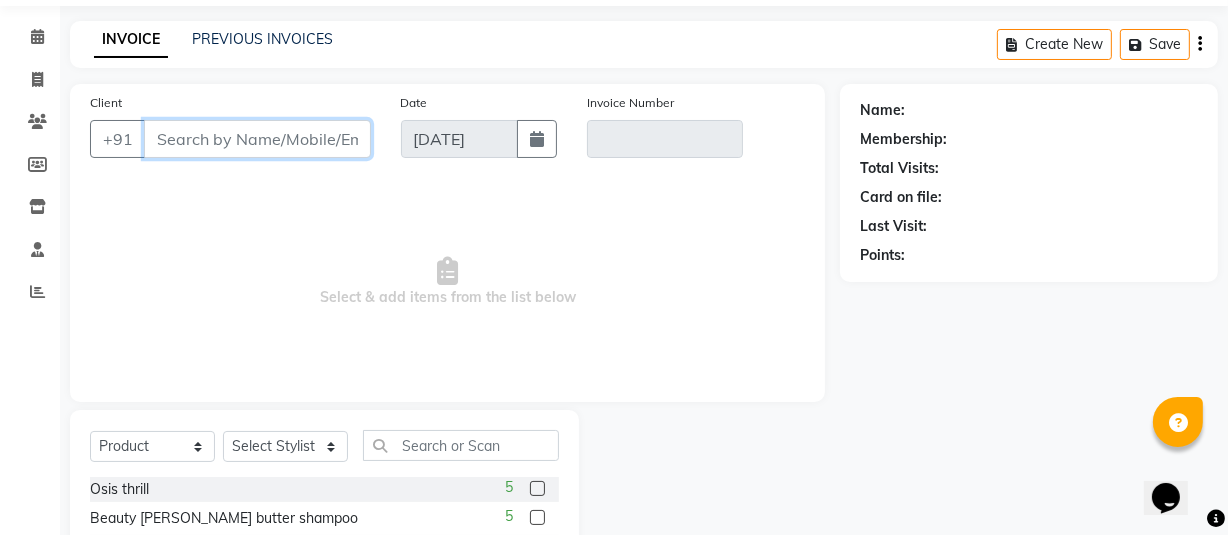 type on "7807440228" 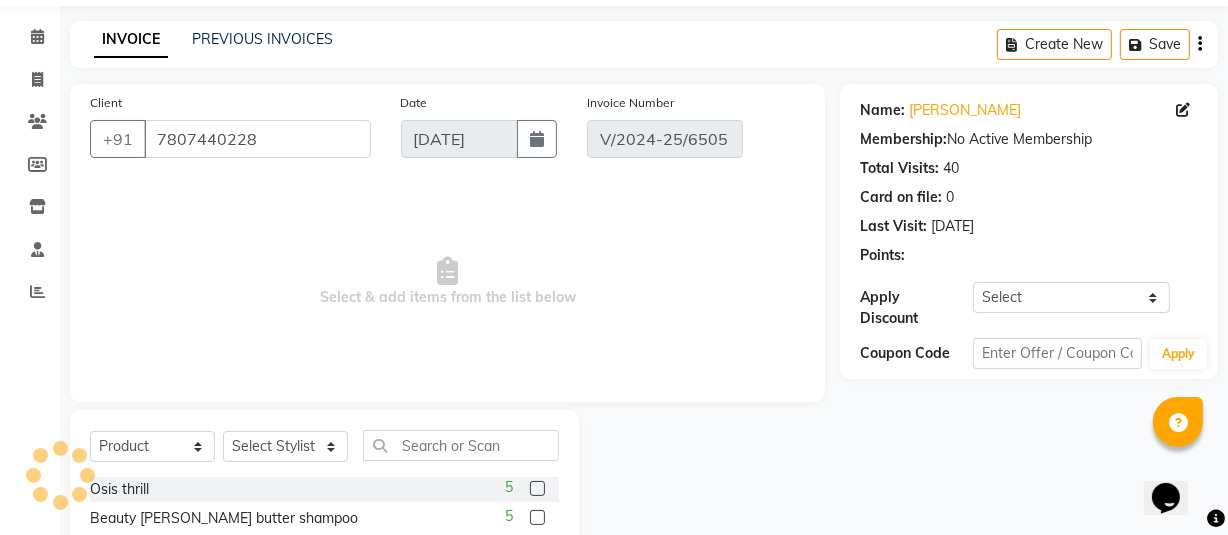 type on "[DATE]" 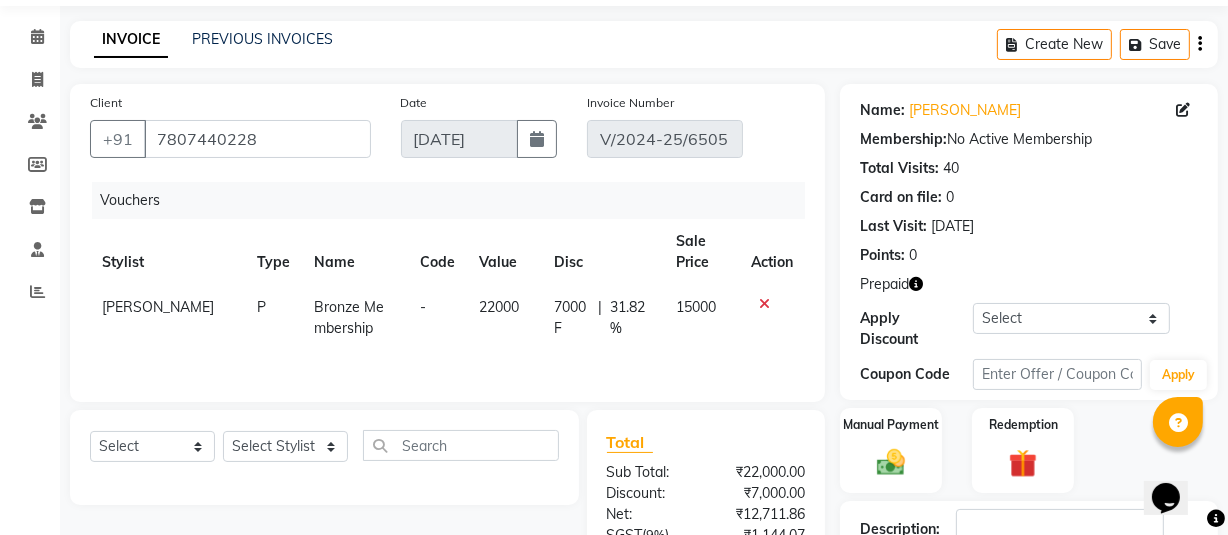 drag, startPoint x: 466, startPoint y: 305, endPoint x: 519, endPoint y: 323, distance: 55.97321 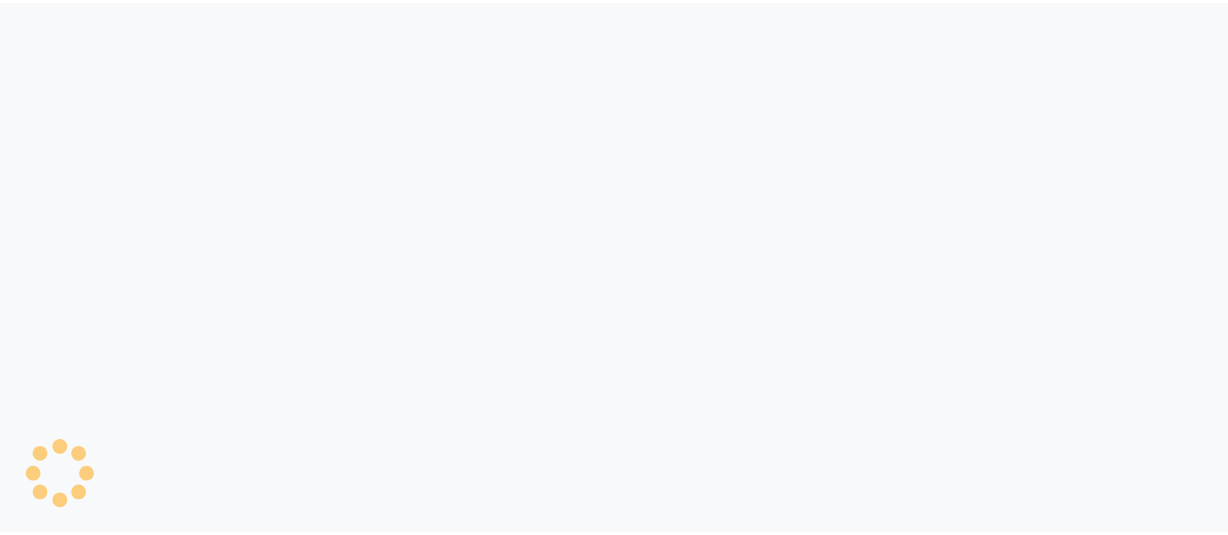scroll, scrollTop: 0, scrollLeft: 0, axis: both 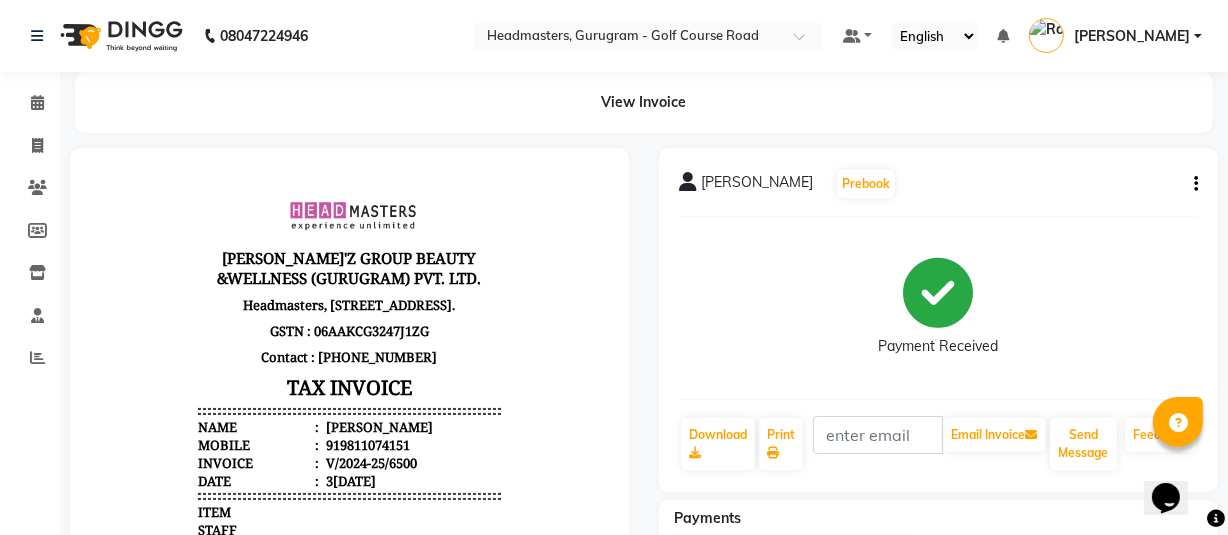 drag, startPoint x: 1194, startPoint y: 181, endPoint x: 1187, endPoint y: 189, distance: 10.630146 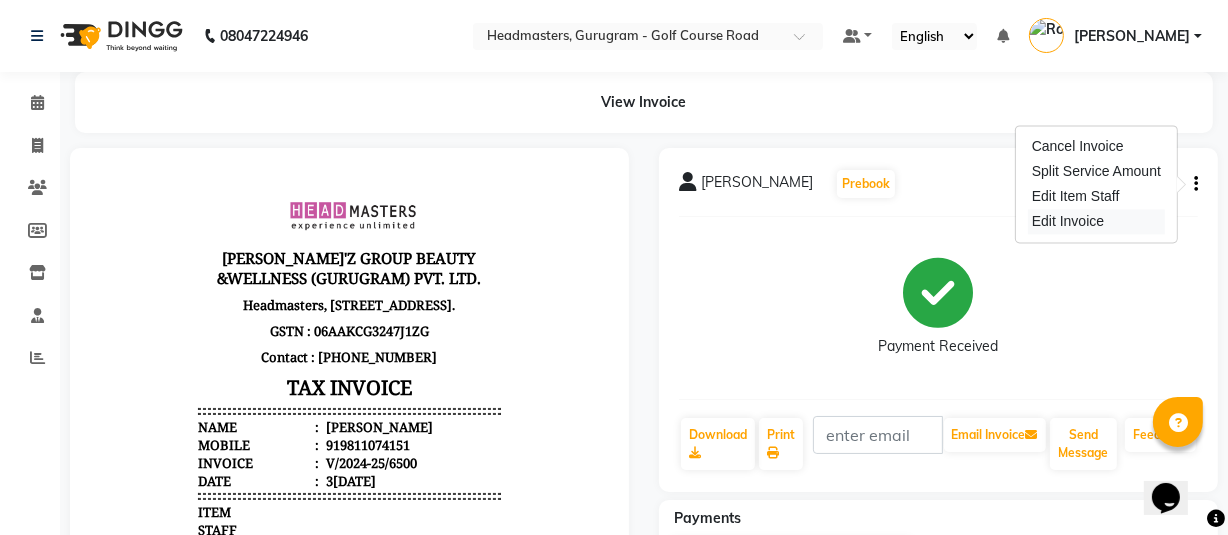 click on "Edit Invoice" at bounding box center (1096, 221) 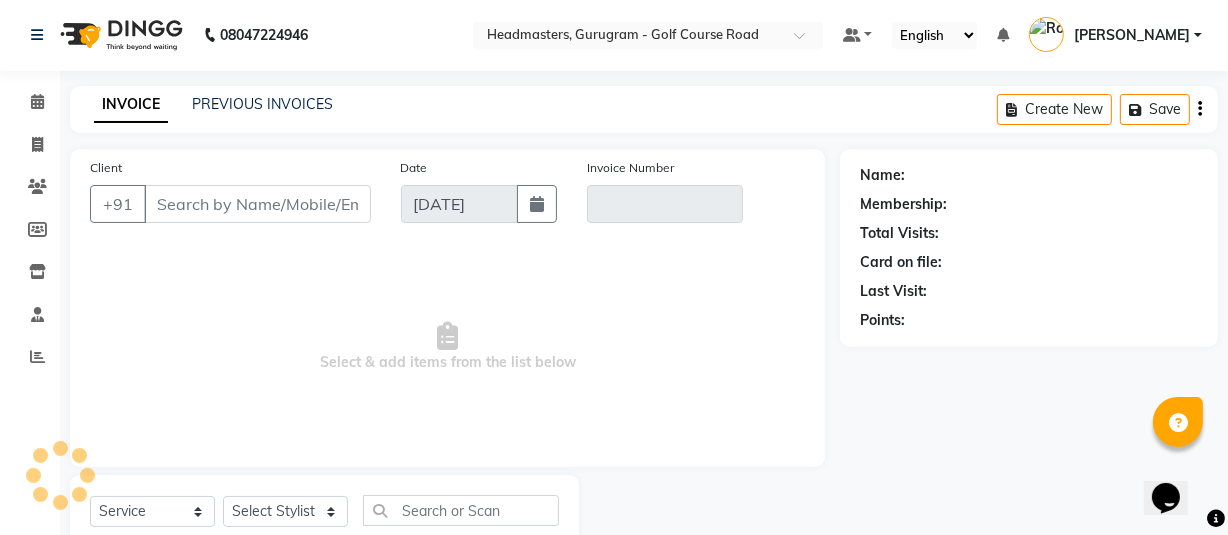 scroll, scrollTop: 66, scrollLeft: 0, axis: vertical 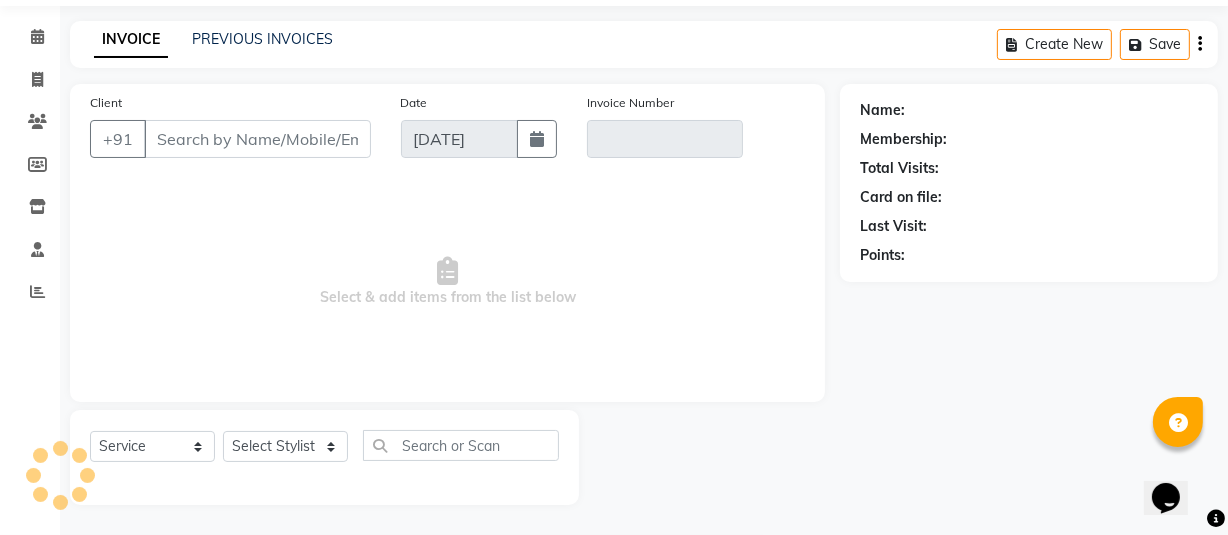 select on "product" 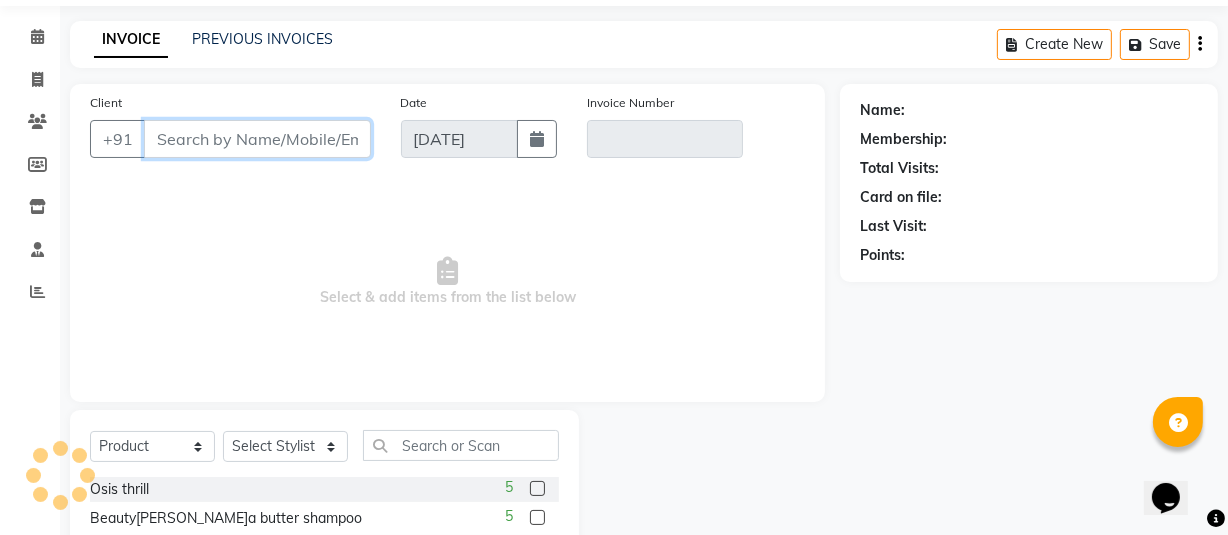 type on "9811074151" 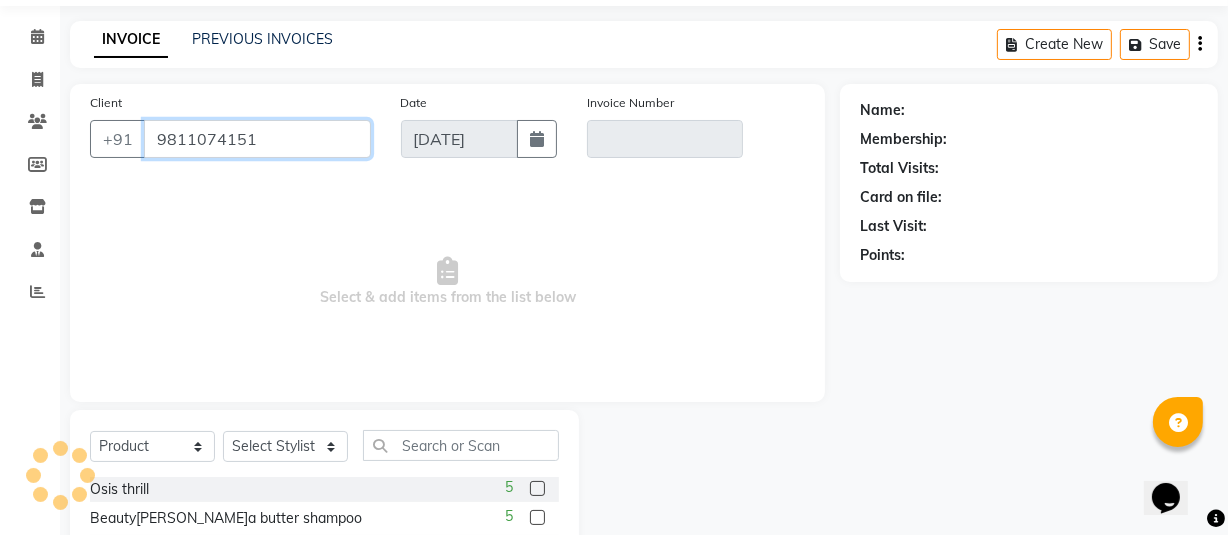 type on "V/2024-25/6500" 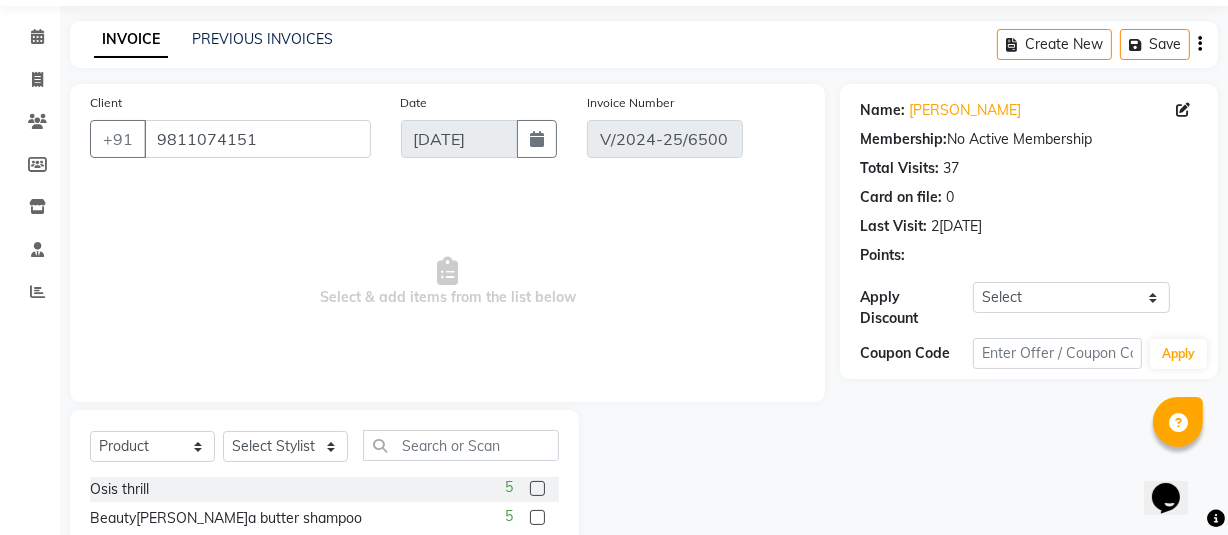 type on "3[DATE]" 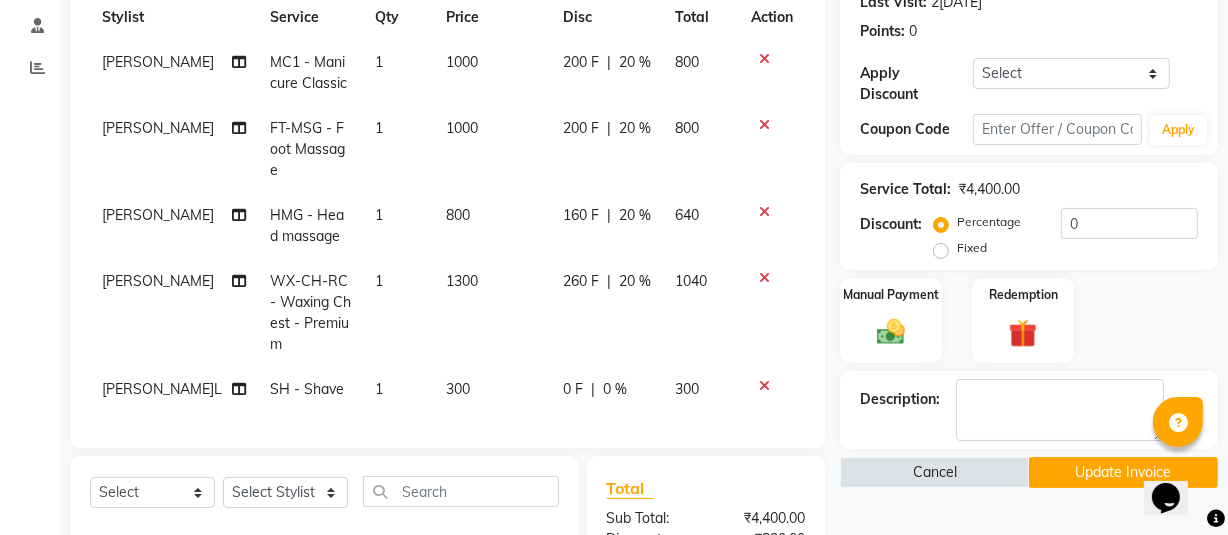 scroll, scrollTop: 248, scrollLeft: 0, axis: vertical 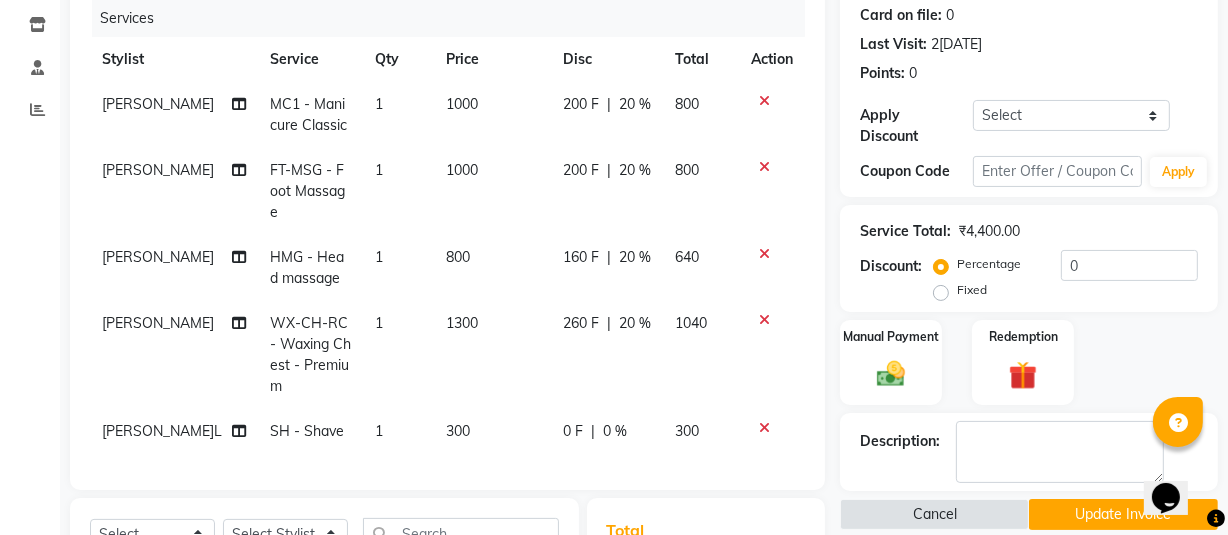 click on "260 F | 20 %" 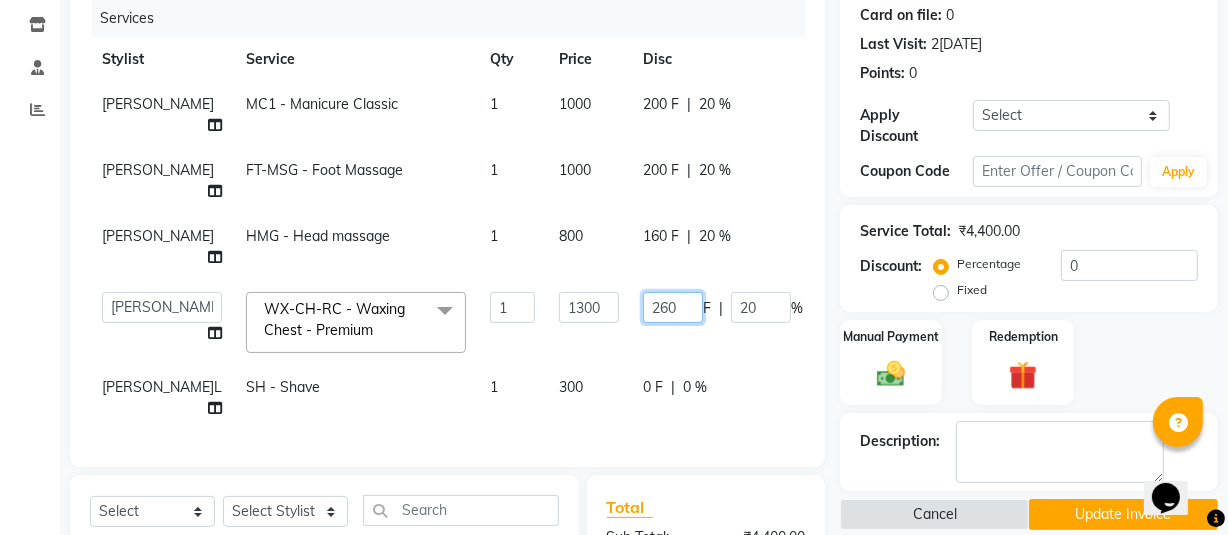 click on "260" 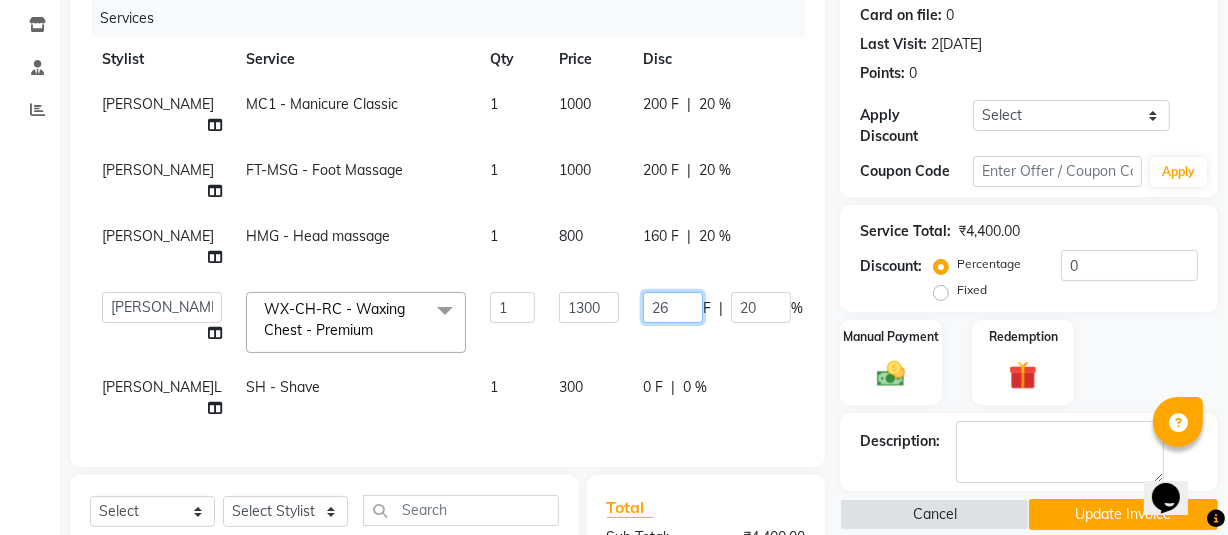 type on "2" 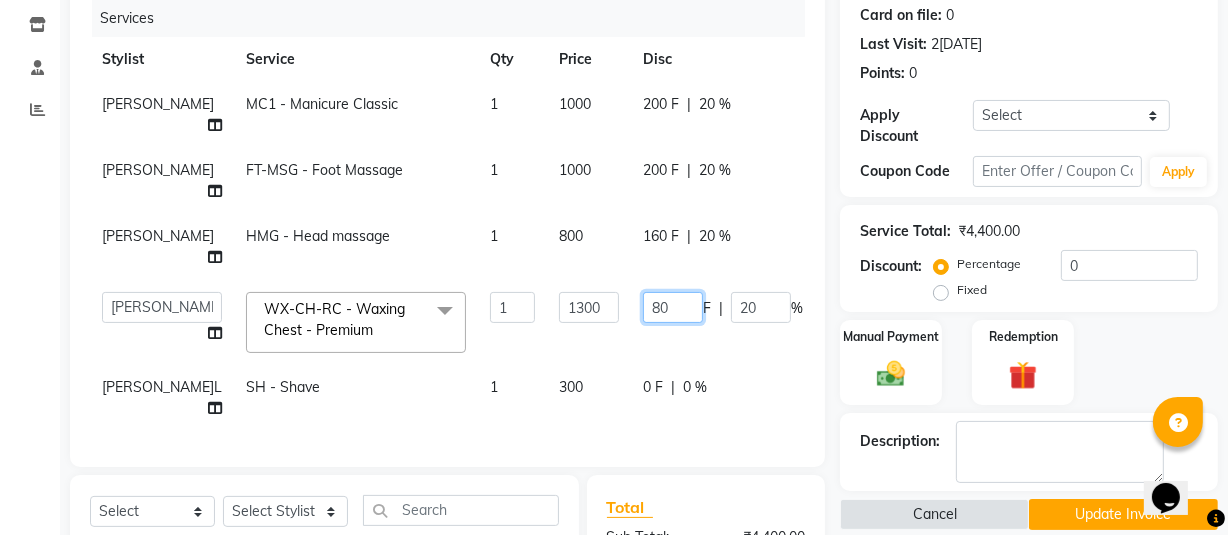 type on "800" 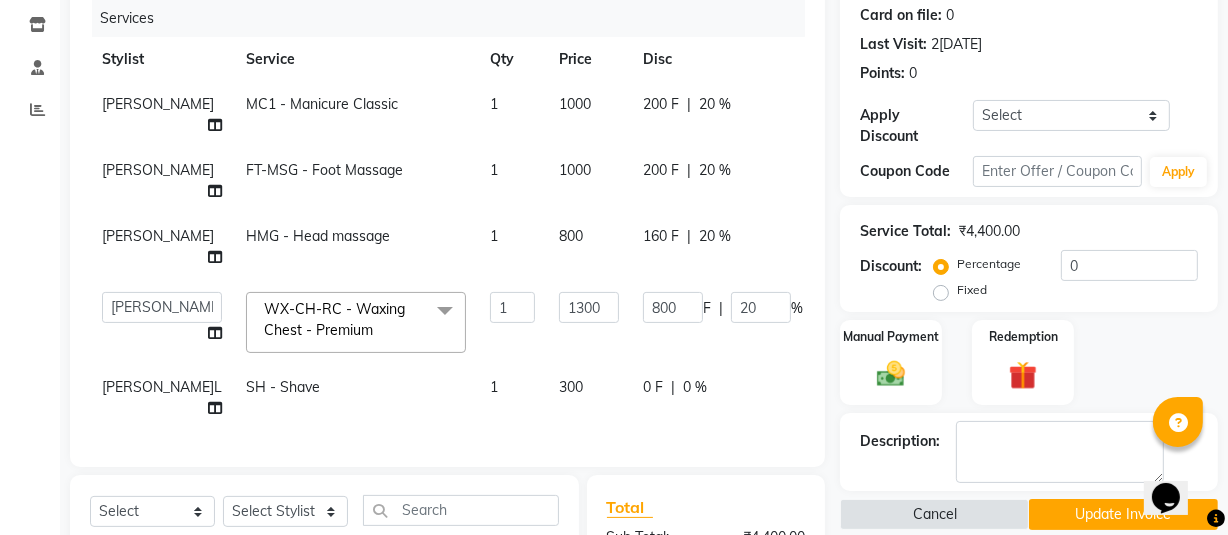 click on "MOHIT KUMAR MC1 - Manicure Classic 1 1000 200 F | 20 % 800 MOHIT KUMAR FT-MSG - Foot Massage 1 1000 200 F | 20 % 800 MOHIT KUMAR HMG - Head massage 1 800 160 F | 20 % 640  ABHIJIT   Amandeep   Amanpreet   ANKIT   Anu   DANISH   DOLLY   Esther   Gaurav   HEADMASTERS   Irshad   Januka   JEET   JYOTI   KAMAL   Laxmi   Mansi   MICHEAL   MOHIT KUMAR   NAUSHAD   Nayan   Not Specified   PINTU   Pooja    Prashad Assistant   Prashant   sahil   Sahil Dagar   SAHIL NAGPAL   Sanjay   SHANU   Sonu   TUSHAR   vivek   Yogesh   ZEESHAN  WX-CH-RC - Waxing Chest - Premium  x SSL - Shampoo SCL - Shampoo and conditioner (with natural dry) HML - Head massage(with natural dry) HCLD - Hair Cut by Creative Director HCL - Hair Cut by Senior Hair Stylist Trim - Trimming (one Length) Spt - Split ends/short/candle cut BD - Blow dry OS - Open styling GL-igora - Igora Global GL-essensity - Essensity Global Hlts-L - Highlights Bal - Balayage Chunks  - Chunks CR  - Color removal CRF - Color refresh Stk - Per streak Reb - Rebonding AES-MDA" 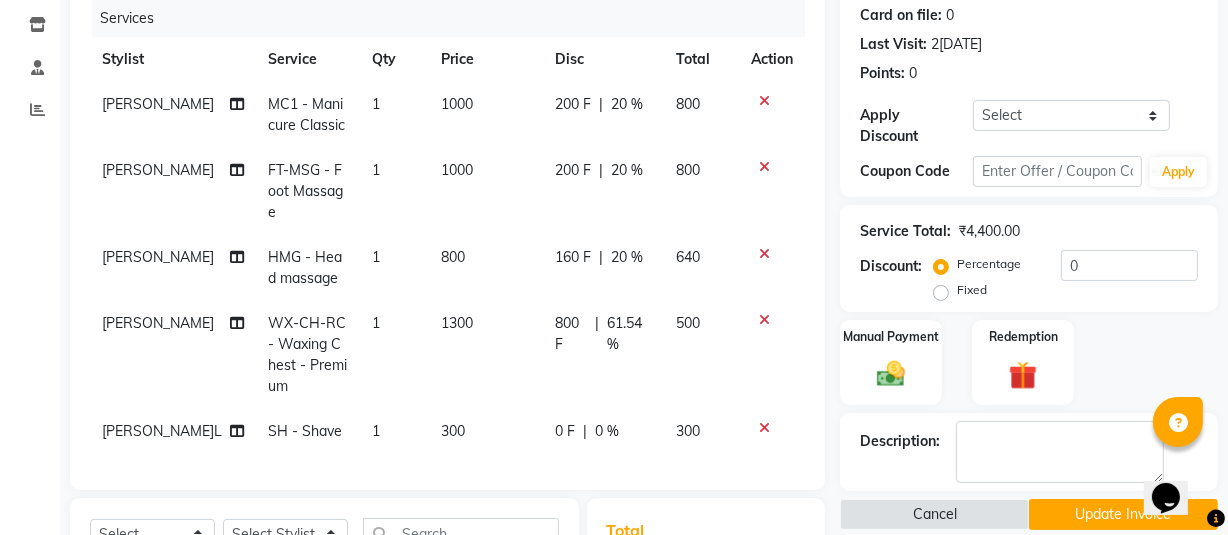 click on "160 F" 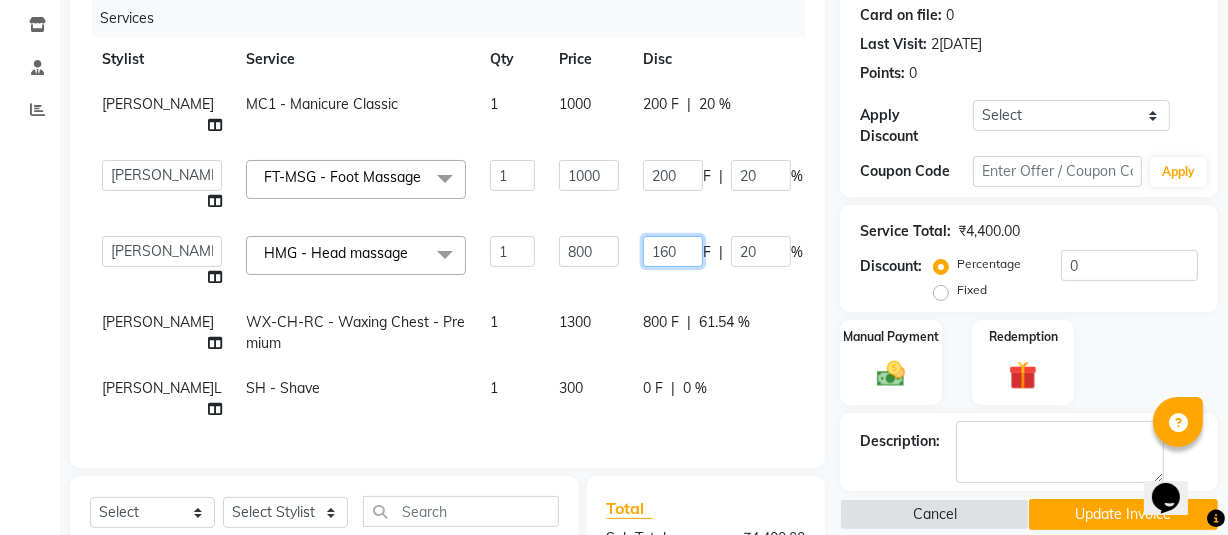 click on "160" 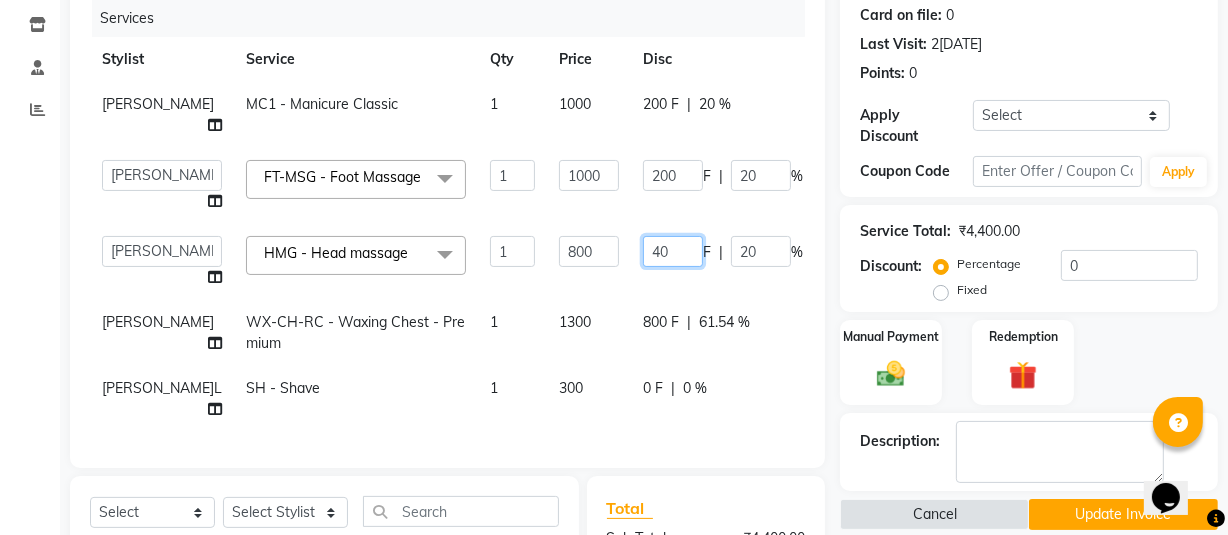 type on "400" 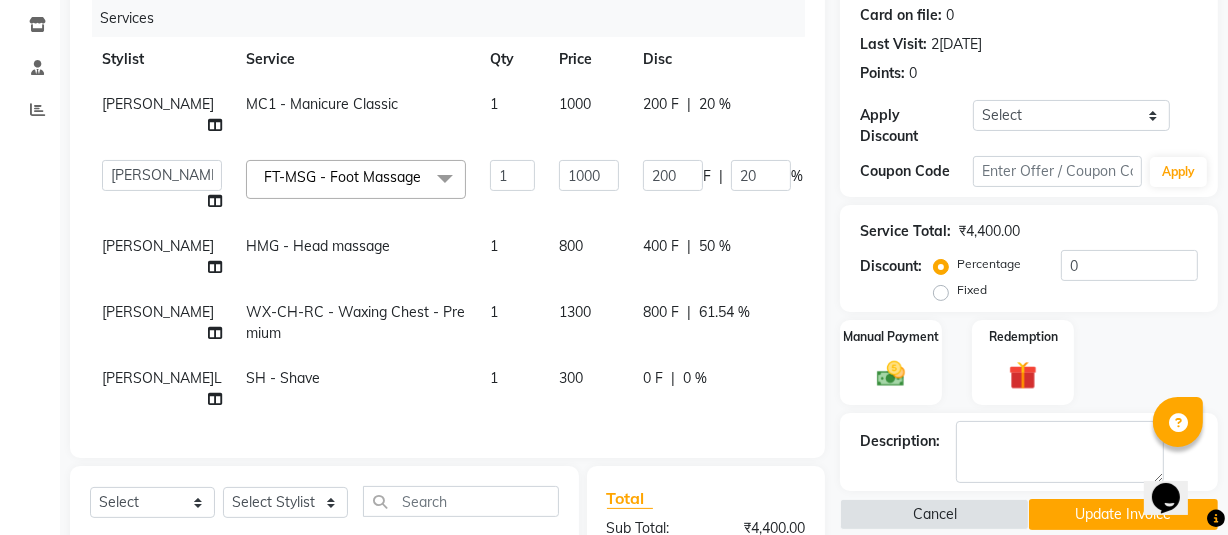 drag, startPoint x: 664, startPoint y: 221, endPoint x: 616, endPoint y: 226, distance: 48.259712 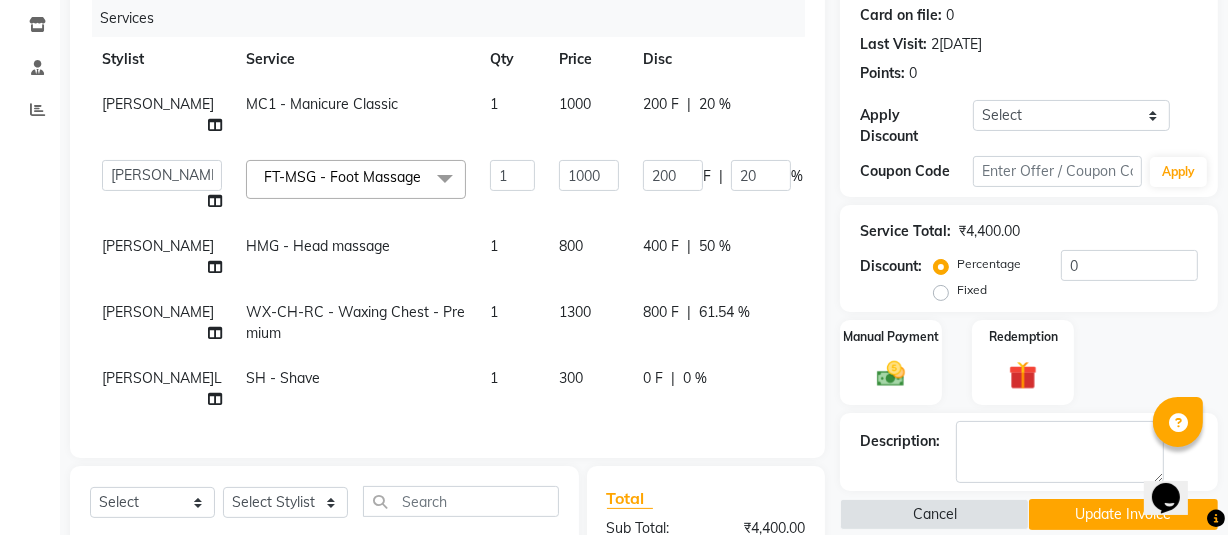 click on "200 F | 20 %" 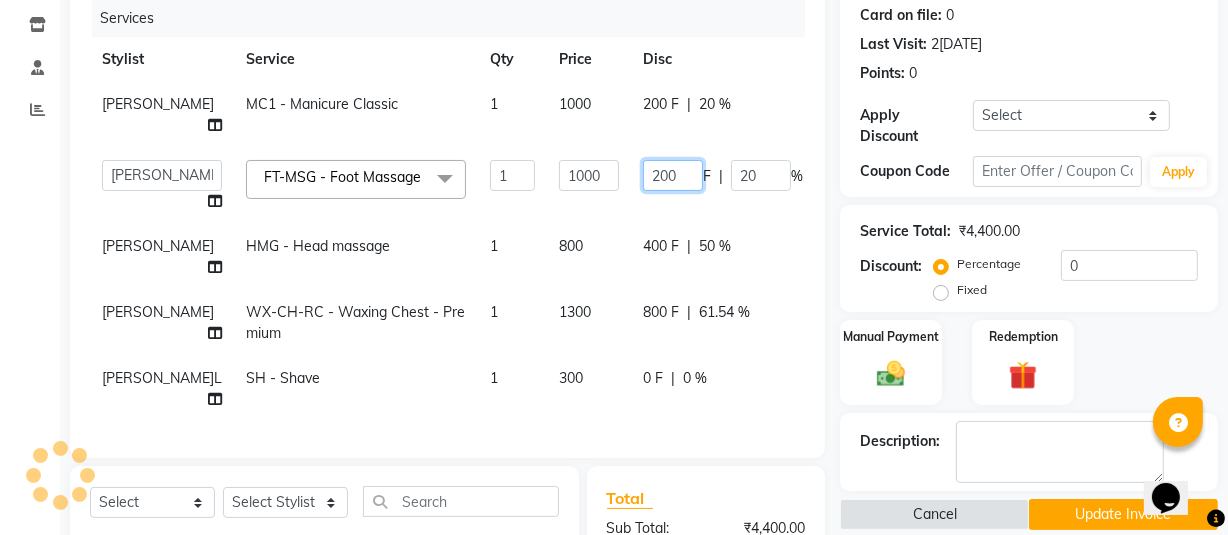 click on "200" 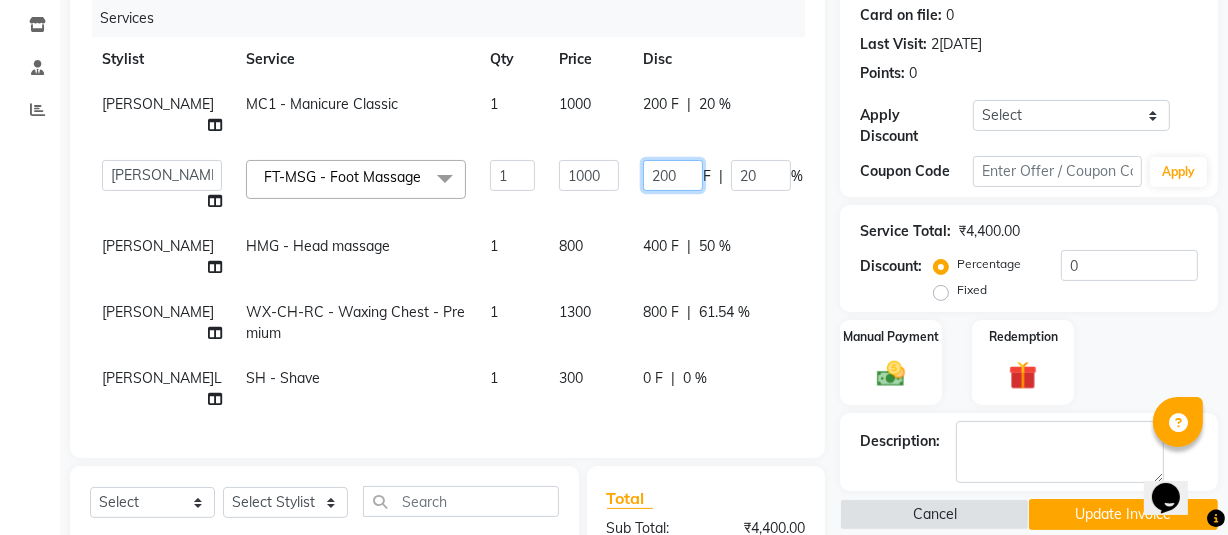 click on "200" 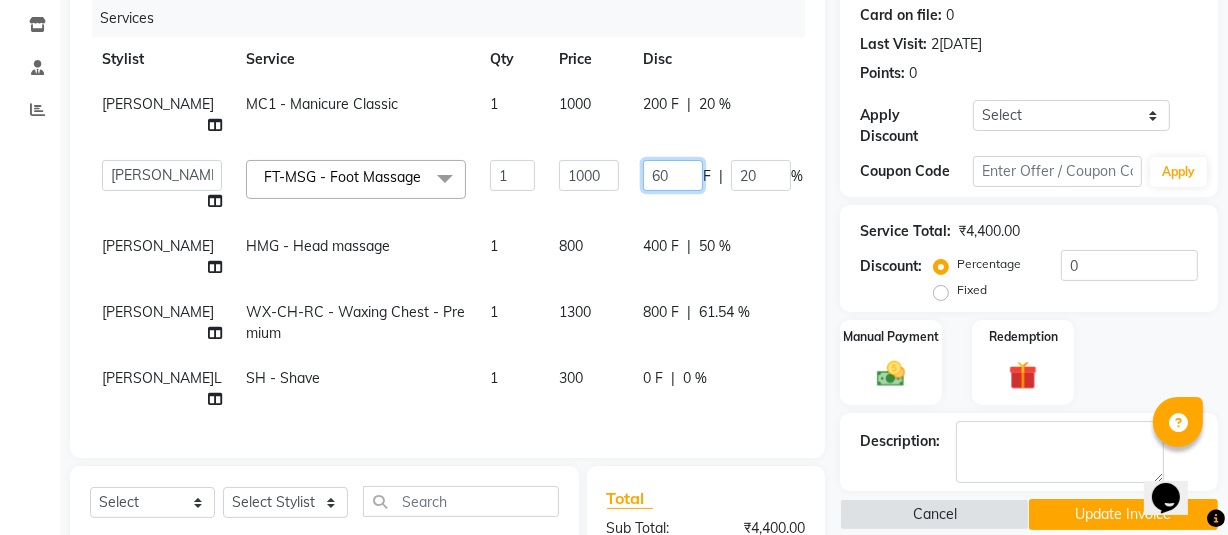 type on "600" 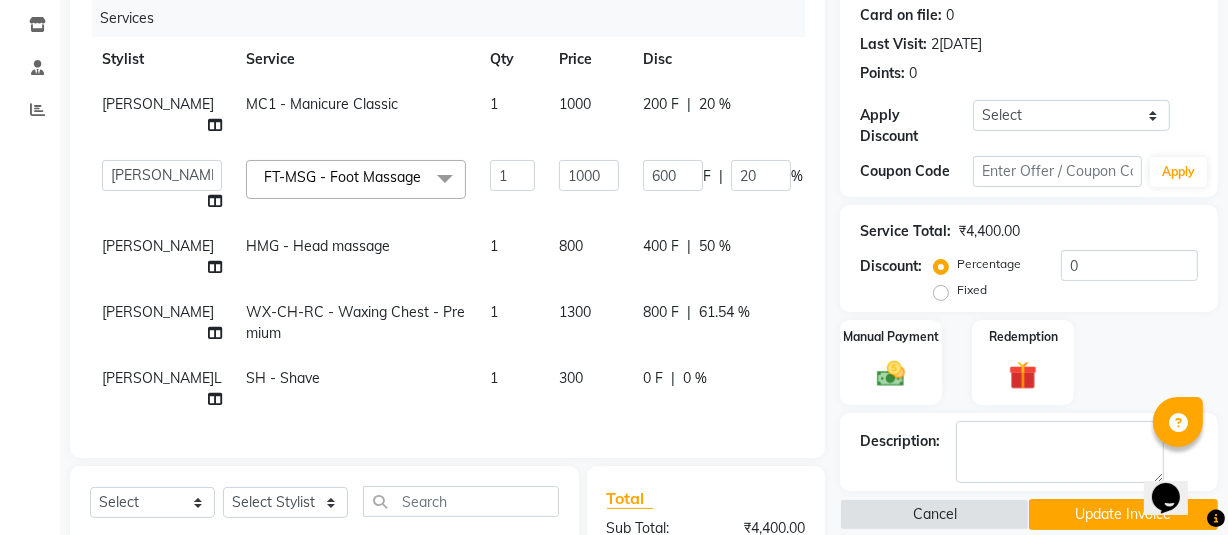 click on "200 F | 20 %" 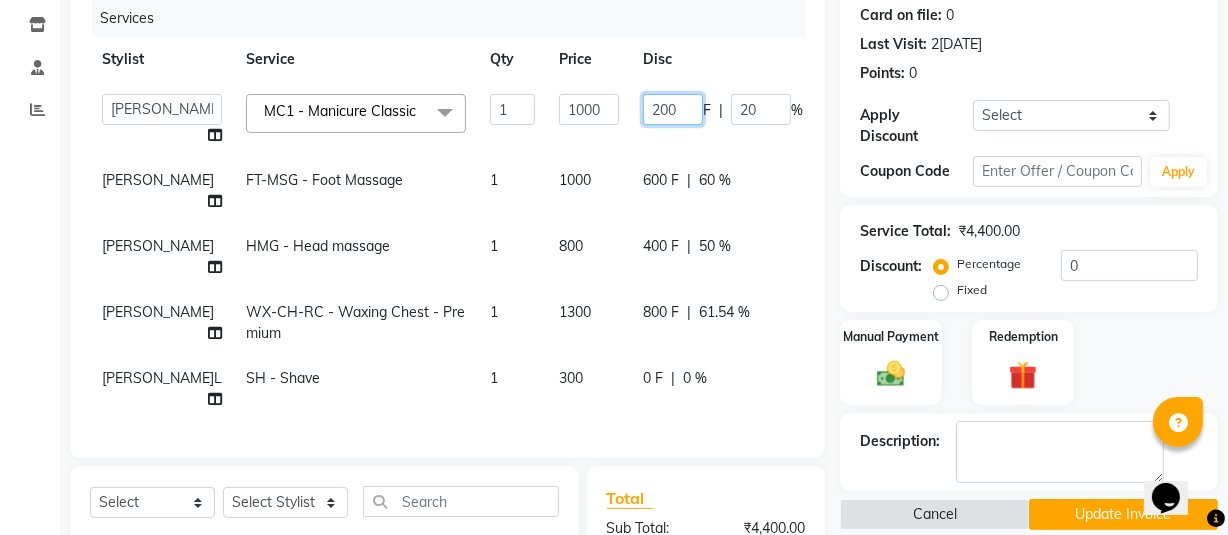 click on "200" 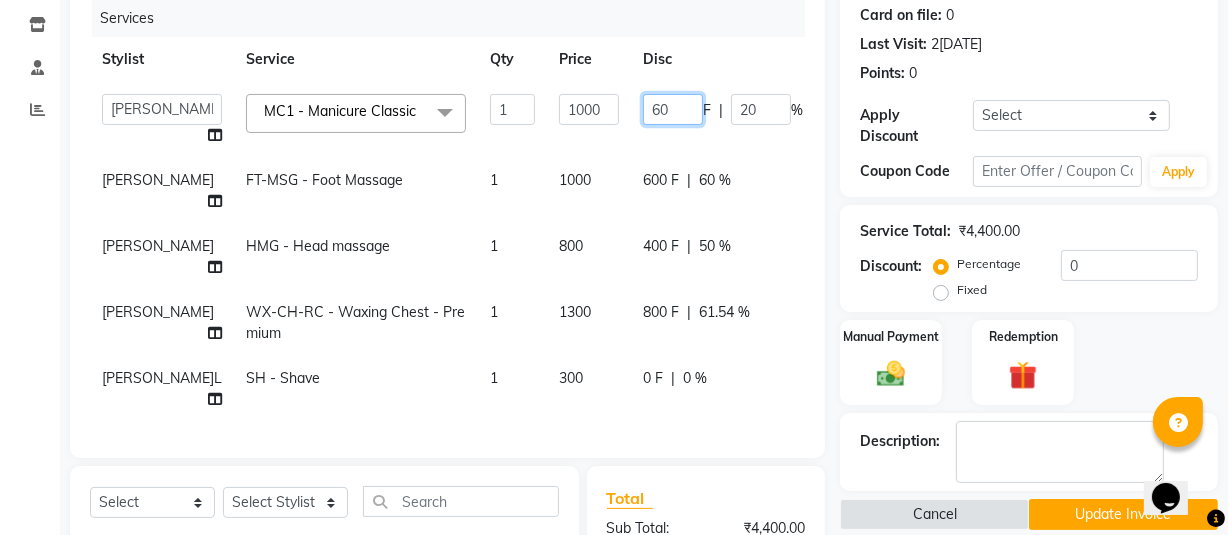type on "600" 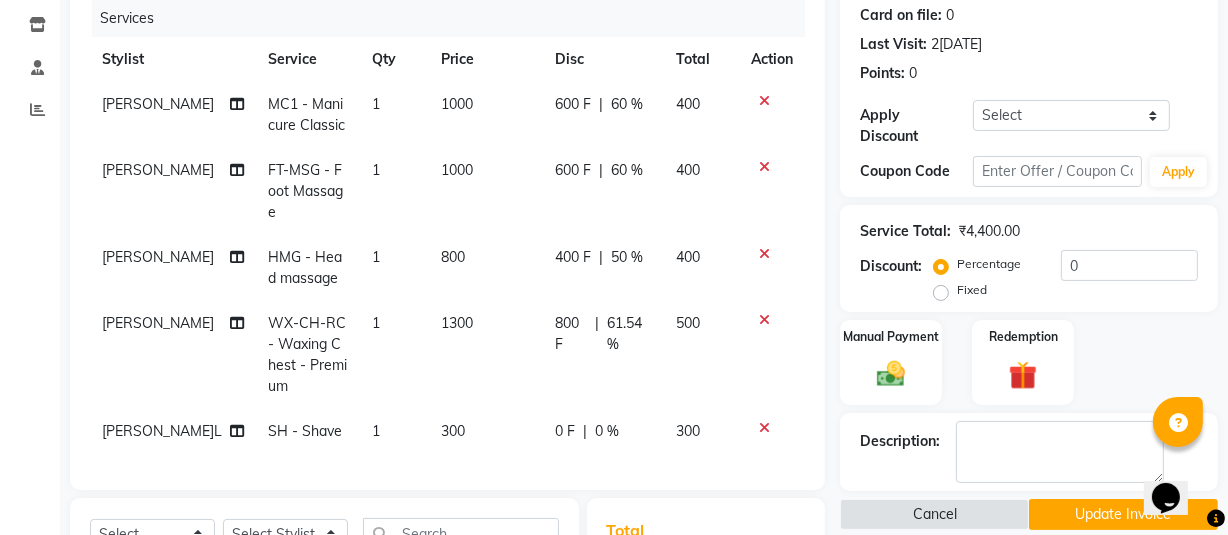 click on "MOHIT KUMAR MC1 - Manicure Classic 1 1000 600 F | 60 % 400" 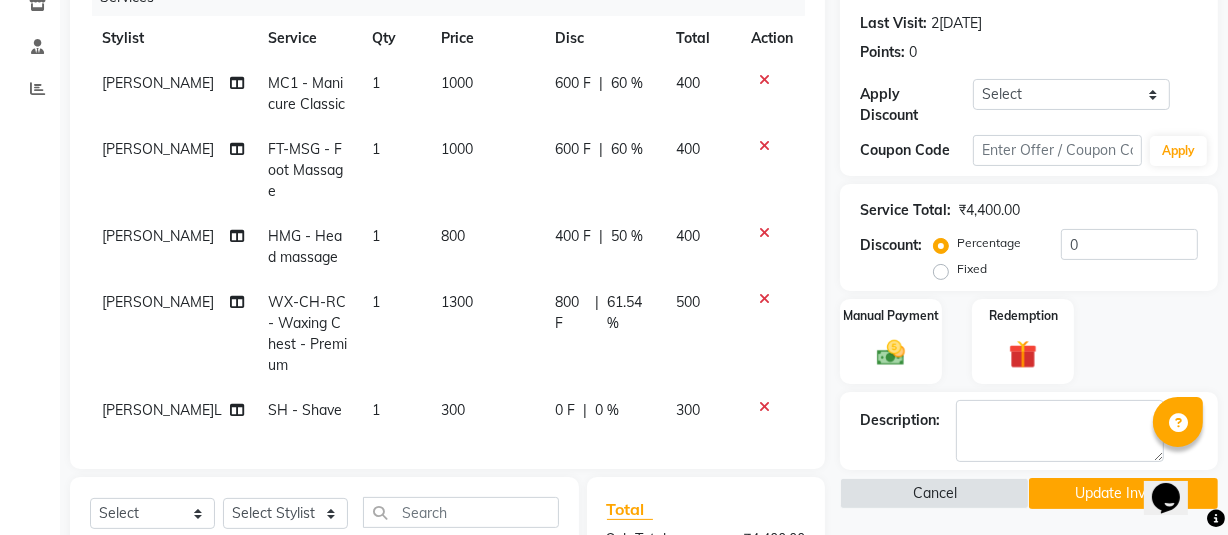 scroll, scrollTop: 222, scrollLeft: 0, axis: vertical 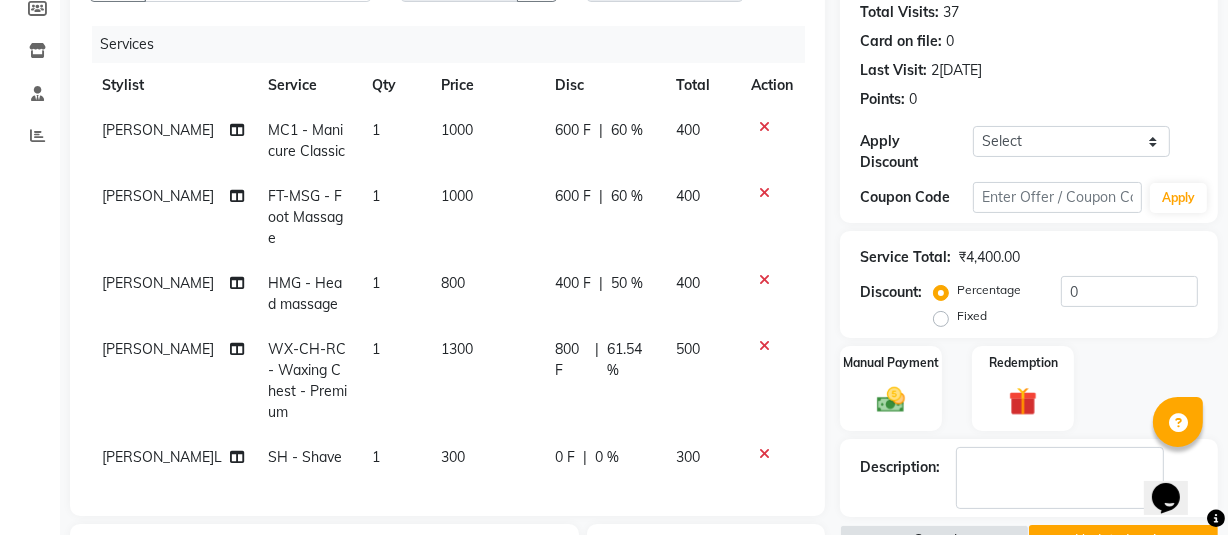 click on "800 F" 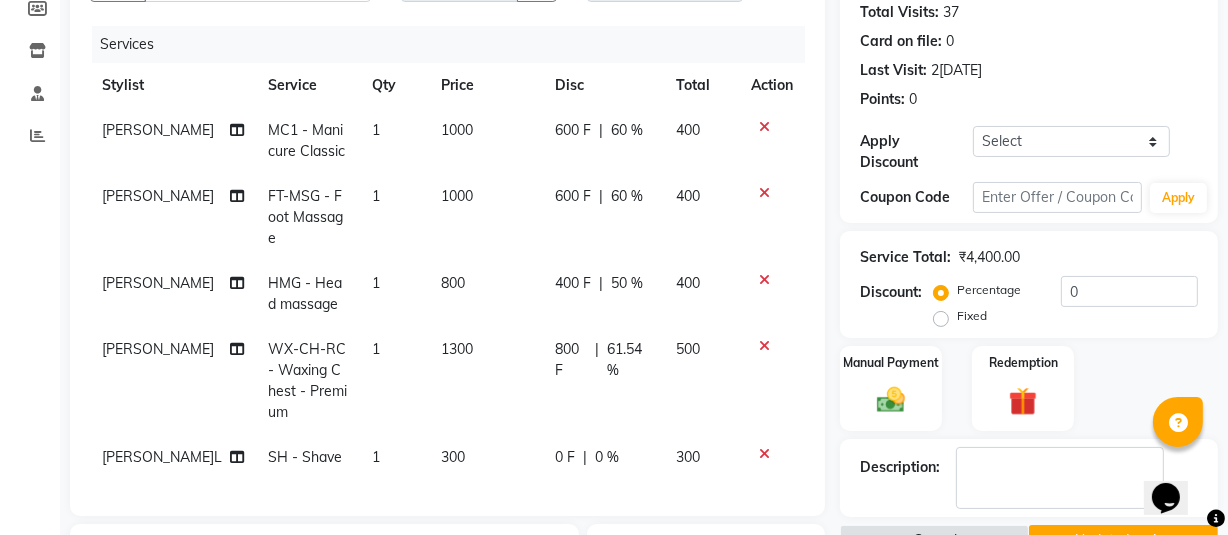 select on "60924" 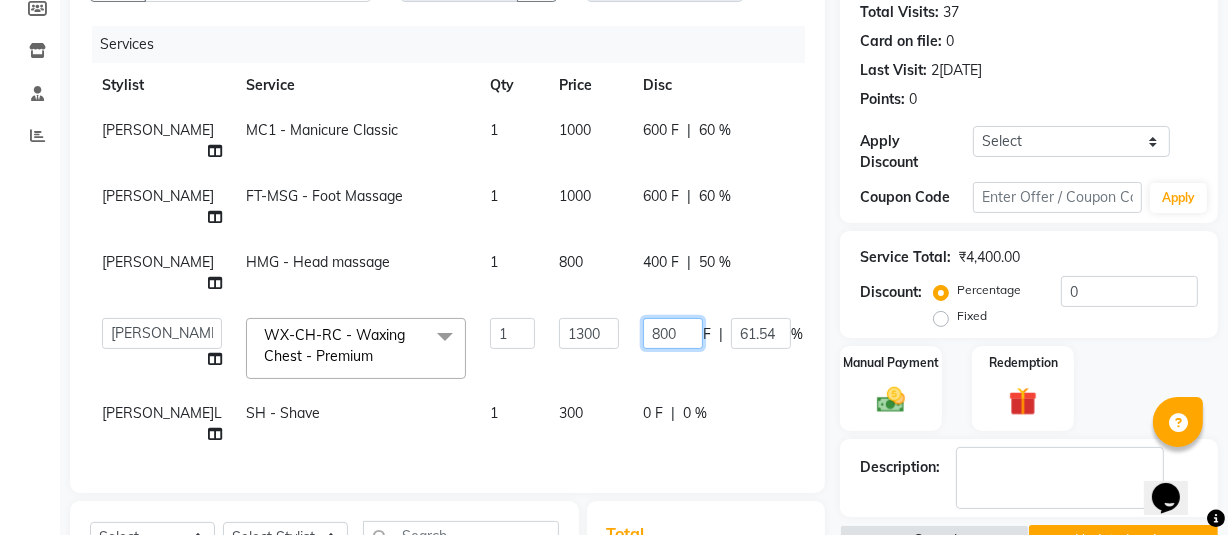 click on "800" 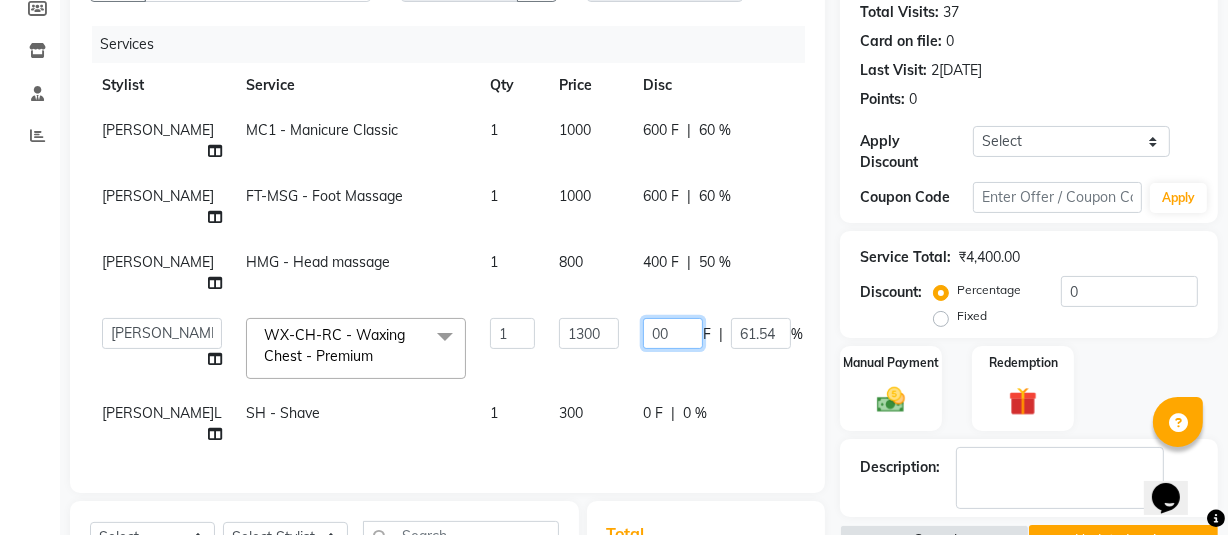 type on "600" 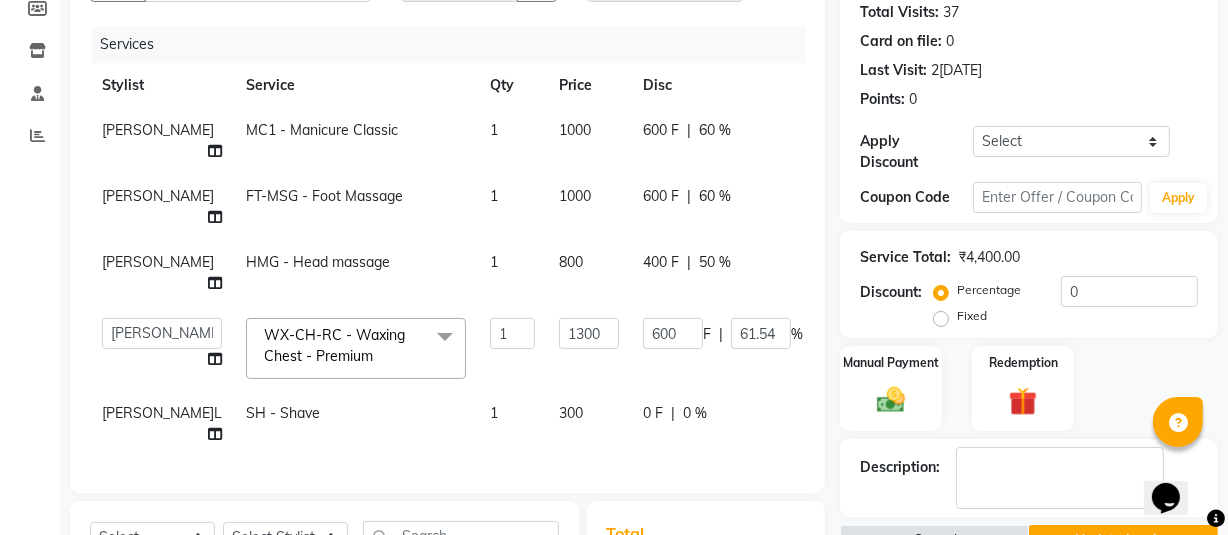 click on "600 F | 60 %" 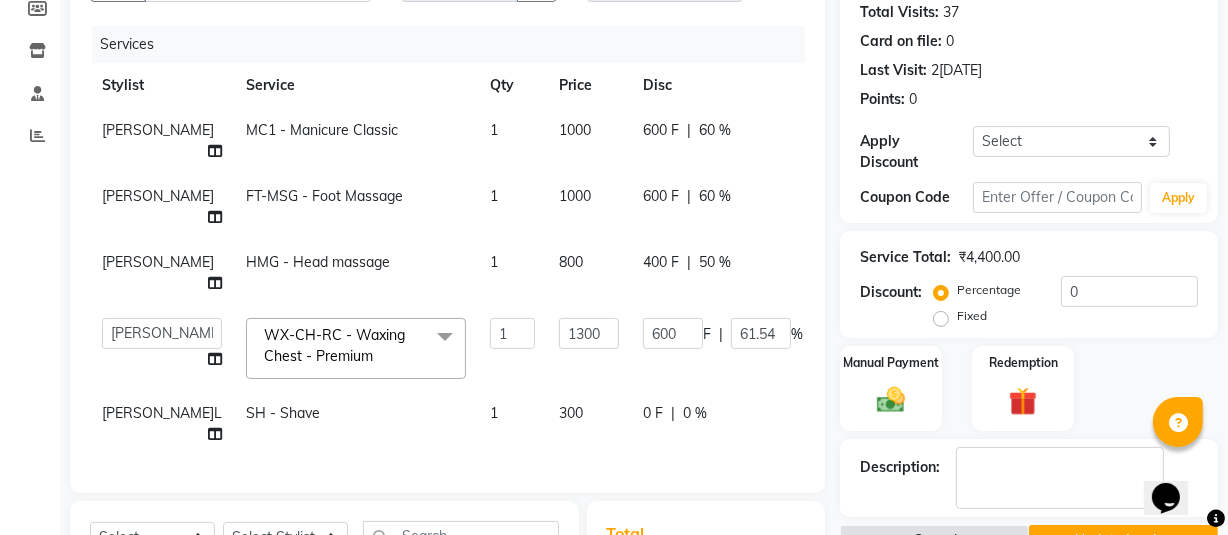 select on "60924" 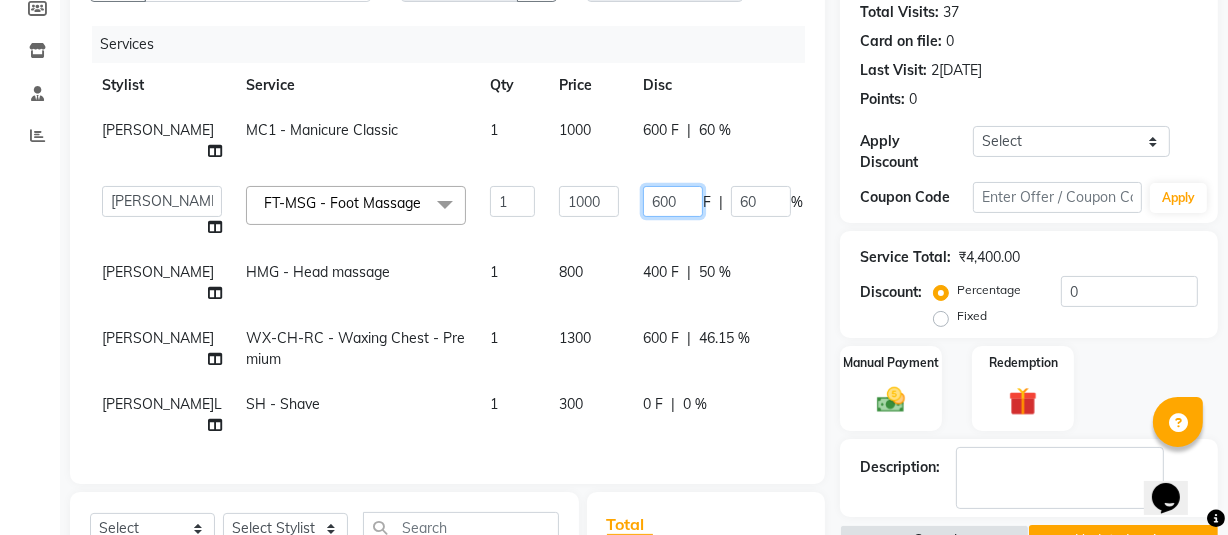 click on "600" 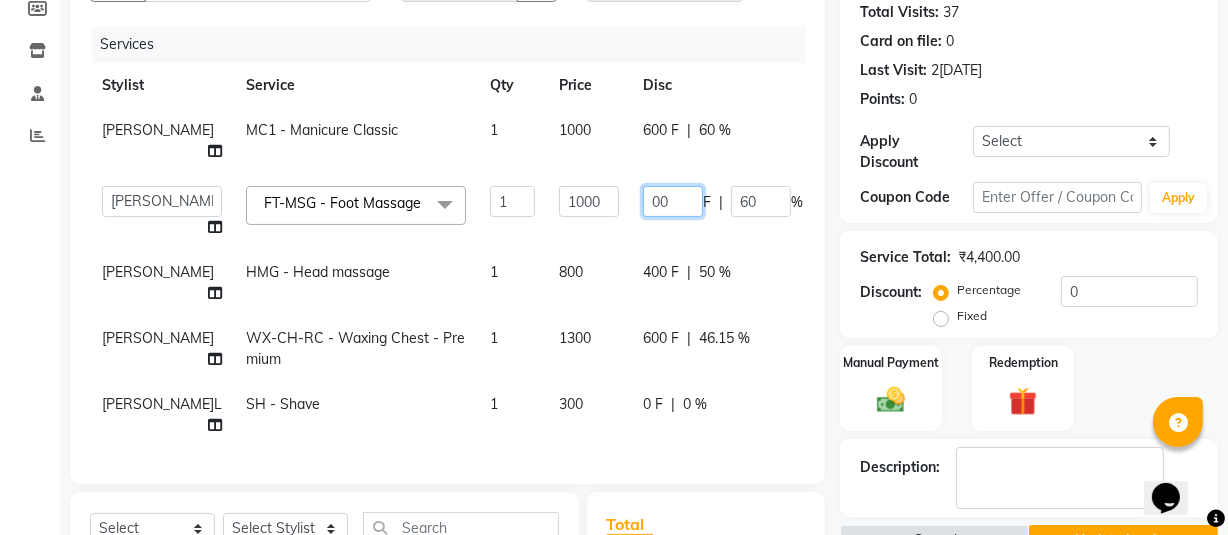 type on "400" 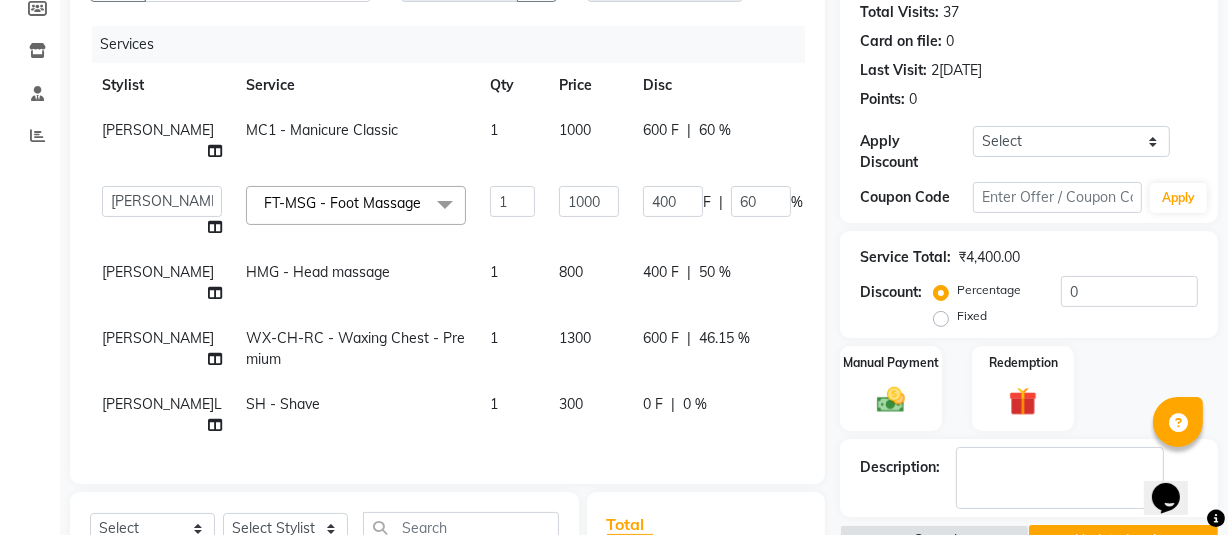 click on "MOHIT KUMAR MC1 - Manicure Classic 1 1000 600 F | 60 % 400  ABHIJIT   Amandeep   Amanpreet   ANKIT   Anu   DANISH   DOLLY   Esther   Gaurav   HEADMASTERS   Irshad   Januka   JEET   JYOTI   KAMAL   Laxmi   Mansi   MICHEAL   MOHIT KUMAR   NAUSHAD   Nayan   Not Specified   PINTU   Pooja    Prashad Assistant   Prashant   sahil   Sahil Dagar   SAHIL NAGPAL   Sanjay   SHANU   Sonu   TUSHAR   vivek   Yogesh   ZEESHAN  FT-MSG - Foot Massage  x SSL - Shampoo SCL - Shampoo and conditioner (with natural dry) HML - Head massage(with natural dry) HCLD - Hair Cut by Creative Director HCL - Hair Cut by Senior Hair Stylist Trim - Trimming (one Length) Spt - Split ends/short/candle cut BD - Blow dry OS - Open styling GL-igora - Igora Global GL-essensity - Essensity Global Hlts-L - Highlights Bal - Balayage Chunks  - Chunks CR  - Color removal CRF - Color refresh Stk - Per streak RT-IG - Igora Root Touchup(one inch only) RT-ES - Essensity Root Touchup(one inch only) Reb - Rebonding ST  - Straight therapy Krt-L - Keratin 1 400" 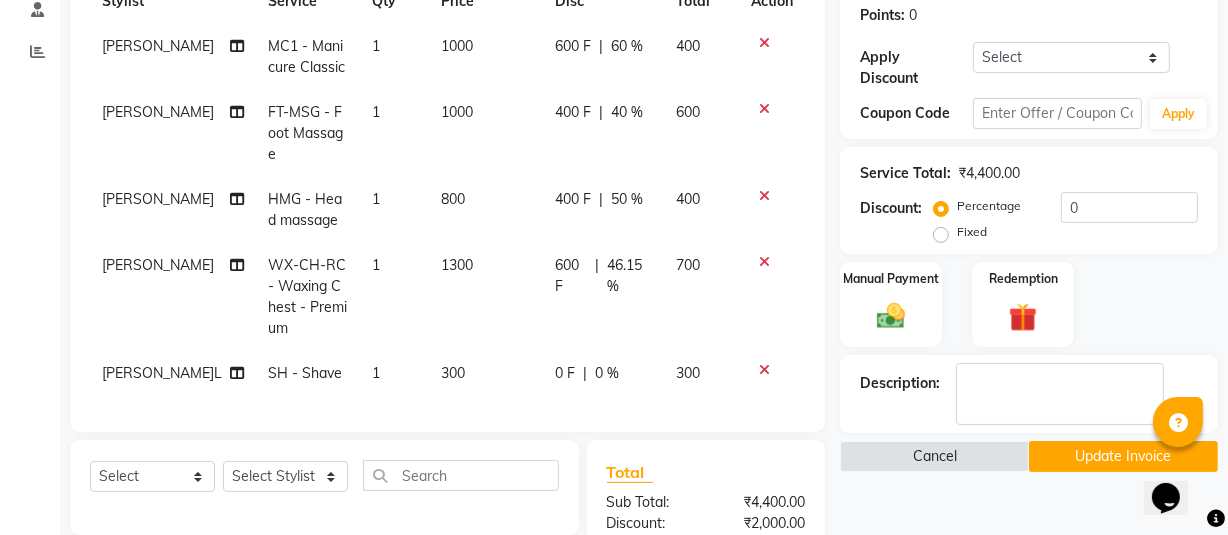 scroll, scrollTop: 222, scrollLeft: 0, axis: vertical 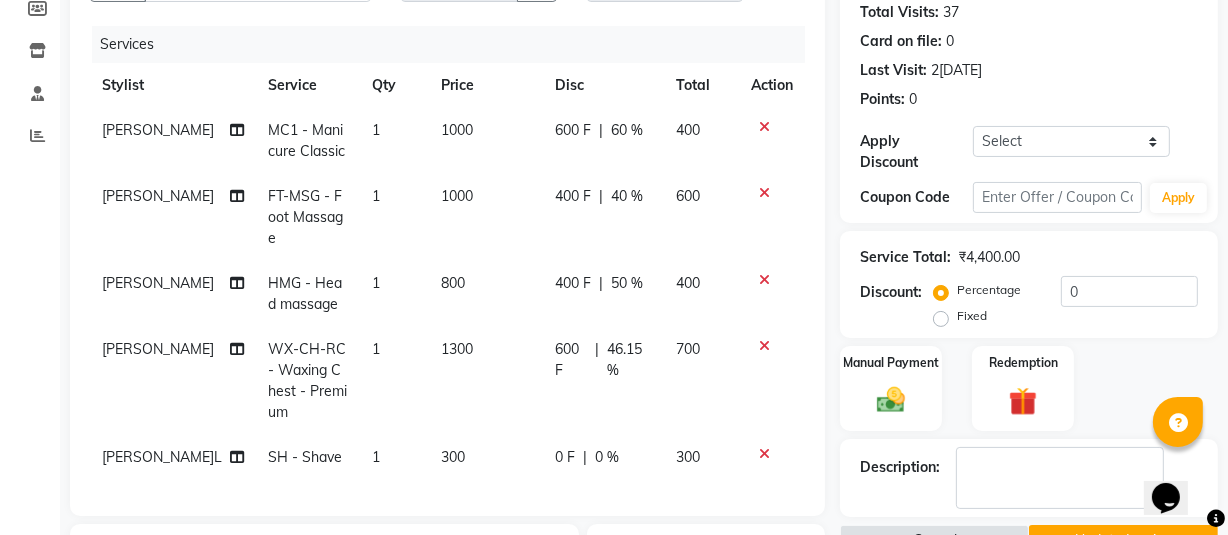 click on "400 F" 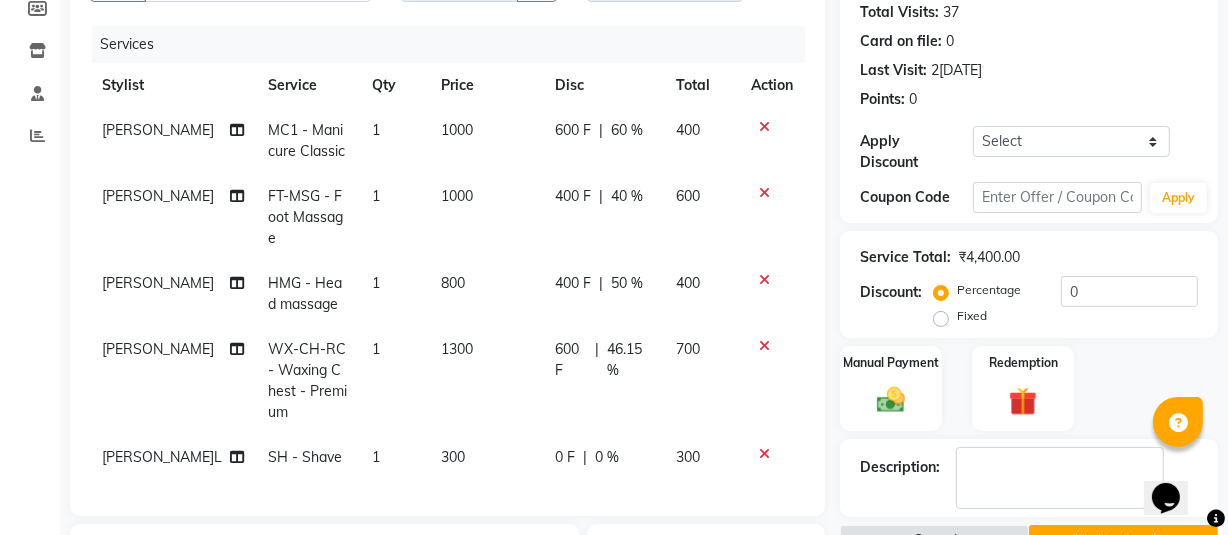 select on "60924" 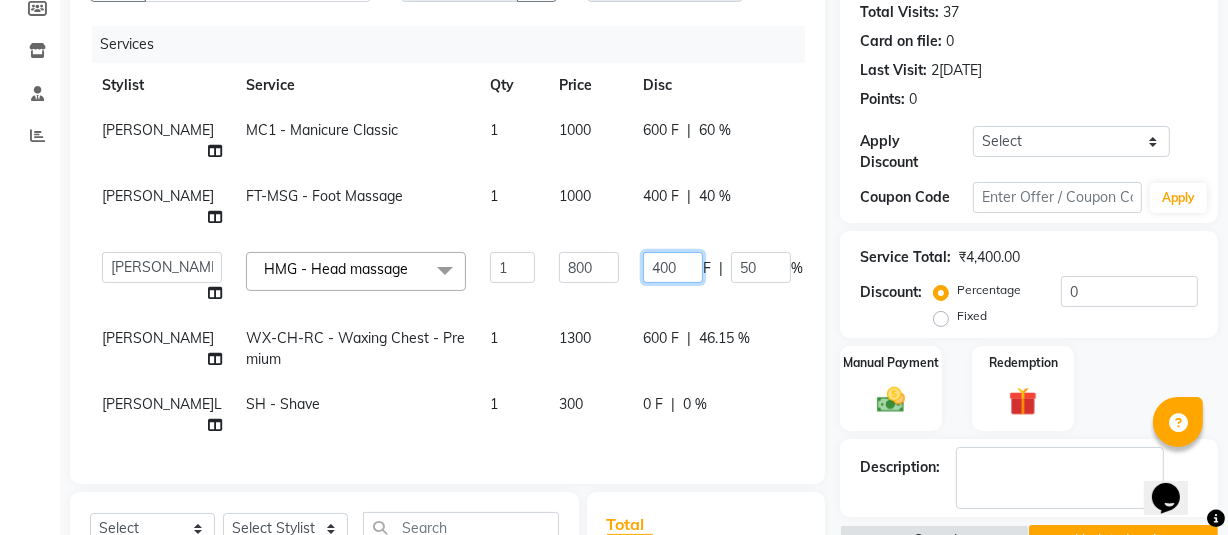 click on "400" 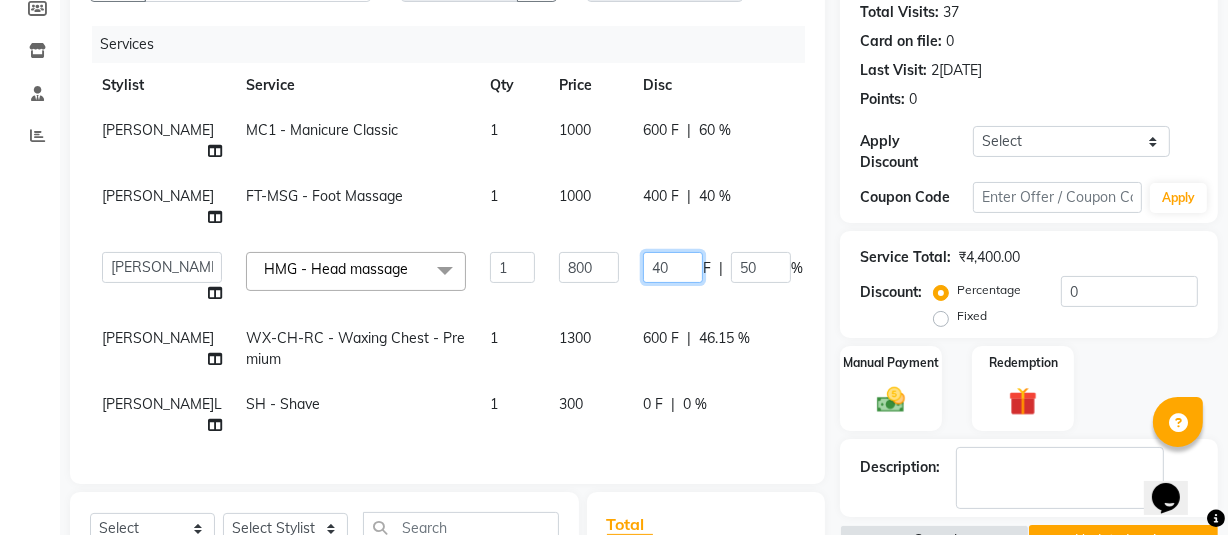 type on "4" 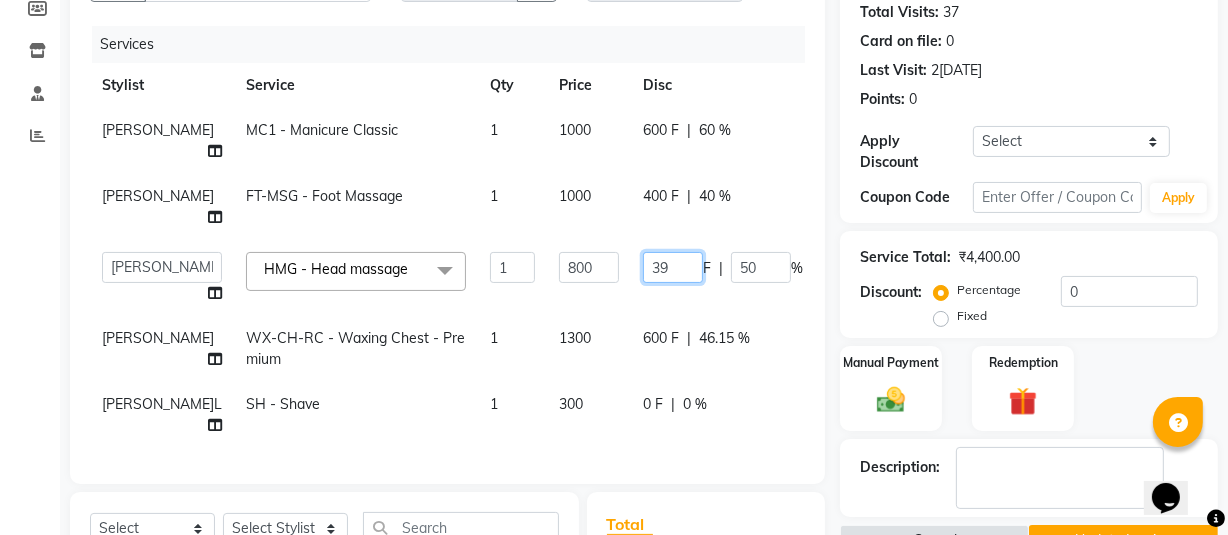 type on "395" 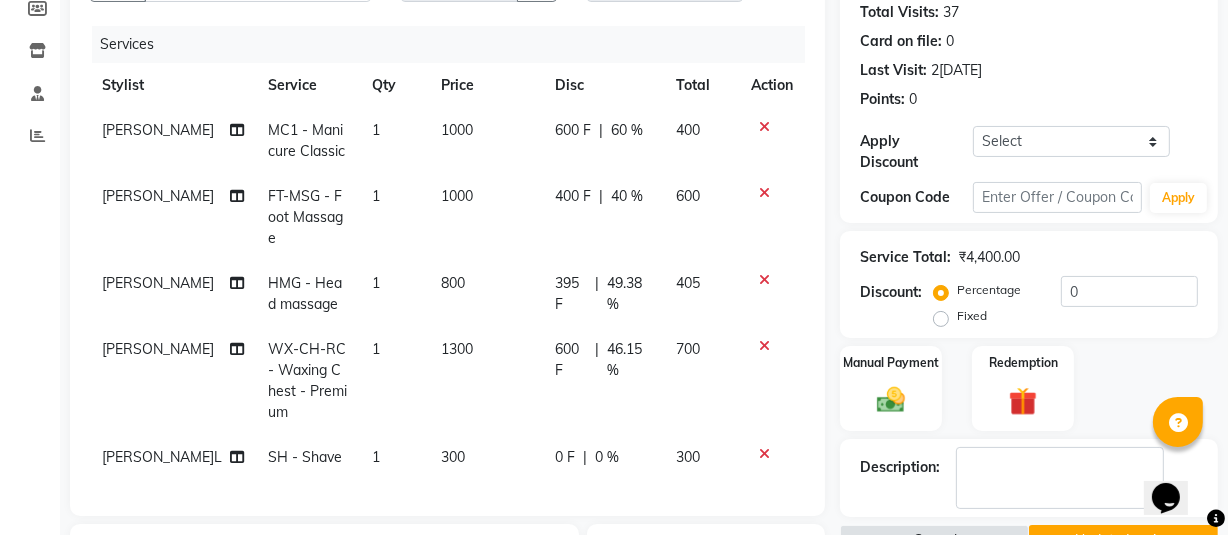 click on "MOHIT KUMAR MC1 - Manicure Classic 1 1000 600 F | 60 % 400 MOHIT KUMAR FT-MSG - Foot Massage 1 1000 400 F | 40 % 600 MOHIT KUMAR HMG - Head massage 1 800 395 F | 49.38 % 405 MOHIT KUMAR WX-CH-RC - Waxing Chest - Premium 1 1300 600 F | 46.15 % 700 MICHEAL SH - Shave 1 300 0 F | 0 % 300" 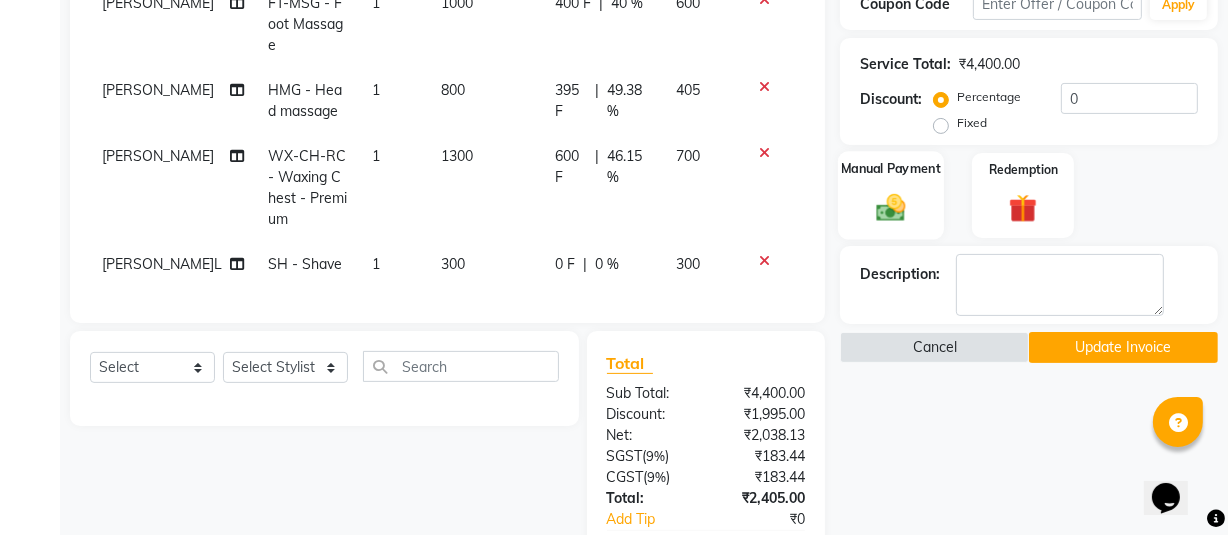 scroll, scrollTop: 586, scrollLeft: 0, axis: vertical 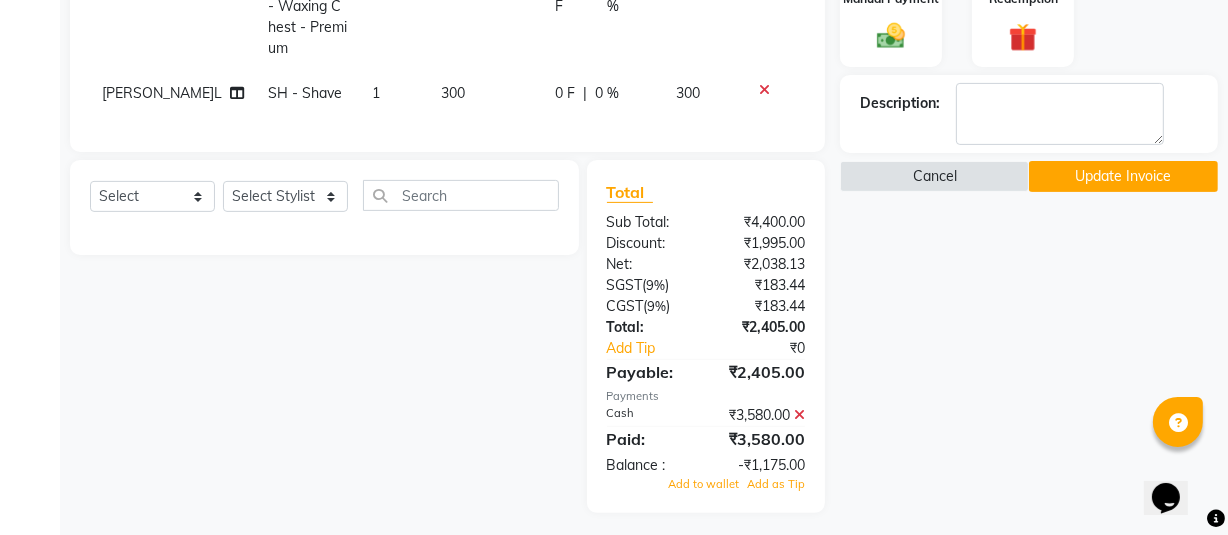 click 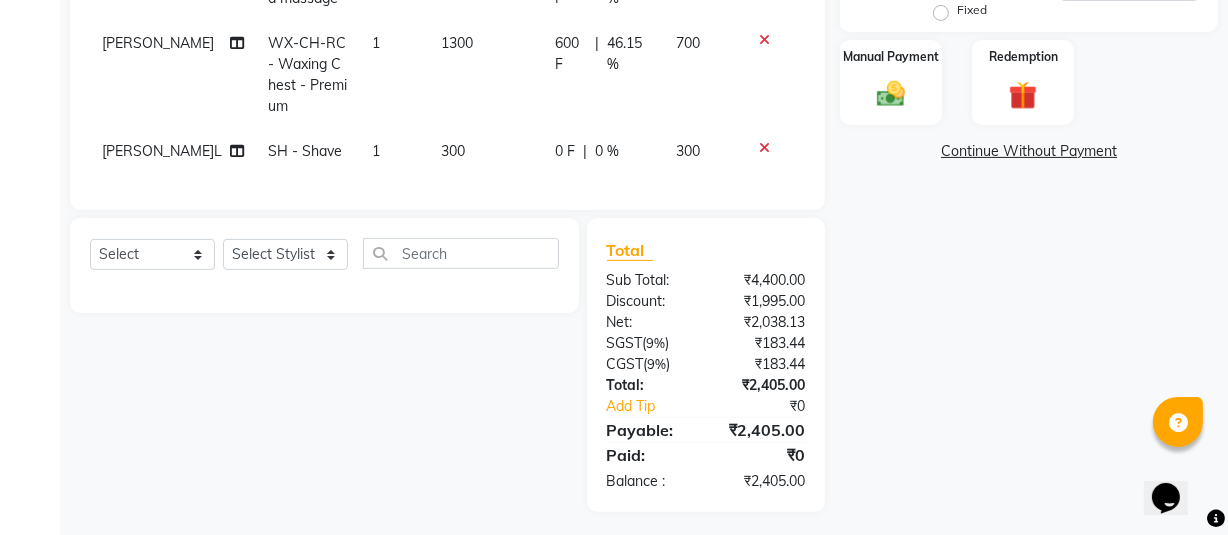 click on "Continue Without Payment" 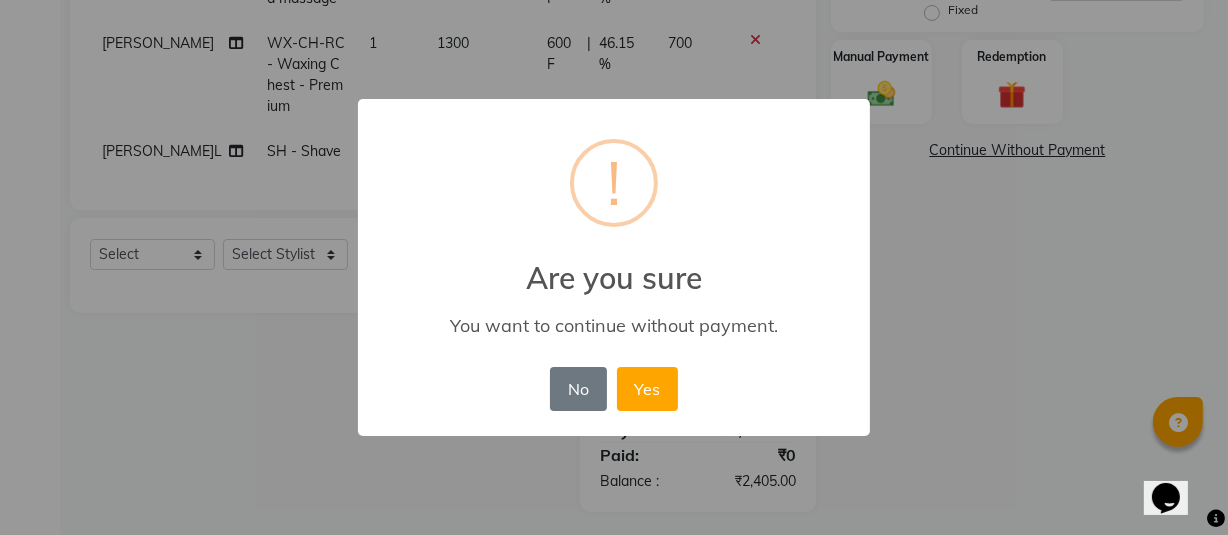 scroll, scrollTop: 507, scrollLeft: 0, axis: vertical 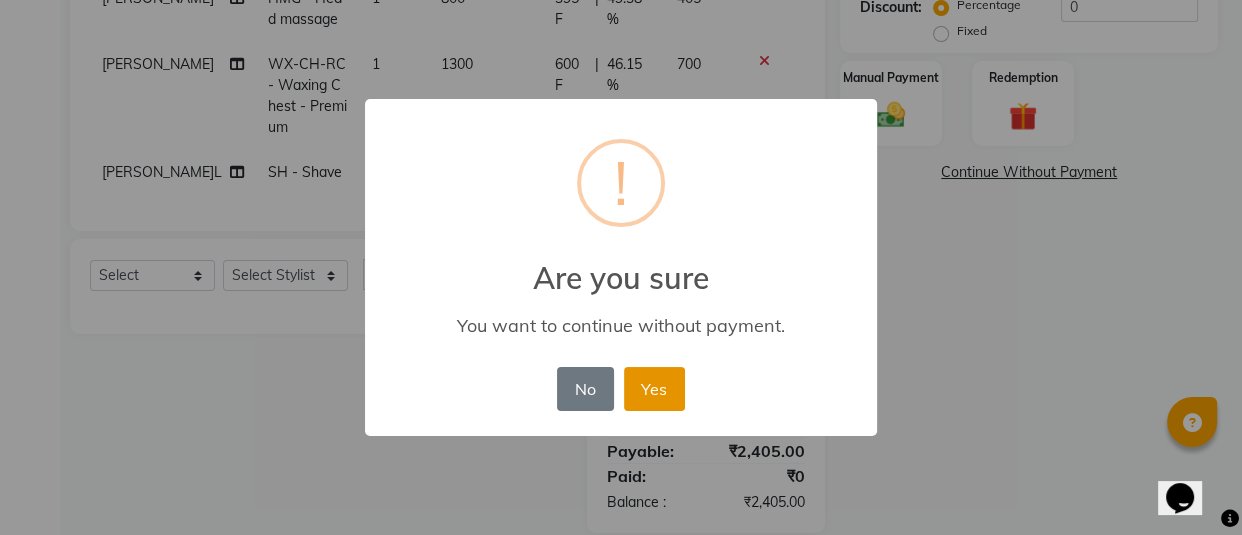 click on "Yes" at bounding box center [654, 389] 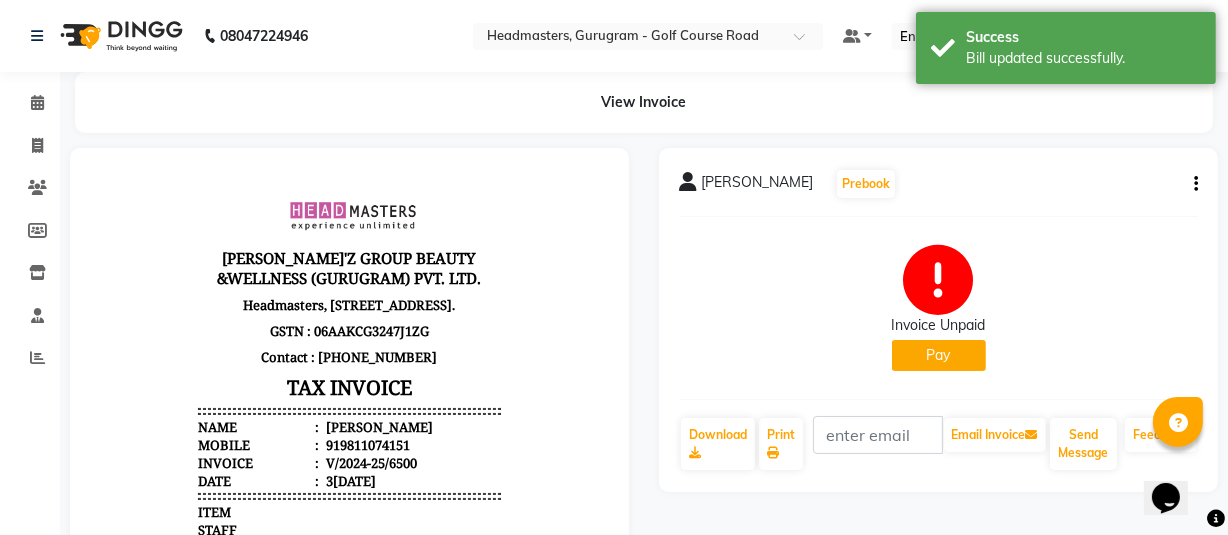 scroll, scrollTop: 0, scrollLeft: 0, axis: both 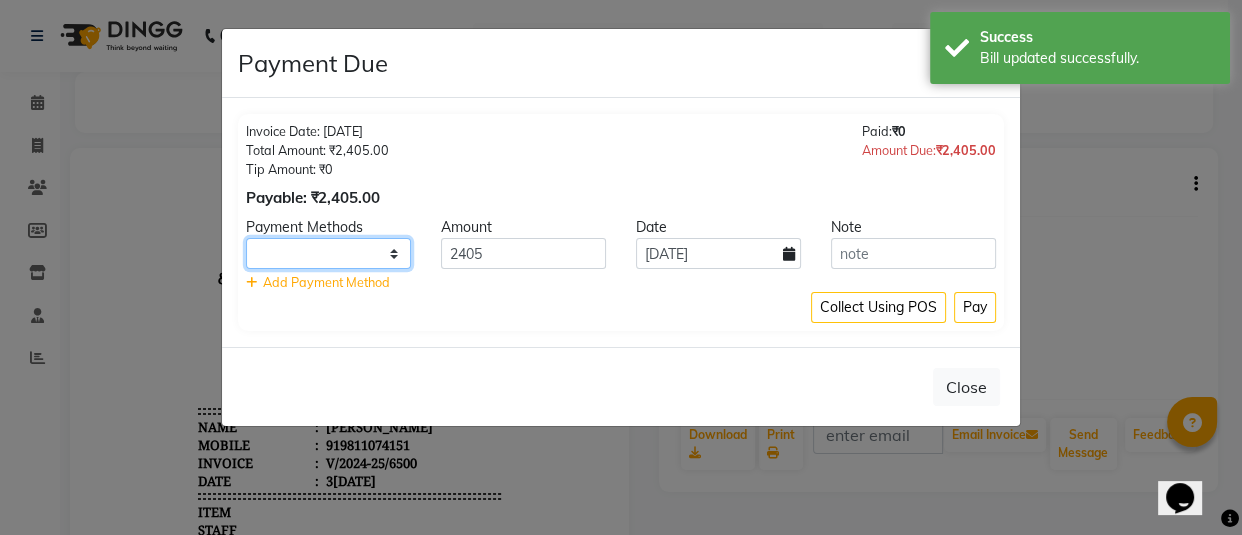 click on "UPI CARD Complimentary Cash" 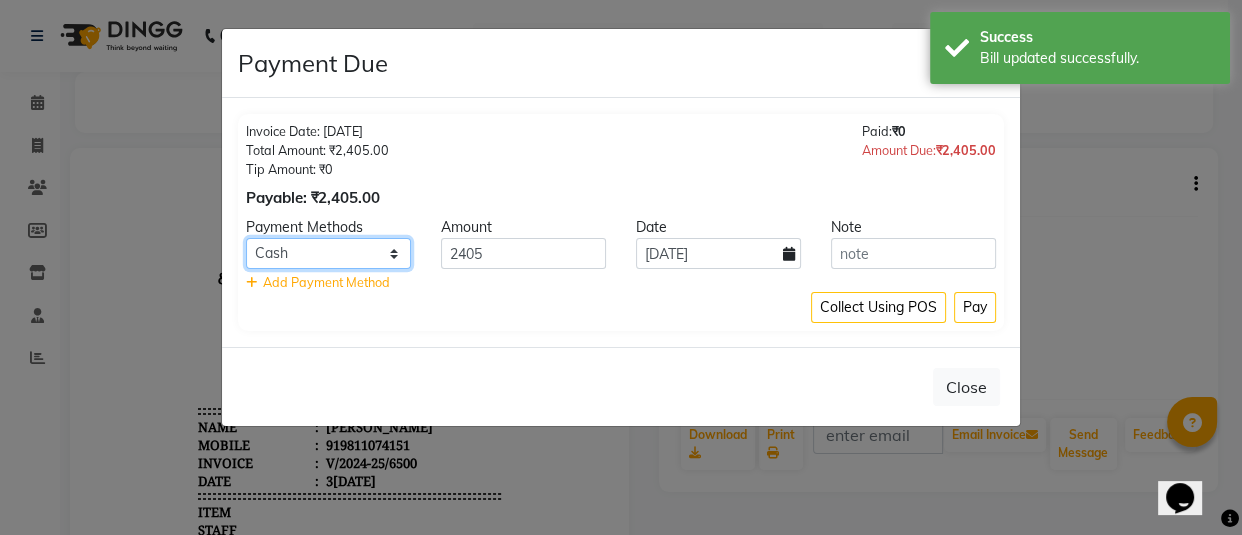 click on "UPI CARD Complimentary Cash" 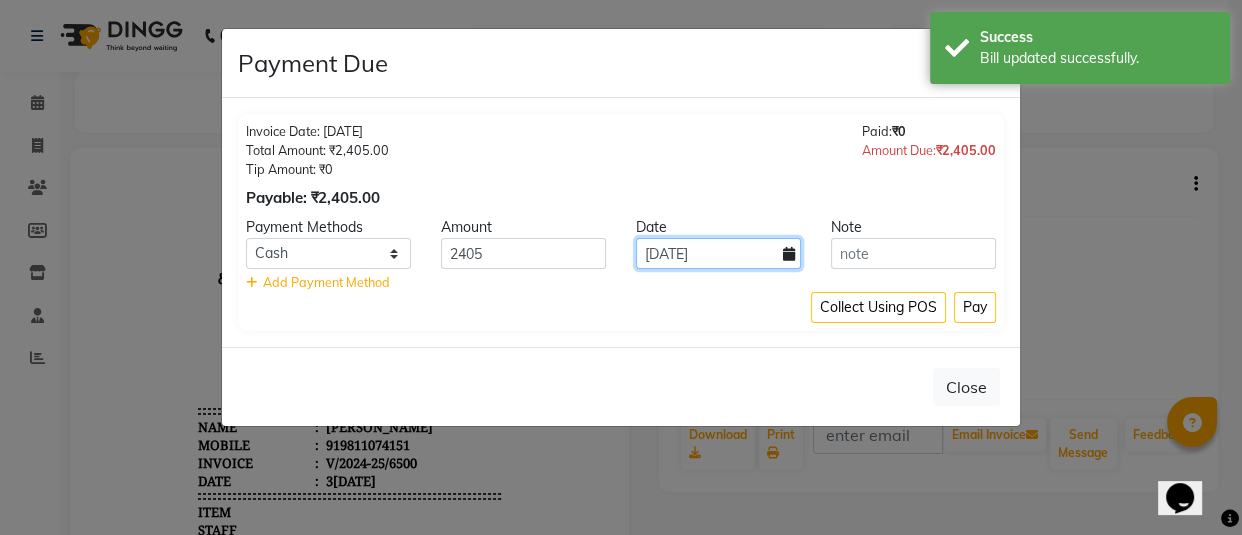 click on "1[DATE]" 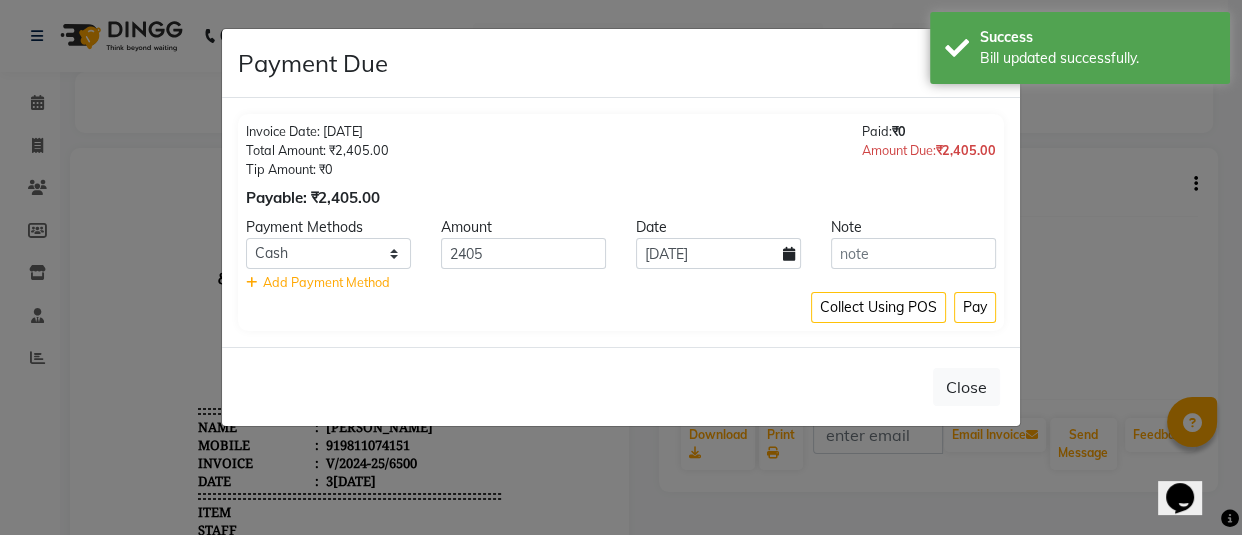 select on "7" 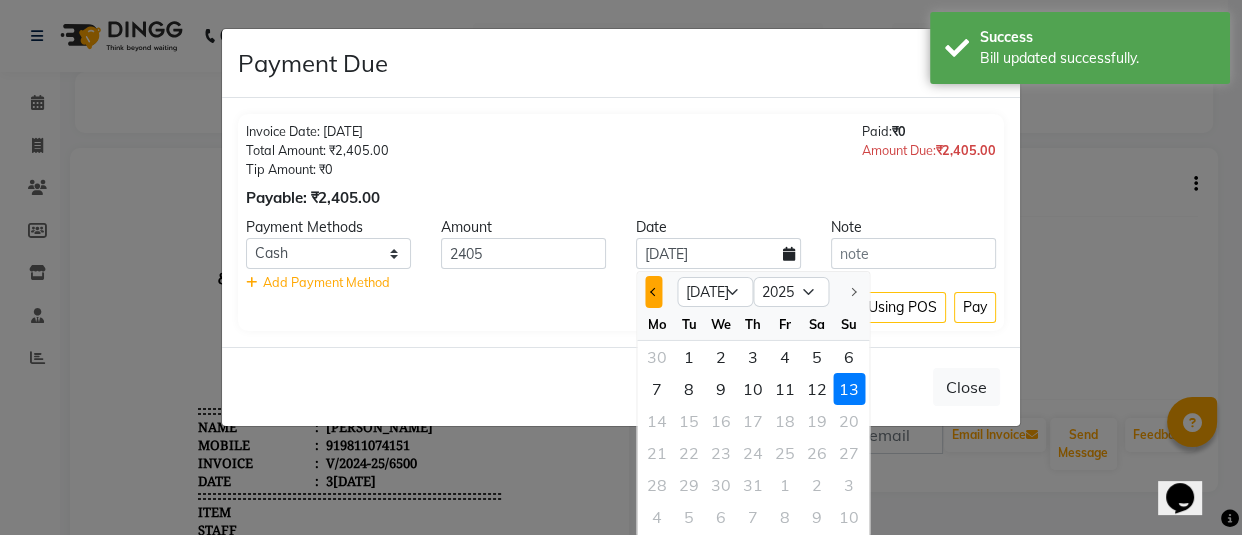 drag, startPoint x: 641, startPoint y: 286, endPoint x: 651, endPoint y: 287, distance: 10.049875 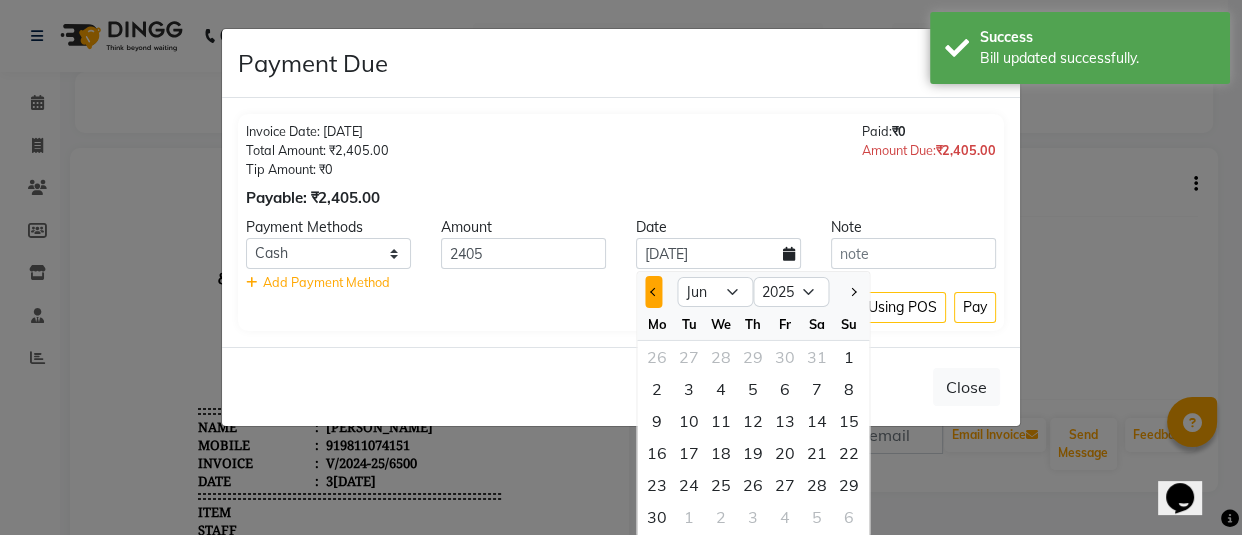 click 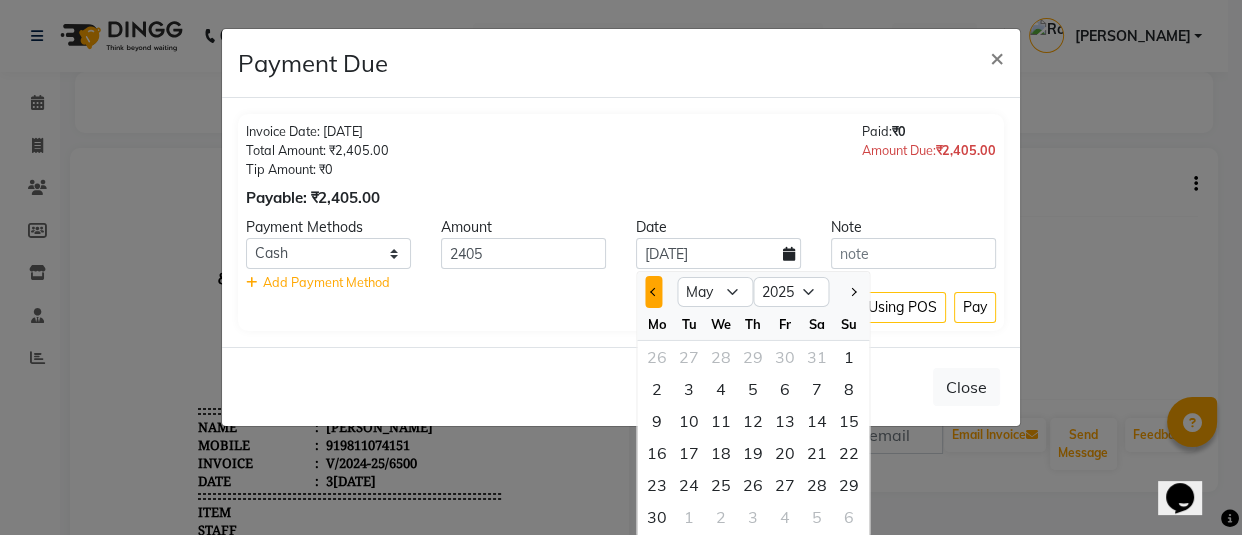 click 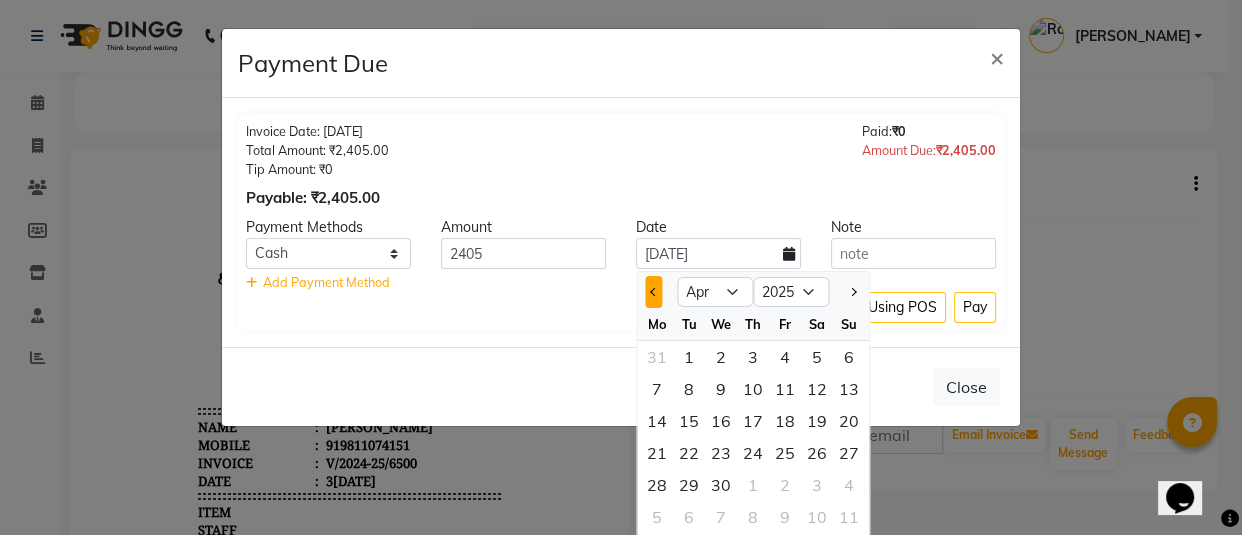 click 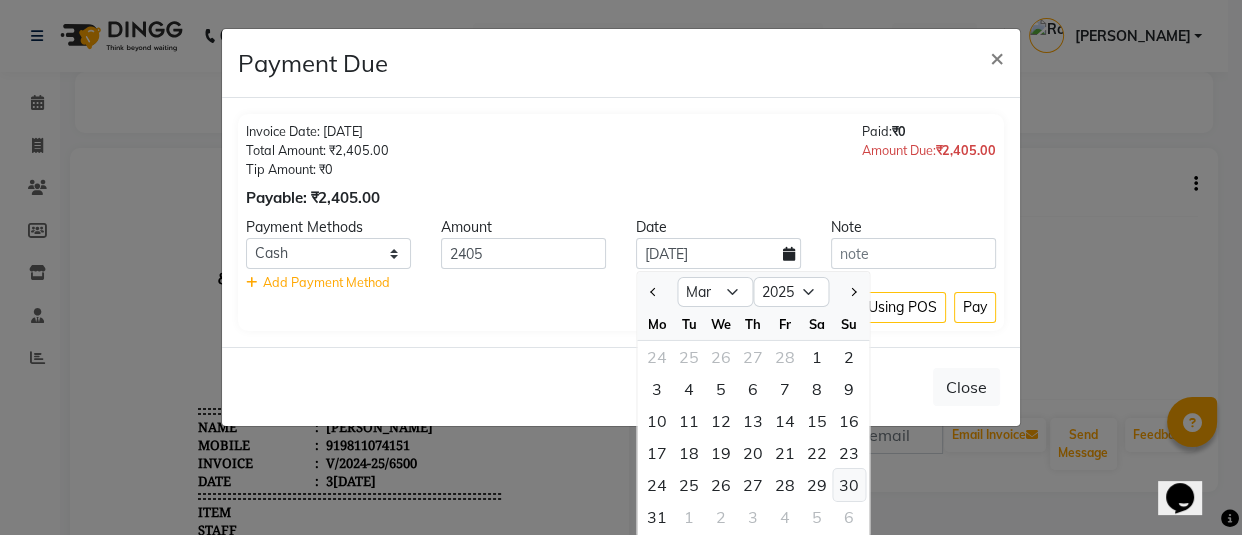 click on "30" 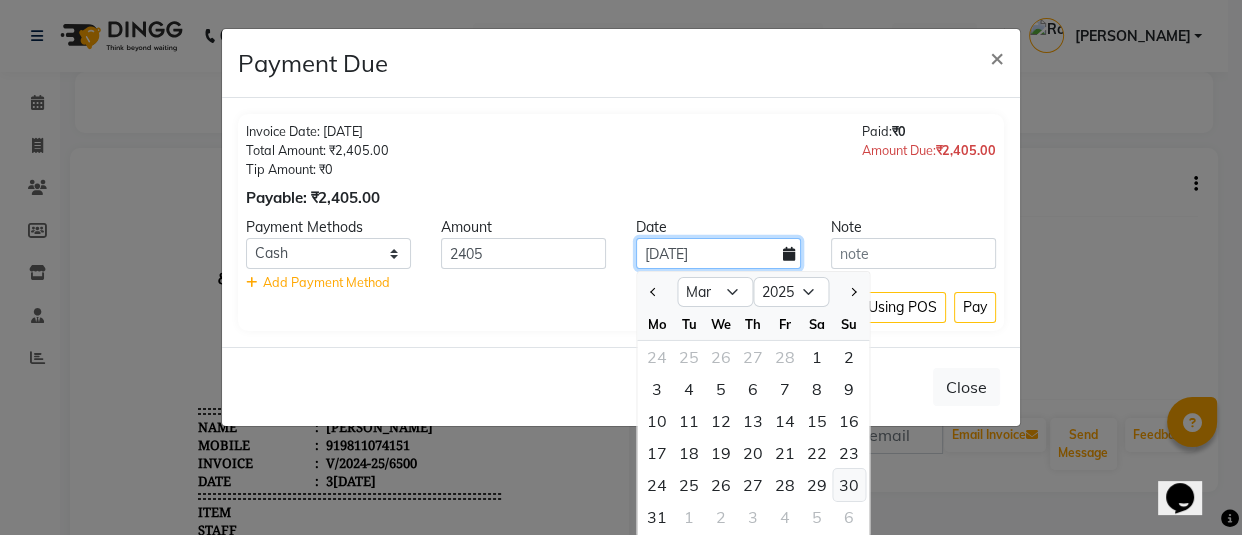 type on "30-03-2025" 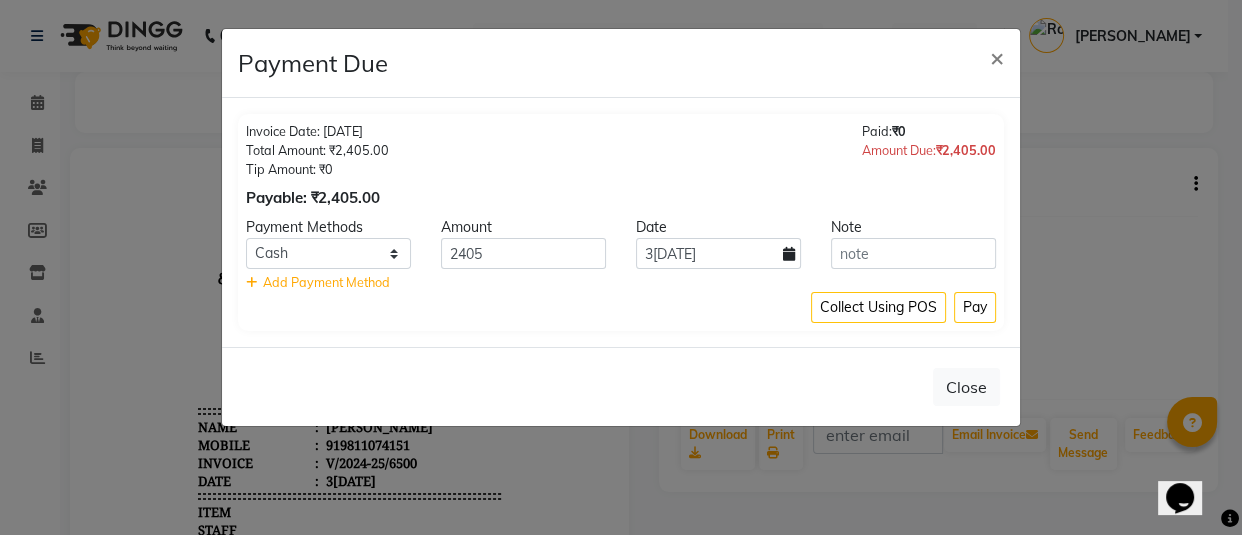 click on "Collect Using POS Pay" 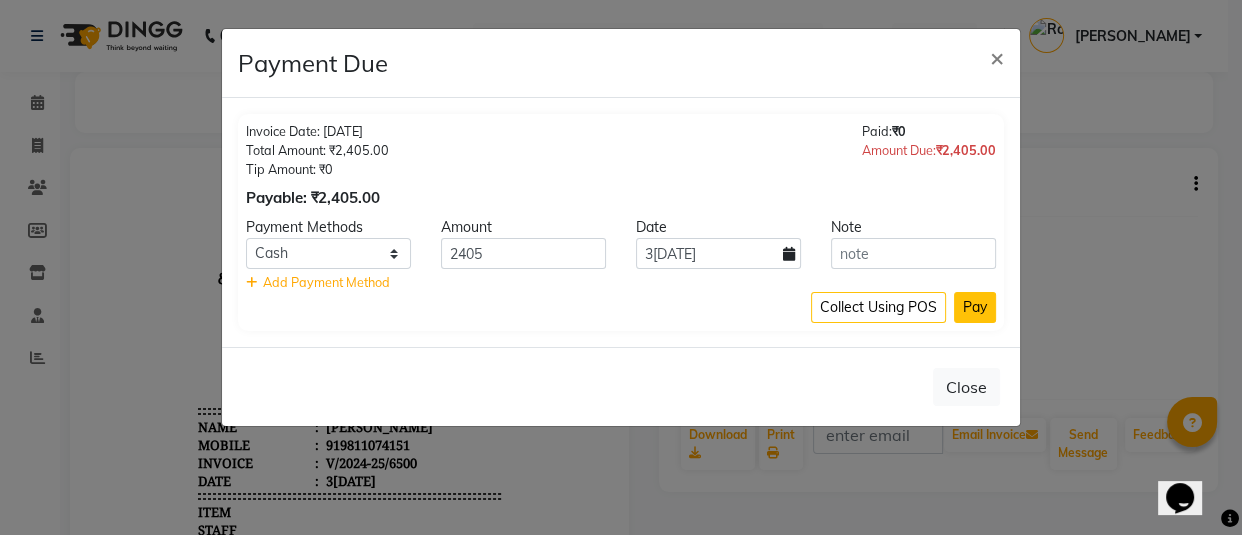 click on "Pay" 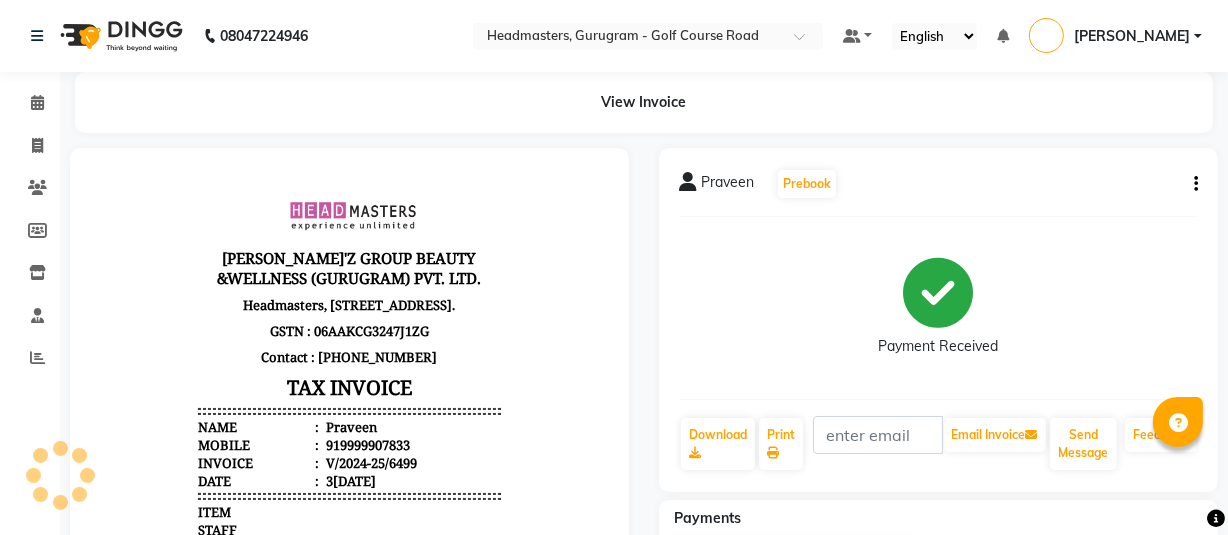 scroll, scrollTop: 0, scrollLeft: 0, axis: both 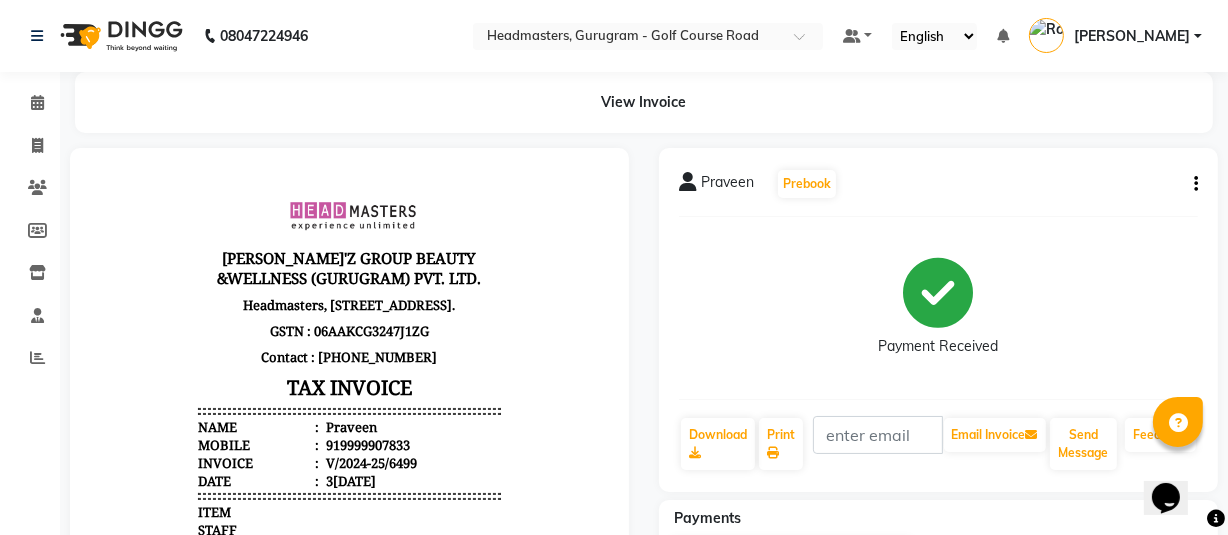 click 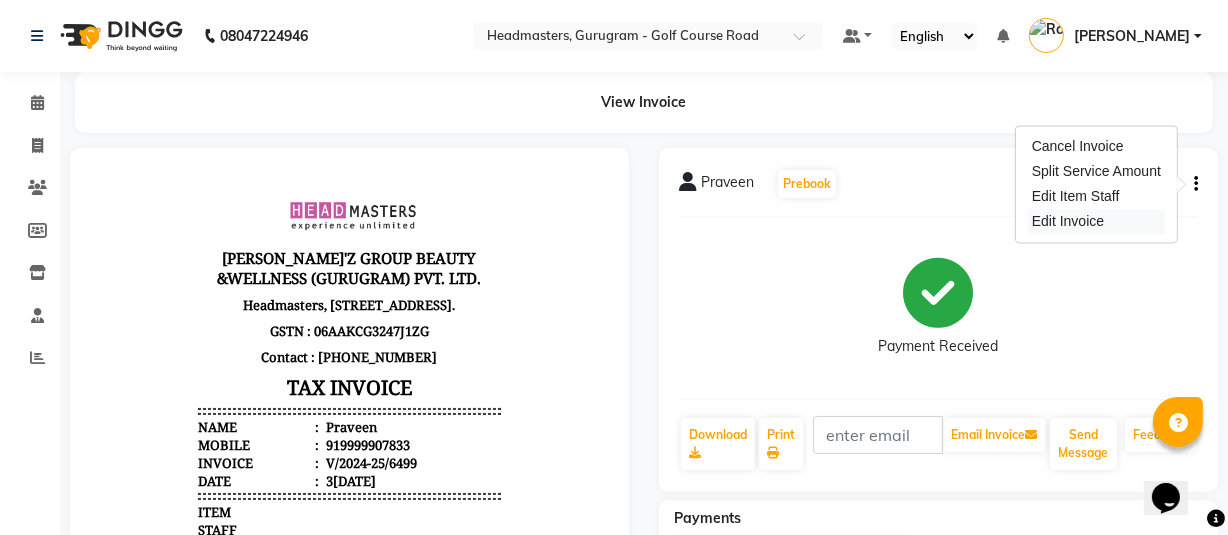 click on "Edit Invoice" at bounding box center (1096, 221) 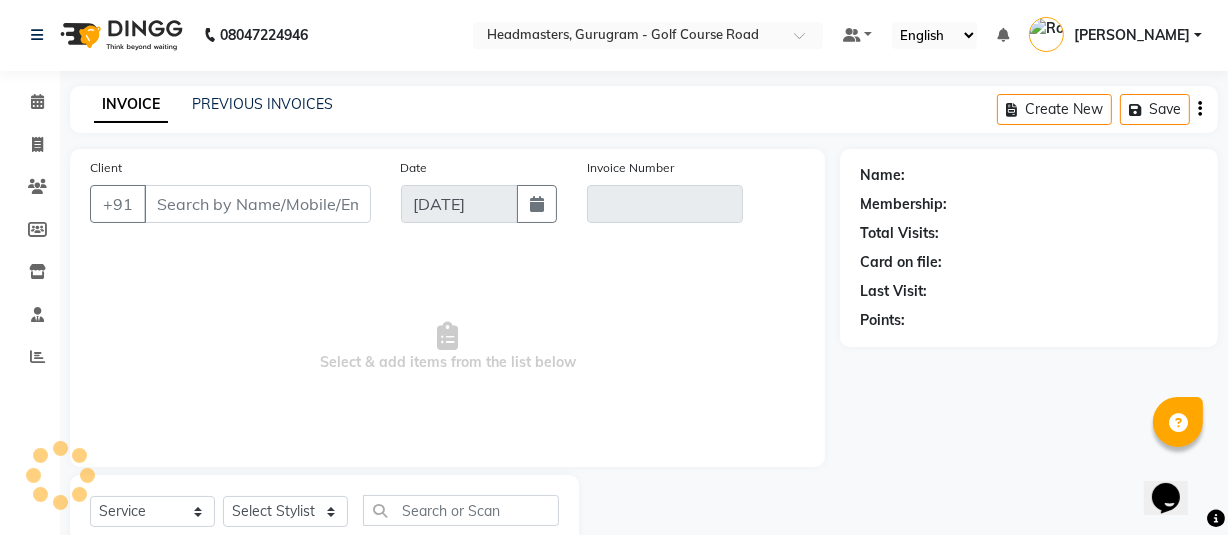 scroll, scrollTop: 66, scrollLeft: 0, axis: vertical 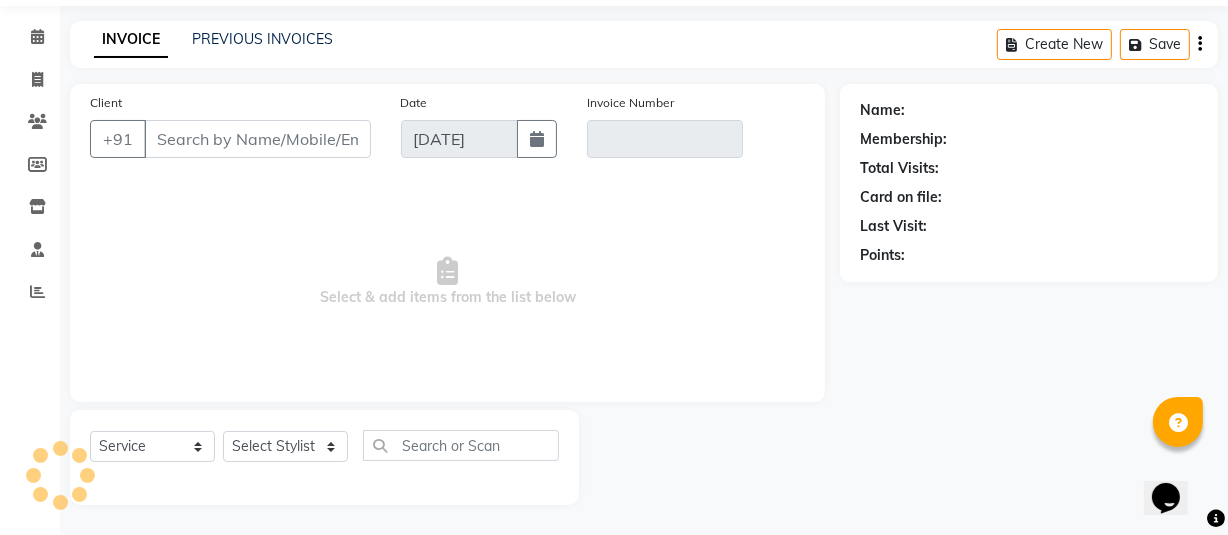 select on "product" 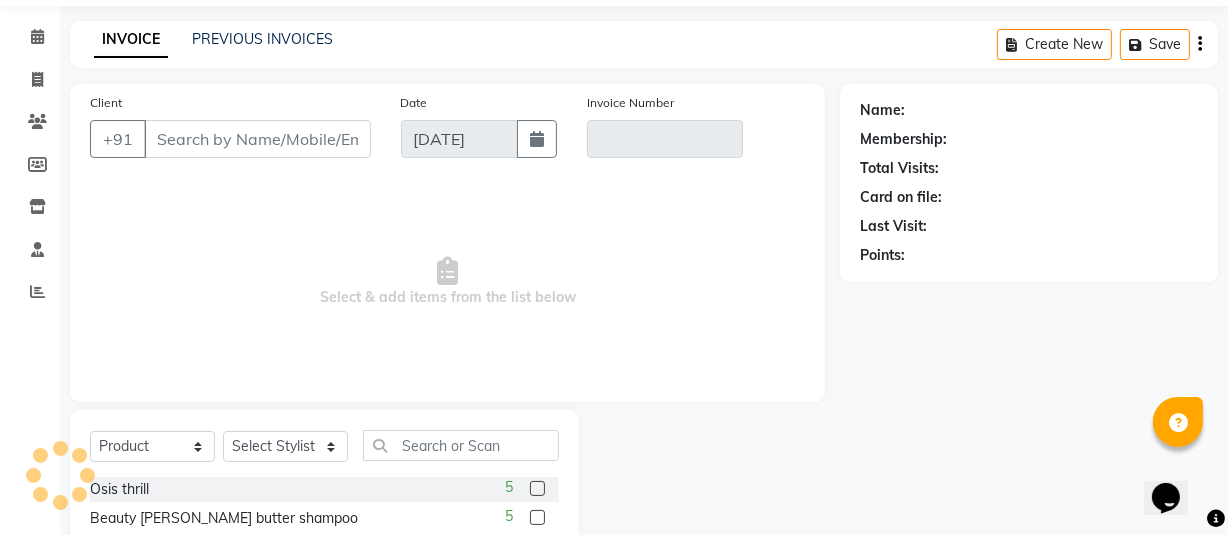 type on "9999907833" 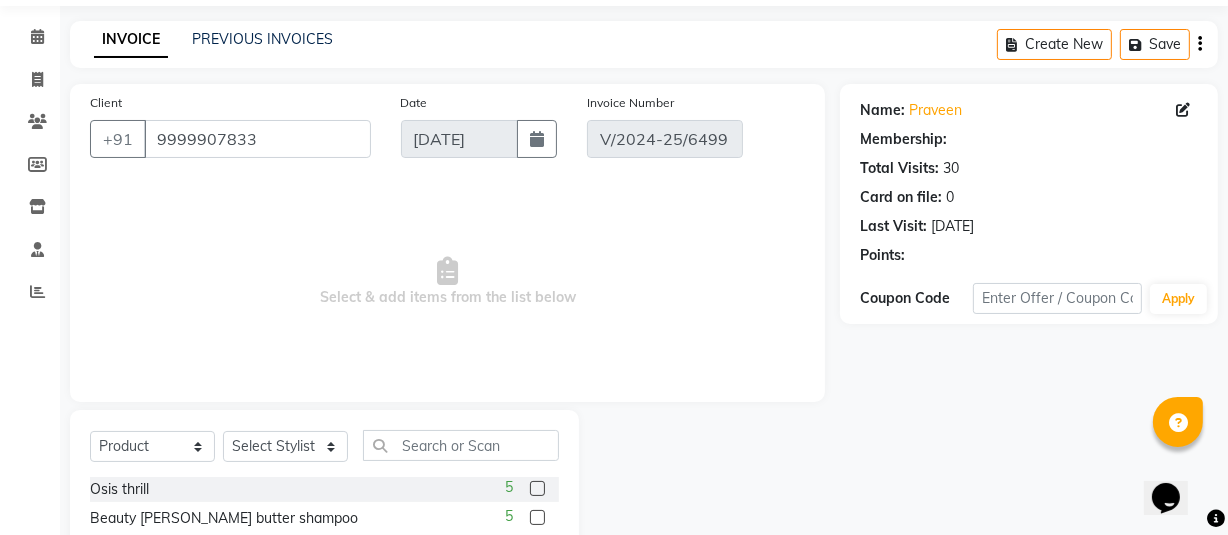 type on "[DATE]" 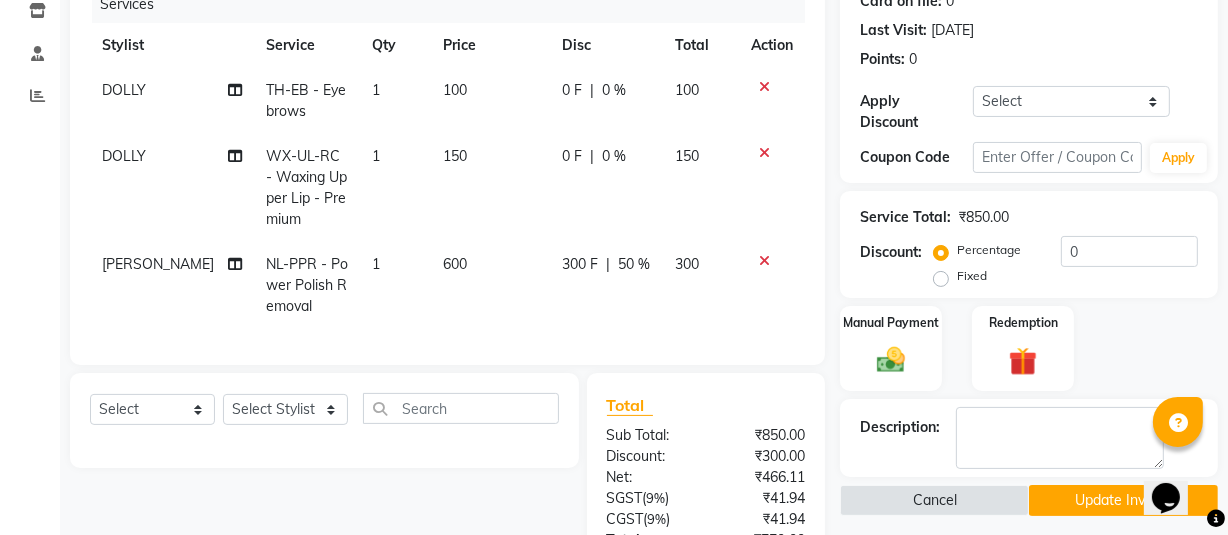 scroll, scrollTop: 207, scrollLeft: 0, axis: vertical 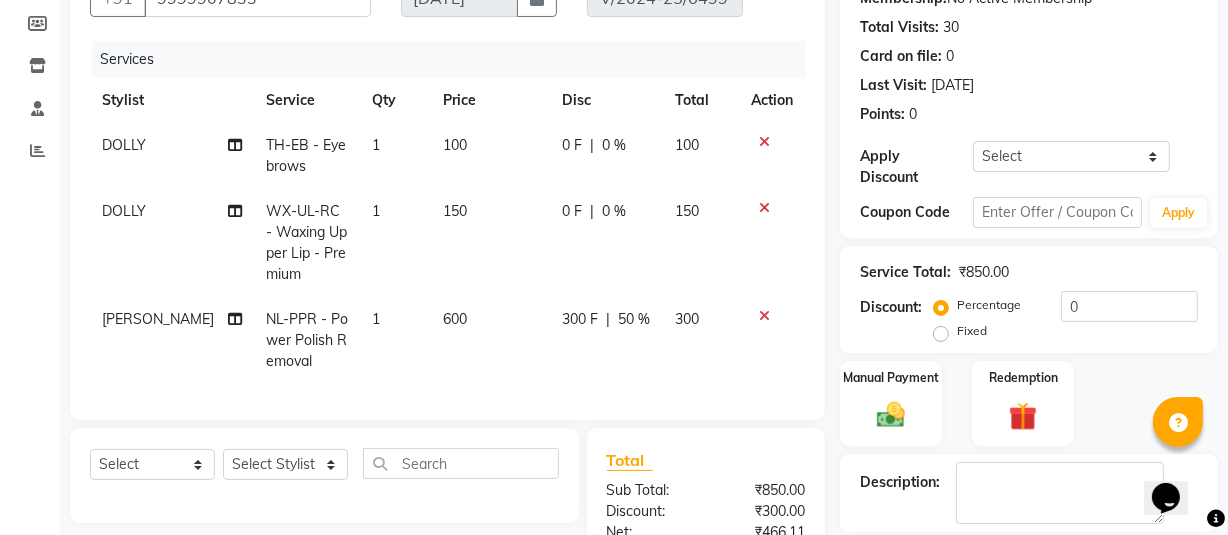 click on "600" 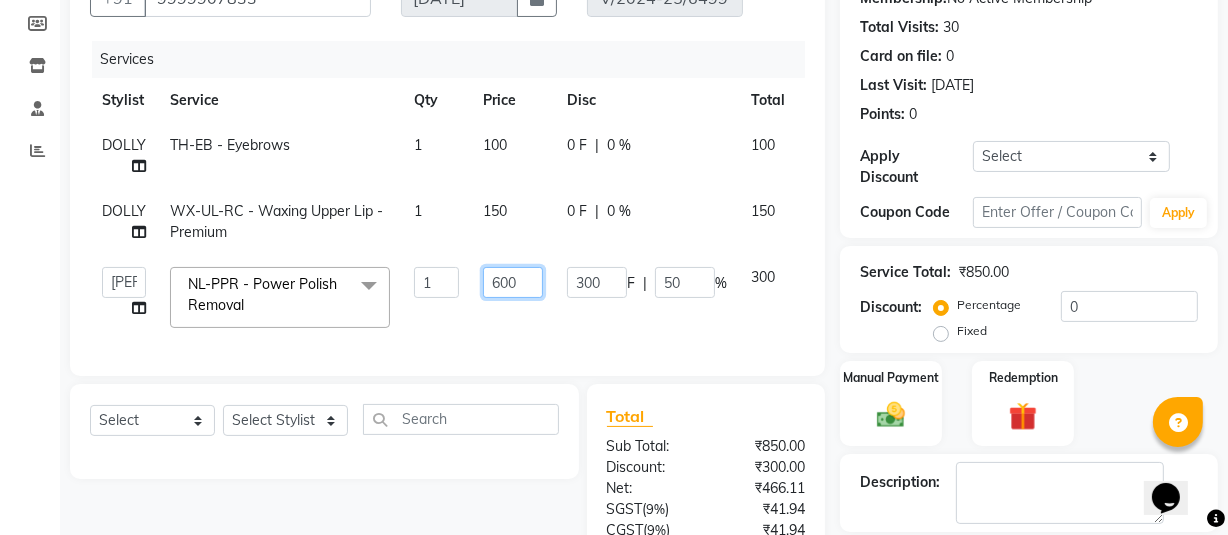 click on "600" 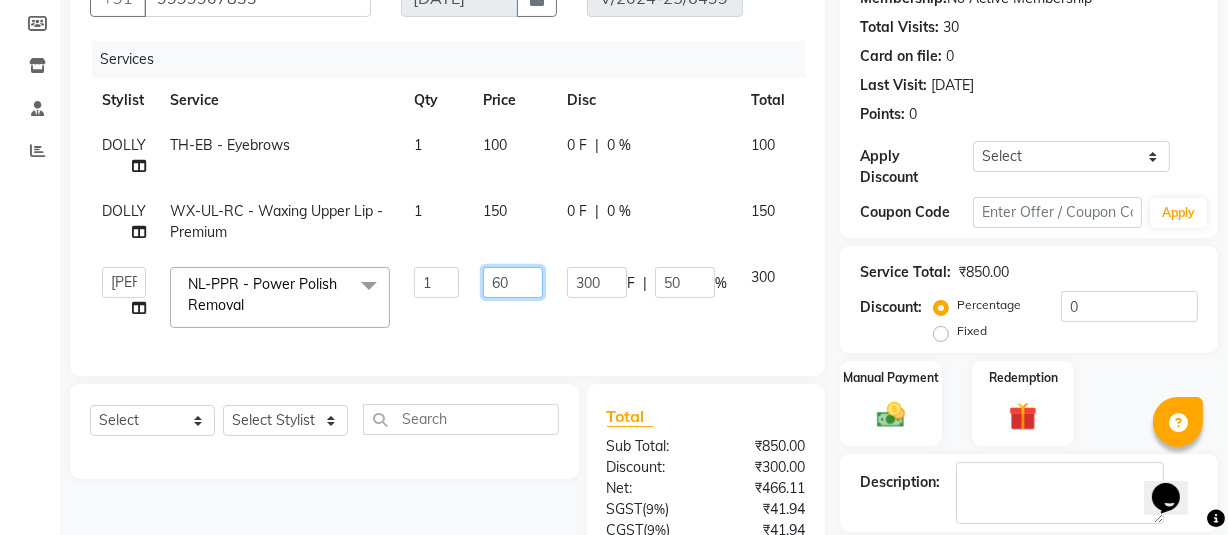 type on "6" 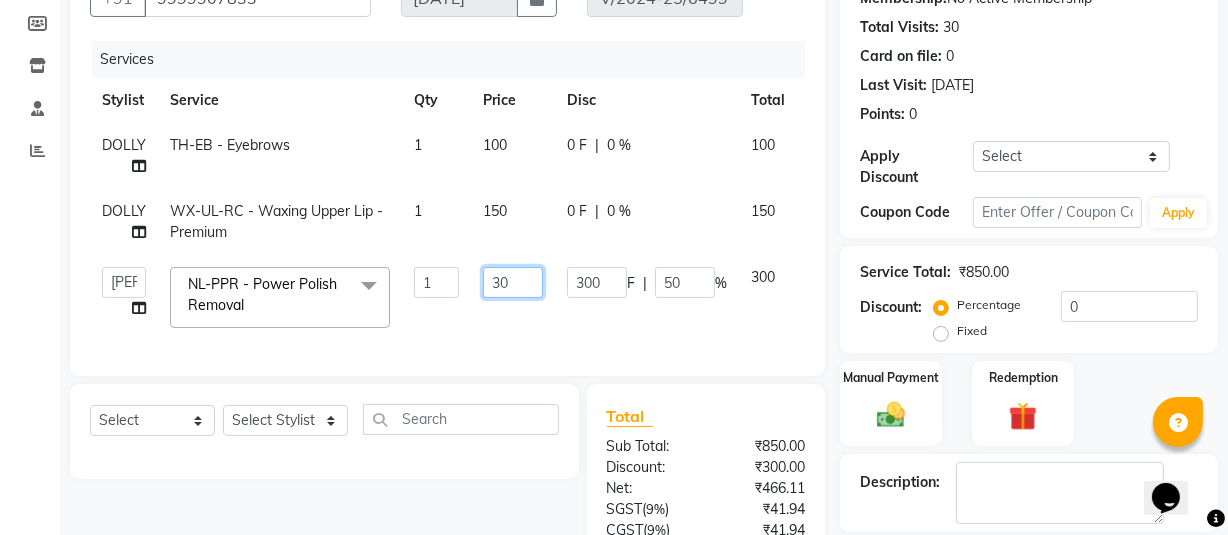 type on "300" 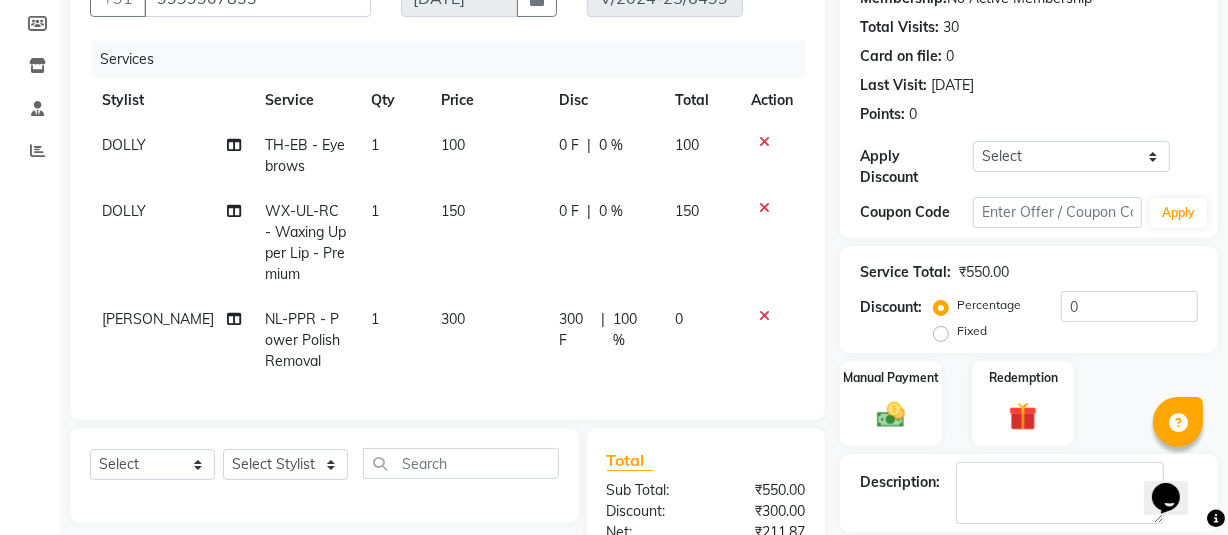 drag, startPoint x: 547, startPoint y: 320, endPoint x: 607, endPoint y: 320, distance: 60 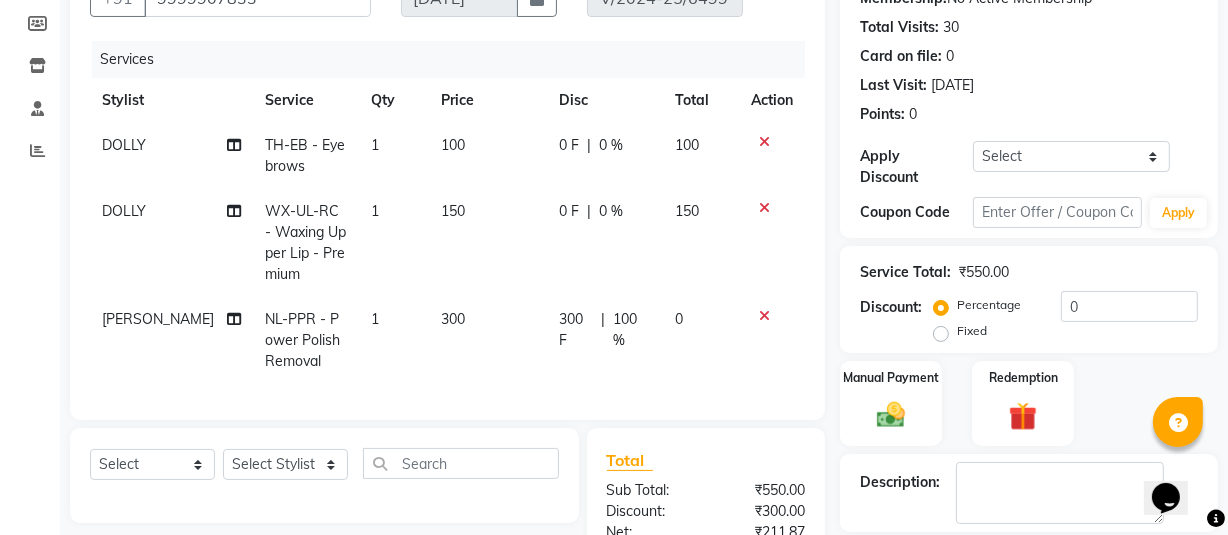 click on "[PERSON_NAME] NL-PPR  - Power Polish Removal 1 300 300 F | 100 % 0" 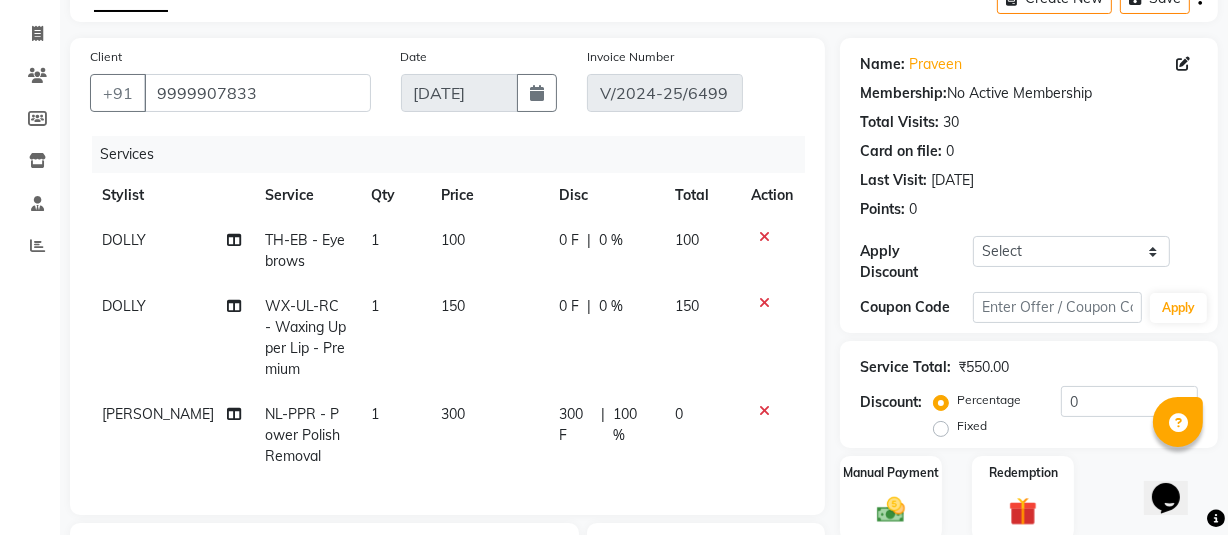 scroll, scrollTop: 41, scrollLeft: 0, axis: vertical 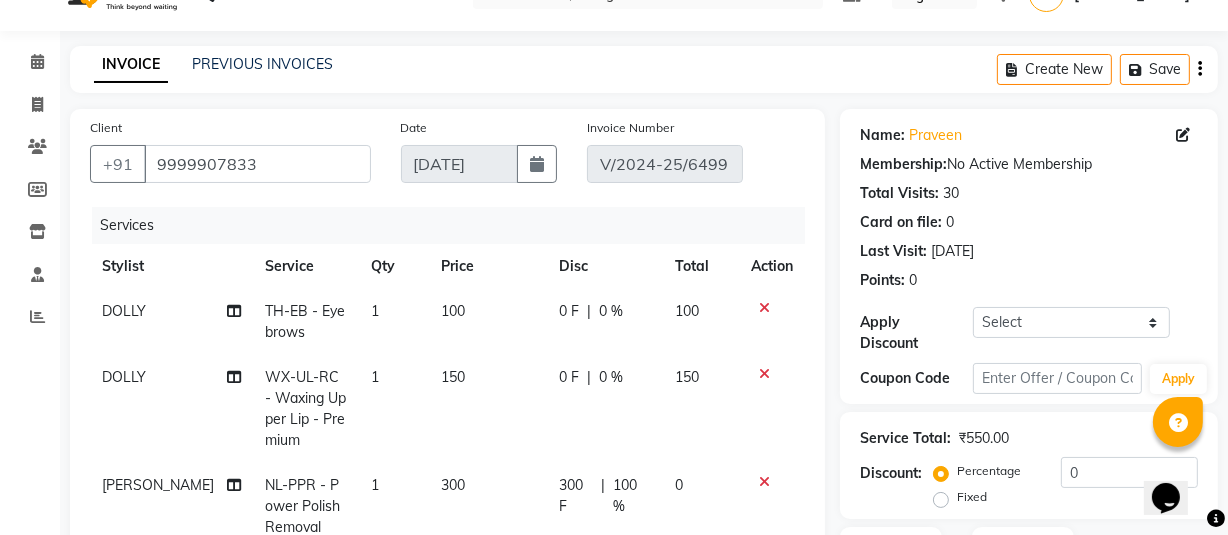 click on "300 F" 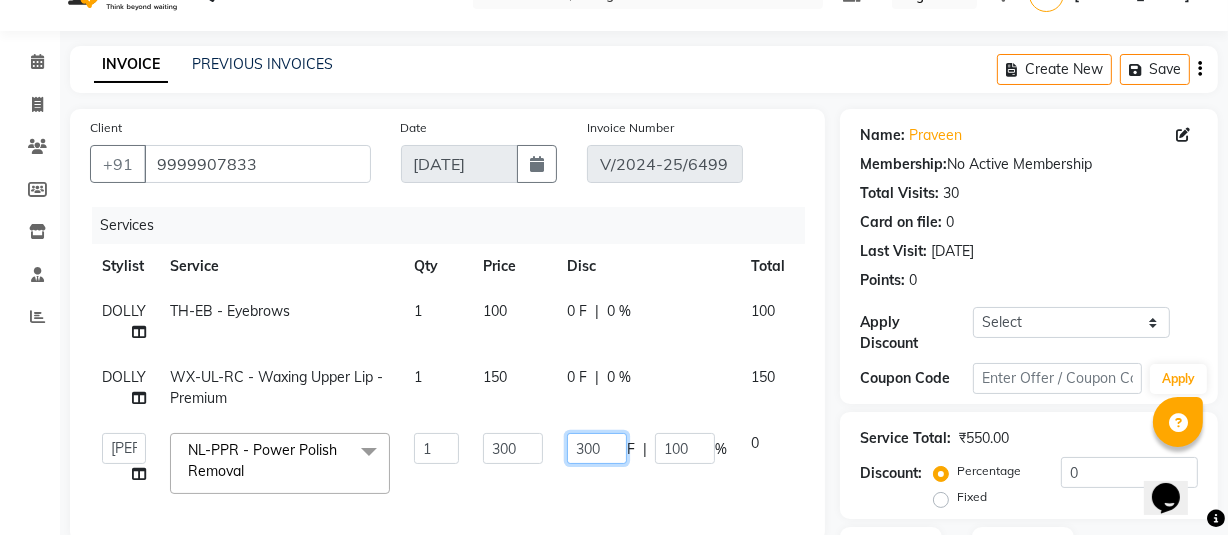 click on "300" 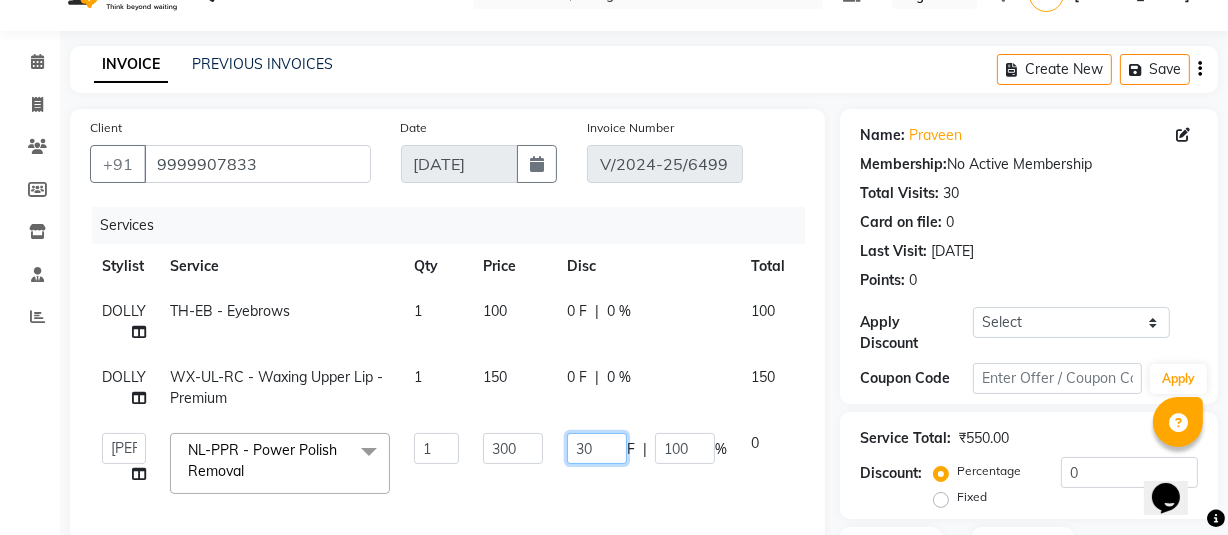 type on "3" 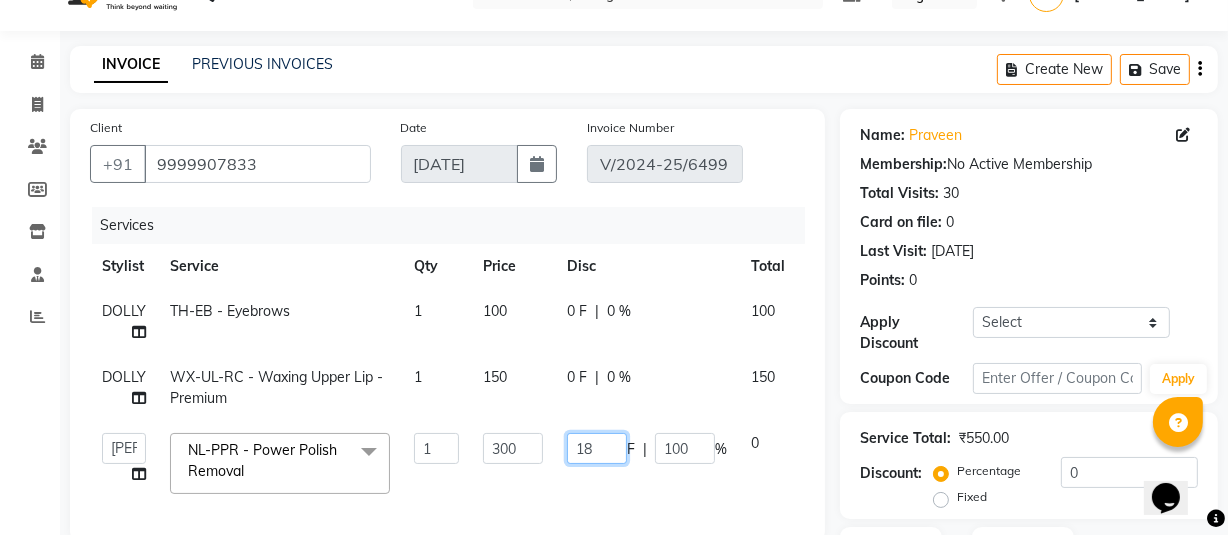 type on "180" 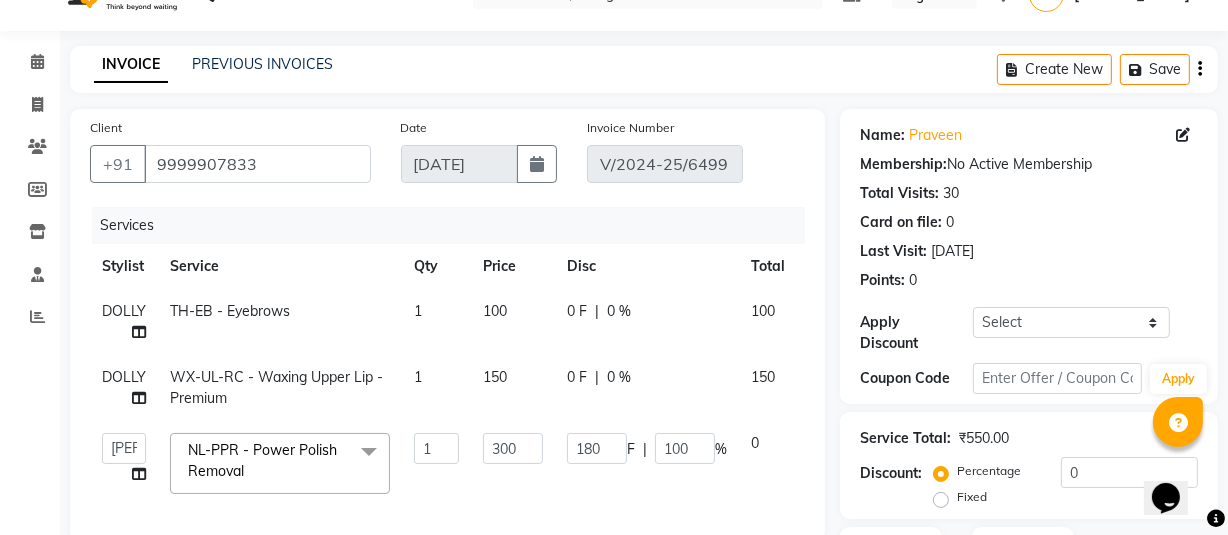 click on "180 F | 100 %" 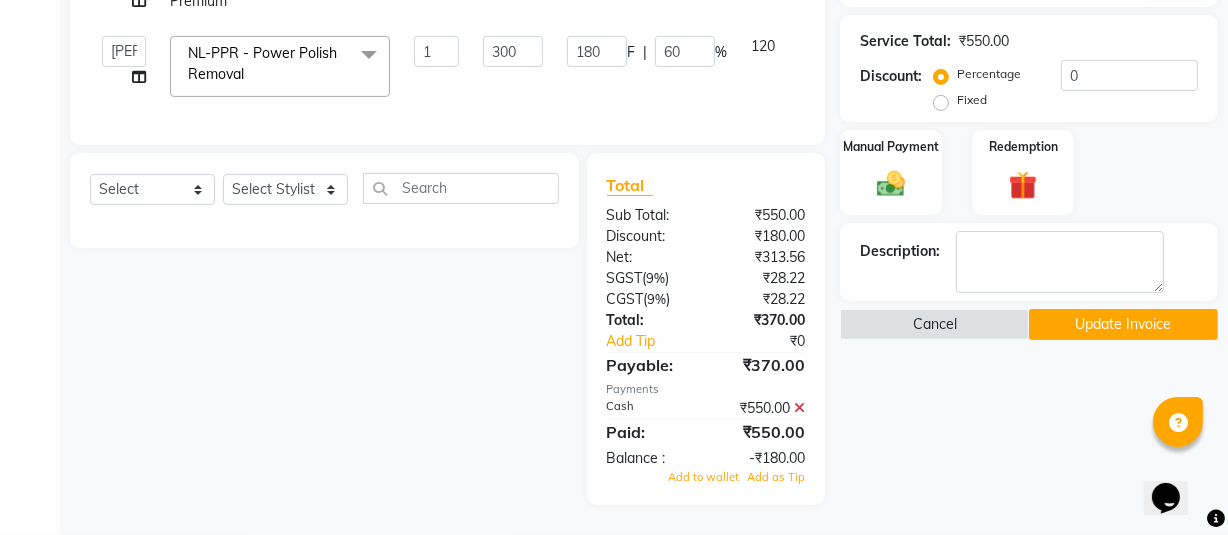 scroll, scrollTop: 451, scrollLeft: 0, axis: vertical 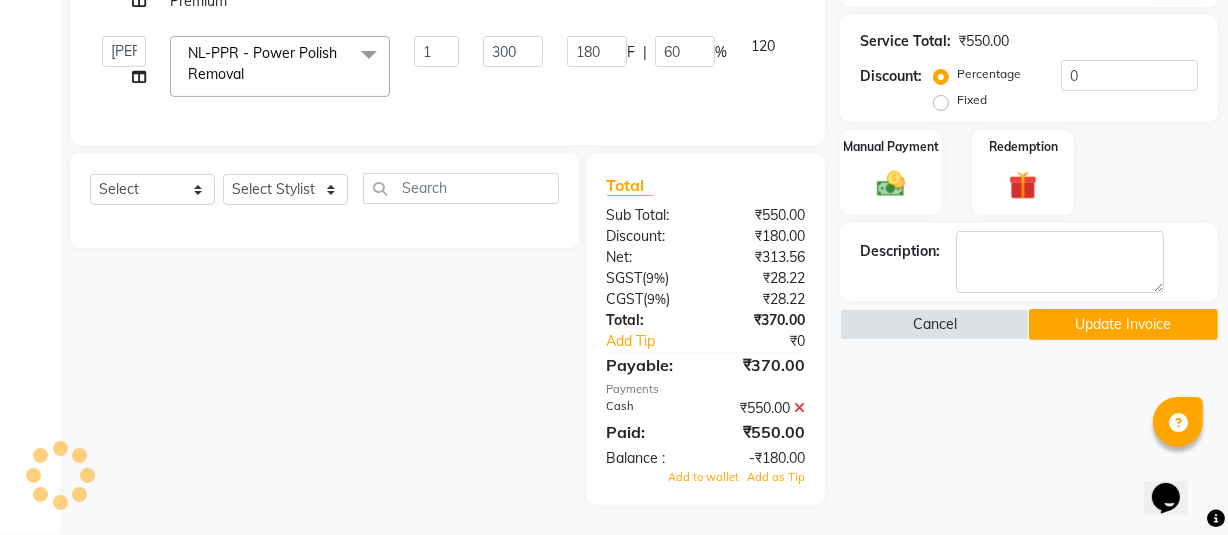 click 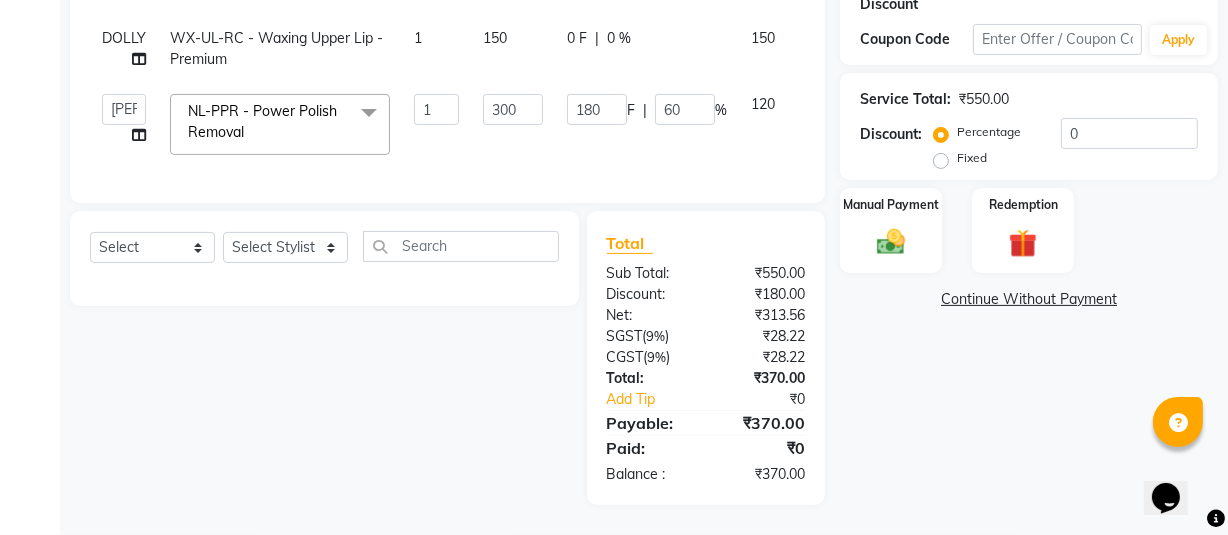 scroll, scrollTop: 393, scrollLeft: 0, axis: vertical 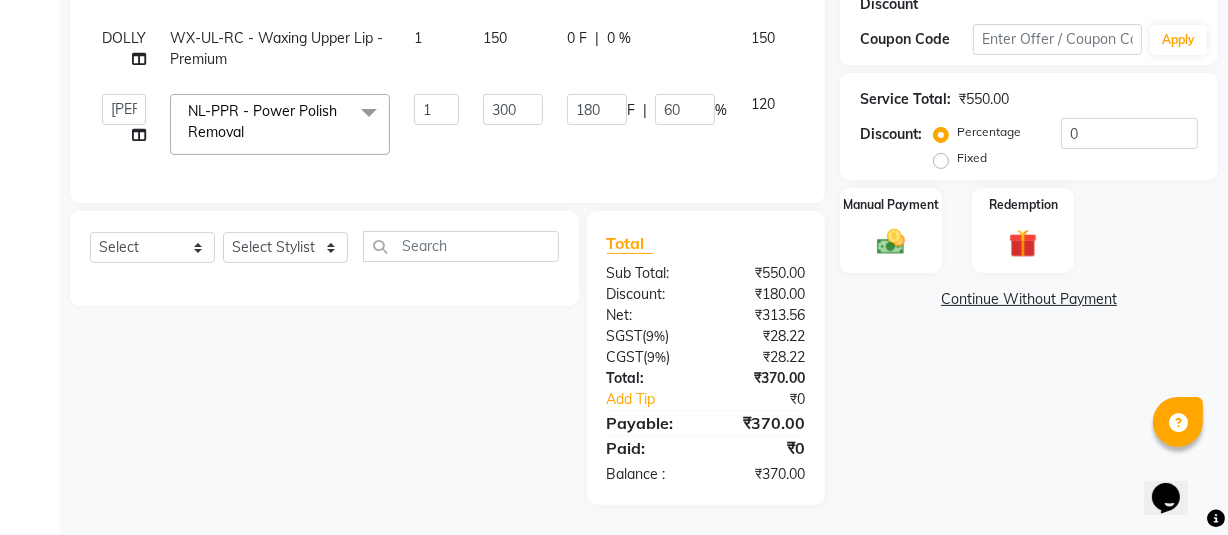 drag, startPoint x: 833, startPoint y: 438, endPoint x: 698, endPoint y: 476, distance: 140.24622 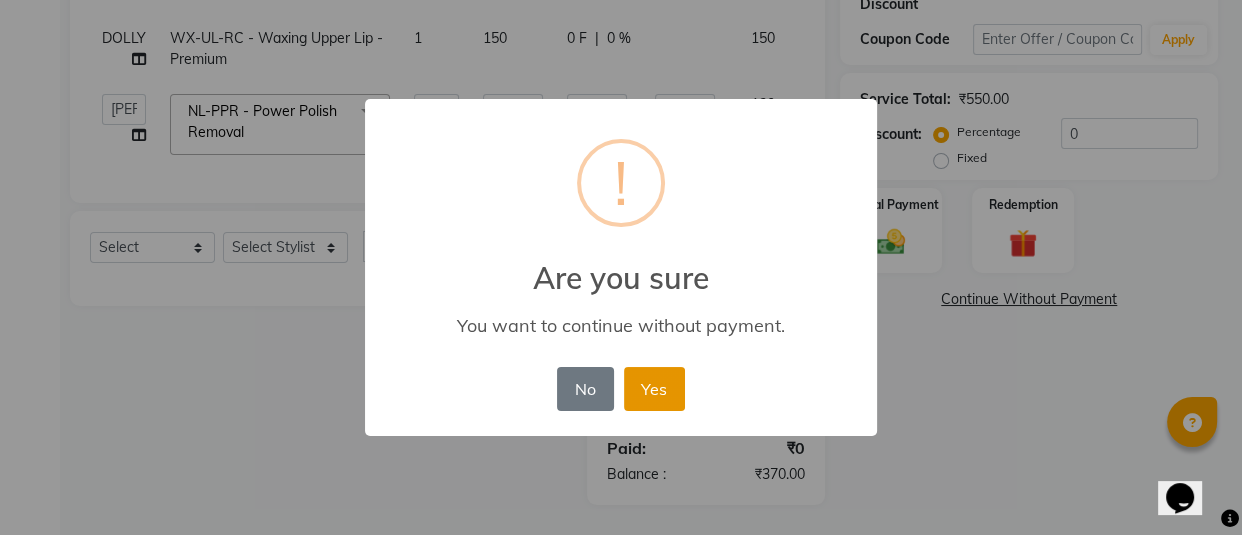 click on "Yes" at bounding box center (654, 389) 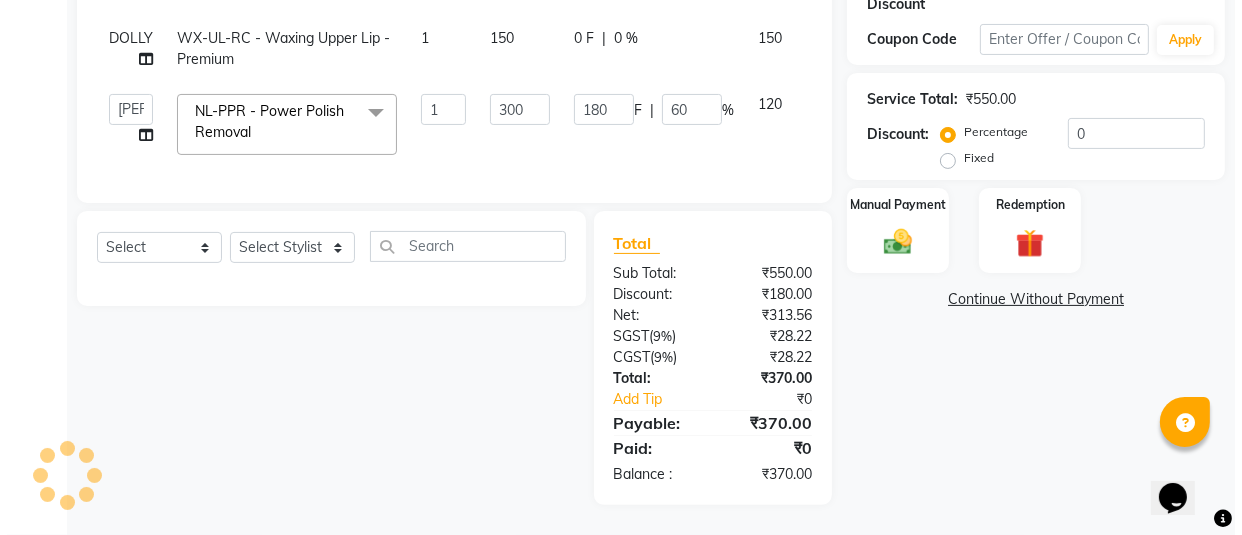 scroll, scrollTop: 0, scrollLeft: 0, axis: both 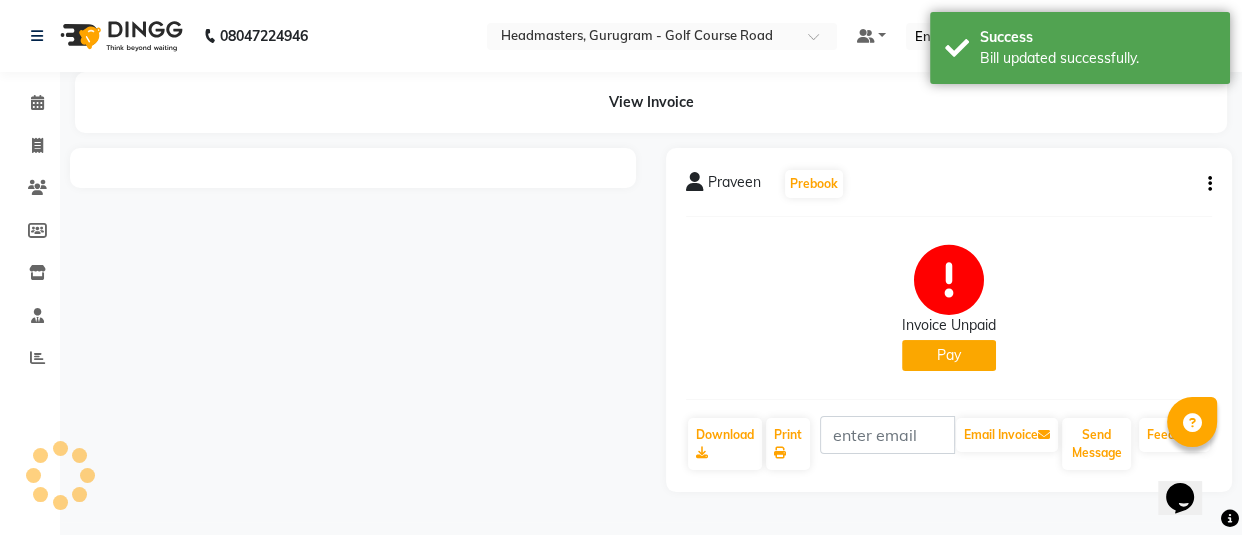drag, startPoint x: 952, startPoint y: 359, endPoint x: 929, endPoint y: 364, distance: 23.537205 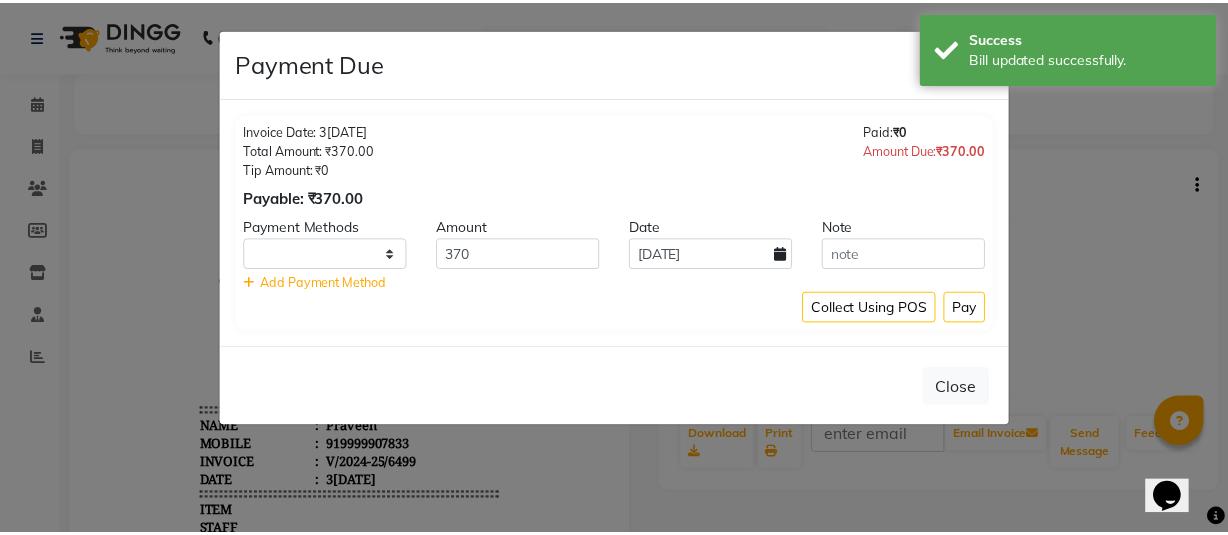 scroll, scrollTop: 0, scrollLeft: 0, axis: both 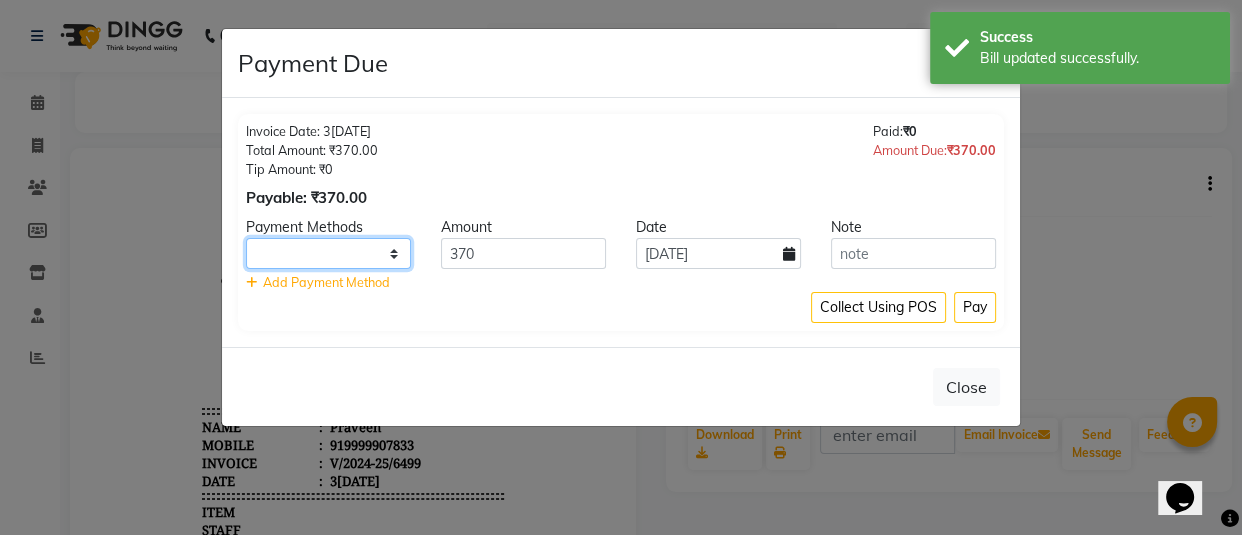click on "UPI CARD Complimentary Cash" 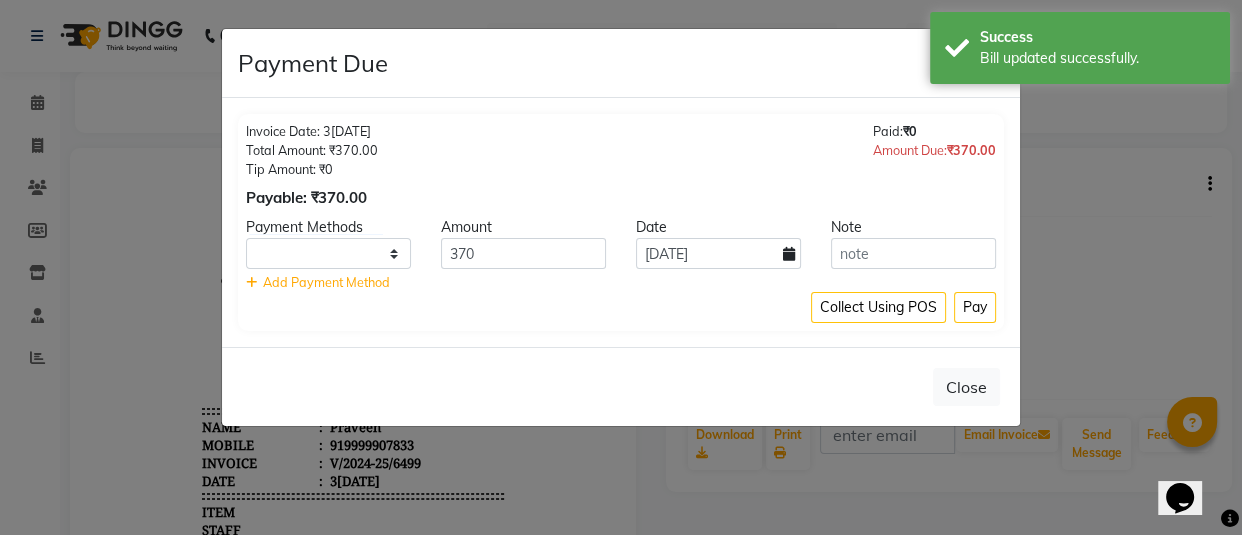 click on "Close" 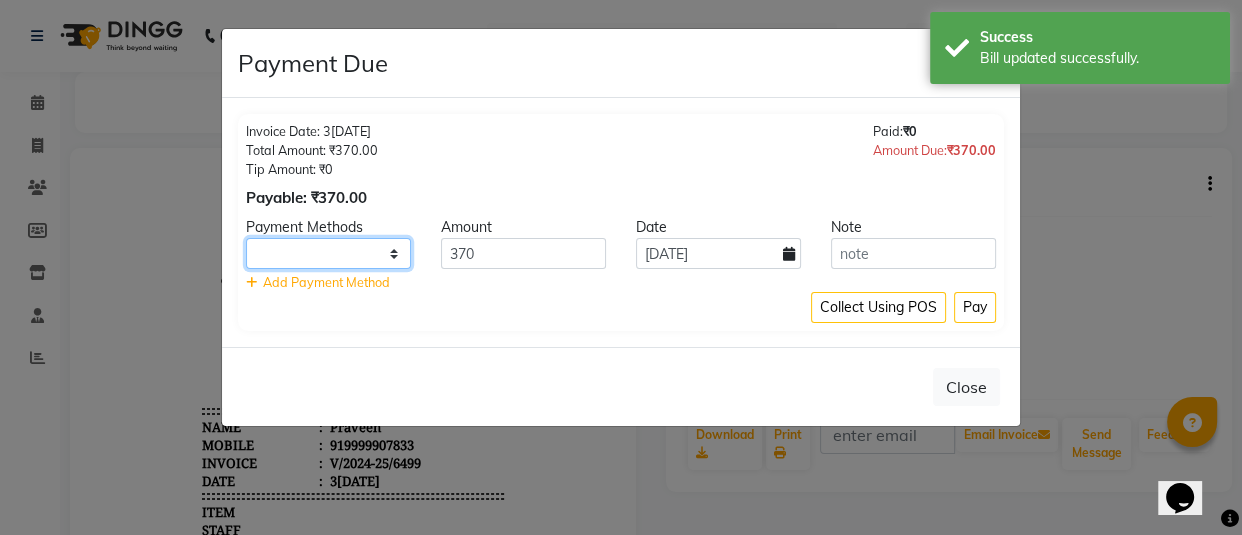click on "UPI CARD Complimentary Cash" 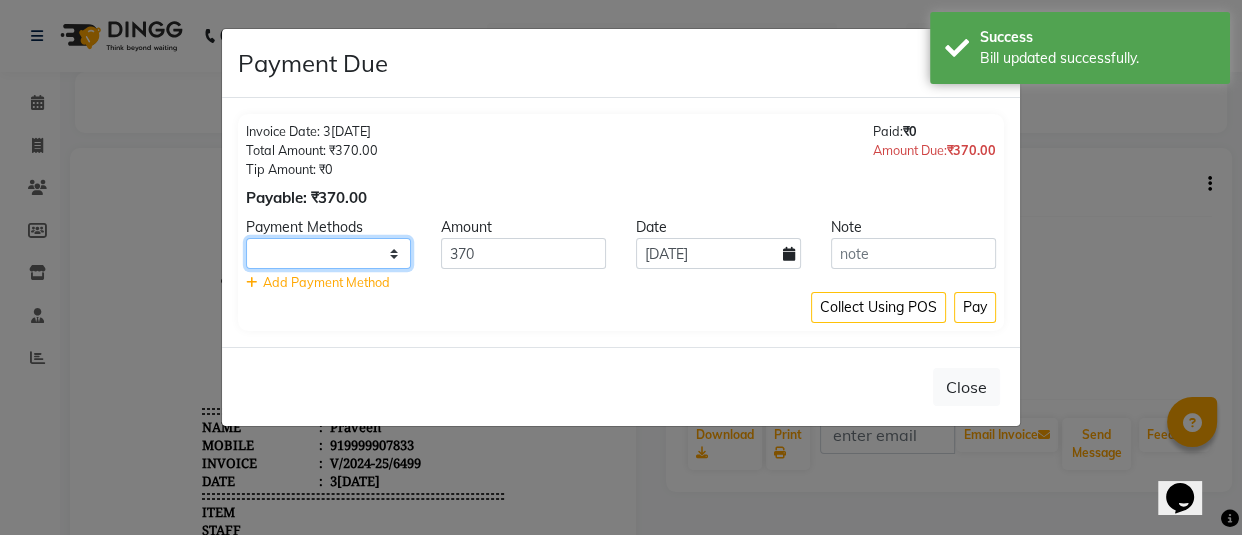 select on "116" 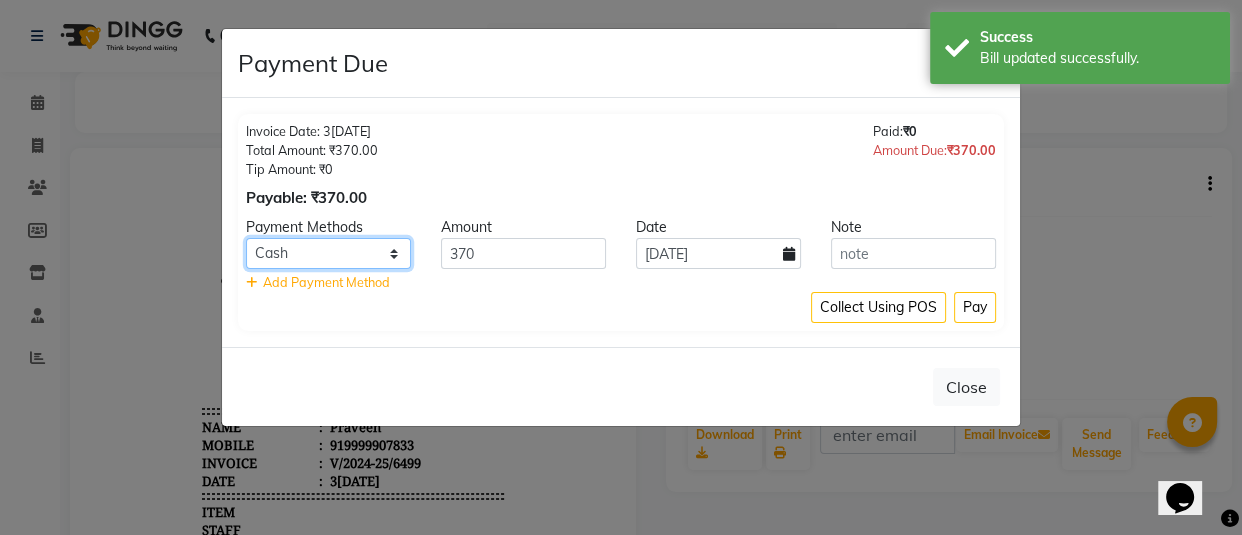 click on "UPI CARD Complimentary Cash" 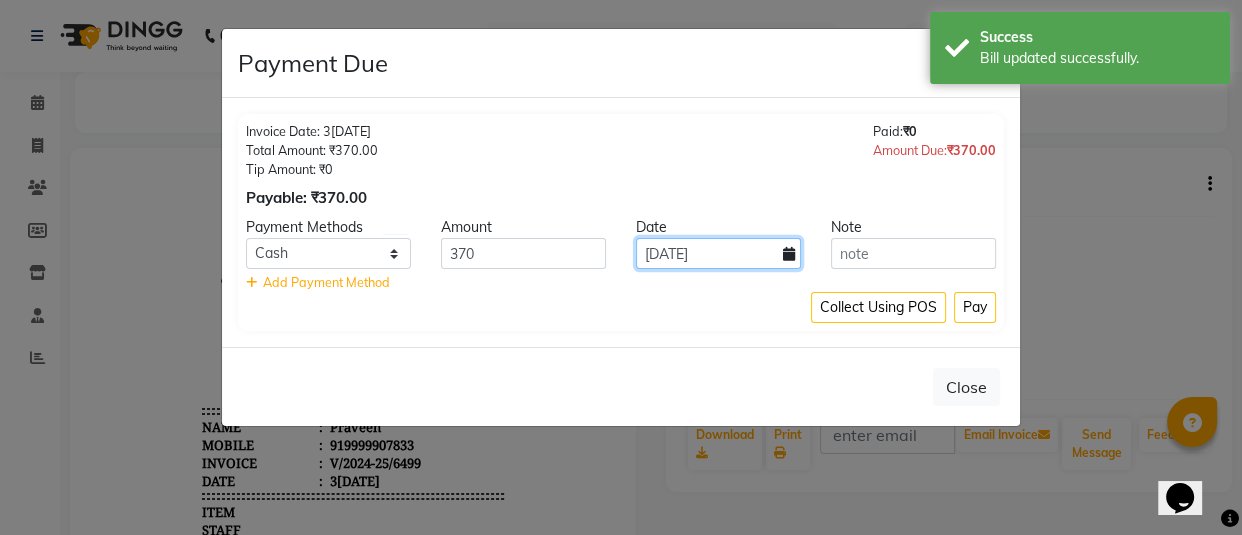 click on "1[DATE]" 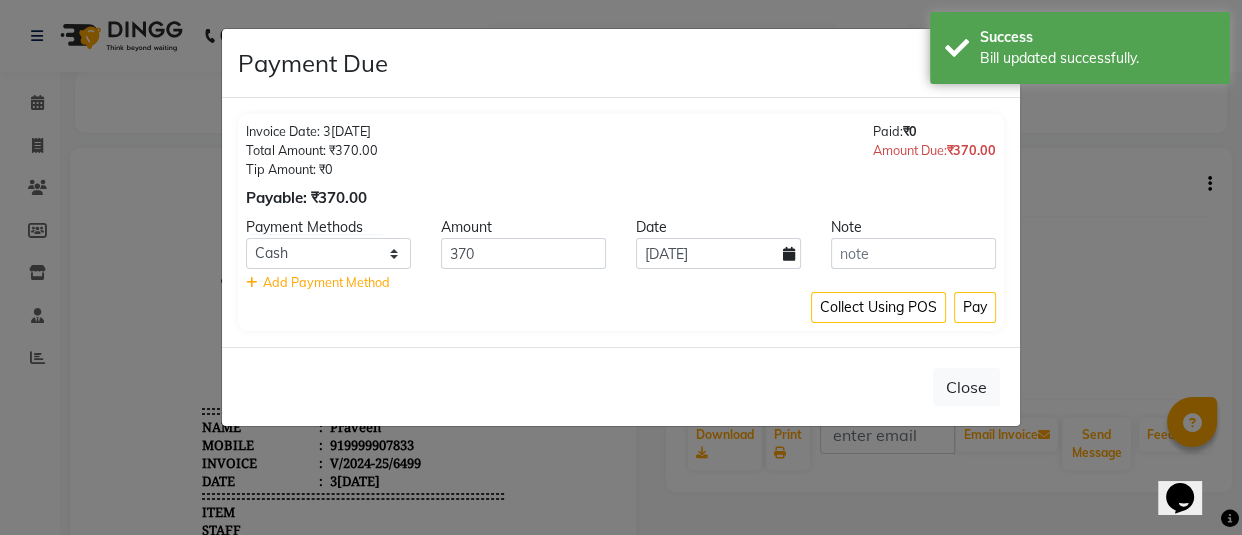 select on "7" 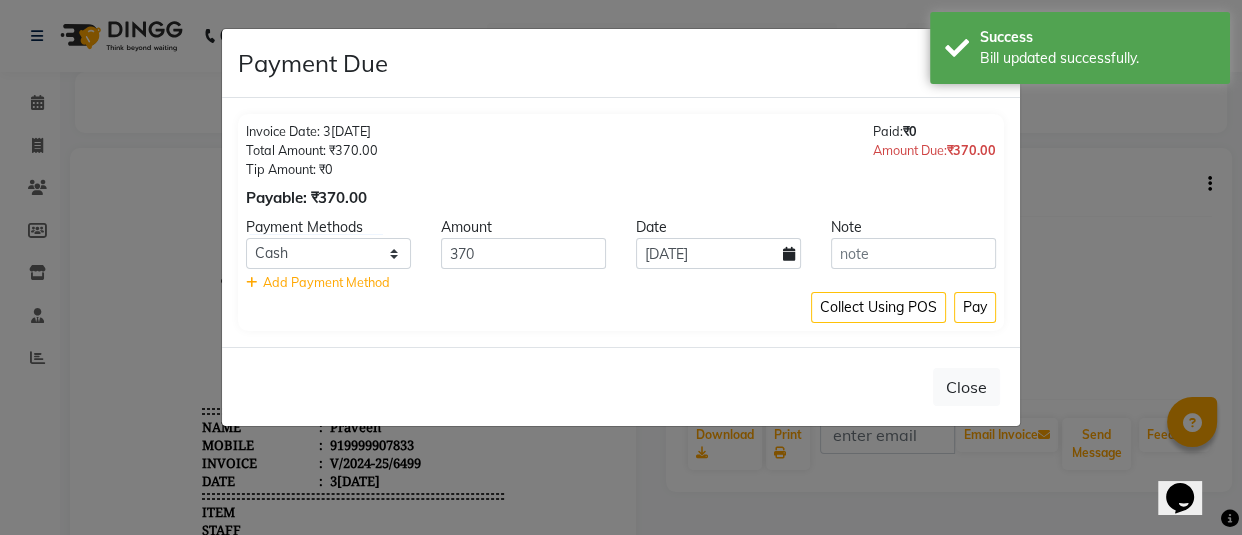 select on "2025" 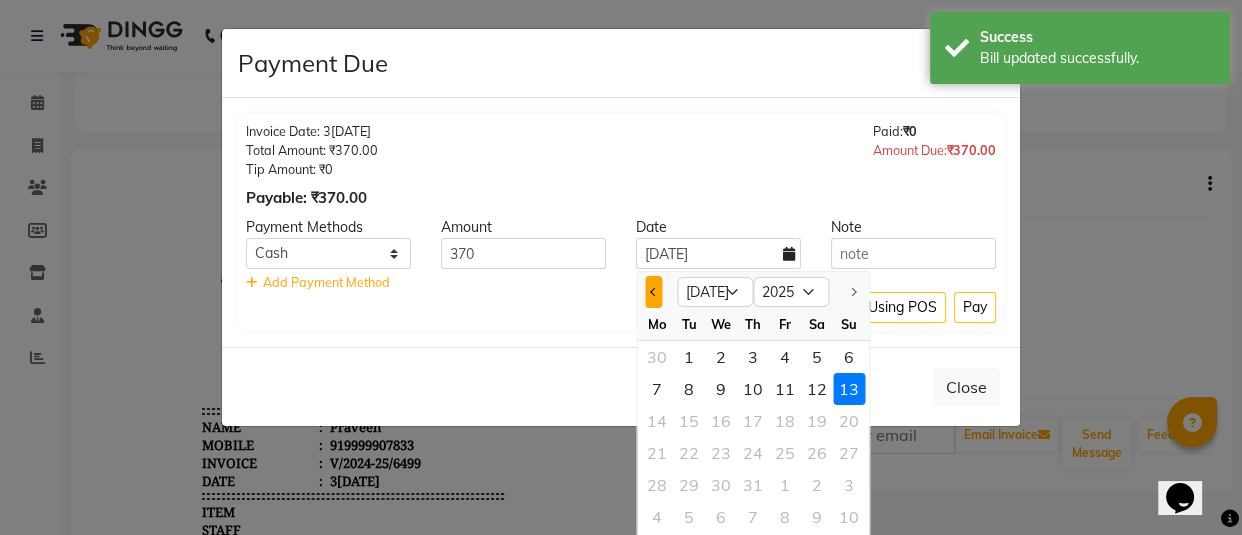 click 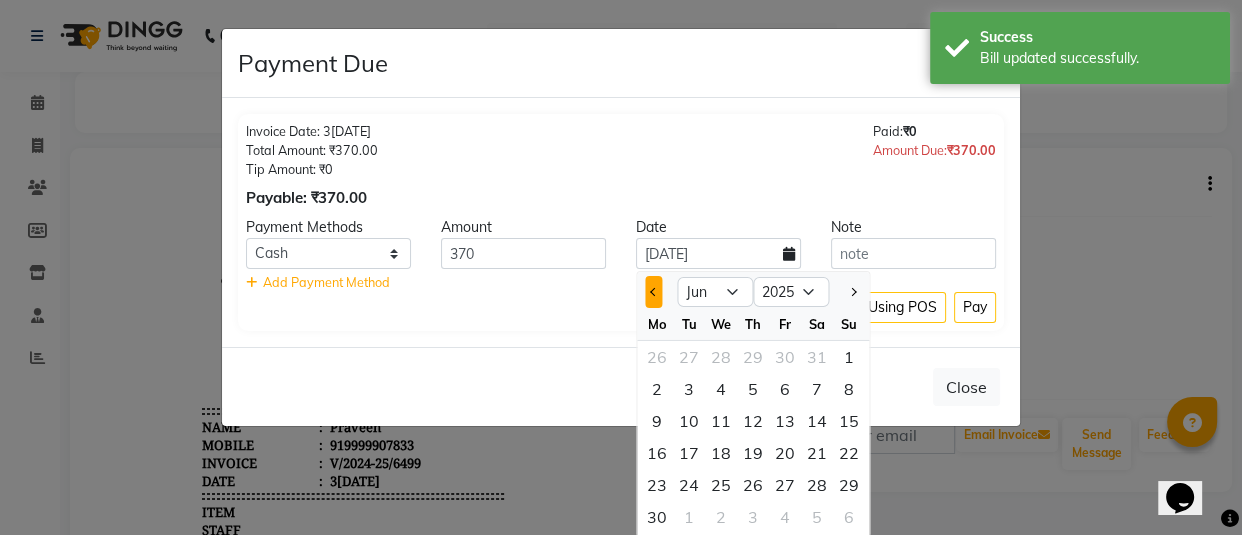 click 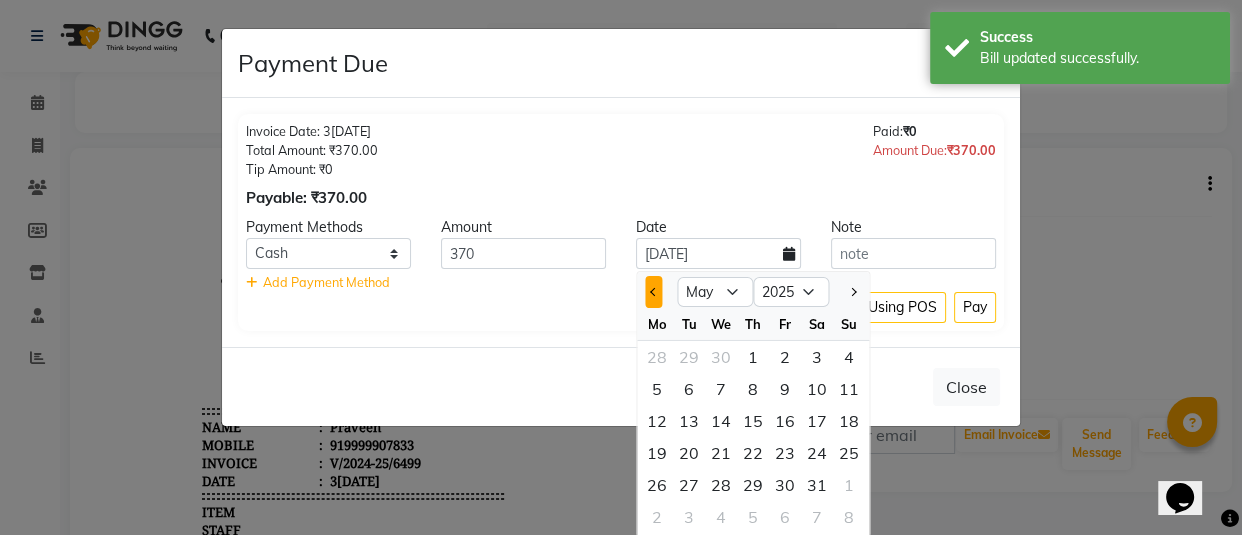 click 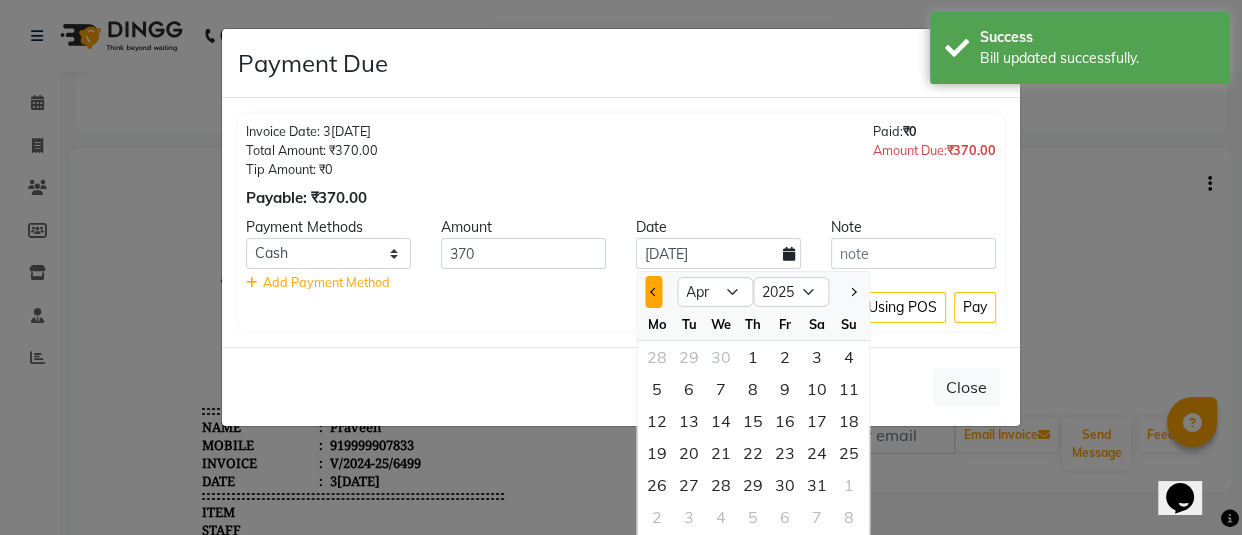 click 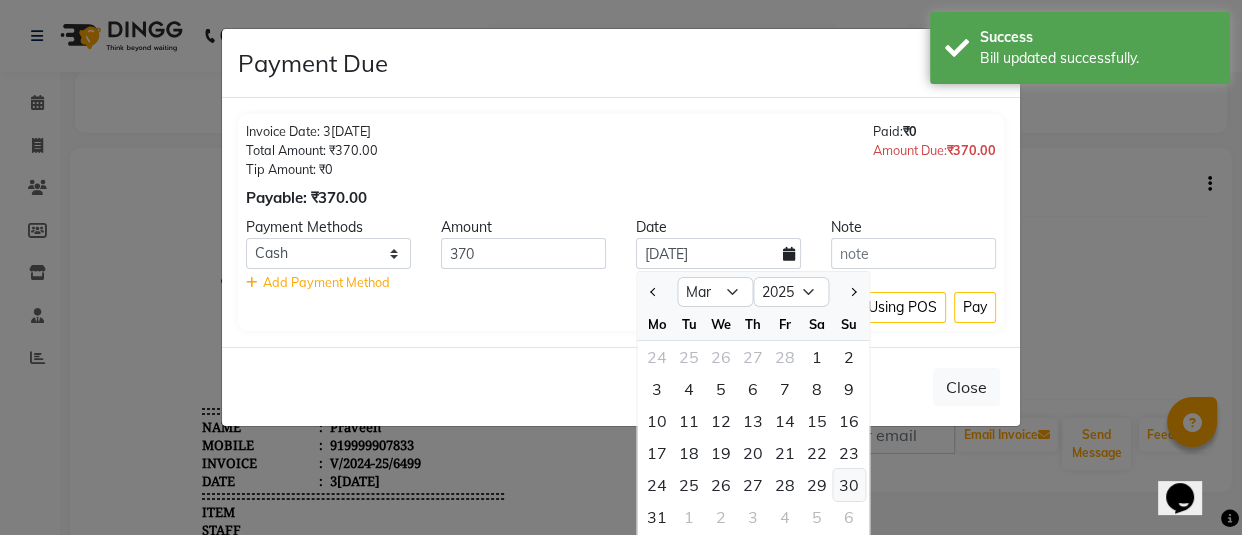 click on "30" 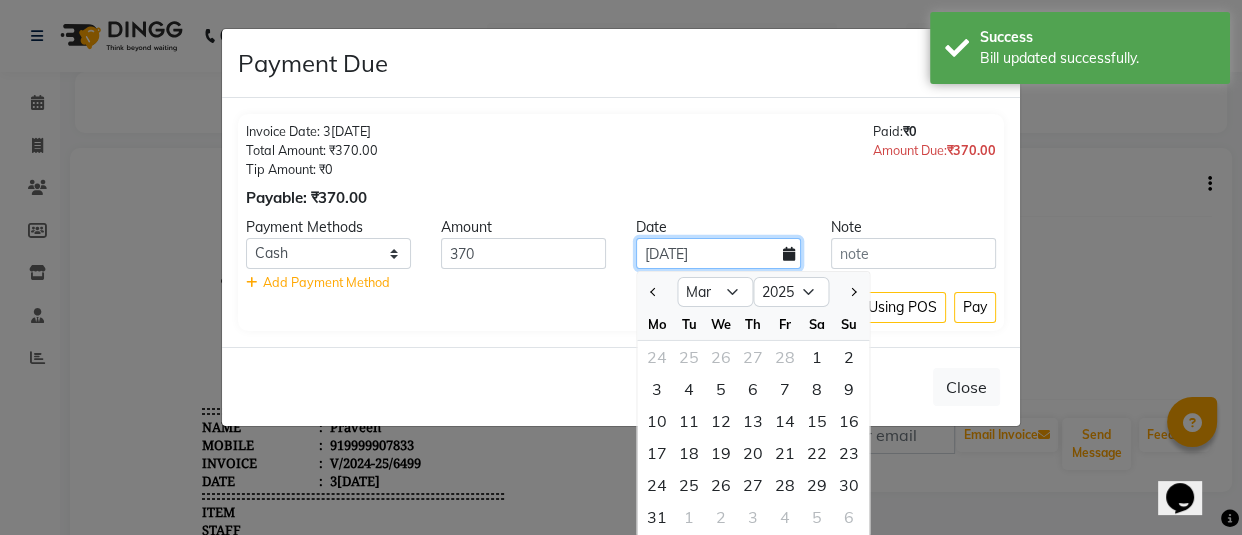 type on "30-03-2025" 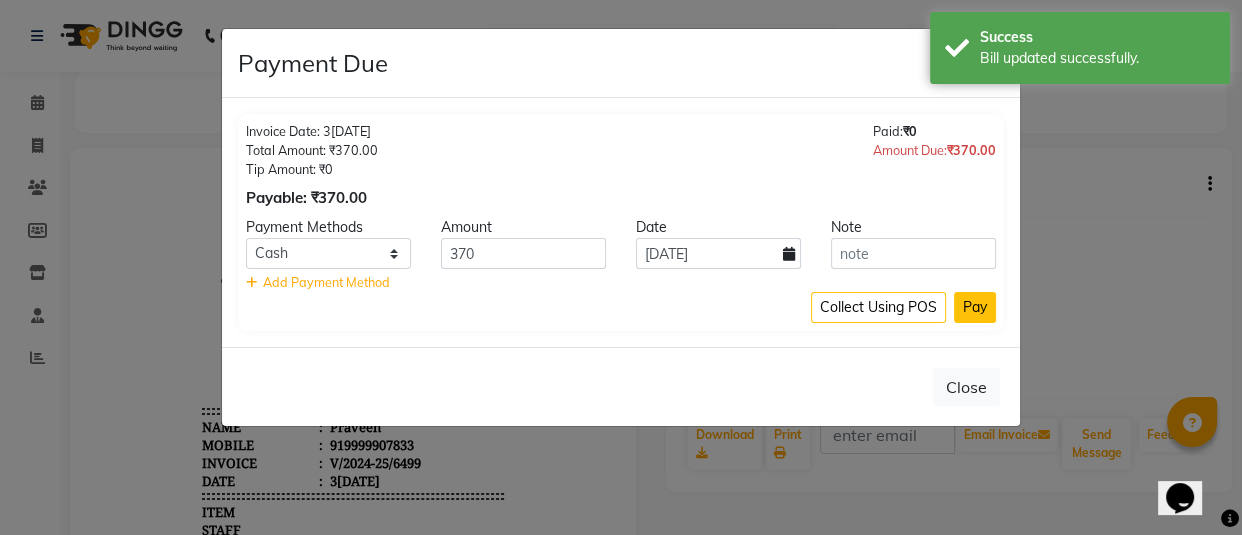 click on "Pay" 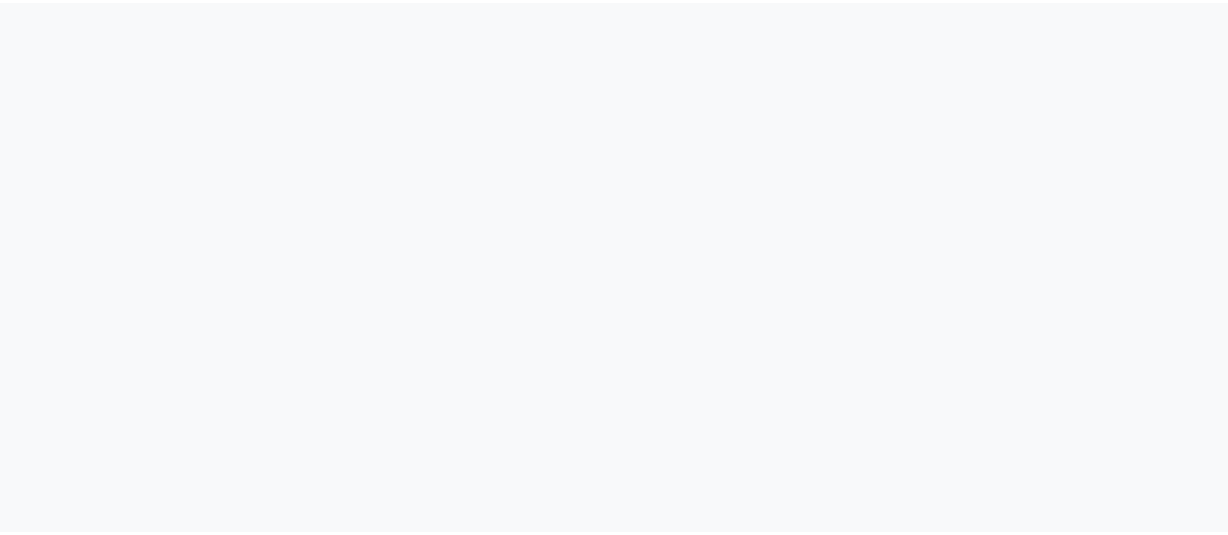 scroll, scrollTop: 0, scrollLeft: 0, axis: both 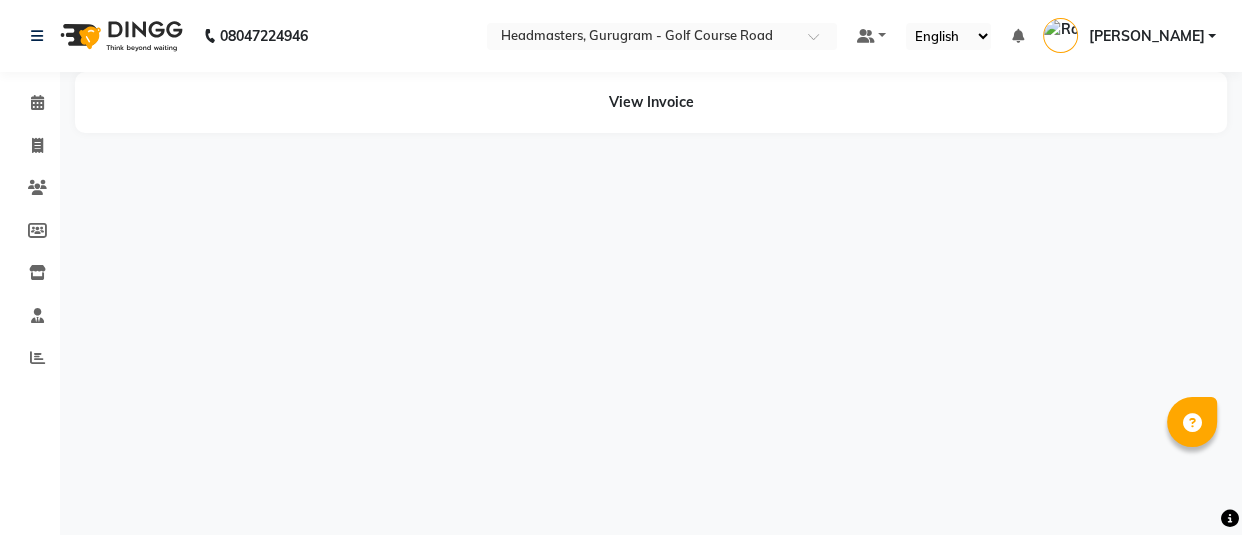 select on "en" 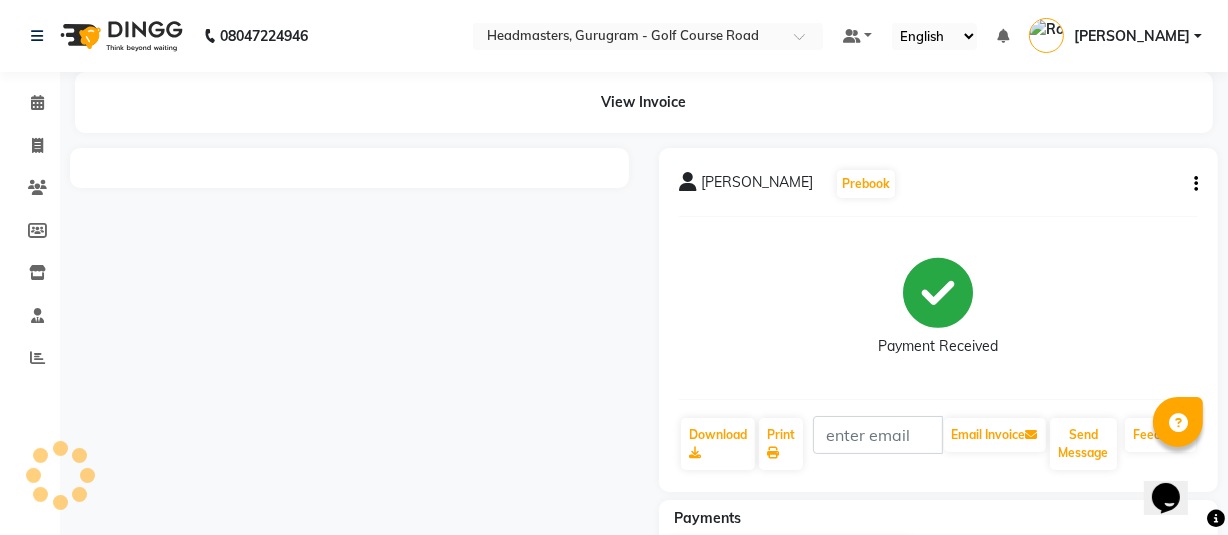 scroll, scrollTop: 0, scrollLeft: 0, axis: both 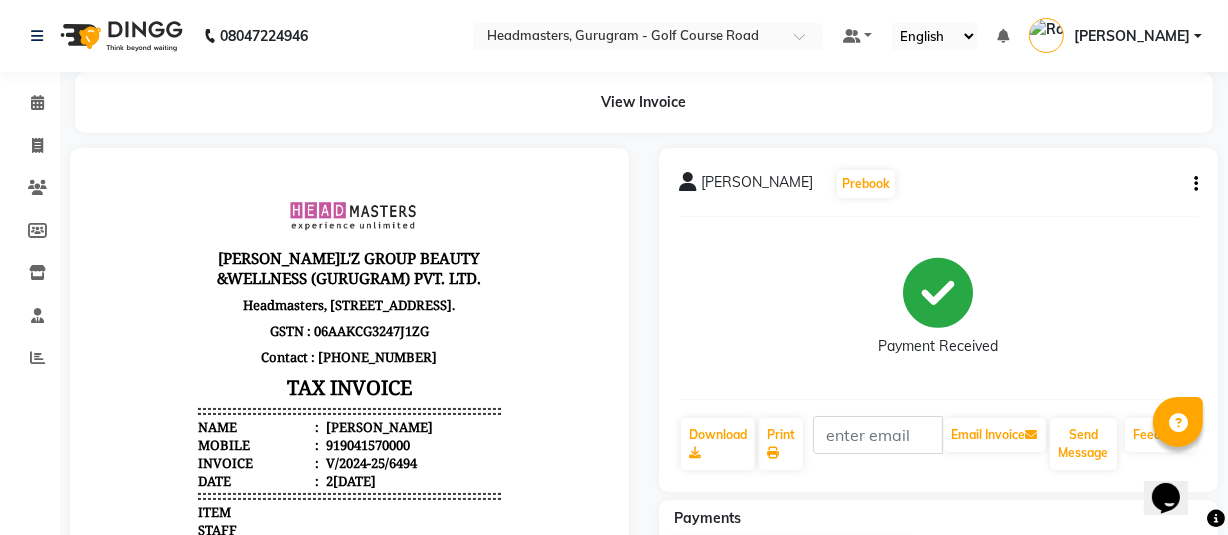 click on "[PERSON_NAME]  Prebook   Payment Received  Download  Print   Email Invoice   Send Message Feedback" 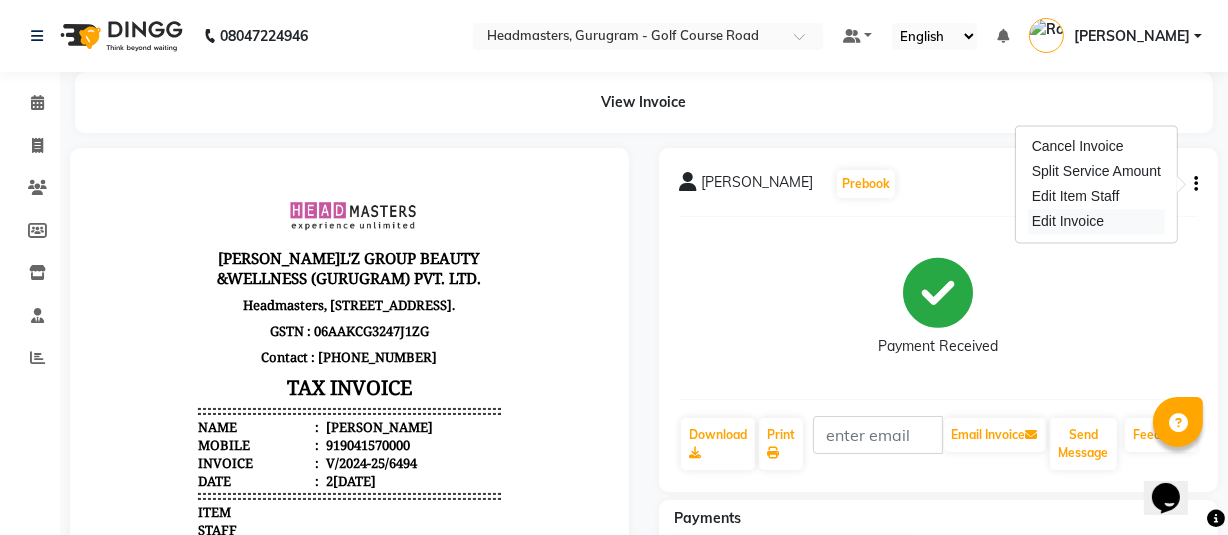click on "Edit Invoice" at bounding box center [1096, 221] 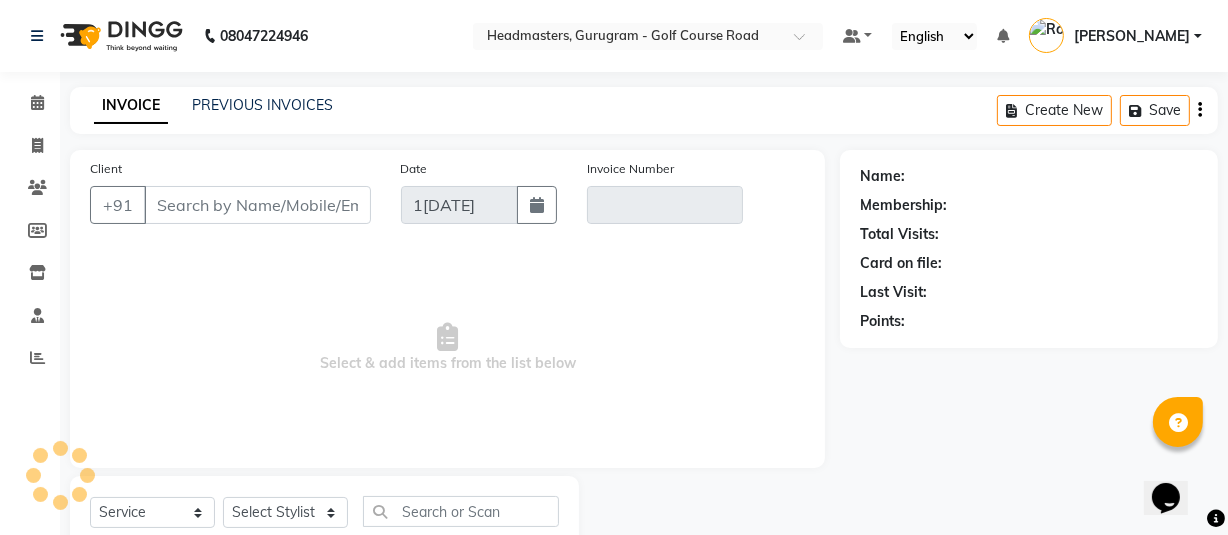 scroll, scrollTop: 66, scrollLeft: 0, axis: vertical 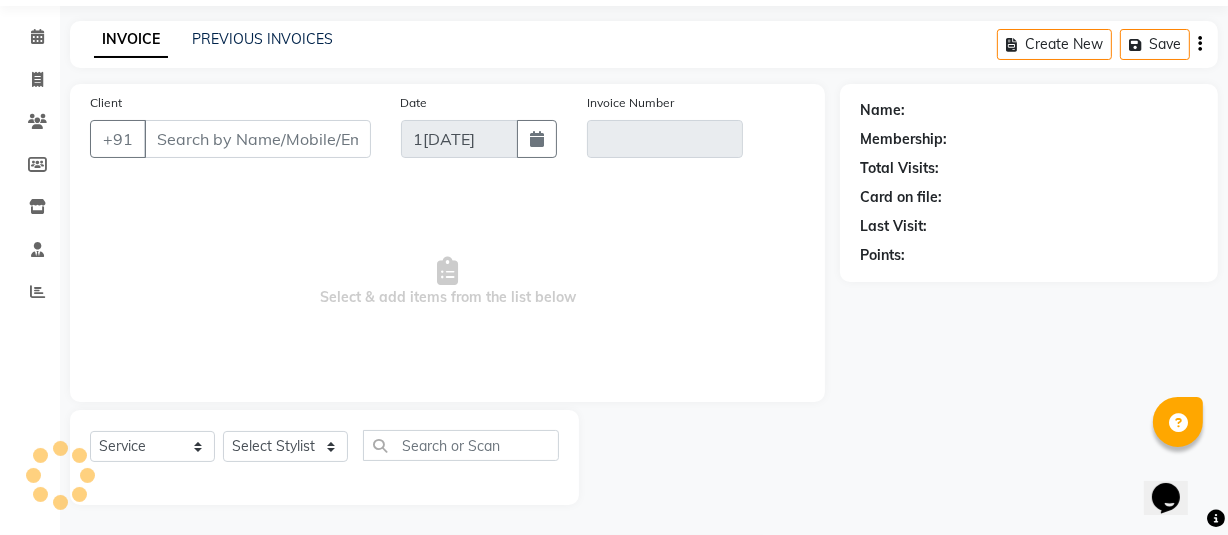 select on "product" 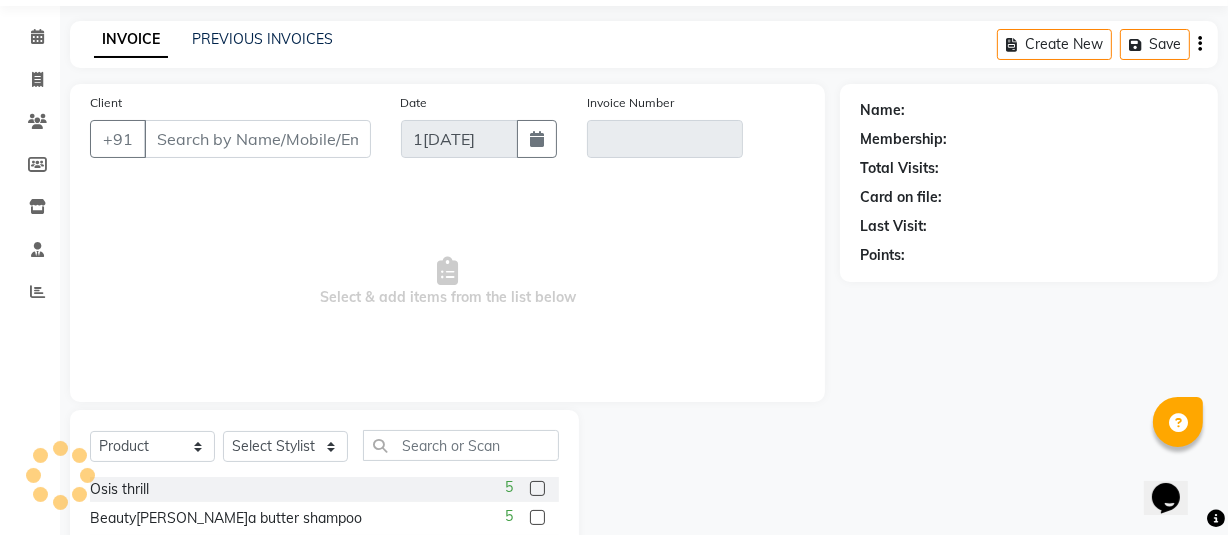 type on "9041570000" 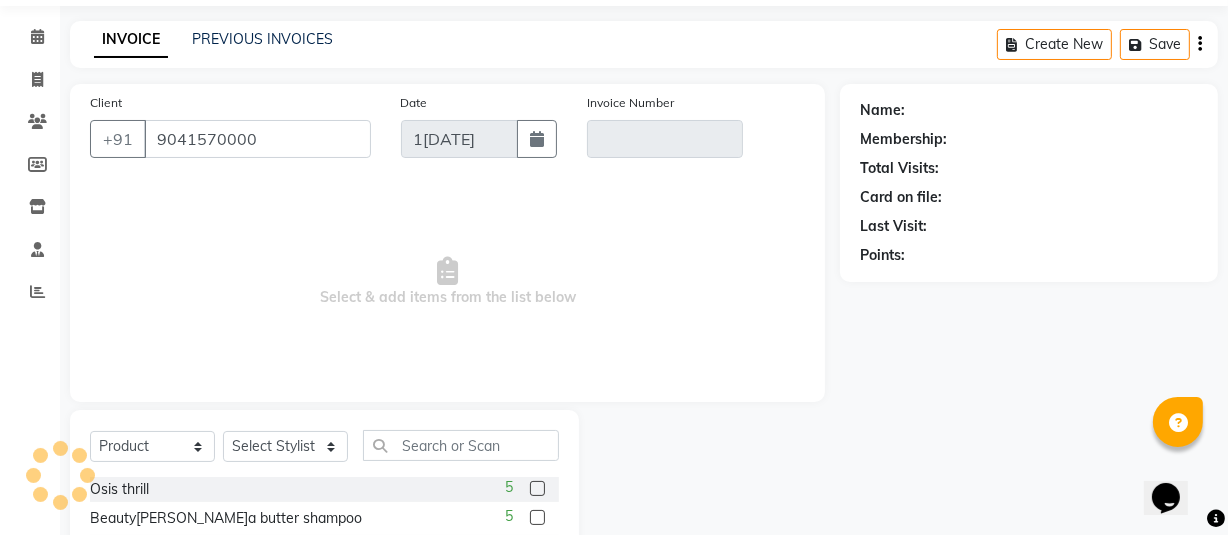 type on "V/2024-25/6494" 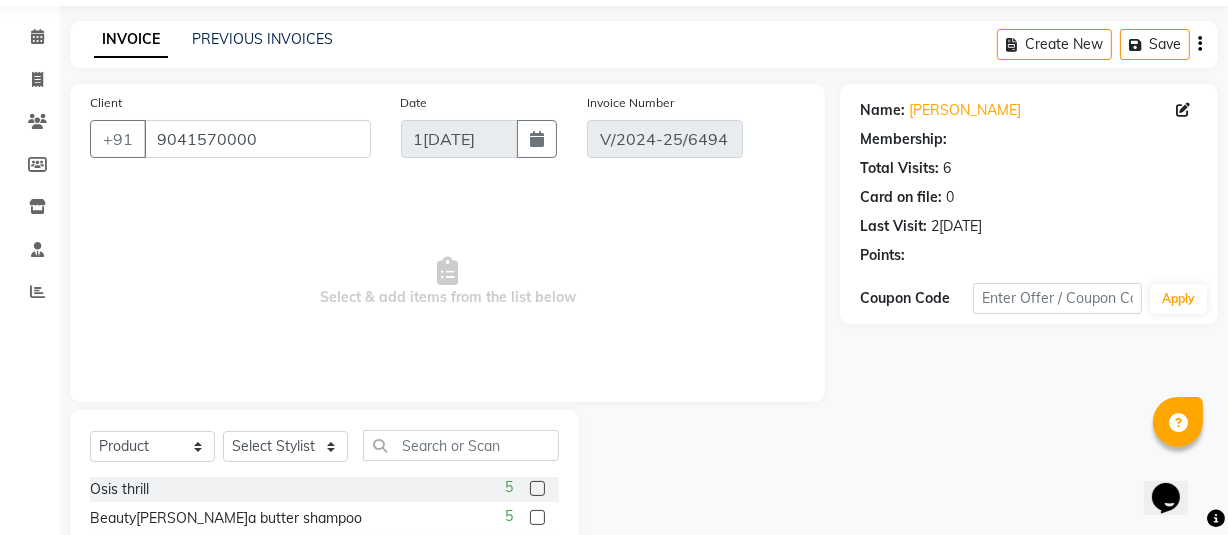 type on "2[DATE]" 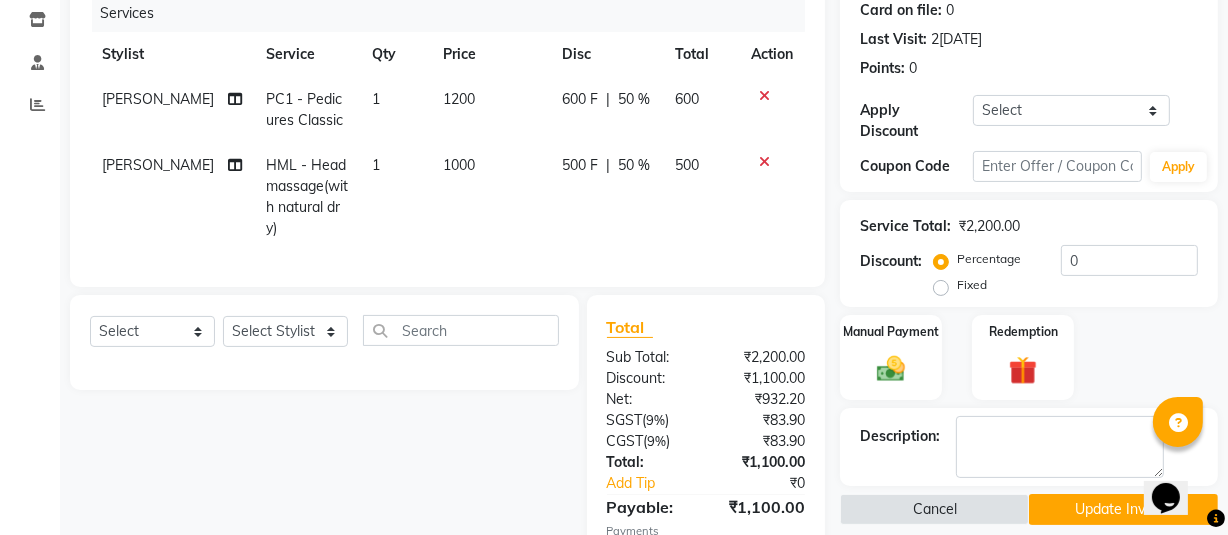 scroll, scrollTop: 99, scrollLeft: 0, axis: vertical 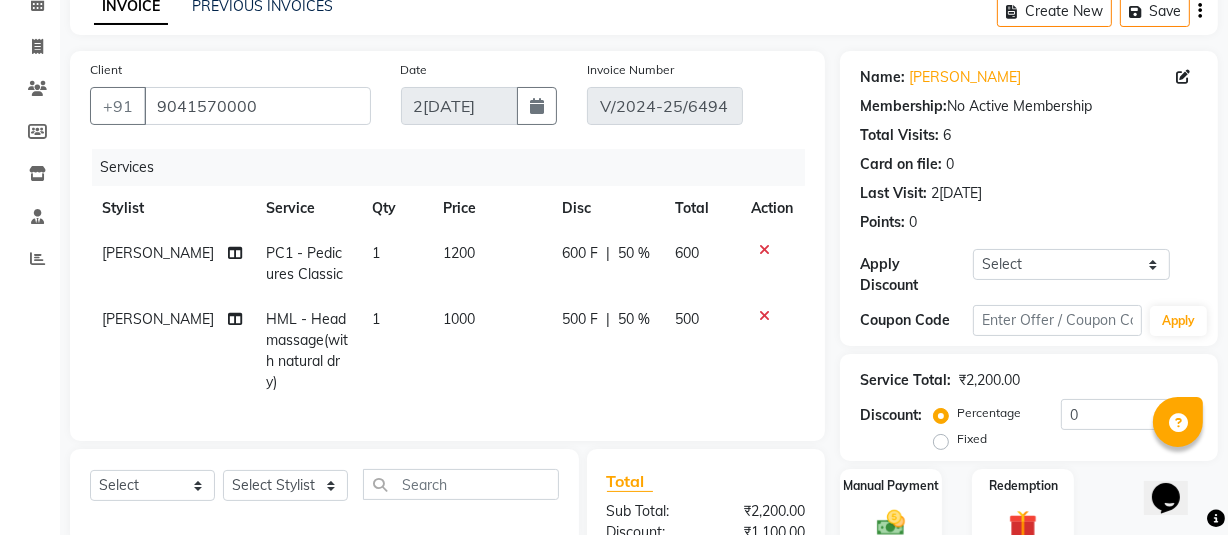 click on "1000" 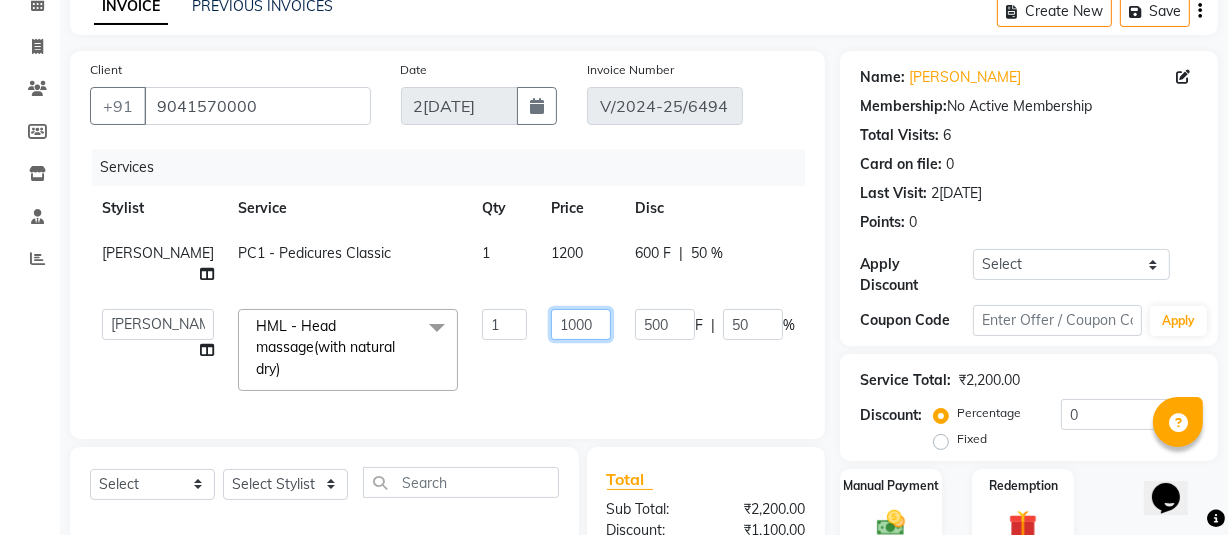 click on "1000" 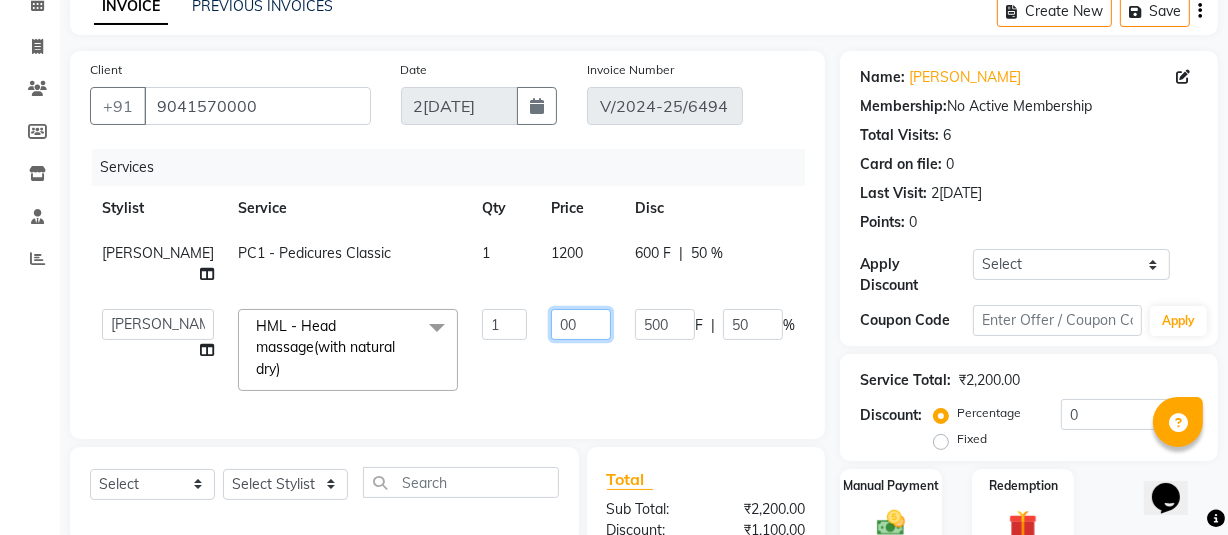 type on "500" 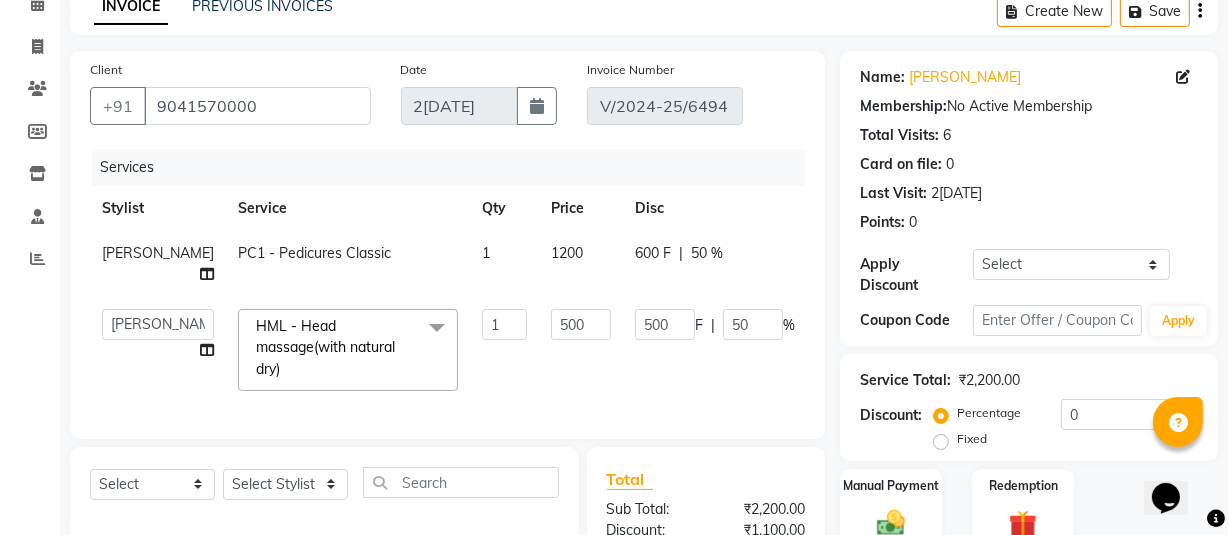 click on "1200" 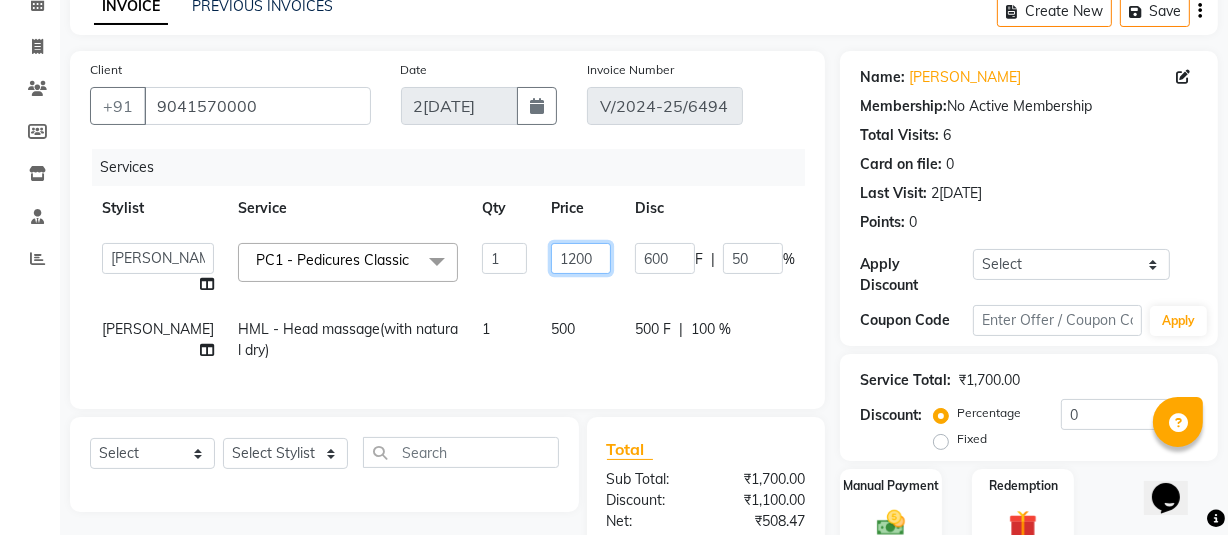 click on "1200" 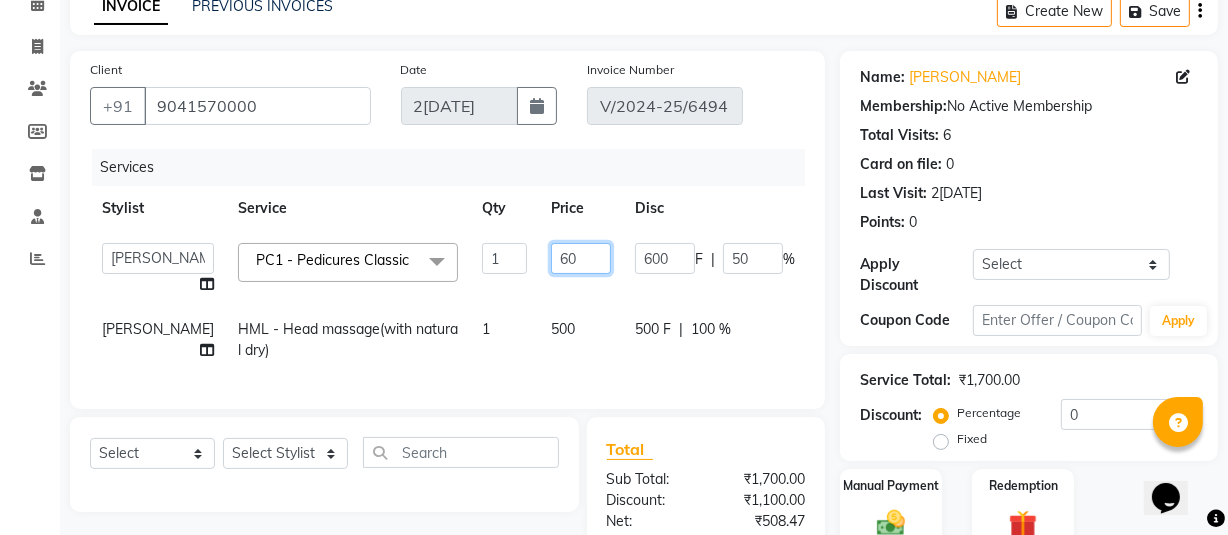 type on "600" 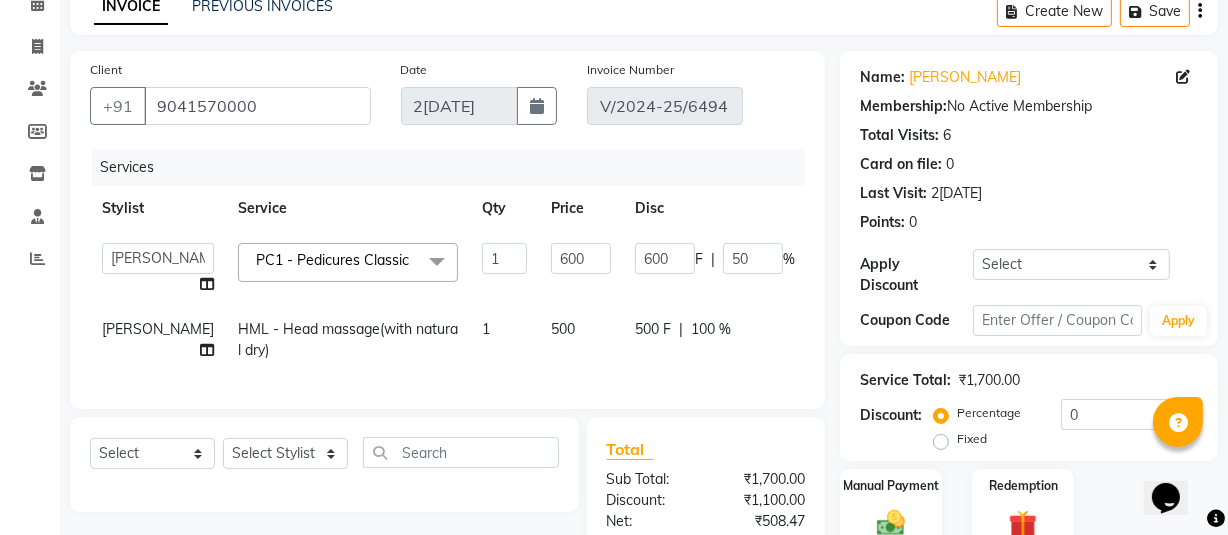 click on "600" 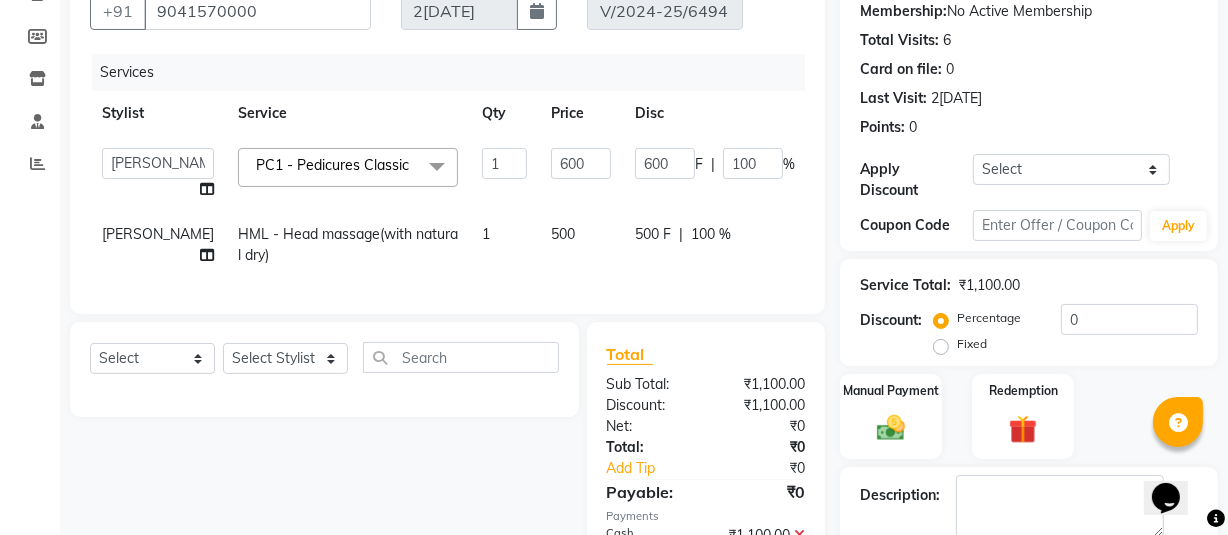 scroll, scrollTop: 153, scrollLeft: 0, axis: vertical 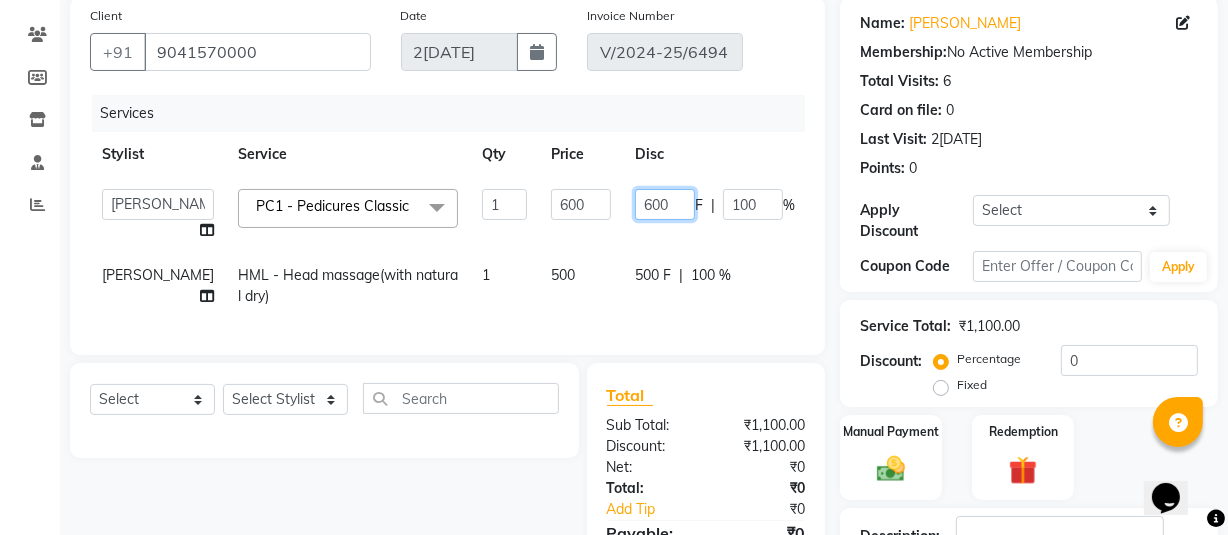 click on "600" 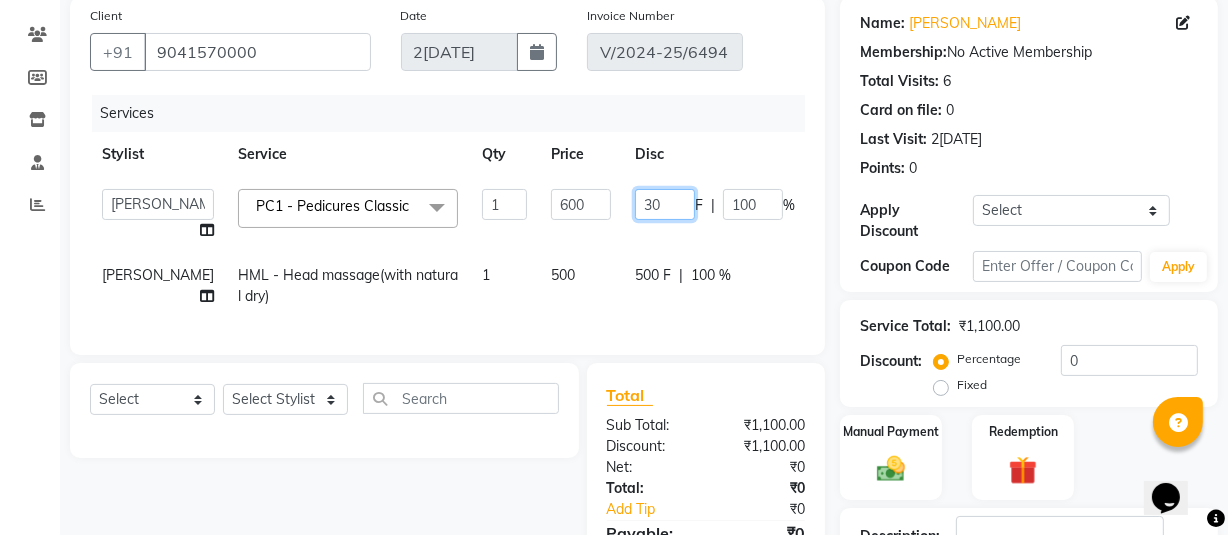 type on "300" 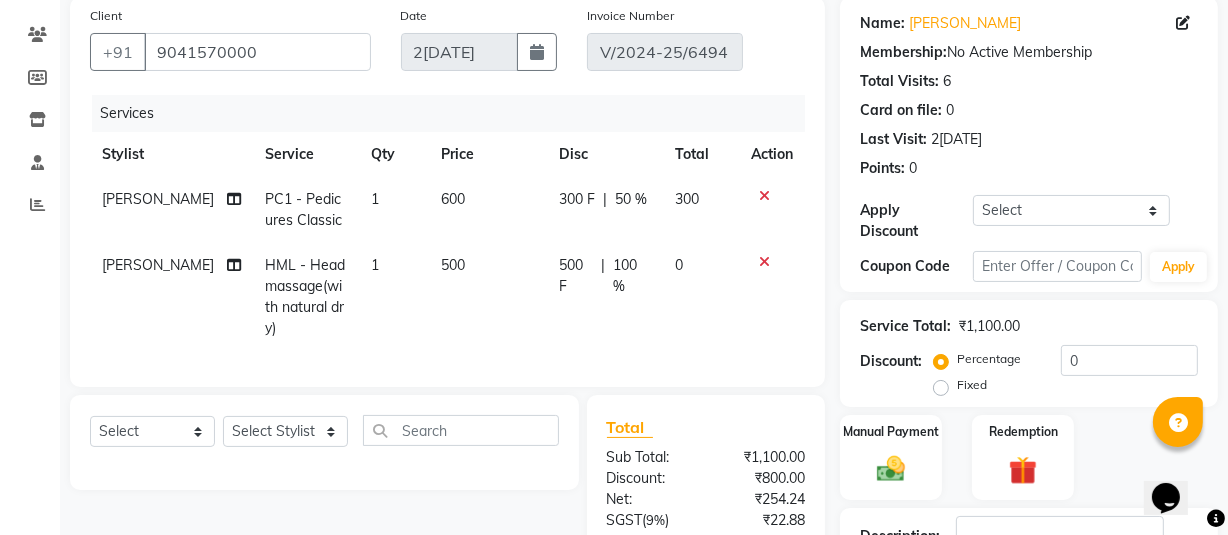 click on "vivek PC1 - Pedicures Classic 1 600 300 F | 50 % 300 vivek HML - Head massage(with natural dry) 1 500 500 F | 100 % 0" 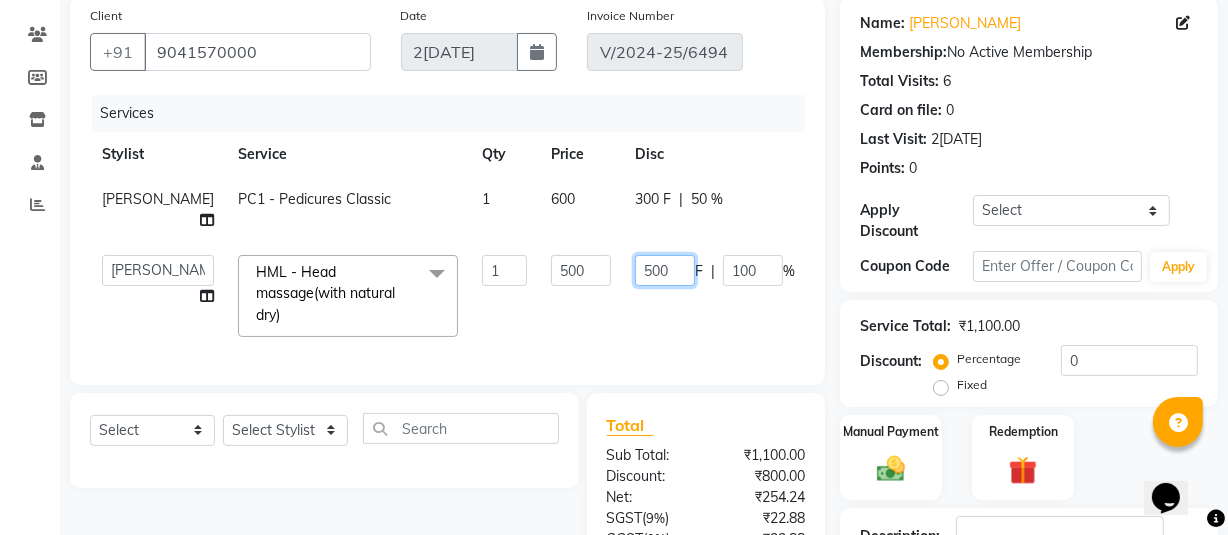 click on "500" 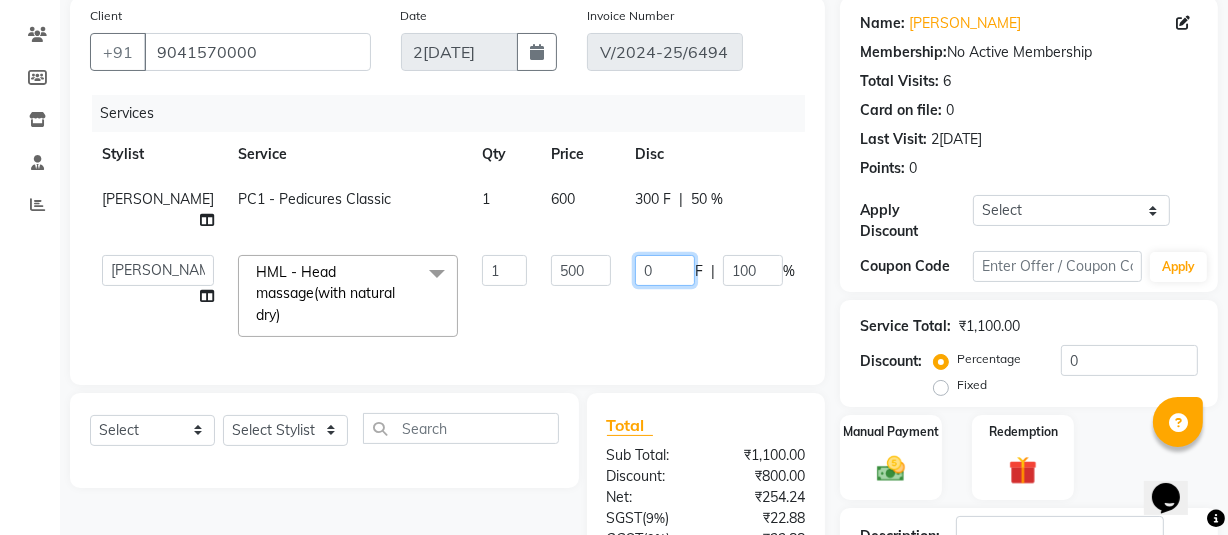 type on "60" 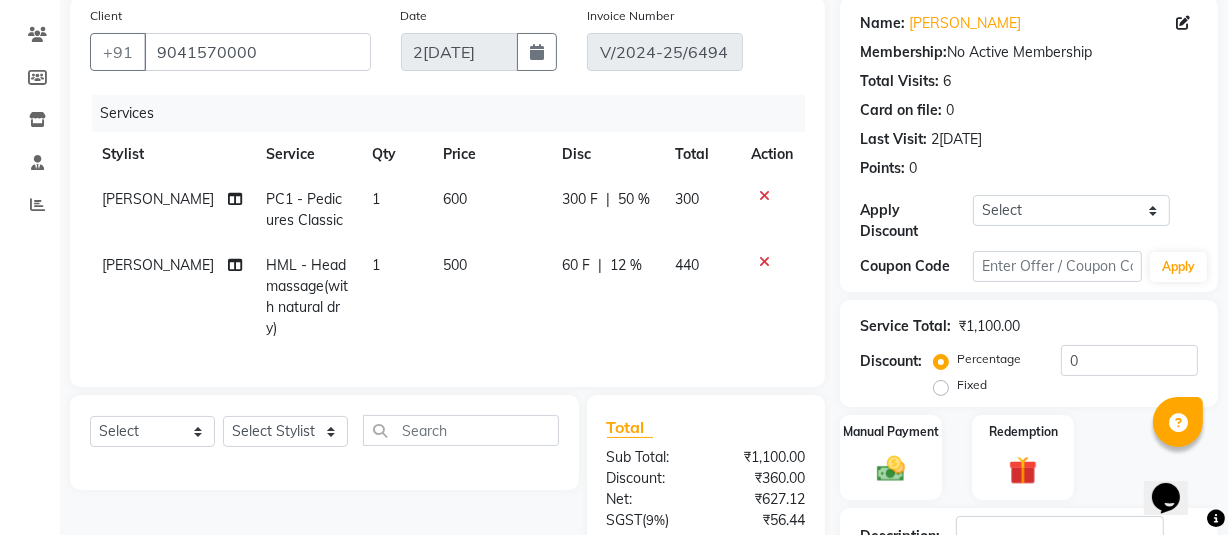 click on "60 F | 12 %" 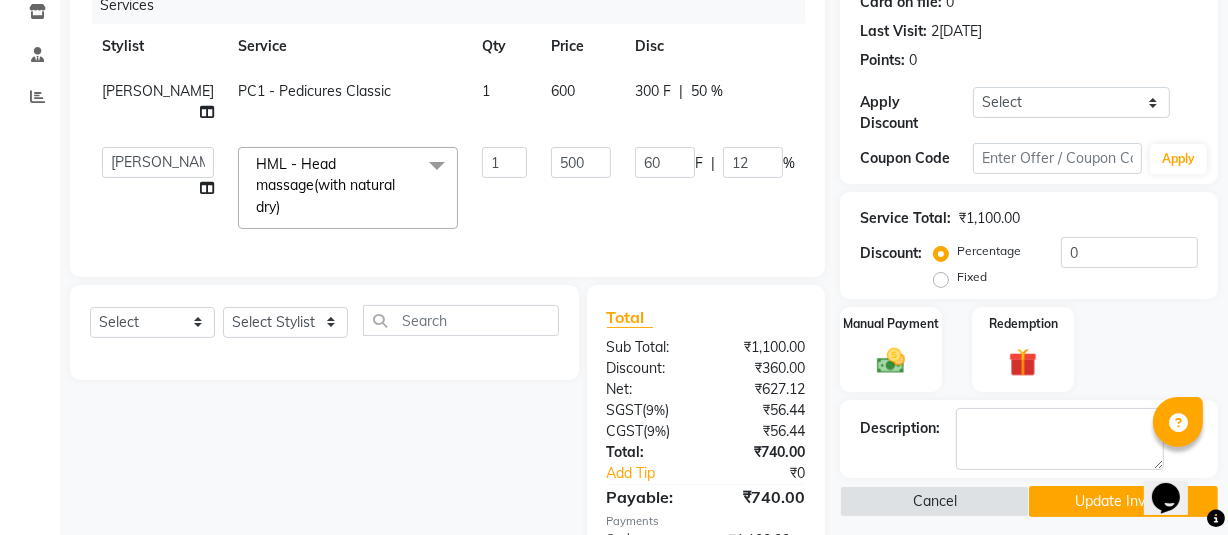 scroll, scrollTop: 407, scrollLeft: 0, axis: vertical 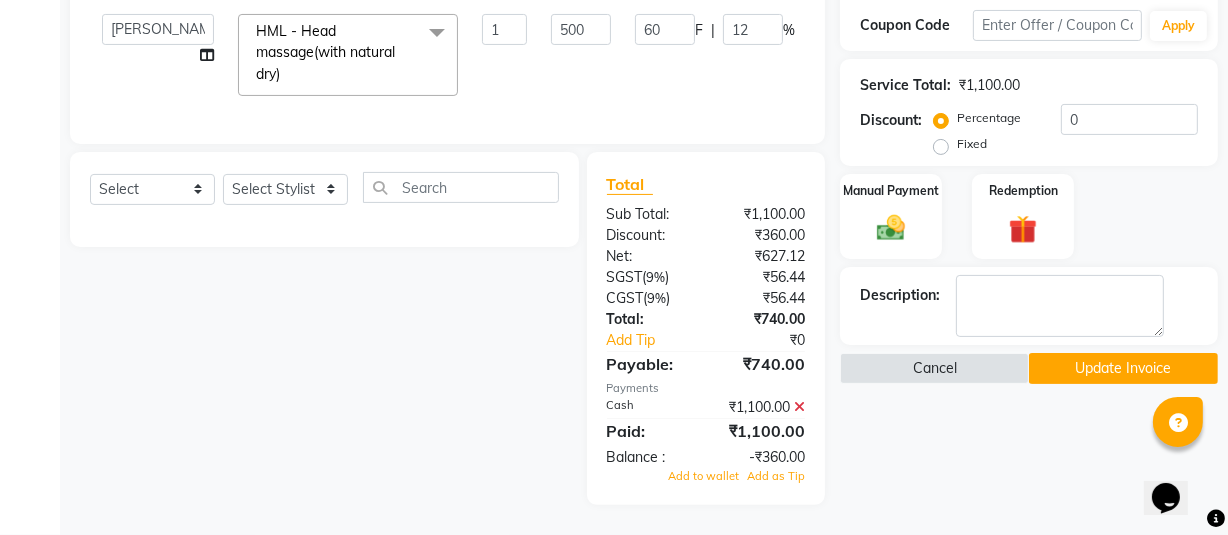 click 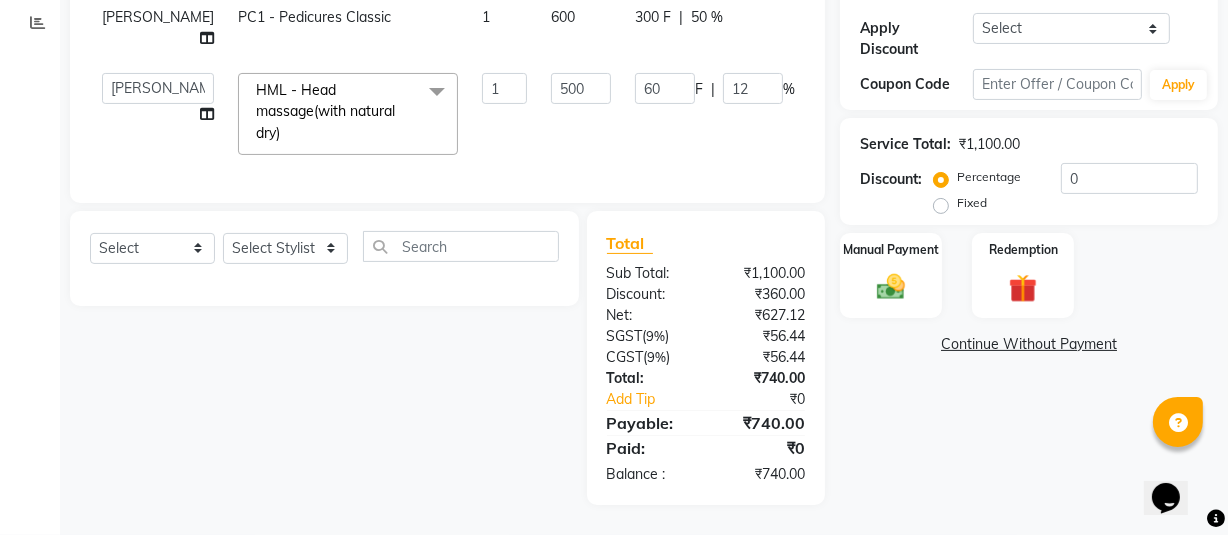 click on "Continue Without Payment" 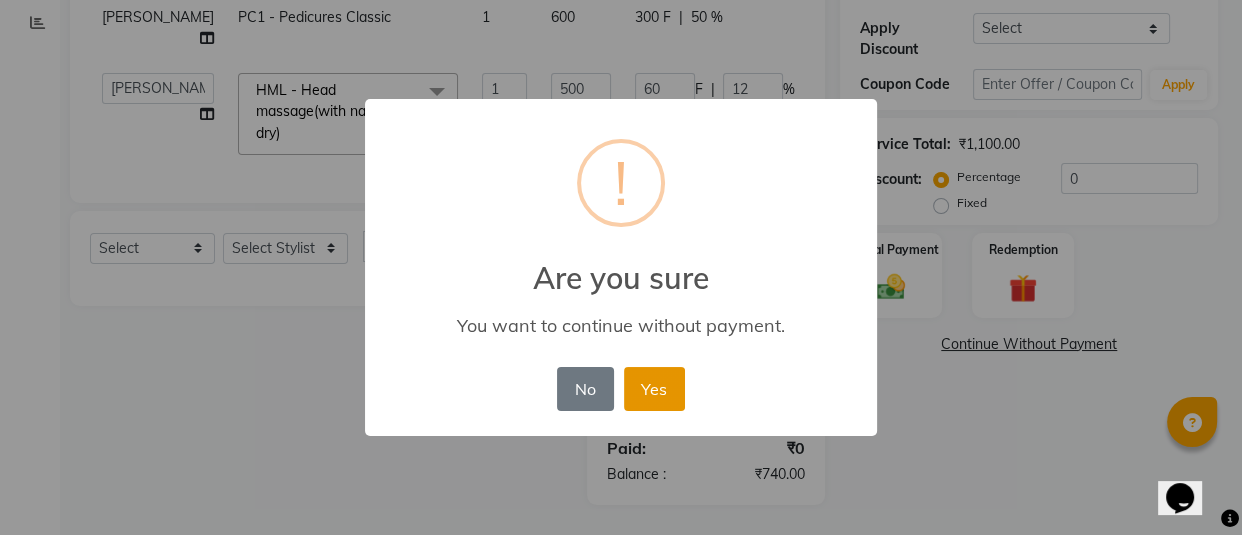 click on "Yes" at bounding box center (654, 389) 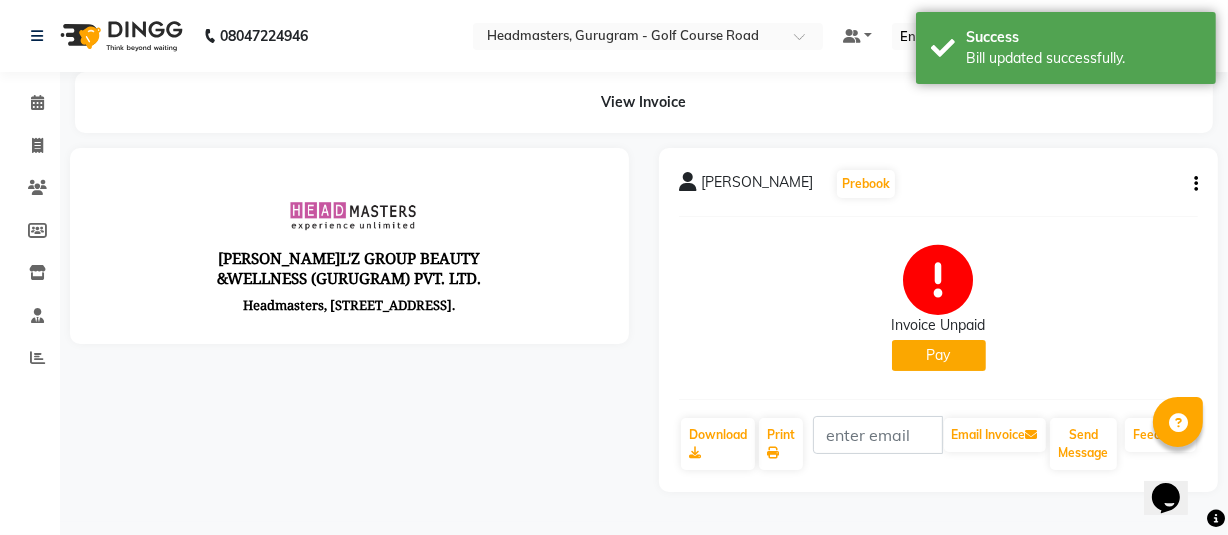 scroll, scrollTop: 0, scrollLeft: 0, axis: both 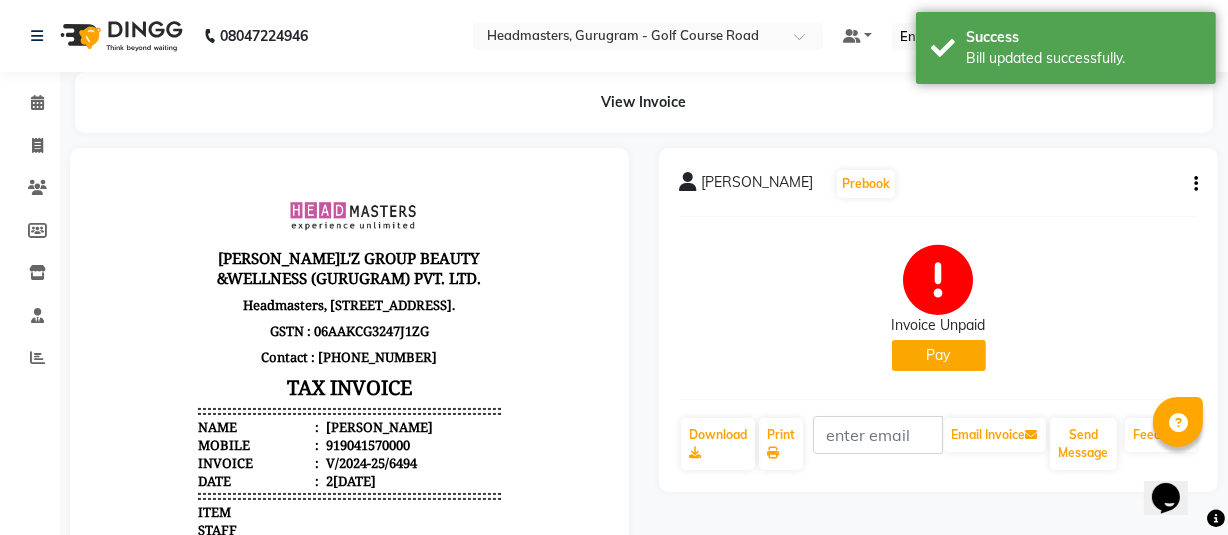 click on "Pay" 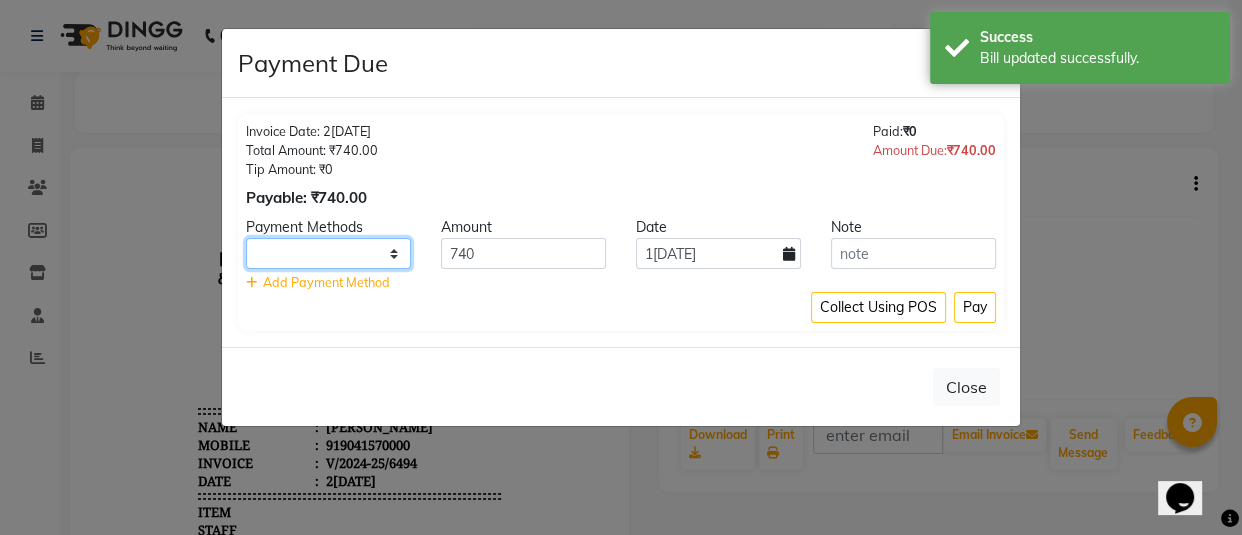 drag, startPoint x: 372, startPoint y: 240, endPoint x: 372, endPoint y: 253, distance: 13 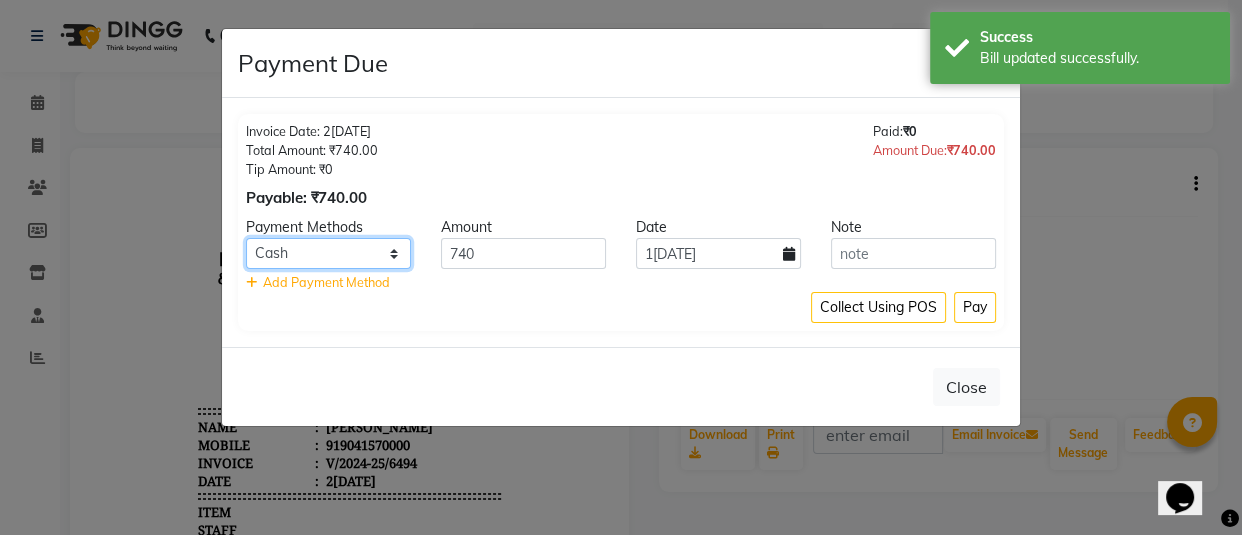 click on "UPI CARD Complimentary Cash" 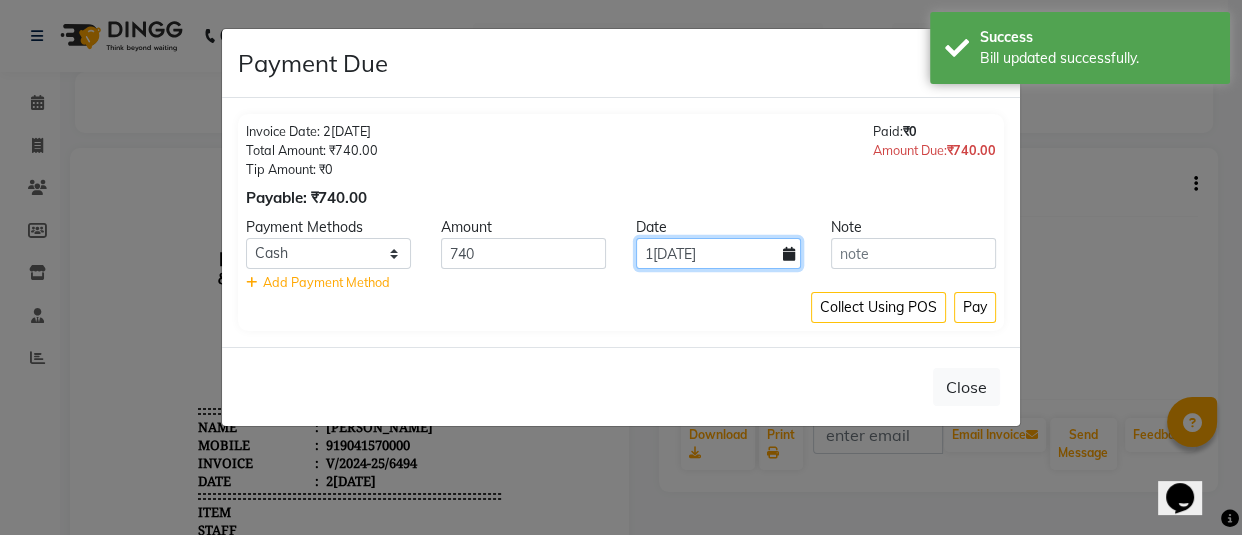 click on "[DATE]" 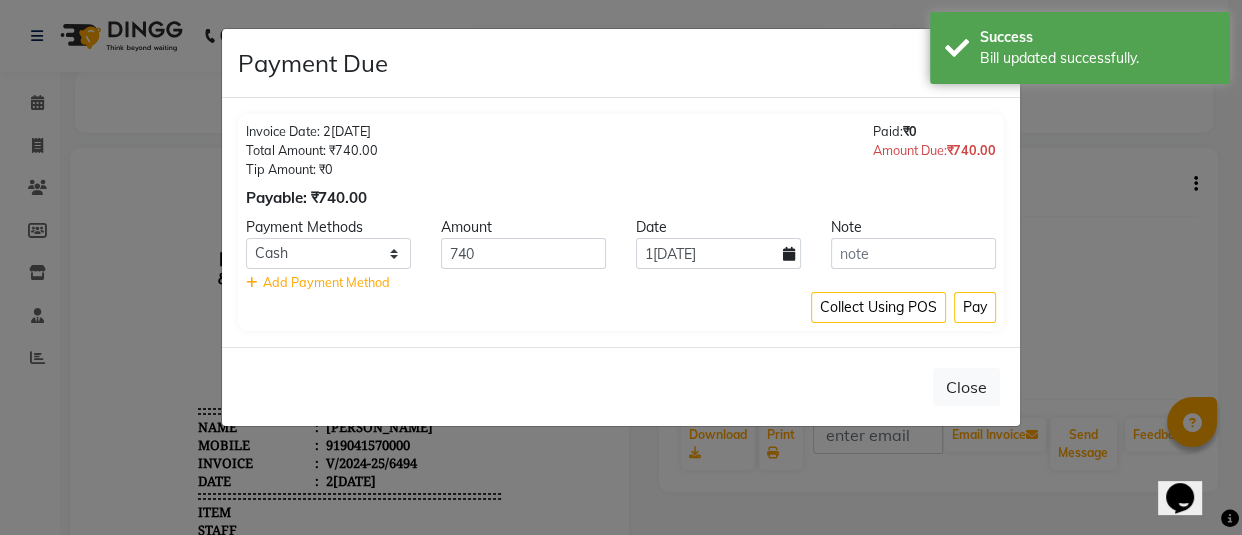 select on "7" 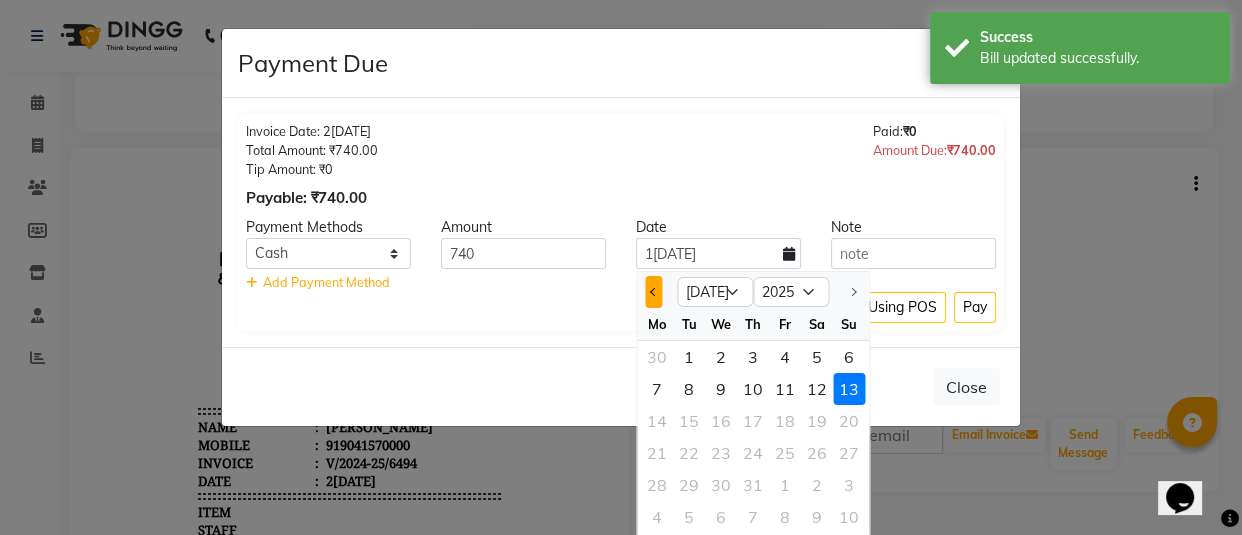 click 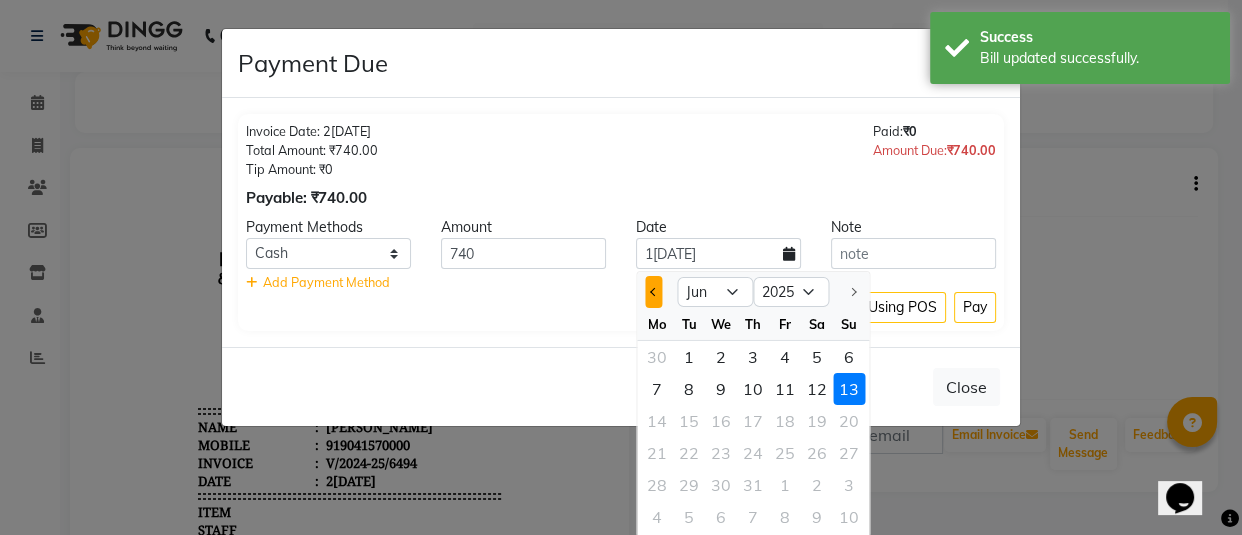 click 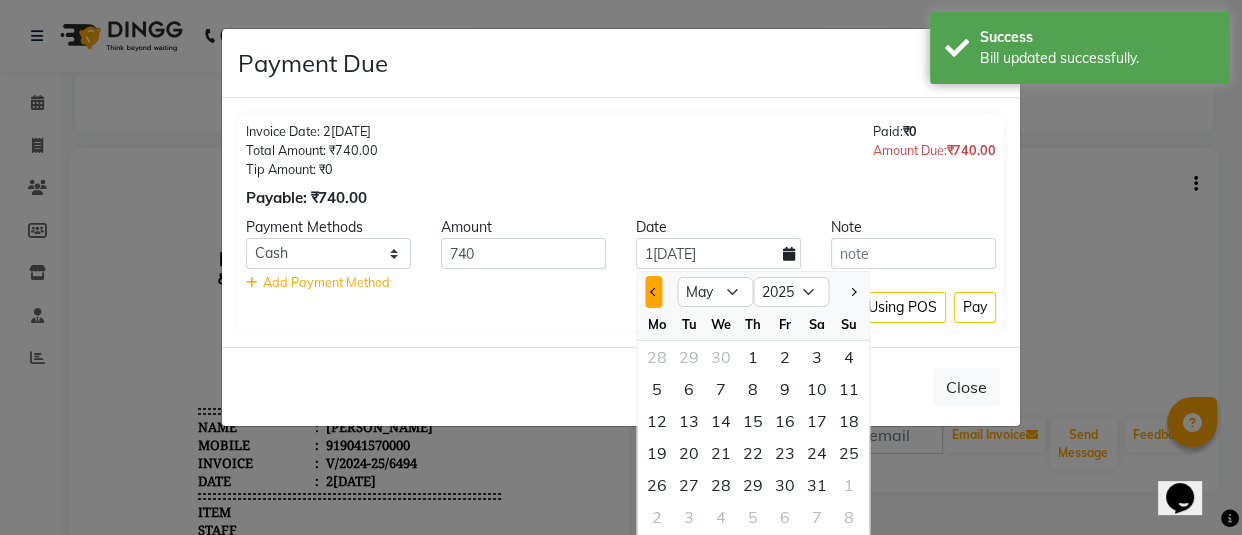 click 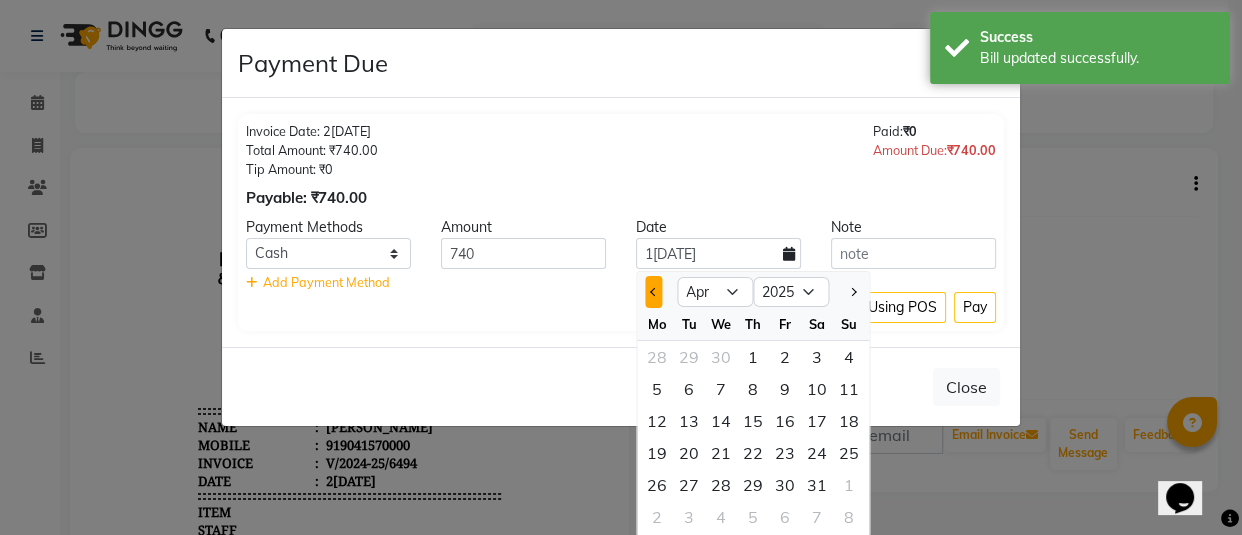 click 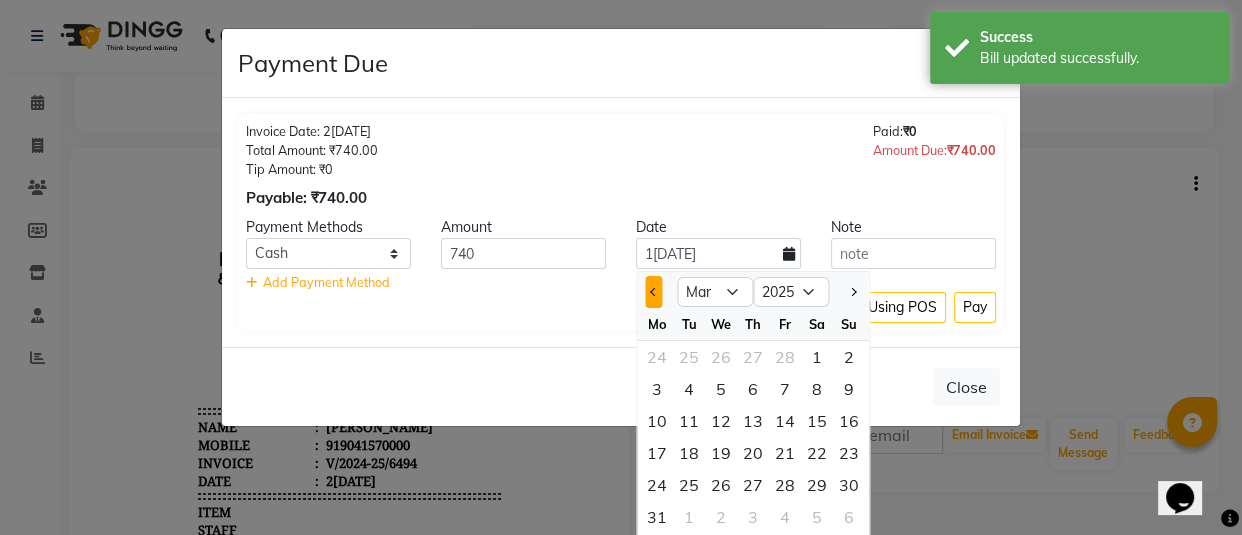click 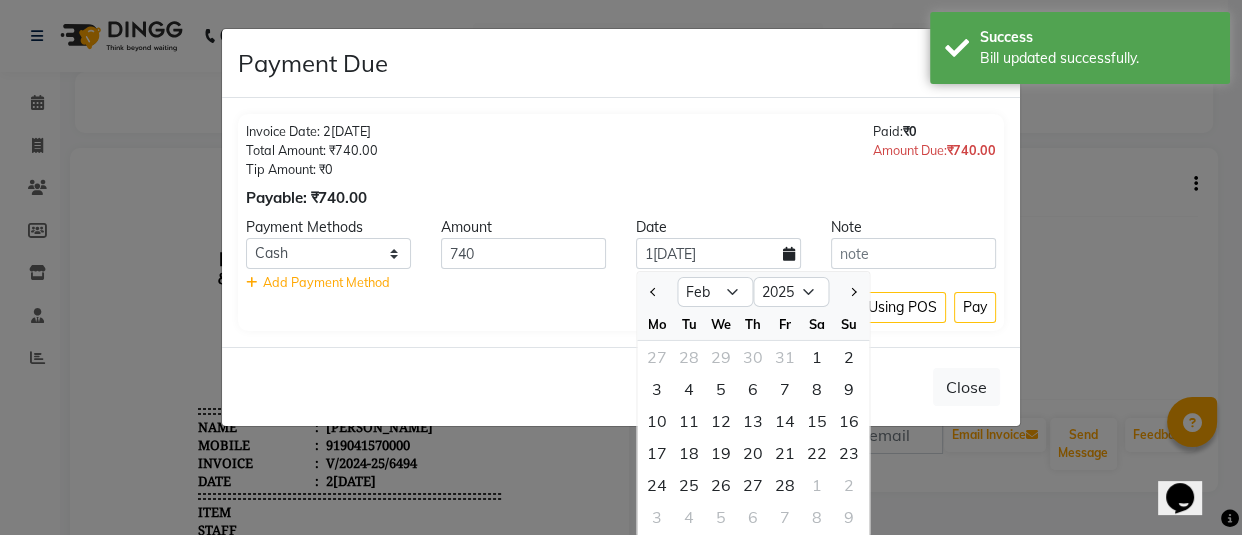 click 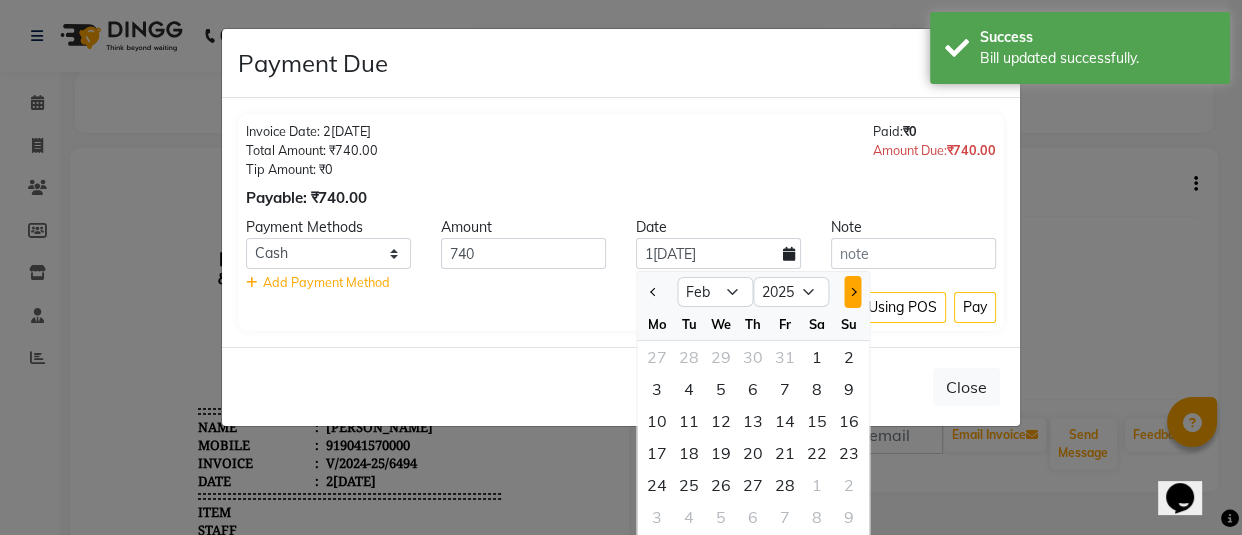 click 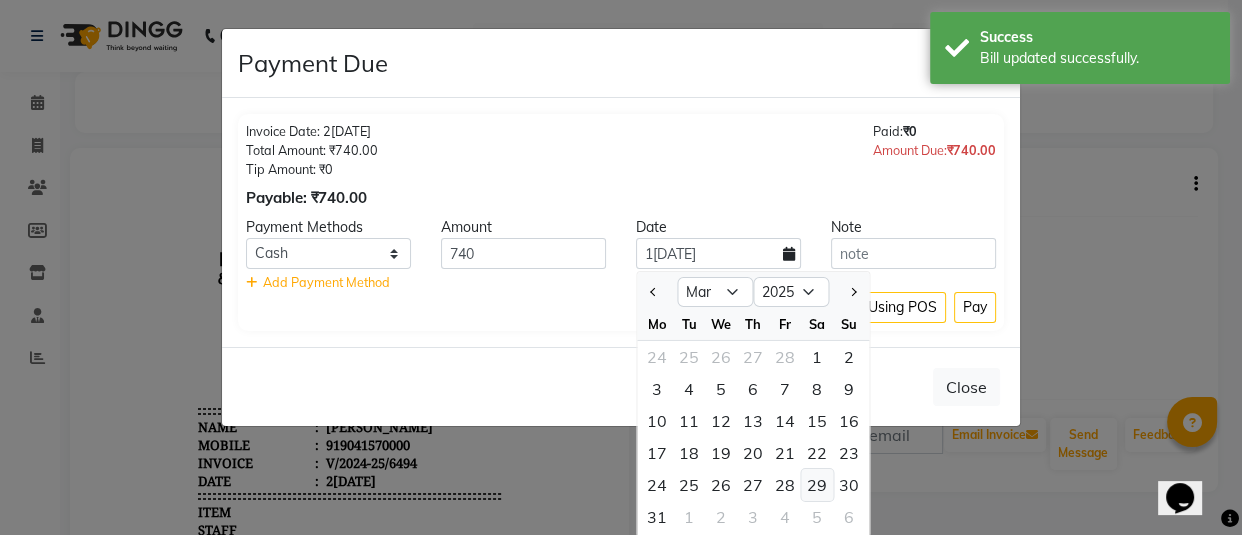 click on "29" 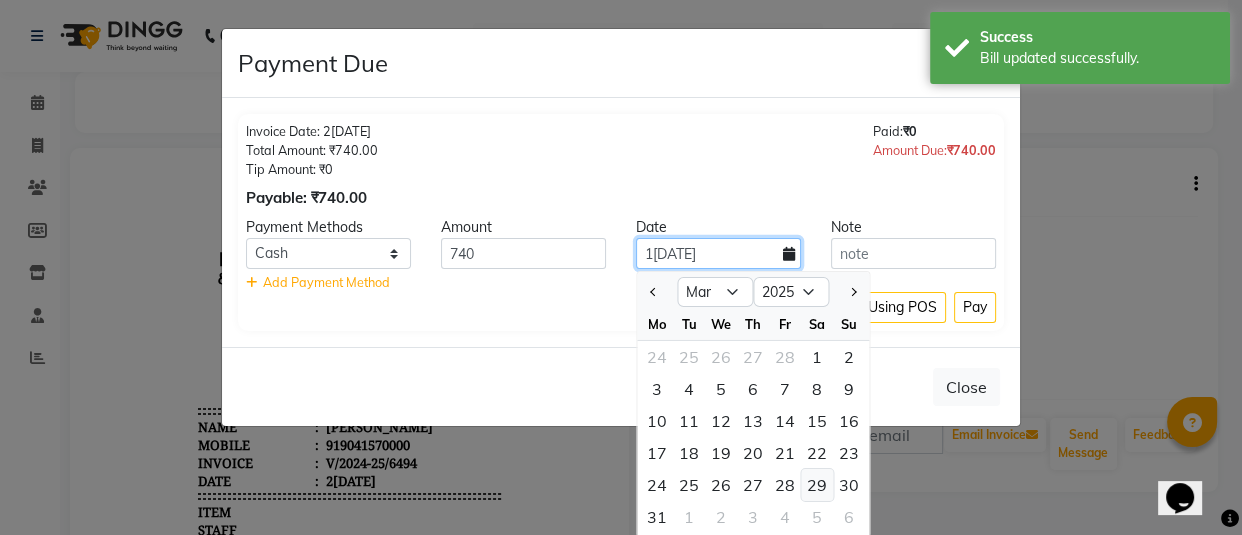type on "[DATE]" 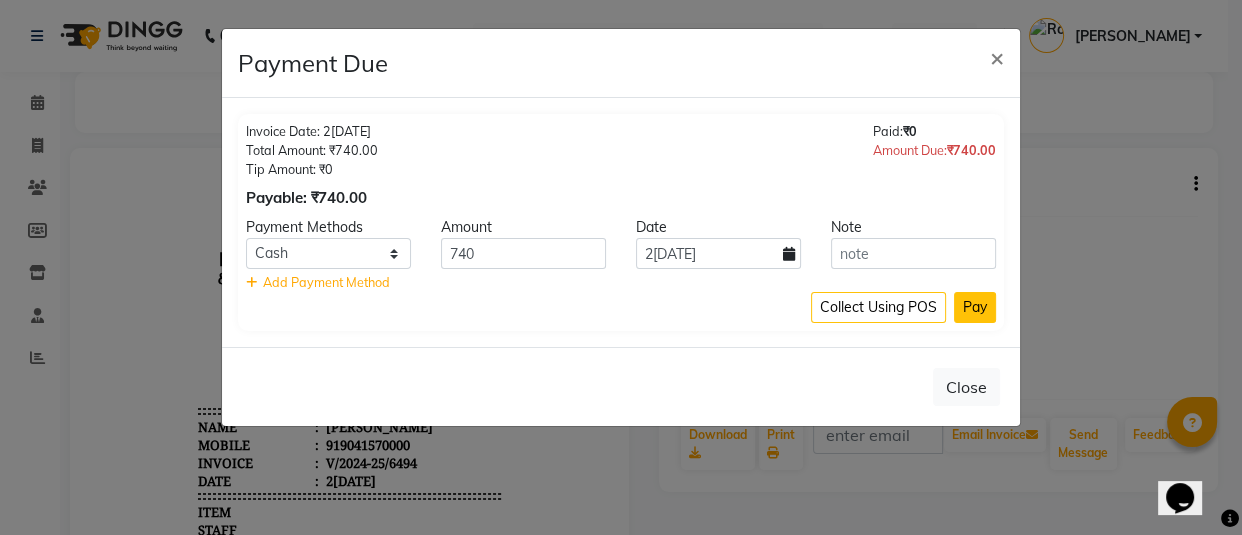 click on "Pay" 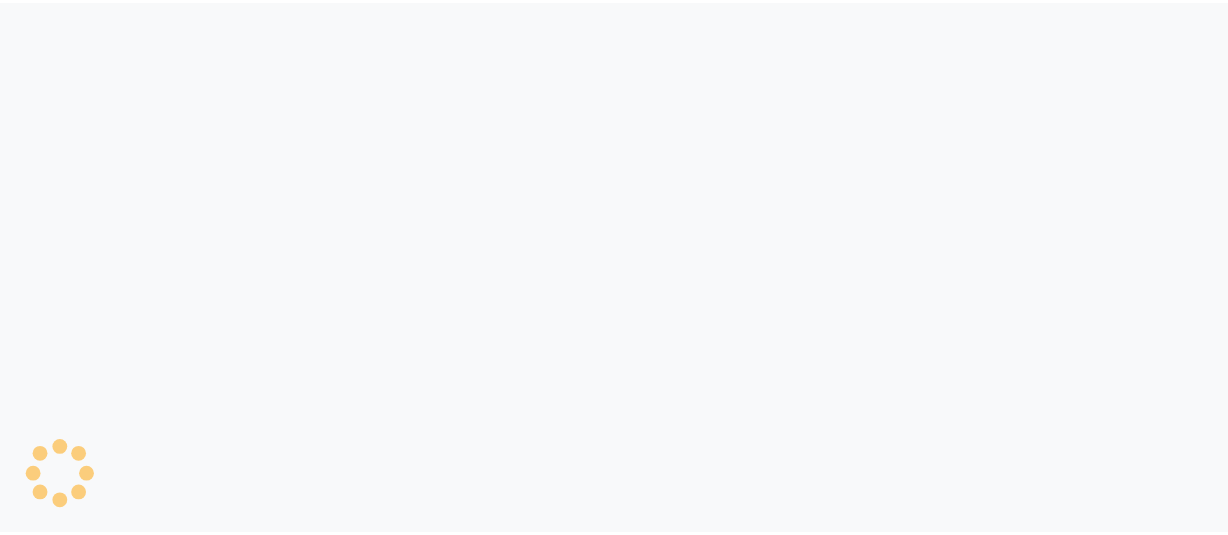scroll, scrollTop: 0, scrollLeft: 0, axis: both 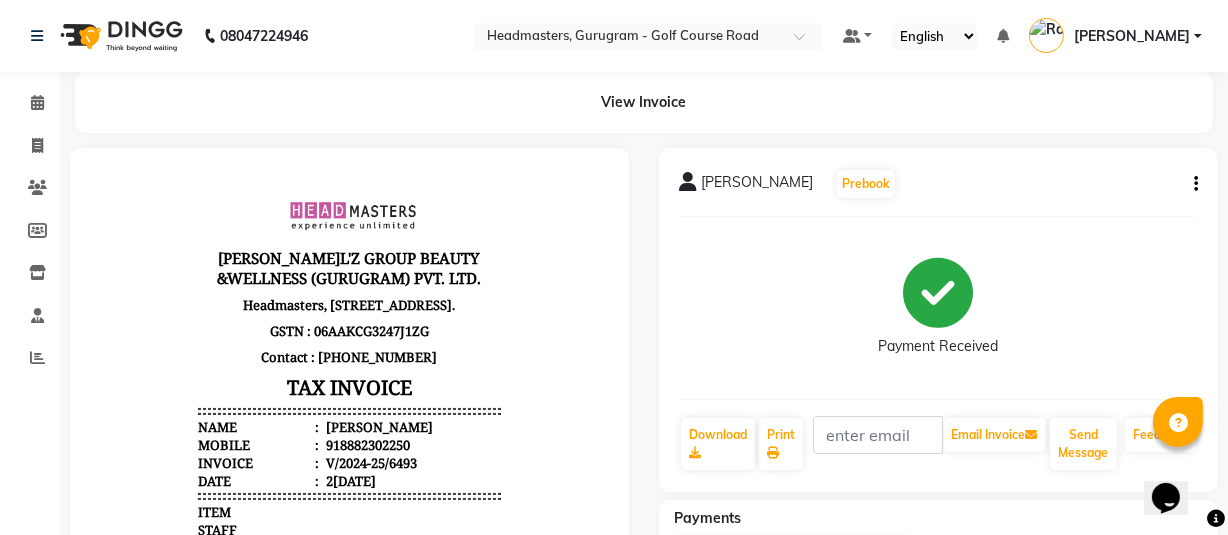 click 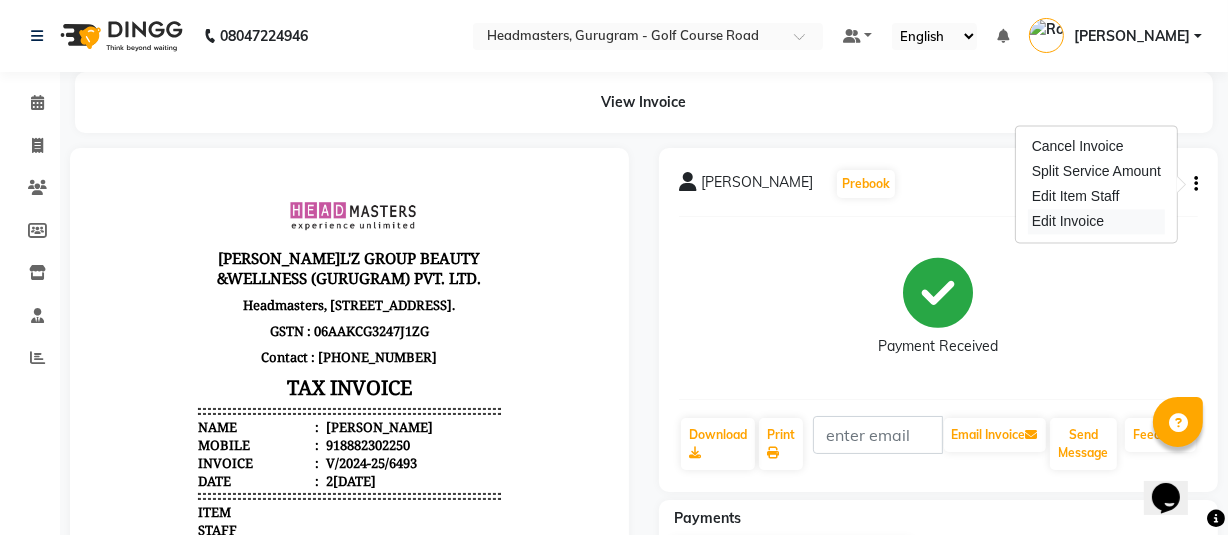 click on "Edit Invoice" at bounding box center [1096, 221] 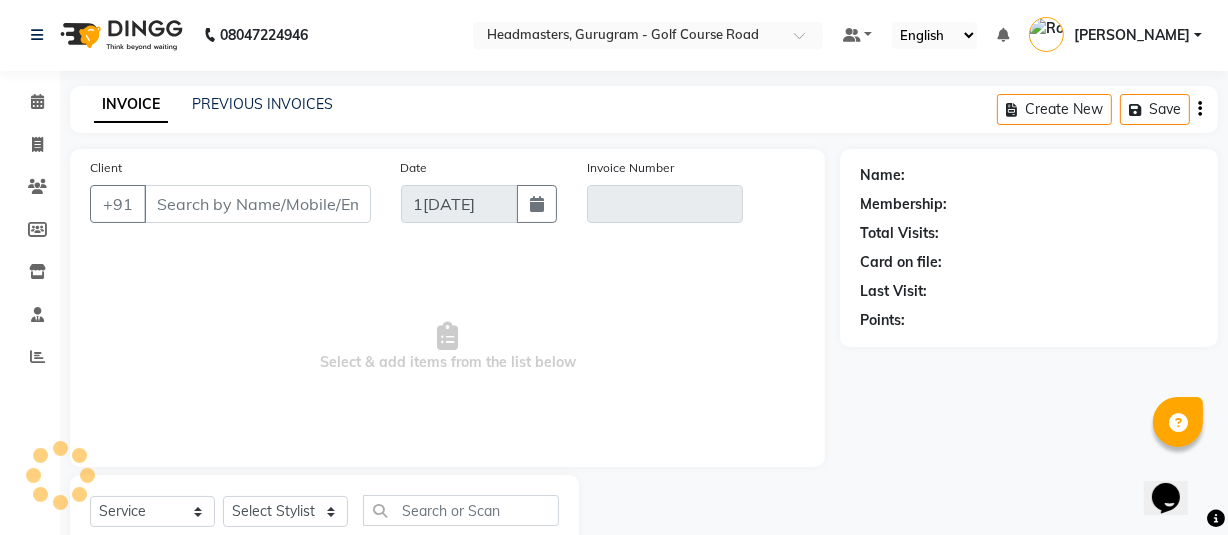 scroll, scrollTop: 66, scrollLeft: 0, axis: vertical 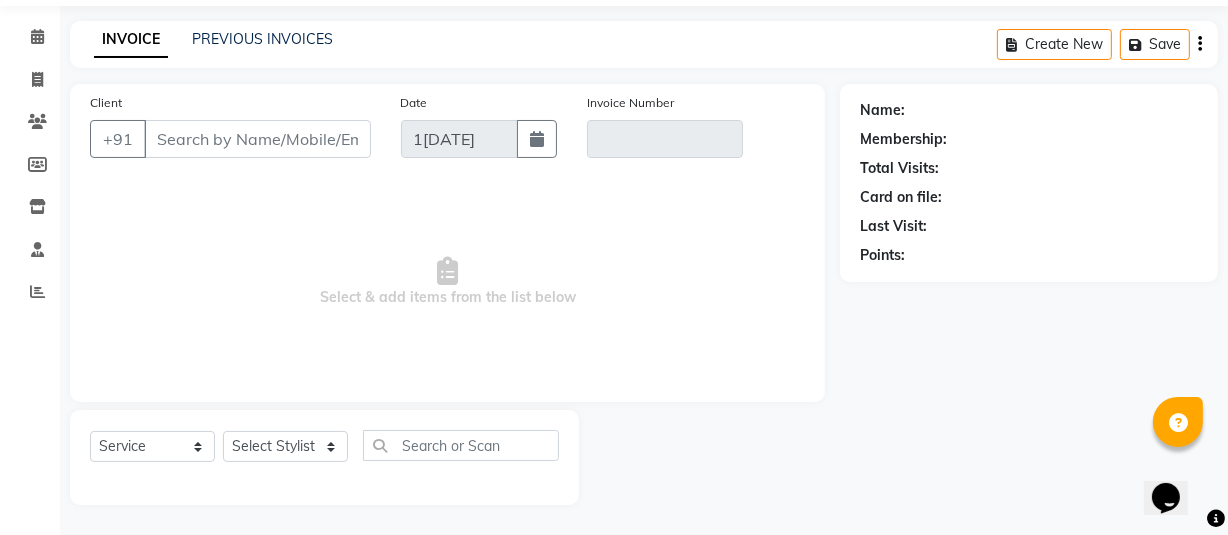 select on "product" 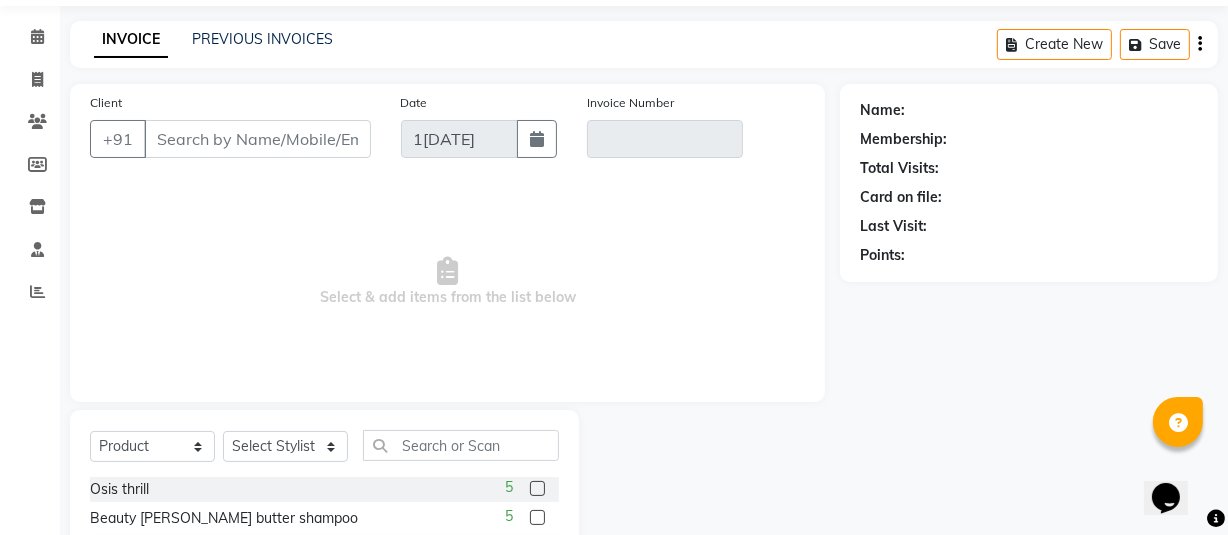 type on "8882302250" 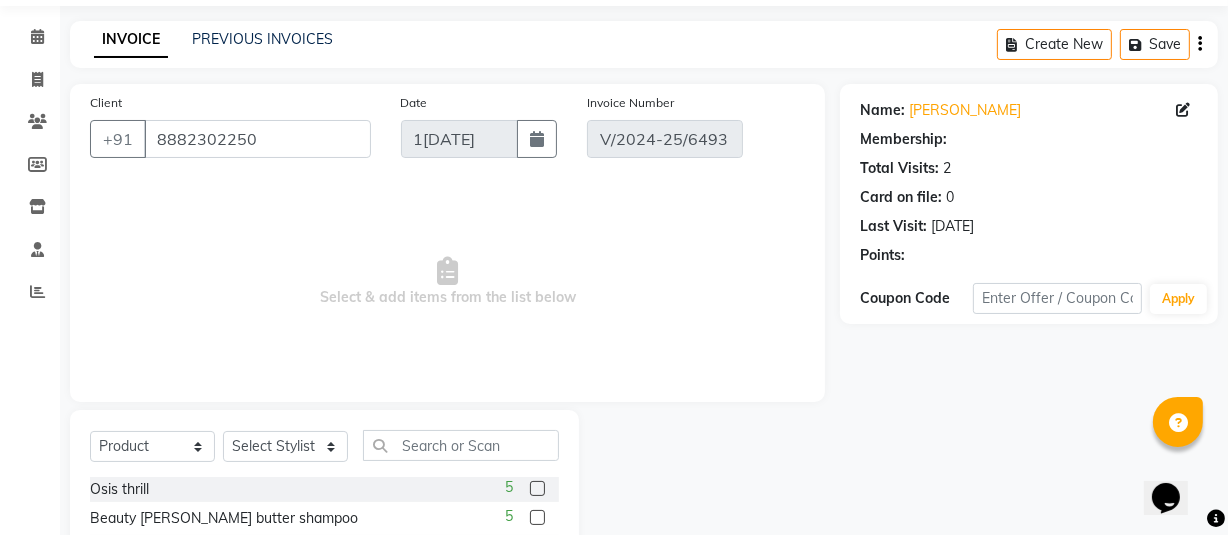 type on "[DATE]" 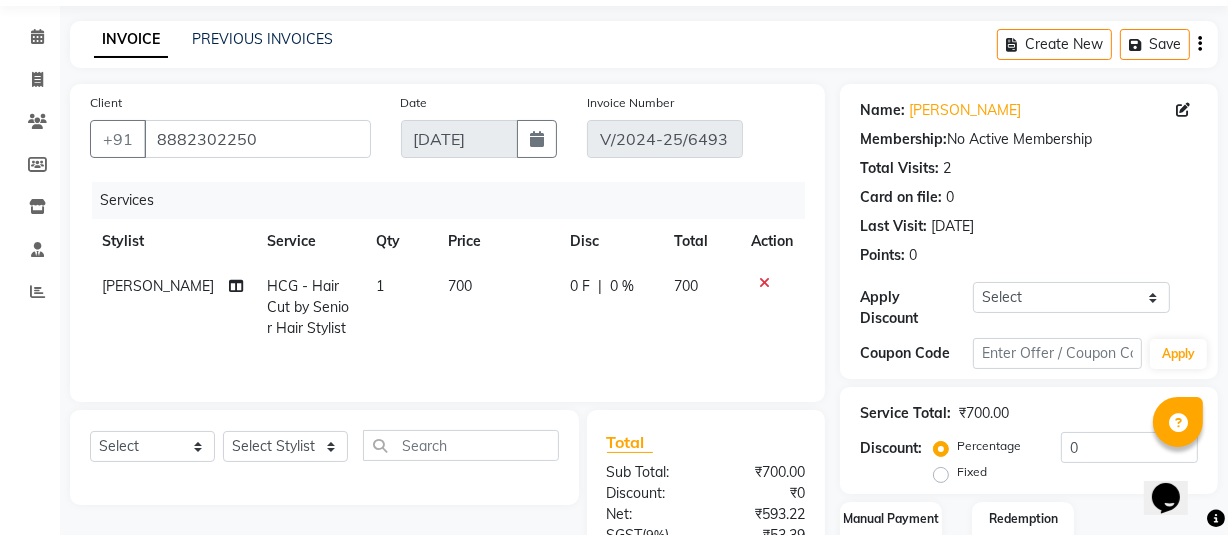 click on "0 F | 0 %" 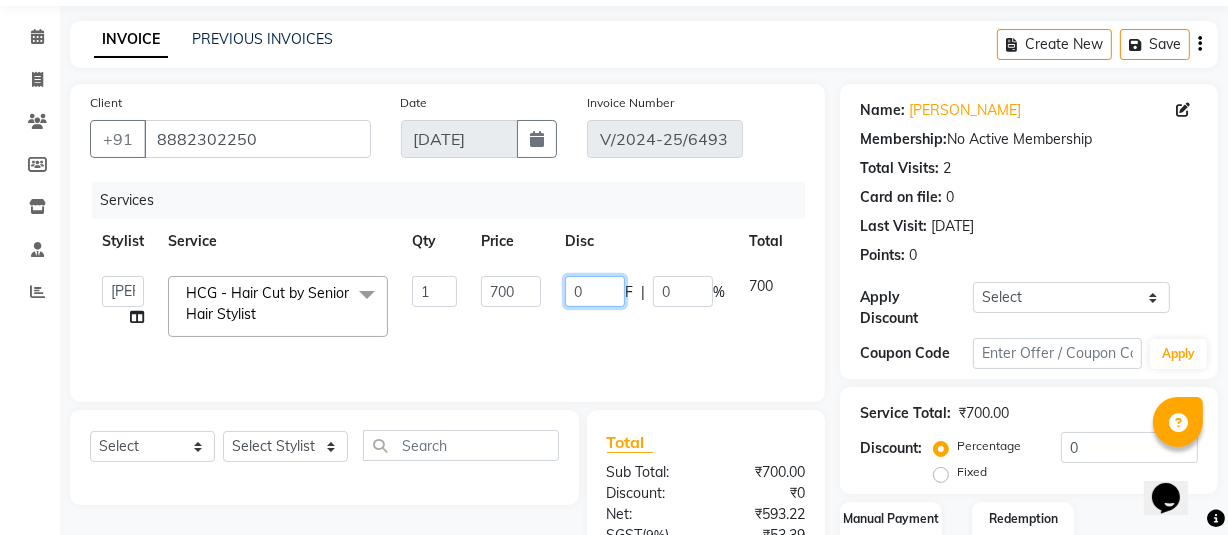click on "0" 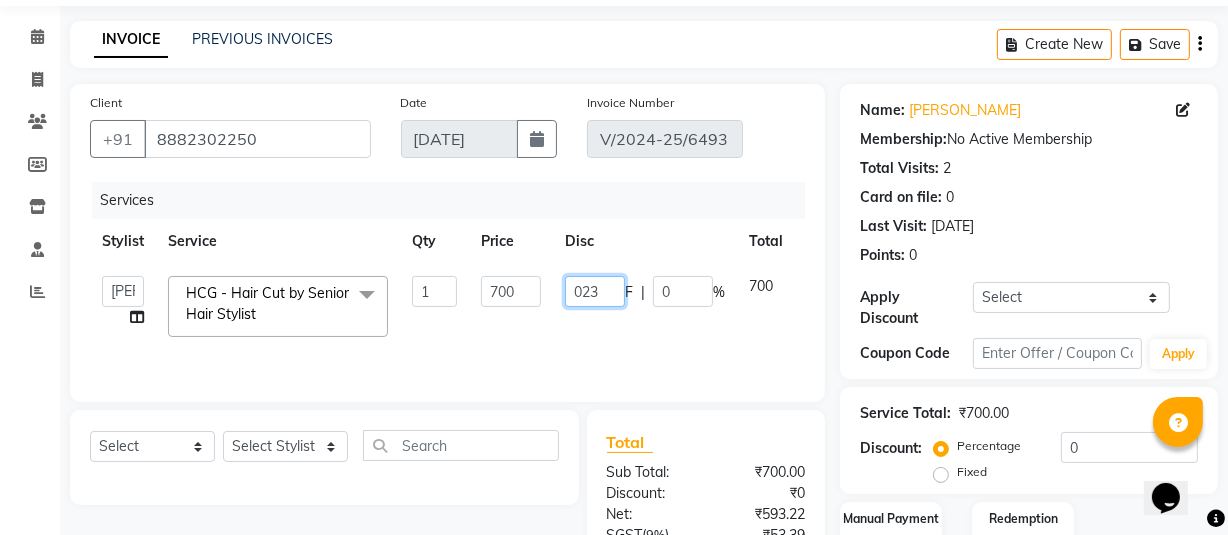 type on "0230" 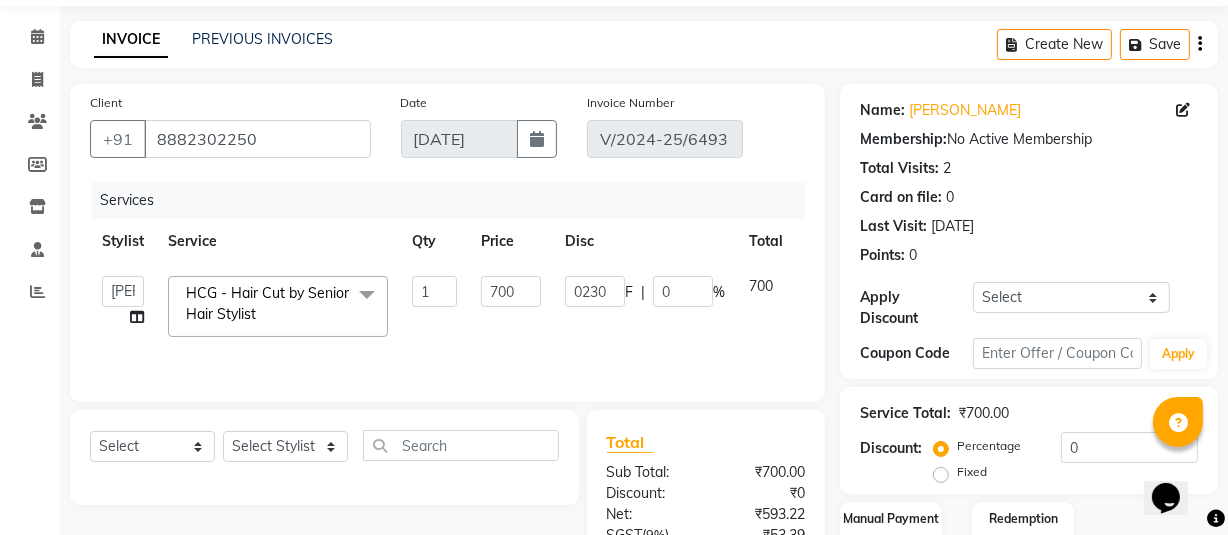 click on "0230 F | 0 %" 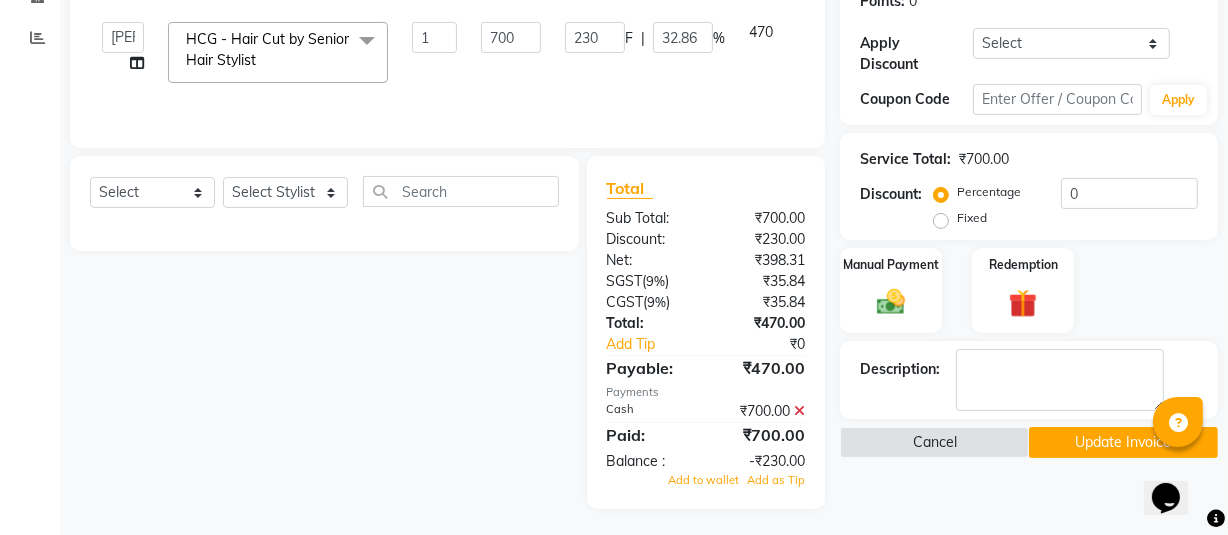 scroll, scrollTop: 323, scrollLeft: 0, axis: vertical 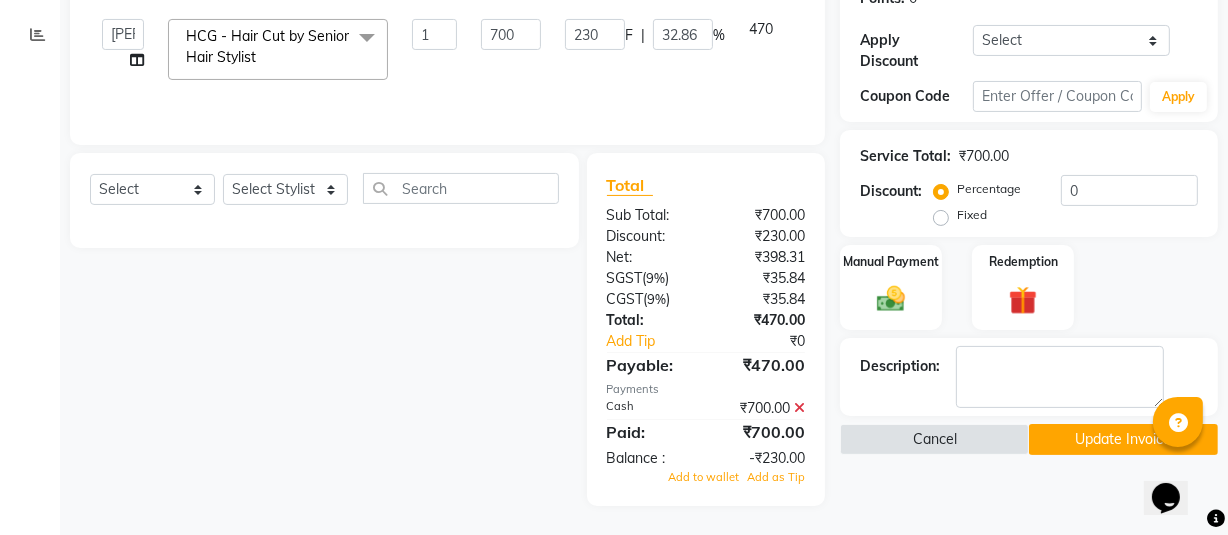 click 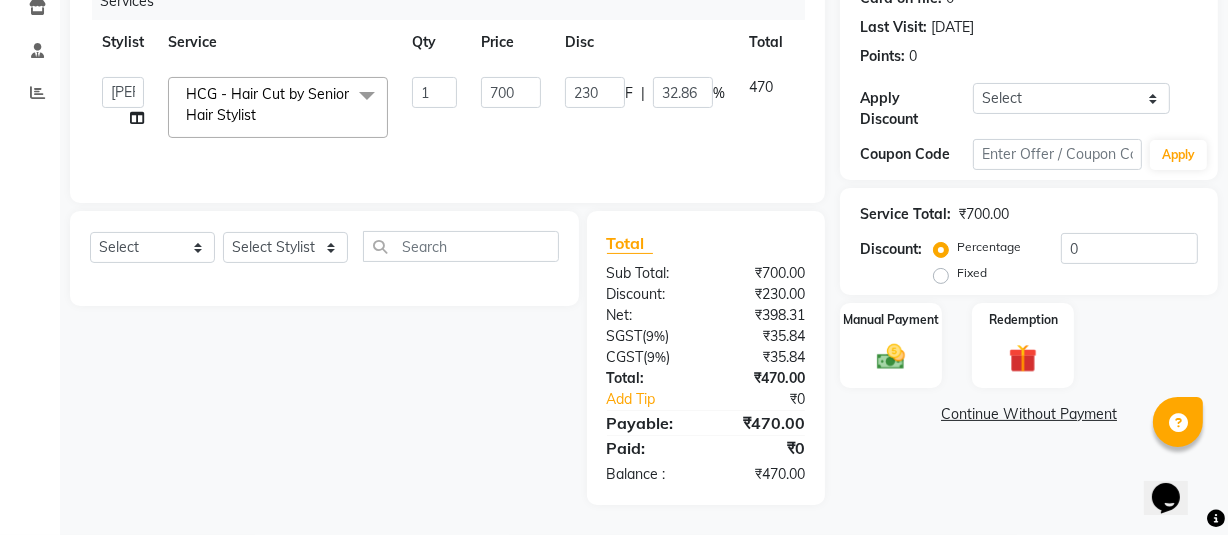 scroll, scrollTop: 265, scrollLeft: 0, axis: vertical 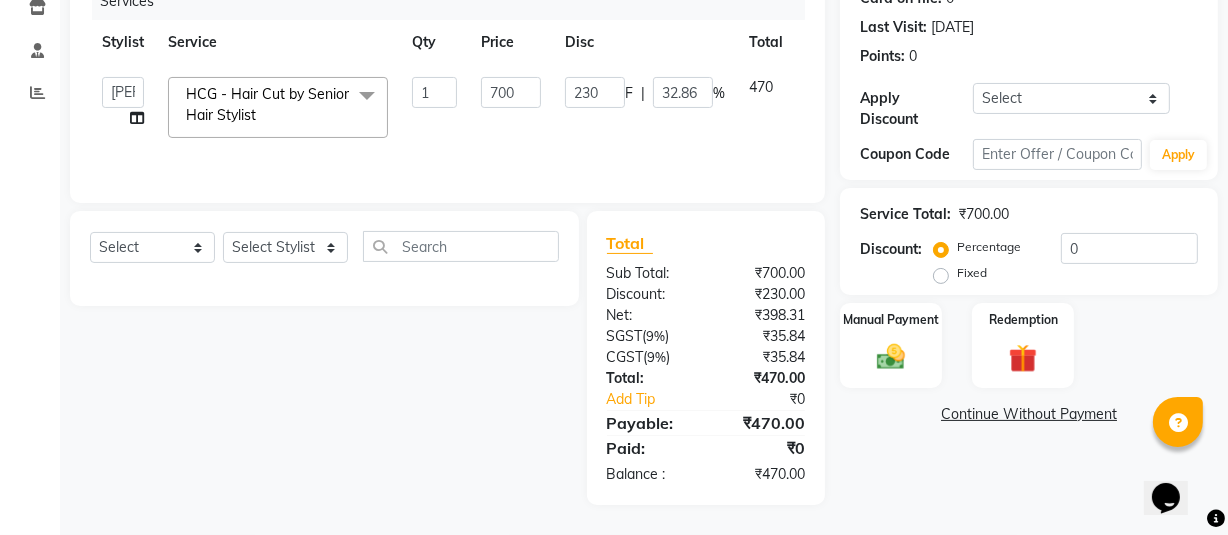 click on "Continue Without Payment" 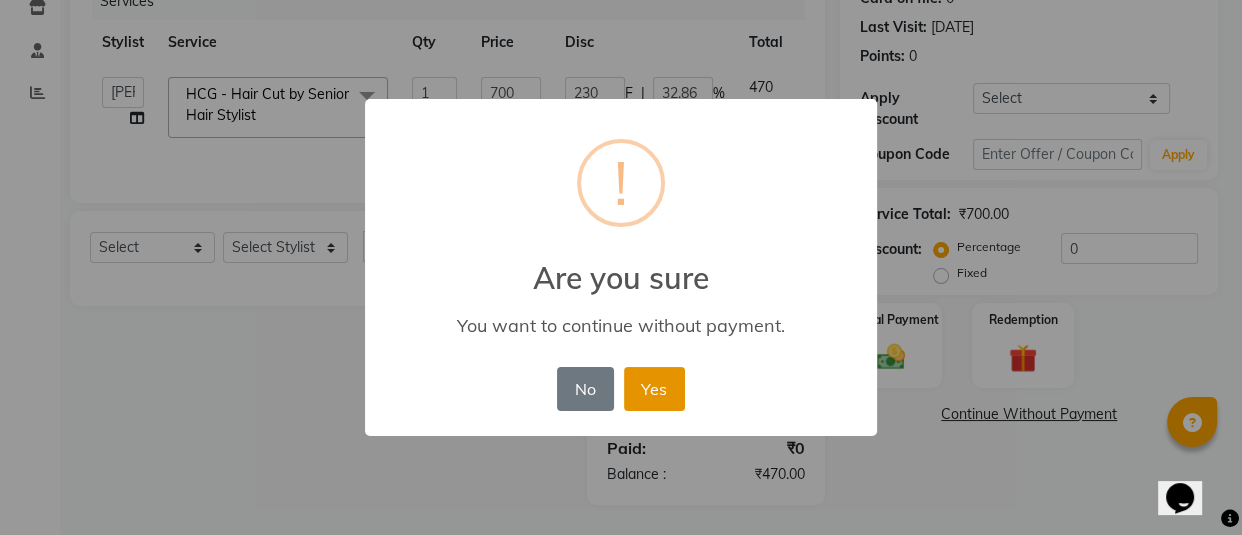 click on "Yes" at bounding box center [654, 389] 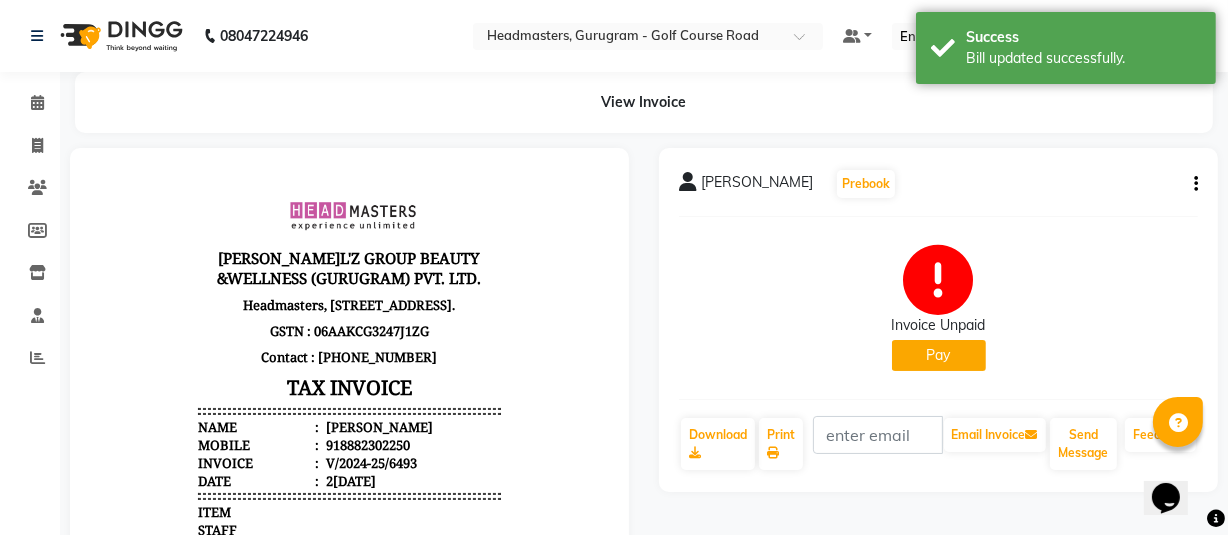 scroll, scrollTop: 0, scrollLeft: 0, axis: both 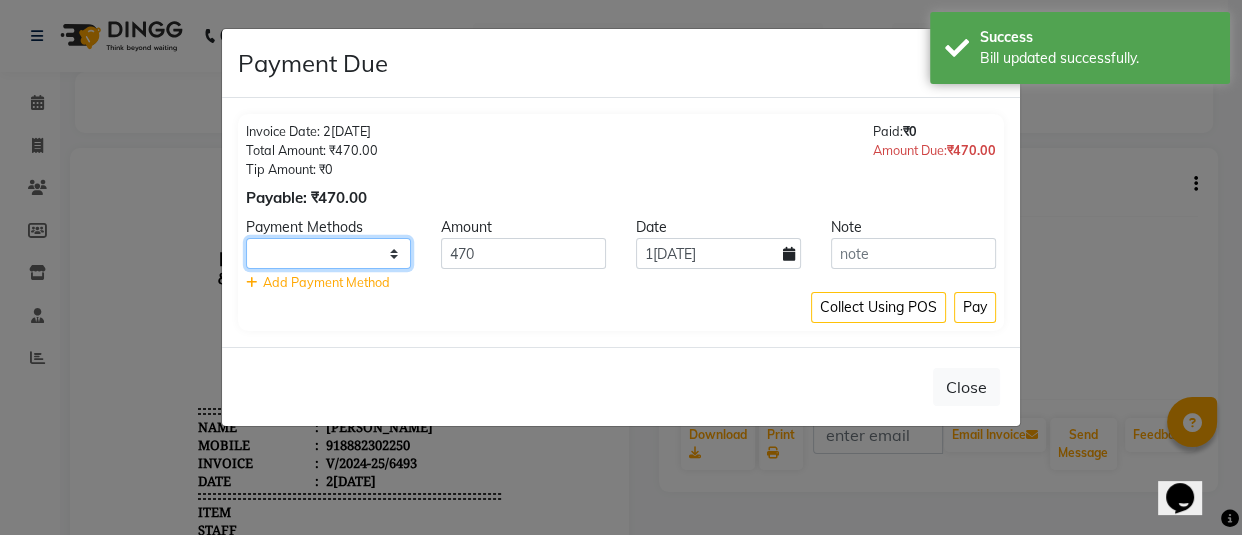 drag, startPoint x: 390, startPoint y: 244, endPoint x: 388, endPoint y: 261, distance: 17.117243 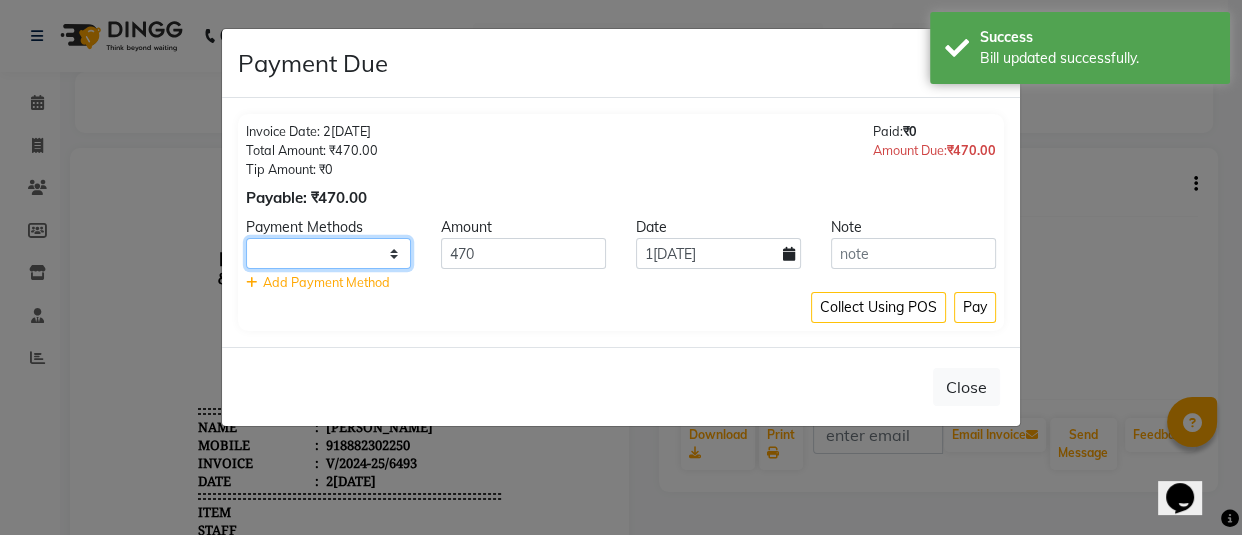 click on "UPI CARD Complimentary Cash" 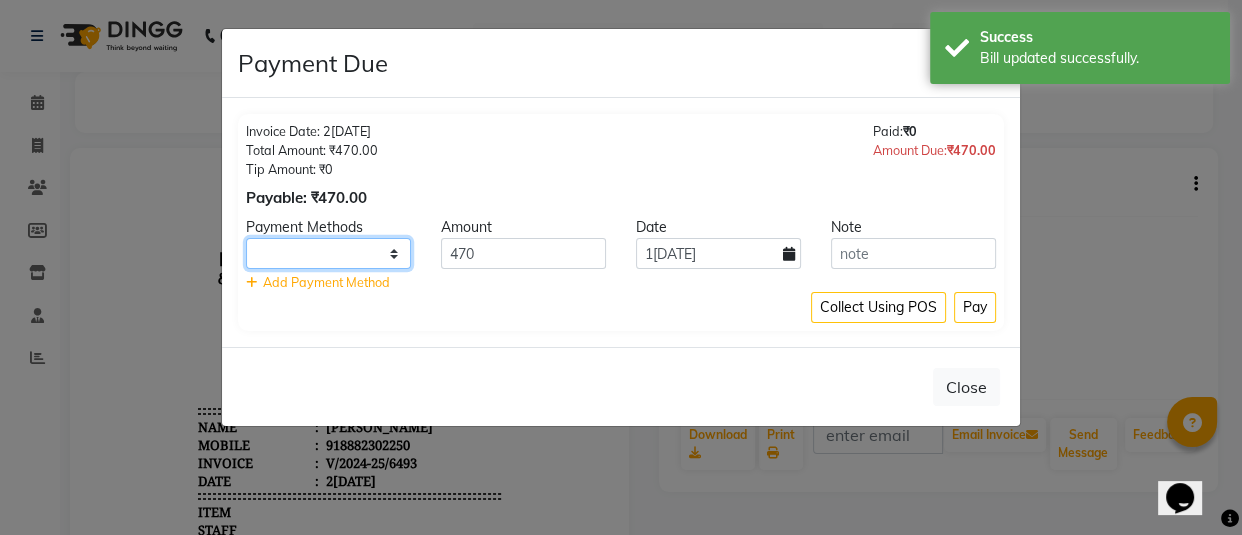 select on "116" 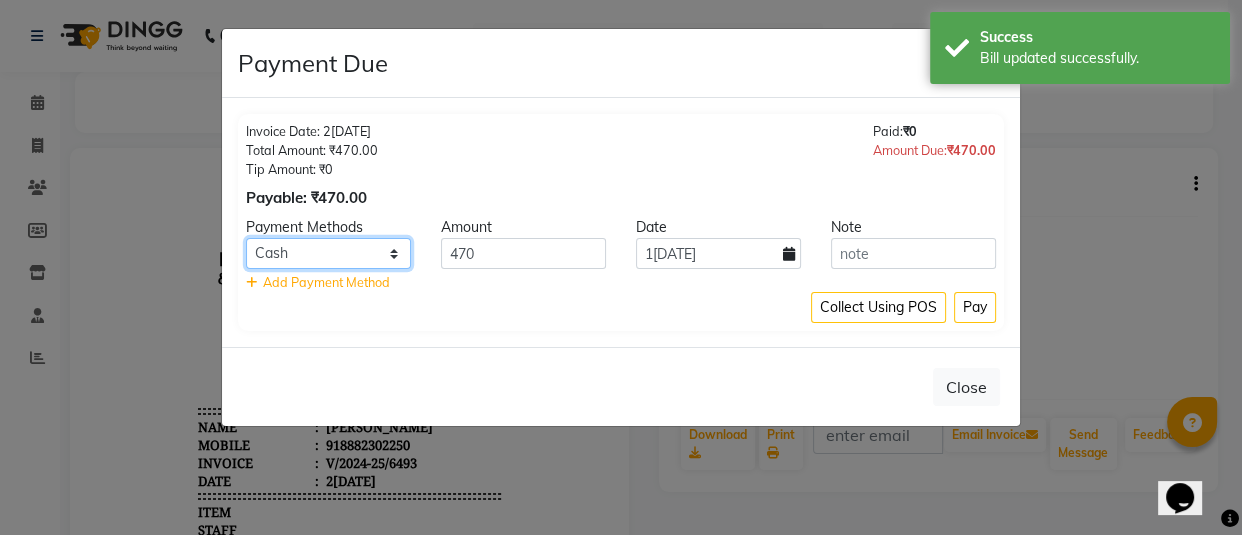 click on "UPI CARD Complimentary Cash" 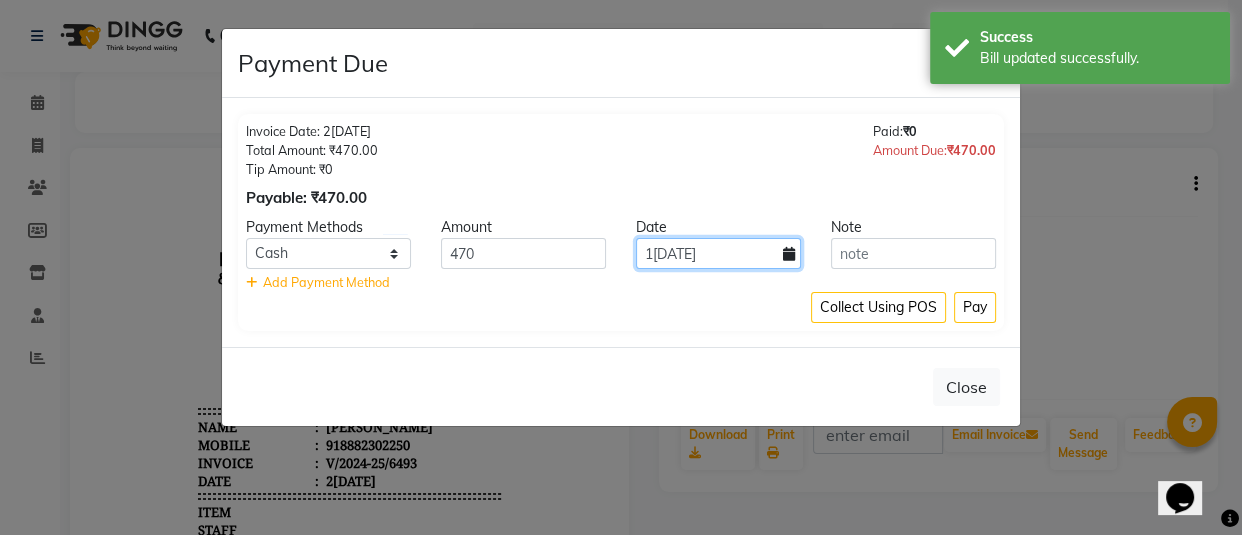 click on "1[DATE]" 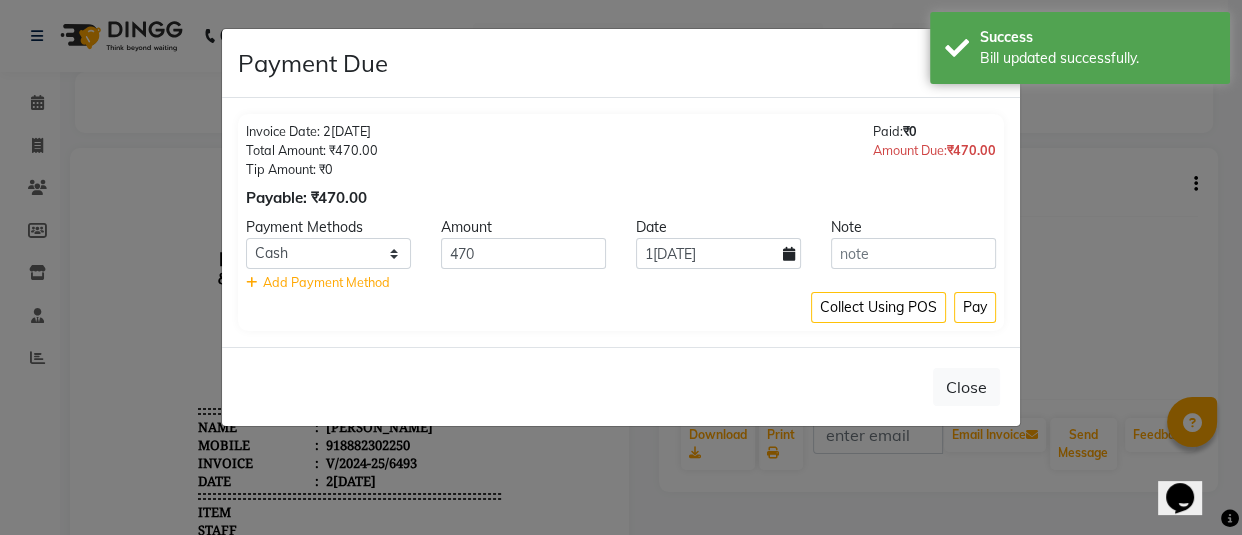 select on "7" 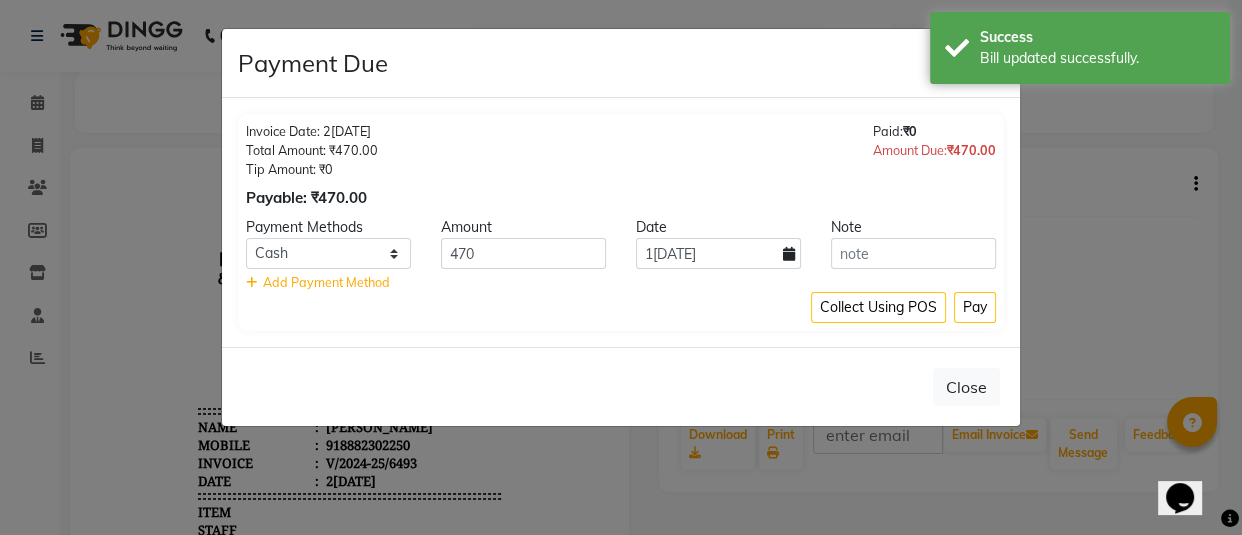 select on "2025" 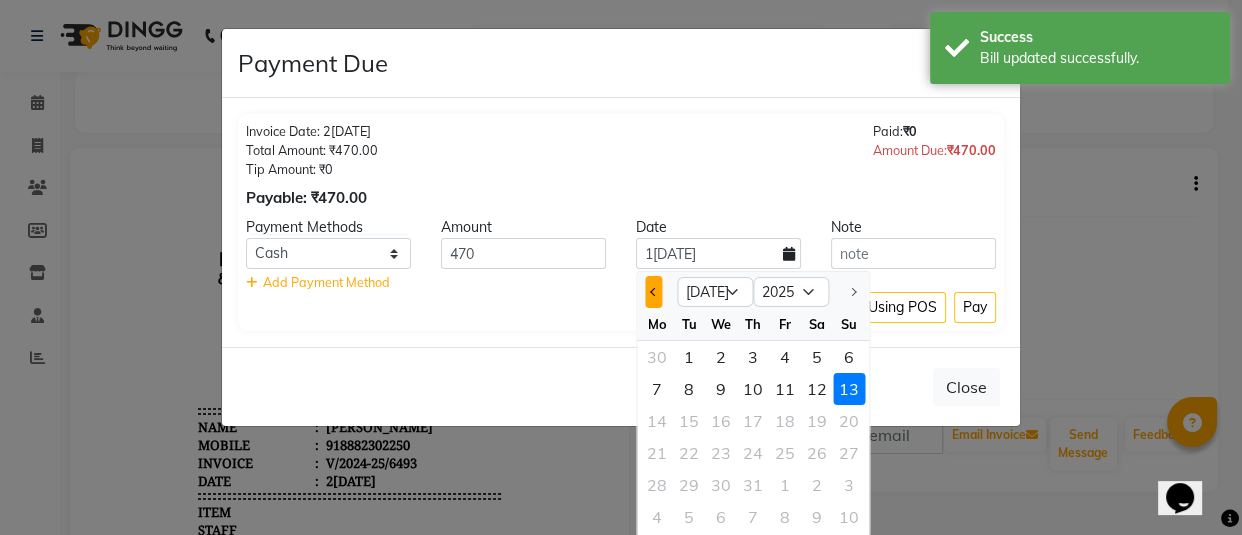 click 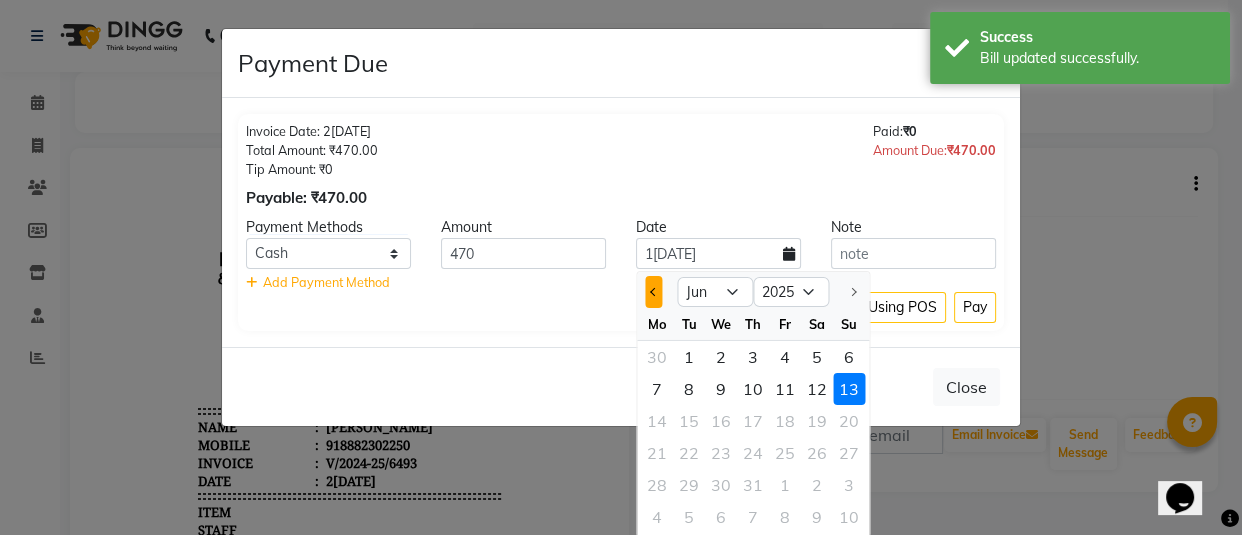 click 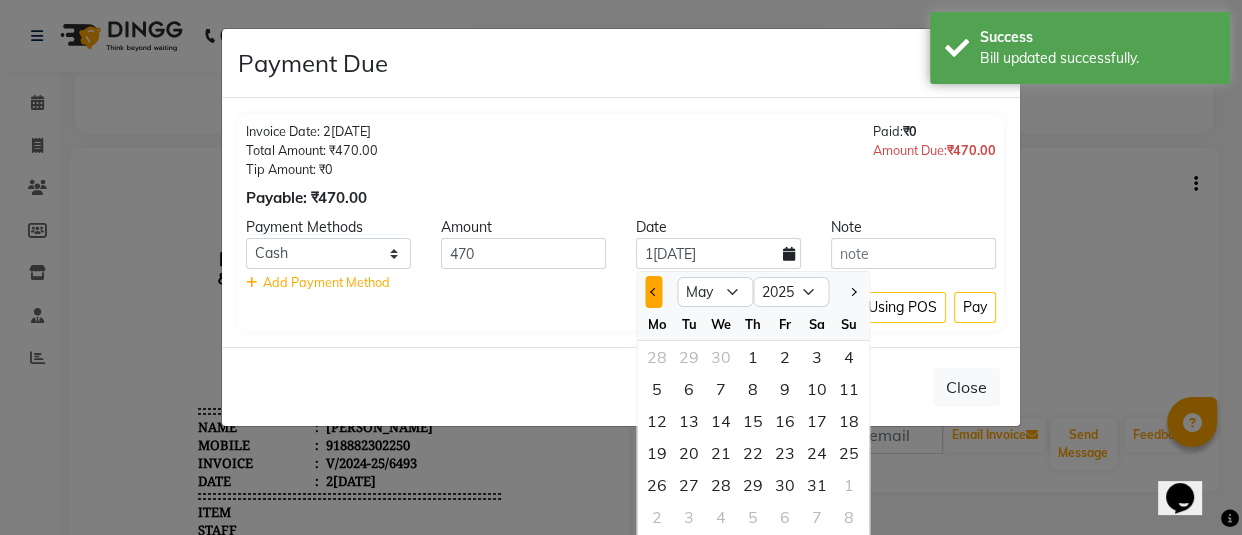 click 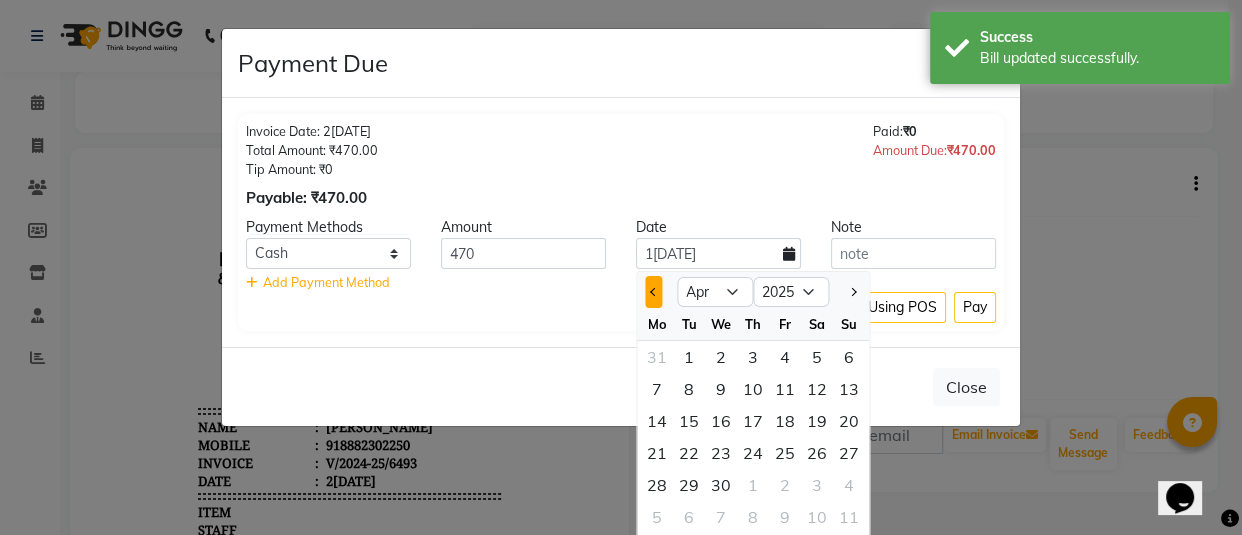 click 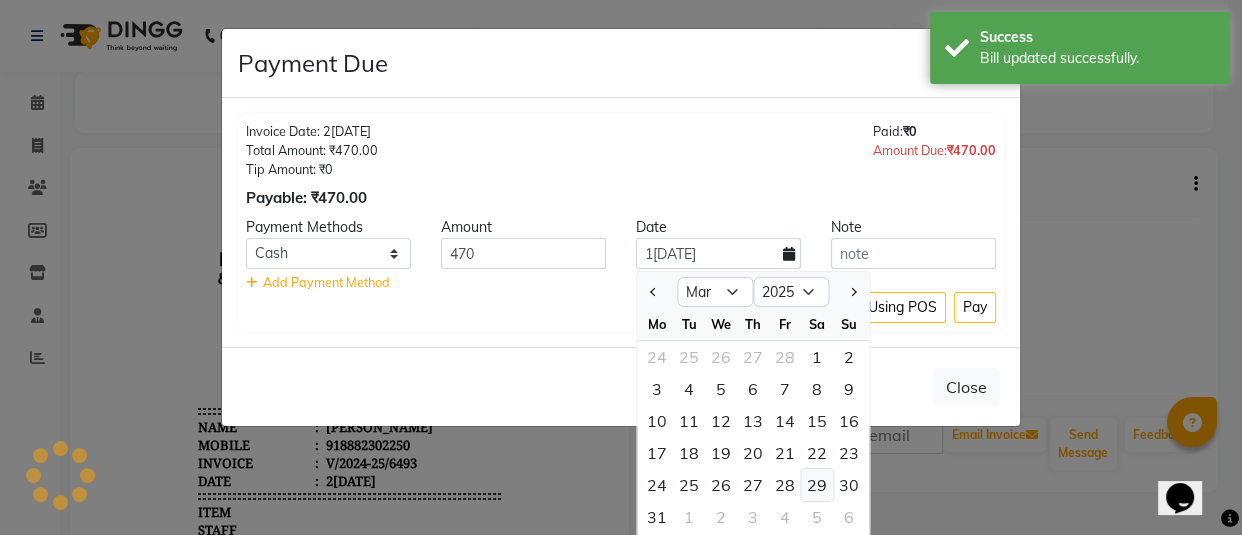 click on "29" 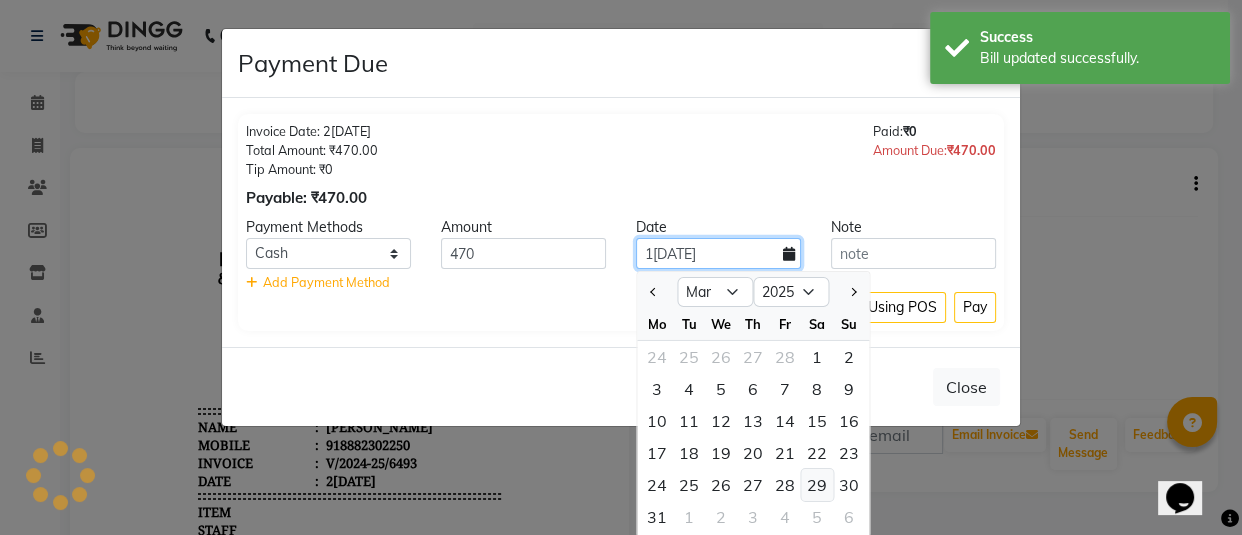 type on "2[DATE]" 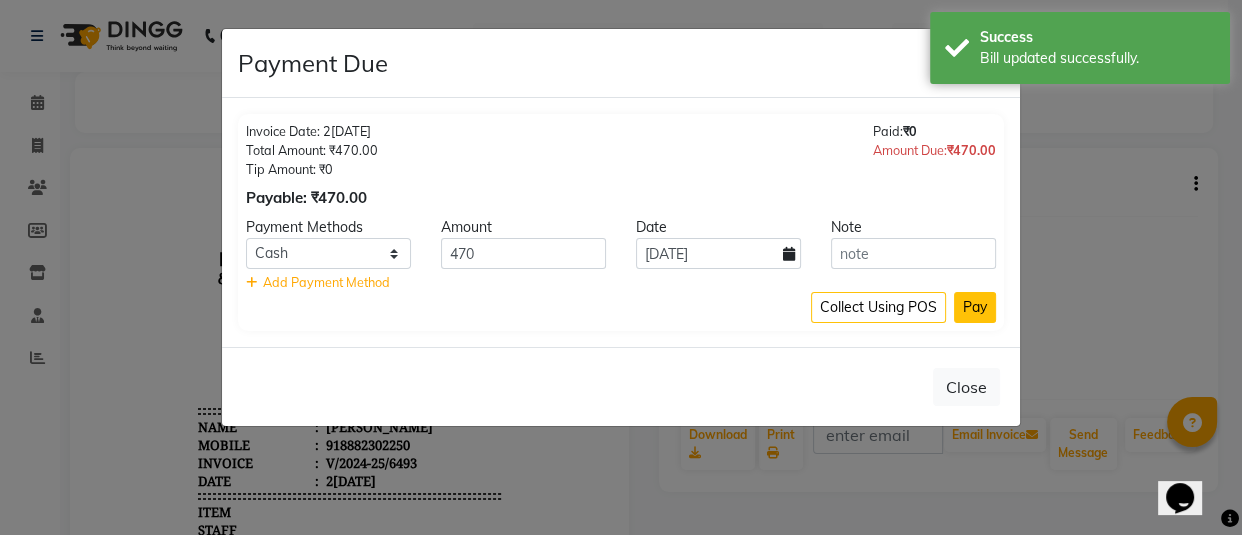 click on "Pay" 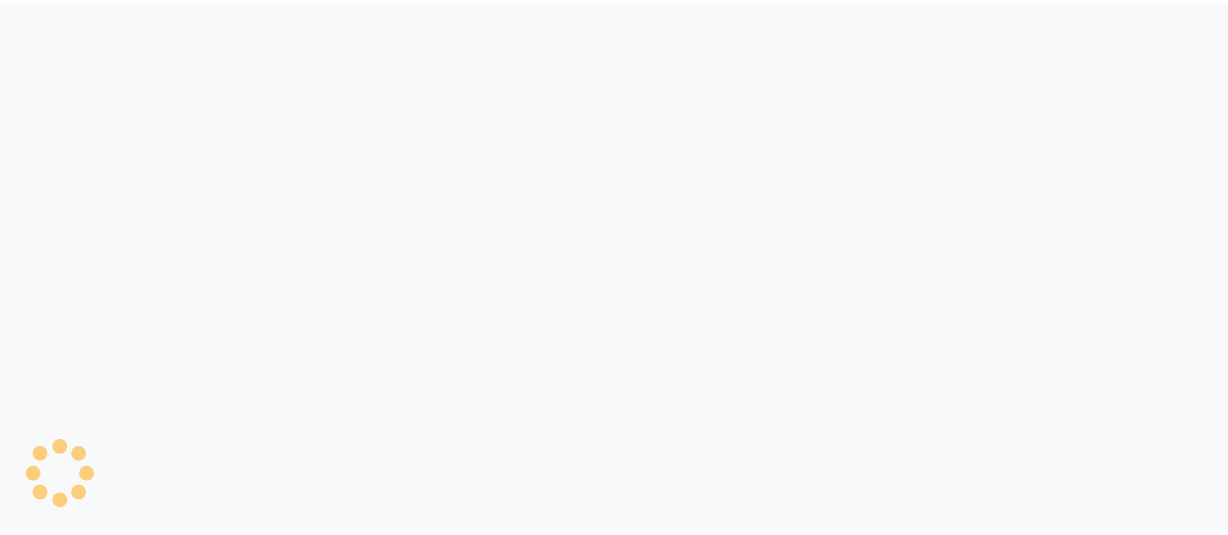 scroll, scrollTop: 0, scrollLeft: 0, axis: both 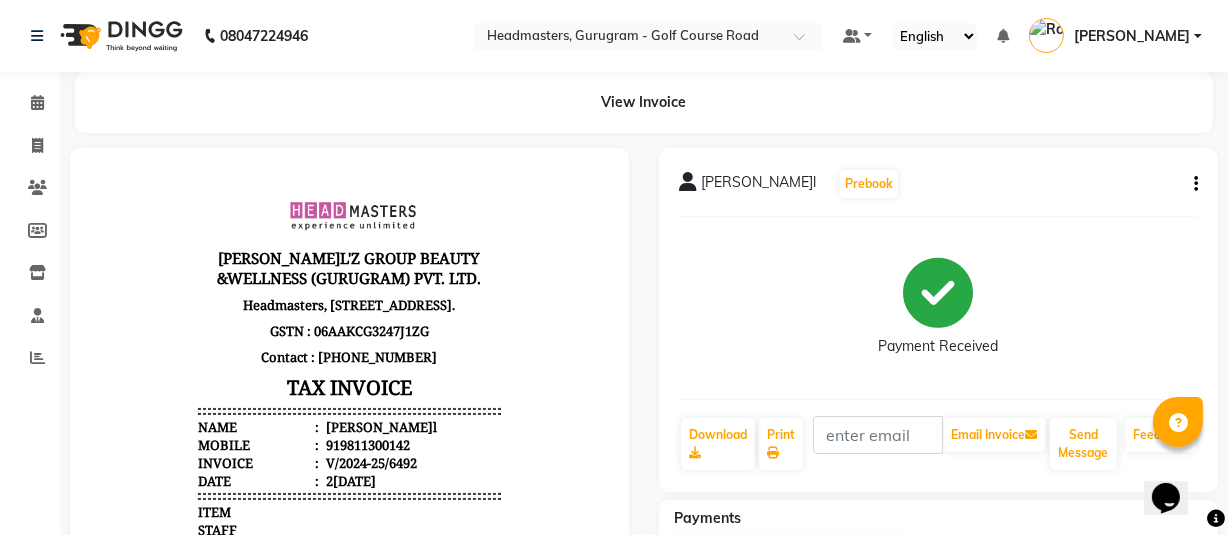 click 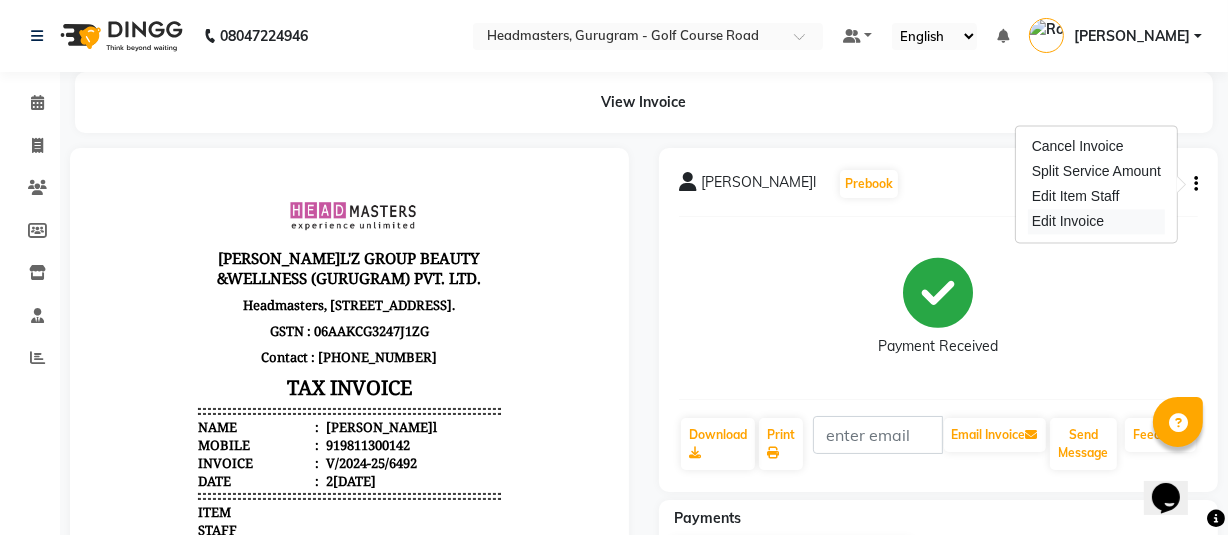 click on "Edit Invoice" at bounding box center (1096, 221) 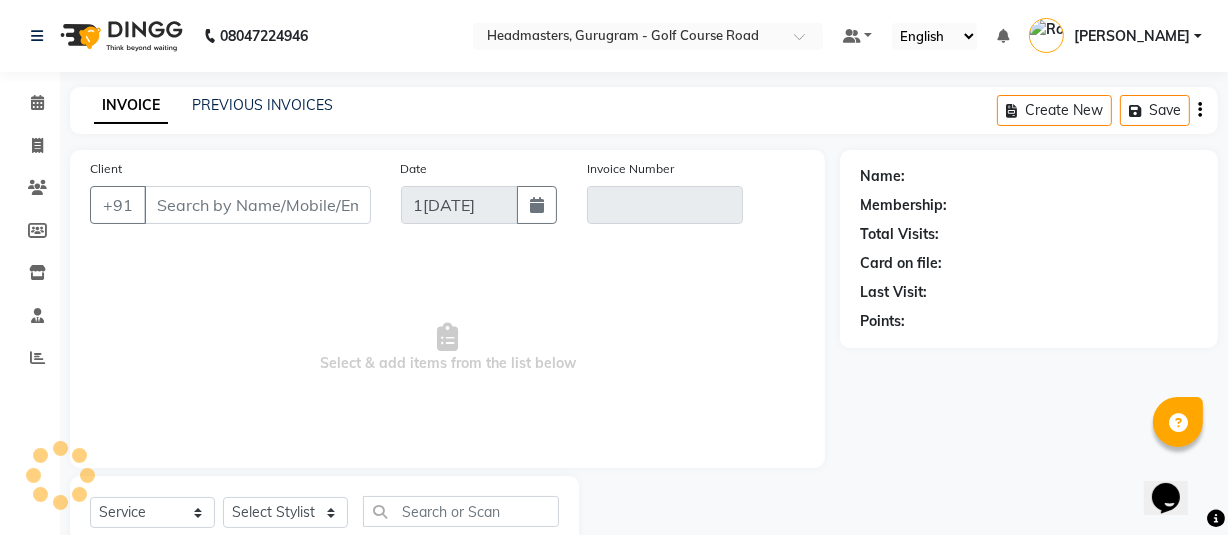 scroll, scrollTop: 66, scrollLeft: 0, axis: vertical 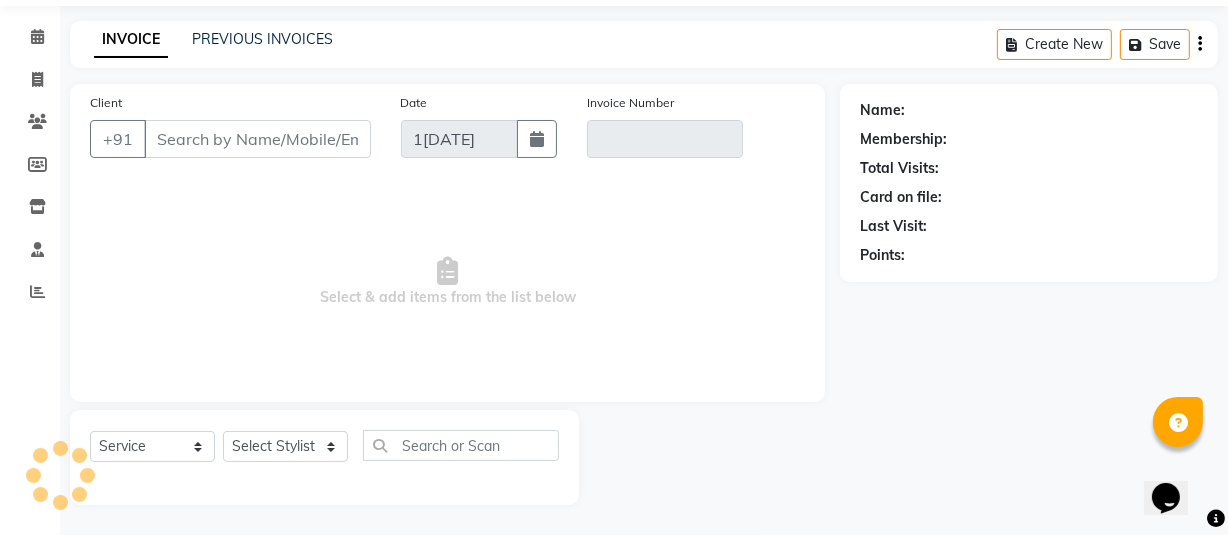 select on "product" 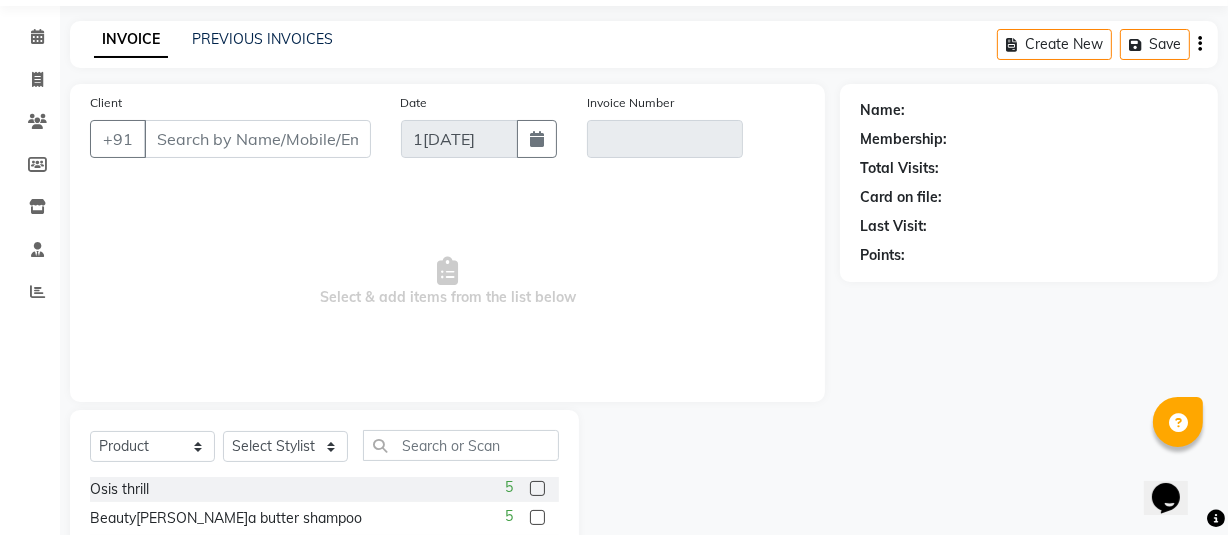 type on "9811300142" 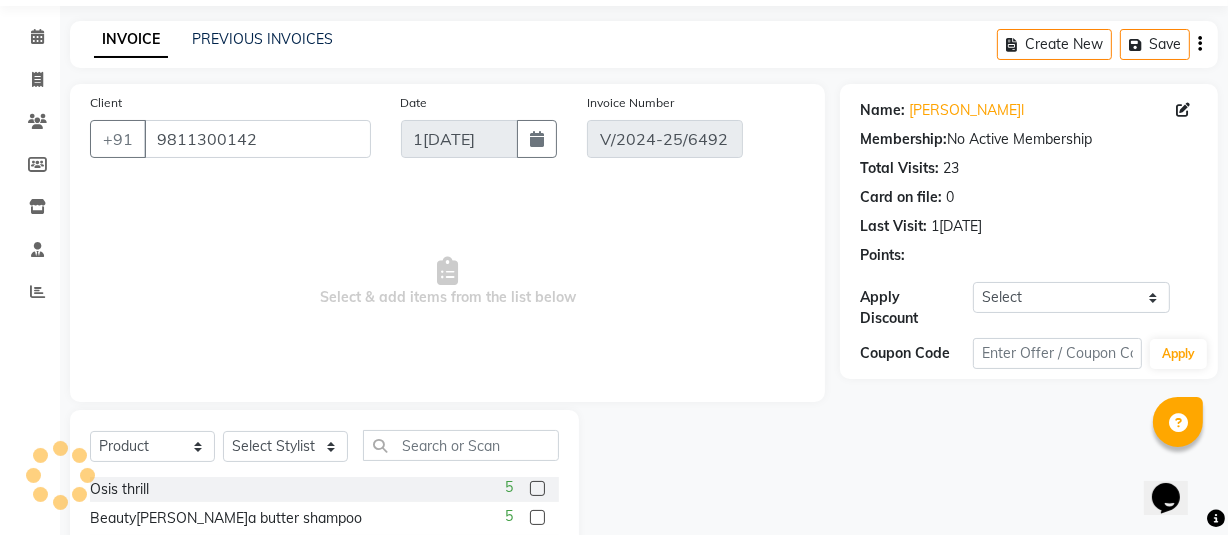 type on "2[DATE]" 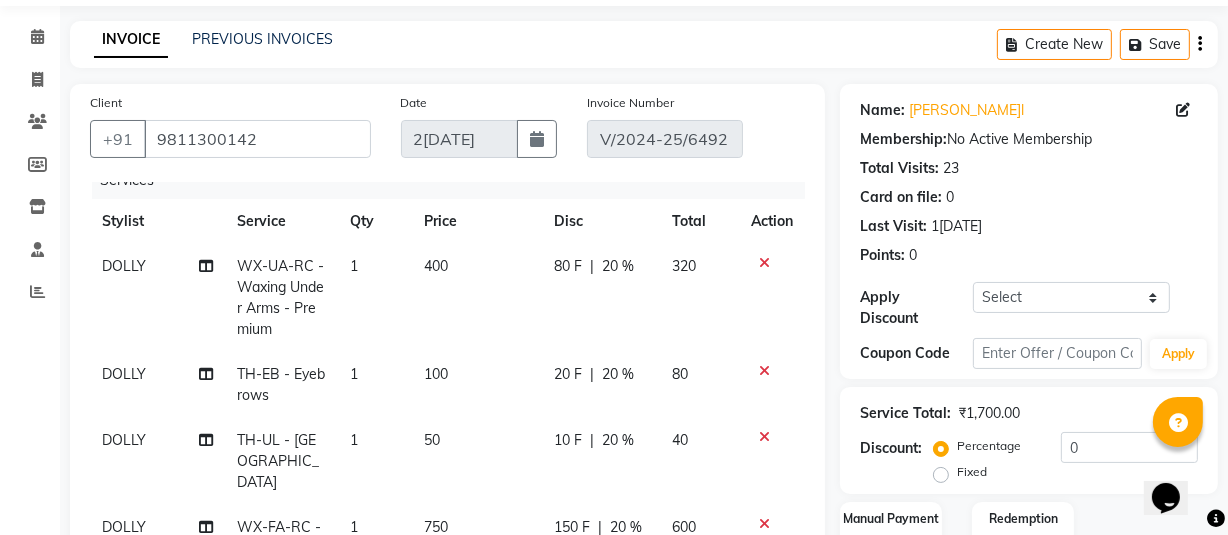 scroll, scrollTop: 25, scrollLeft: 0, axis: vertical 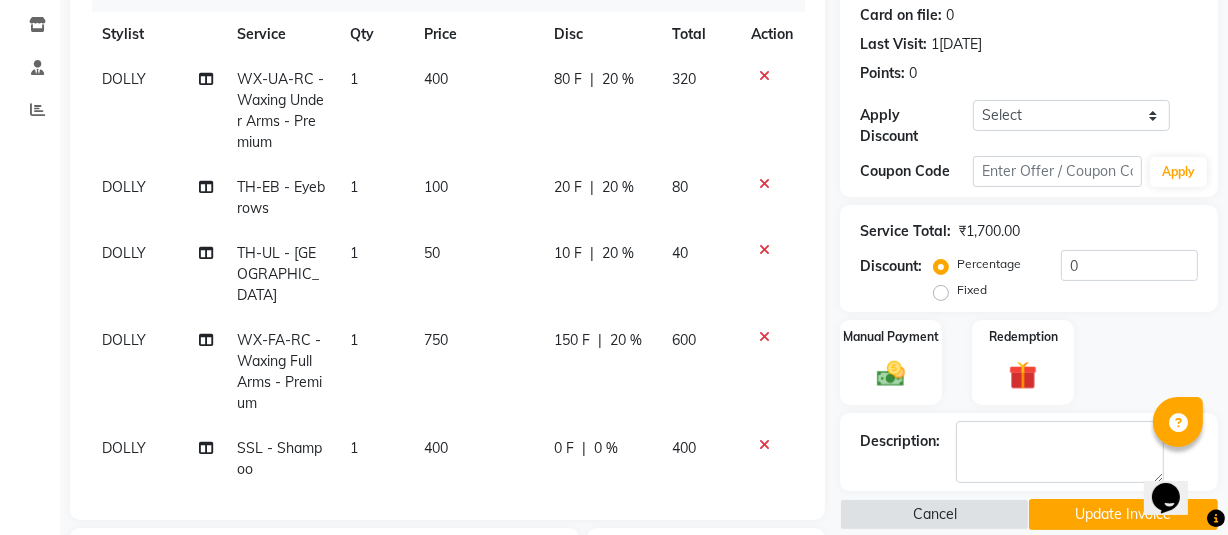 click on "750" 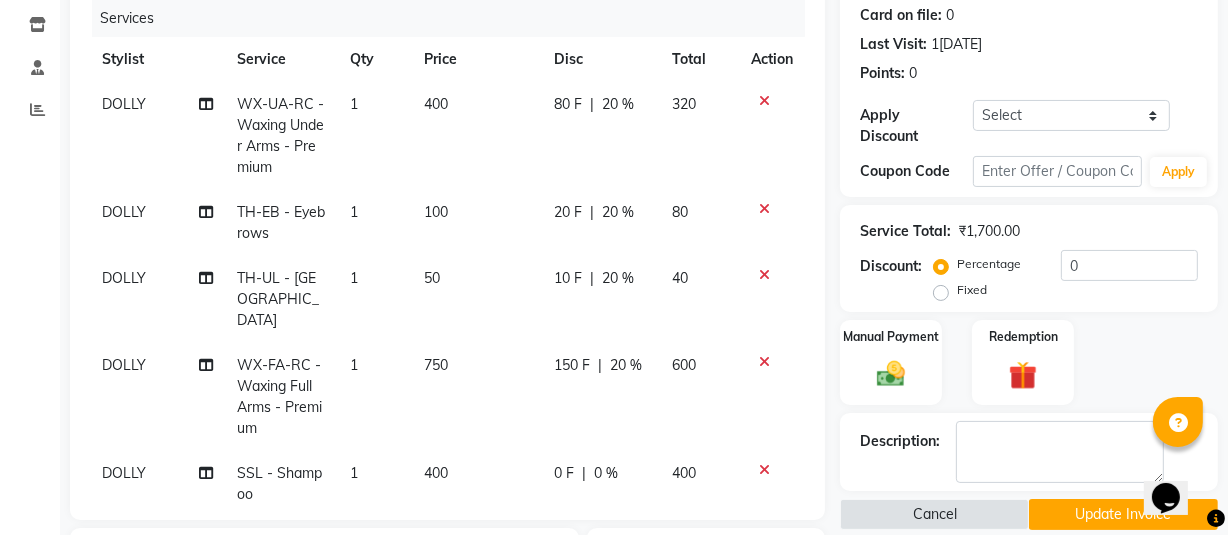 select on "60946" 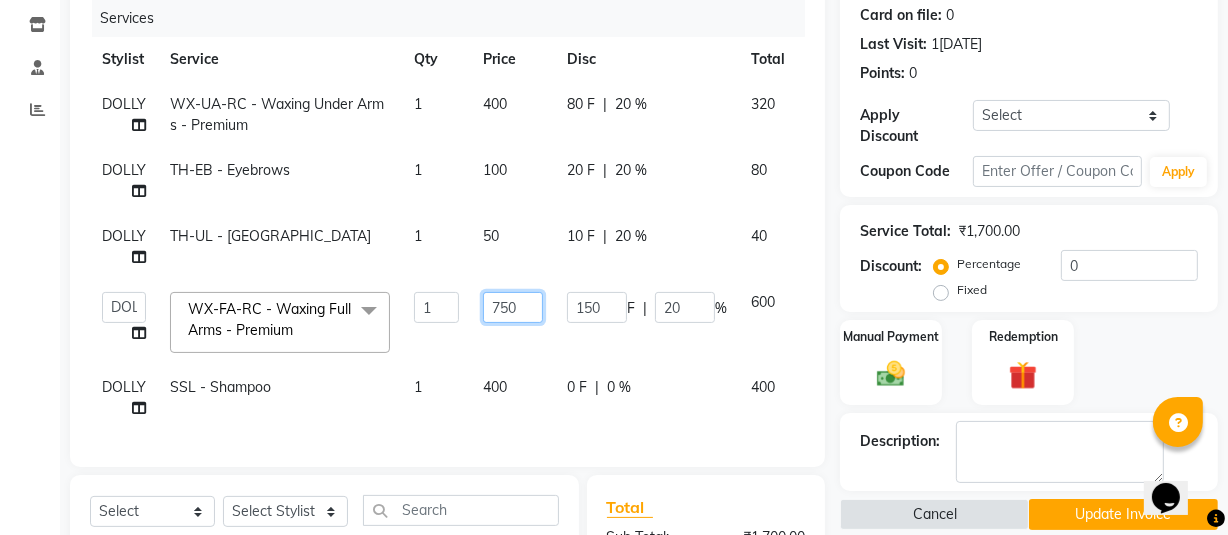 click on "750" 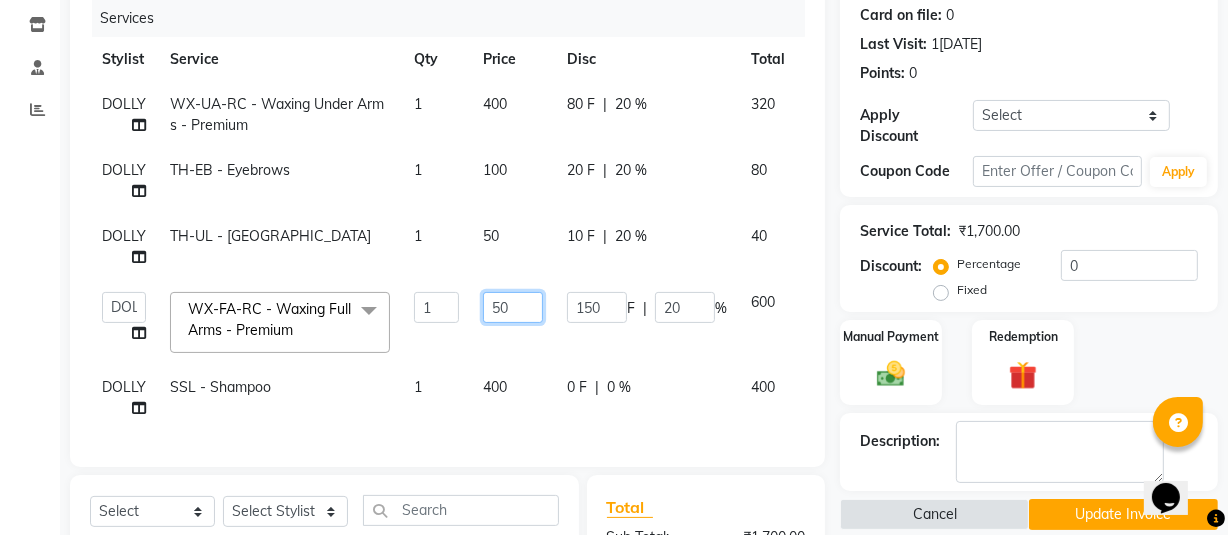 type on "550" 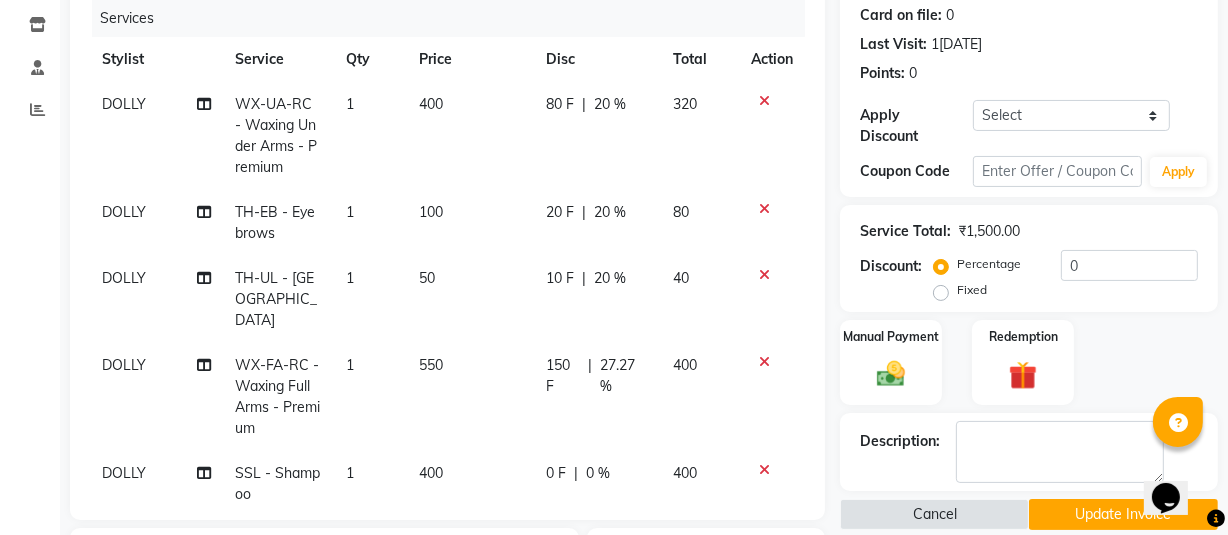 drag, startPoint x: 500, startPoint y: 401, endPoint x: 511, endPoint y: 381, distance: 22.825424 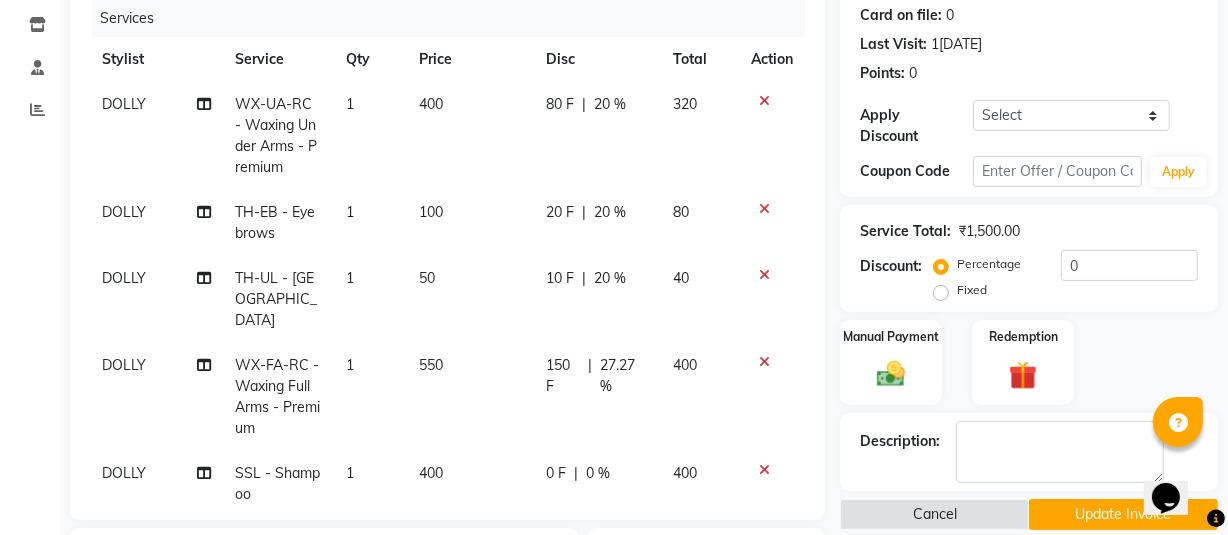 click on "DOLLY WX-UA-RC - Waxing Under Arms - Premium 1 400 80 F | 20 % 320 DOLLY TH-EB - Eyebrows 1 100 20 F | 20 % 80 DOLLY TH-UL - Upper lips 1 50 10 F | 20 % 40 DOLLY WX-FA-RC - Waxing Full Arms - Premium 1 550 150 F | 27.27 % 400 DOLLY SSL - Shampoo 1 400 0 F | 0 % 400" 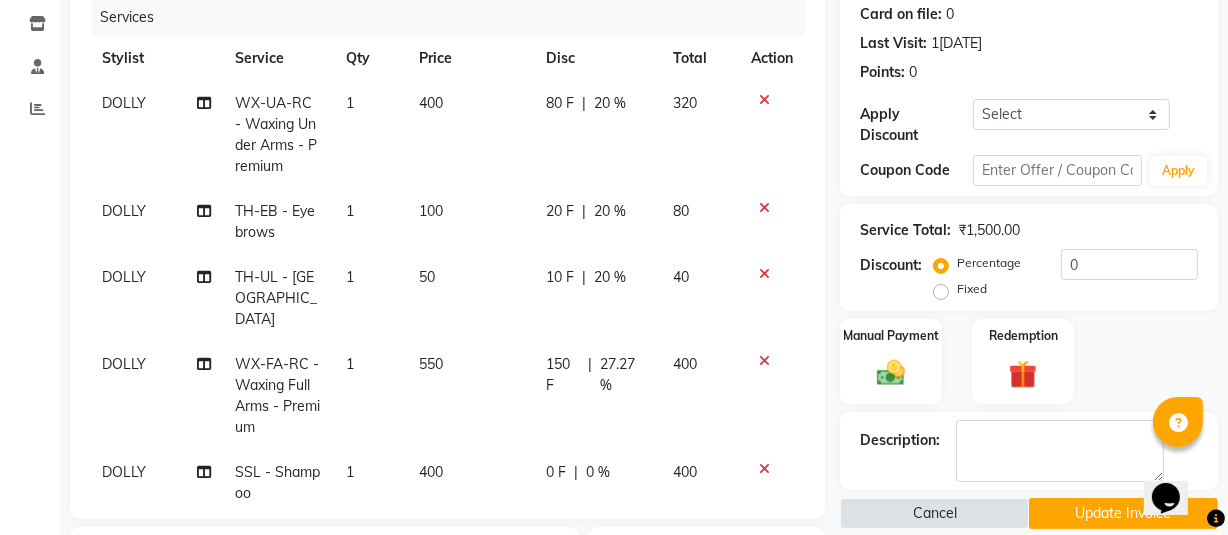 scroll, scrollTop: 248, scrollLeft: 0, axis: vertical 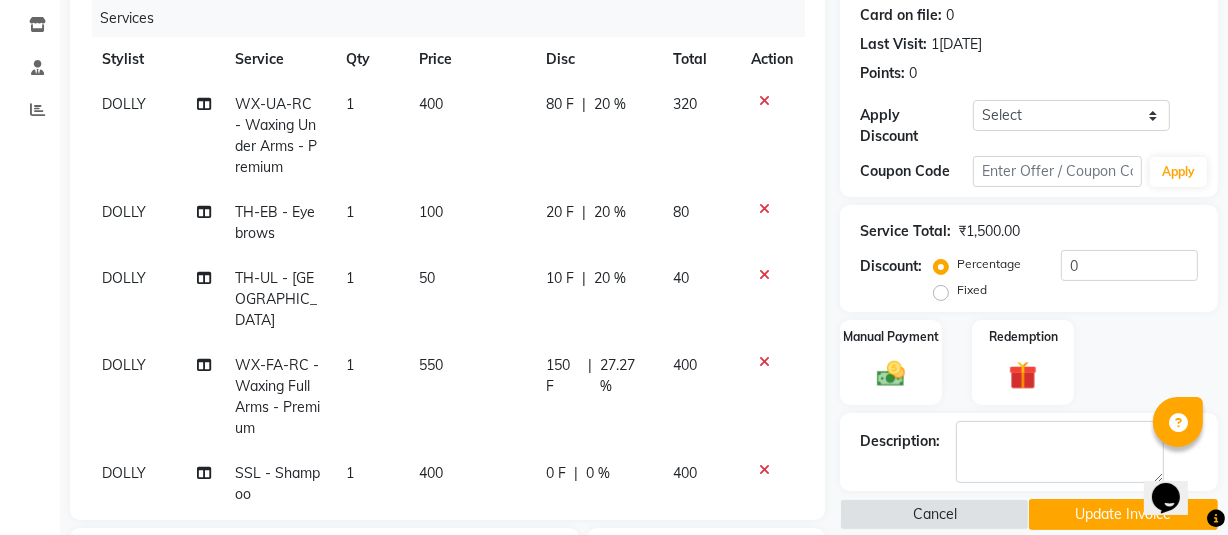 click on "400" 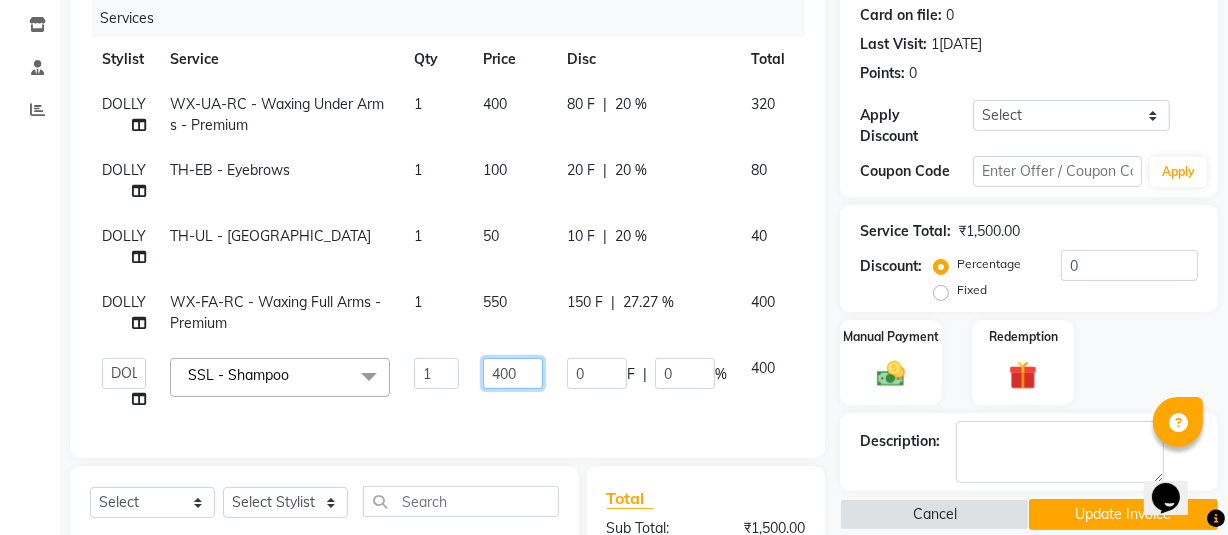 click on "400" 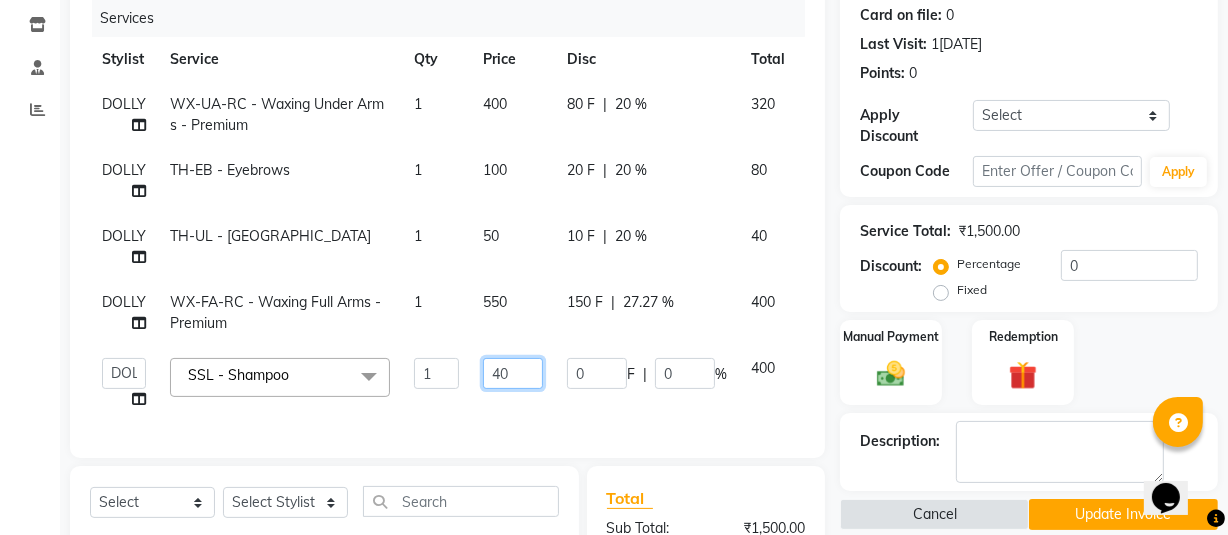 type on "460" 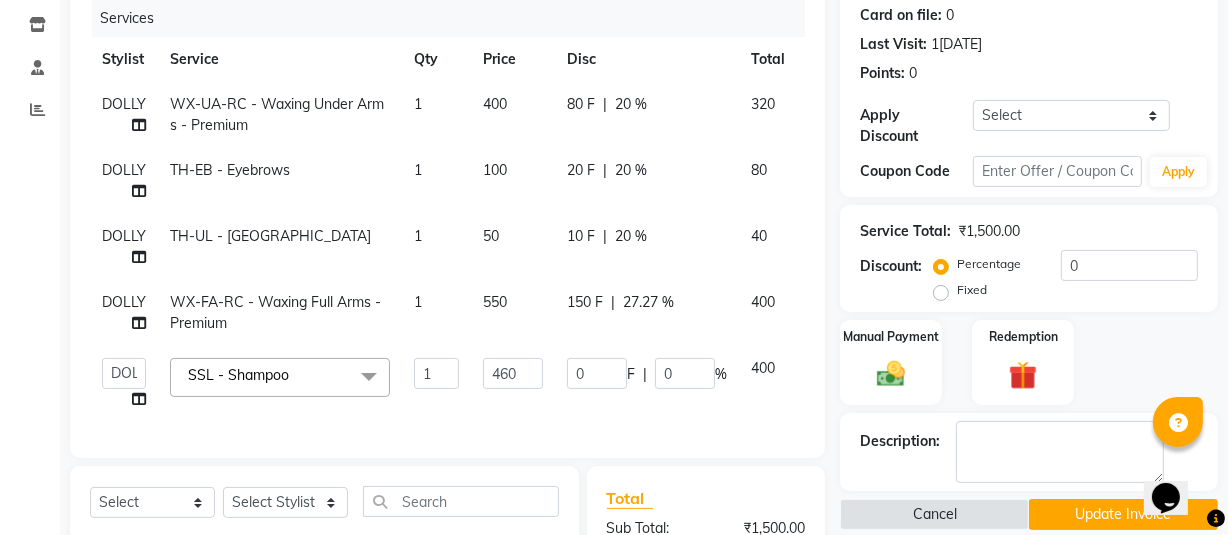 click on "DOLLY WX-UA-RC - Waxing Under Arms - Premium 1 400 80 F | 20 % 320 DOLLY TH-EB - Eyebrows 1 100 20 F | 20 % 80 DOLLY TH-UL - Upper lips 1 50 10 F | 20 % 40 DOLLY WX-FA-RC - Waxing Full Arms - Premium 1 550 150 F | 27.27 % 400  ABHIJIT   Amandeep   Amanpreet   ANKIT   Anu   DANISH   DOLLY   Esther   Gaurav   HEADMASTERS   Irshad   Januka   JEET   JYOTI   KAMAL   Laxmi   Mansi   MICHEAL   MOHIT KUMAR   NAUSHAD   Nayan   Not Specified   PINTU   Pooja    Prashad Assistant   Prashant   sahil   Sahil Dagar   SAHIL NAGPAL   Sanjay   SHANU   Sonu   TUSHAR   vivek   Yogesh   ZEESHAN  SSL - Shampoo  x SSL - Shampoo SCL - Shampoo and conditioner (with natural dry) HML - Head massage(with natural dry) HCLD - Hair Cut by Creative Director HCL - Hair Cut by Senior Hair Stylist Trim - Trimming (one Length) Spt - Split ends/short/candle cut BD - Blow dry OS - Open styling GL-igora - Igora Global GL-essensity - Essensity Global Hlts-L - Highlights Bal - Balayage Chunks  - Chunks CR  - Color removal CRF - Color refresh 1 460" 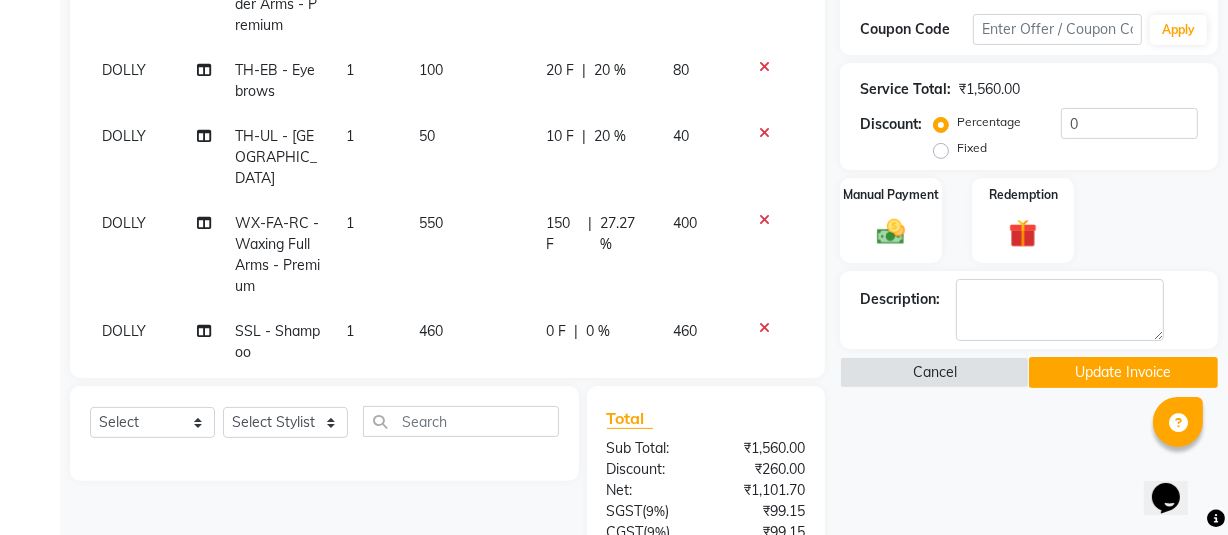 scroll, scrollTop: 339, scrollLeft: 0, axis: vertical 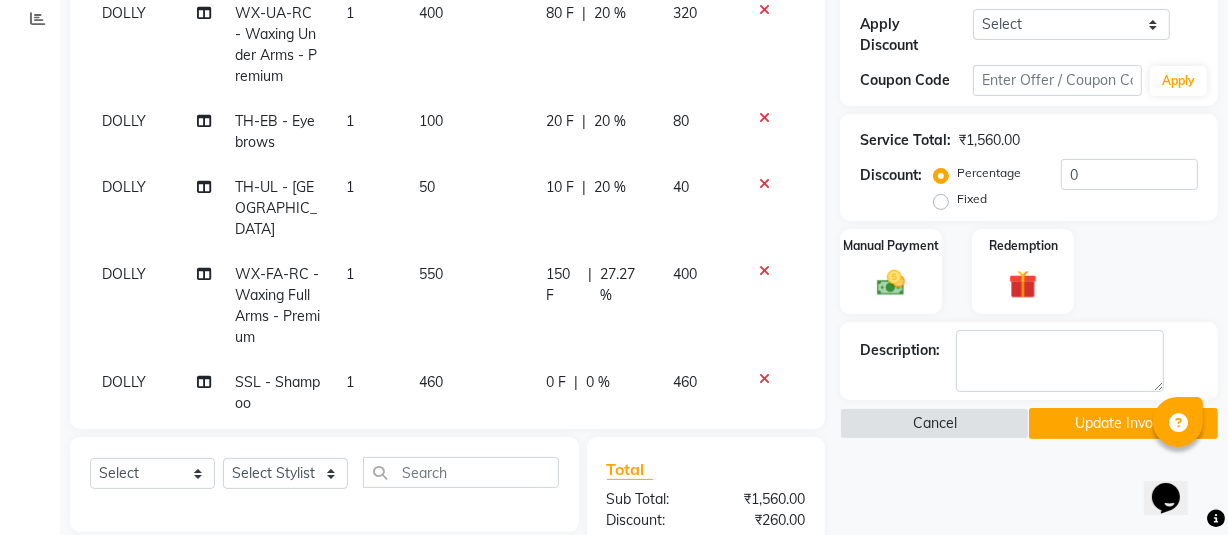 click on "460" 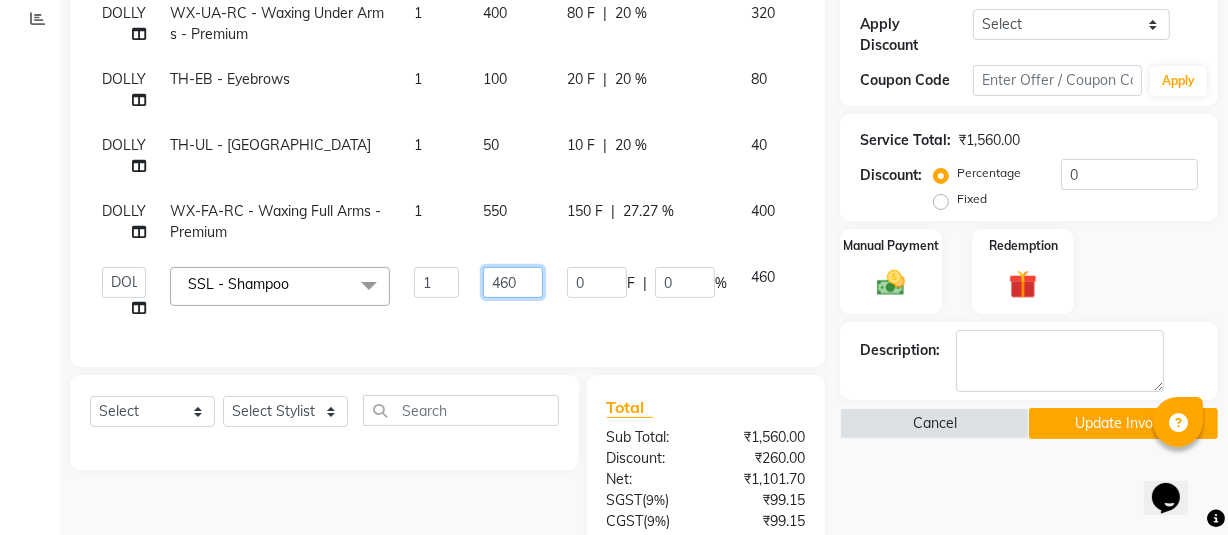 click on "460" 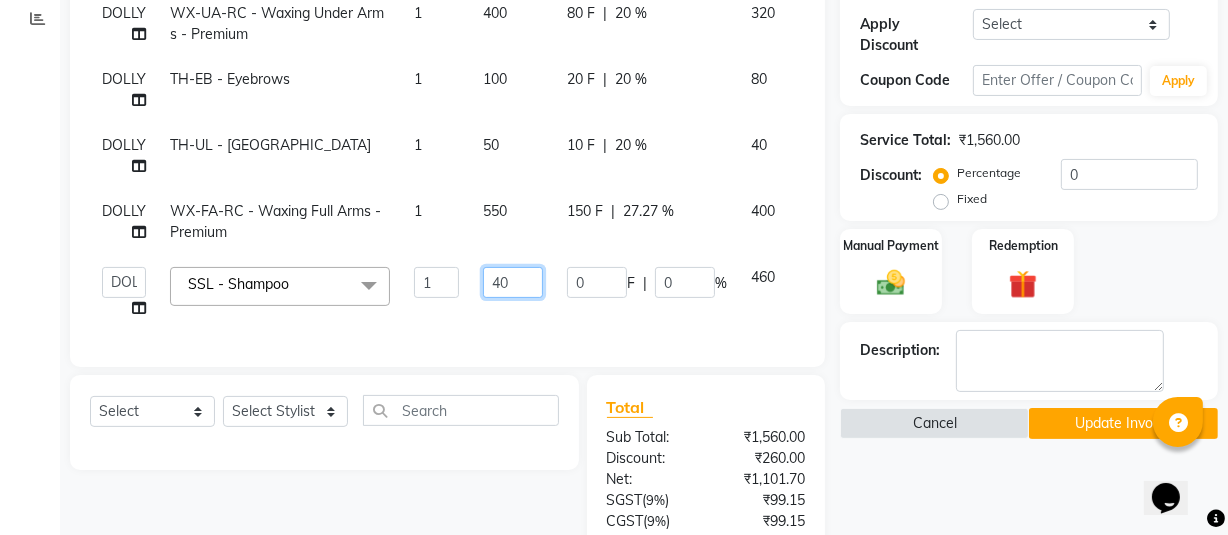 type on "400" 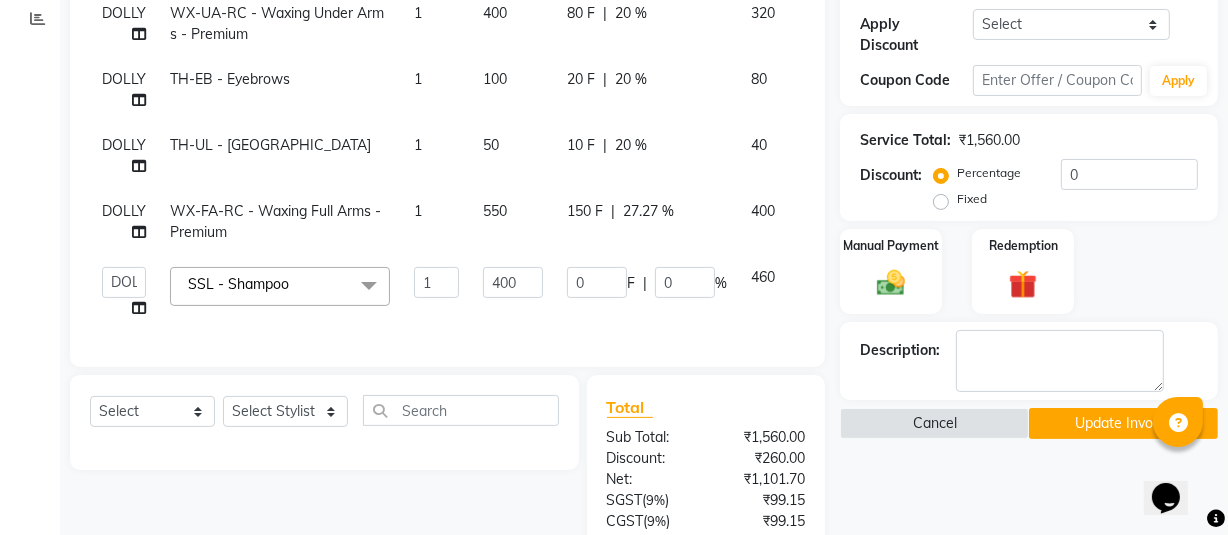 click on "DOLLY WX-UA-RC - Waxing Under Arms - Premium 1 400 80 F | 20 % 320 DOLLY TH-EB - Eyebrows 1 100 20 F | 20 % 80 DOLLY TH-UL - Upper lips 1 50 10 F | 20 % 40 DOLLY WX-FA-RC - Waxing Full Arms - Premium 1 550 150 F | 27.27 % 400  ABHIJIT   Amandeep   Amanpreet   ANKIT   Anu   DANISH   DOLLY   Esther   Gaurav   HEADMASTERS   Irshad   Januka   JEET   JYOTI   KAMAL   Laxmi   Mansi   MICHEAL   MOHIT KUMAR   NAUSHAD   Nayan   Not Specified   PINTU   Pooja    Prashad Assistant   Prashant   sahil   Sahil Dagar   SAHIL NAGPAL   Sanjay   SHANU   Sonu   TUSHAR   vivek   Yogesh   ZEESHAN  SSL - Shampoo  x SSL - Shampoo SCL - Shampoo and conditioner (with natural dry) HML - Head massage(with natural dry) HCLD - Hair Cut by Creative Director HCL - Hair Cut by Senior Hair Stylist Trim - Trimming (one Length) Spt - Split ends/short/candle cut BD - Blow dry OS - Open styling GL-igora - Igora Global GL-essensity - Essensity Global Hlts-L - Highlights Bal - Balayage Chunks  - Chunks CR  - Color removal CRF - Color refresh 1 400" 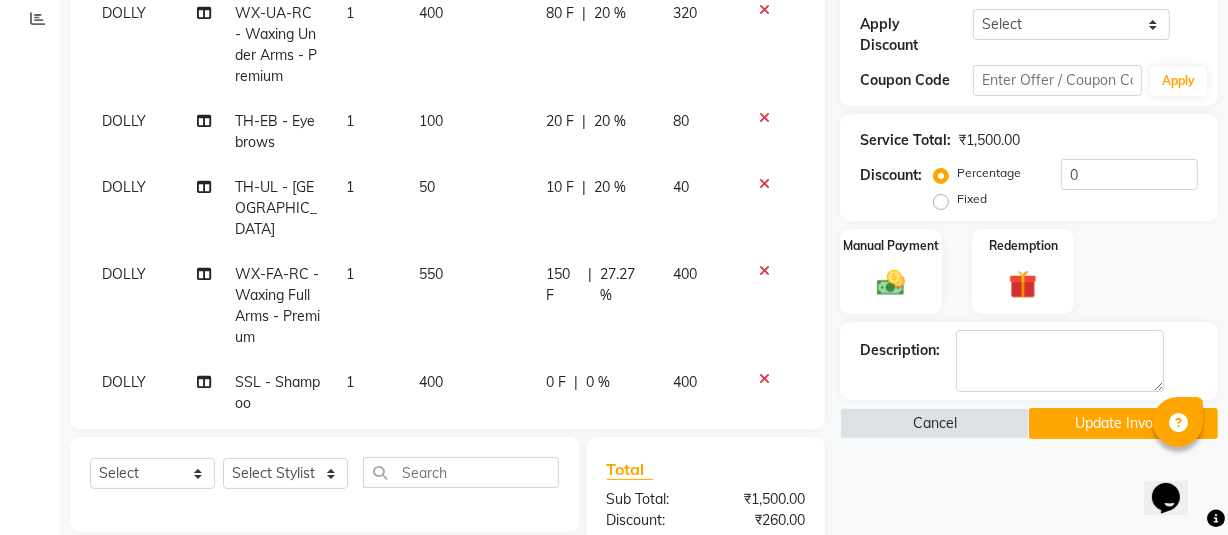 click on "550" 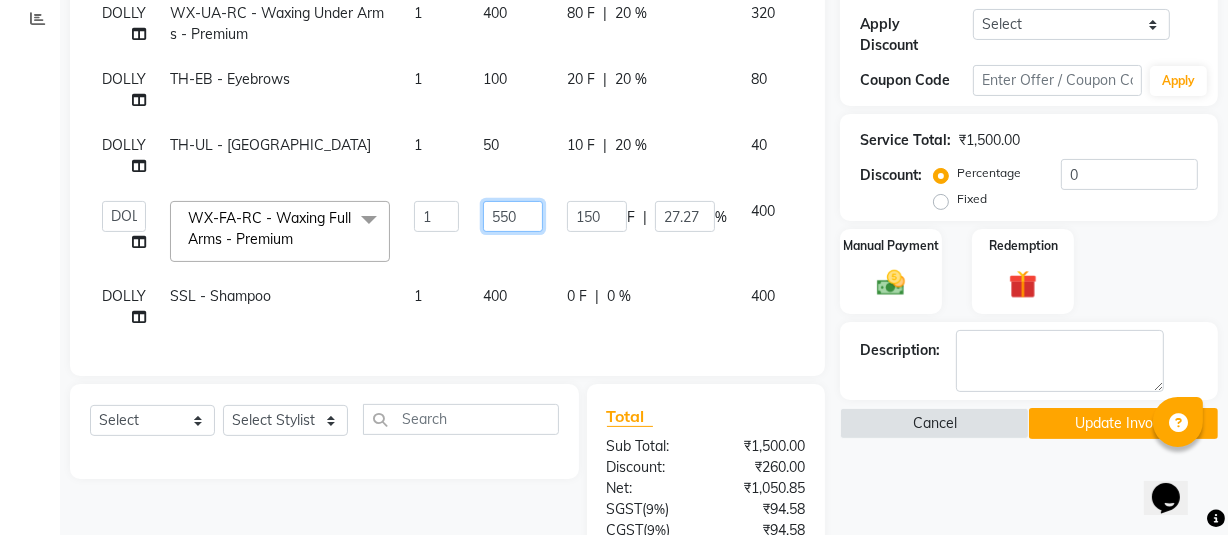 click on "550" 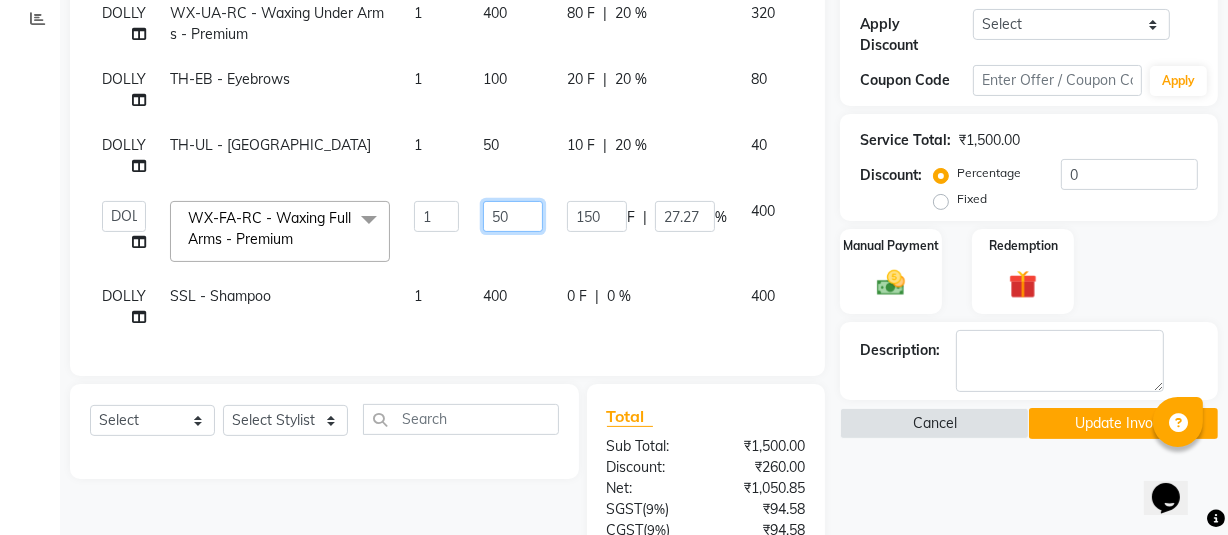 type on "510" 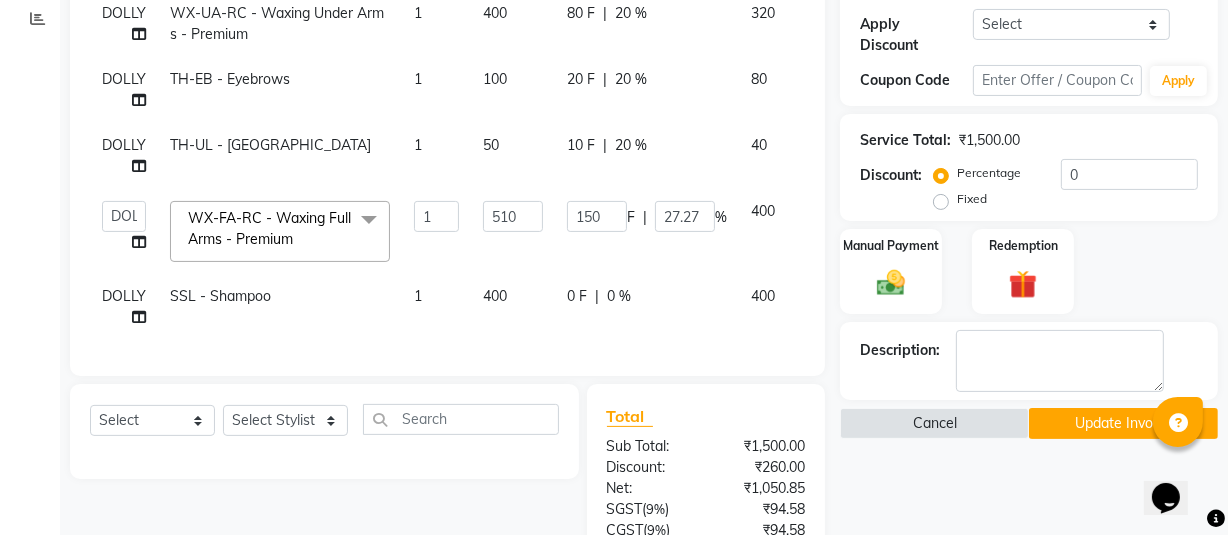 click on "150 F | 27.27 %" 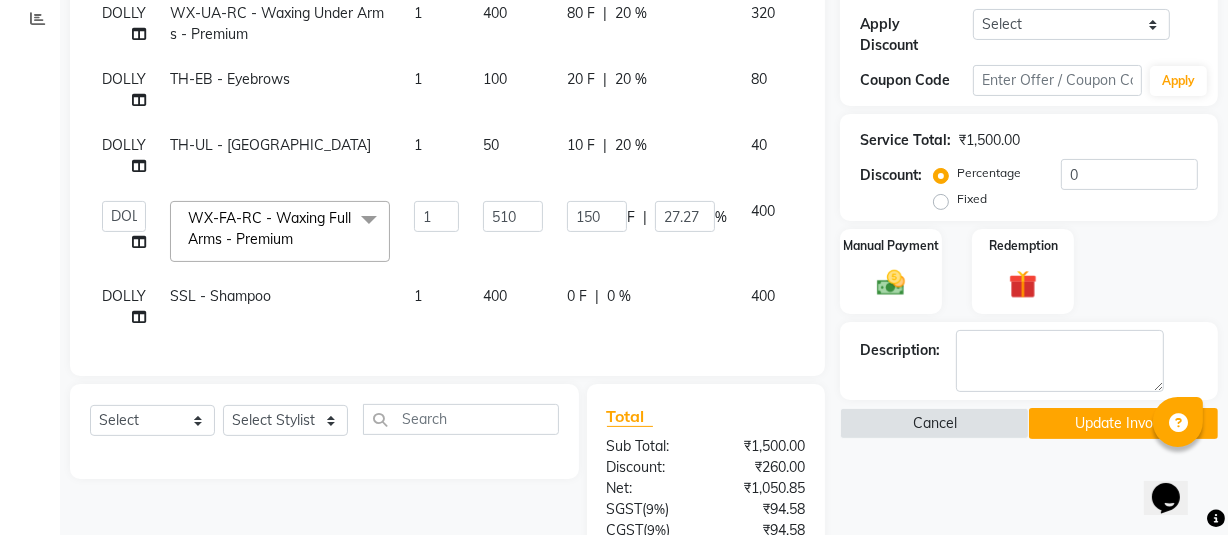 select on "60946" 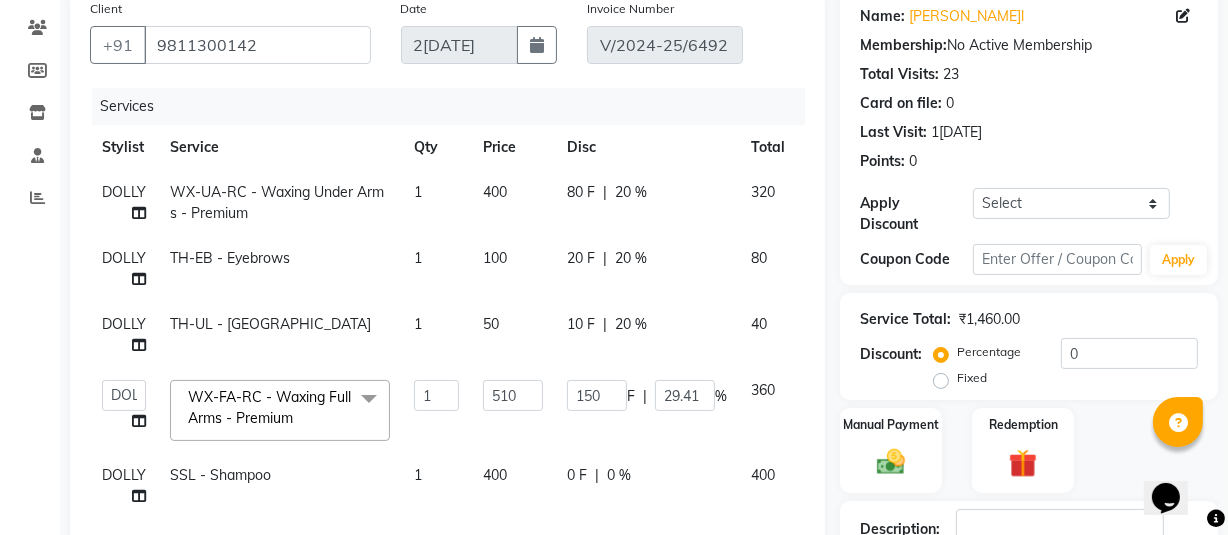 scroll, scrollTop: 157, scrollLeft: 0, axis: vertical 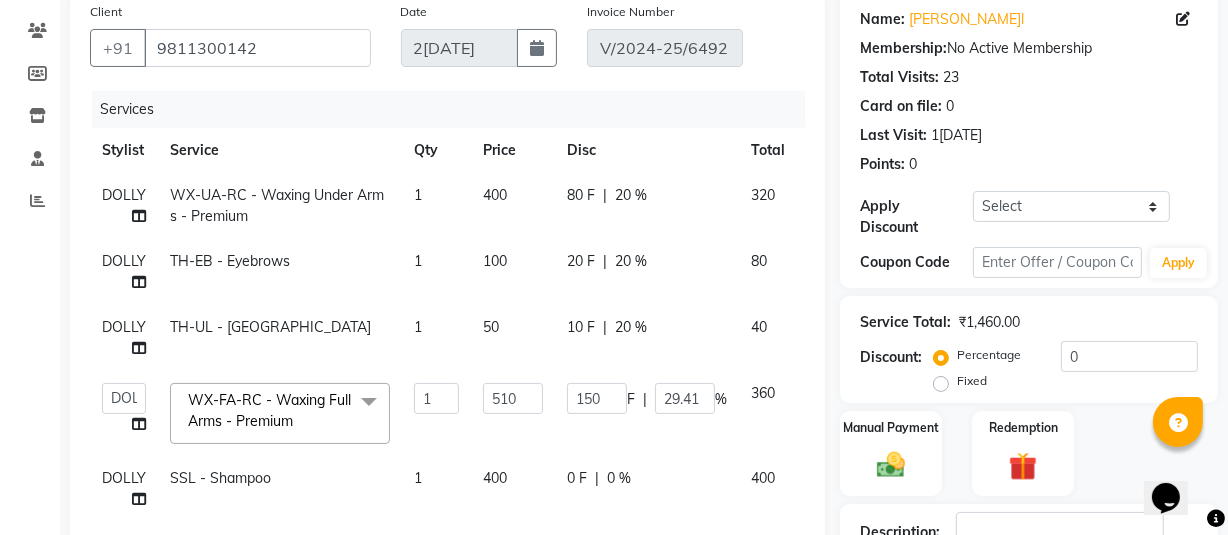 click on "400" 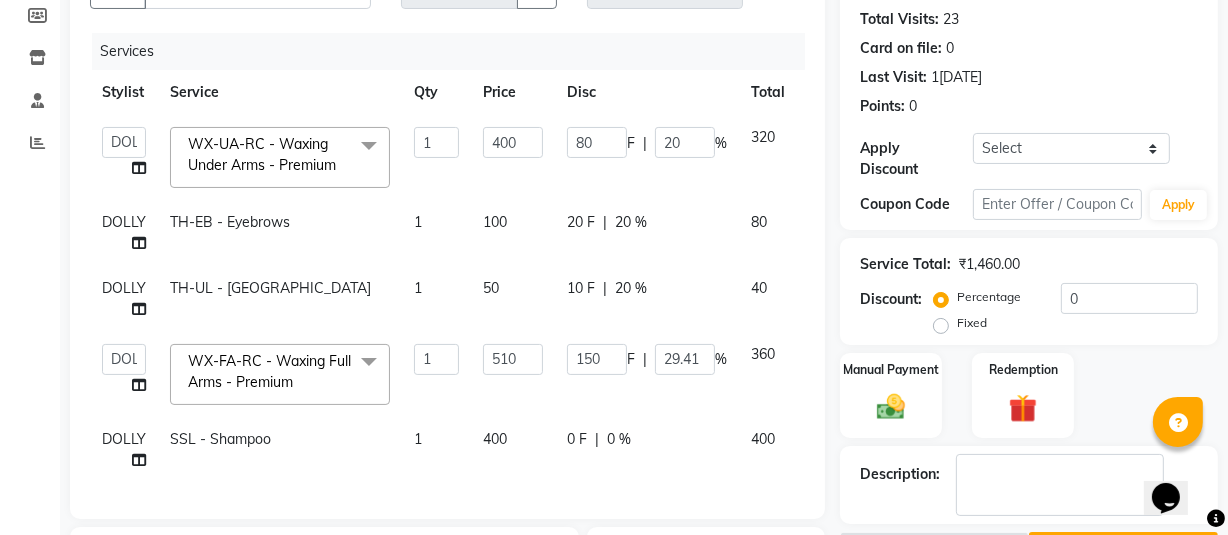 scroll, scrollTop: 157, scrollLeft: 0, axis: vertical 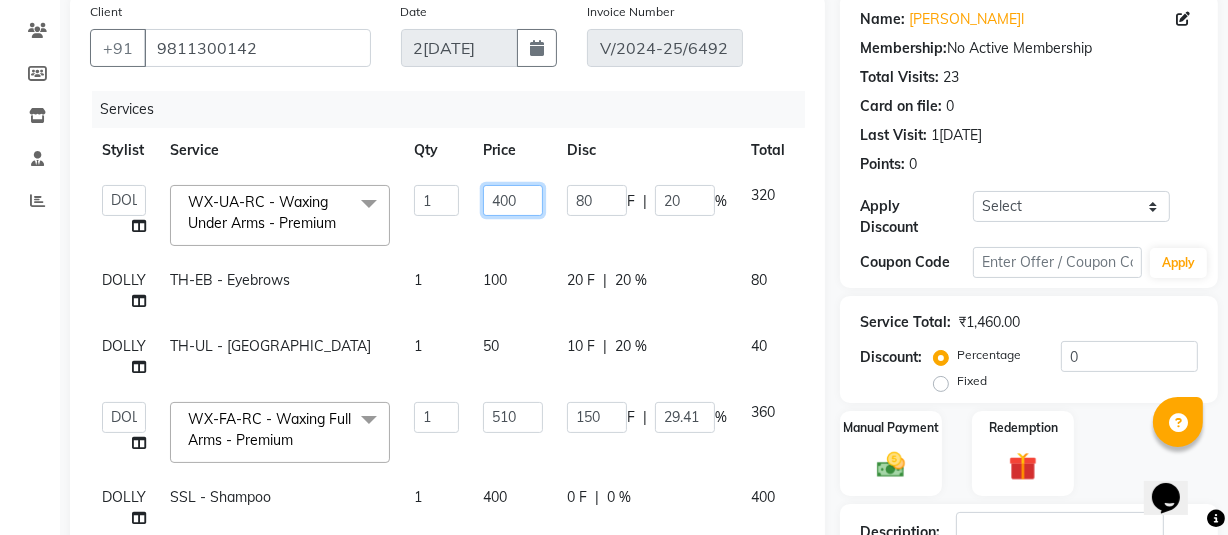 click on "400" 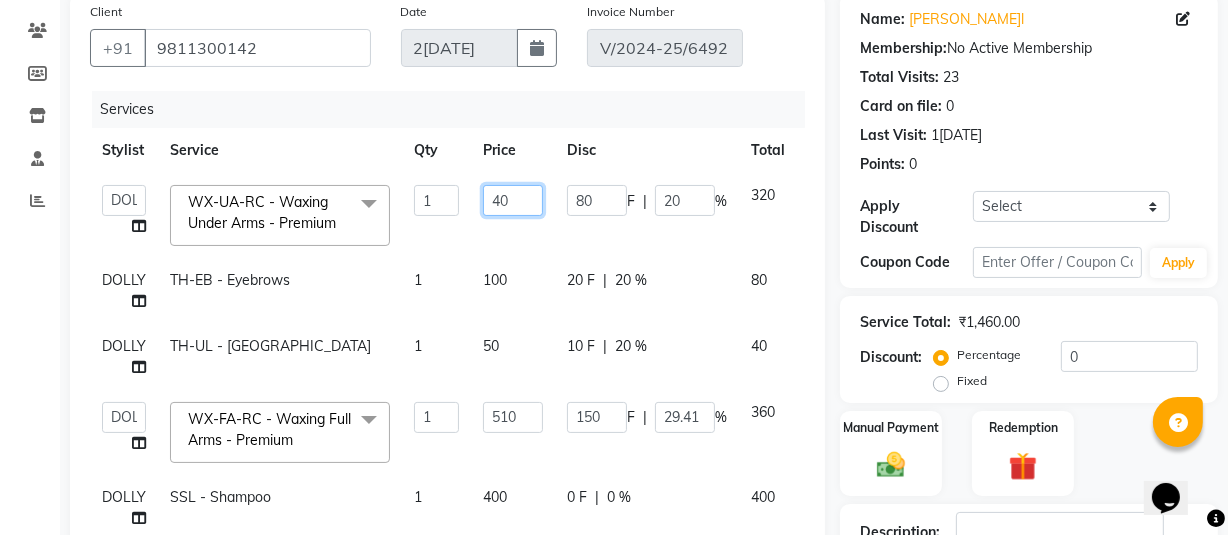 type on "4" 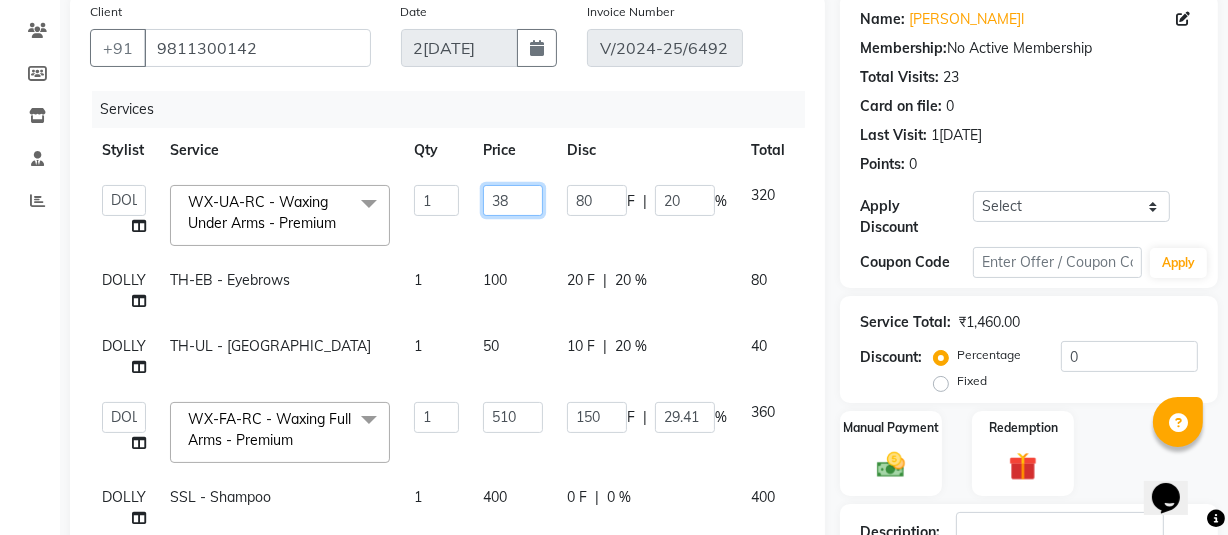 type on "380" 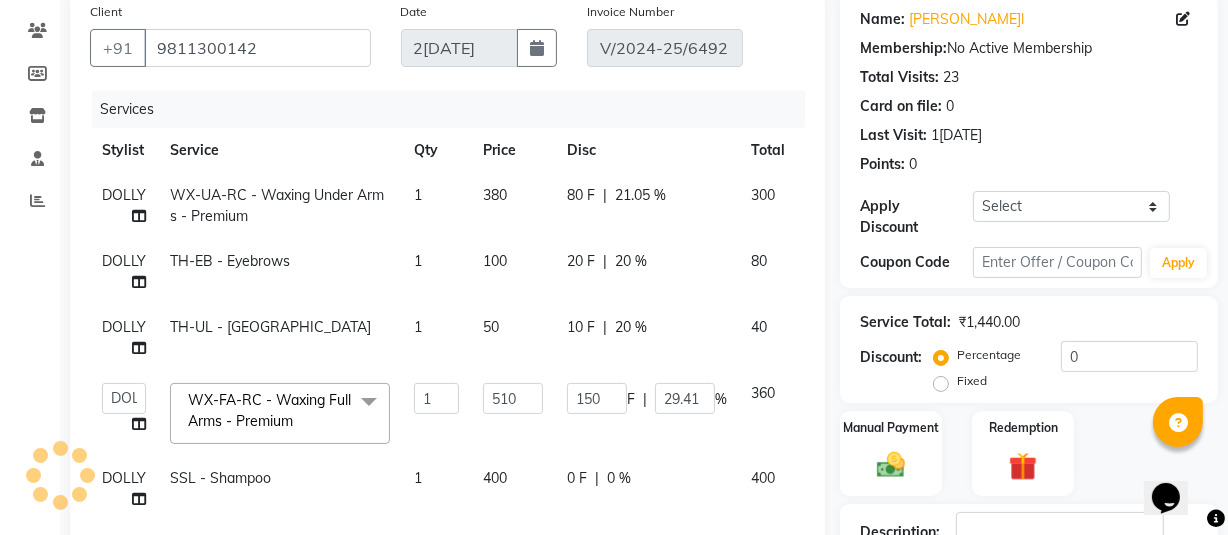 click on "DOLLY WX-UA-RC - Waxing Under Arms - Premium 1 380 80 F | 21.05 % 300 DOLLY TH-EB - Eyebrows 1 100 20 F | 20 % 80 DOLLY TH-UL - Upper lips 1 50 10 F | 20 % 40  ABHIJIT   Amandeep   Amanpreet   ANKIT   Anu   DANISH   DOLLY   Esther   Gaurav   HEADMASTERS   Irshad   Januka   JEET   JYOTI   KAMAL   Laxmi   Mansi   MICHEAL   MOHIT KUMAR   NAUSHAD   Nayan   Not Specified   PINTU   Pooja    Prashad Assistant   Prashant   sahil   Sahil Dagar   SAHIL NAGPAL   Sanjay   SHANU   Sonu   TUSHAR   vivek   Yogesh   ZEESHAN  WX-FA-RC - Waxing Full Arms - Premium  x SSL - Shampoo SCL - Shampoo and conditioner (with natural dry) HML - Head massage(with natural dry) HCLD - Hair Cut by Creative Director HCL - Hair Cut by Senior Hair Stylist Trim - Trimming (one Length) Spt - Split ends/short/candle cut BD - Blow dry OS - Open styling GL-igora - Igora Global GL-essensity - Essensity Global Hlts-L - Highlights Bal - Balayage Chunks  - Chunks CR  - Color removal CRF - Color refresh Stk - Per streak Reb - Rebonding Krt-L - Keratin" 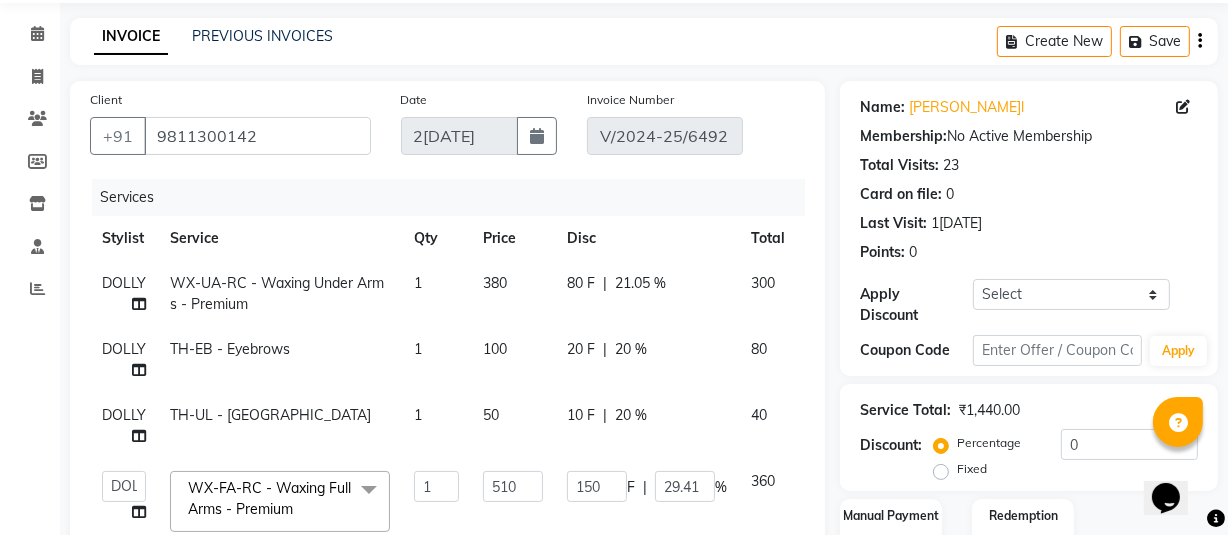 scroll, scrollTop: 66, scrollLeft: 0, axis: vertical 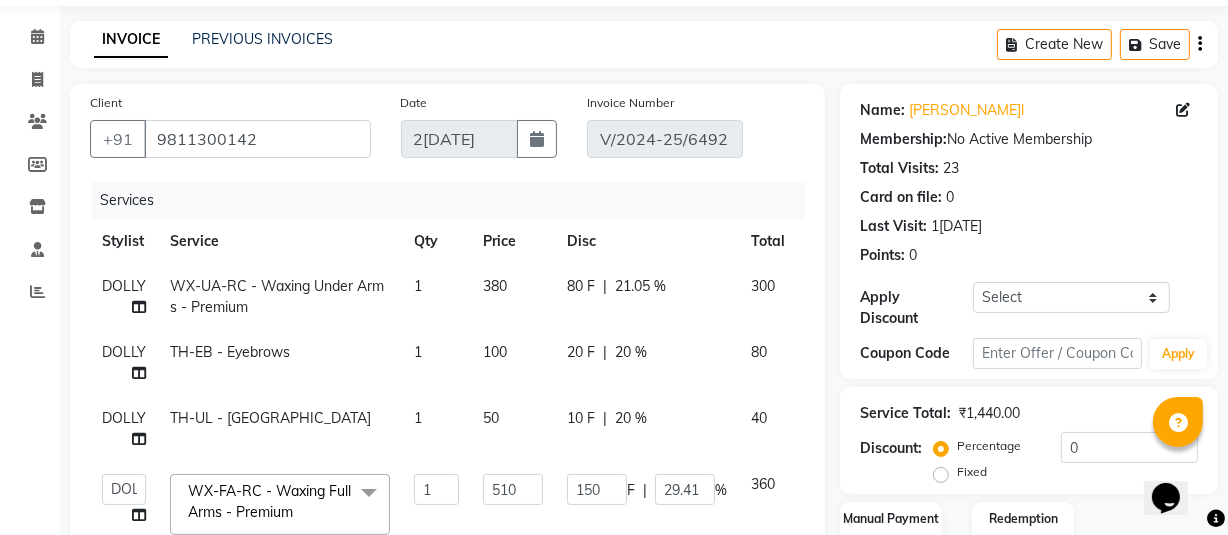 click on "80 F | 21.05 %" 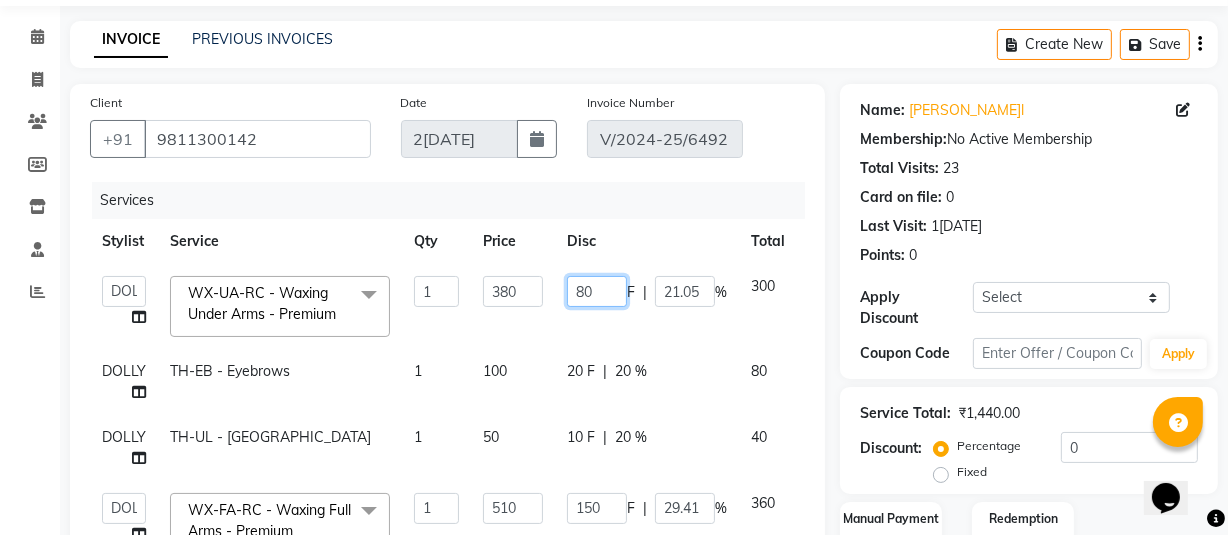 click on "80" 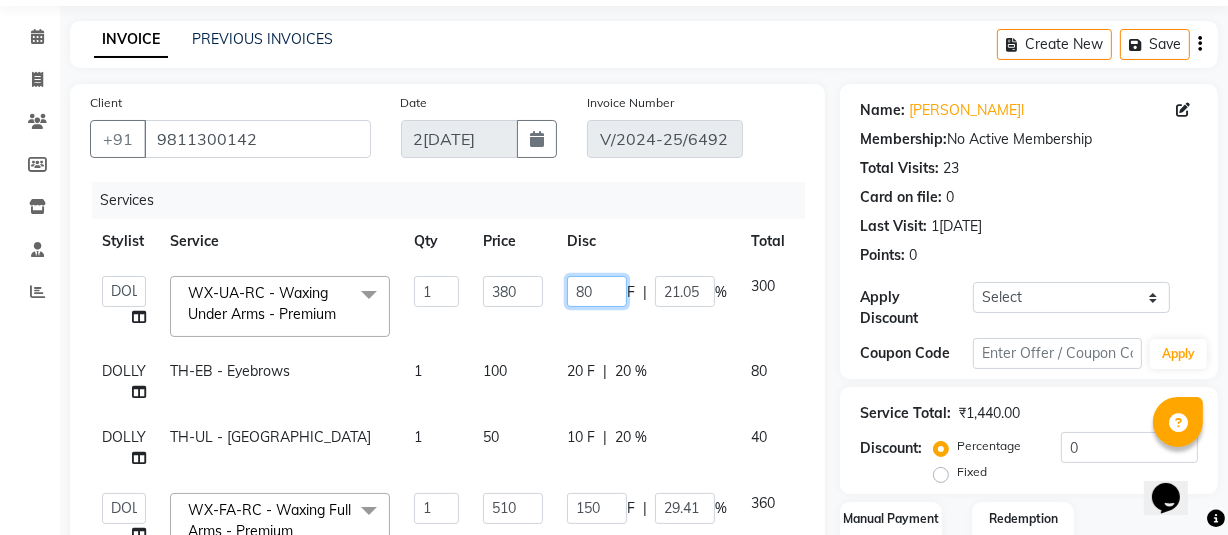 type 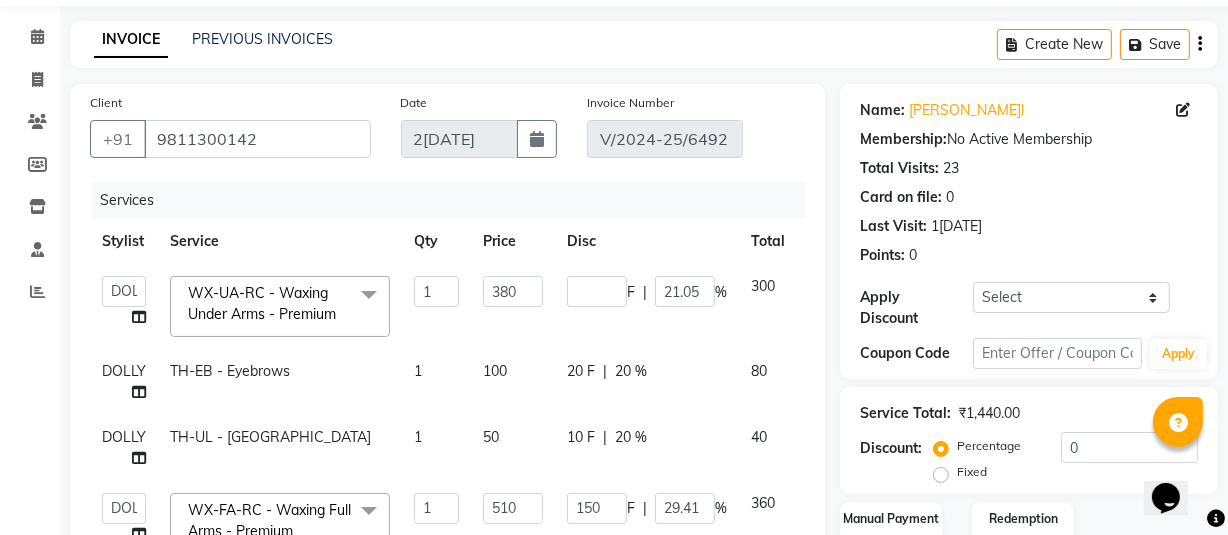 click on "20 F" 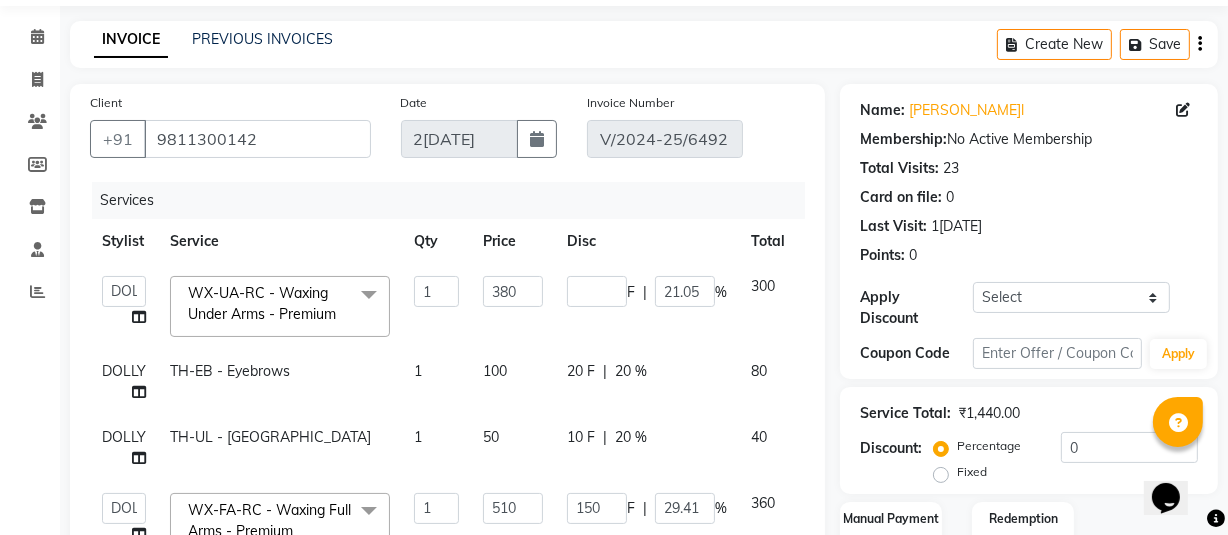 select on "60946" 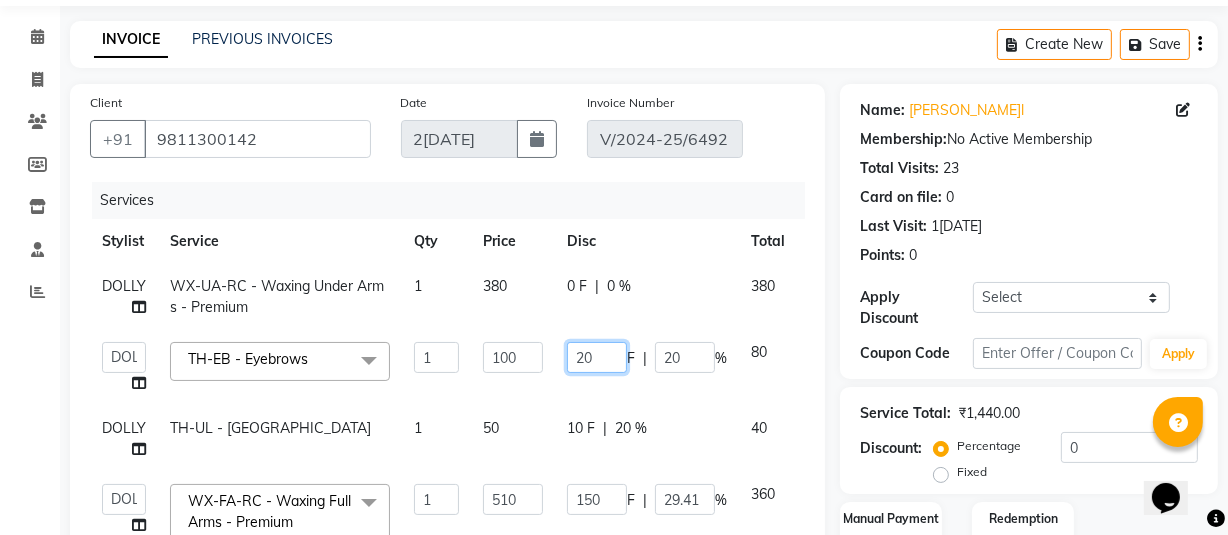click on "20" 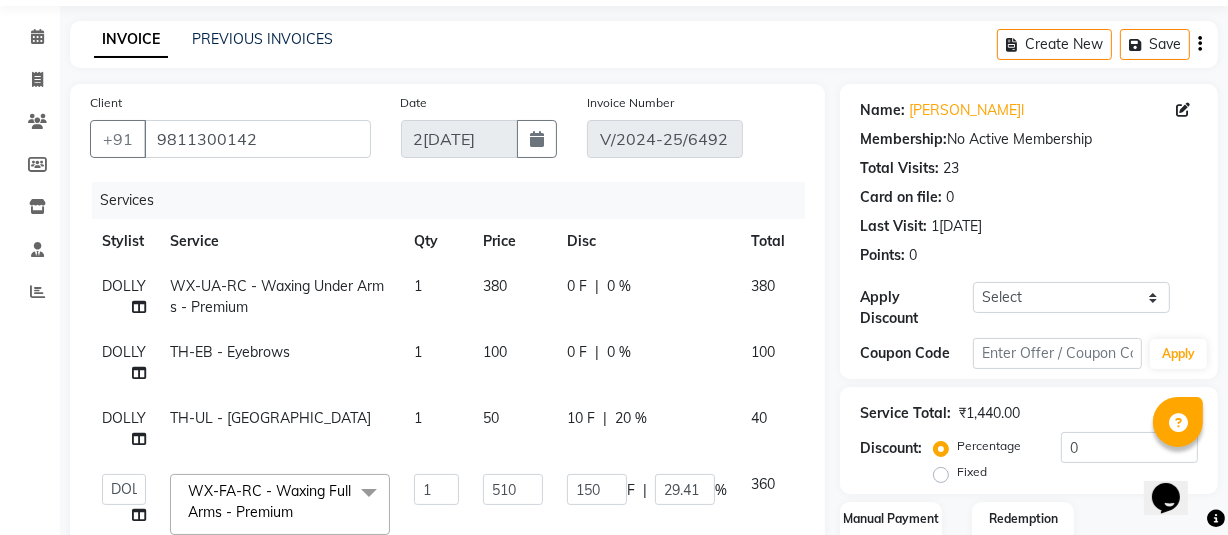 click on "10 F | 20 %" 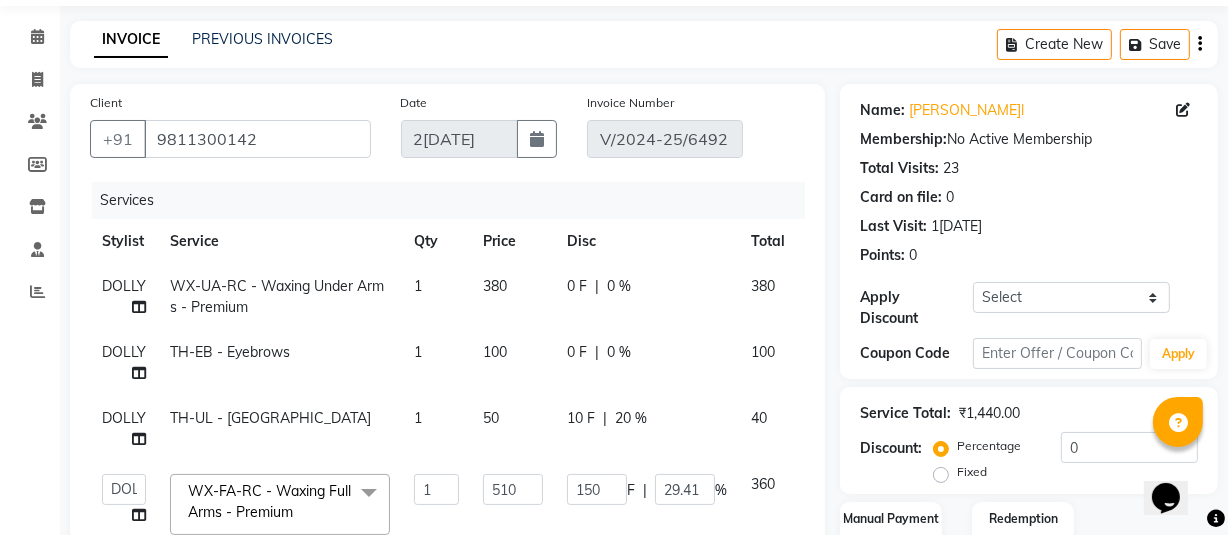 select on "60946" 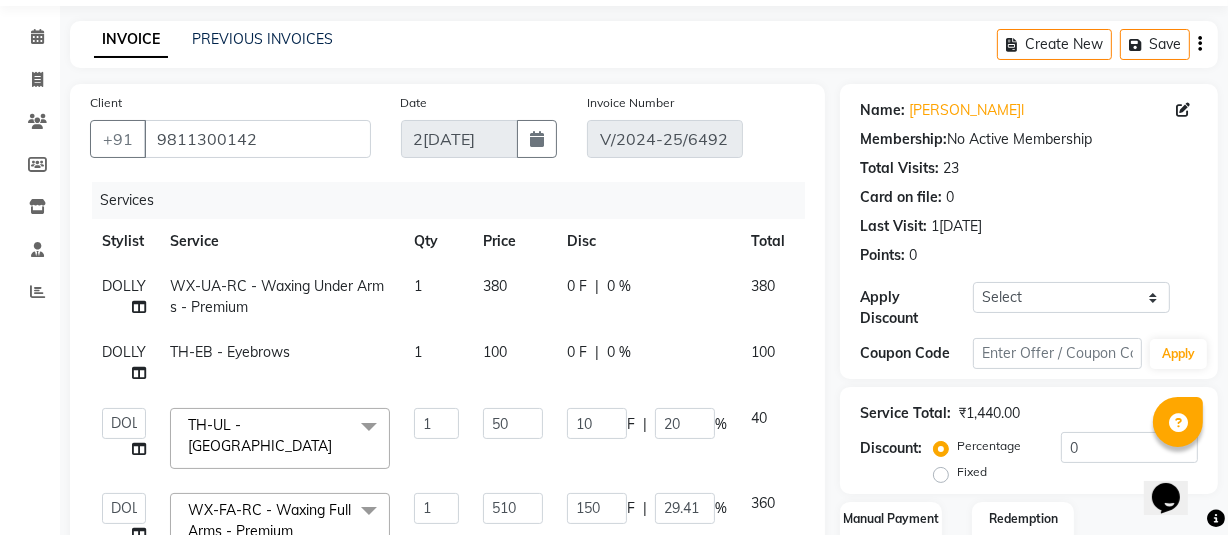 click on "10" 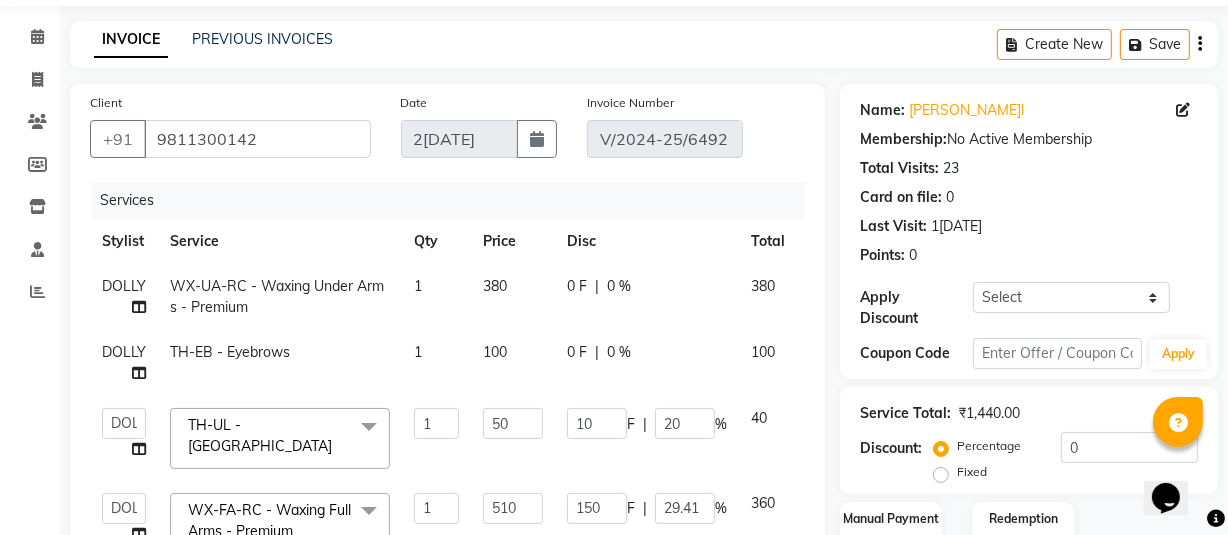 type 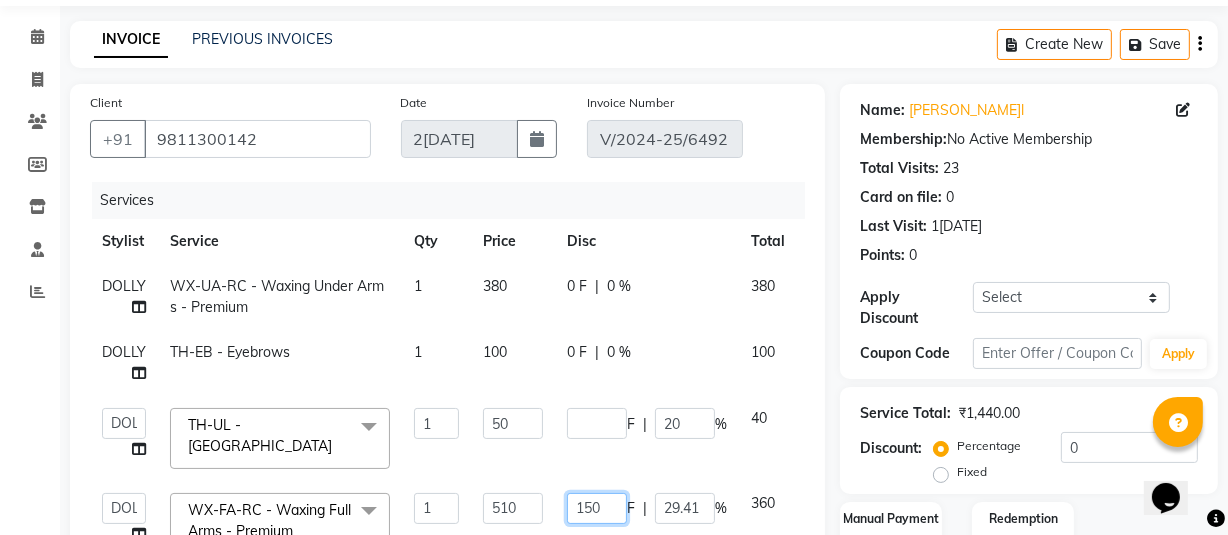 click on "150" 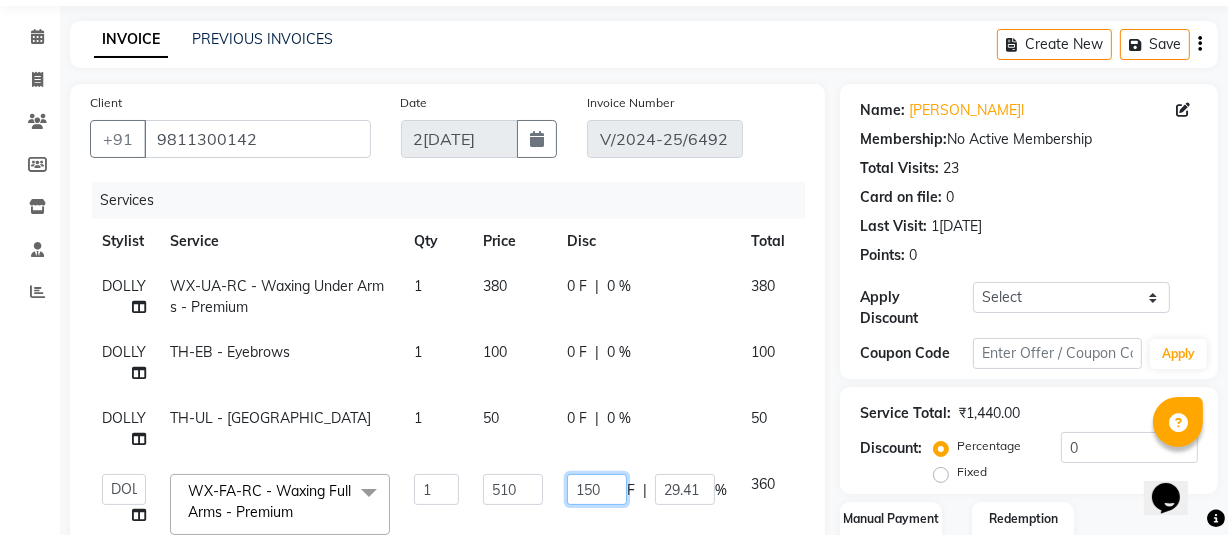 click on "150" 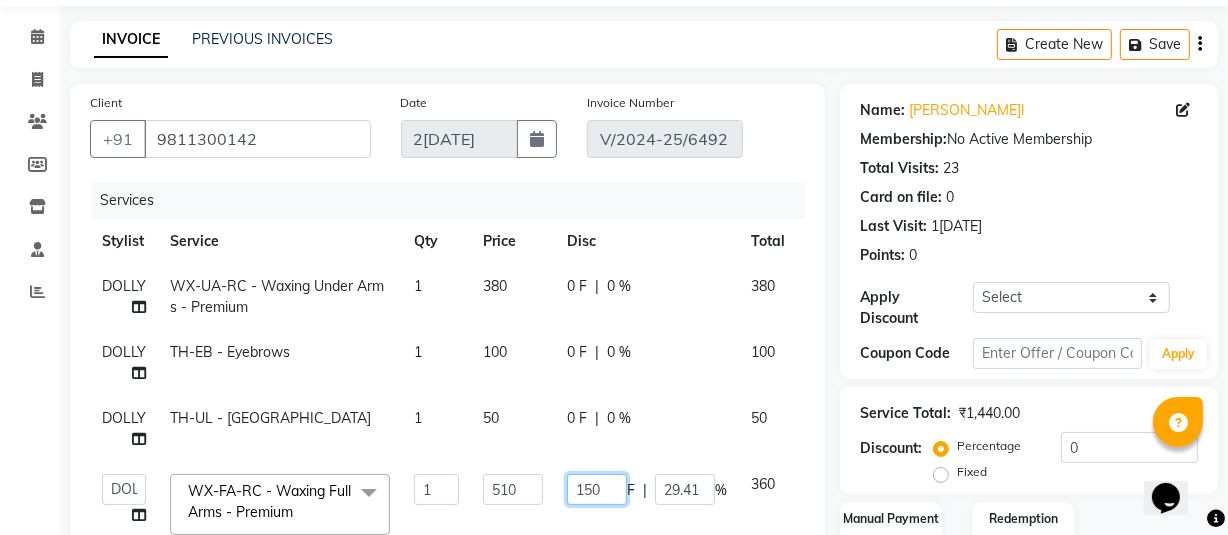 type 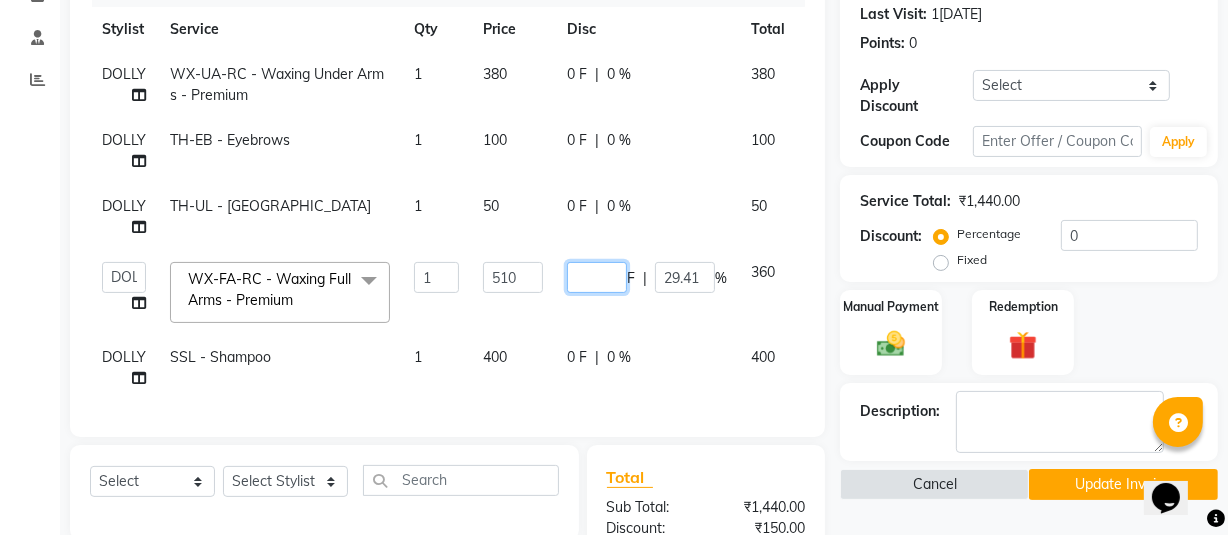 scroll, scrollTop: 339, scrollLeft: 0, axis: vertical 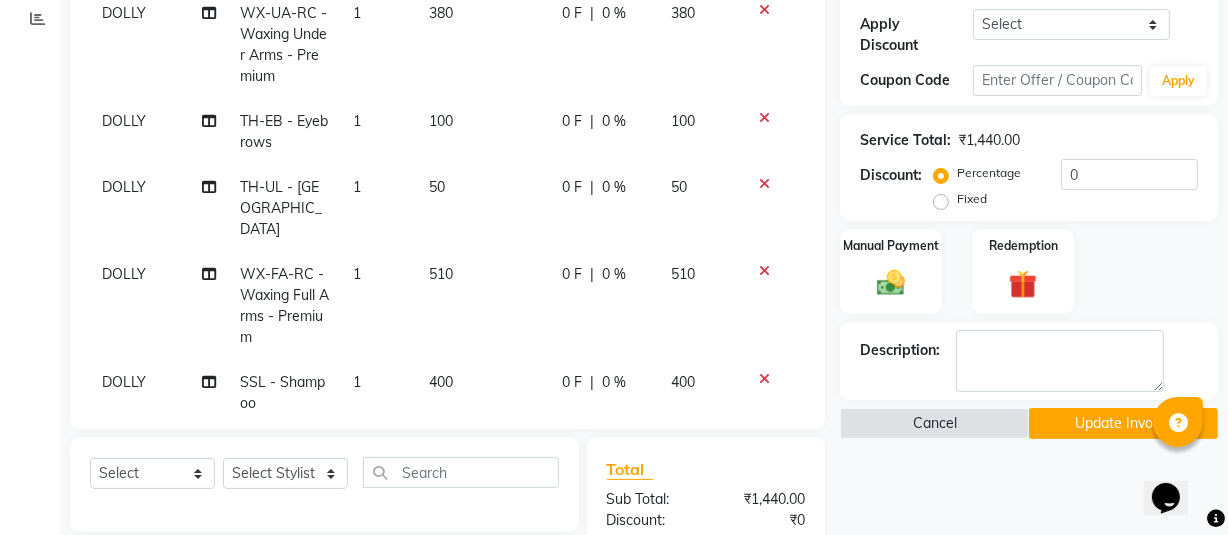 click on "DOLLY WX-UA-RC - Waxing Under Arms - Premium 1 380 0 F | 0 % 380 DOLLY TH-EB - Eyebrows 1 100 0 F | 0 % 100 DOLLY TH-UL - Upper lips 1 50 0 F | 0 % 50 DOLLY WX-FA-RC - Waxing Full Arms - Premium 1 510 0 F | 0 % 510 DOLLY SSL - Shampoo 1 400 0 F | 0 % 400" 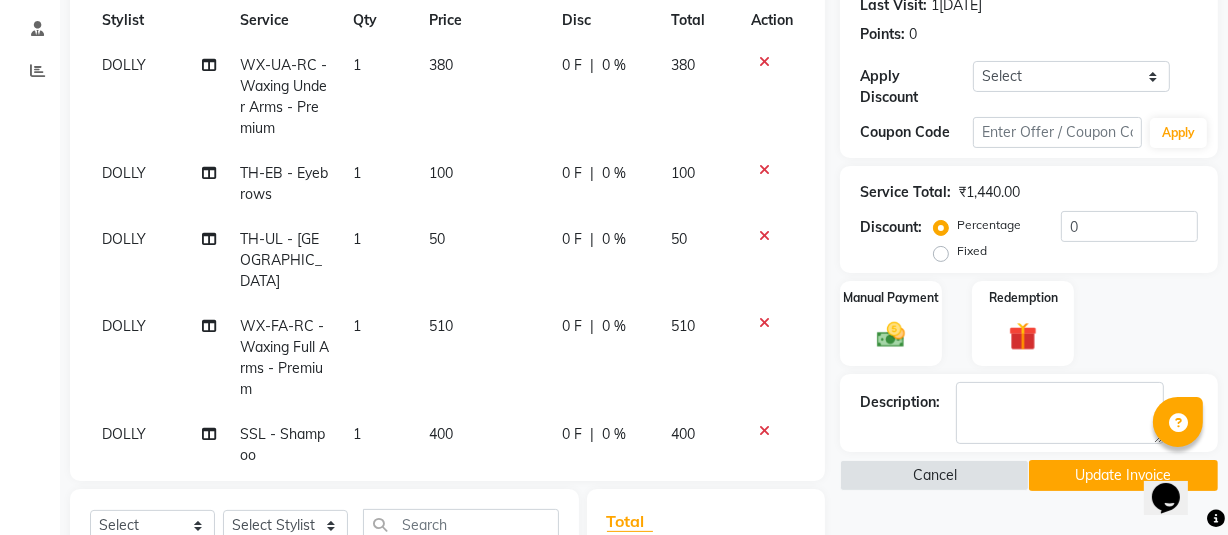 scroll, scrollTop: 243, scrollLeft: 0, axis: vertical 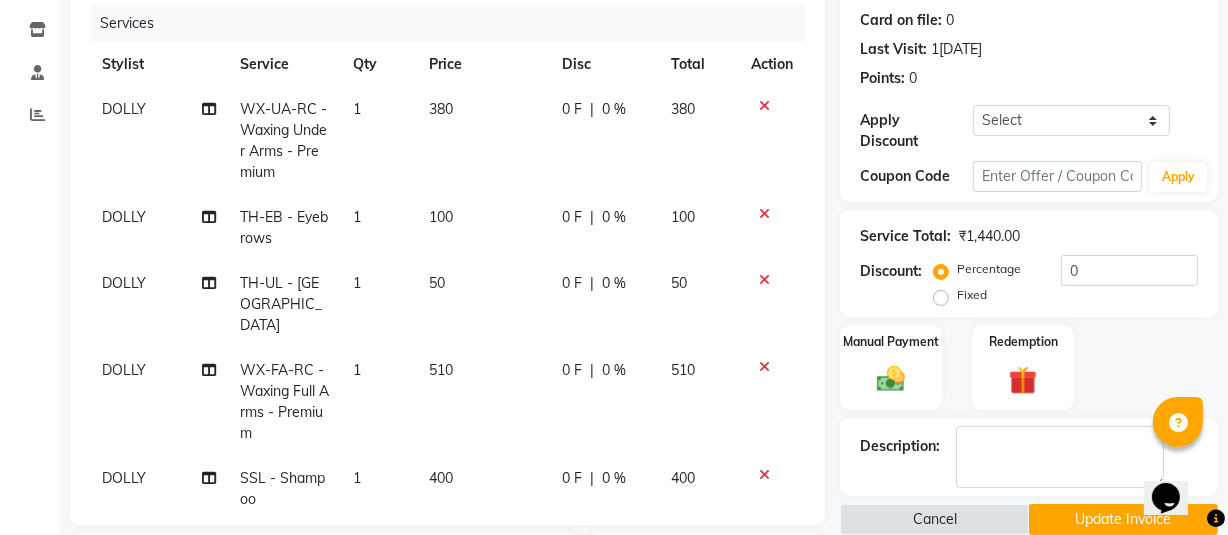 click on "0 F" 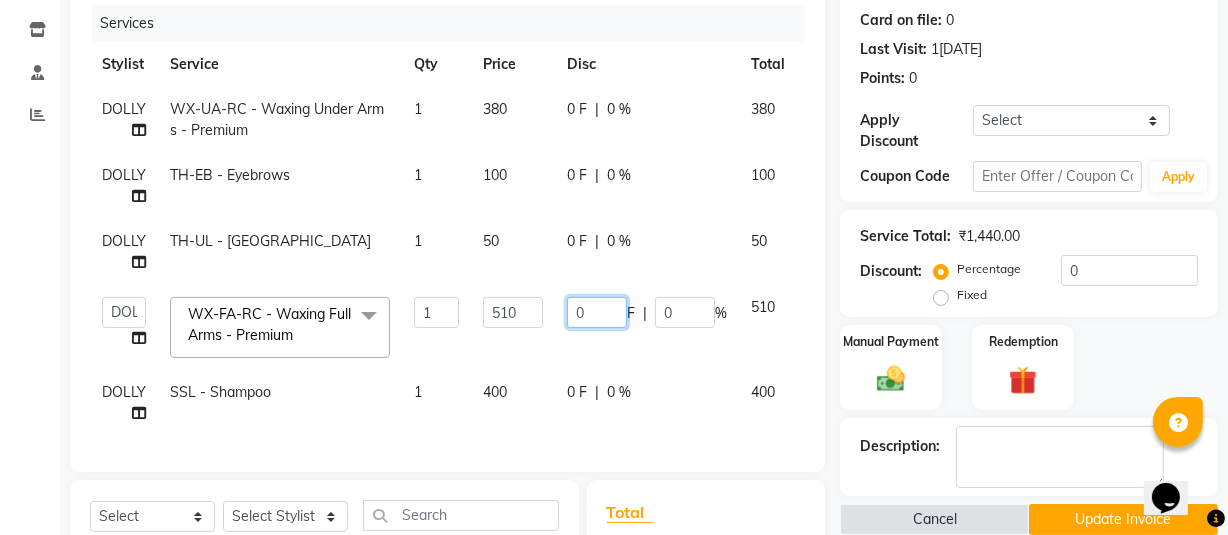 click on "0" 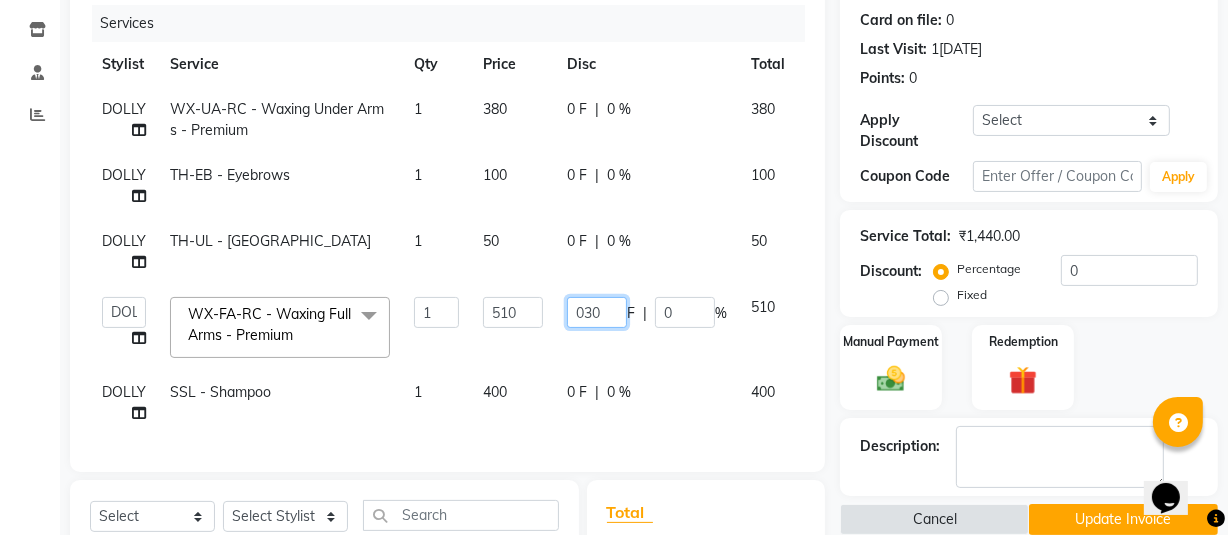 type on "0300" 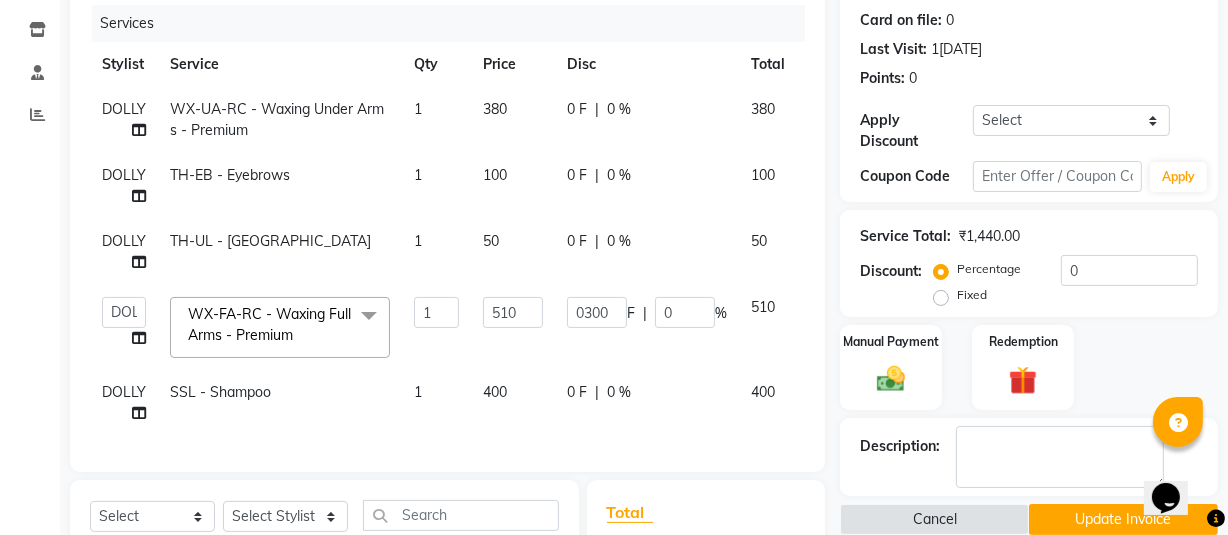 click on "0300 F | 0 %" 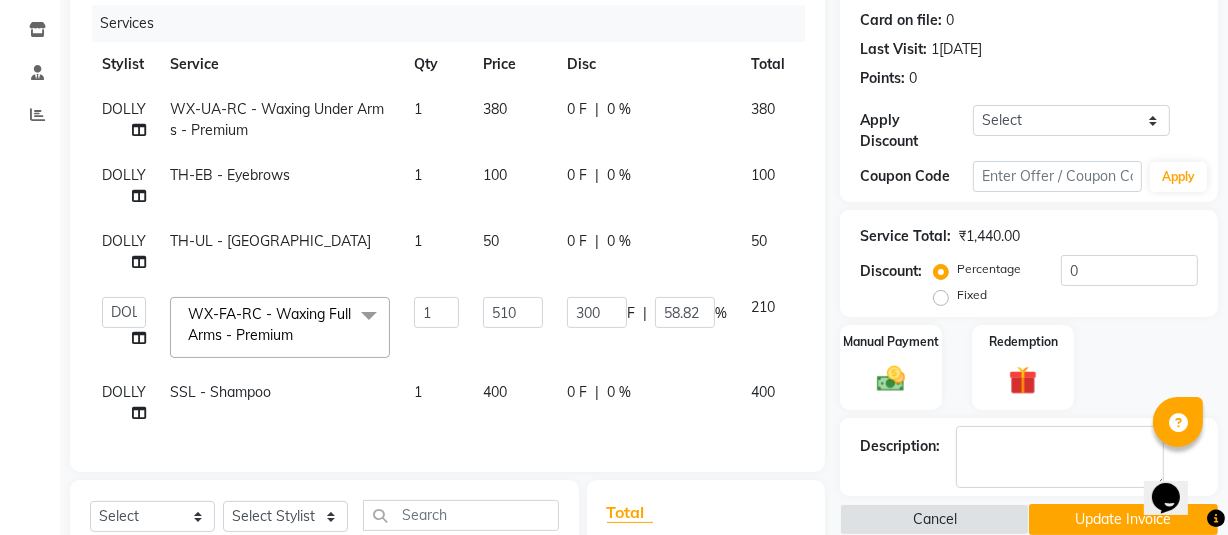 click on "0 F" 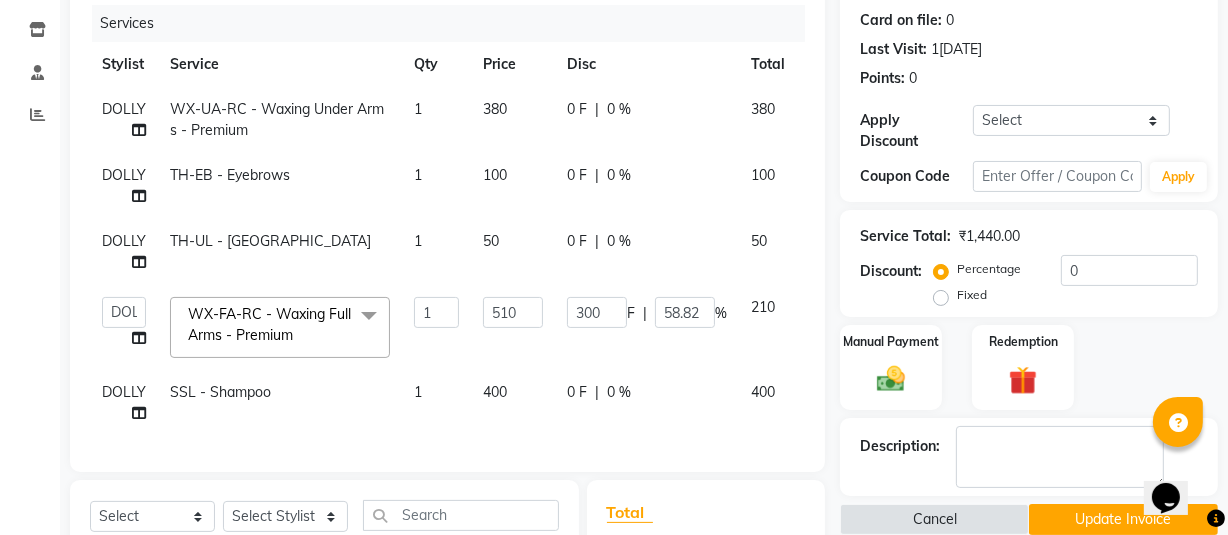 select on "60946" 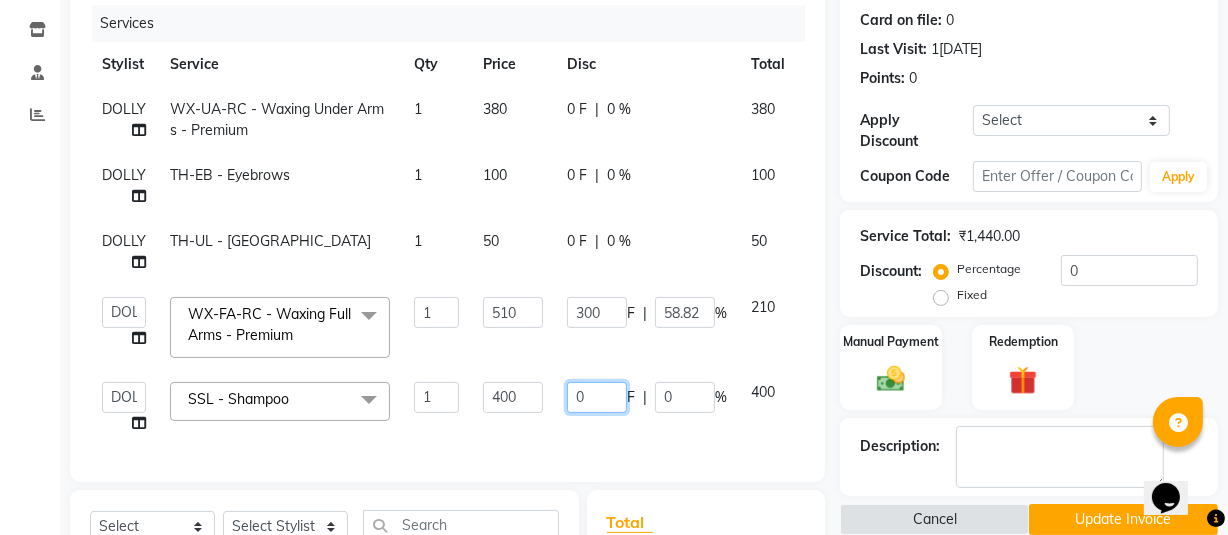 click on "0" 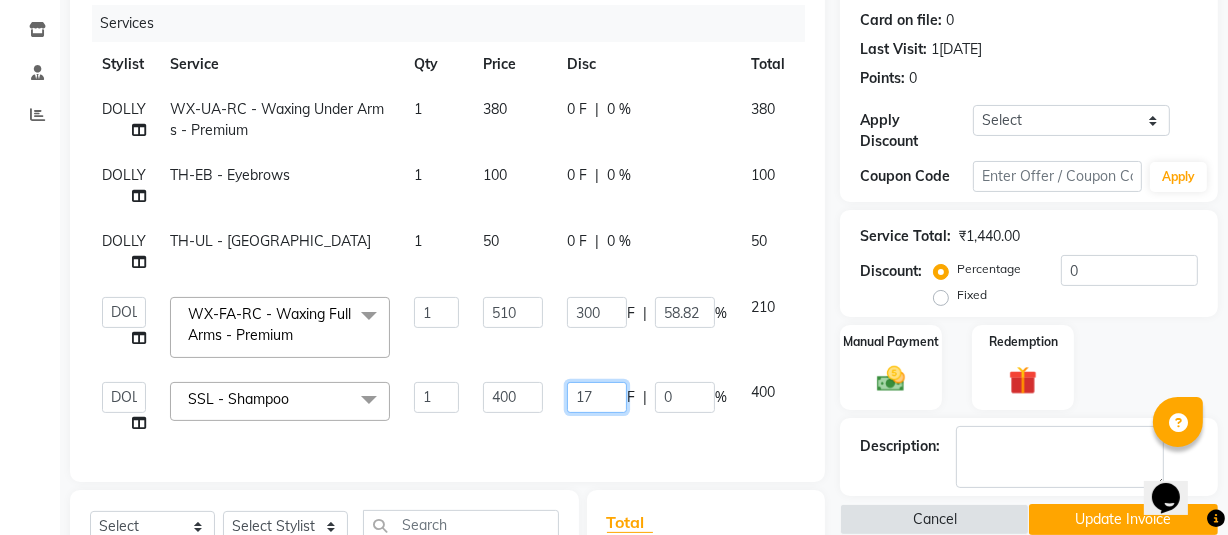type on "175" 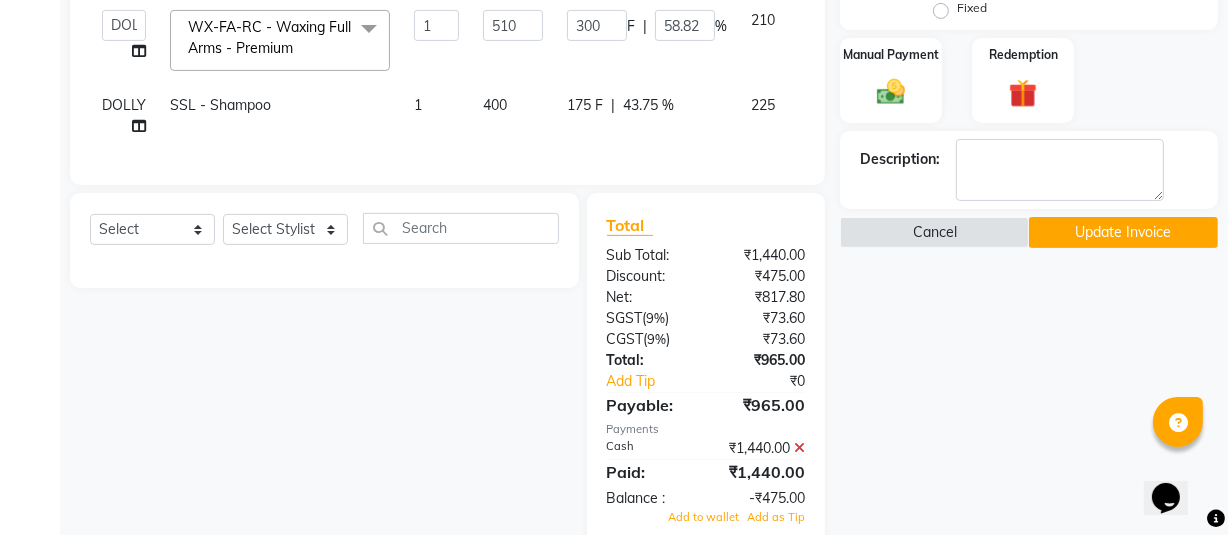 scroll, scrollTop: 584, scrollLeft: 0, axis: vertical 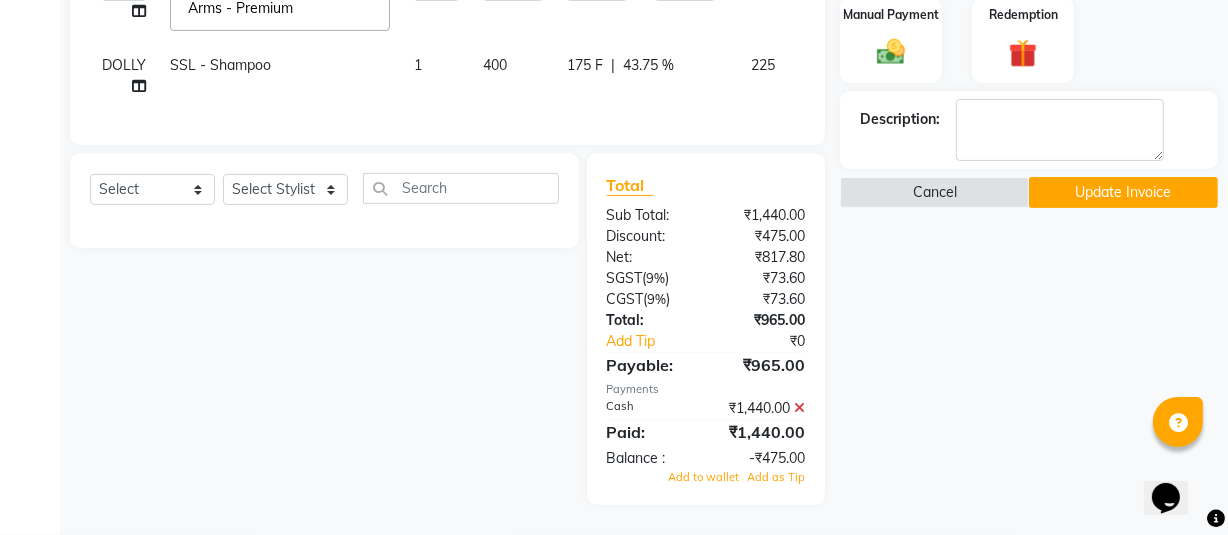 click 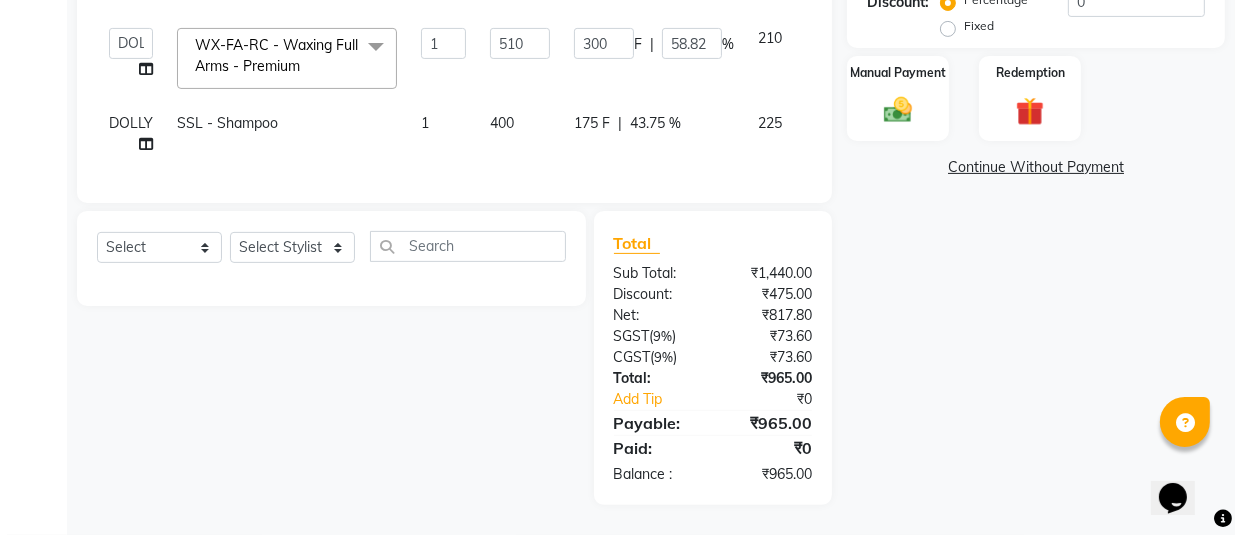 scroll, scrollTop: 525, scrollLeft: 0, axis: vertical 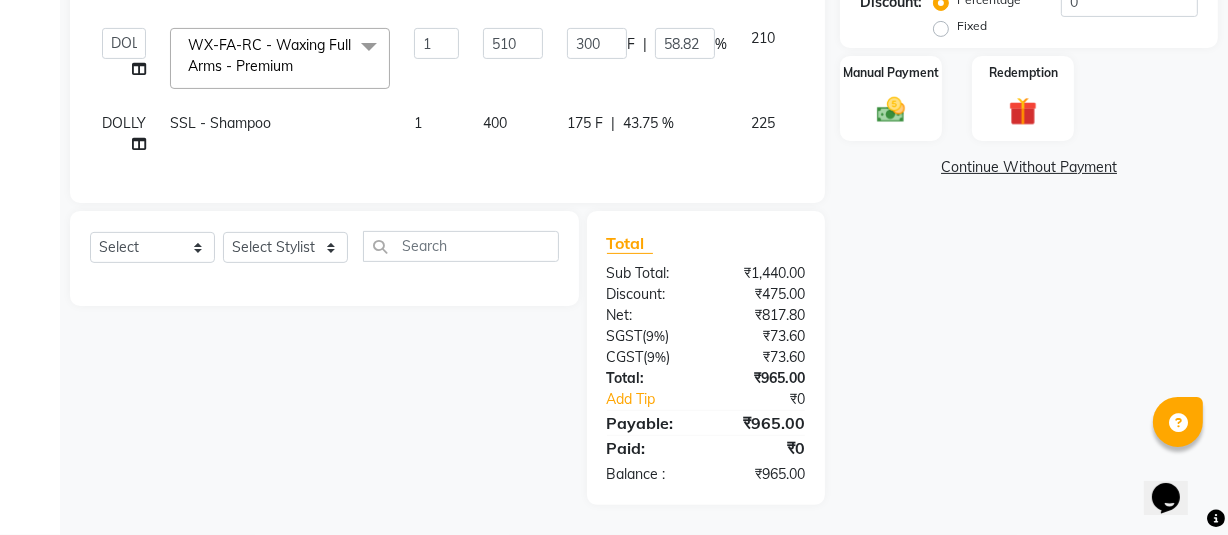 click on "Continue Without Payment" 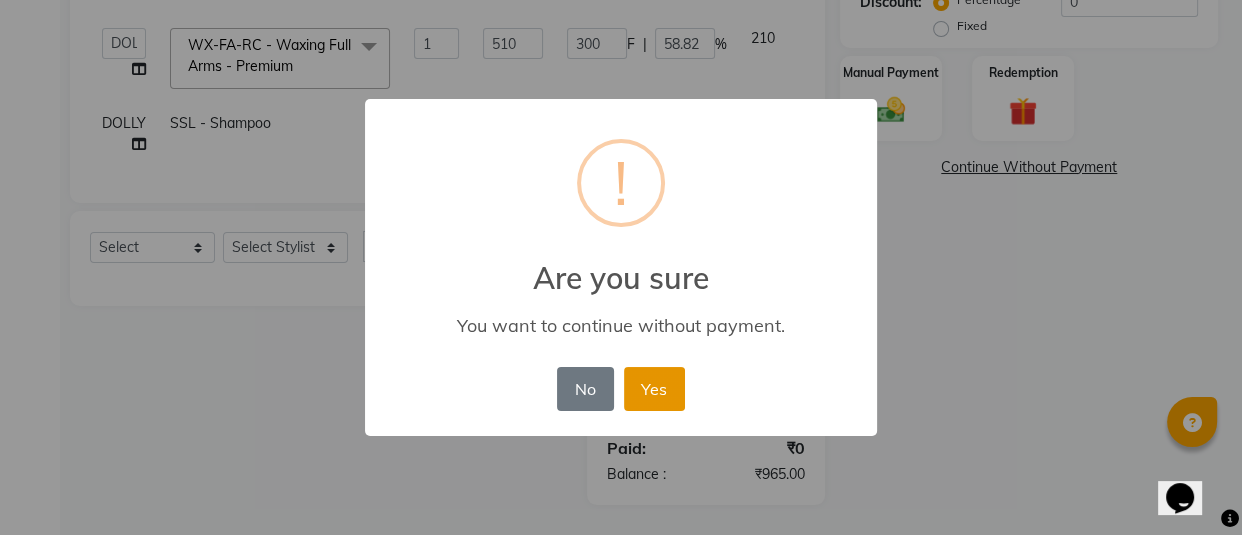 click on "Yes" at bounding box center [654, 389] 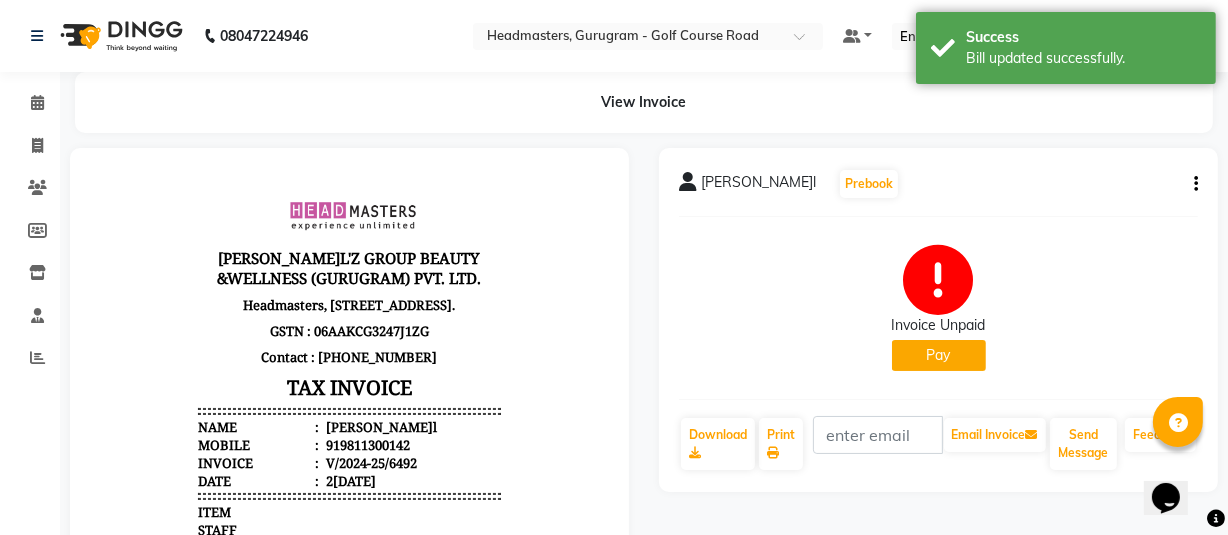 scroll, scrollTop: 0, scrollLeft: 0, axis: both 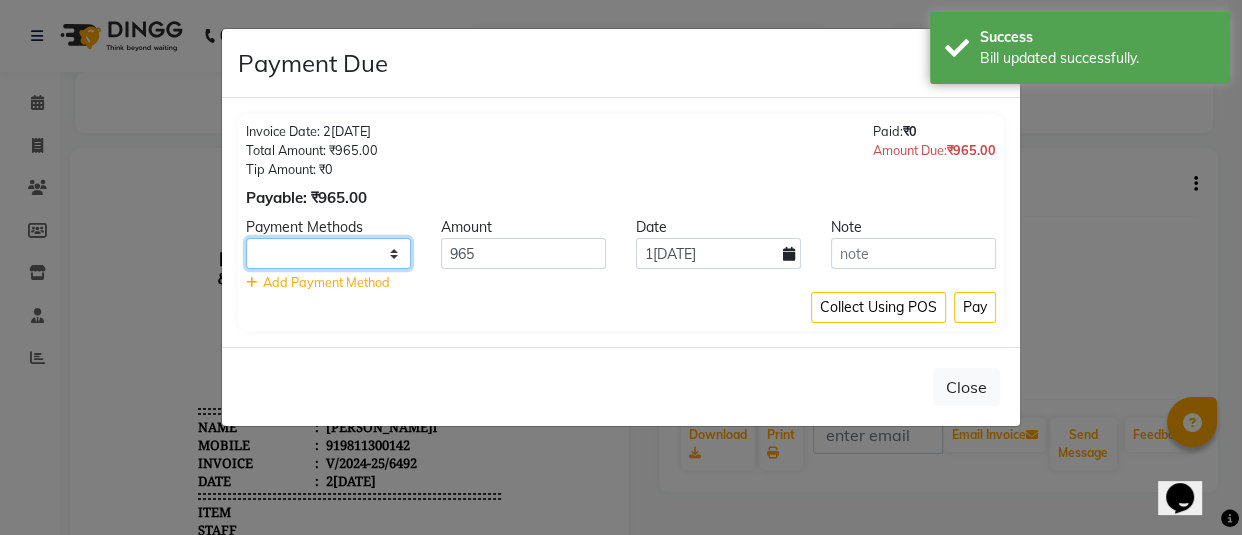 drag, startPoint x: 369, startPoint y: 256, endPoint x: 360, endPoint y: 266, distance: 13.453624 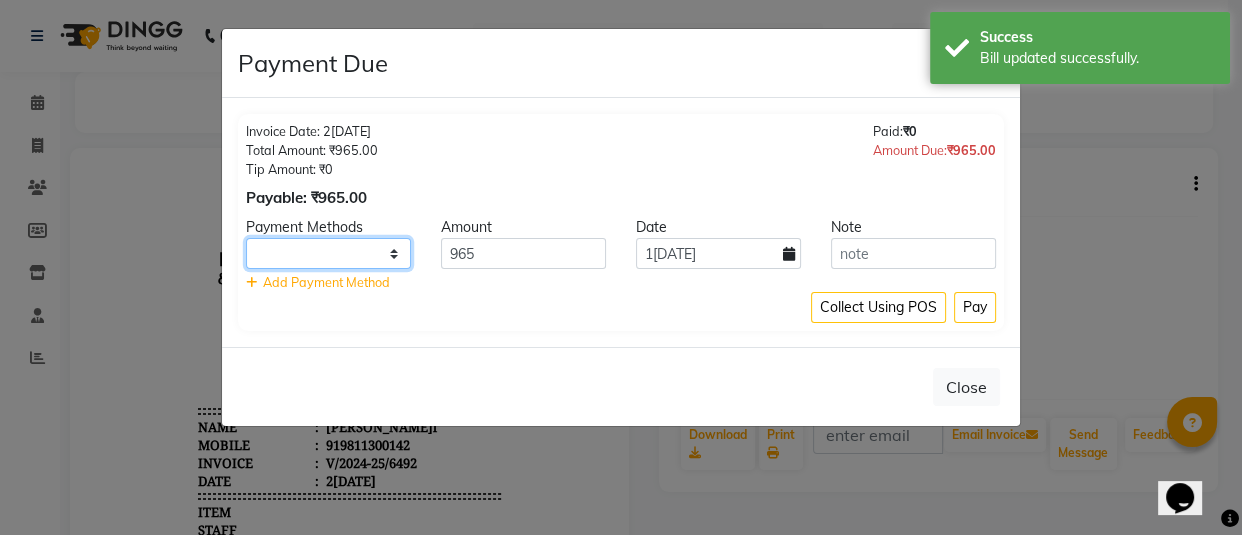 click on "UPI CARD Complimentary Cash" 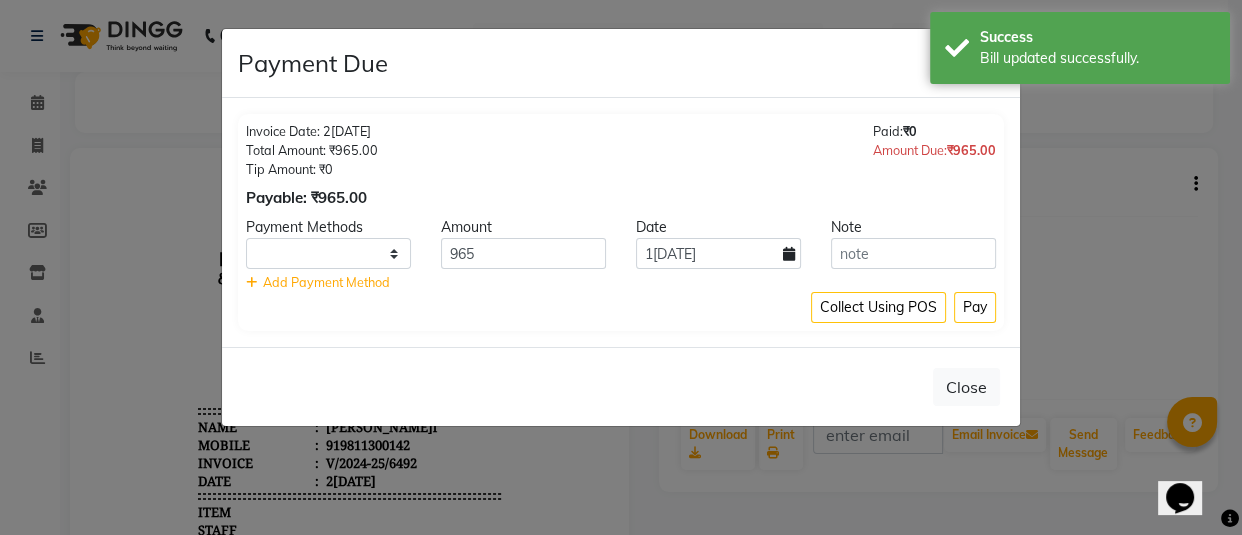 drag, startPoint x: 311, startPoint y: 369, endPoint x: 328, endPoint y: 369, distance: 17 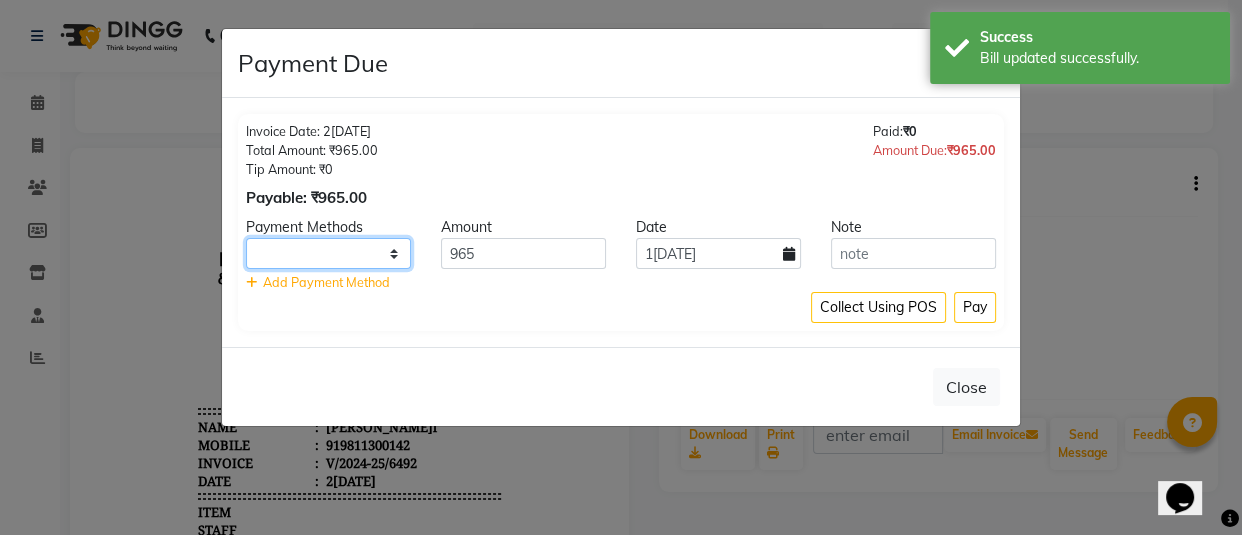 drag, startPoint x: 320, startPoint y: 238, endPoint x: 314, endPoint y: 267, distance: 29.614185 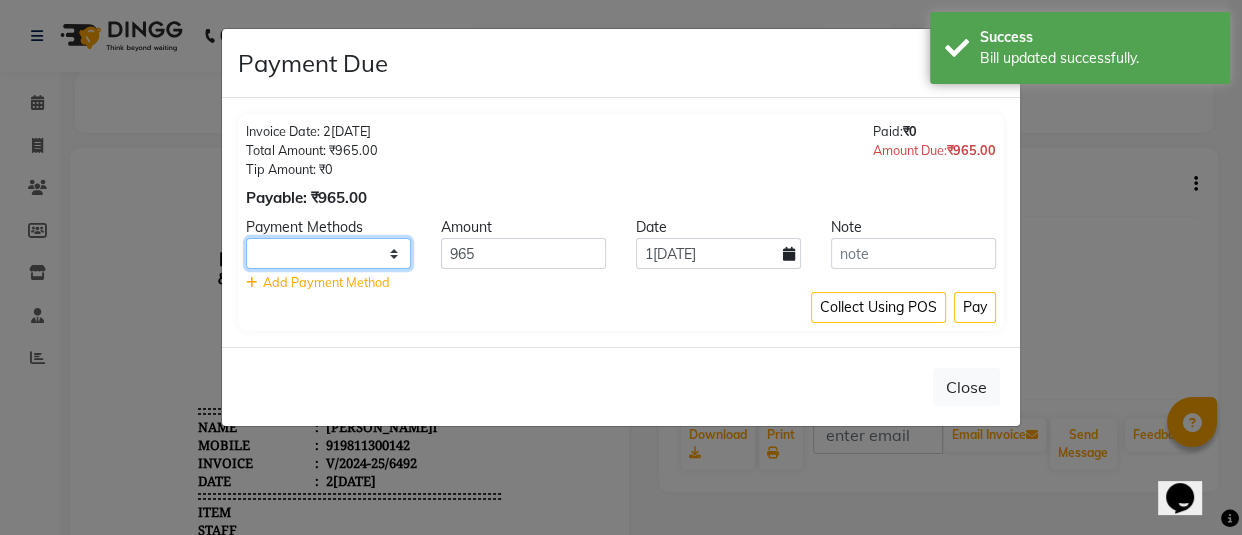 click on "UPI CARD Complimentary Cash" 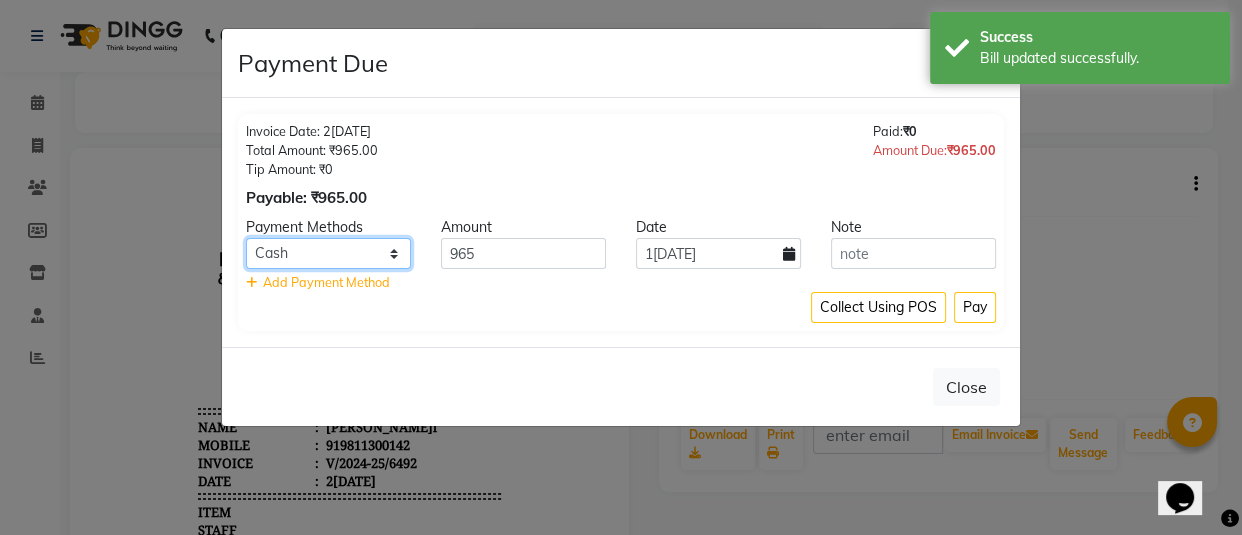 click on "UPI CARD Complimentary Cash" 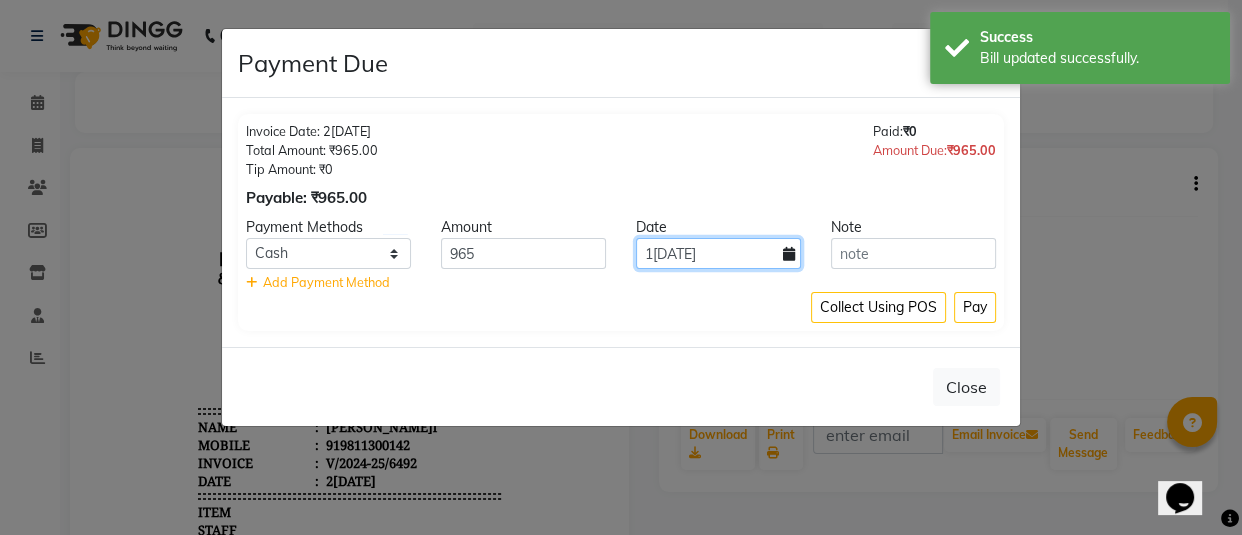 click on "[DATE]" 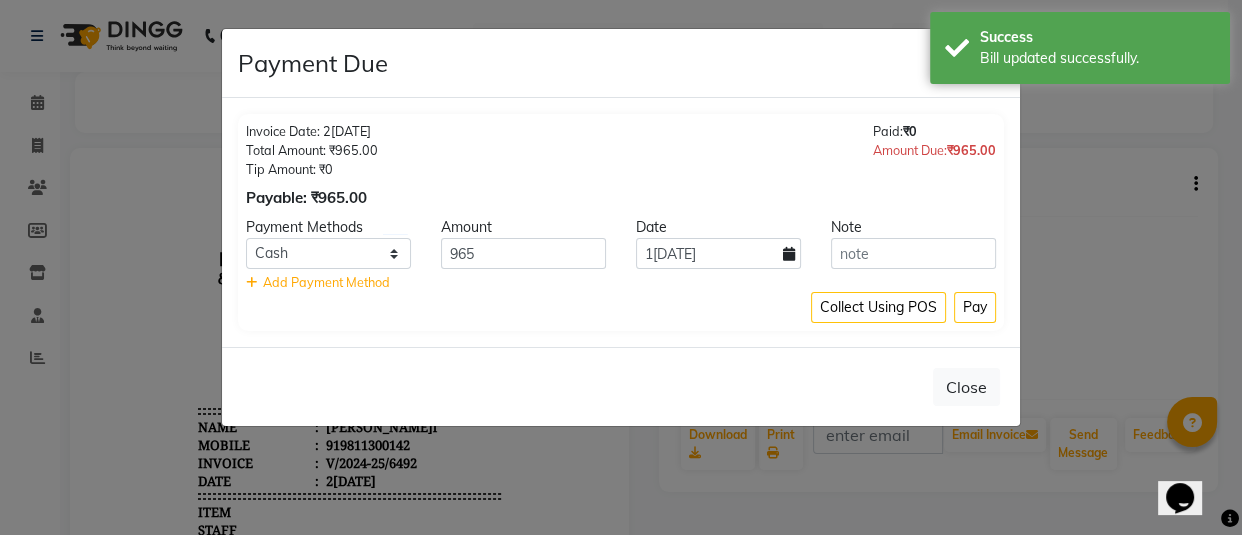 select on "7" 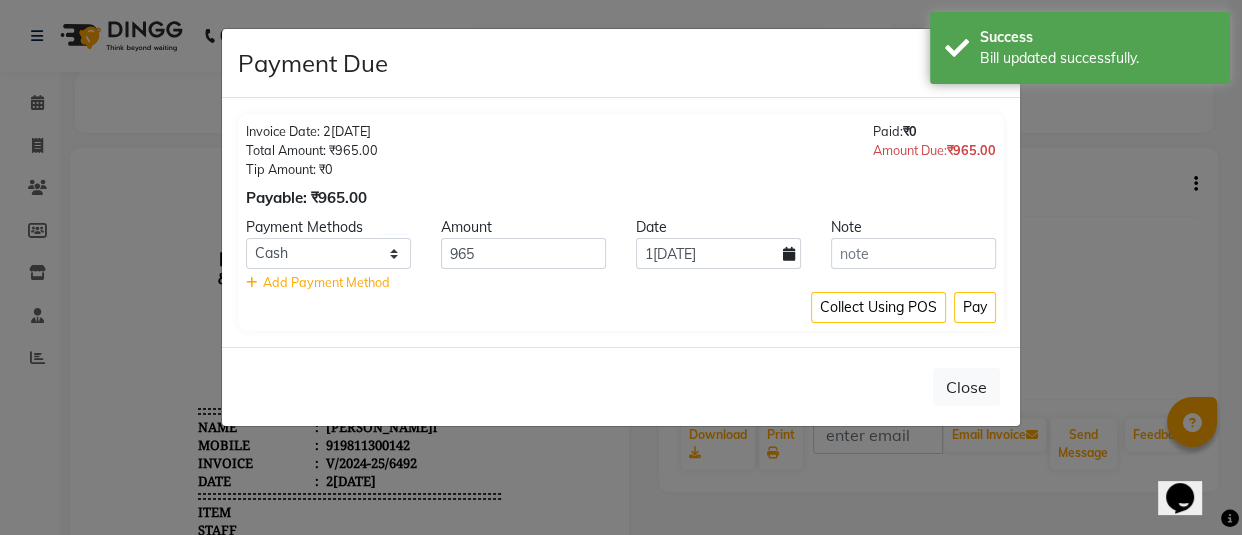 select on "2025" 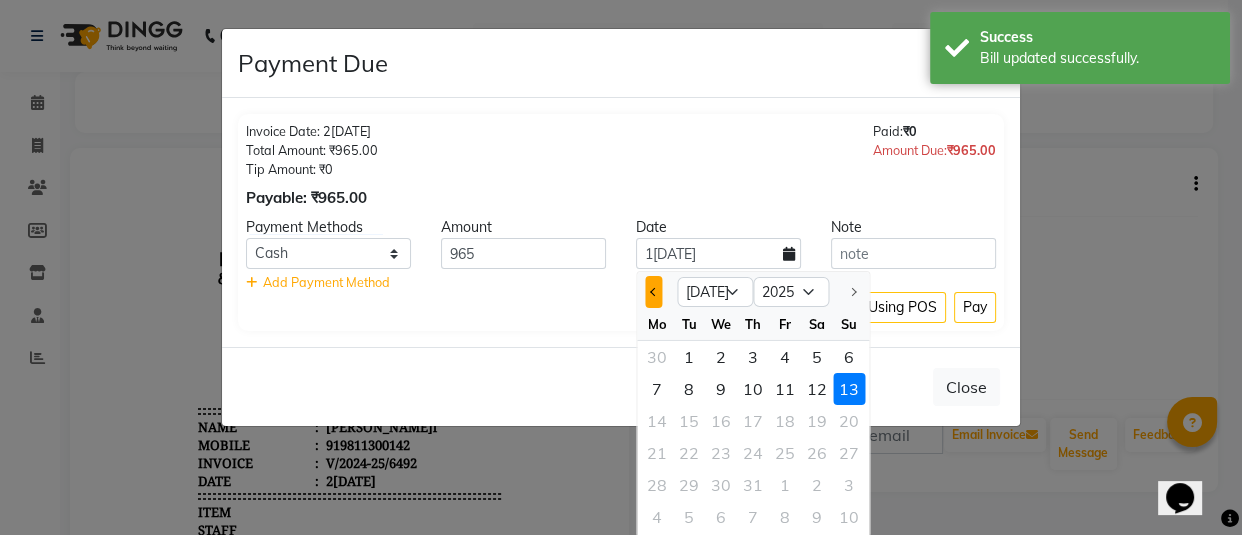 click 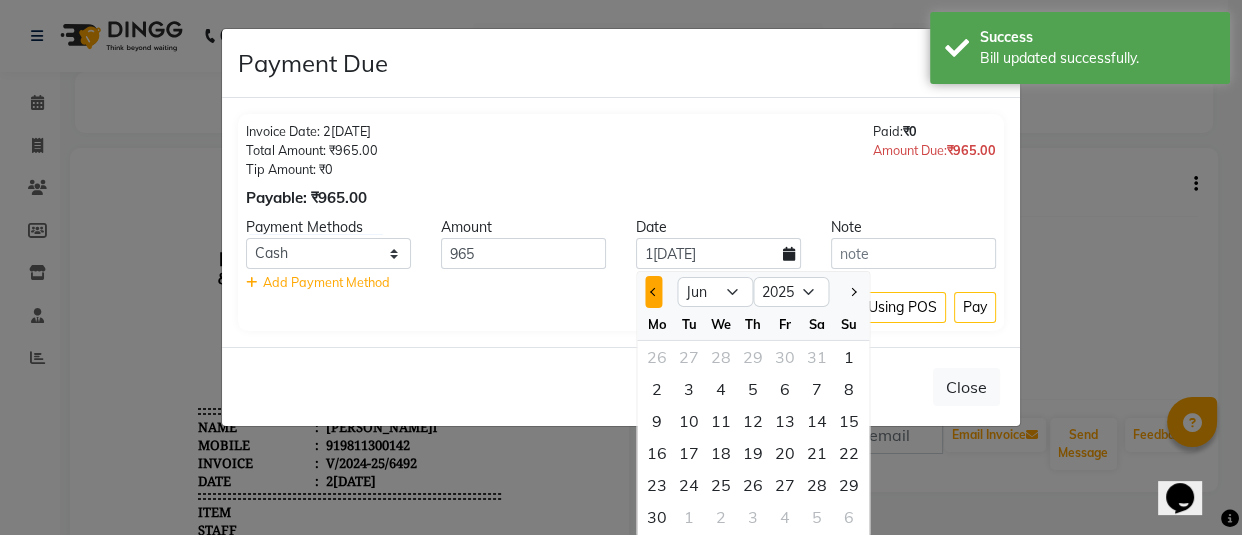 click 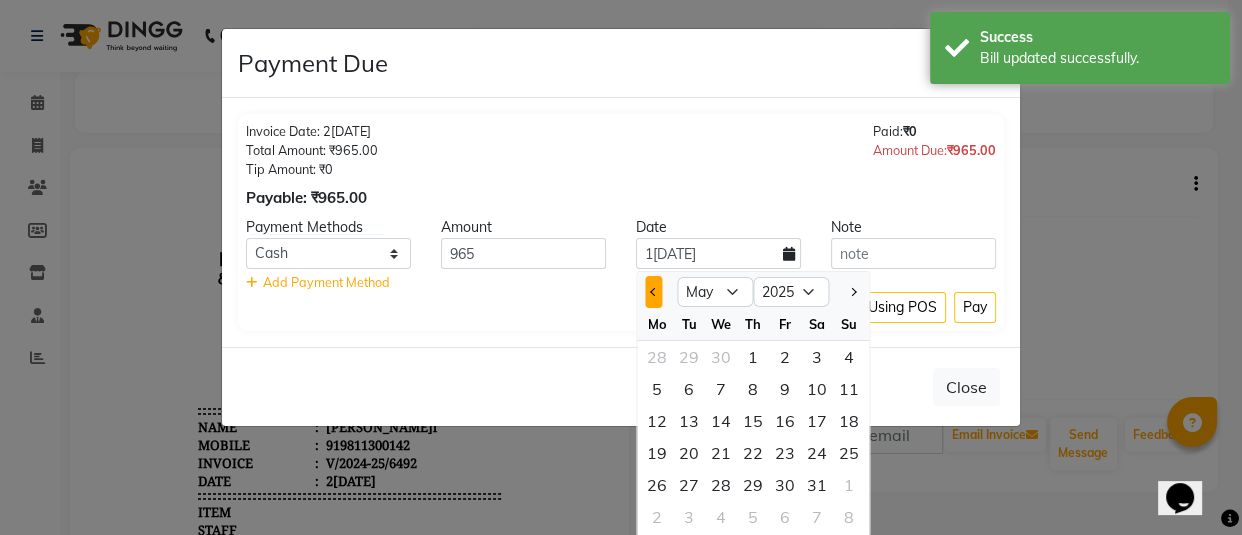 click 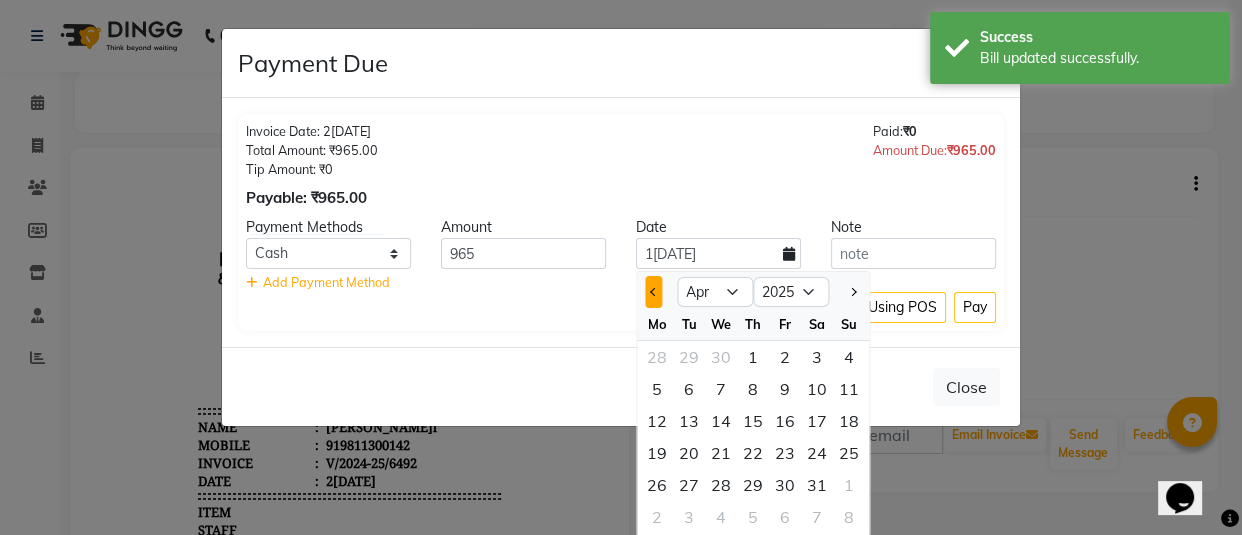 click 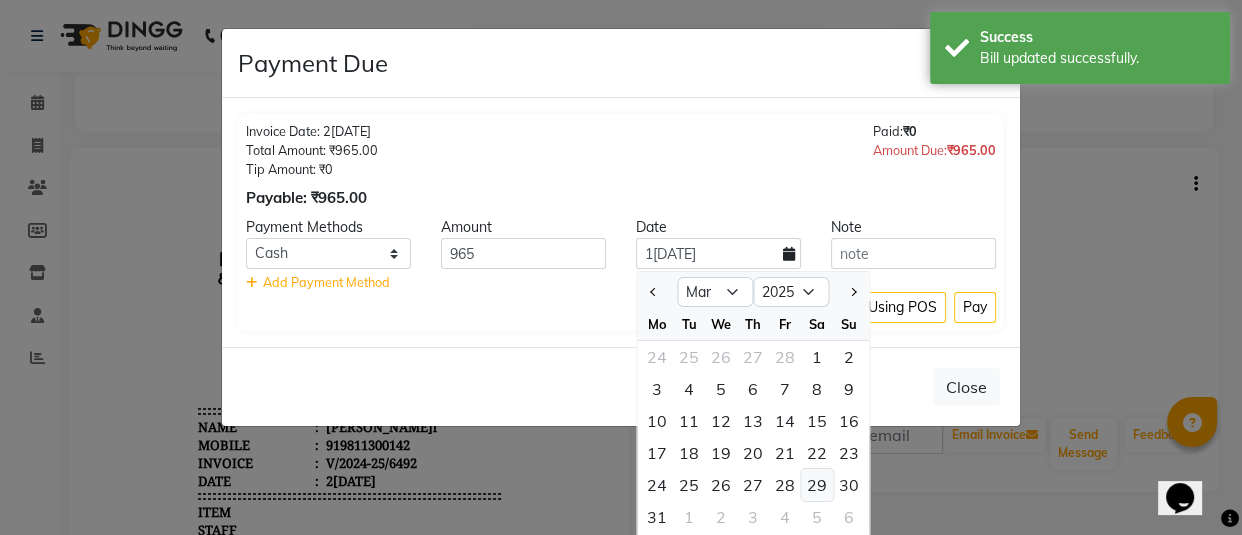 click on "29" 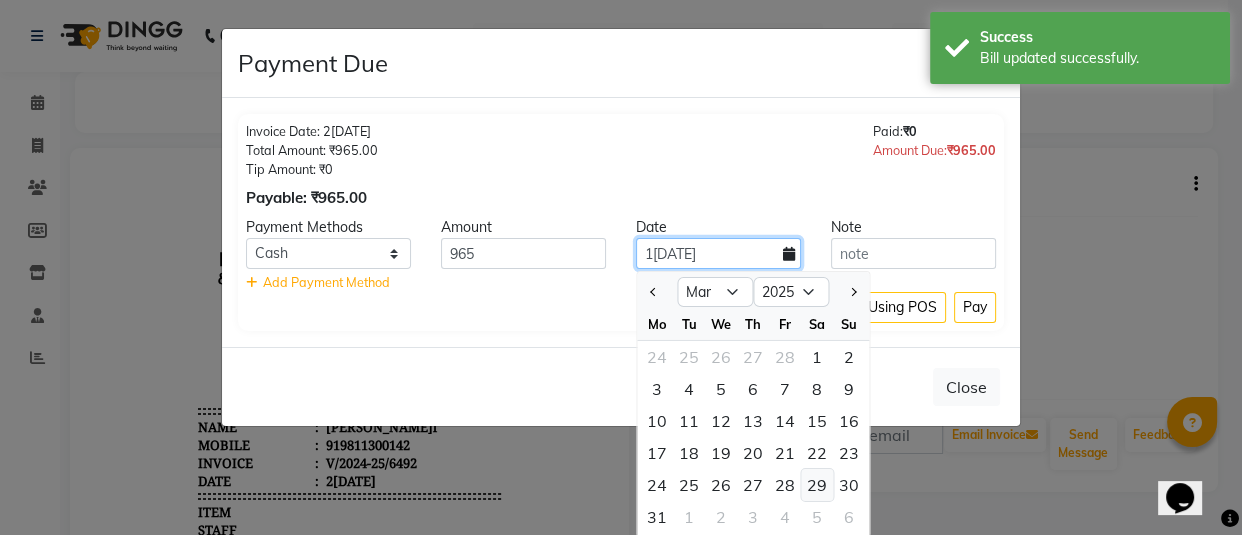 type on "[DATE]" 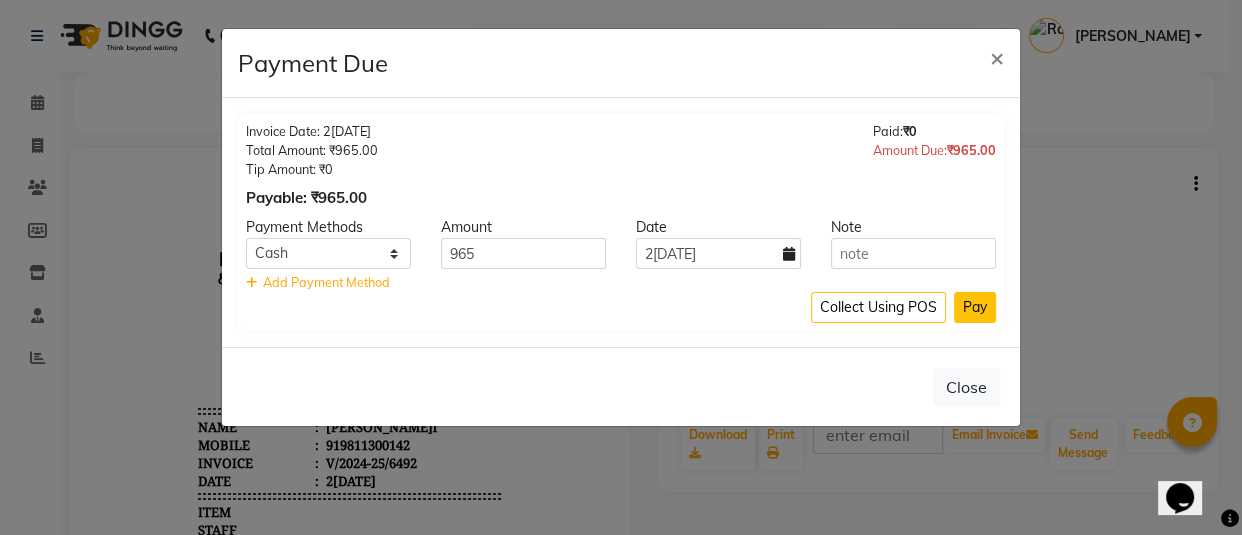 click on "Pay" 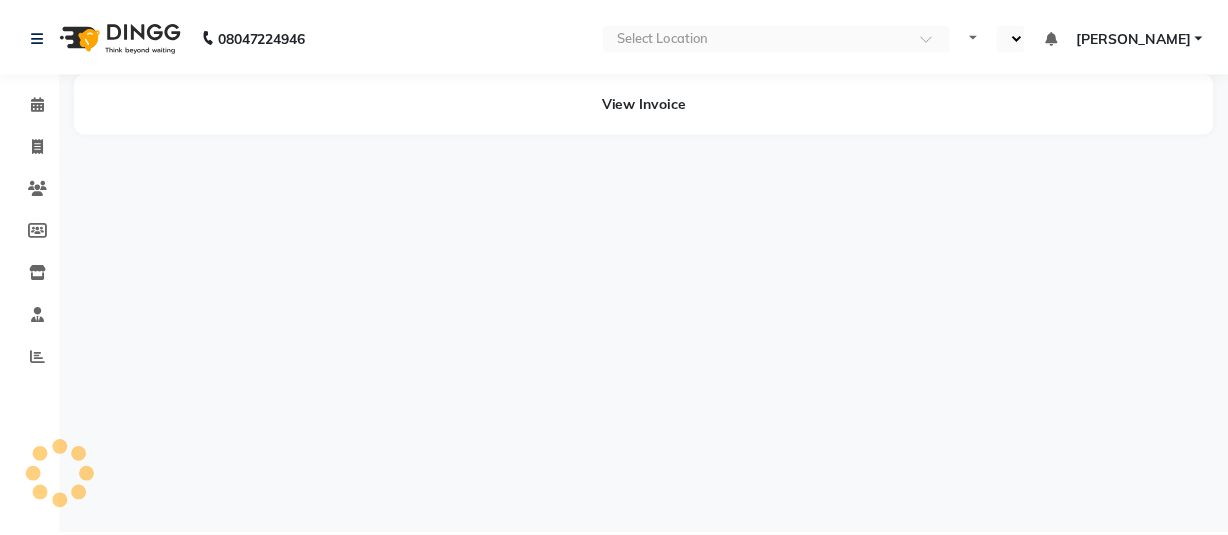 scroll, scrollTop: 0, scrollLeft: 0, axis: both 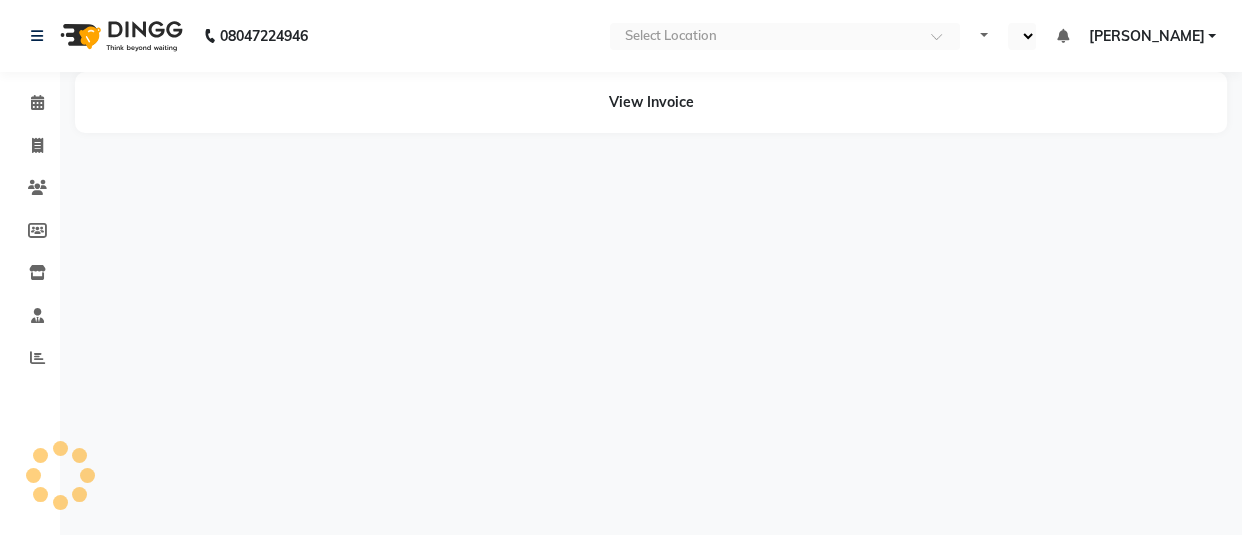 select on "en" 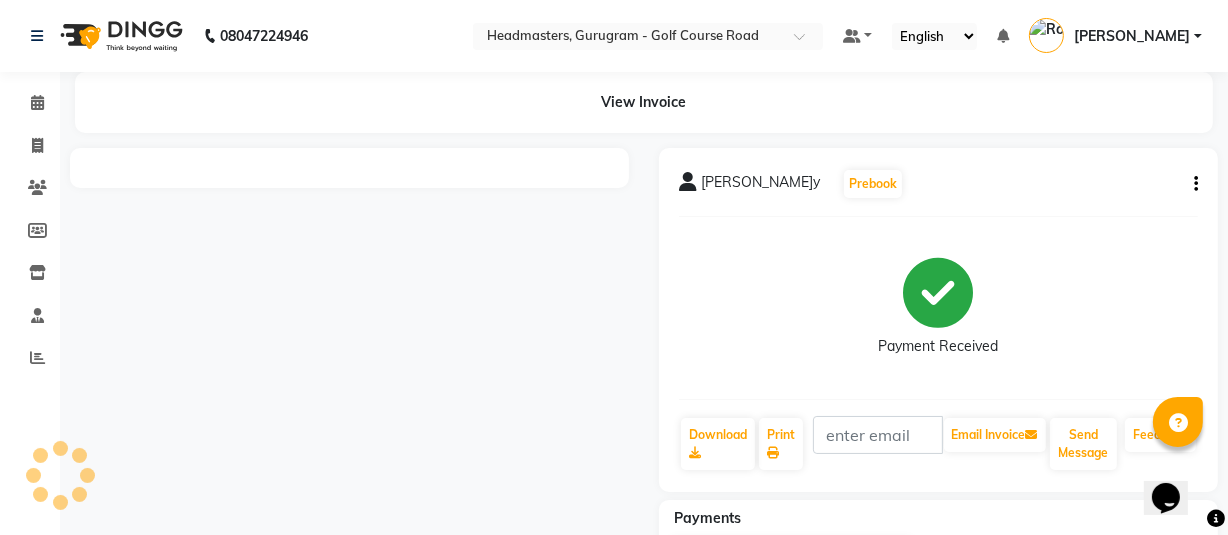 scroll, scrollTop: 0, scrollLeft: 0, axis: both 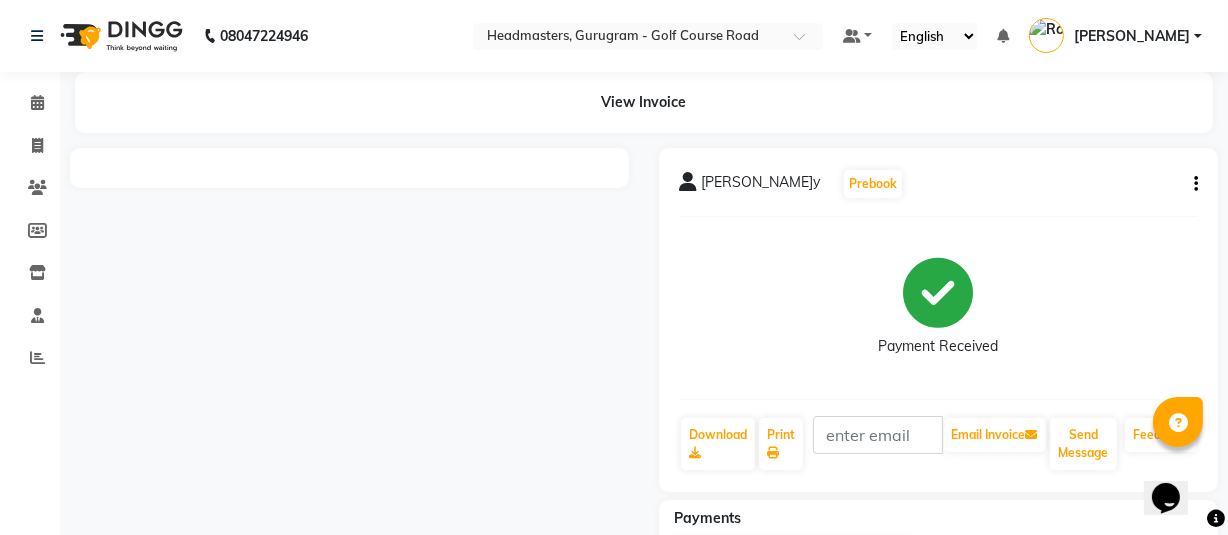 click on "[PERSON_NAME]   Prebook   Payment Received  Download  Print   Email Invoice   Send Message Feedback" 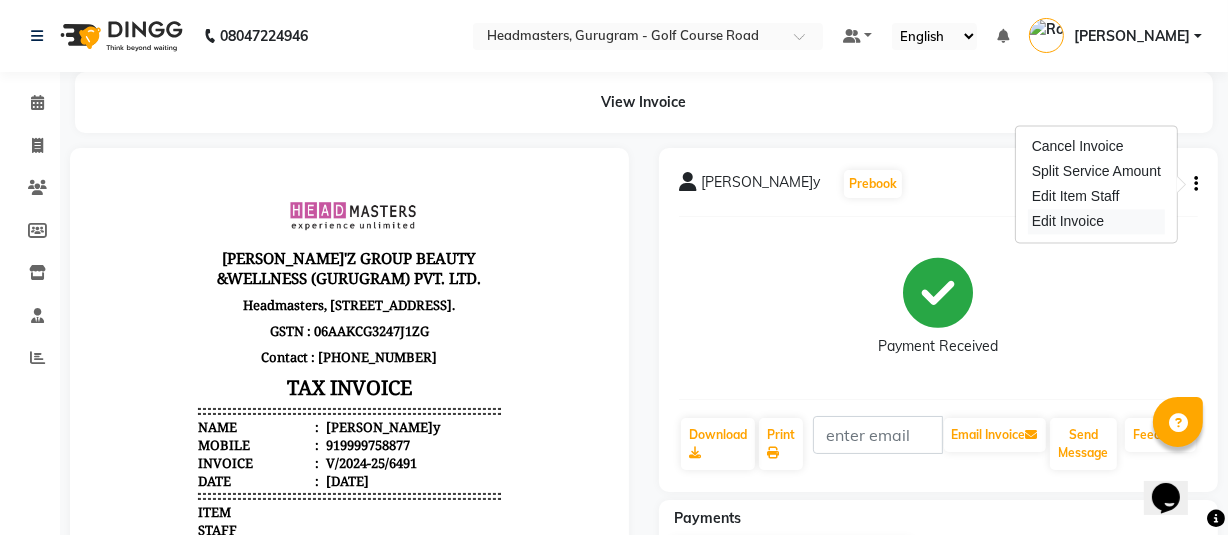 scroll, scrollTop: 0, scrollLeft: 0, axis: both 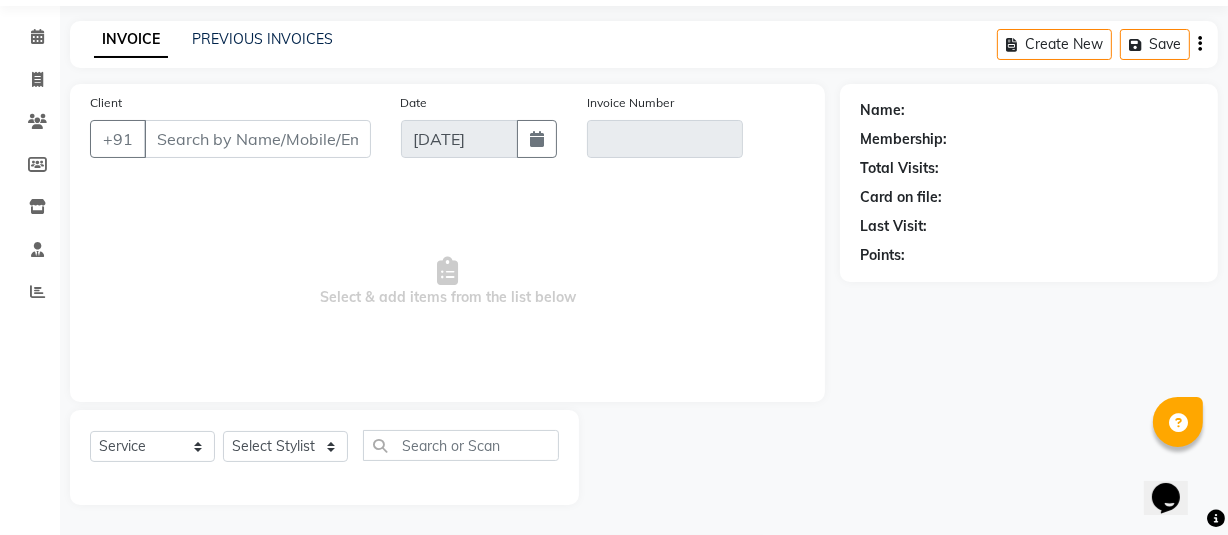 select on "product" 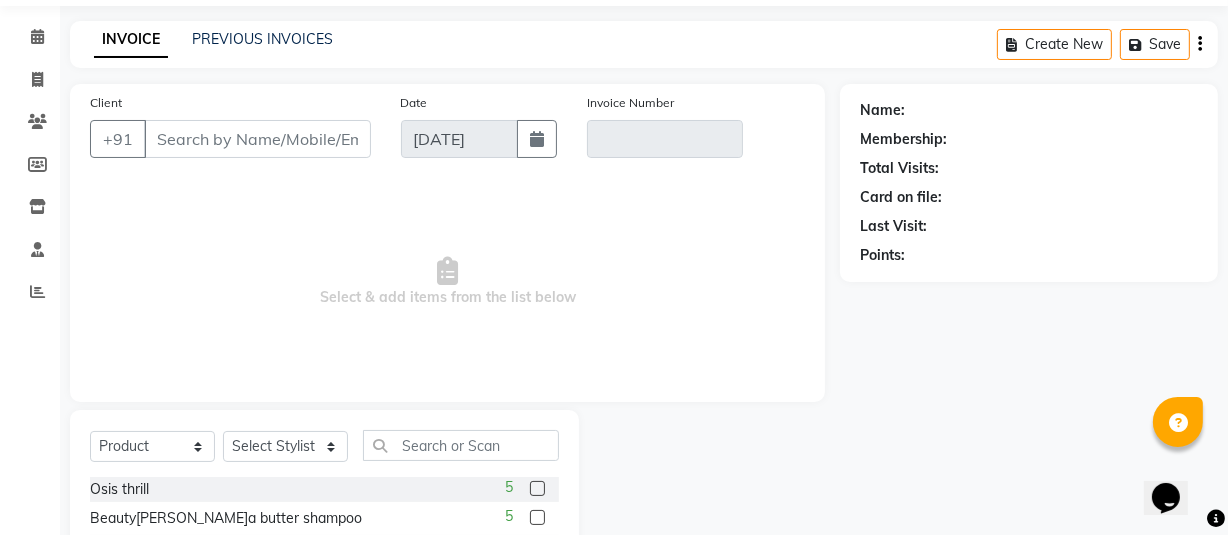 type on "9999758877" 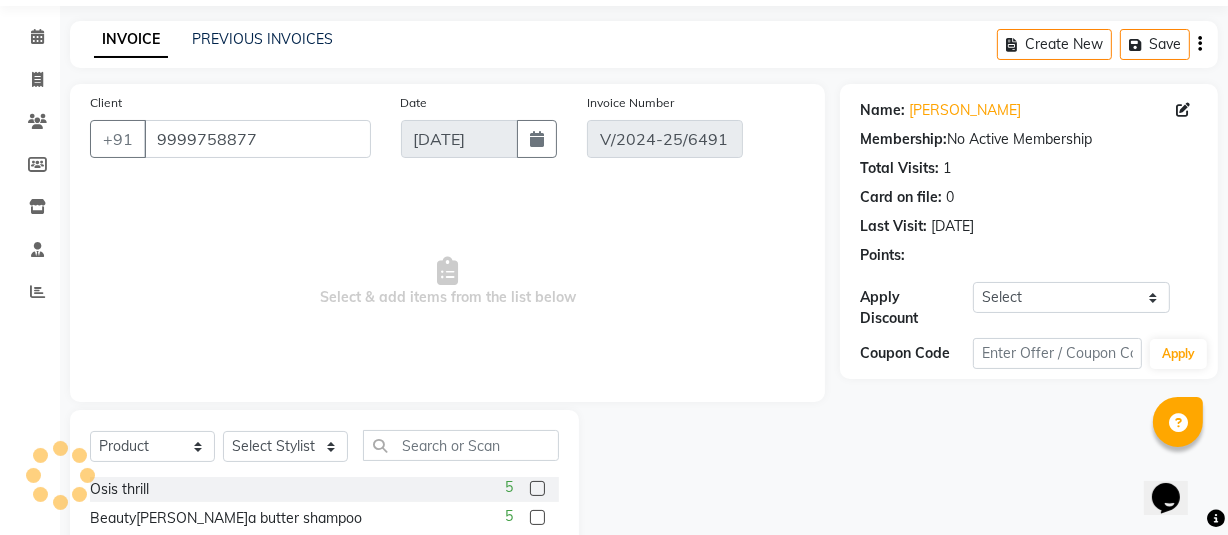 type on "[DATE]" 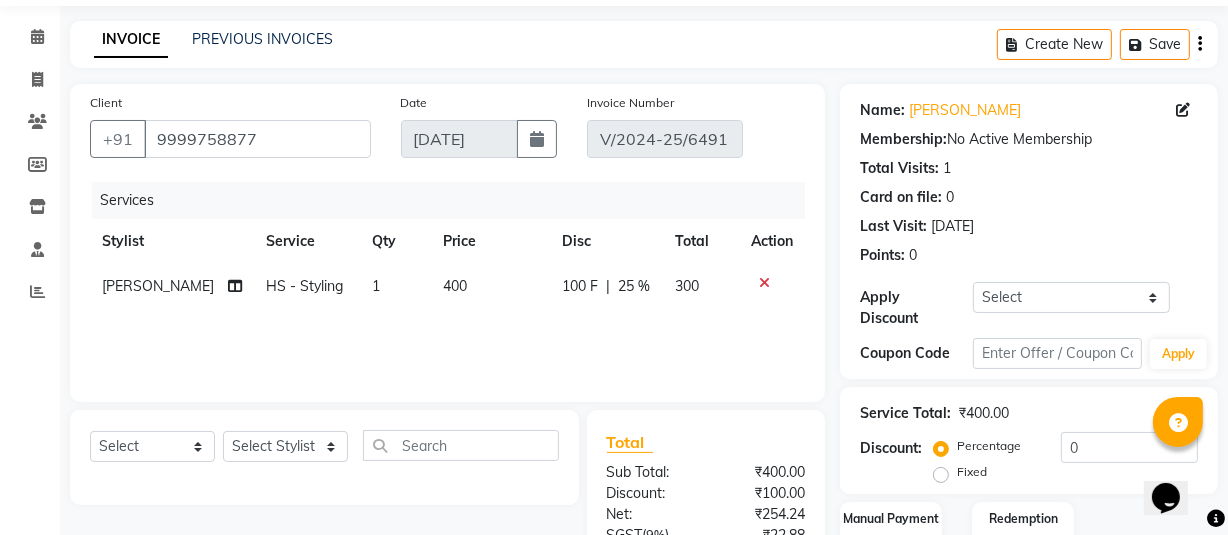 click on "400" 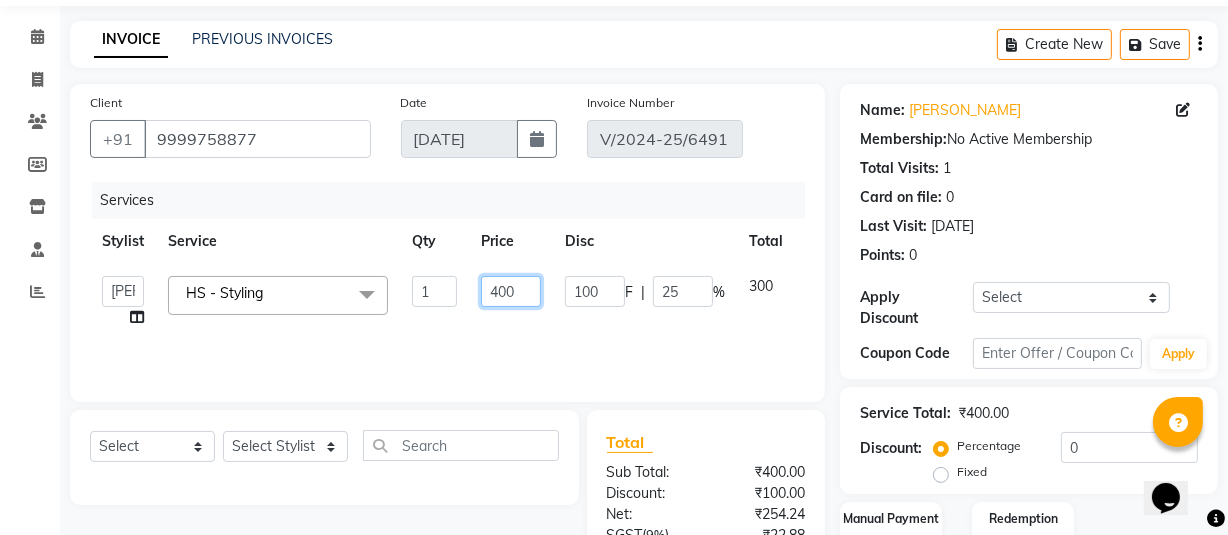 click on "400" 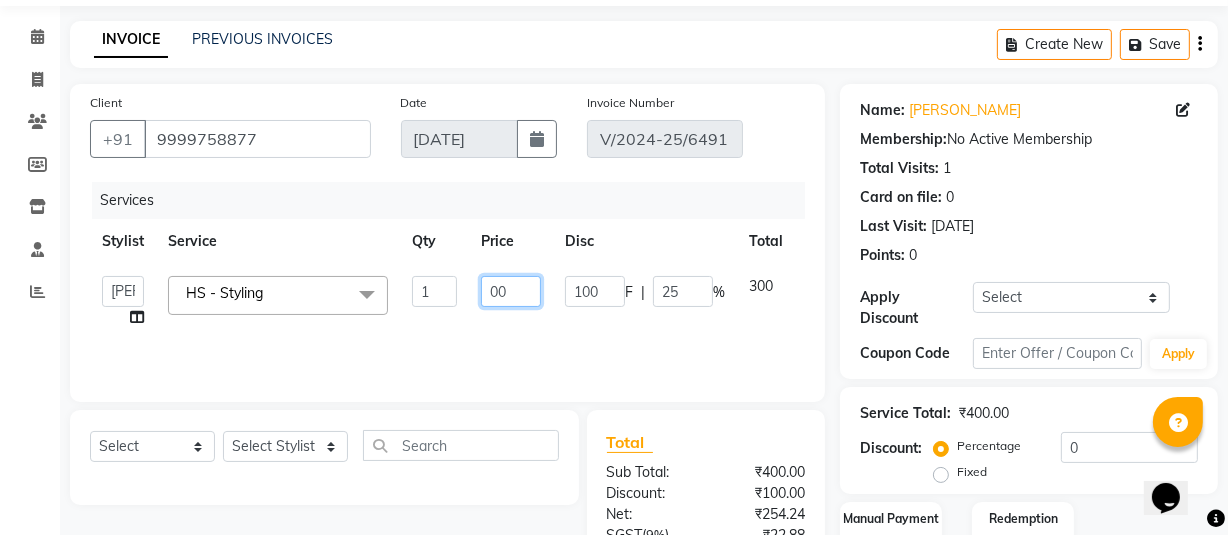 type on "400" 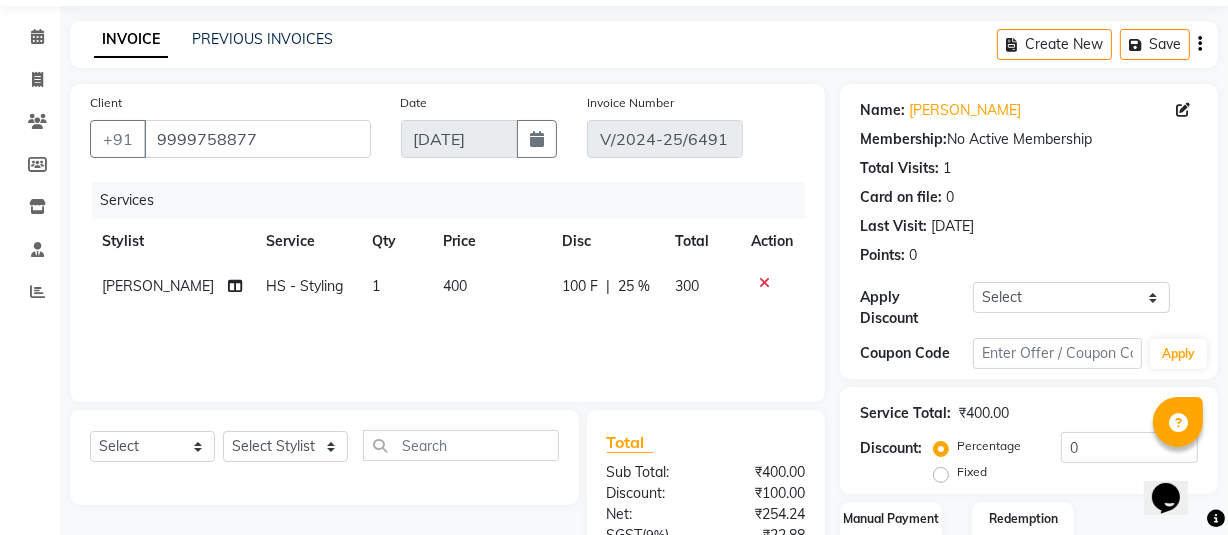 click on "400" 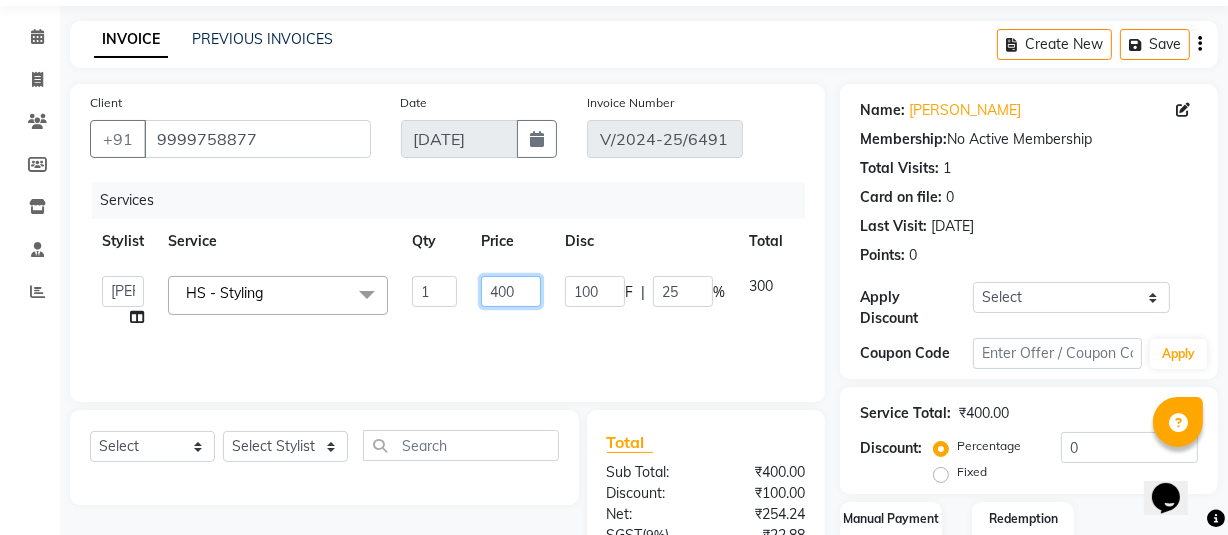 click on "400" 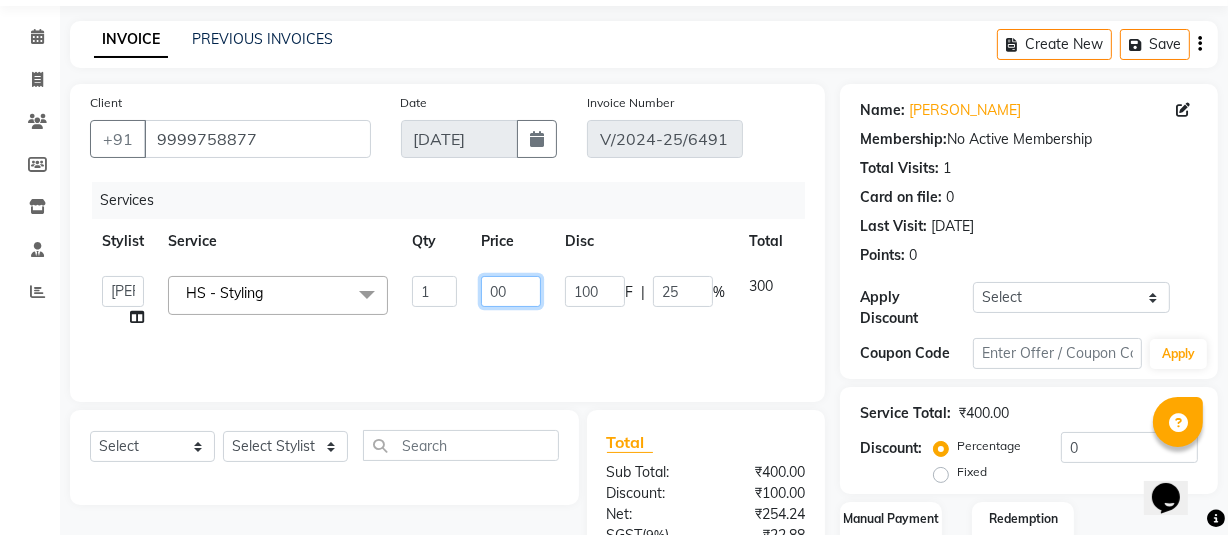 type on "300" 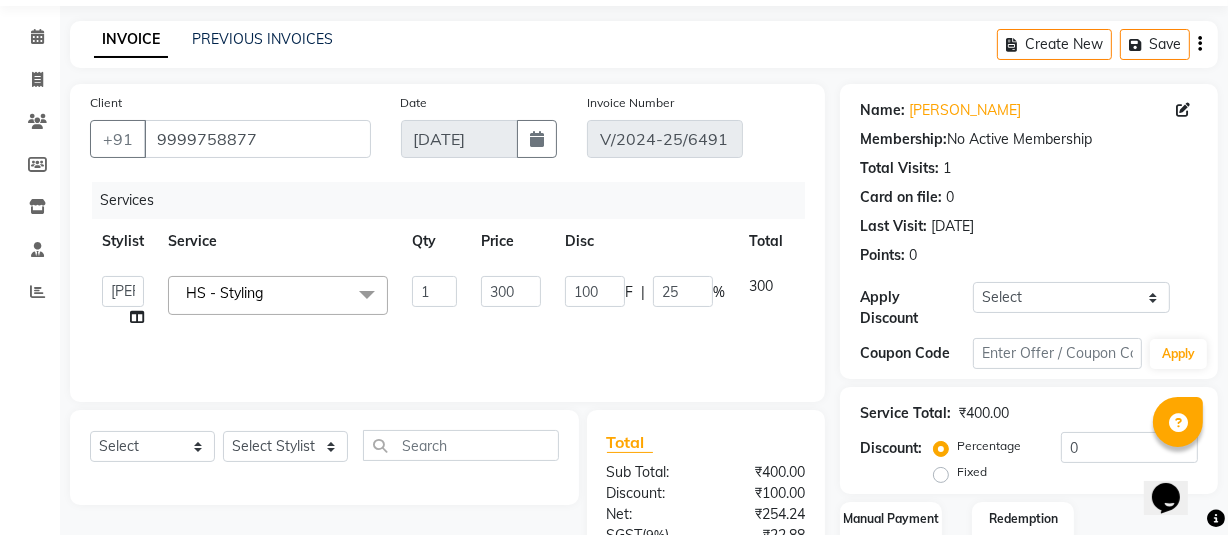 click on "300" 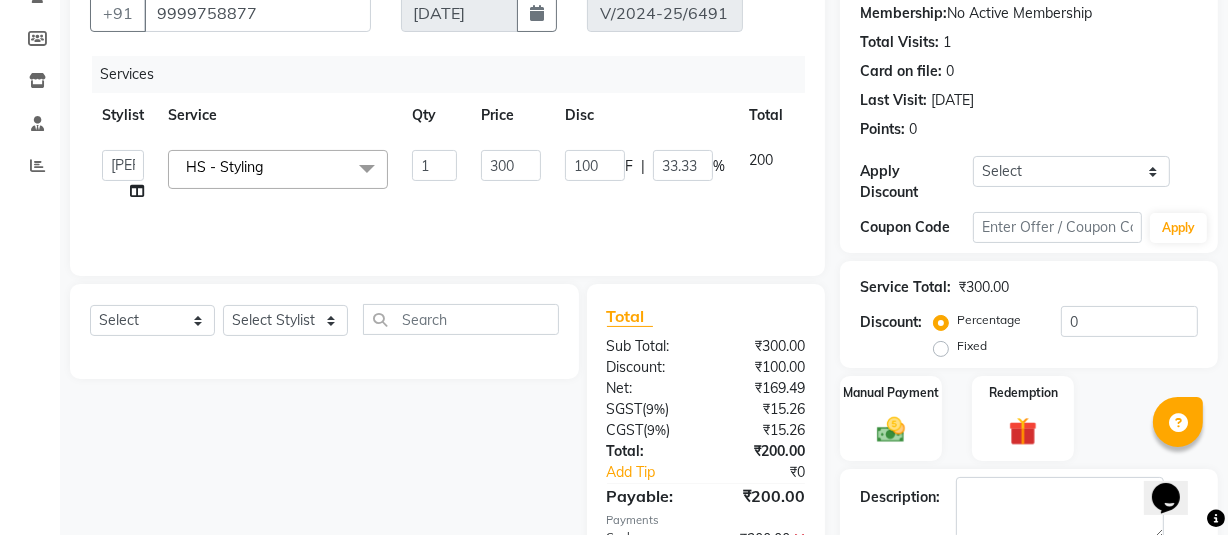 scroll, scrollTop: 323, scrollLeft: 0, axis: vertical 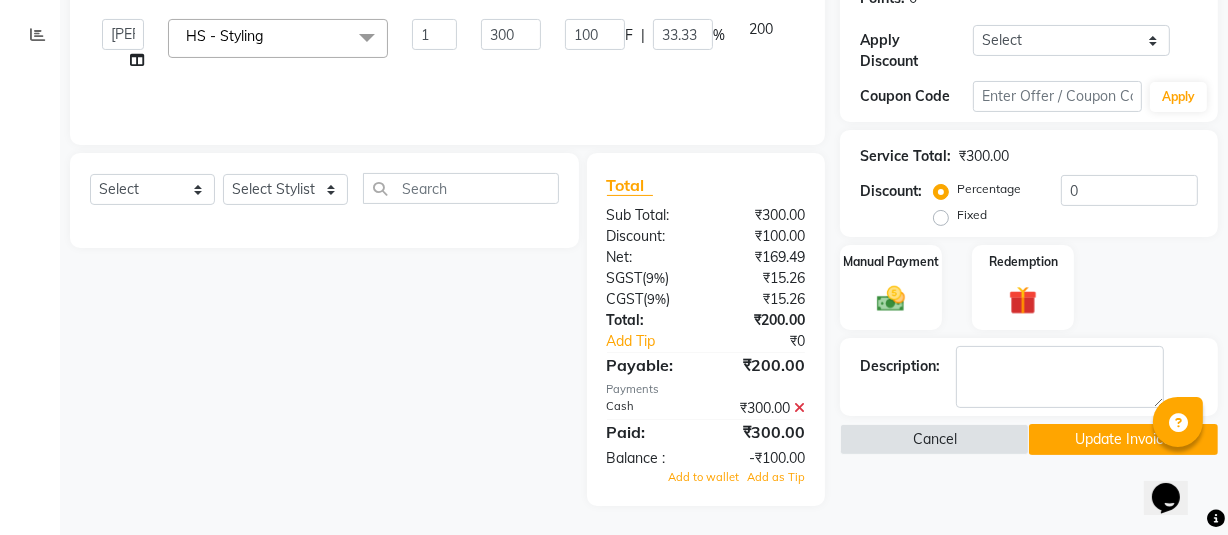 click 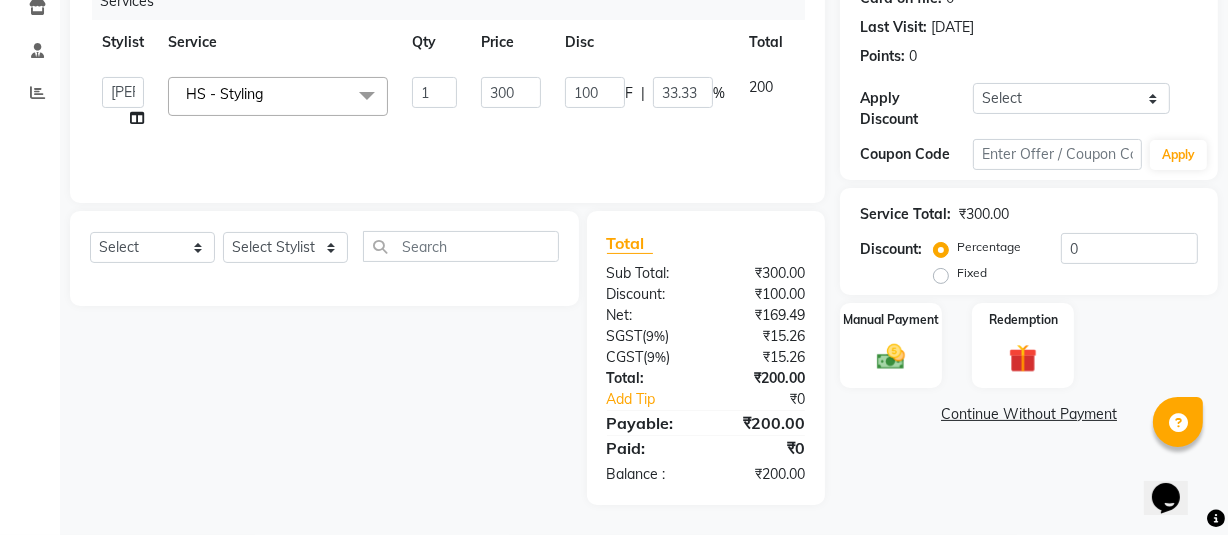 scroll, scrollTop: 265, scrollLeft: 0, axis: vertical 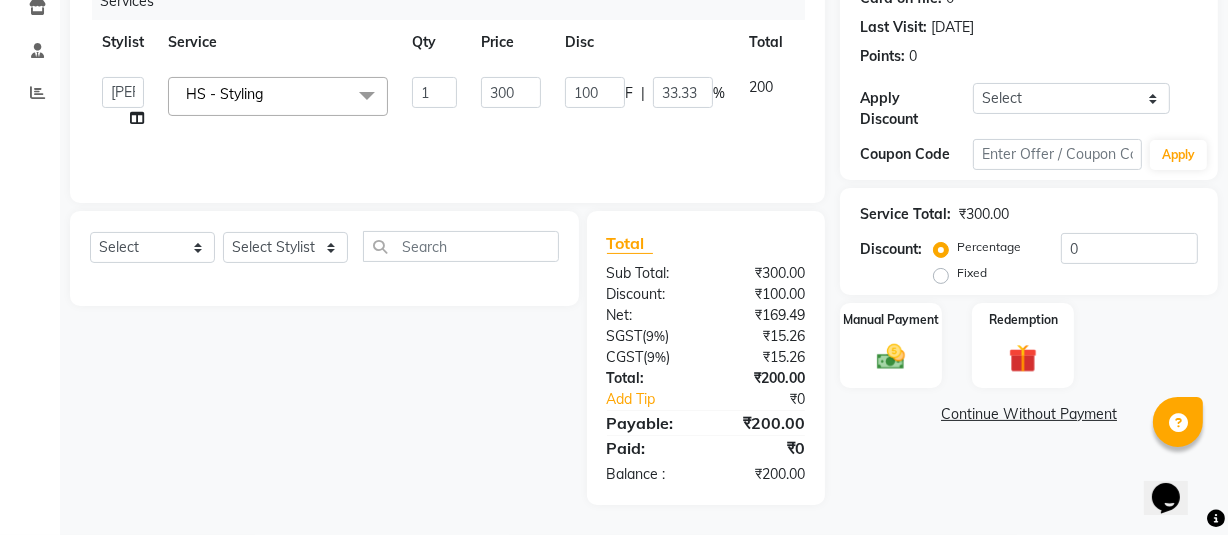 click on "Name: [PERSON_NAME]  Membership:  No Active Membership  Total Visits:  1 Card on file:  0 Last Visit:   [DATE] Points:   0  Apply Discount Select Coupon → Wrong Job Card  Coupon → Complimentary Services Coupon → Correction  Coupon → First Wash  Coupon → Free Of Cost  Coupon → Service Not Done  Coupon → Free Staff Service  Coupon → Already Paid  Coupon → Double Job Card  Coupon Code Apply Service Total:  ₹300.00  Discount:  Percentage   Fixed  0 Manual Payment Redemption  Continue Without Payment" 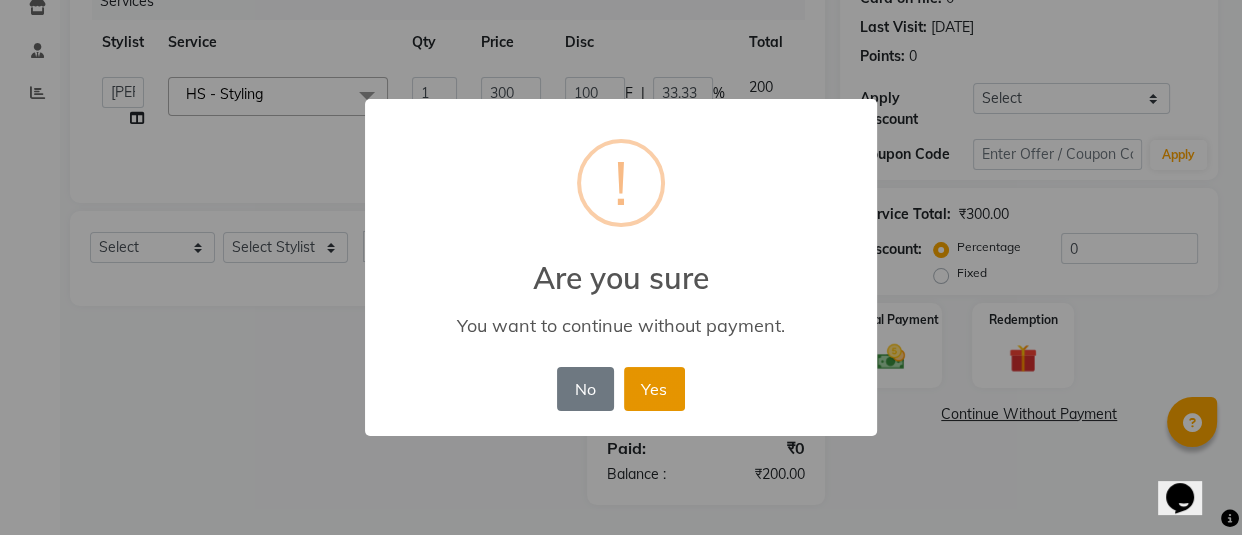 click on "Yes" at bounding box center [654, 389] 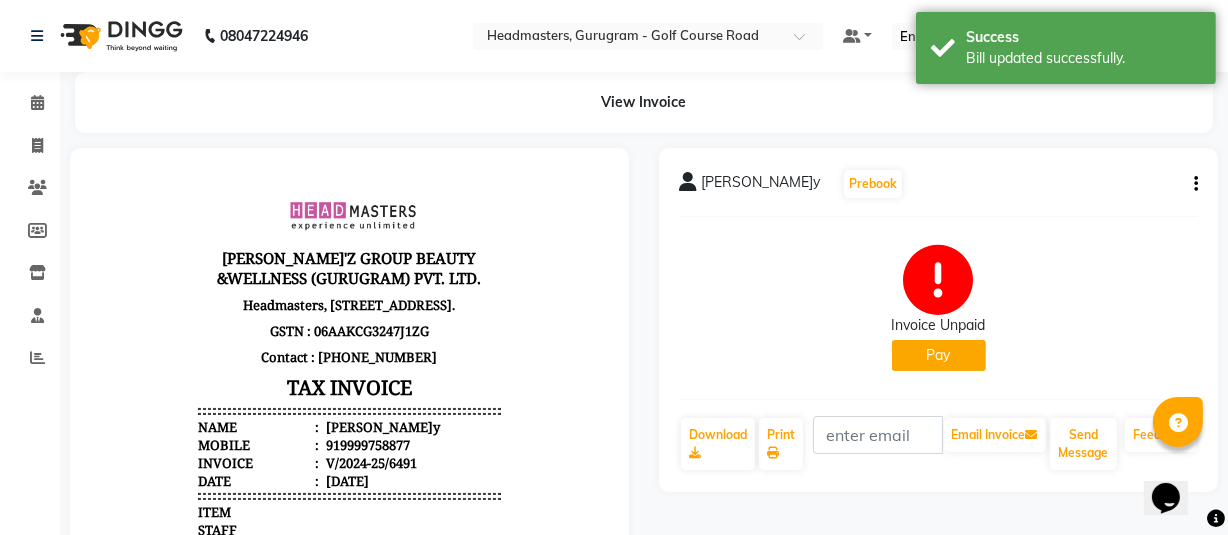scroll, scrollTop: 0, scrollLeft: 0, axis: both 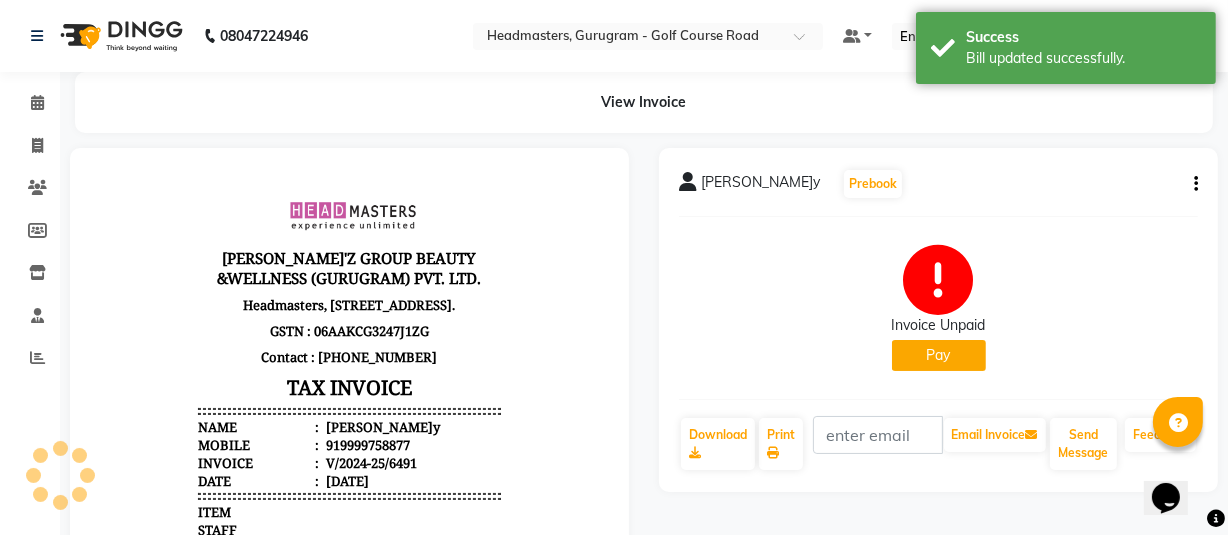 click on "Pay" 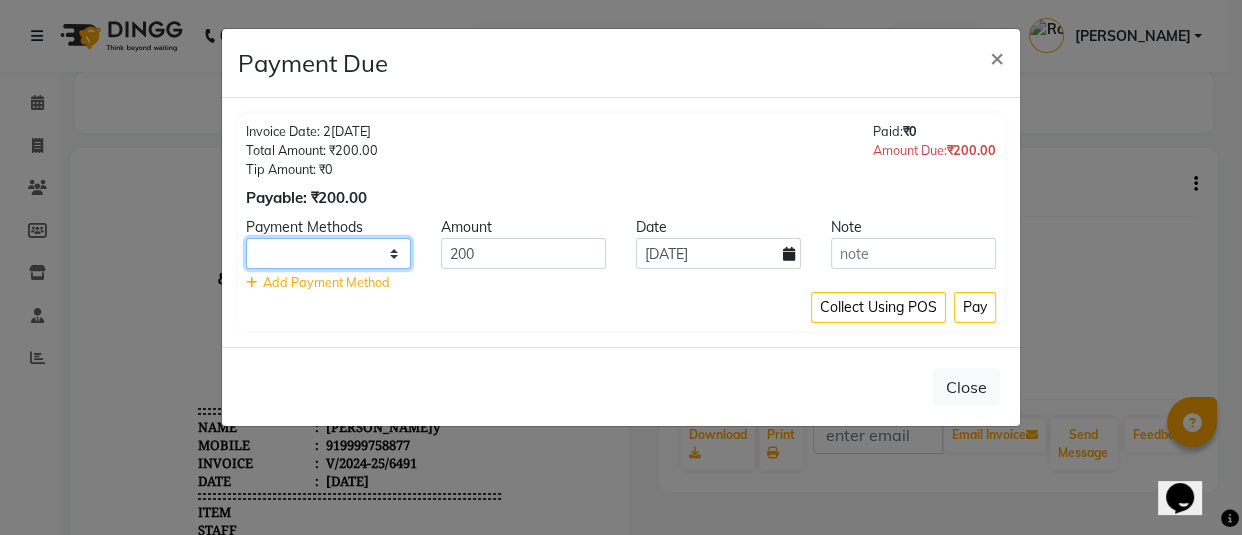 click on "UPI CARD Complimentary Cash" 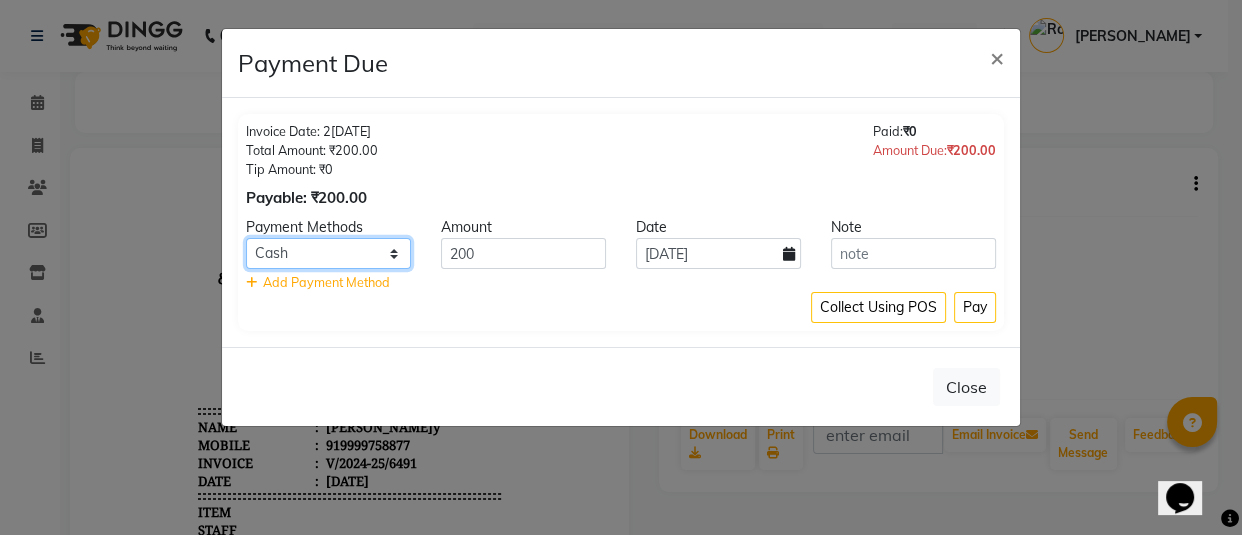 click on "UPI CARD Complimentary Cash" 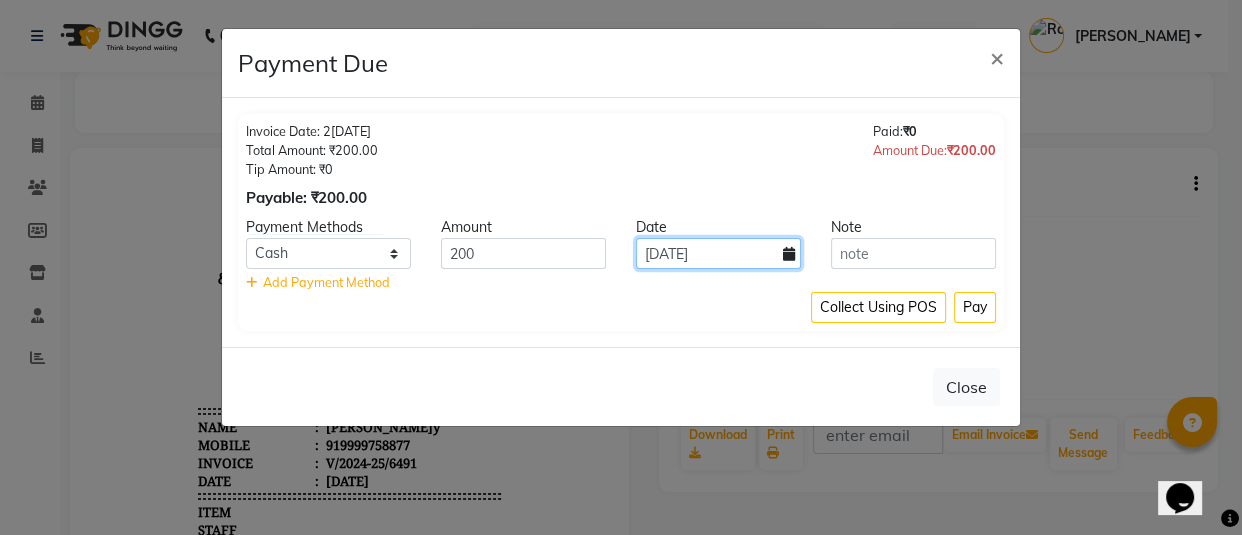 drag, startPoint x: 725, startPoint y: 247, endPoint x: 711, endPoint y: 268, distance: 25.23886 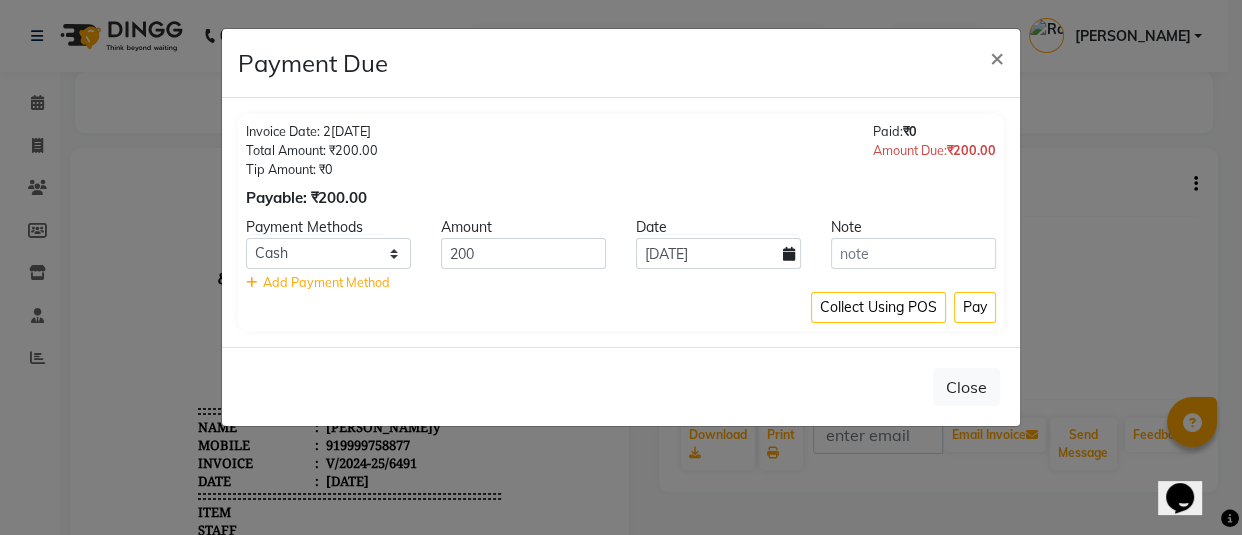 select on "7" 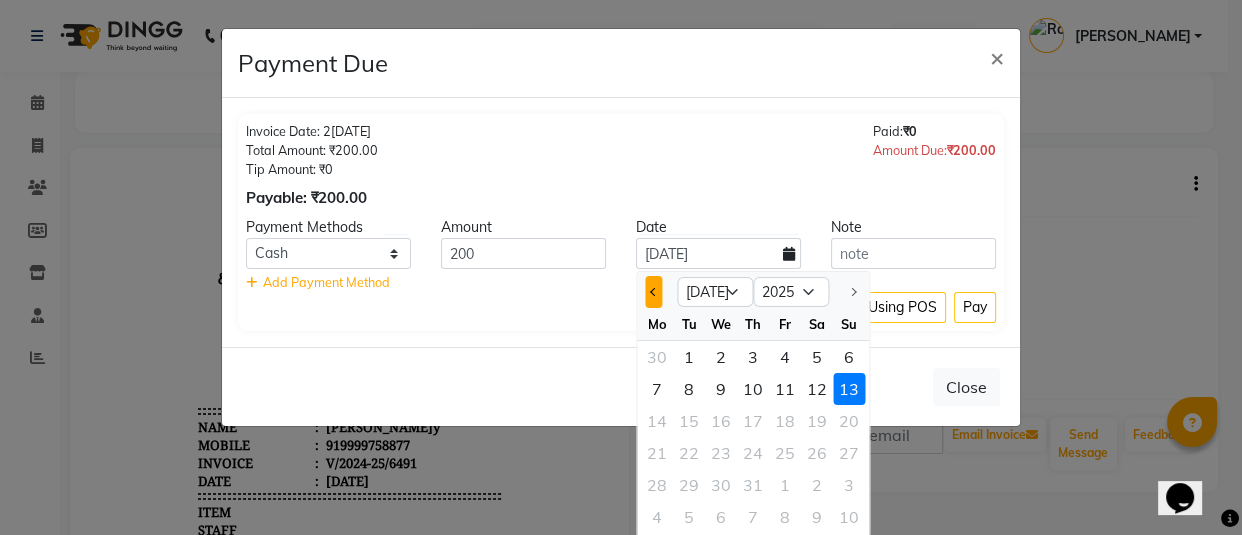 click 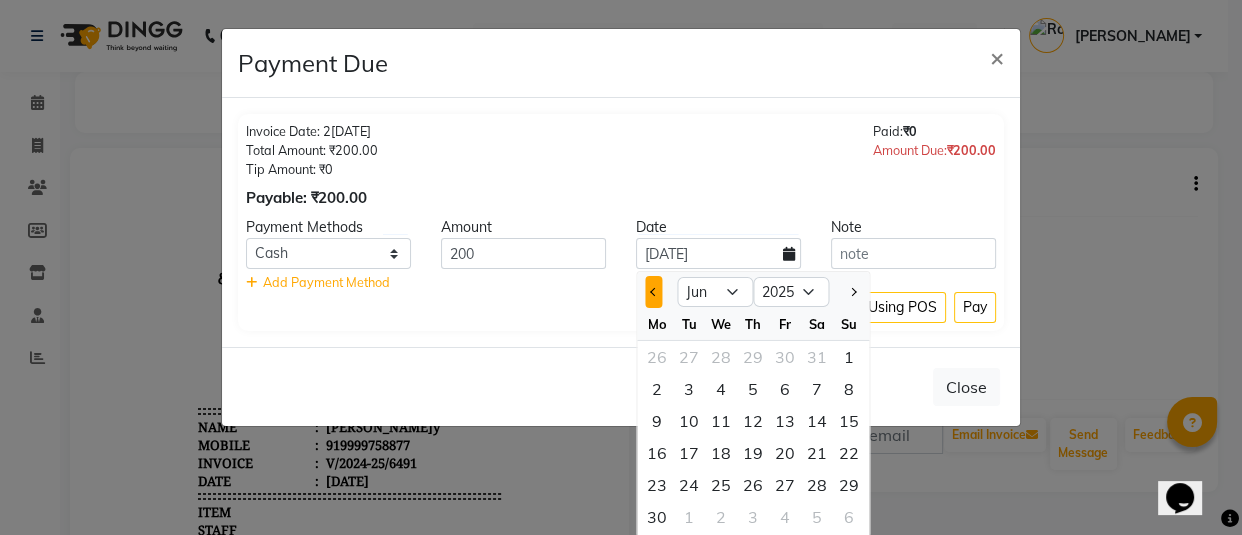 click 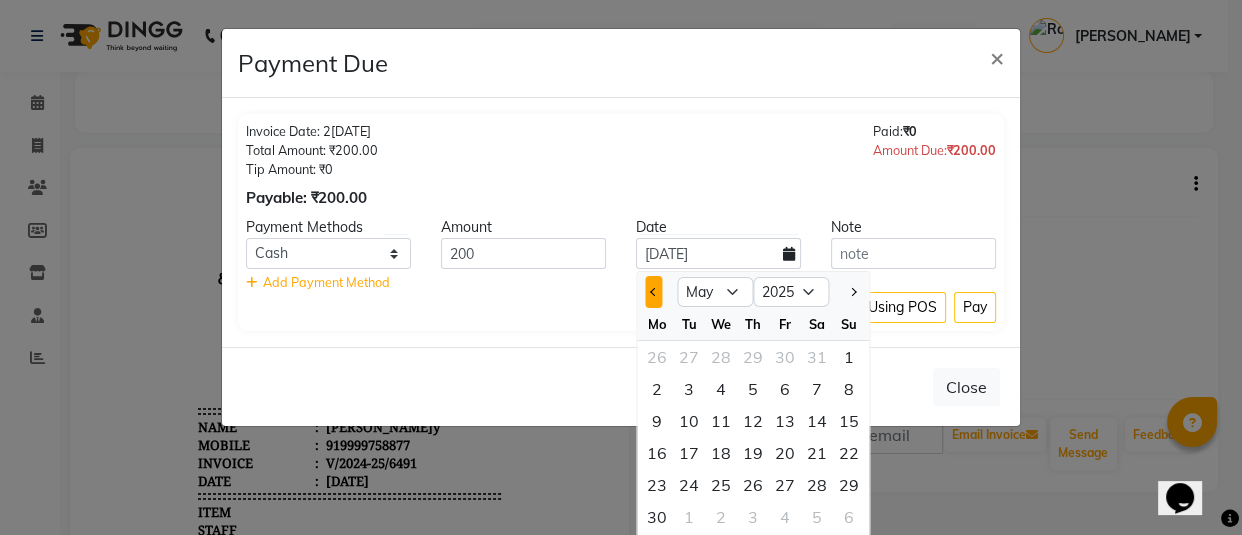 click 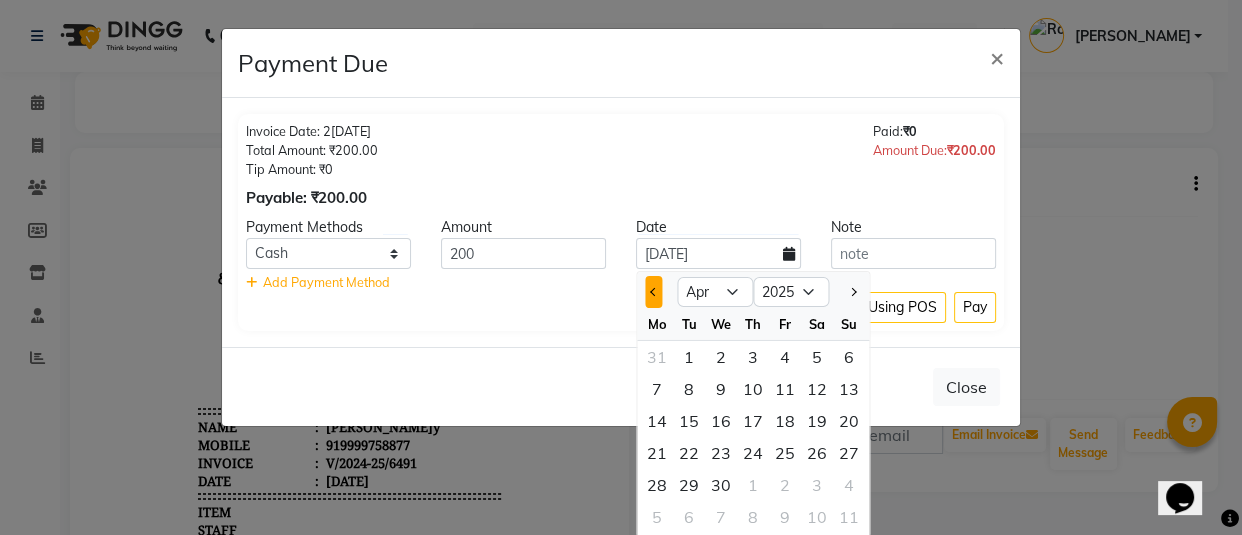 click 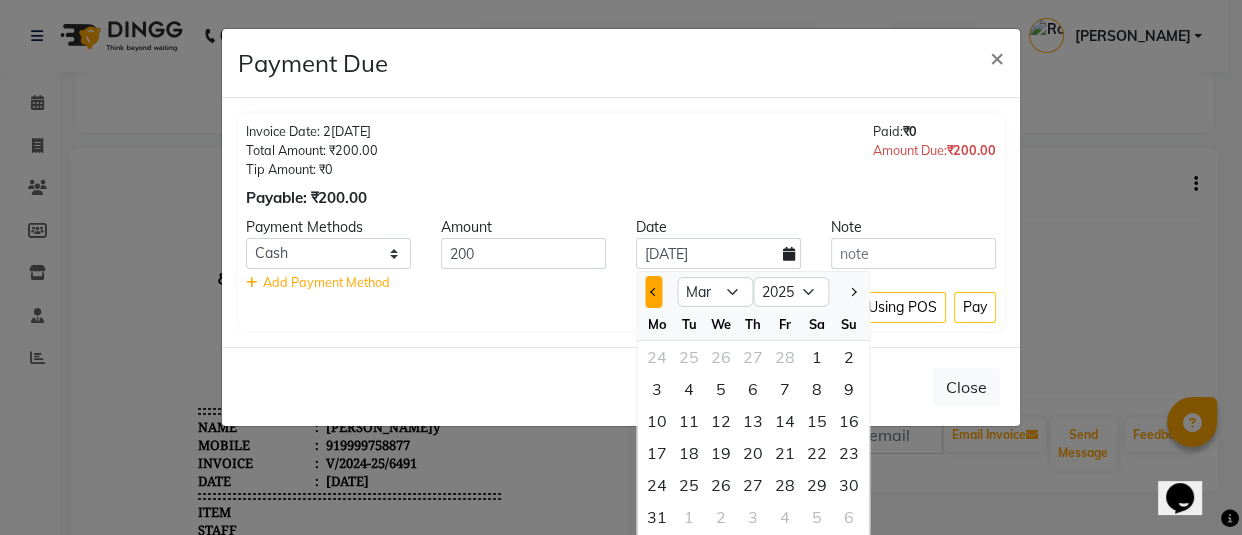 click 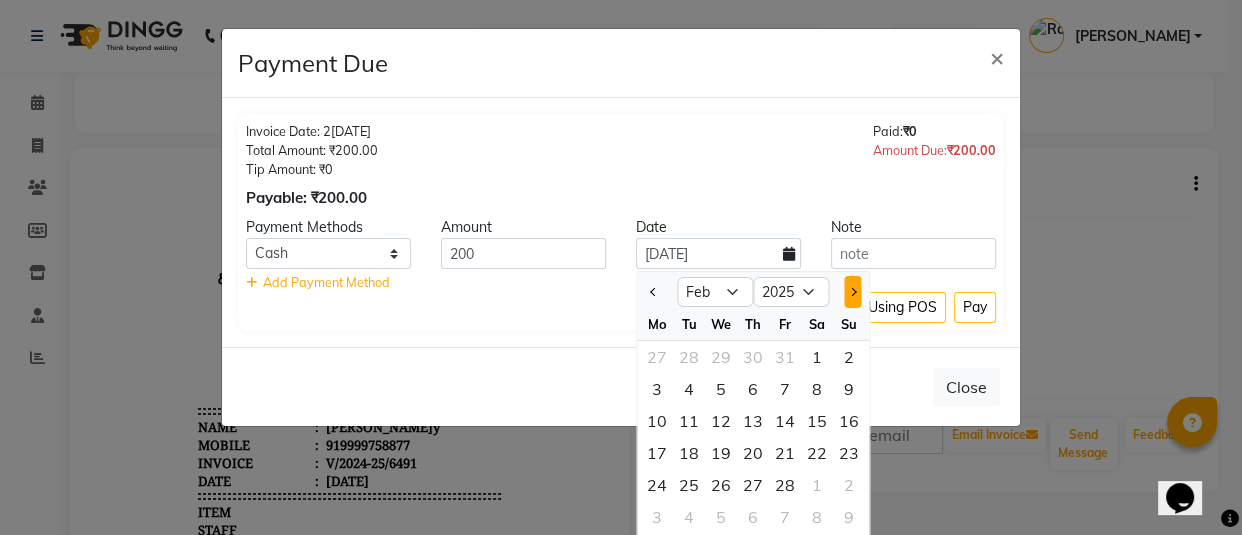 click 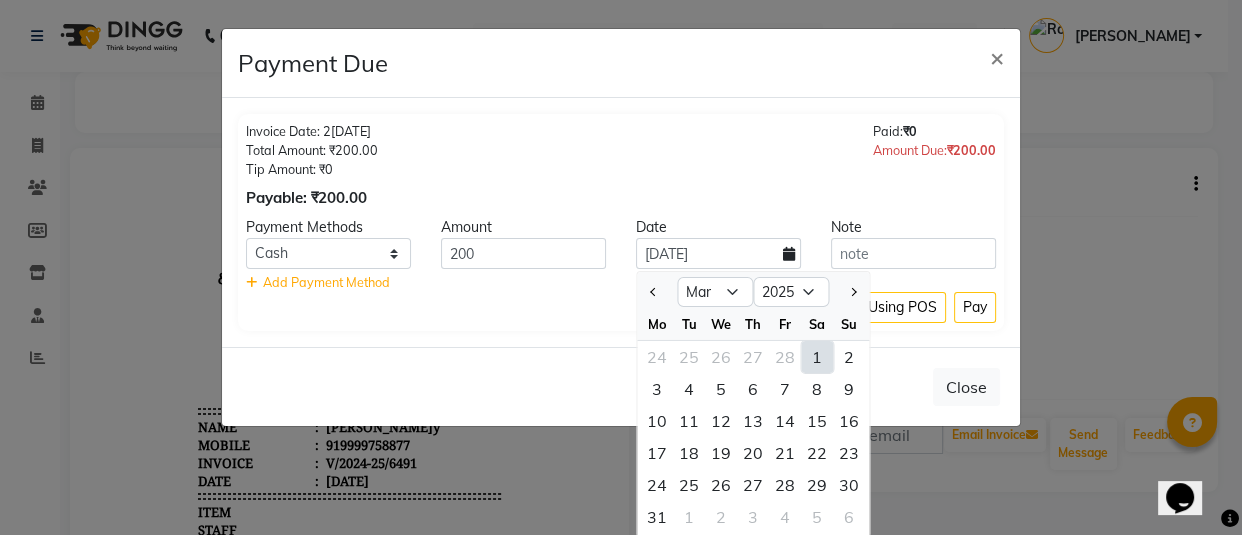 click on "29" 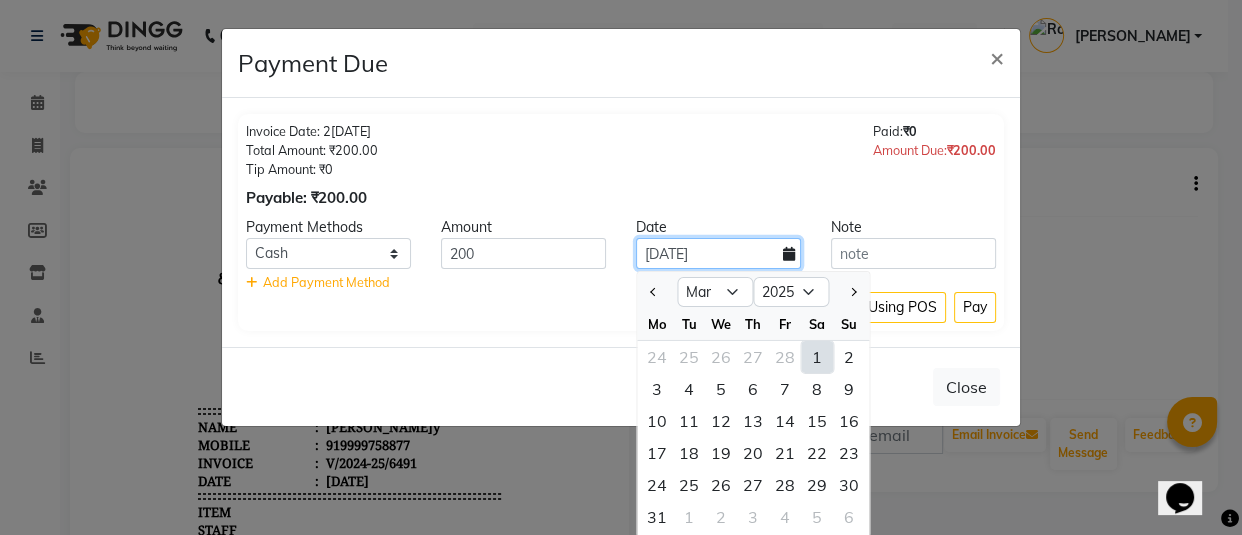 type on "[DATE]" 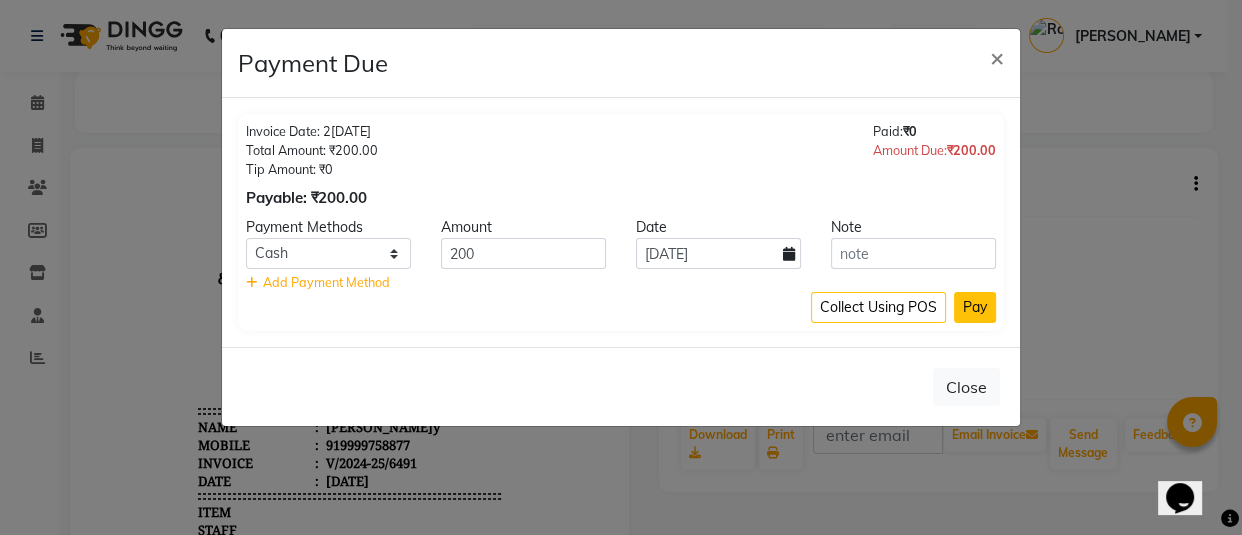 click on "Pay" 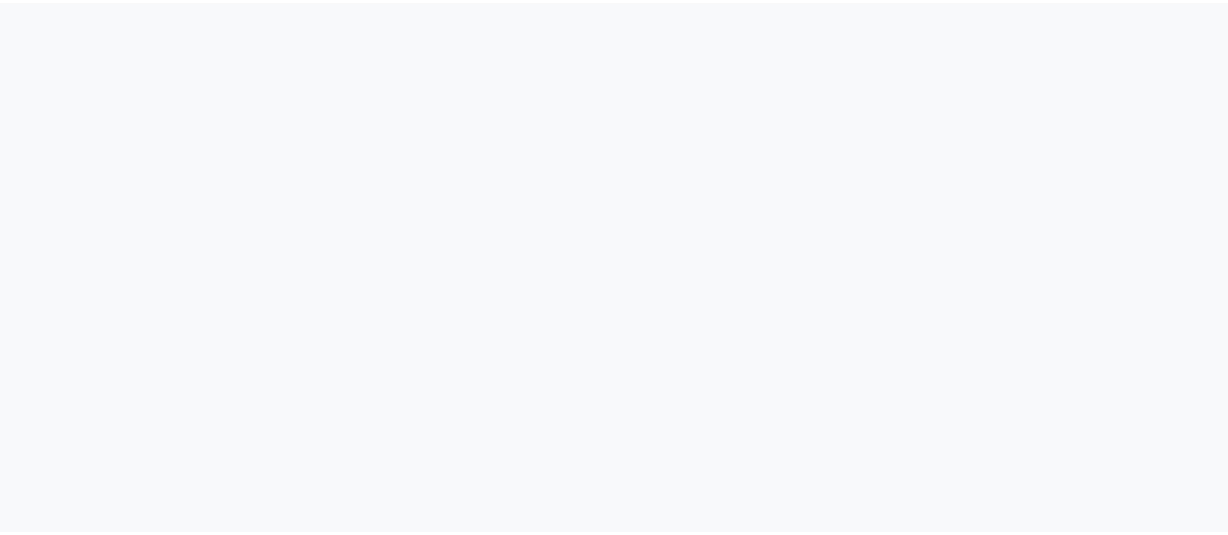 scroll, scrollTop: 0, scrollLeft: 0, axis: both 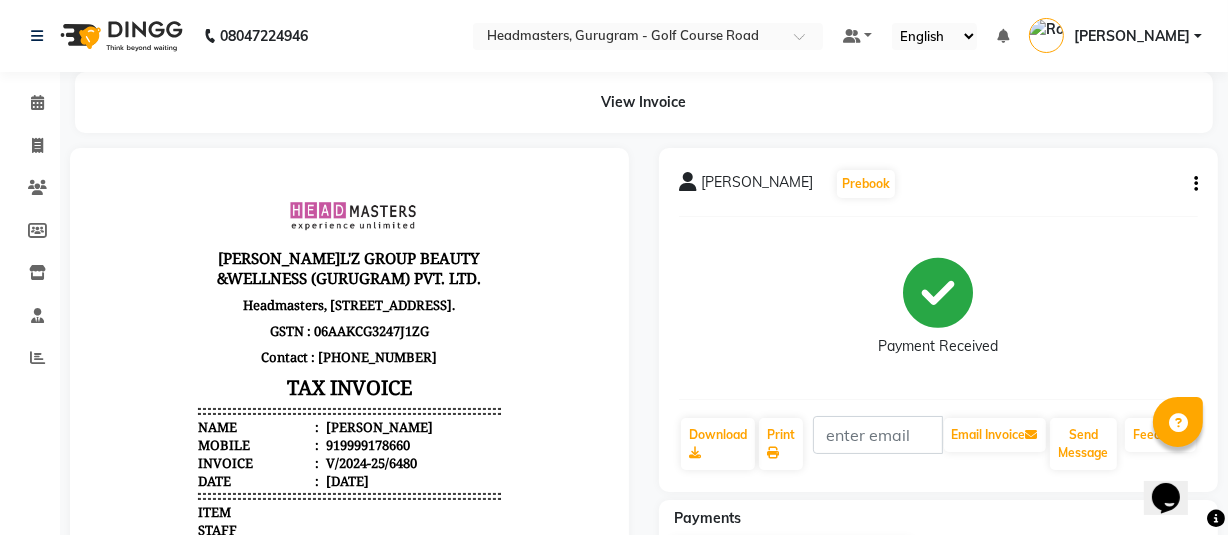click 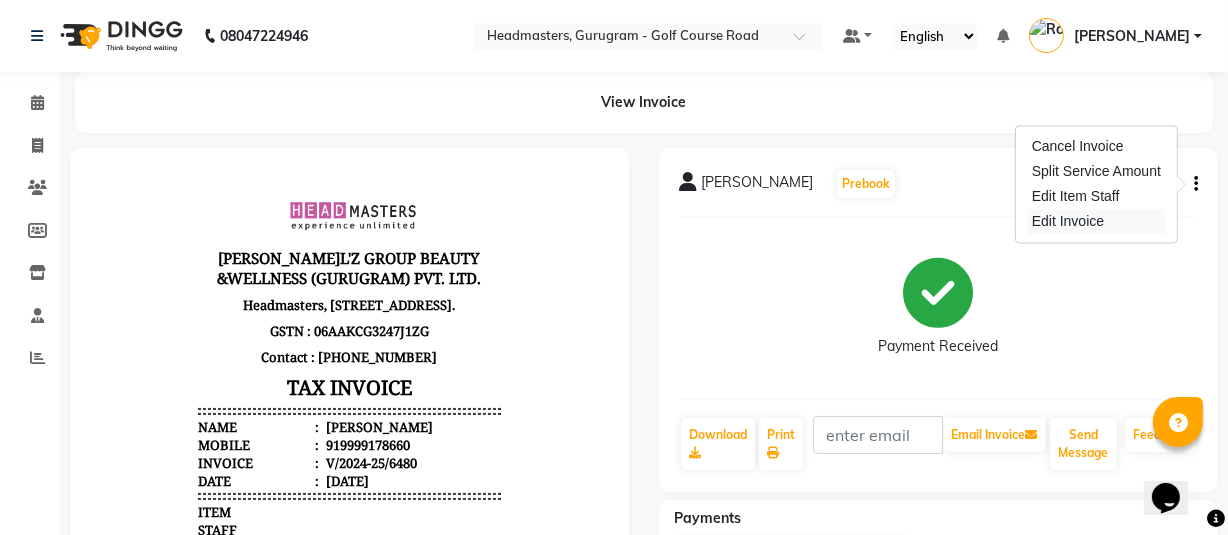 click on "Edit Invoice" at bounding box center [1096, 221] 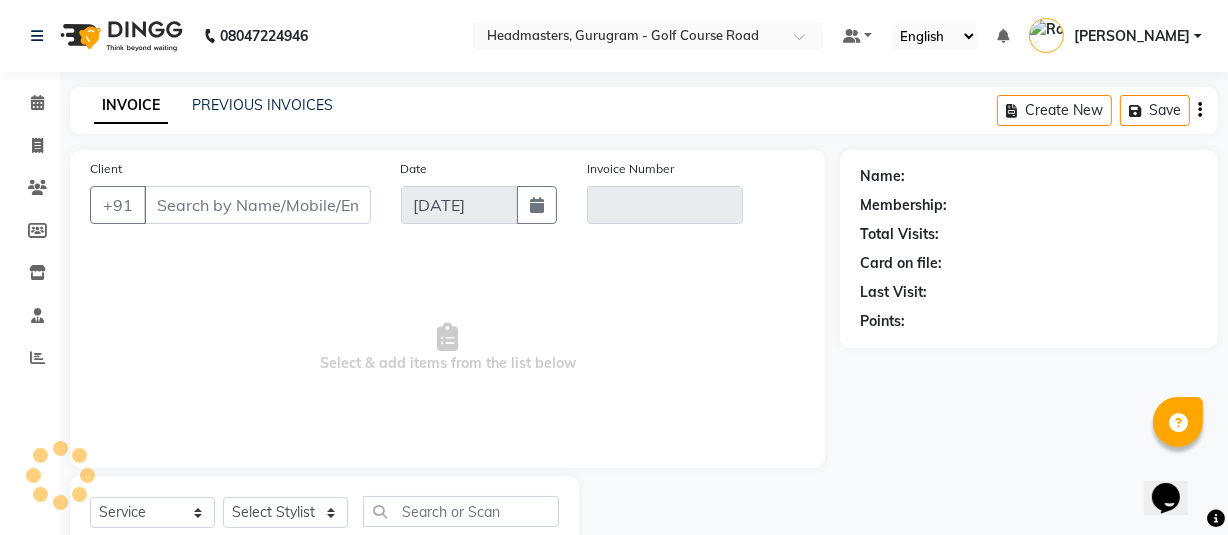 scroll, scrollTop: 66, scrollLeft: 0, axis: vertical 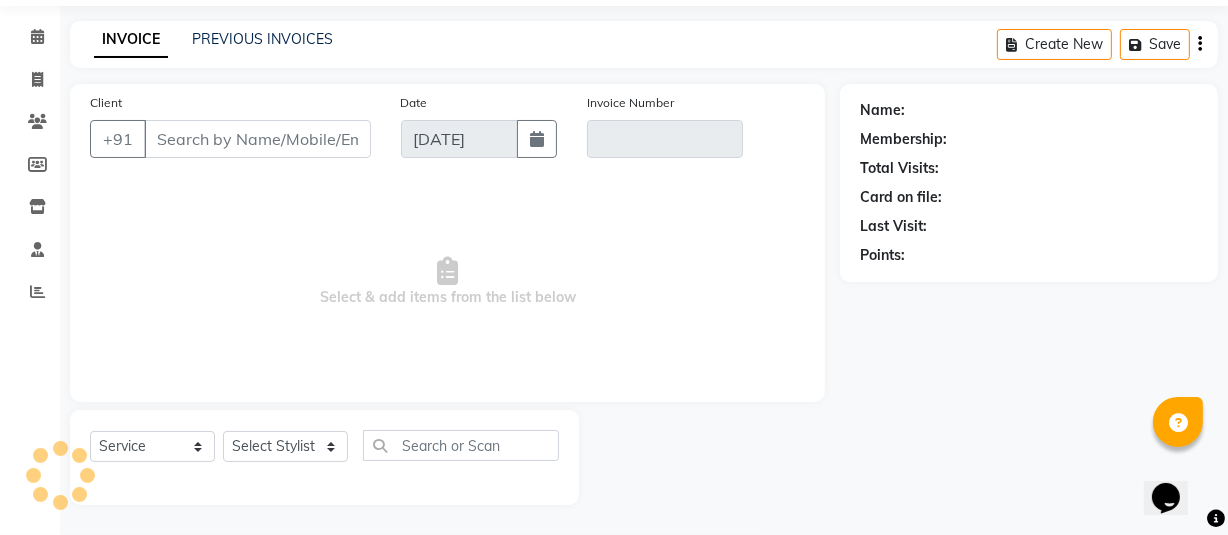 select on "product" 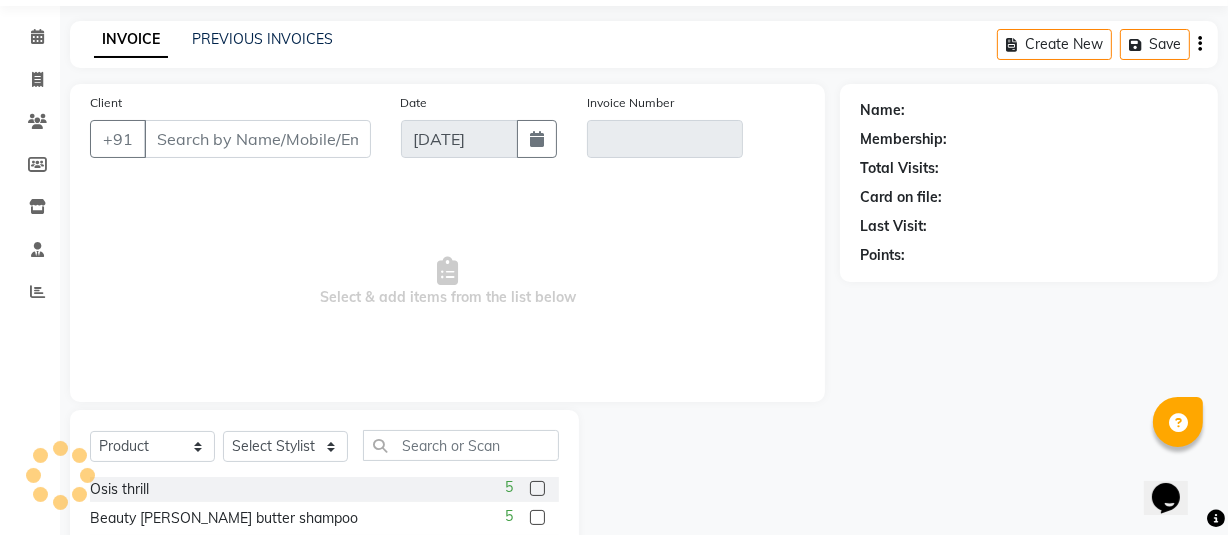 type on "9999178660" 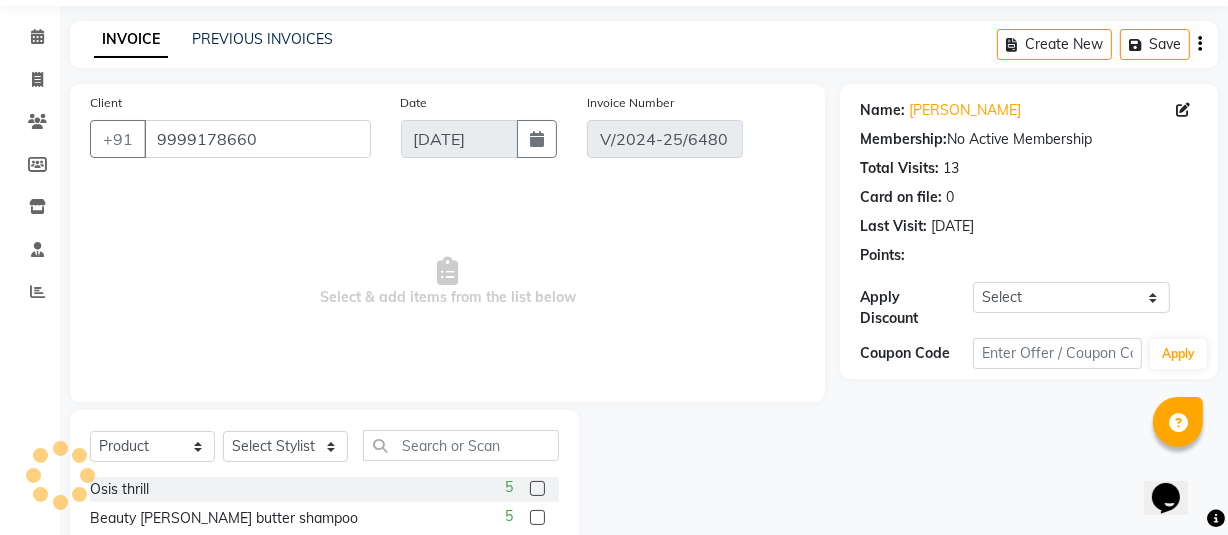 type on "[DATE]" 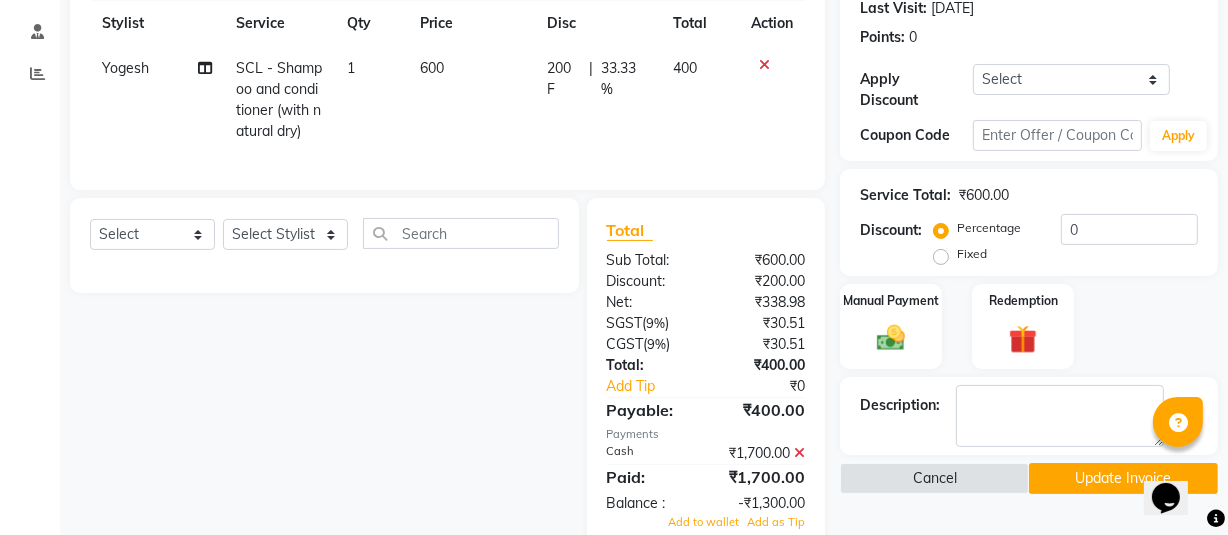 scroll, scrollTop: 161, scrollLeft: 0, axis: vertical 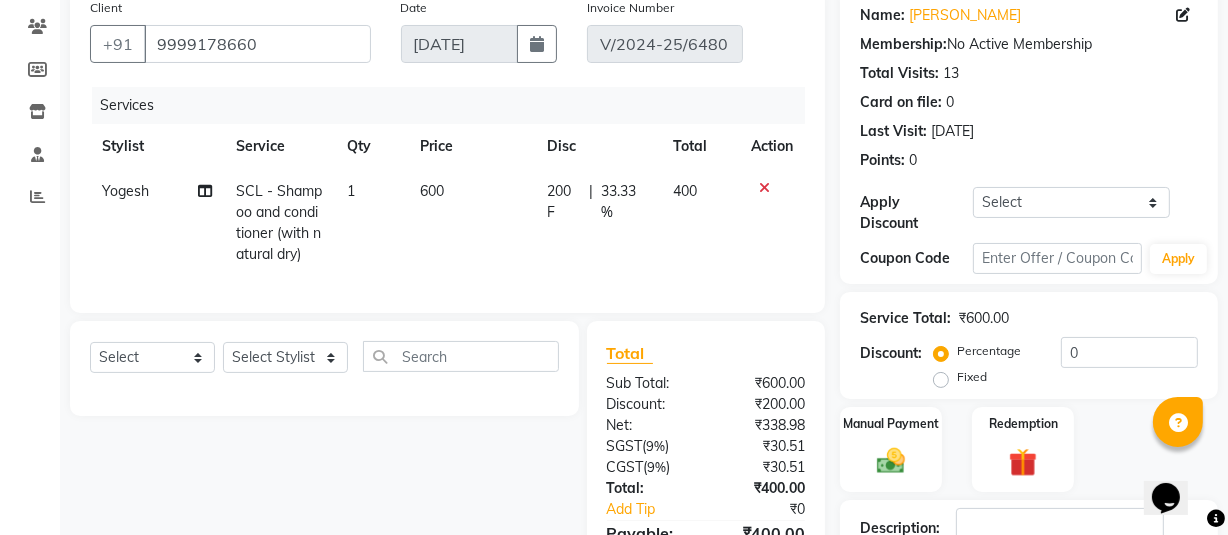 click on "200 F" 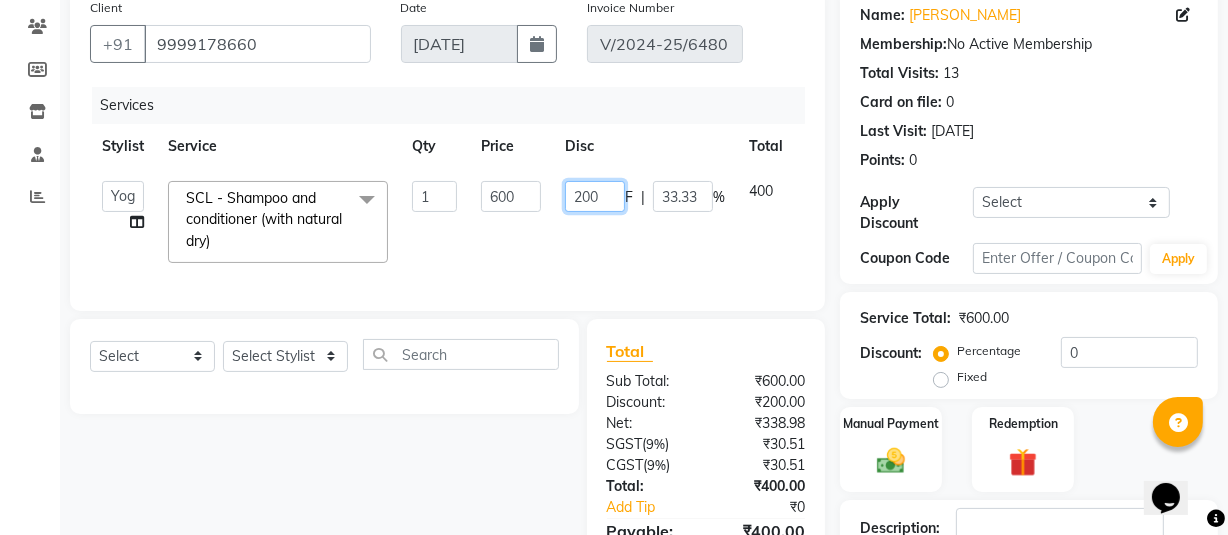 click on "200" 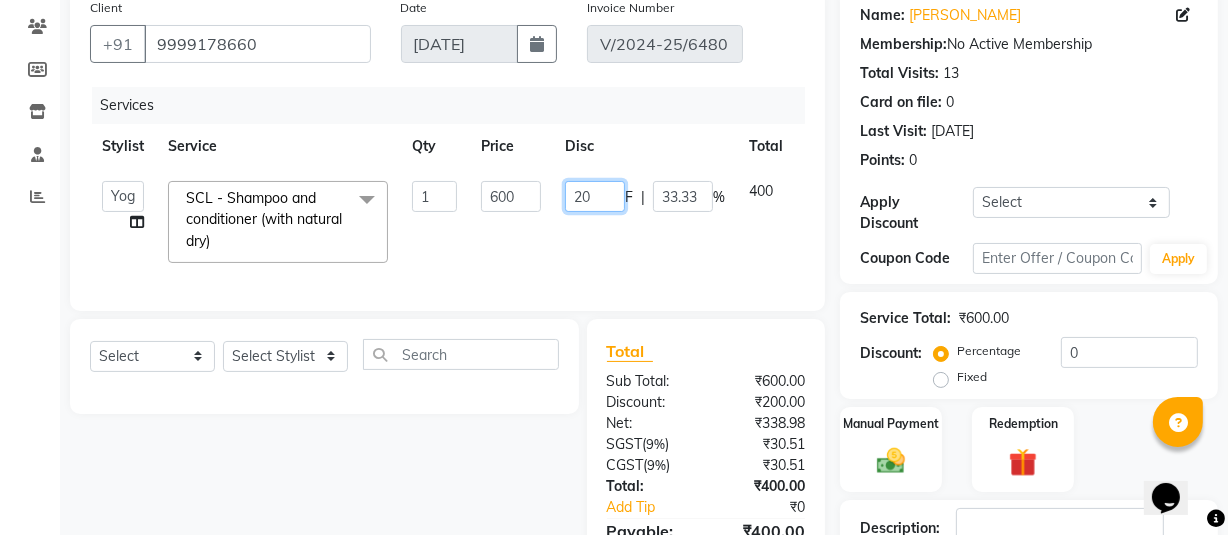 type on "2" 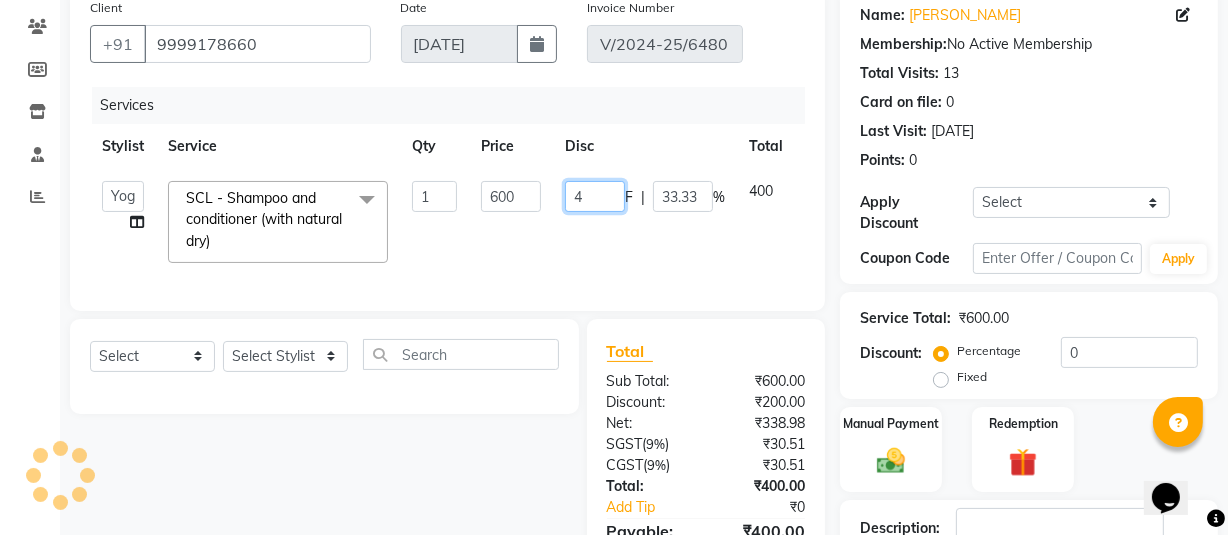 type on "40" 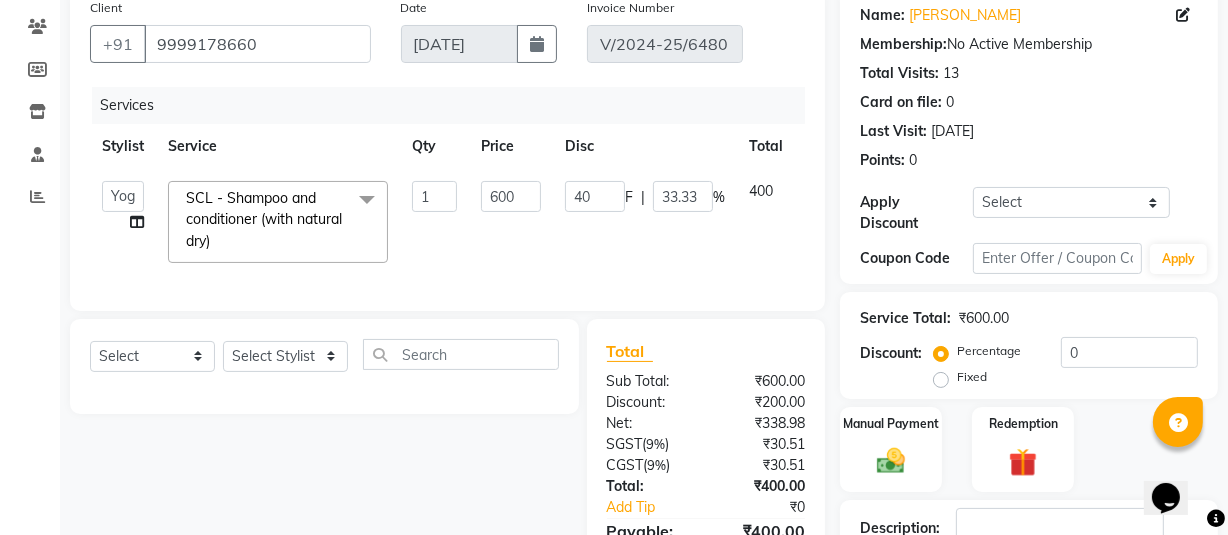 click on "40 F | 33.33 %" 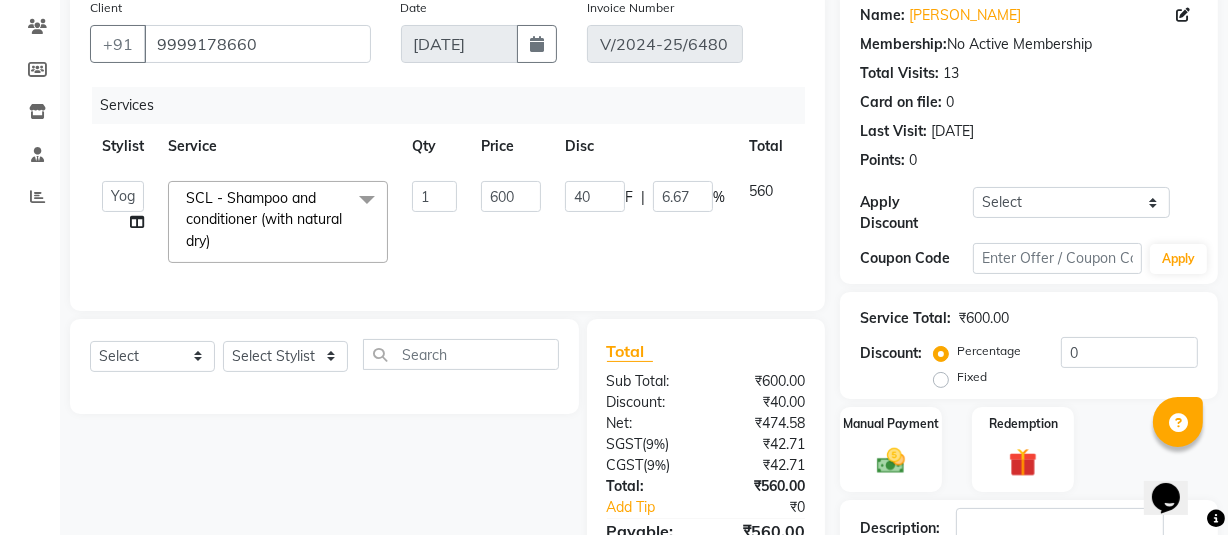 scroll, scrollTop: 341, scrollLeft: 0, axis: vertical 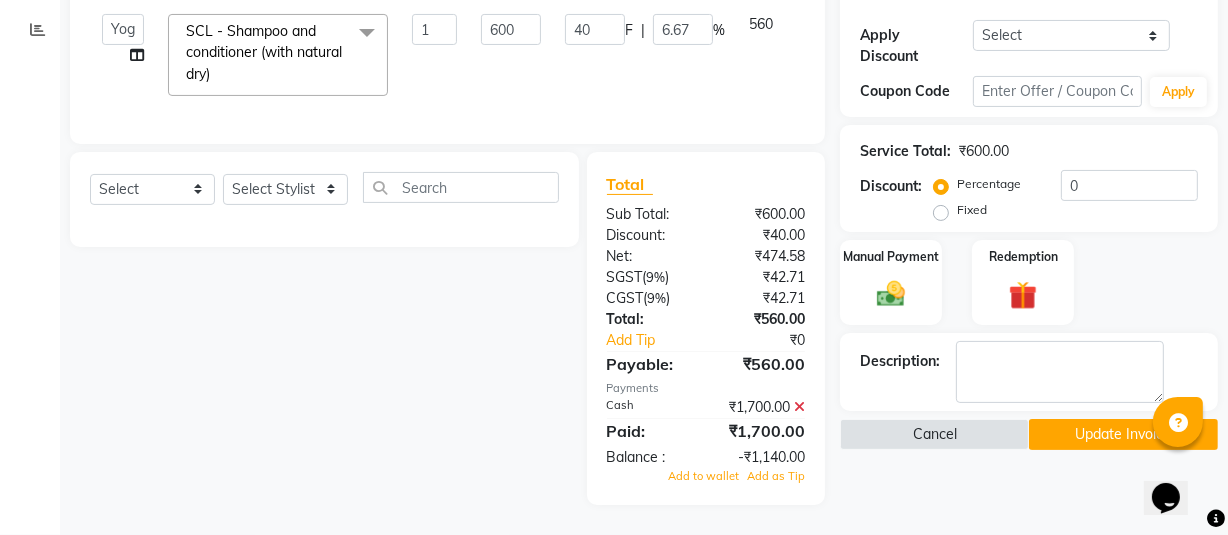 click 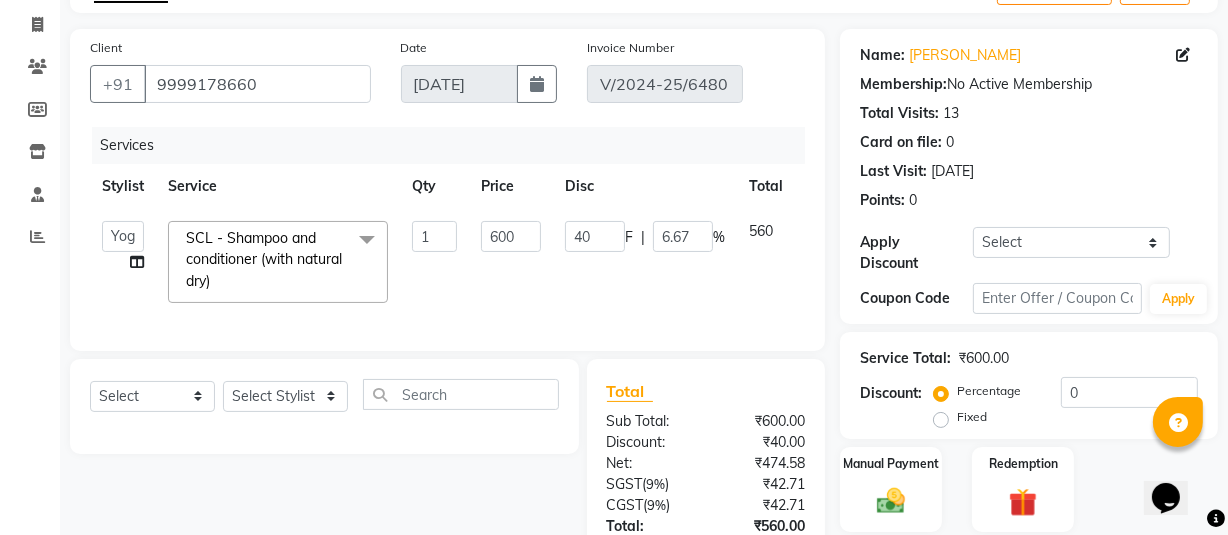 scroll, scrollTop: 100, scrollLeft: 0, axis: vertical 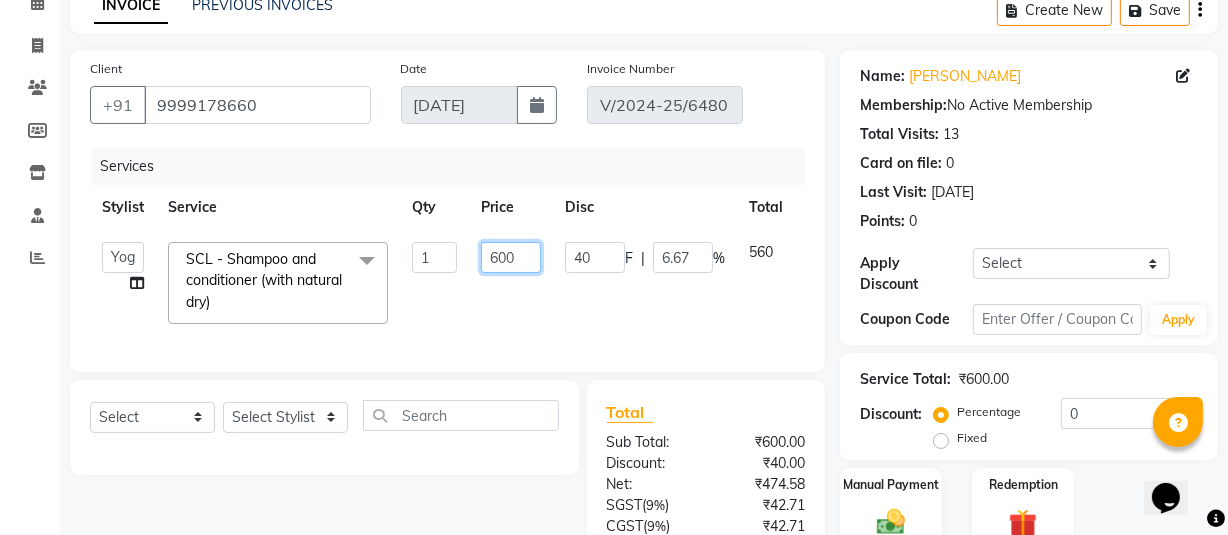 click on "600" 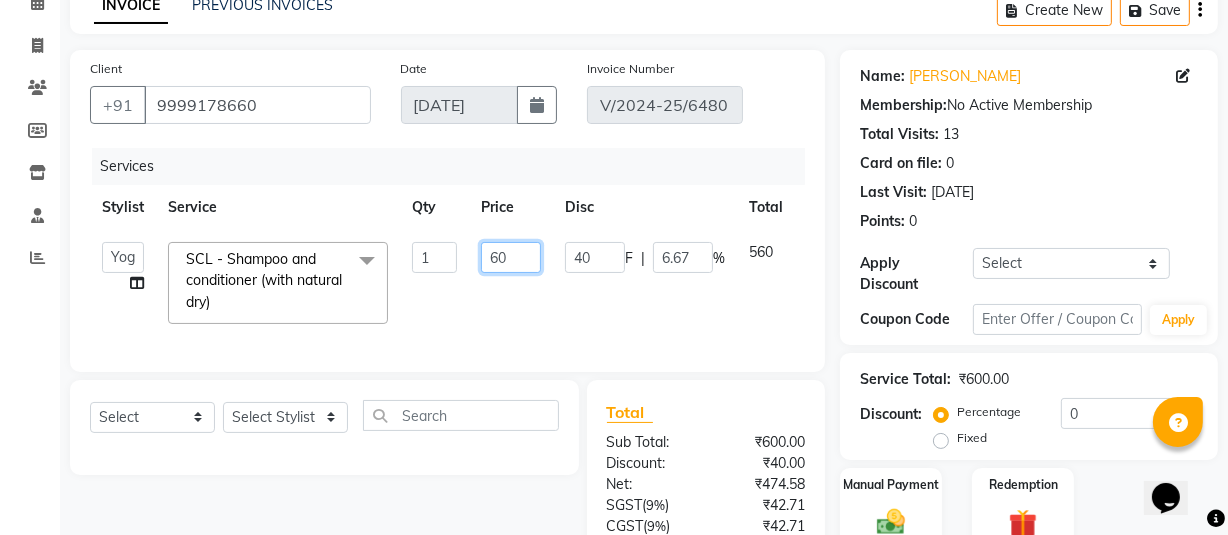 type on "6" 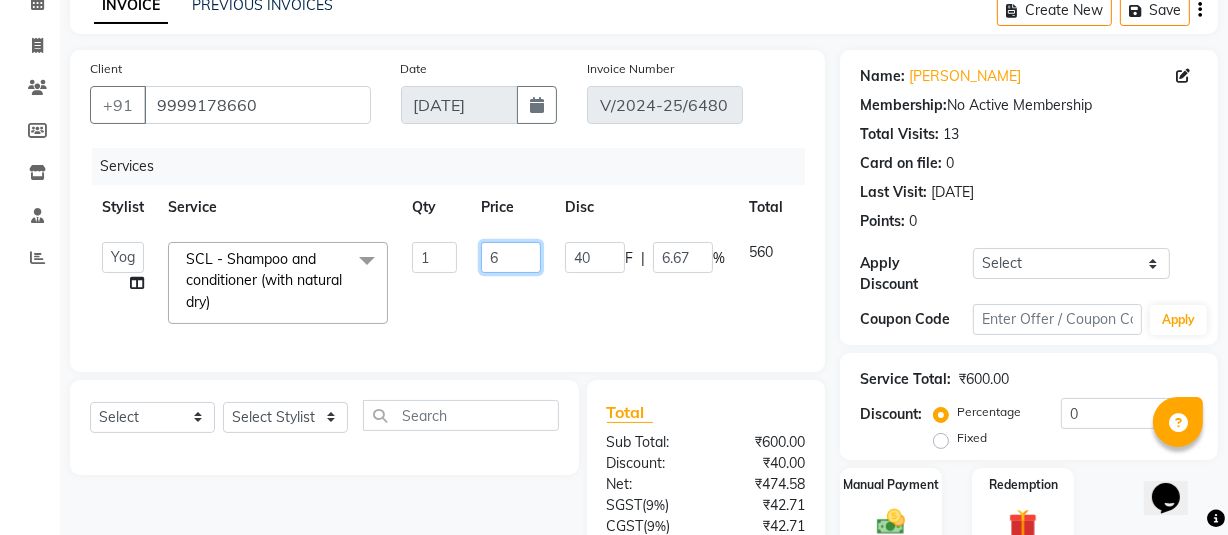 type 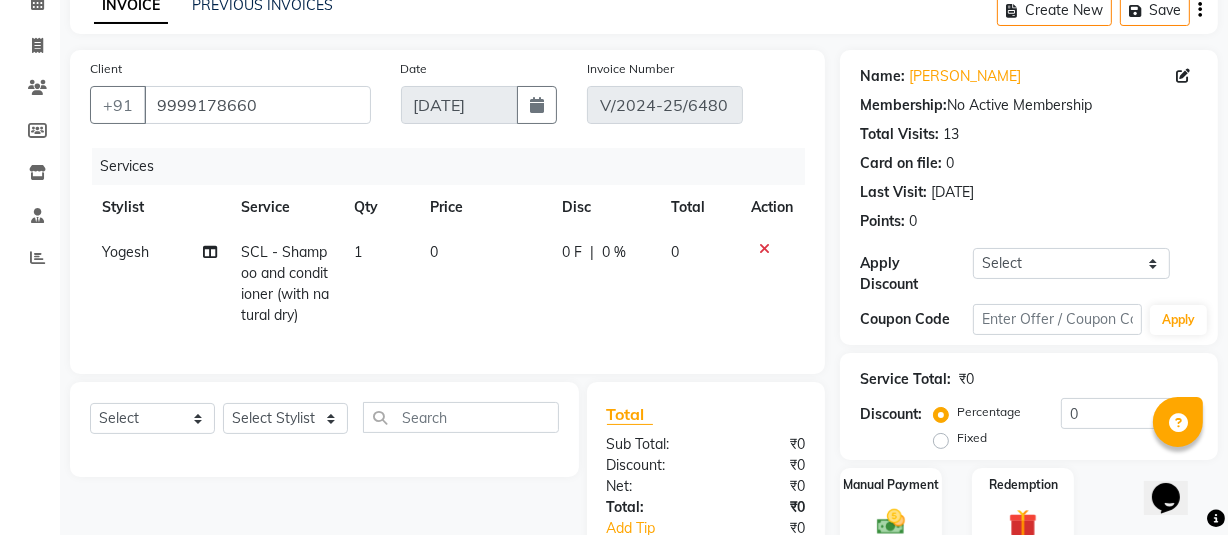 click on "0" 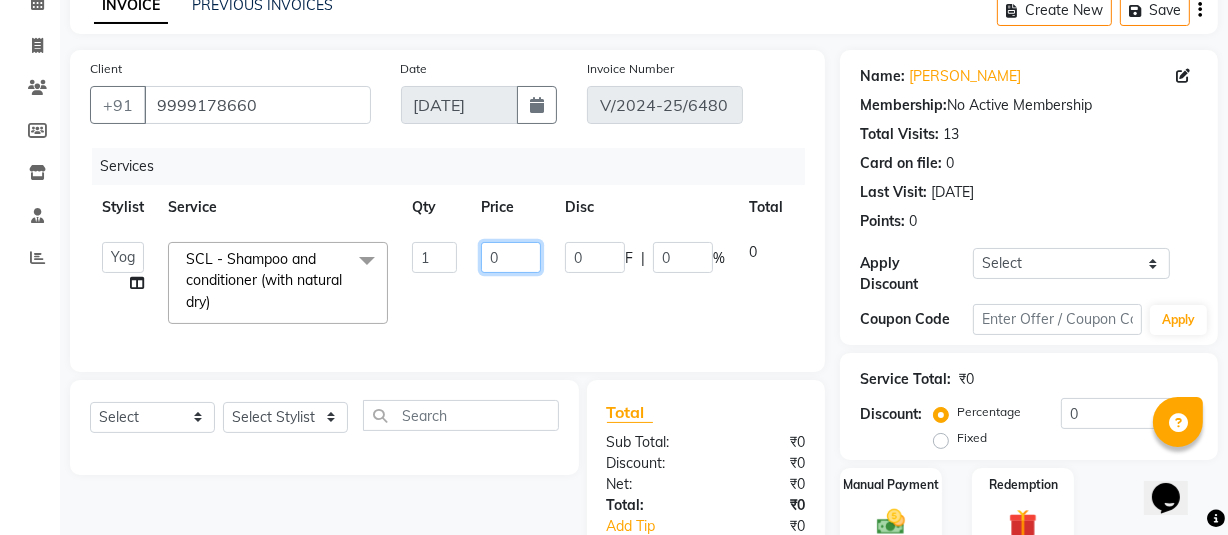 click on "0" 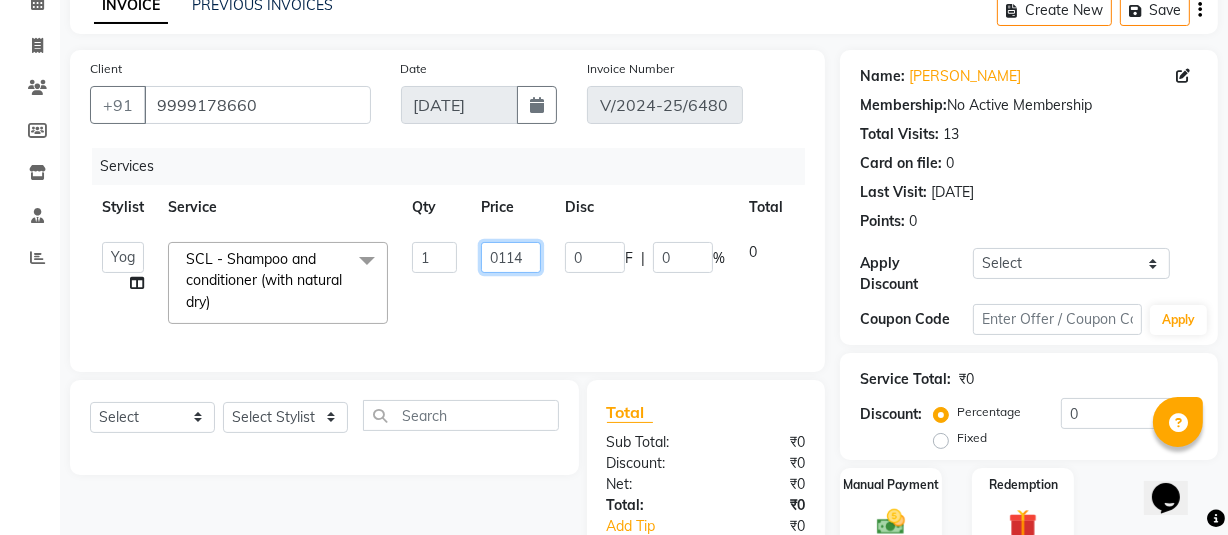 type on "01140" 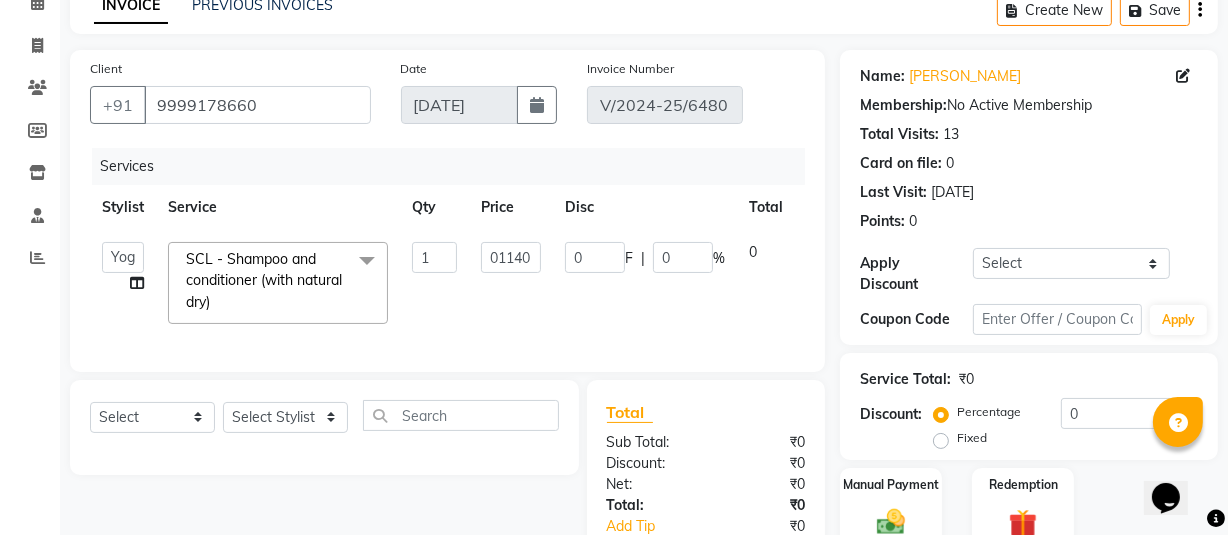 click on "01140" 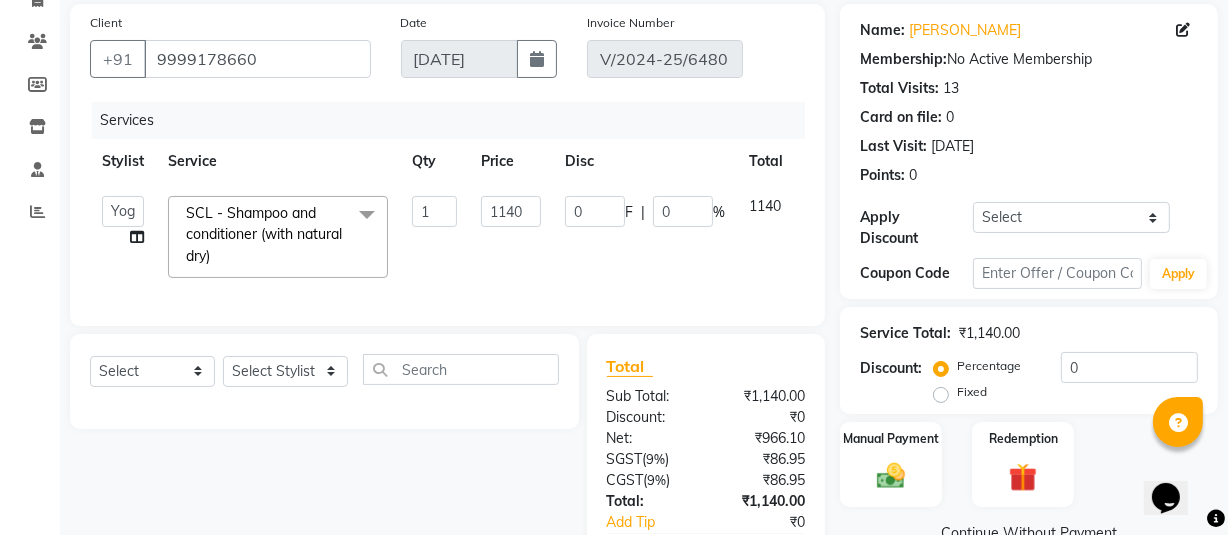 scroll, scrollTop: 282, scrollLeft: 0, axis: vertical 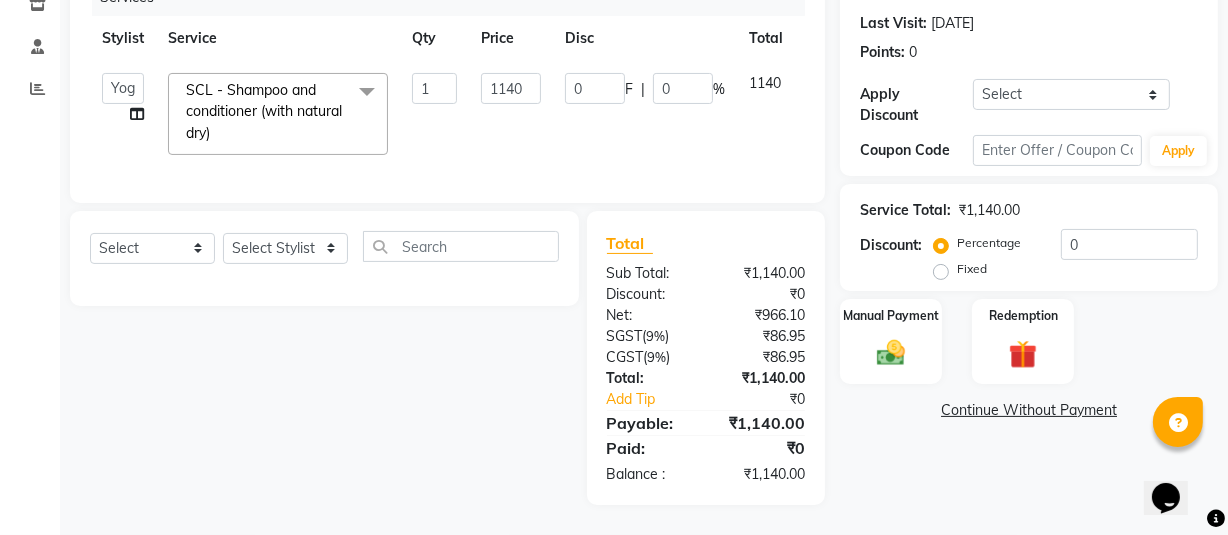 click on "Continue Without Payment" 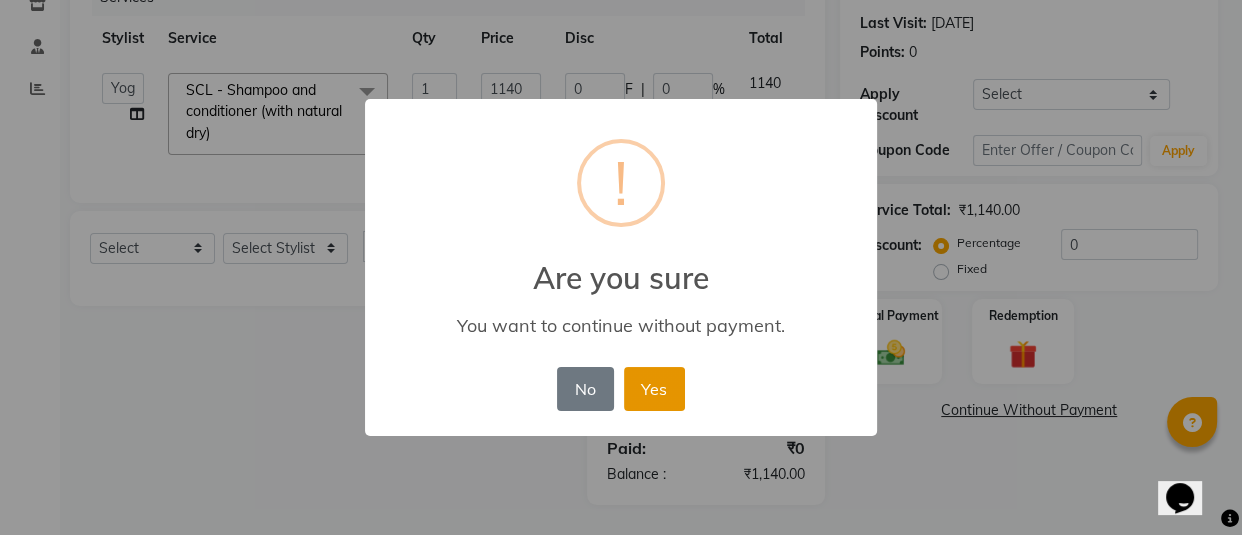 click on "Yes" at bounding box center [654, 389] 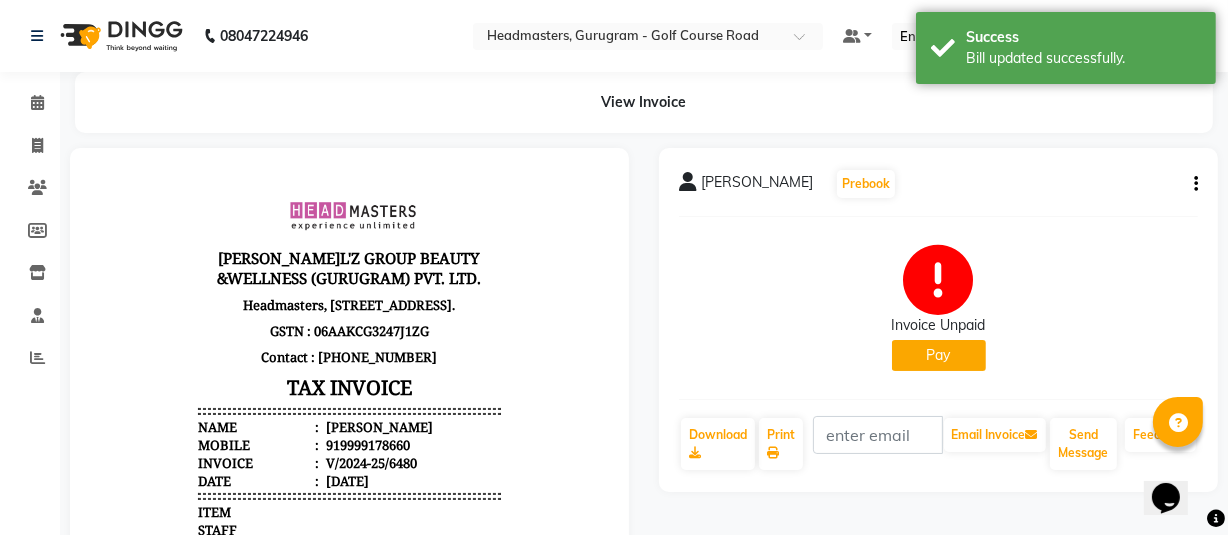 scroll, scrollTop: 0, scrollLeft: 0, axis: both 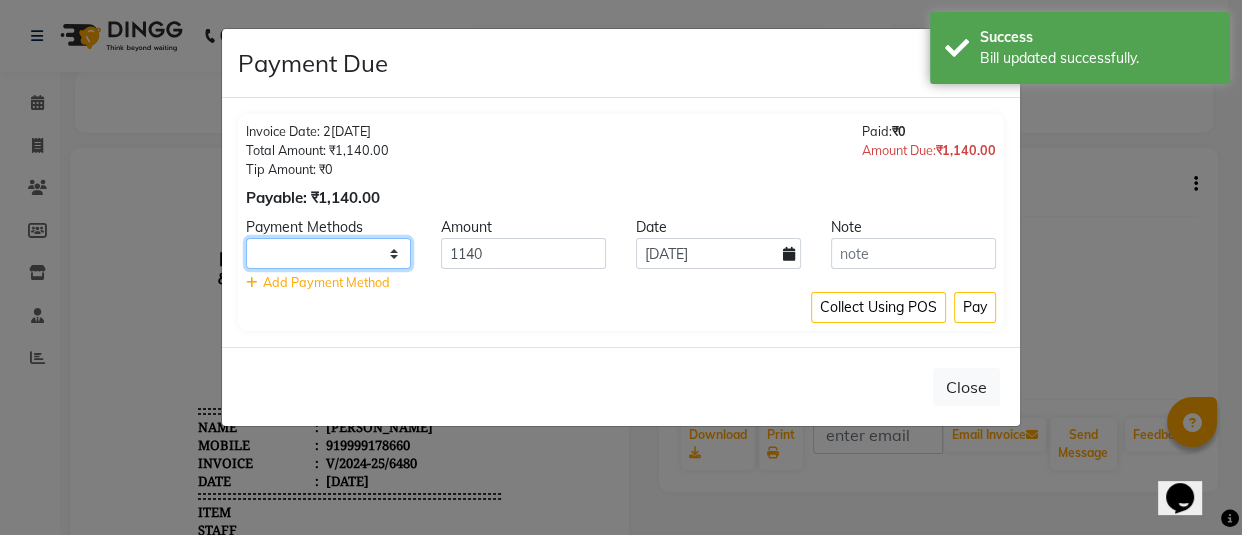drag, startPoint x: 376, startPoint y: 251, endPoint x: 369, endPoint y: 268, distance: 18.384777 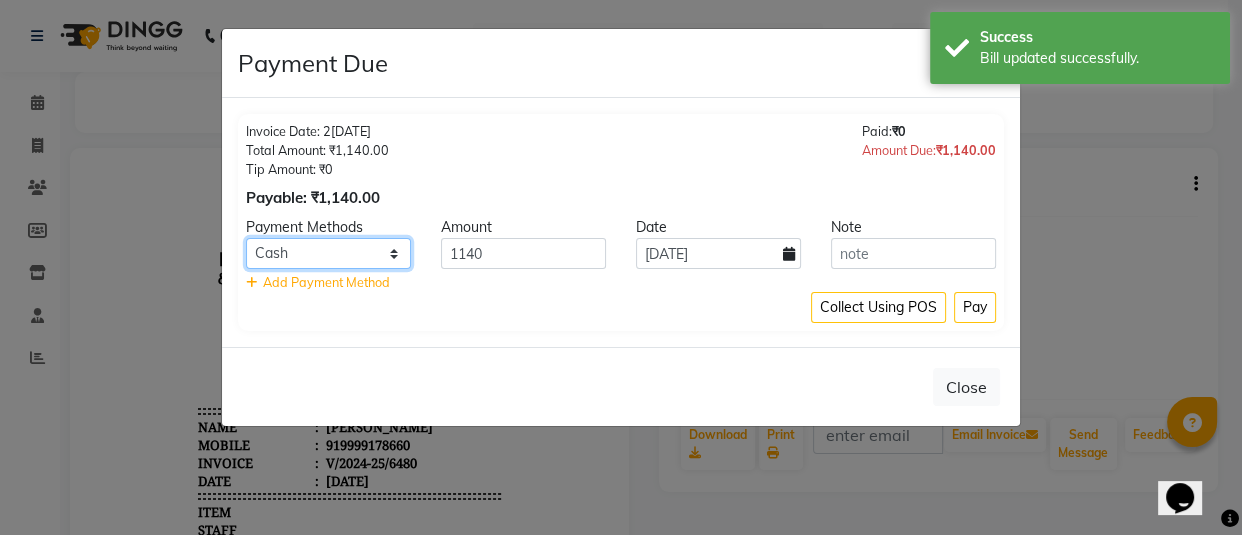 click on "UPI CARD Complimentary Cash" 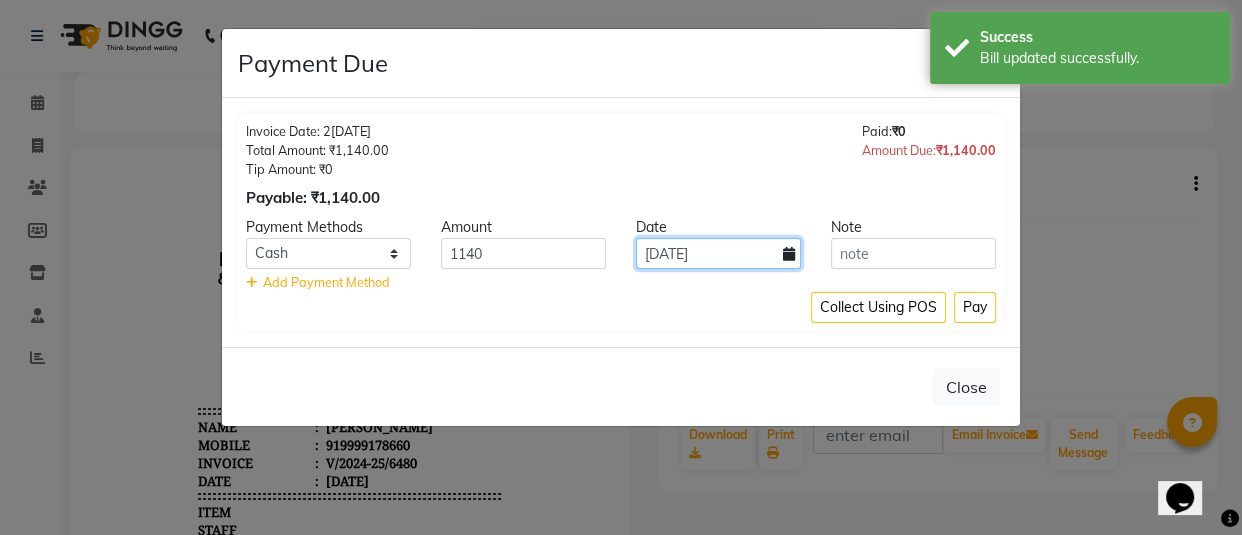 drag, startPoint x: 771, startPoint y: 251, endPoint x: 749, endPoint y: 268, distance: 27.802877 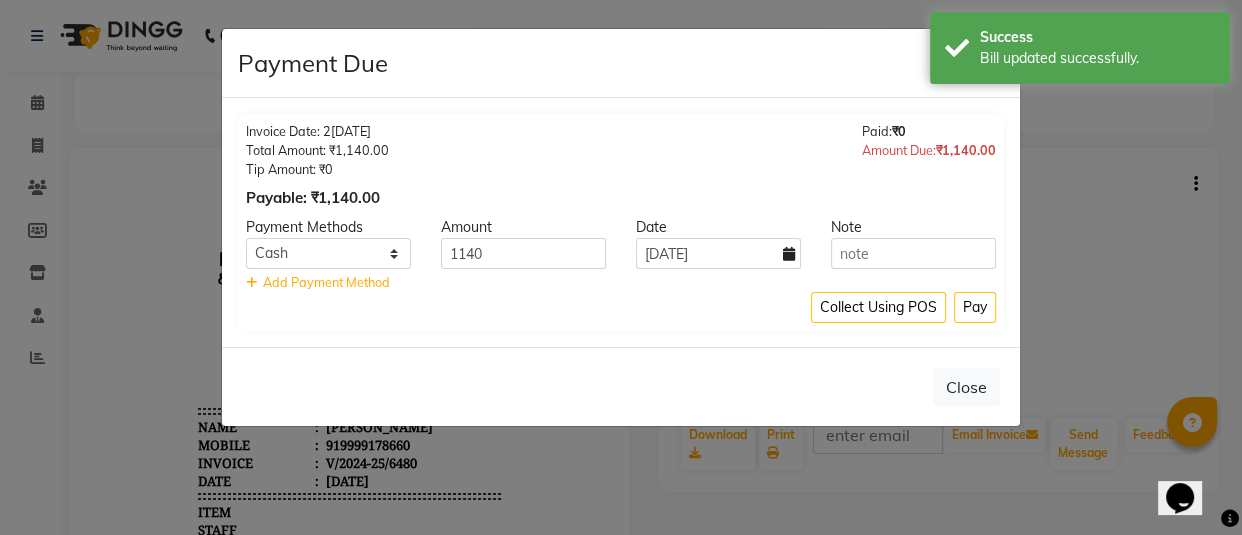 select on "7" 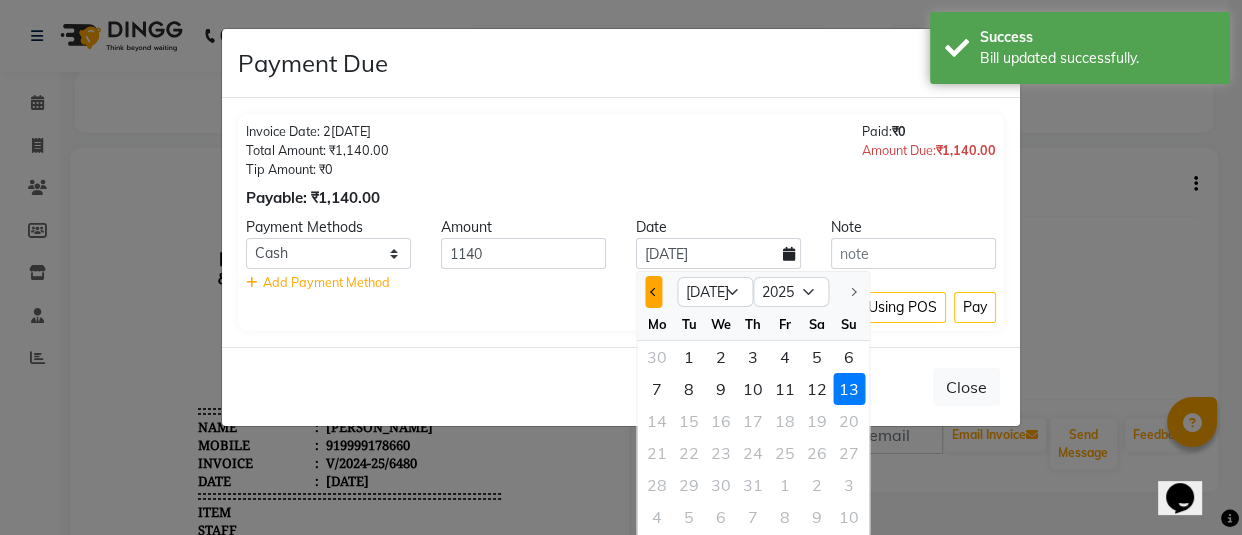 click 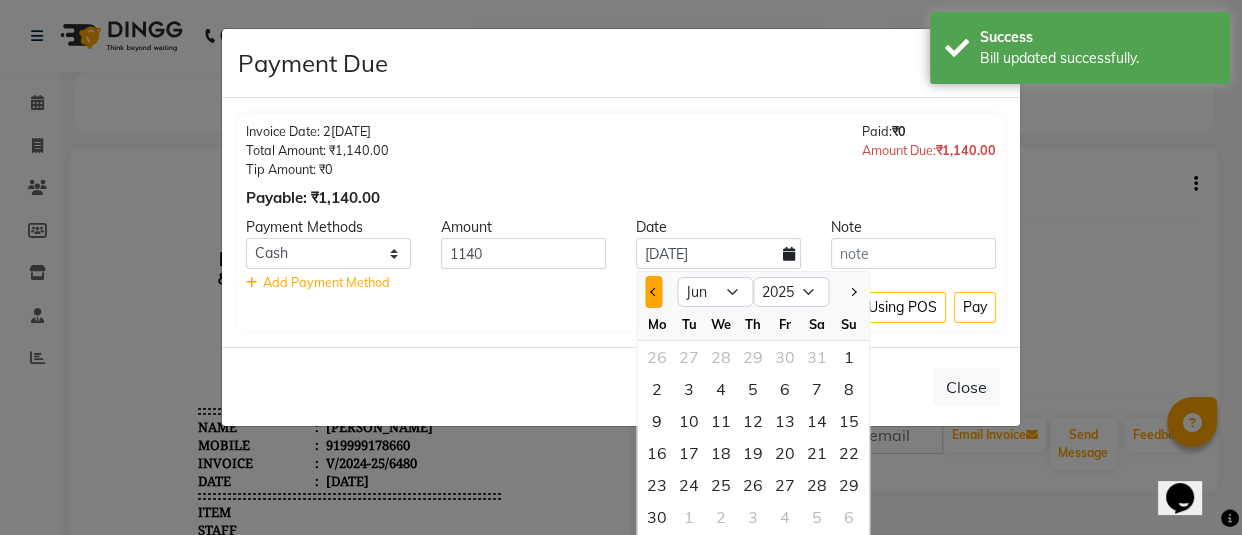 click 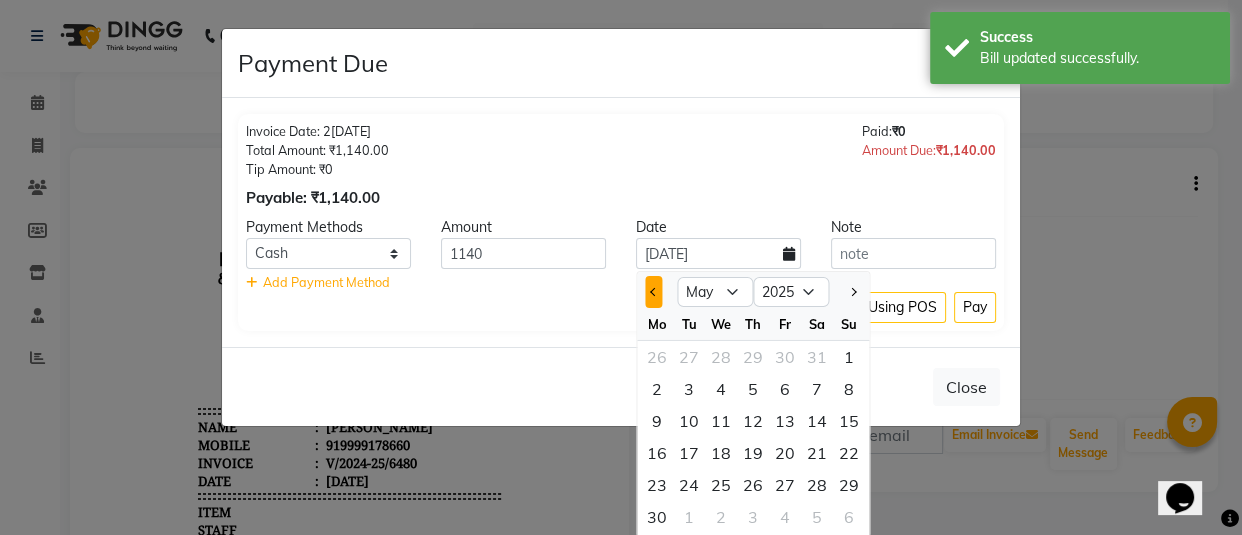 click 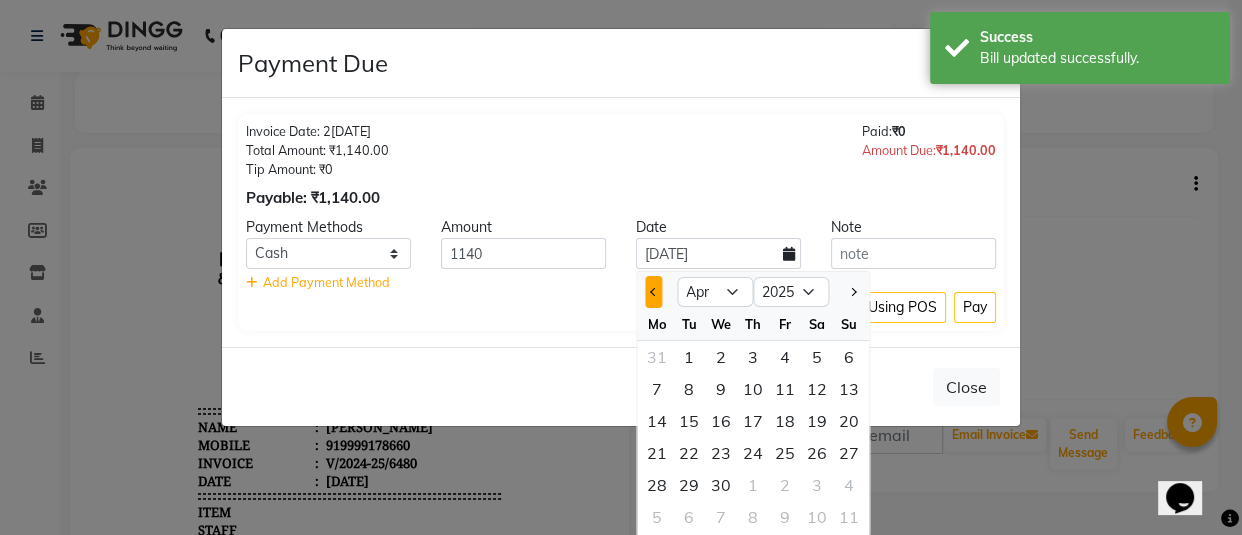 click 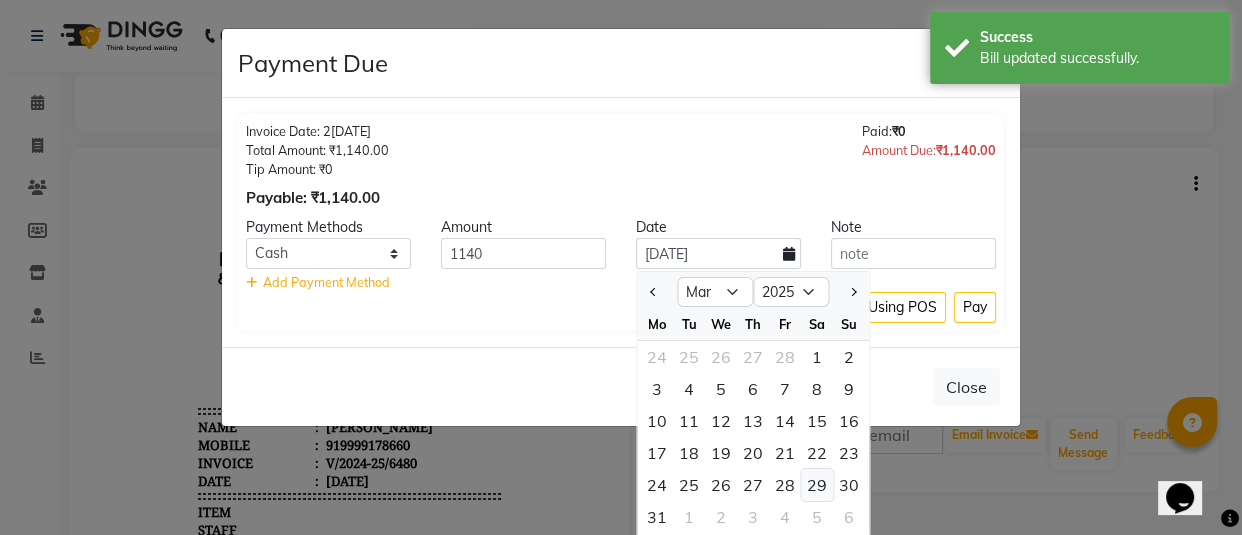 click on "29" 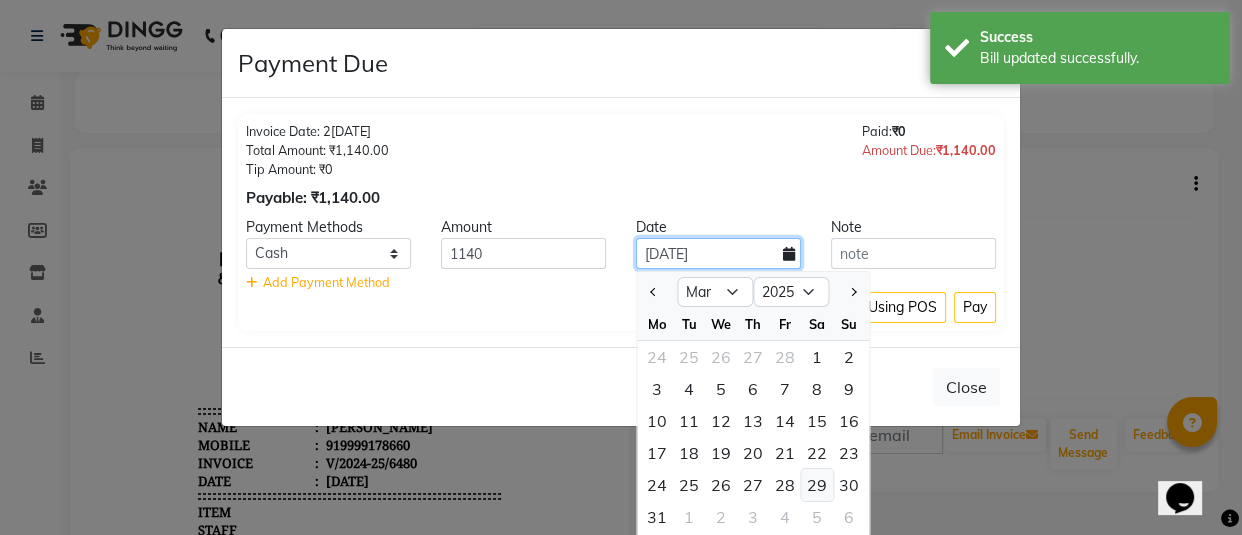 type on "29-03-2025" 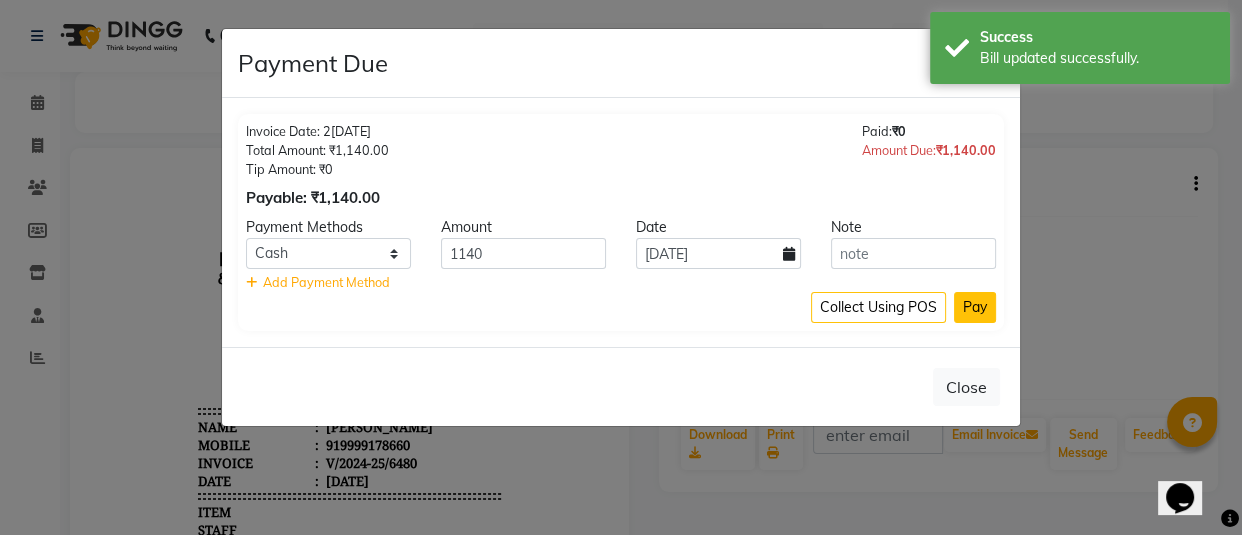click on "Pay" 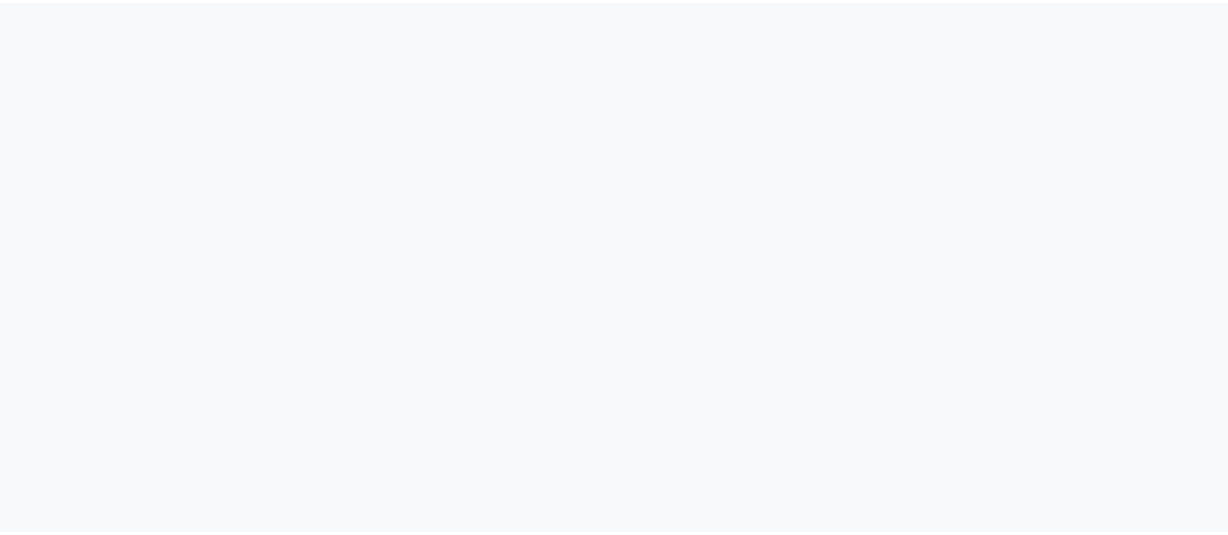 scroll, scrollTop: 0, scrollLeft: 0, axis: both 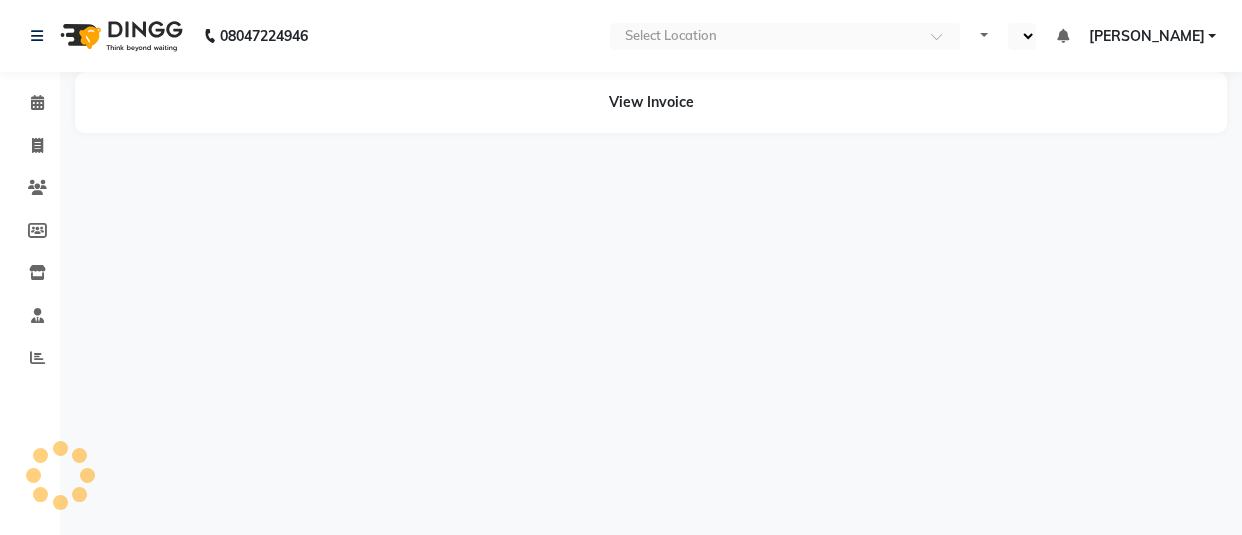 select on "en" 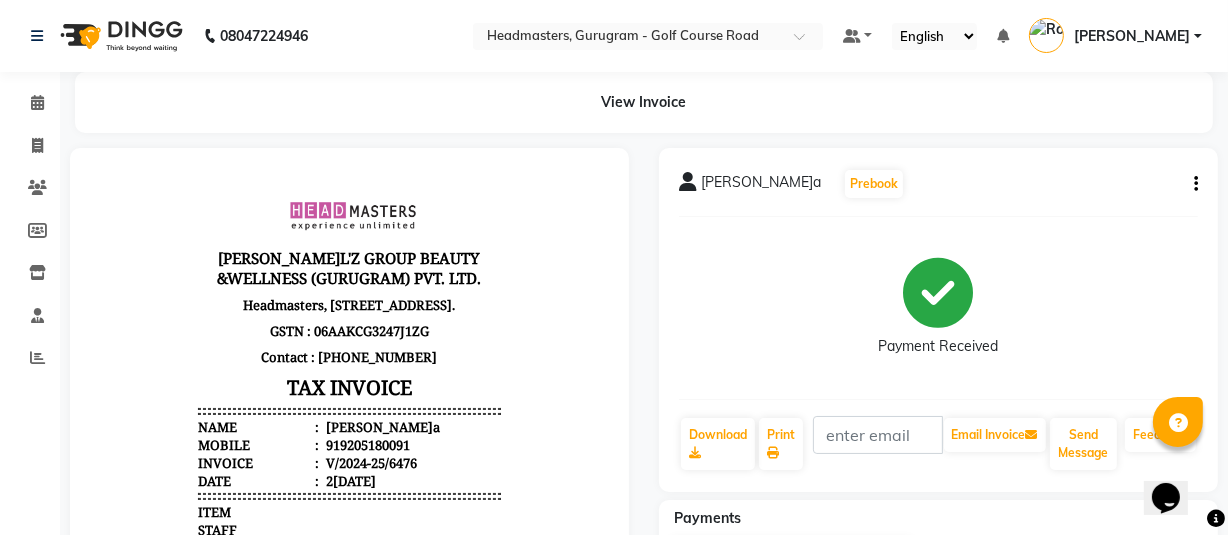scroll, scrollTop: 0, scrollLeft: 0, axis: both 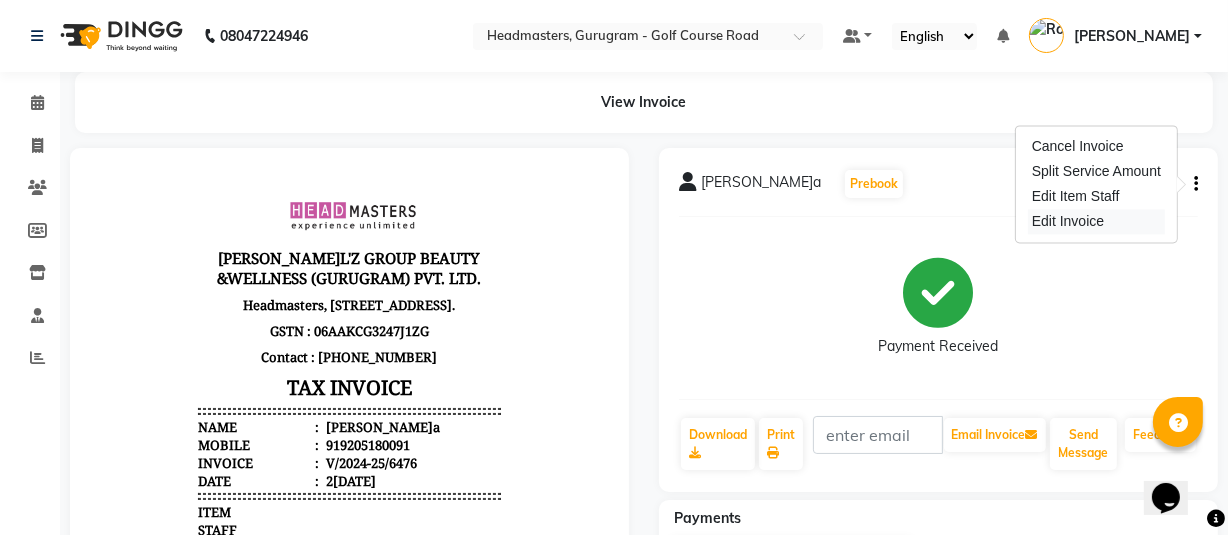 click on "Edit Invoice" at bounding box center [1096, 221] 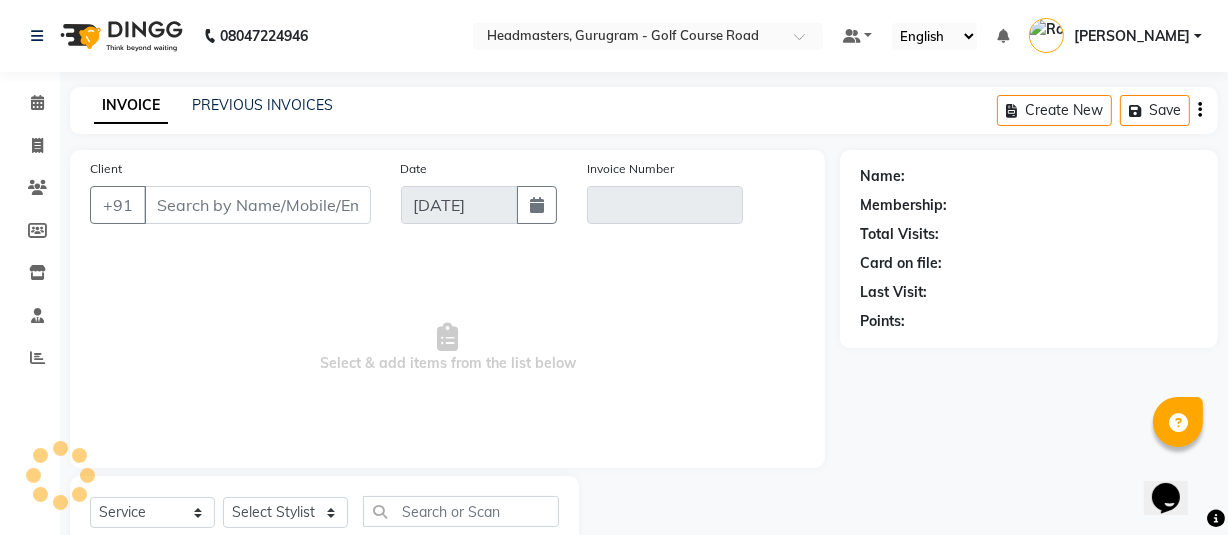 scroll, scrollTop: 66, scrollLeft: 0, axis: vertical 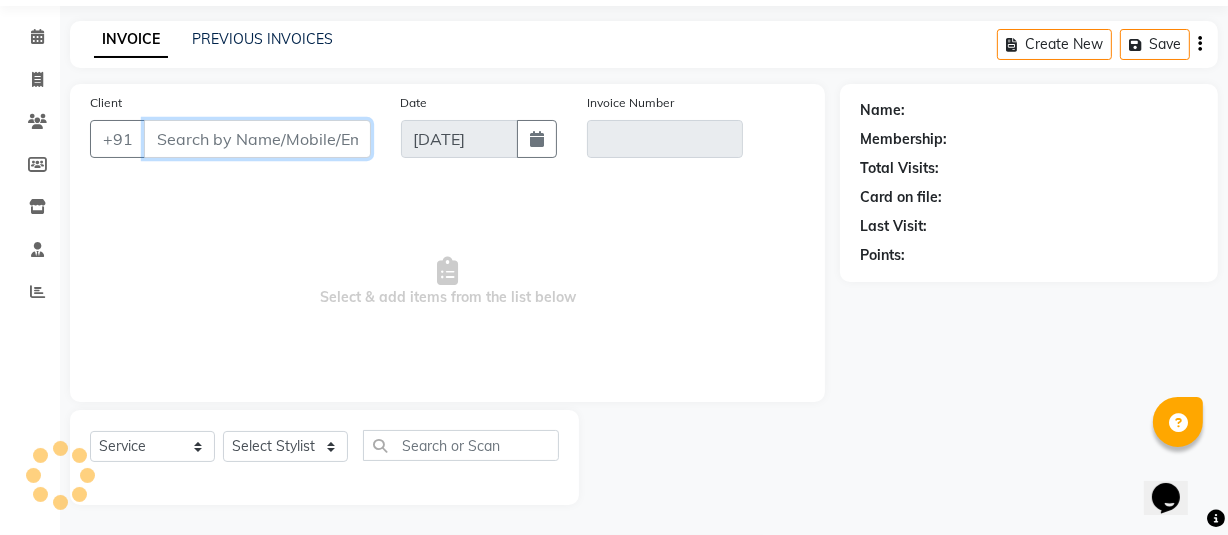select on "product" 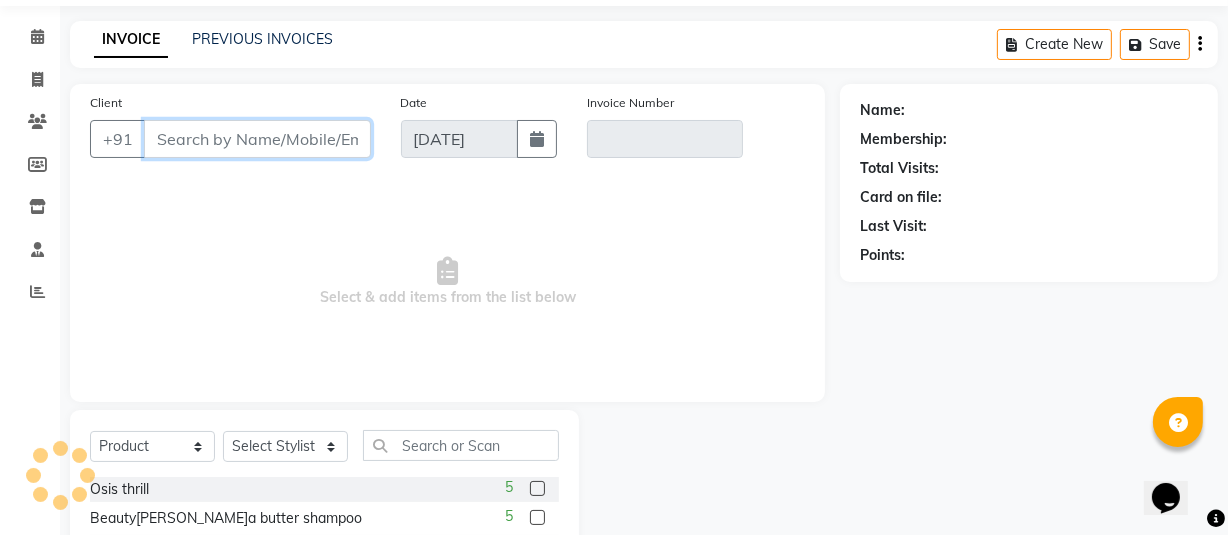 type on "9205180091" 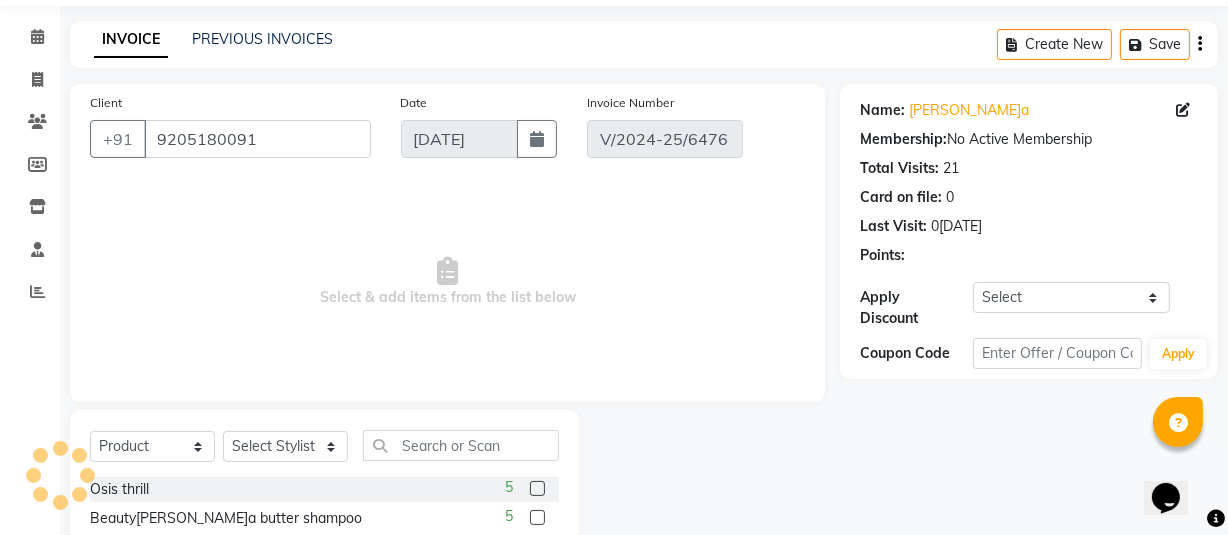 type on "[DATE]" 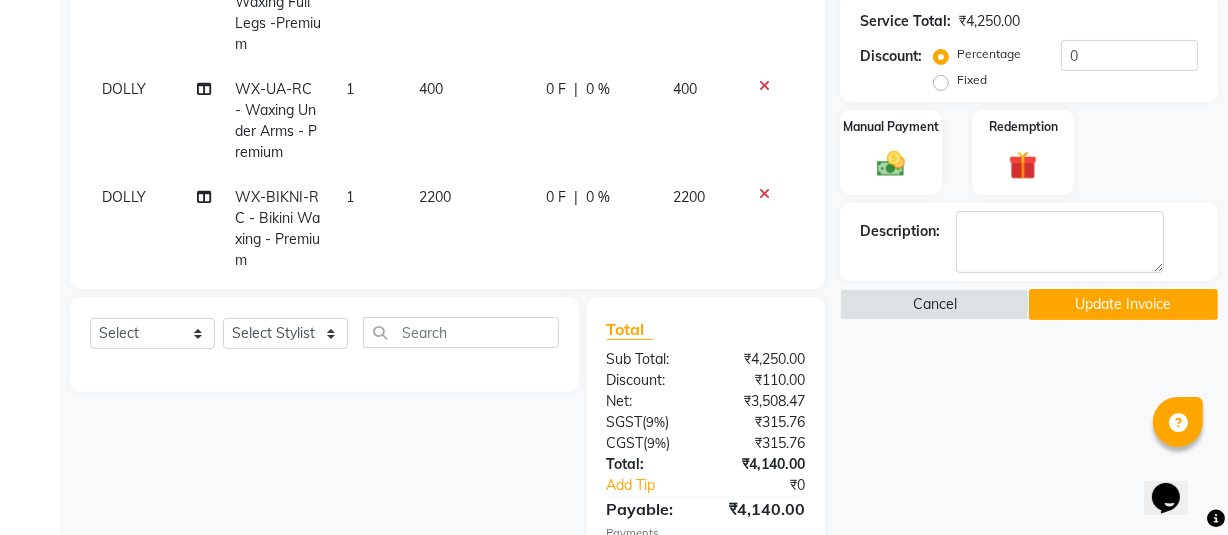 scroll, scrollTop: 425, scrollLeft: 0, axis: vertical 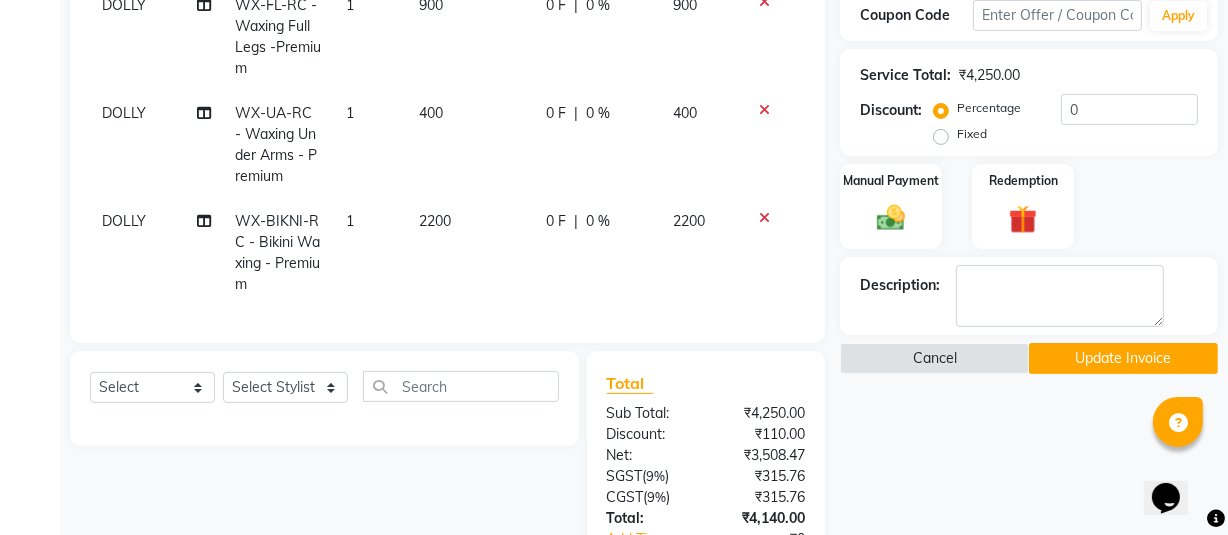click on "2200" 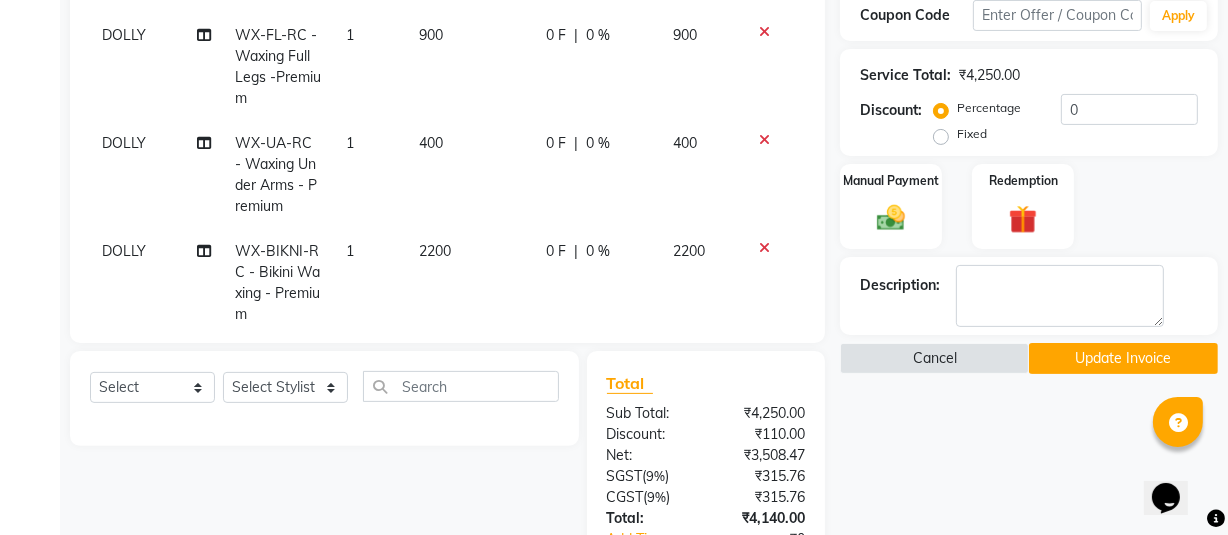 select on "60946" 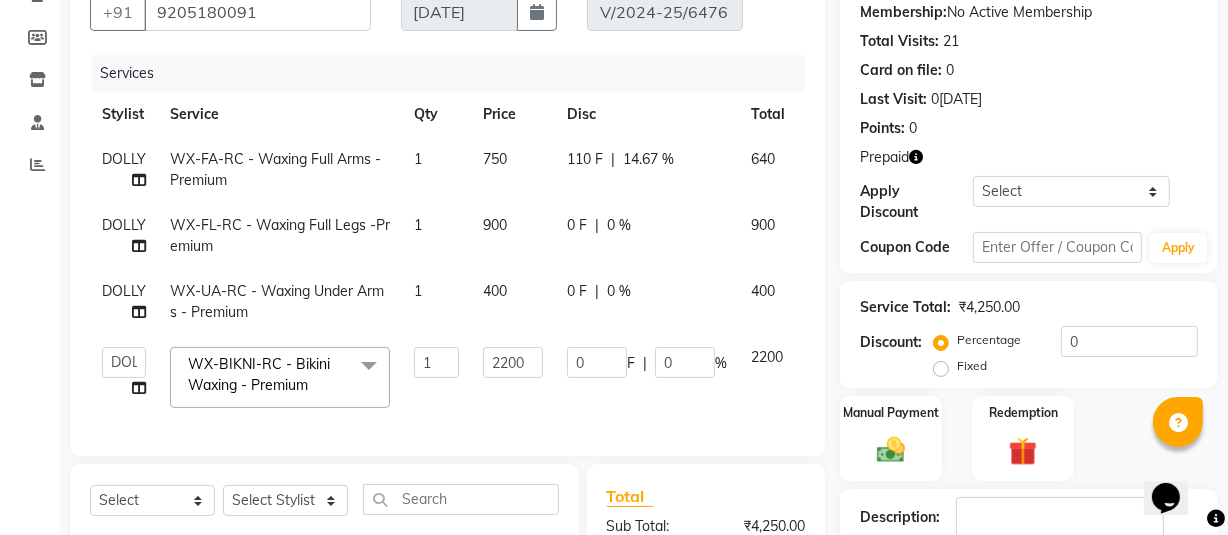 scroll, scrollTop: 152, scrollLeft: 0, axis: vertical 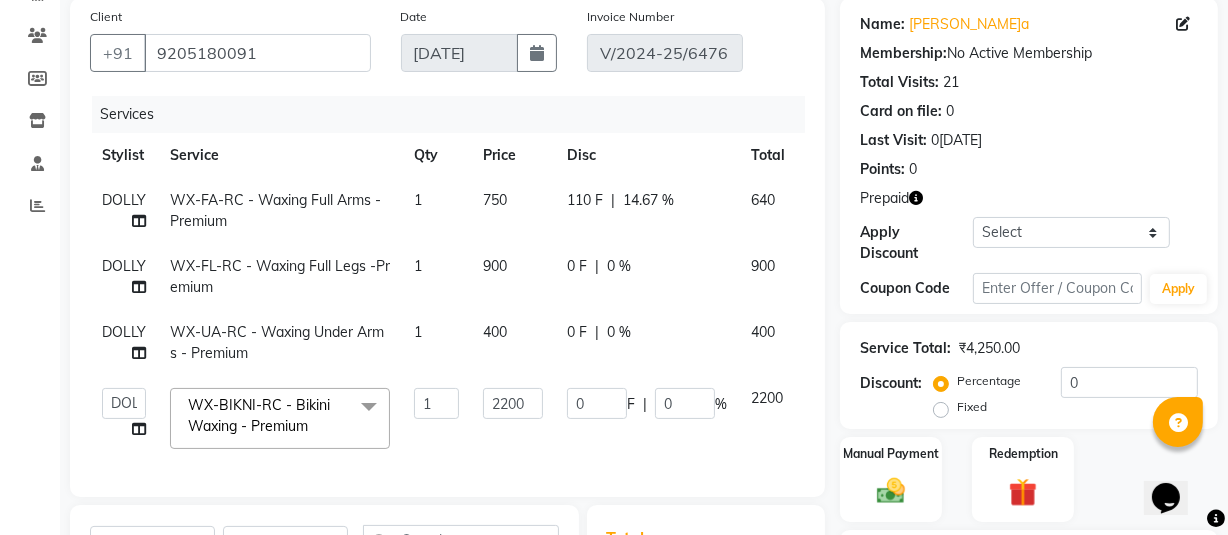 click on "900" 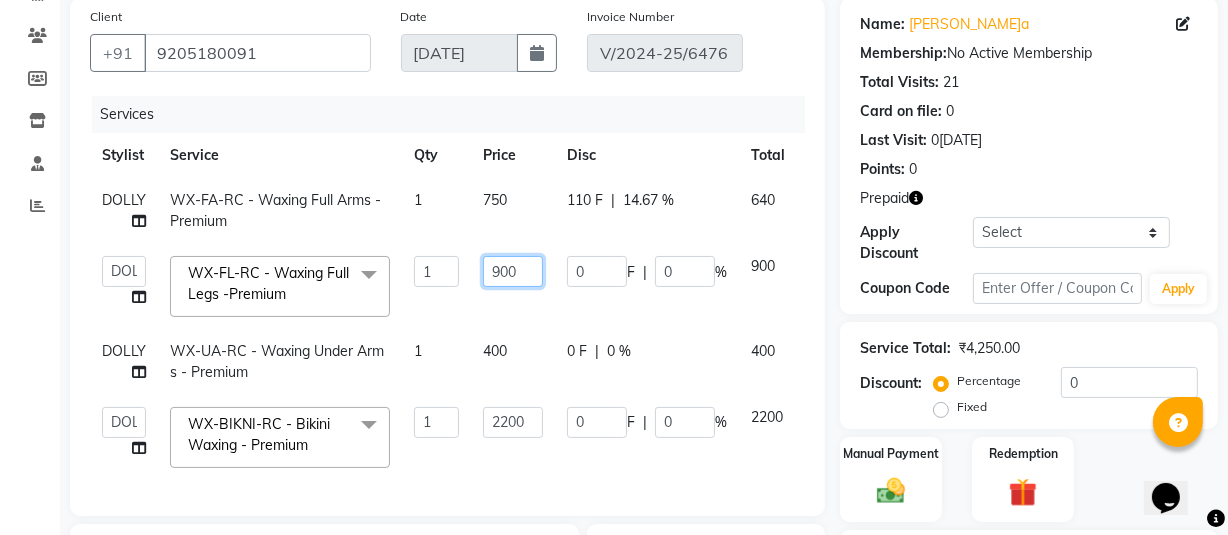click on "900" 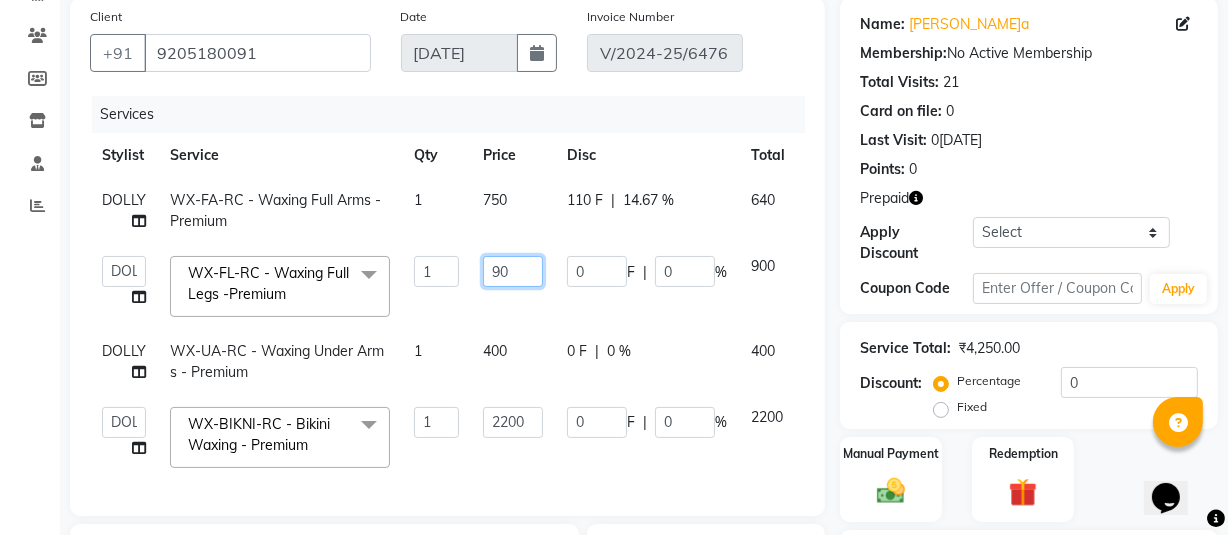 type on "9" 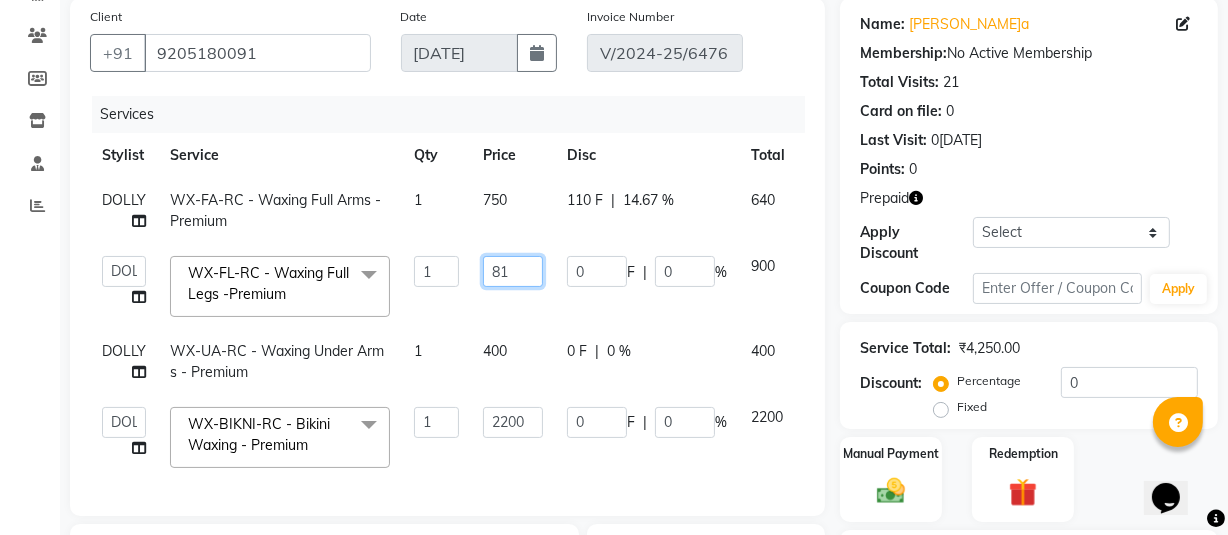 type on "810" 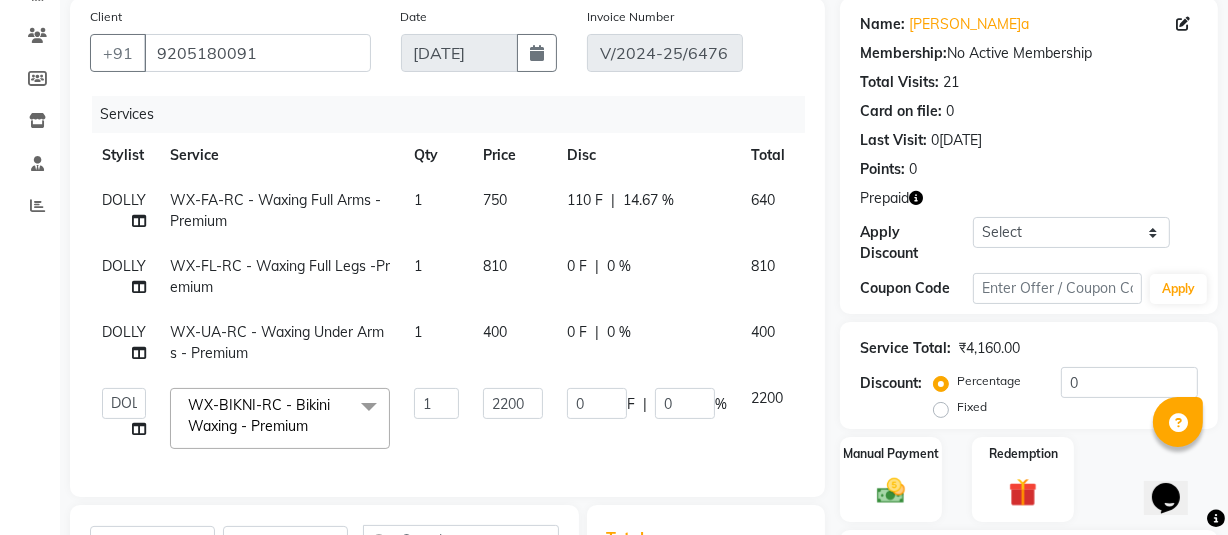 drag, startPoint x: 549, startPoint y: 303, endPoint x: 630, endPoint y: 316, distance: 82.036575 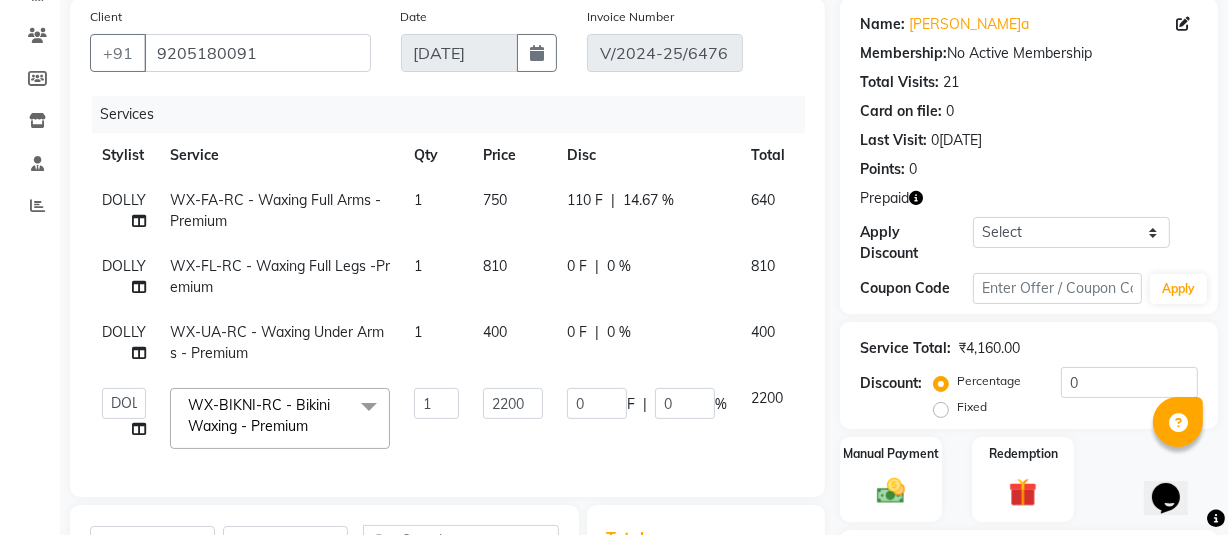 click on "DOLLY WX-FA-RC - Waxing Full Arms - Premium 1 750 110 F | 14.67 % 640 DOLLY WX-FL-RC - Waxing Full Legs -Premium 1 810 0 F | 0 % 810 DOLLY WX-UA-RC - Waxing Under Arms - Premium 1 400 0 F | 0 % 400  ABHIJIT   Amandeep   Amanpreet   ANKIT   Anu   DANISH   DOLLY   Esther   Gaurav   HEADMASTERS   Irshad   Januka   JEET   JYOTI   KAMAL   Laxmi   Mansi   MICHEAL   MOHIT KUMAR   NAUSHAD   Nayan   Not Specified   PINTU   Pooja    Prashad Assistant   Prashant   sahil   Sahil Dagar   SAHIL NAGPAL   Sanjay   SHANU   Sonu   TUSHAR   vivek   Yogesh   ZEESHAN  WX-BIKNI-RC - Bikini Waxing - Premium  x SSL - Shampoo SCL - Shampoo and conditioner (with natural dry) HML - Head massage(with natural dry) HCLD - Hair Cut by Creative Director HCL - Hair Cut by Senior Hair Stylist Trim - Trimming (one Length) Spt - Split ends/short/candle cut BD - Blow dry OS - Open styling GL-igora - Igora Global GL-essensity - Essensity Global Hlts-L - Highlights Bal - Balayage Chunks  - Chunks CR  - Color removal CRF - Color refresh SH - Shave" 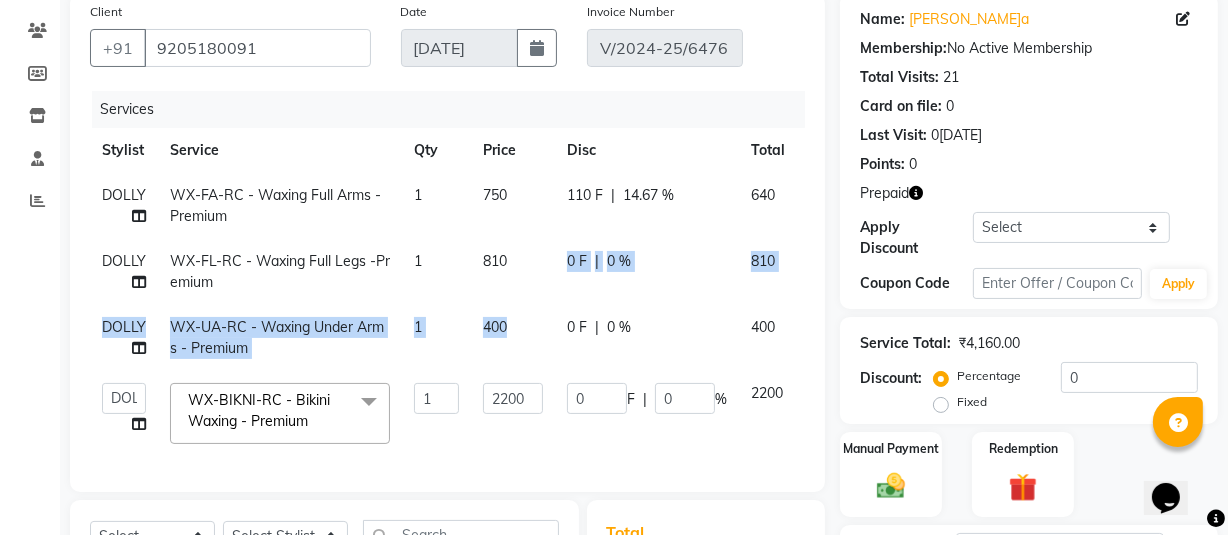 scroll, scrollTop: 154, scrollLeft: 0, axis: vertical 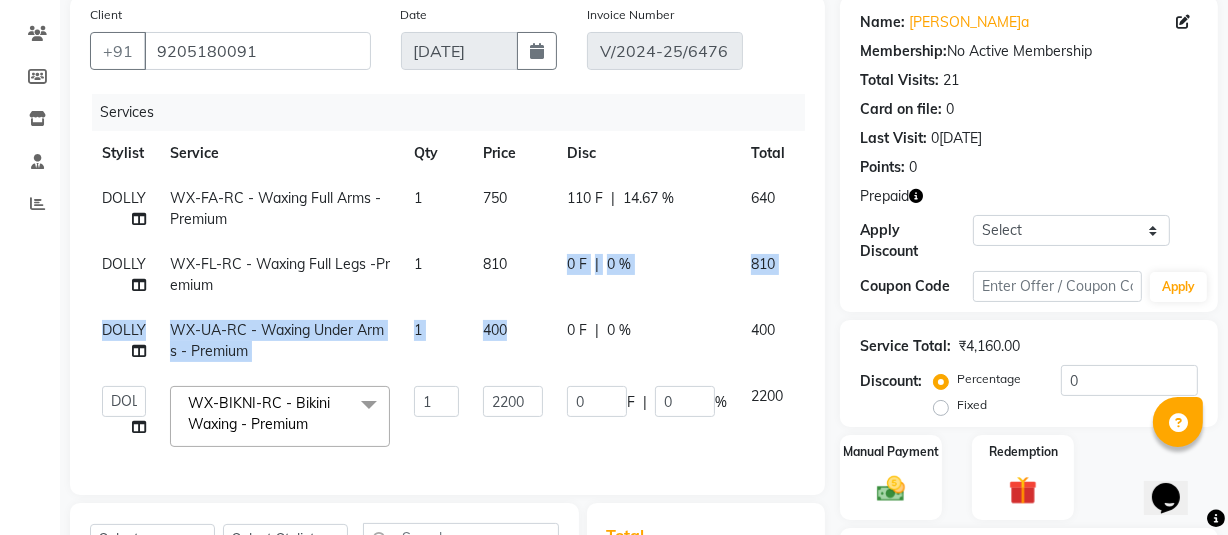 click on "810" 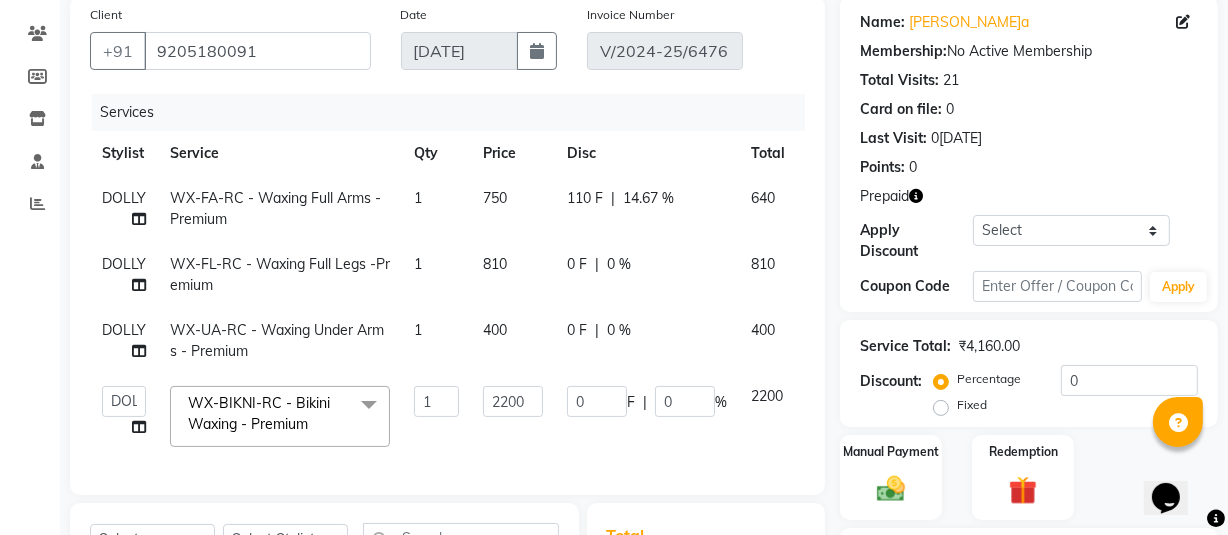 select on "60946" 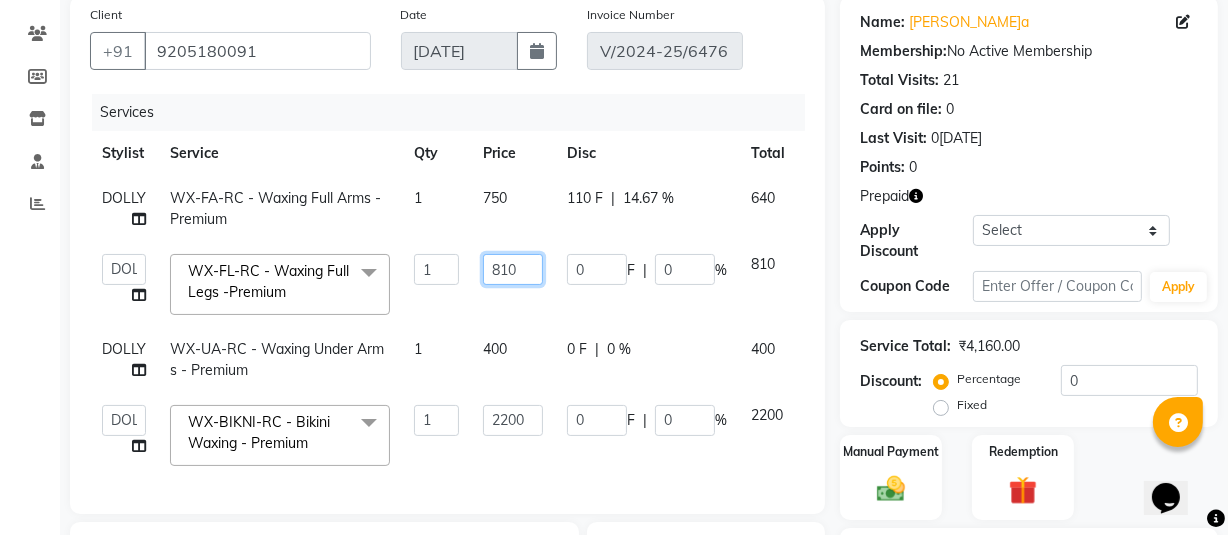 click on "810" 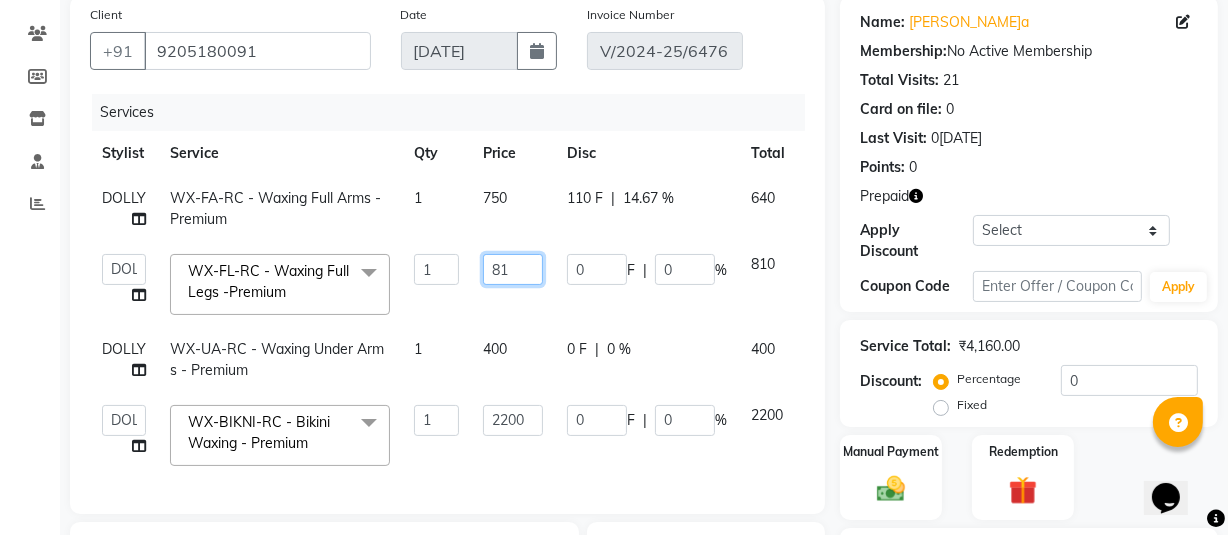 type on "8" 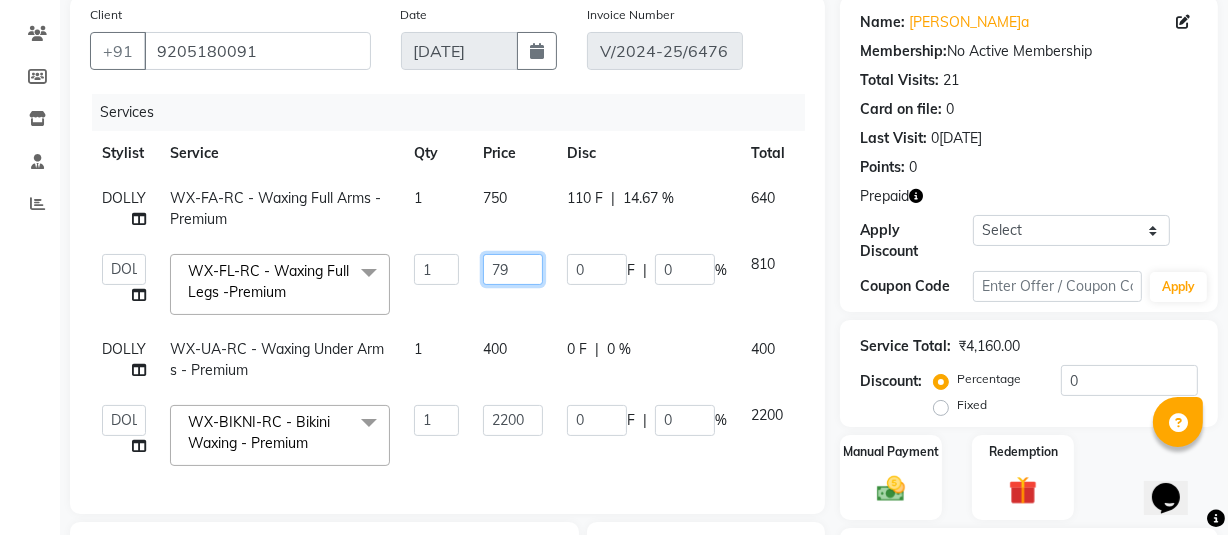 type on "790" 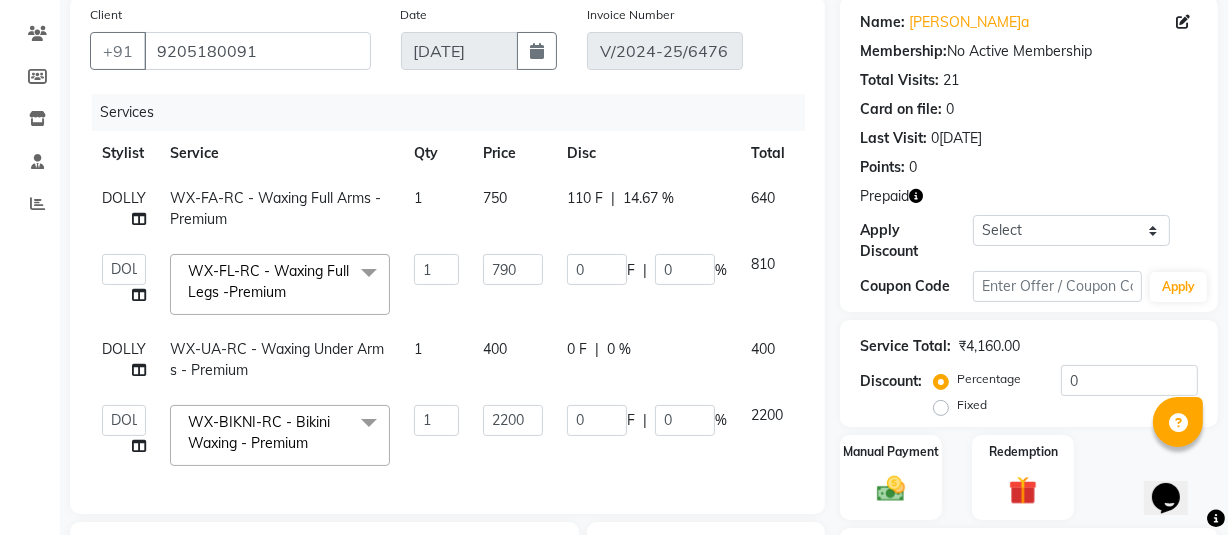 click on "DOLLY WX-FA-RC - Waxing Full Arms - Premium 1 750 110 F | 14.67 % 640  ABHIJIT   Amandeep   Amanpreet   ANKIT   Anu   DANISH   DOLLY   Esther   Gaurav   HEADMASTERS   Irshad   Januka   JEET   JYOTI   KAMAL   Laxmi   Mansi   MICHEAL   MOHIT KUMAR   NAUSHAD   Nayan   Not Specified   PINTU   Pooja    Prashad Assistant   Prashant   sahil   Sahil Dagar   SAHIL NAGPAL   Sanjay   SHANU   Sonu   TUSHAR   vivek   Yogesh   ZEESHAN  WX-FL-RC - Waxing Full Legs -Premium  x SSL - Shampoo SCL - Shampoo and conditioner (with natural dry) HML - Head massage(with natural dry) HCLD - Hair Cut by Creative Director HCL - Hair Cut by Senior Hair Stylist Trim - Trimming (one Length) Spt - Split ends/short/candle cut BD - Blow dry OS - Open styling GL-igora - Igora Global GL-essensity - Essensity Global Hlts-L - Highlights Bal - Balayage Chunks  - Chunks CR  - Color removal CRF - Color refresh Stk - Per streak RT-IG - Igora Root Touchup(one inch only) RT-ES - Essensity Root Touchup(one inch only) Reb - Rebonding Krt-L - Keratin 1" 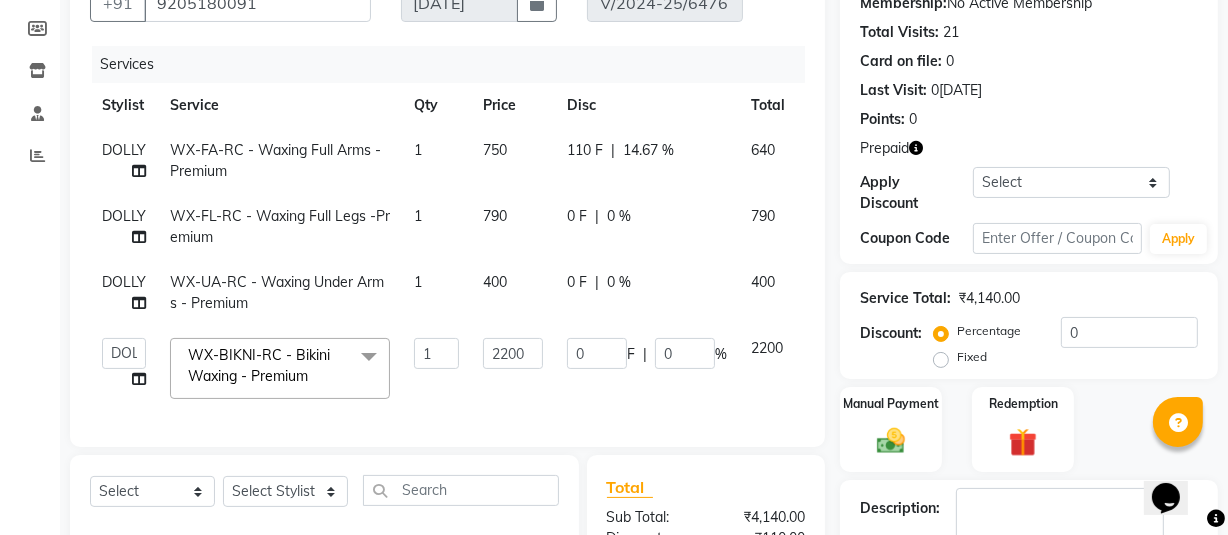 scroll, scrollTop: 154, scrollLeft: 0, axis: vertical 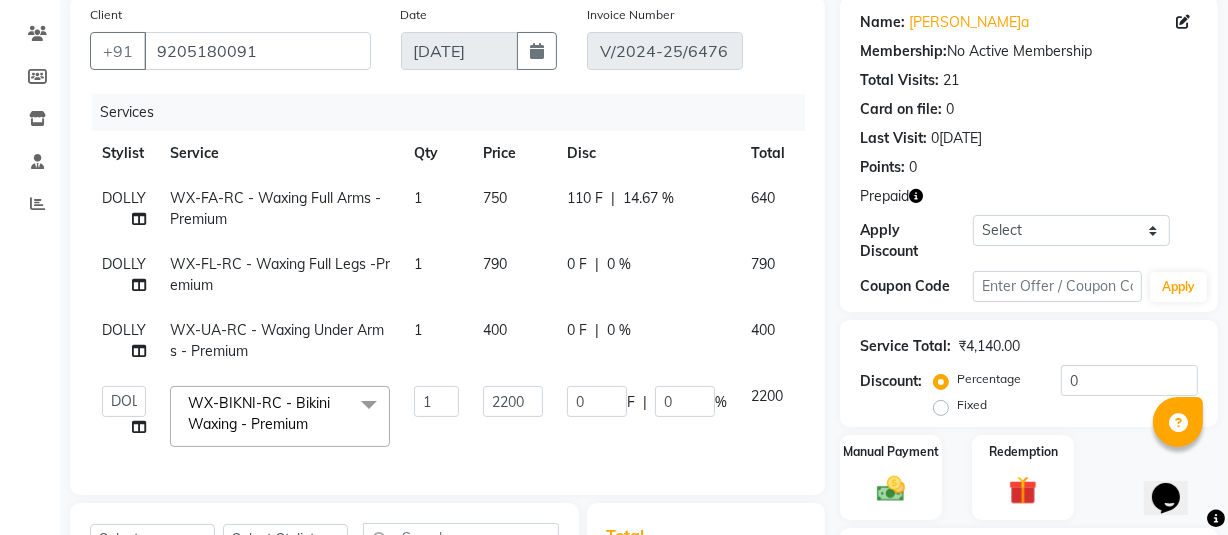 click on "110 F" 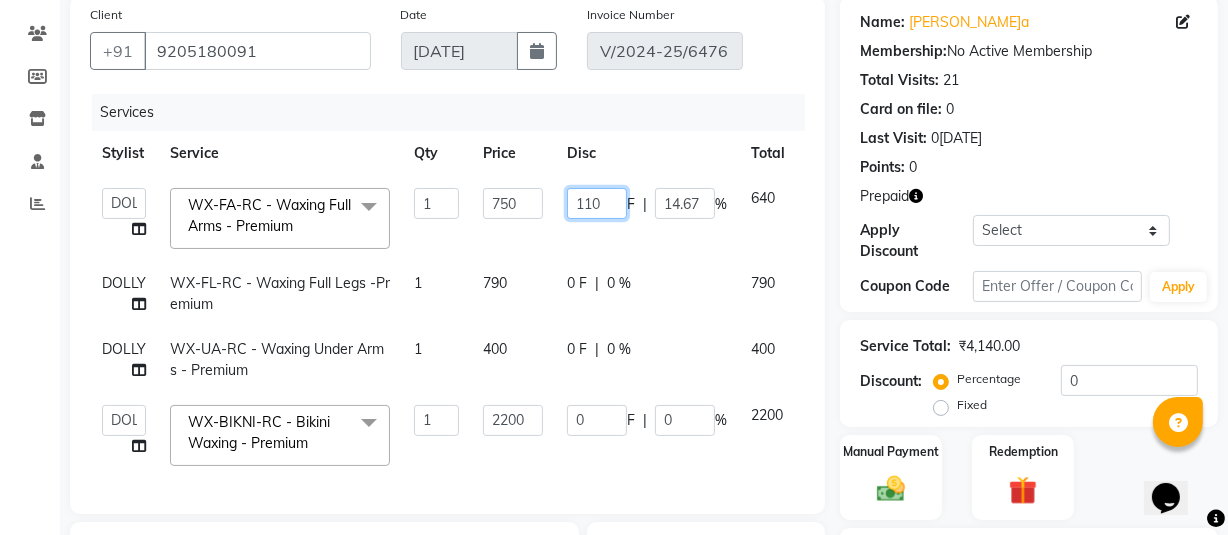 click on "110" 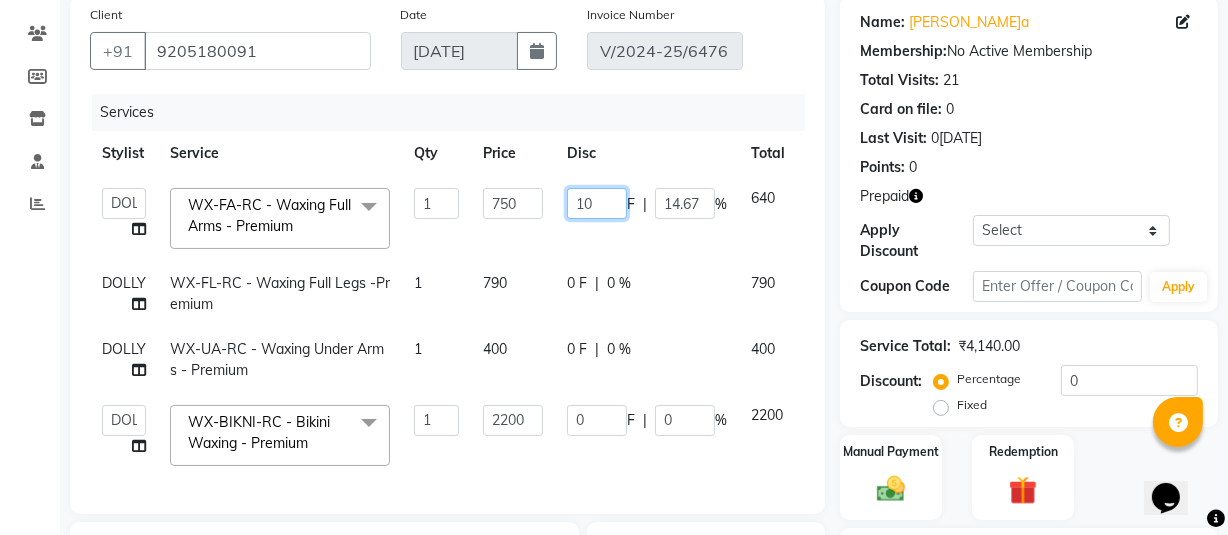 type on "0" 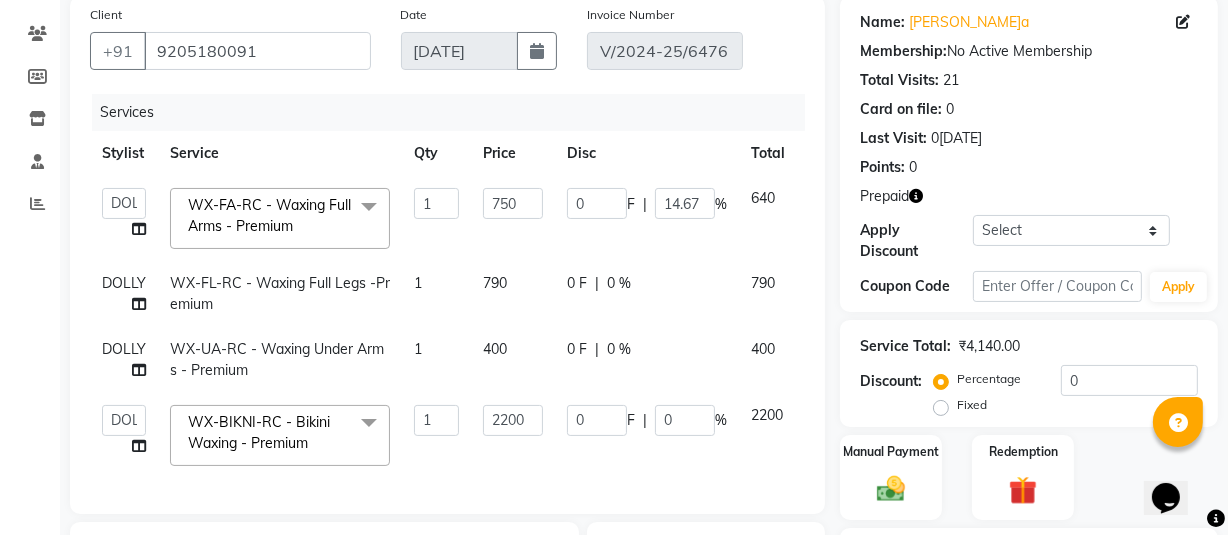 click on "0 F | 0 %" 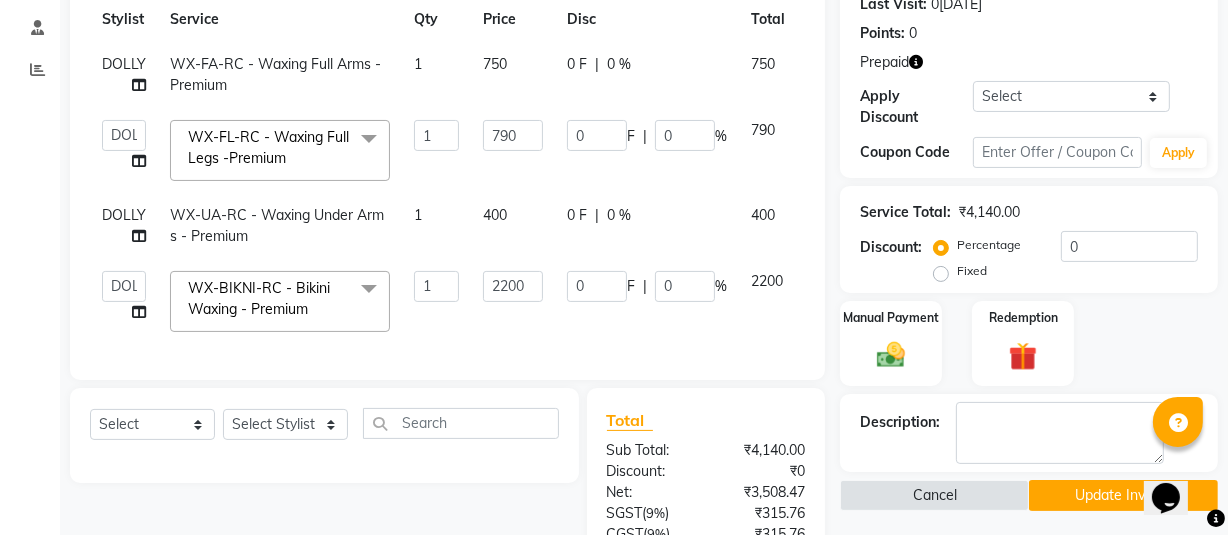 scroll, scrollTop: 245, scrollLeft: 0, axis: vertical 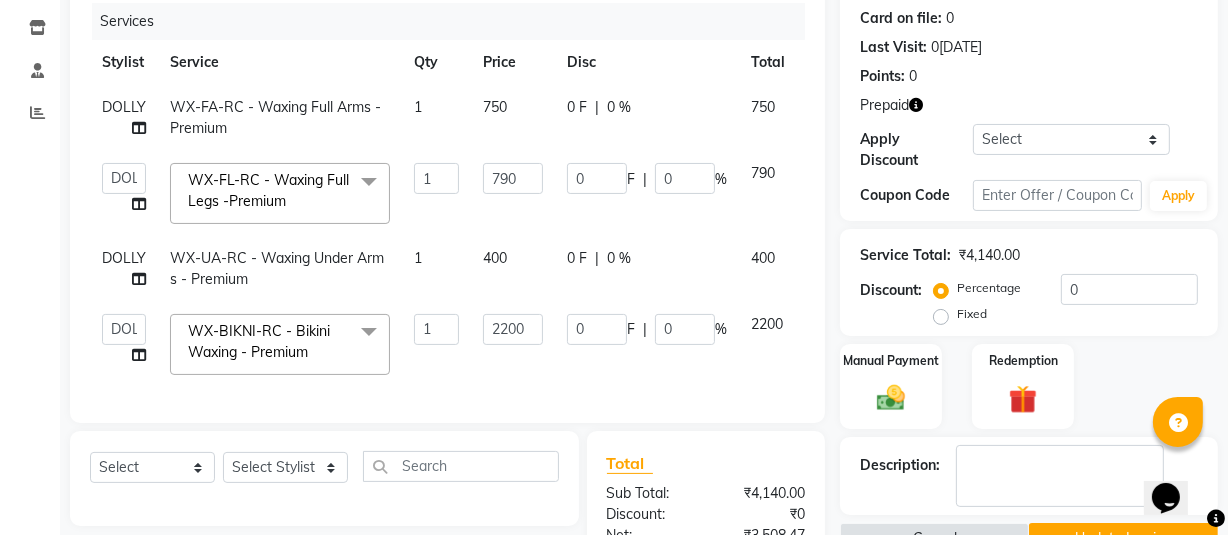click on "0 F | 0 %" 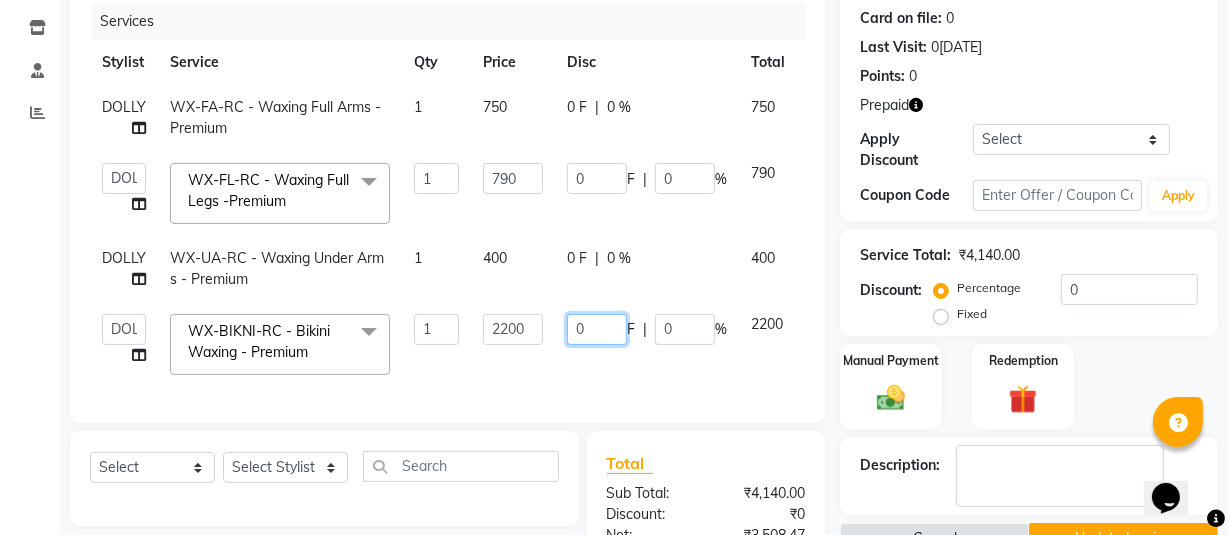click on "0" 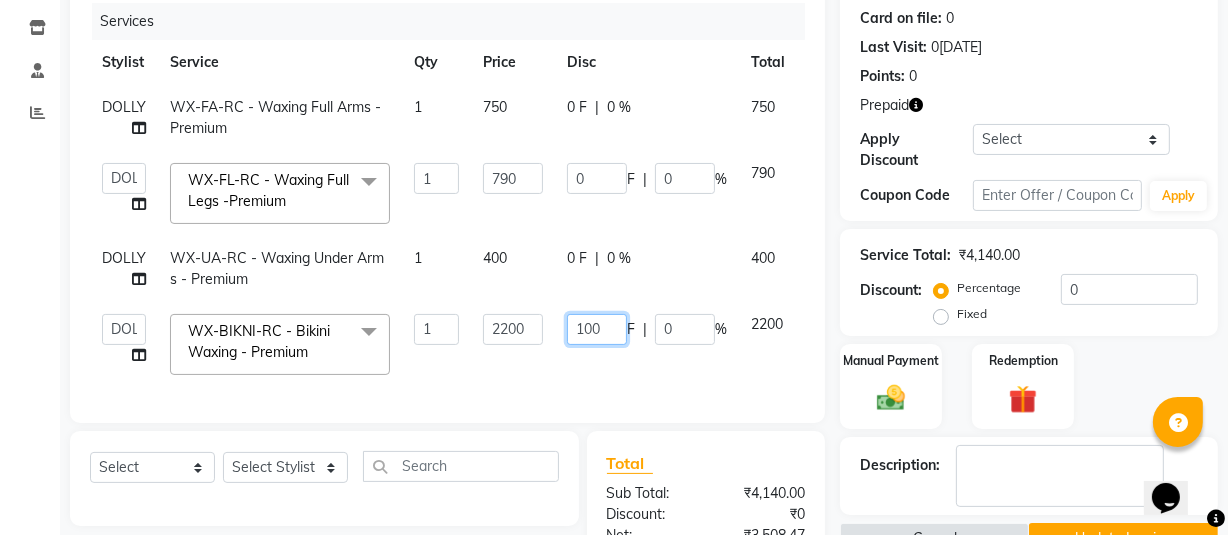 type on "1000" 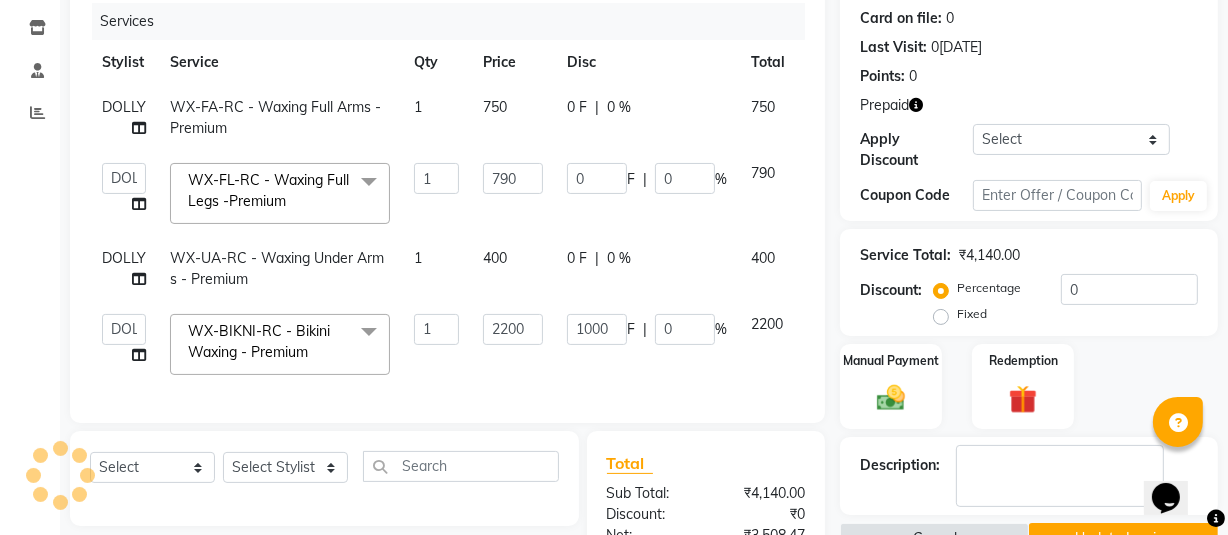 click on "0 F | 0 %" 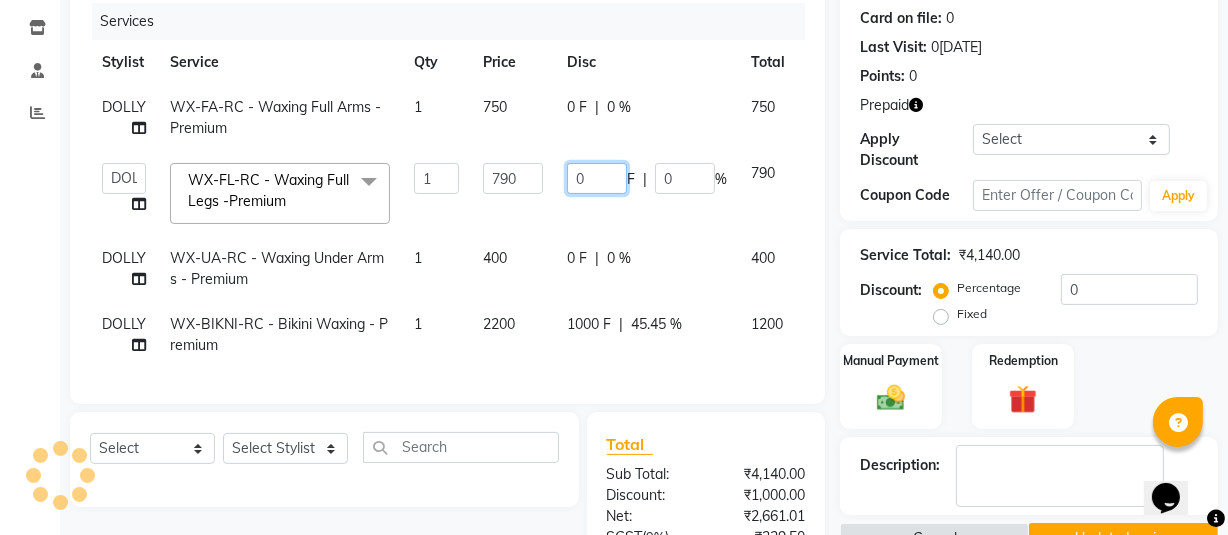 click on "0" 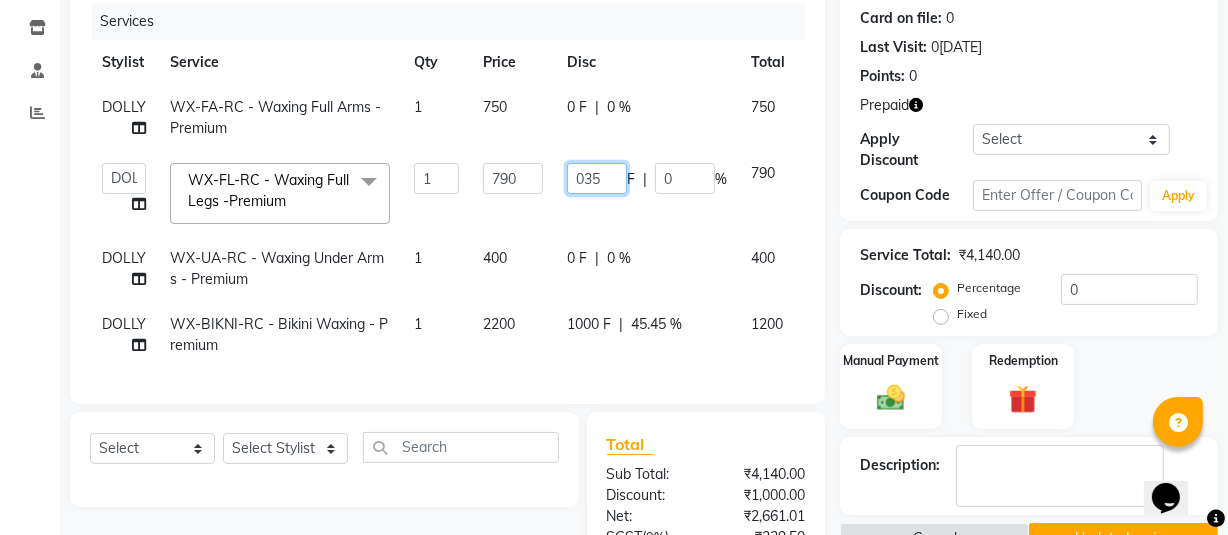 type on "0355" 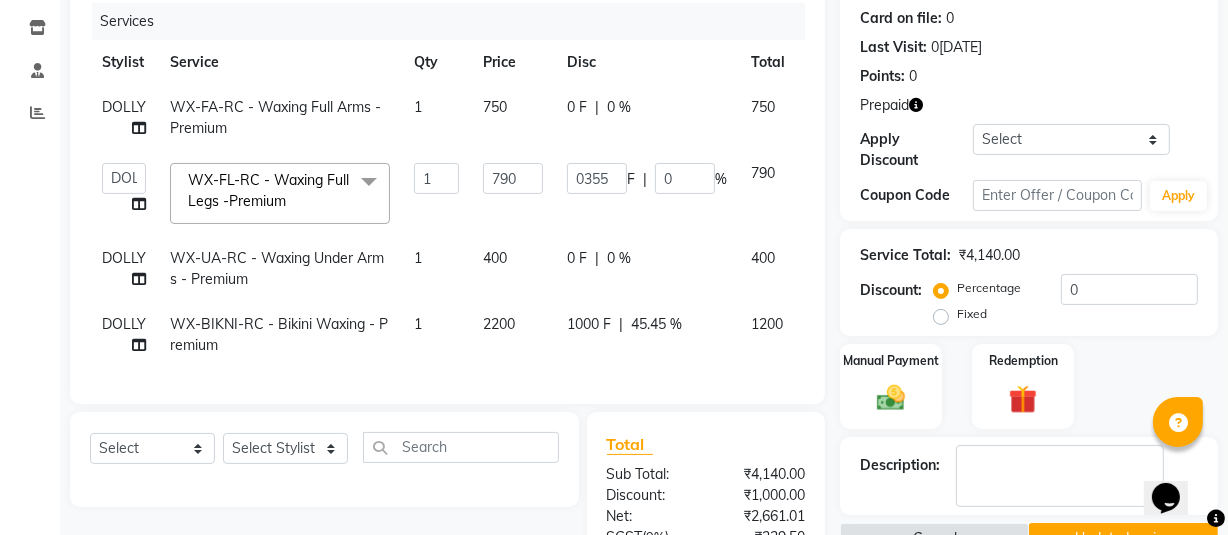 click on "0355 F | 0 %" 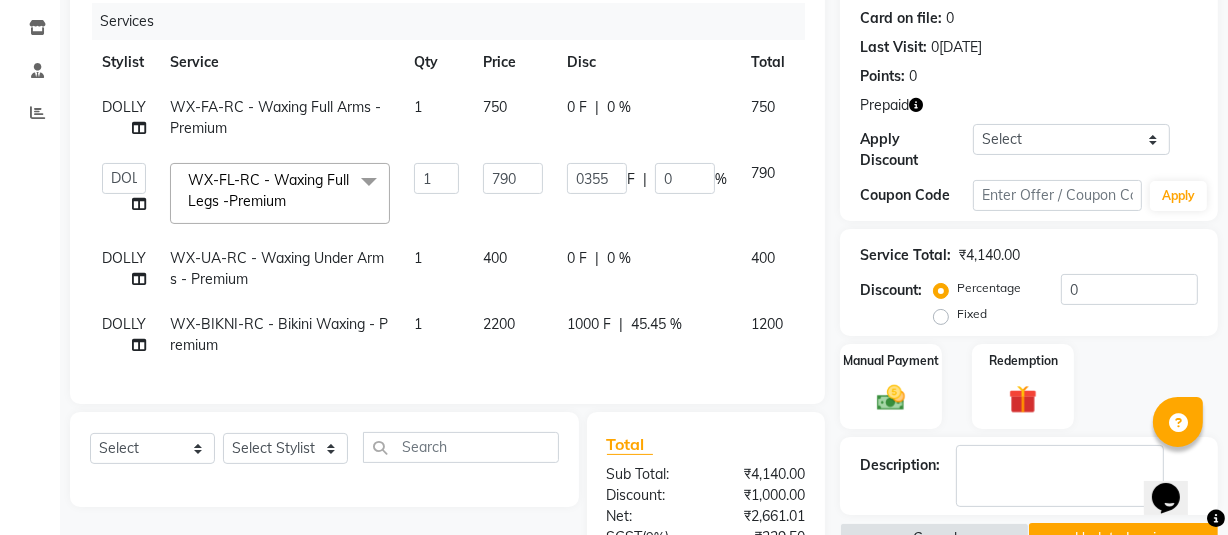 select on "60946" 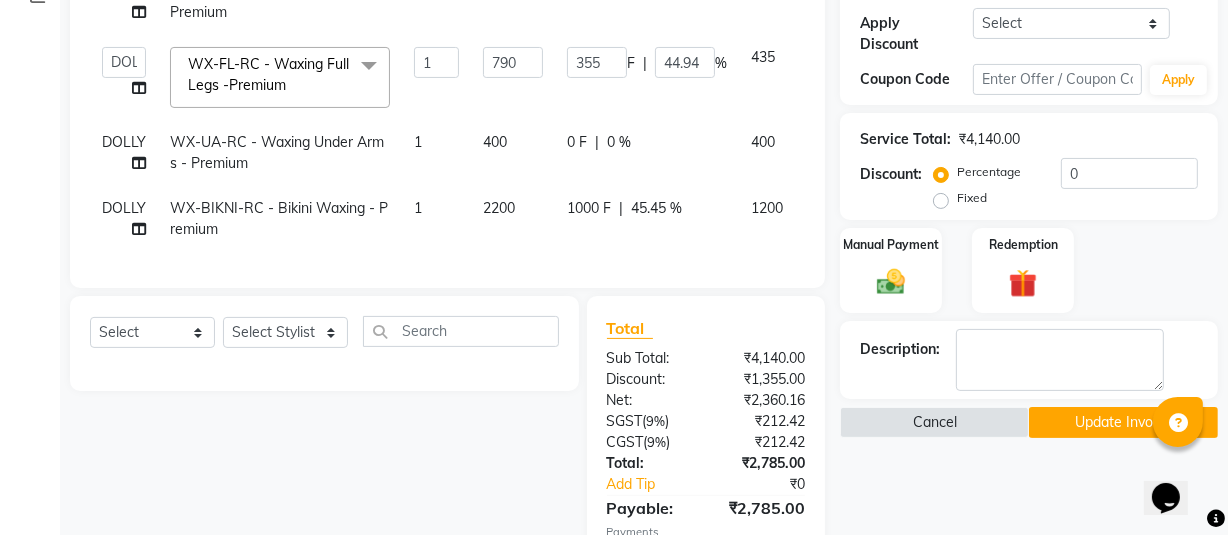 scroll, scrollTop: 518, scrollLeft: 0, axis: vertical 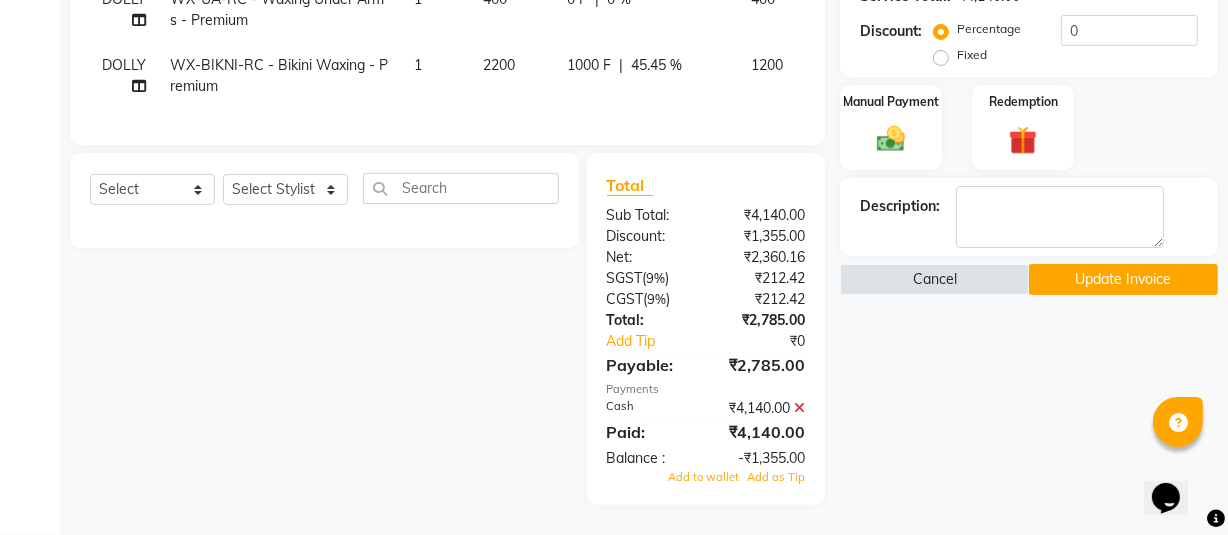 click 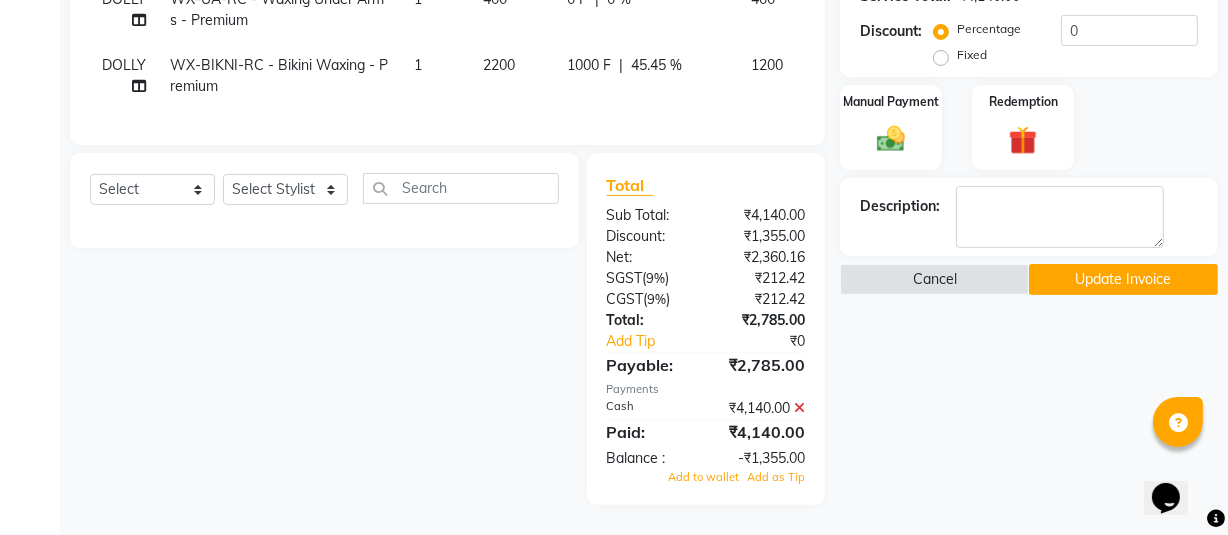 scroll, scrollTop: 460, scrollLeft: 0, axis: vertical 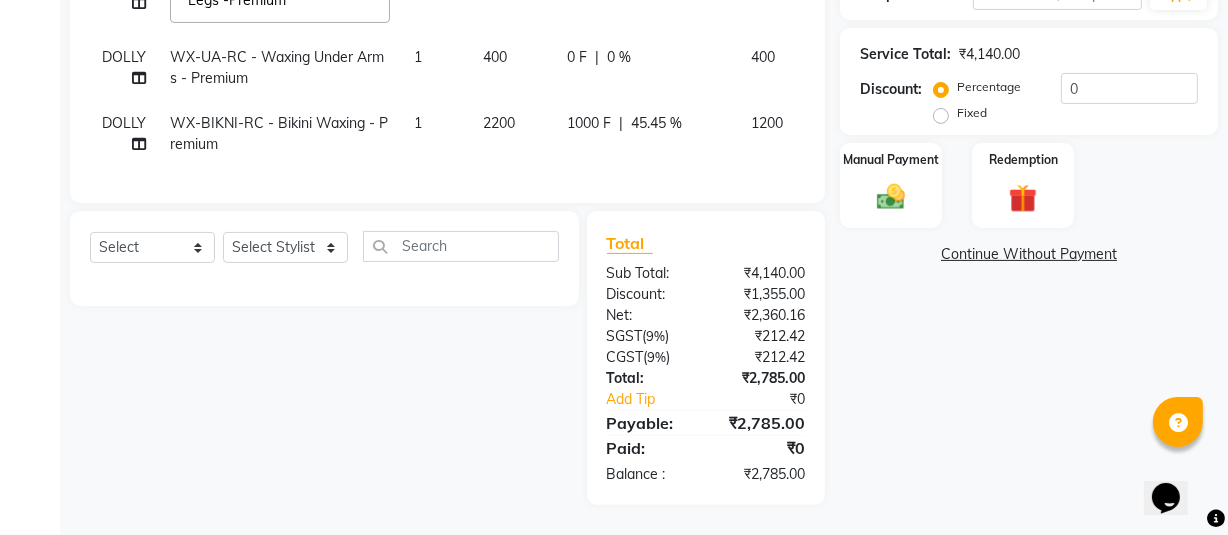 click on "Name: Neelima  Membership:  No Active Membership  Total Visits:  21 Card on file:  0 Last Visit:   07-06-2025 Points:   0  Prepaid Apply Discount Select Coupon → Wrong Job Card  Coupon → Complimentary Services Coupon → Correction  Coupon → First Wash  Coupon → Free Of Cost  Coupon → Service Not Done  Coupon → Free Staff Service  Coupon → Already Paid  Coupon → Double Job Card  Coupon Code Apply Service Total:  ₹4,140.00  Discount:  Percentage   Fixed  0 Manual Payment Redemption  Continue Without Payment" 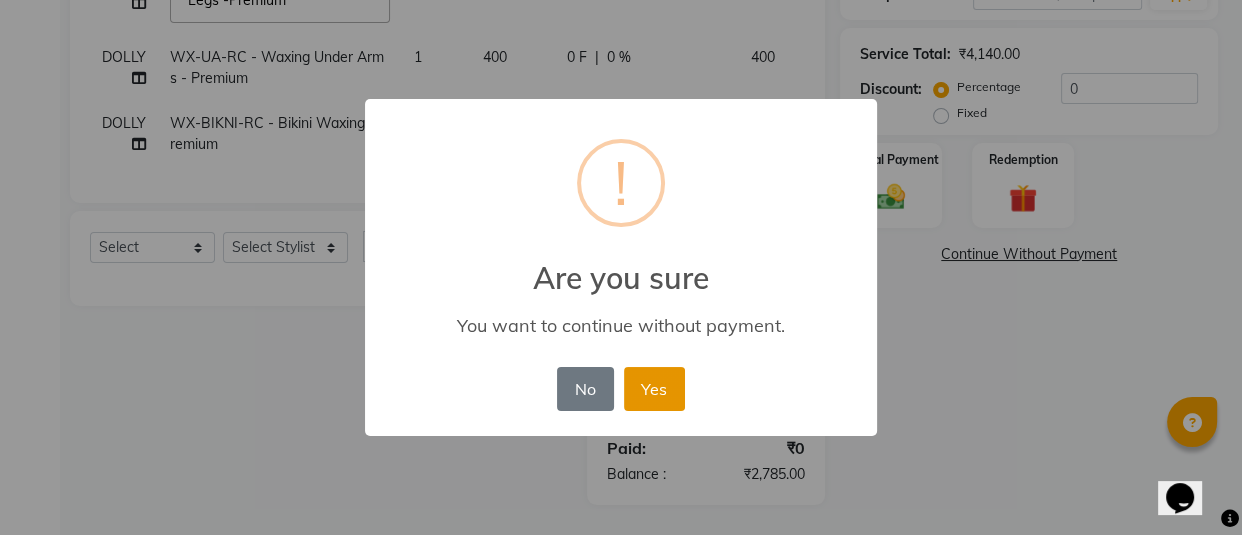 click on "Yes" at bounding box center (654, 389) 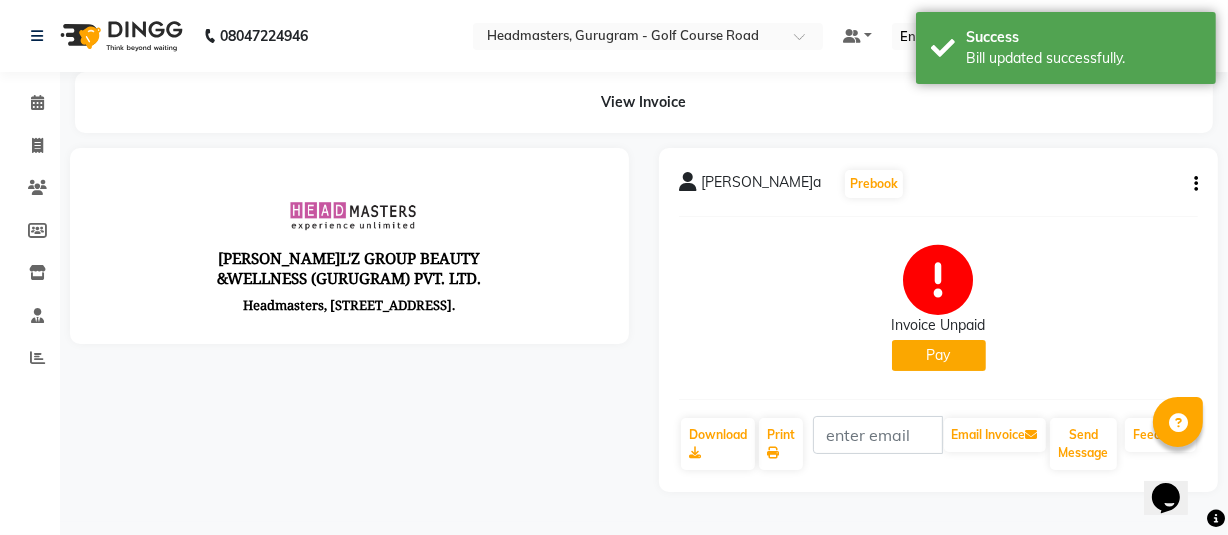 scroll, scrollTop: 0, scrollLeft: 0, axis: both 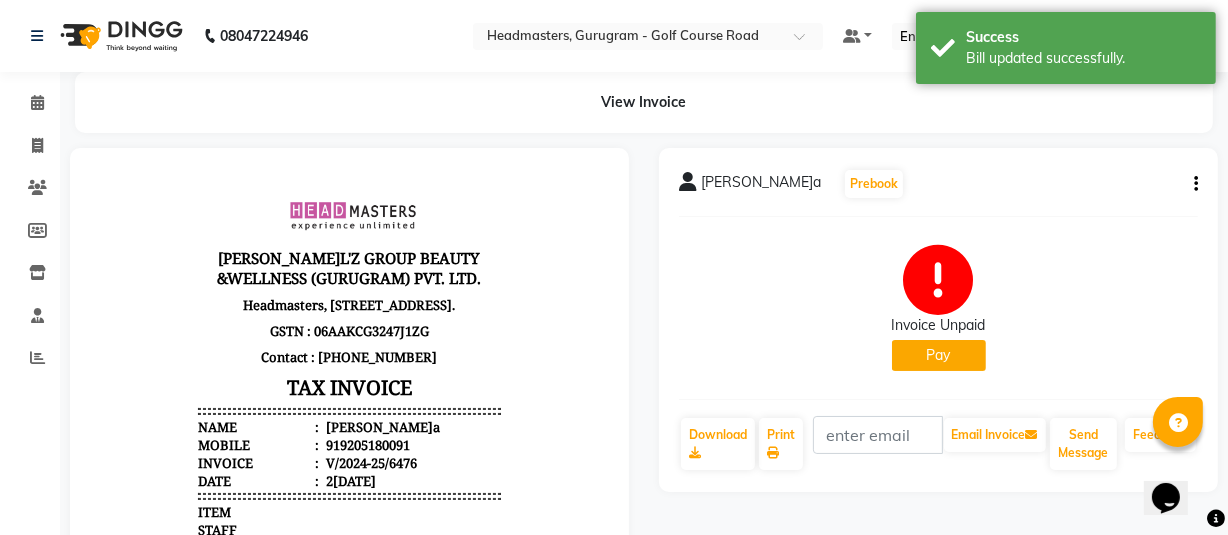 click on "Pay" 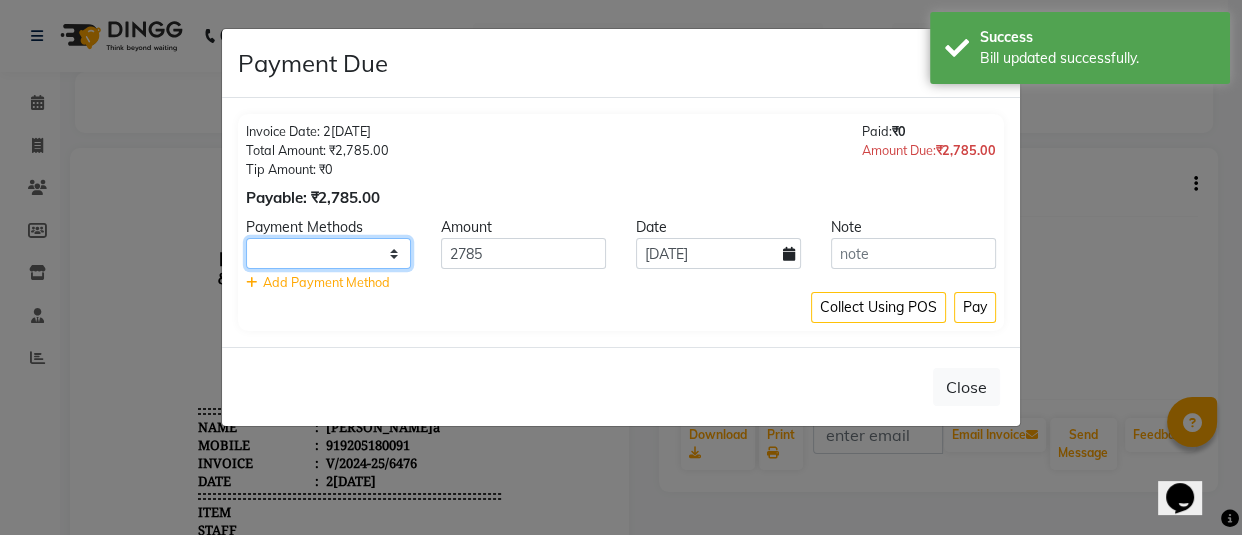 click on "UPI CARD Complimentary Cash" 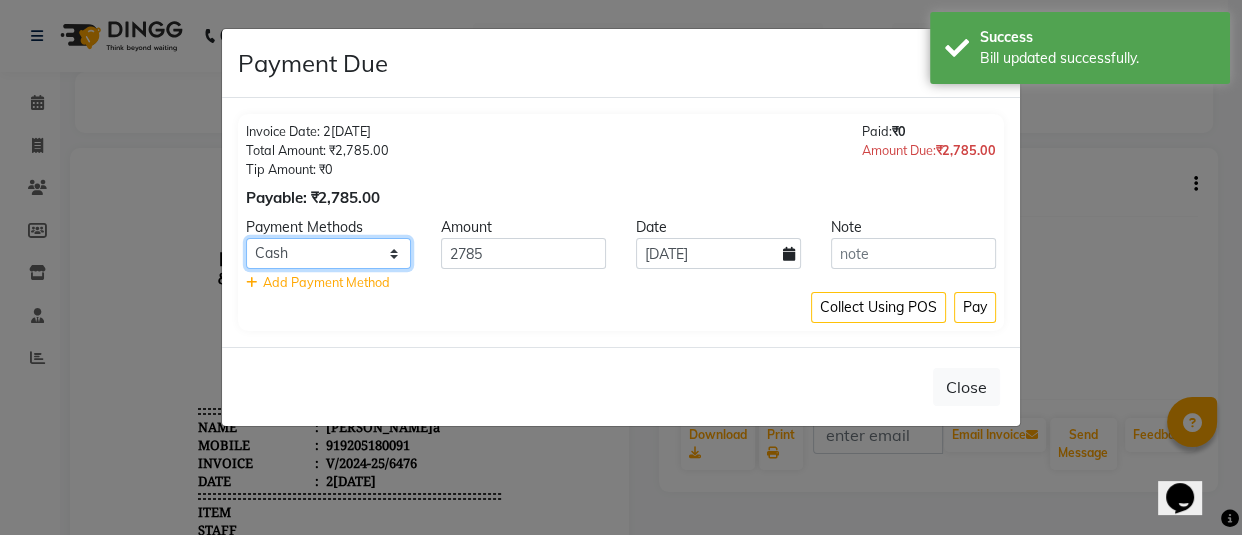 click on "UPI CARD Complimentary Cash" 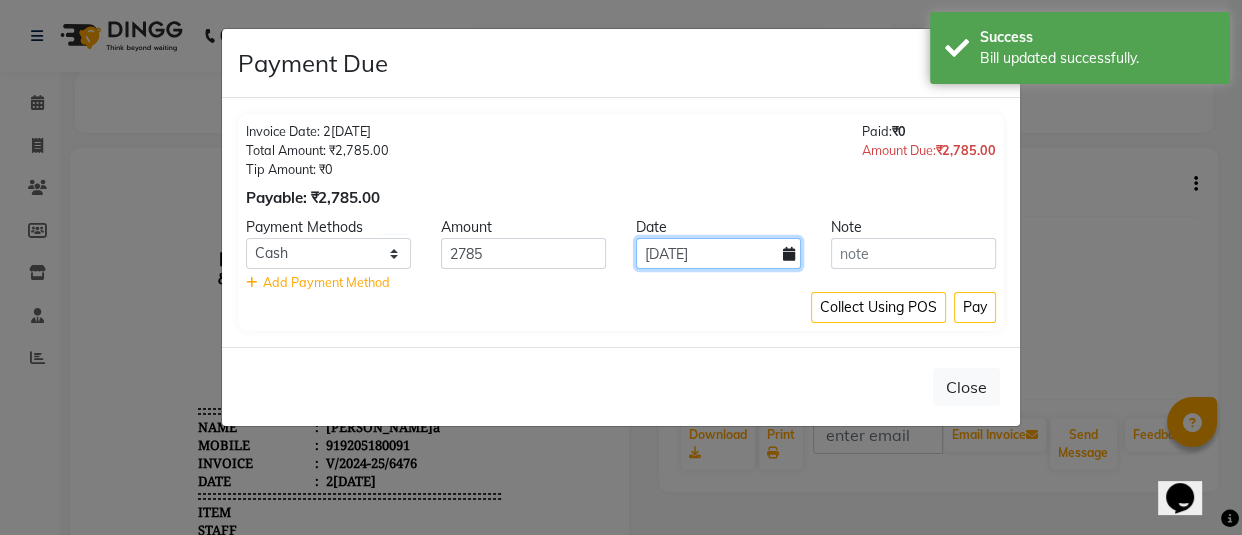 click on "[DATE]" 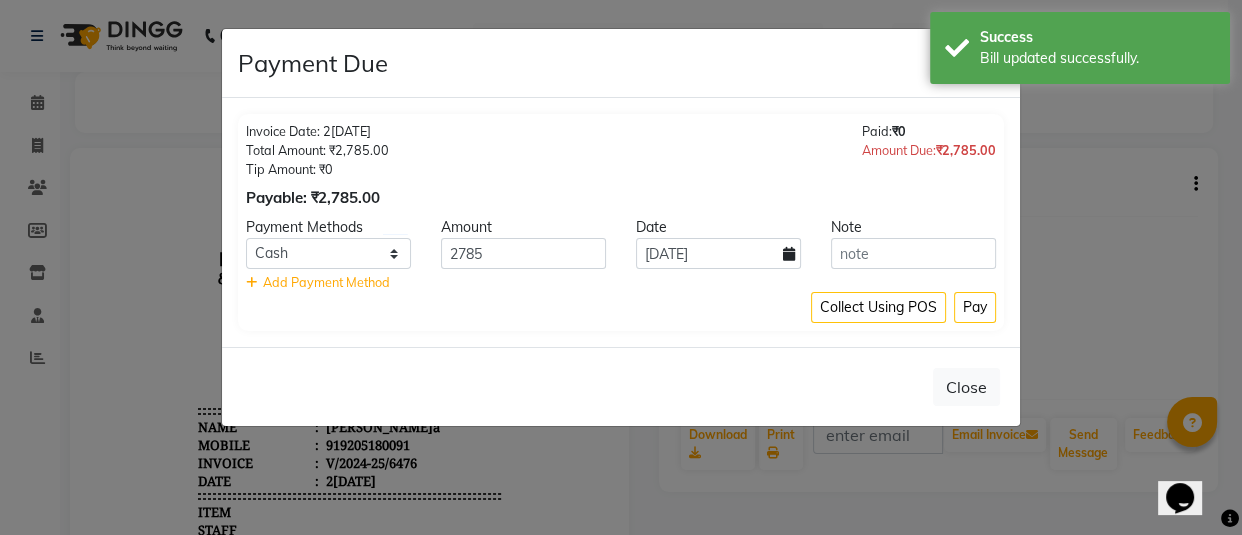 select on "7" 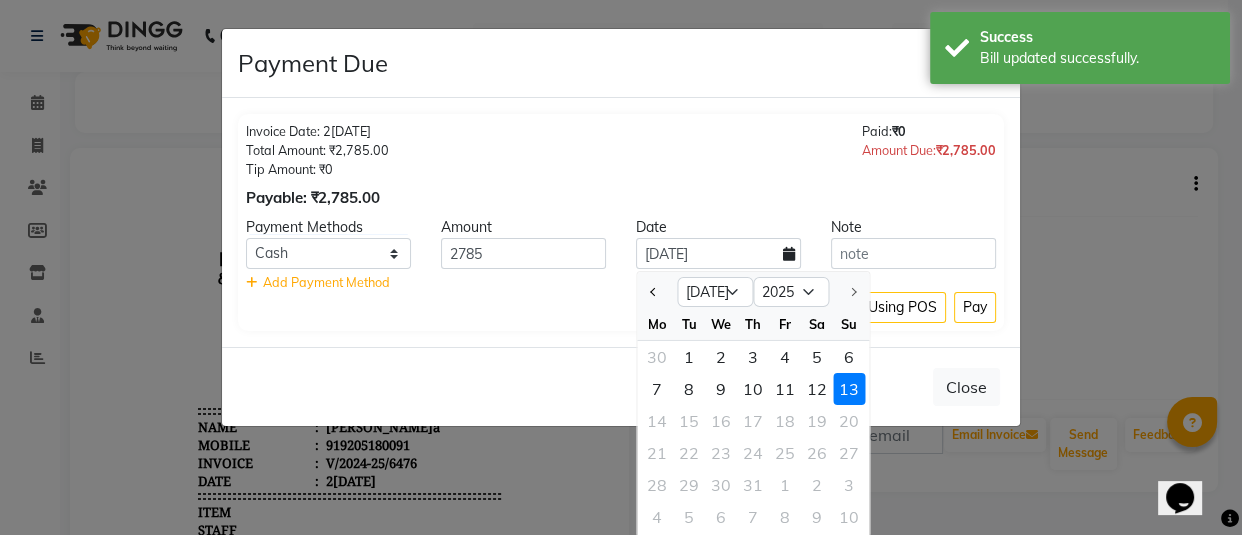 click 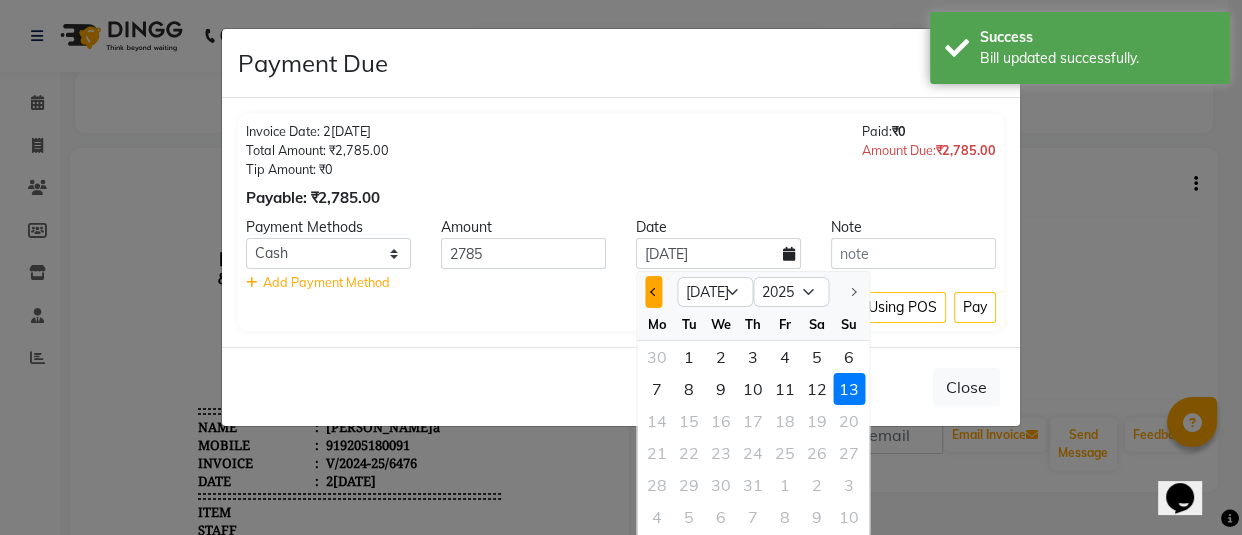 click 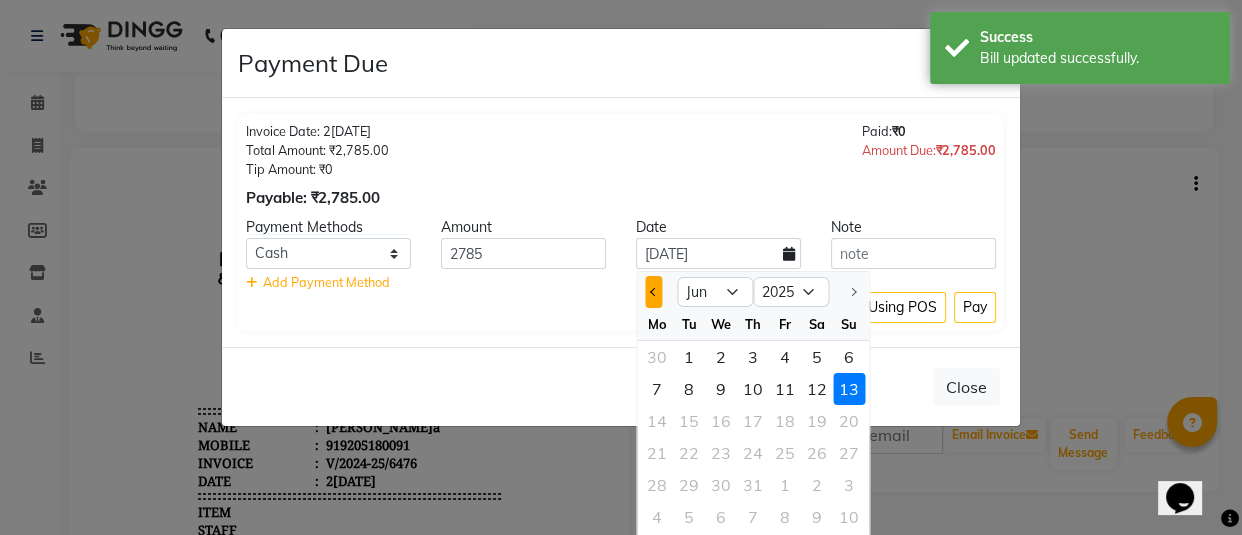 click 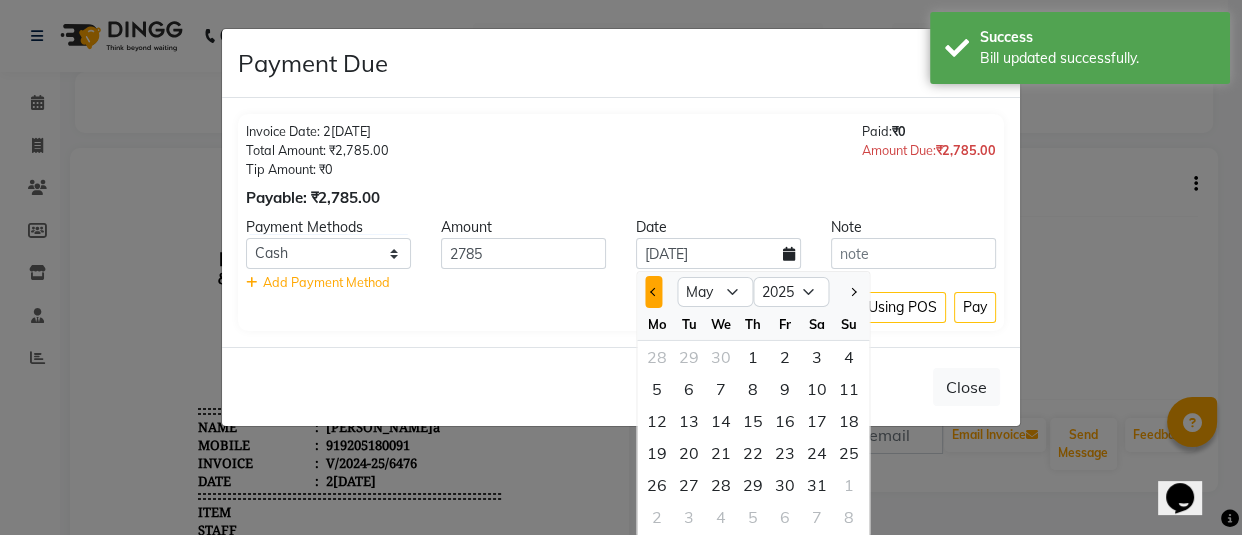 click 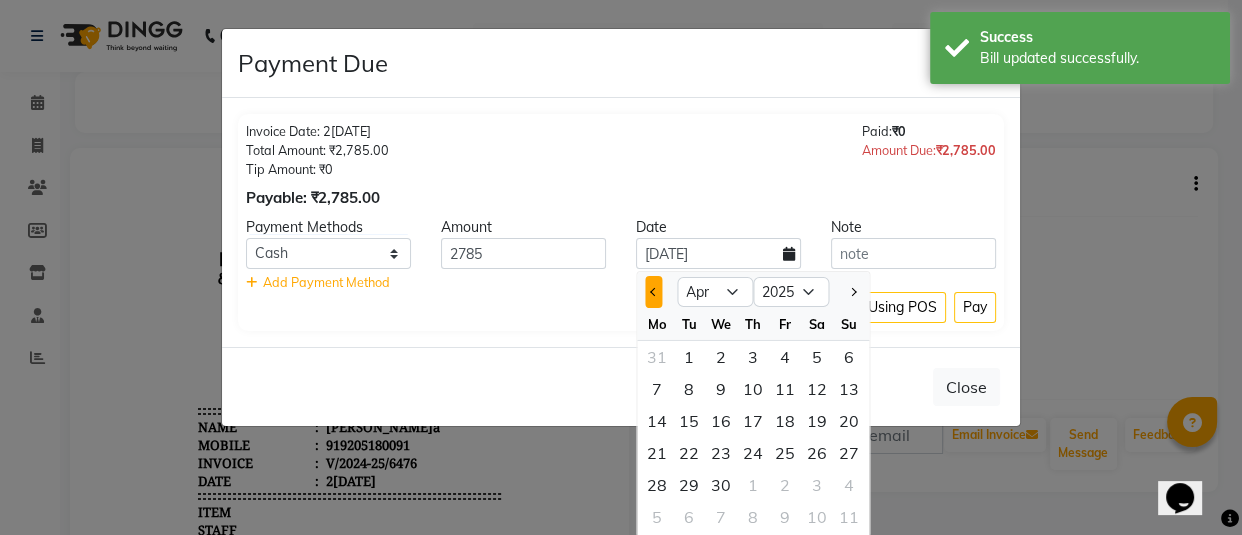 click 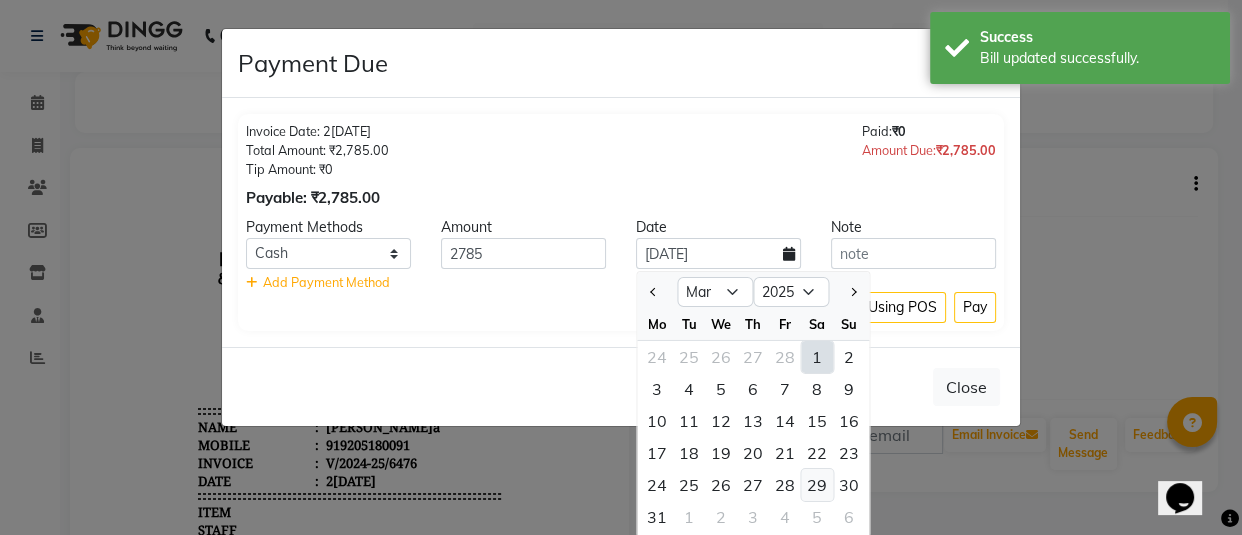 click on "29" 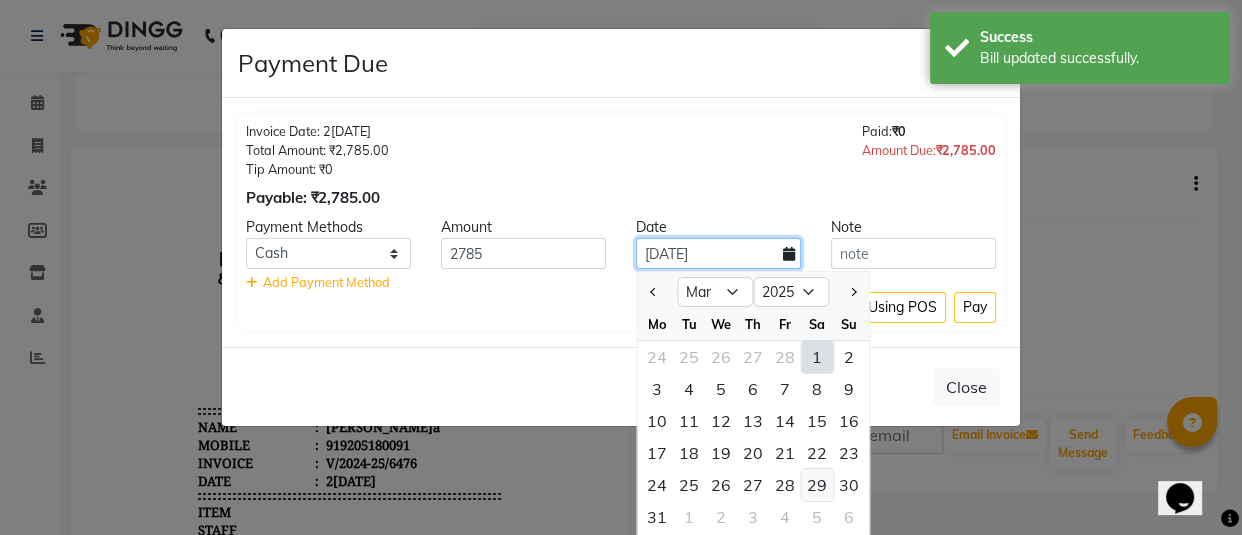 type on "29-03-2025" 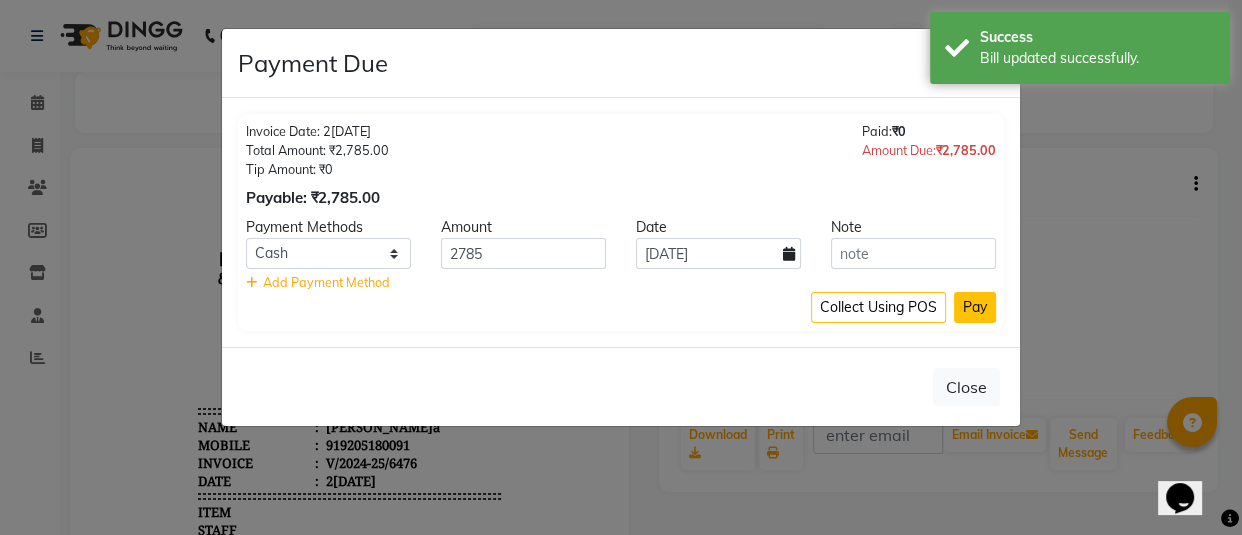 click on "Pay" 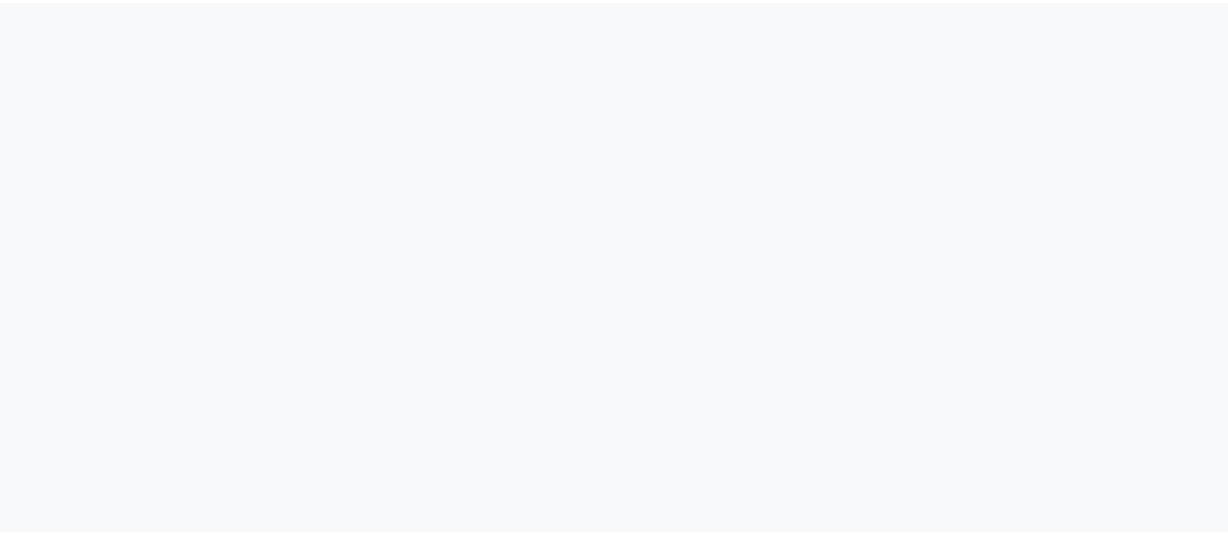 scroll, scrollTop: 0, scrollLeft: 0, axis: both 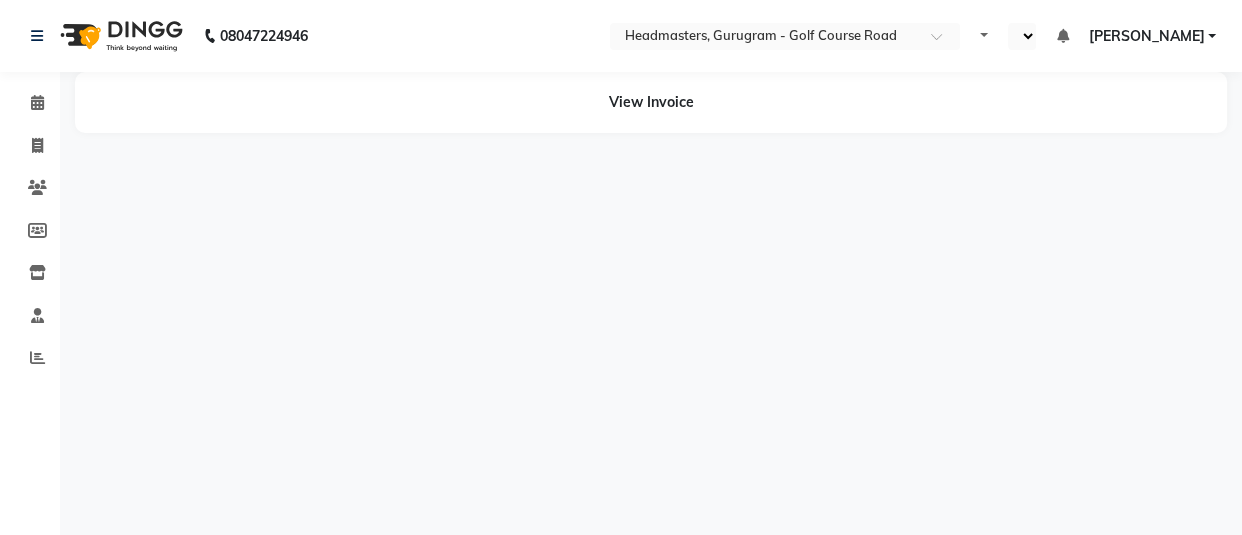 select on "en" 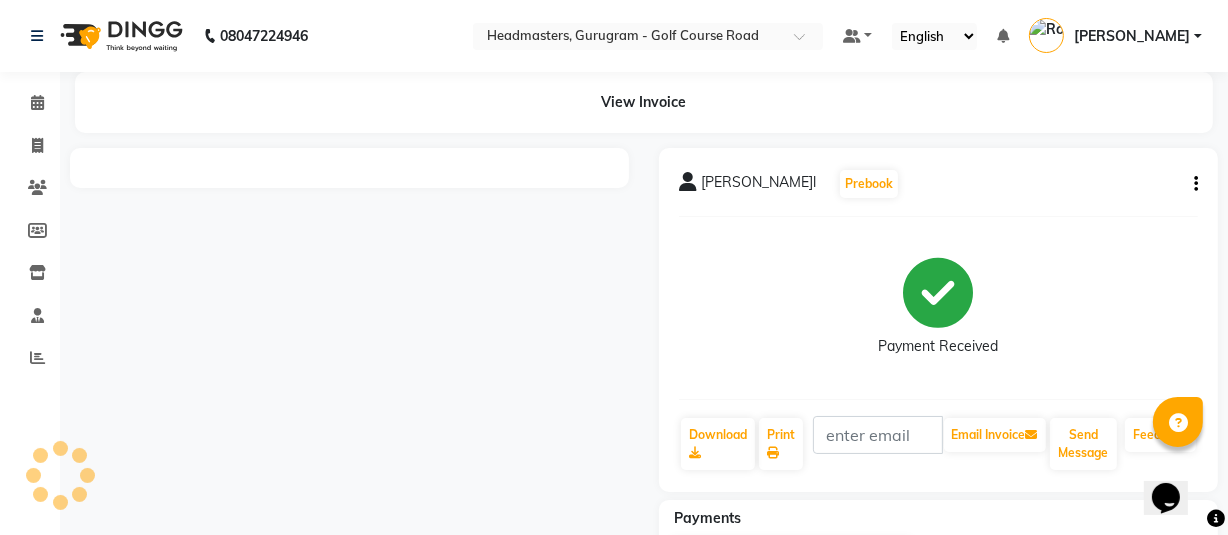scroll, scrollTop: 0, scrollLeft: 0, axis: both 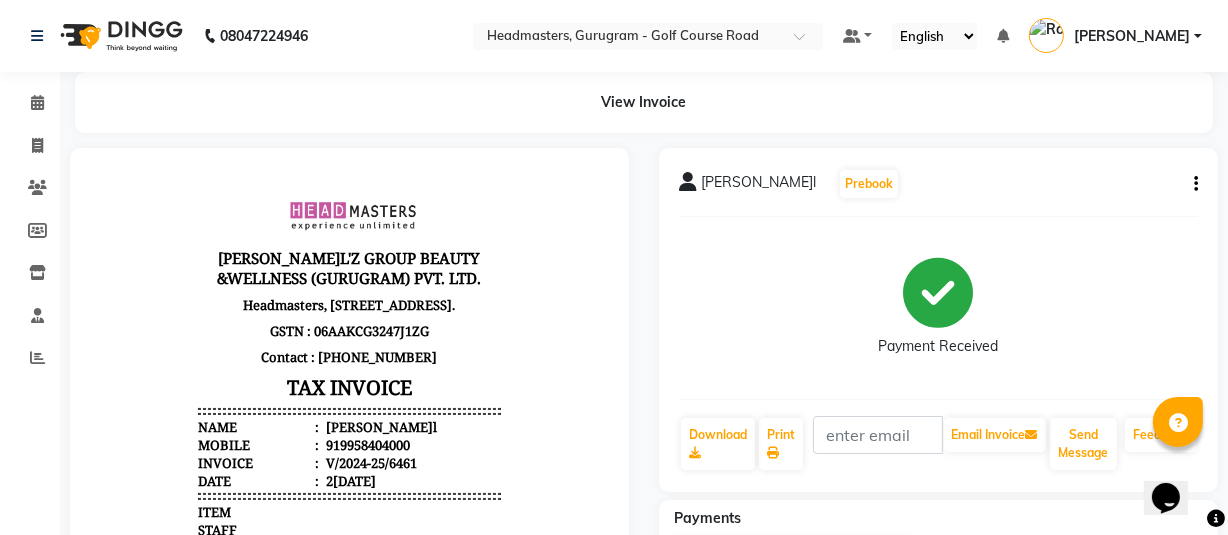click 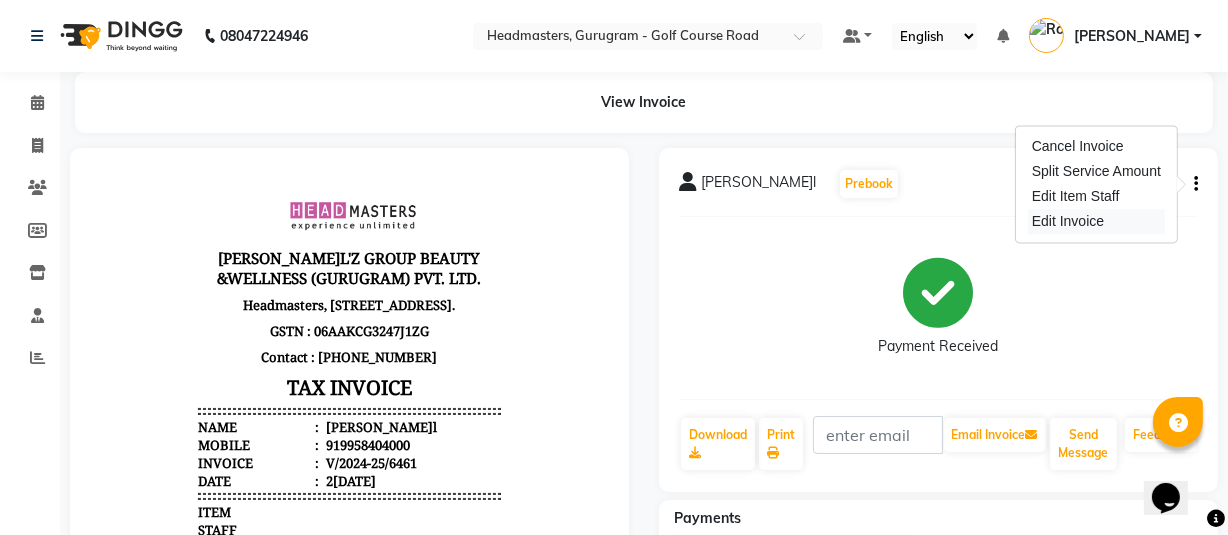click on "Edit Invoice" at bounding box center [1096, 221] 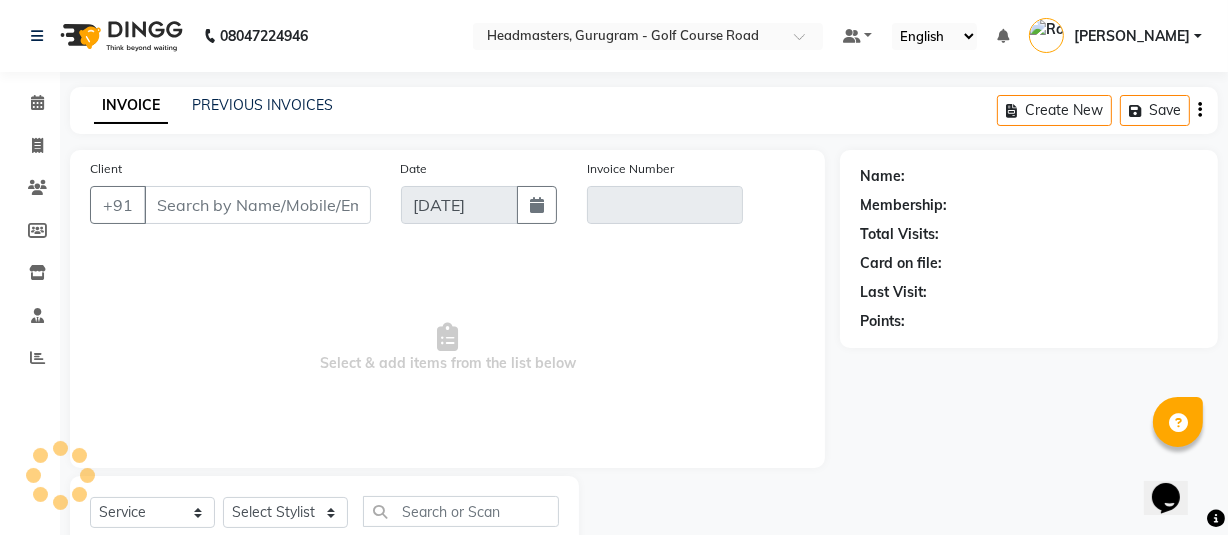 scroll, scrollTop: 66, scrollLeft: 0, axis: vertical 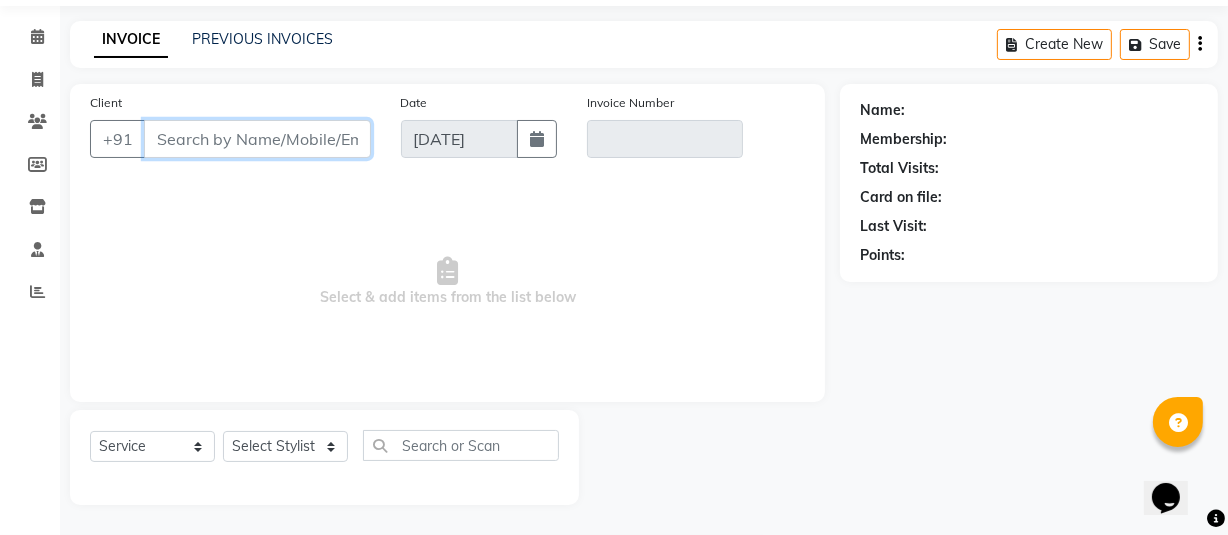 select on "product" 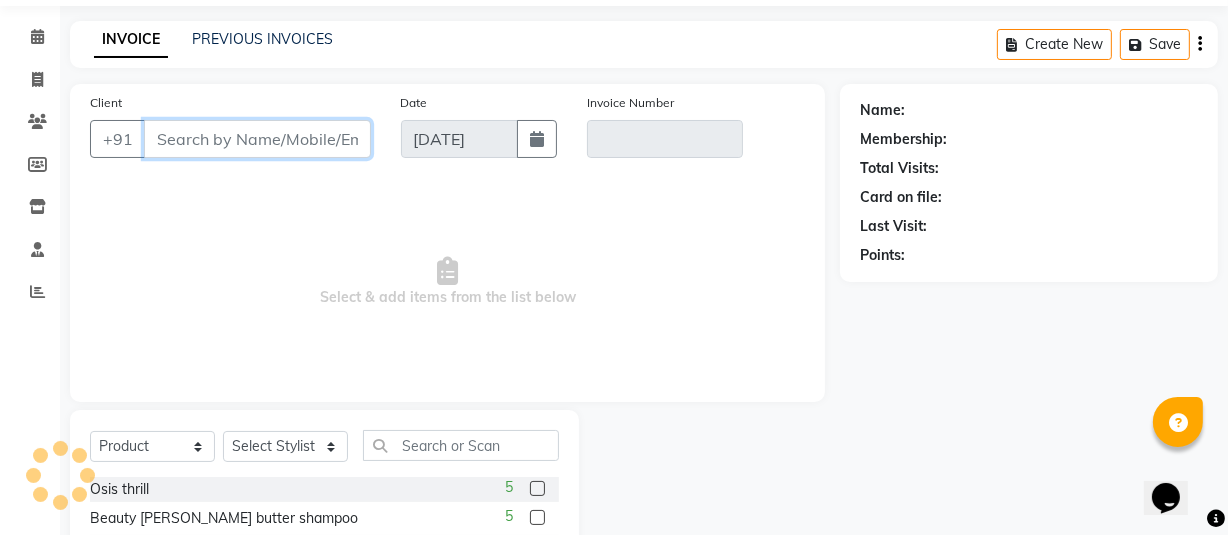 type on "9958404000" 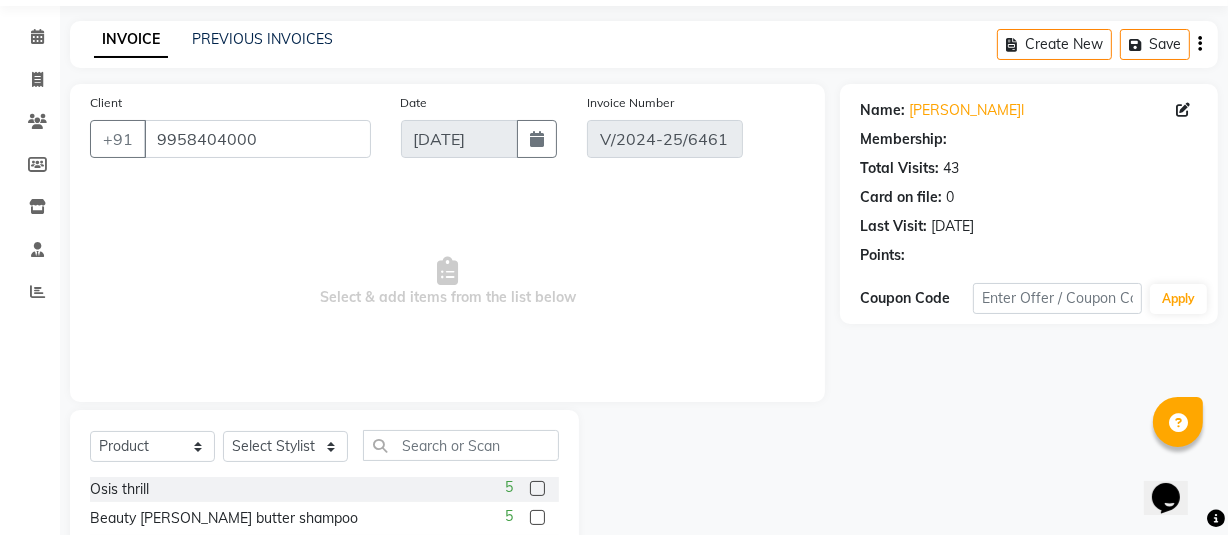type on "[DATE]" 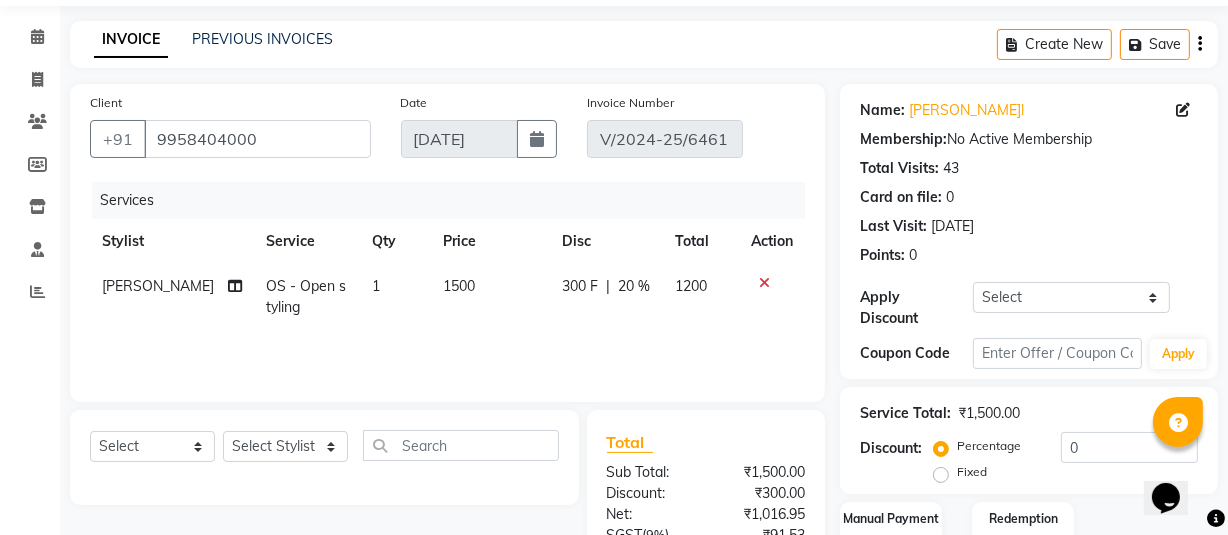 drag, startPoint x: 459, startPoint y: 274, endPoint x: 479, endPoint y: 302, distance: 34.4093 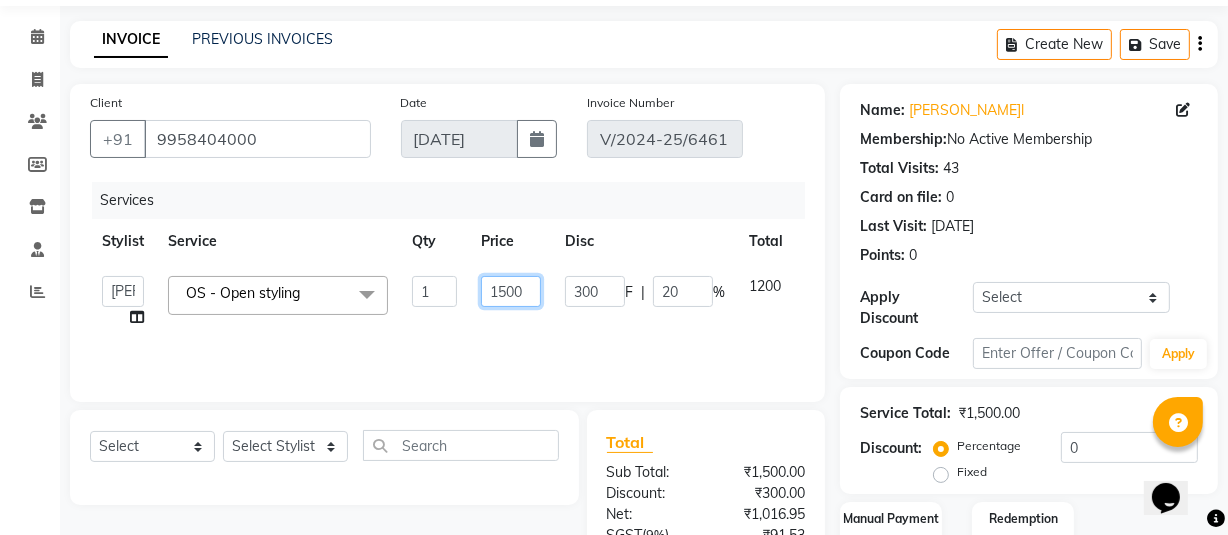 click on "1500" 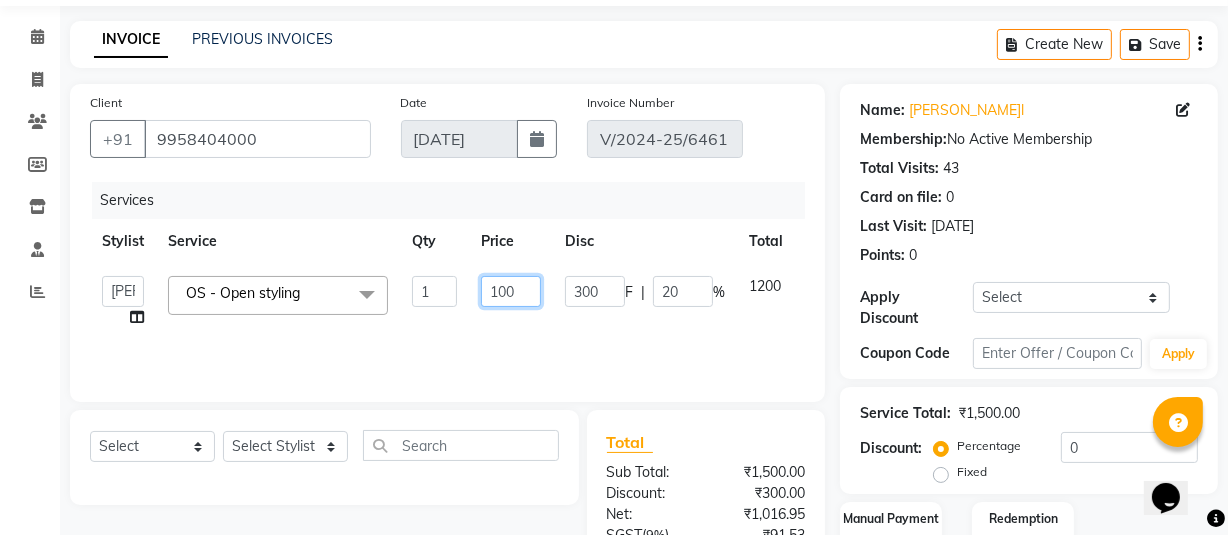 type on "1200" 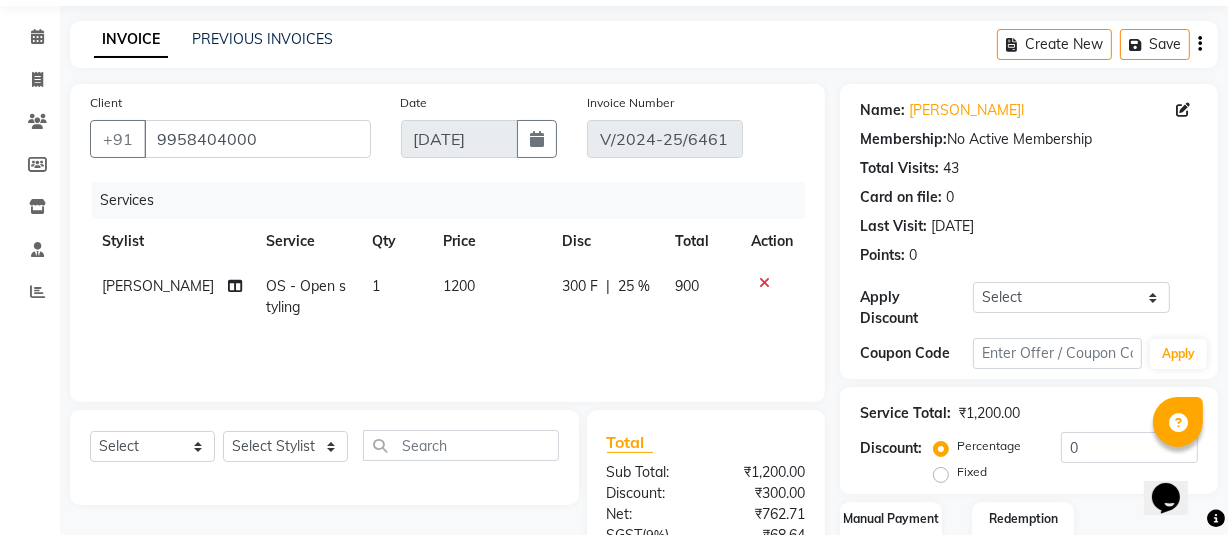click on "Services Stylist Service Qty Price Disc Total Action KAMAL OS - Open styling 1 1200 300 F | 25 % 900" 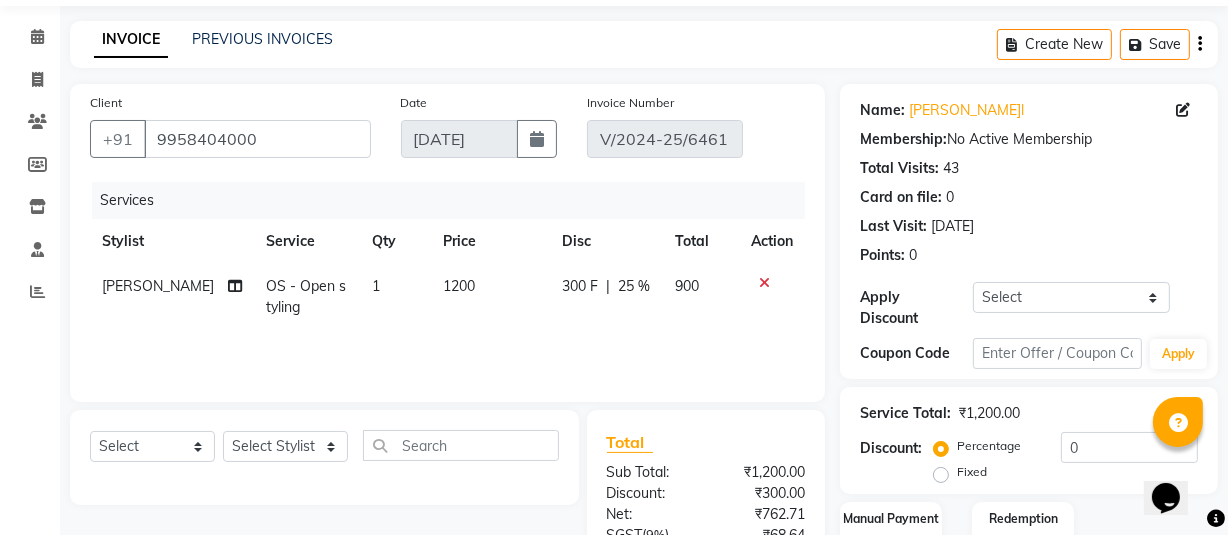 click on "300 F" 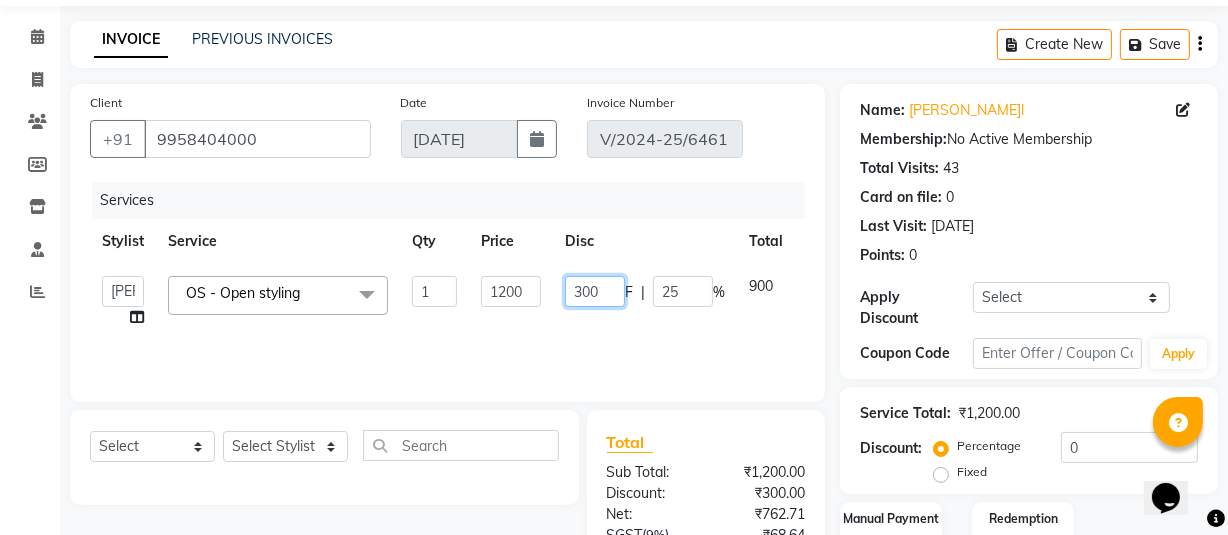 click on "300" 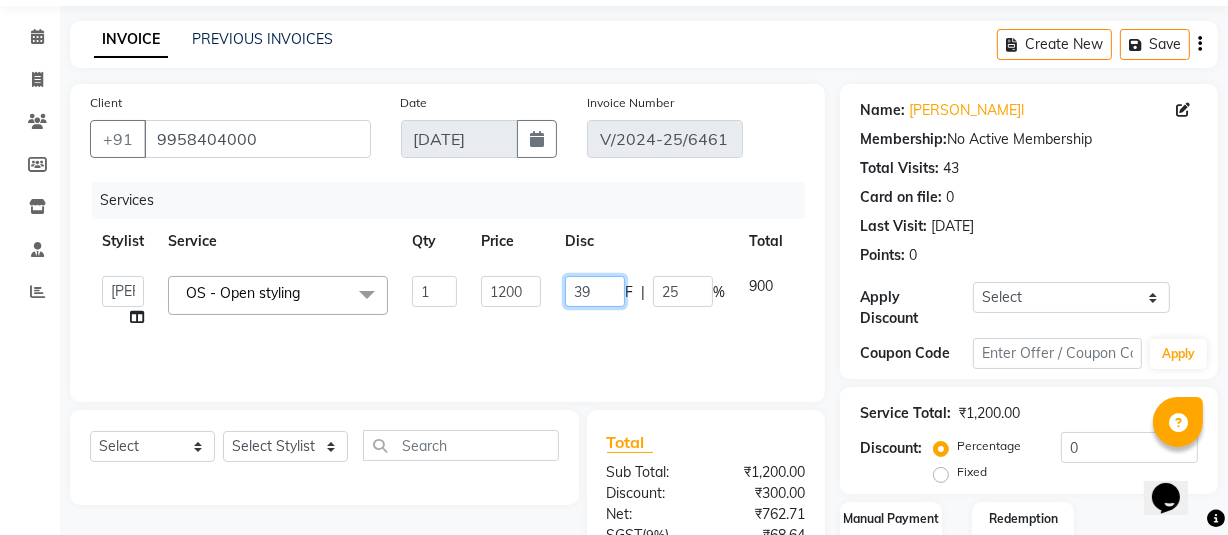 type on "395" 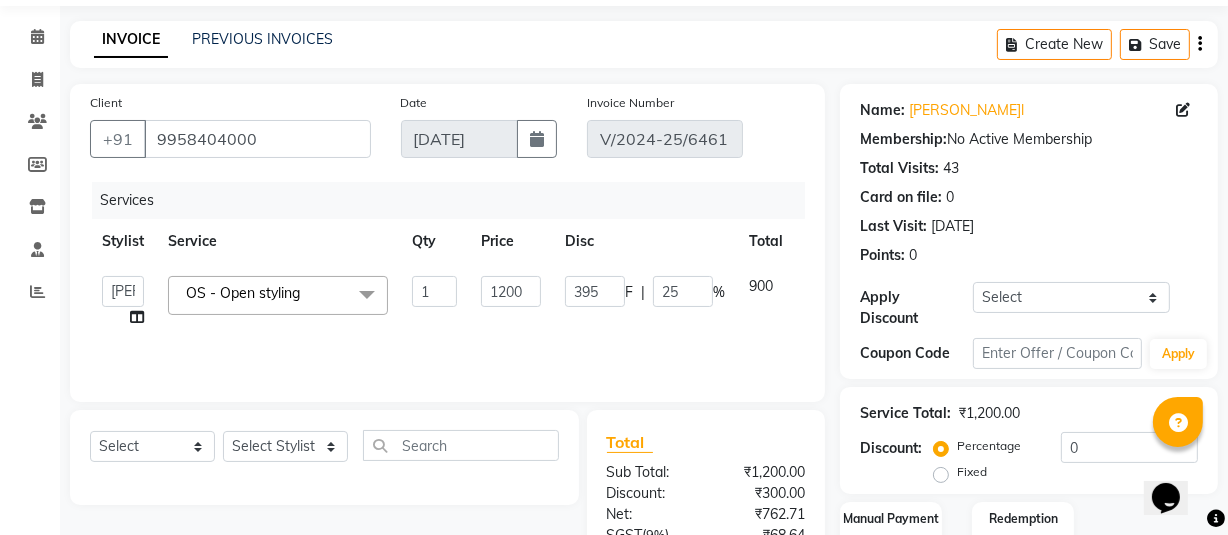 click on "Services Stylist Service Qty Price Disc Total Action  ABHIJIT   Amandeep   Amanpreet   ANKIT   Anu   DANISH   DOLLY   Esther   Gaurav   HEADMASTERS   Irshad   Januka   JEET   JYOTI   KAMAL   Laxmi   Mansi   MICHEAL   MOHIT KUMAR   NAUSHAD   Nayan   Not Specified   PINTU   Pooja    Prashad Assistant   Prashant   sahil   Sahil Dagar   SAHIL NAGPAL   Sanjay   SHANU   Sonu   TUSHAR   vivek   Yogesh   ZEESHAN  OS - Open styling  x SSL - Shampoo SCL - Shampoo and conditioner (with natural dry) HML - Head massage(with natural dry) HCLD - Hair Cut by Creative Director HCL - Hair Cut by Senior Hair Stylist Trim - Trimming (one Length) Spt - Split ends/short/candle cut BD - Blow dry OS - Open styling GL-igora - Igora Global GL-essensity - Essensity Global Hlts-L - Highlights Bal - Balayage Chunks  - Chunks CR  - Color removal CRF - Color refresh Stk - Per streak RT-IG - Igora Root Touchup(one inch only) RT-ES - Essensity Root Touchup(one inch only) Reb - Rebonding ST  - Straight therapy Krt-L - Keratin SSM - Shampoo 1" 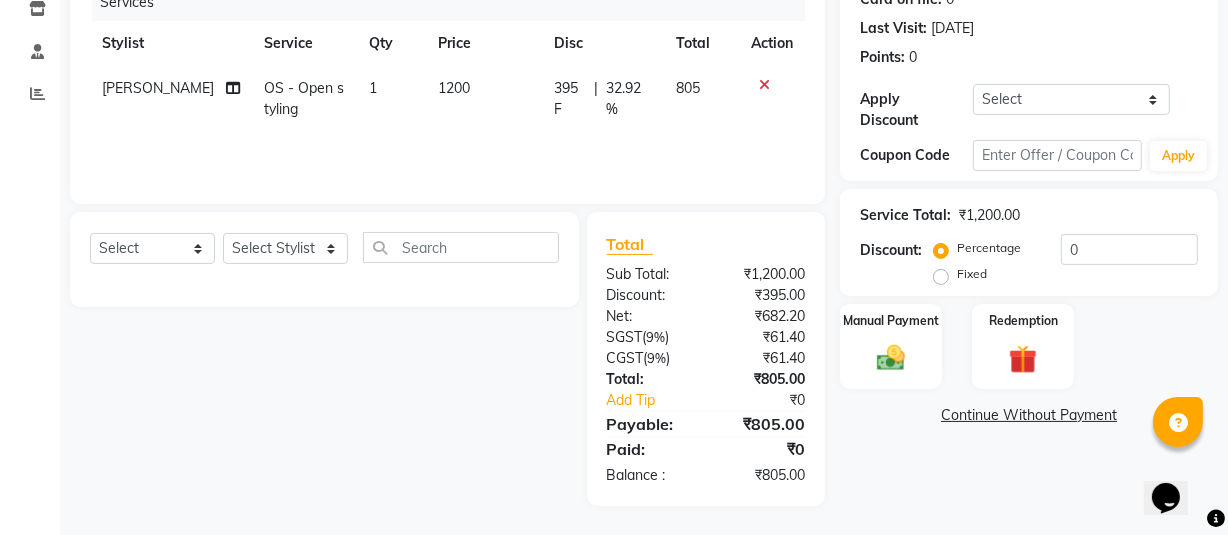 scroll, scrollTop: 265, scrollLeft: 0, axis: vertical 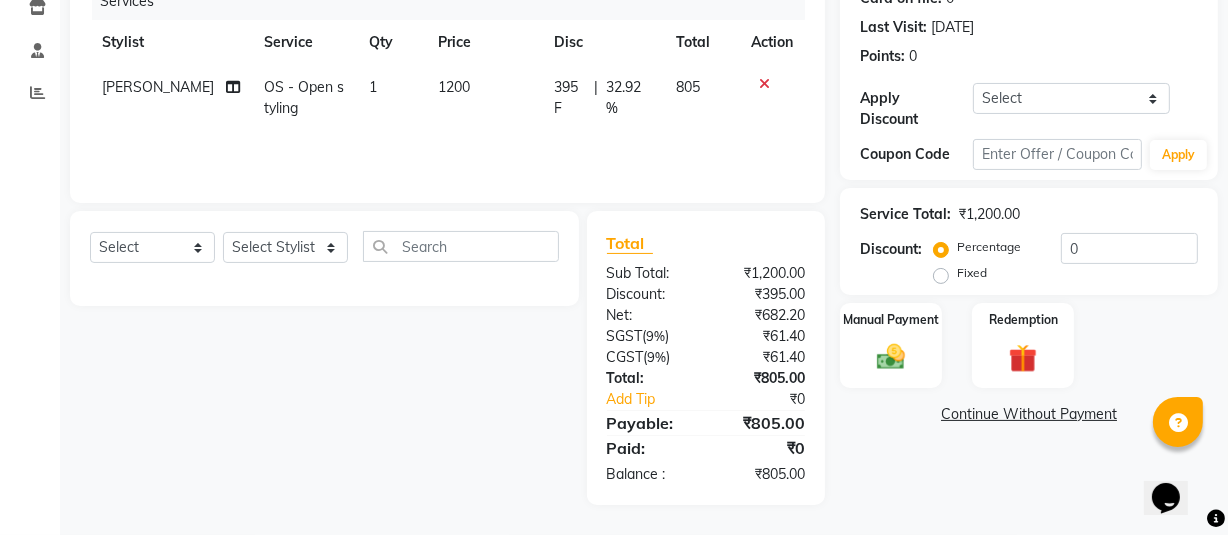 click on "Continue Without Payment" 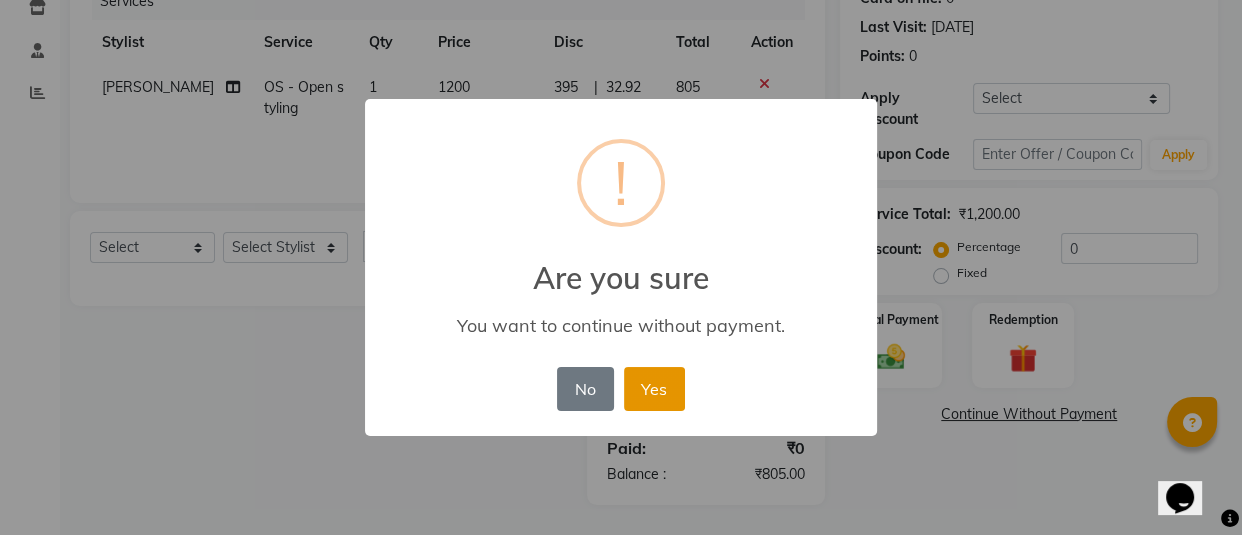 click on "Yes" at bounding box center [654, 389] 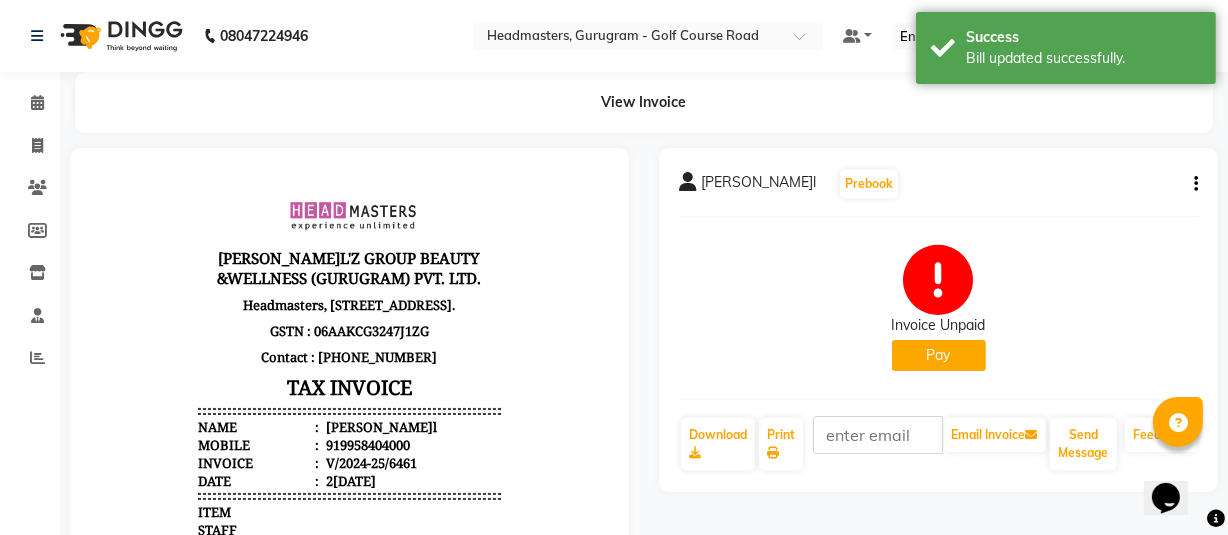 scroll, scrollTop: 0, scrollLeft: 0, axis: both 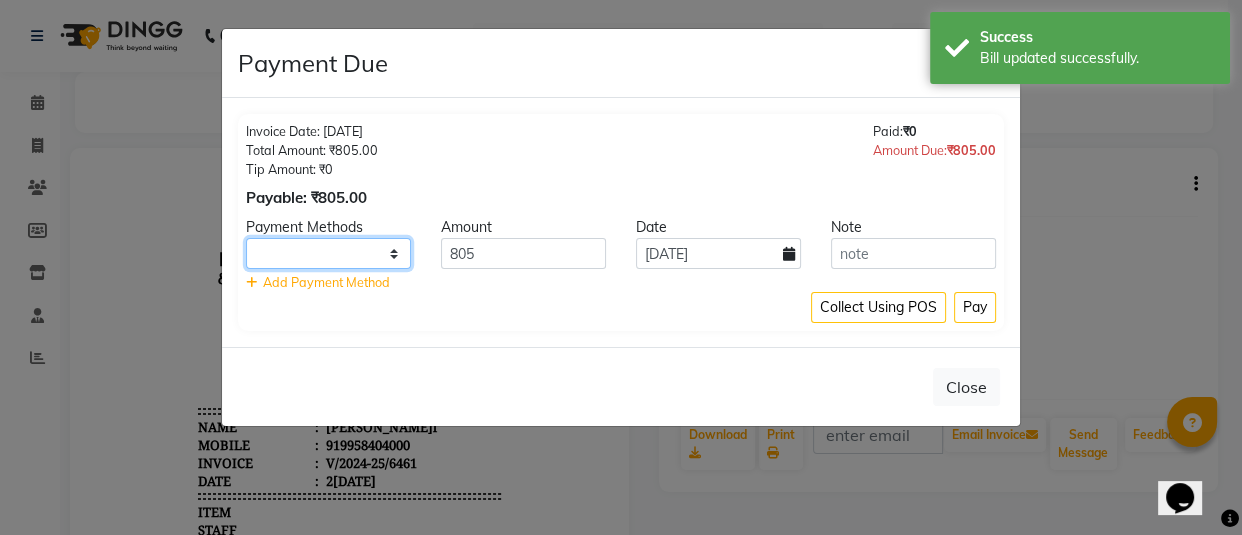 click on "UPI CARD Complimentary Cash" 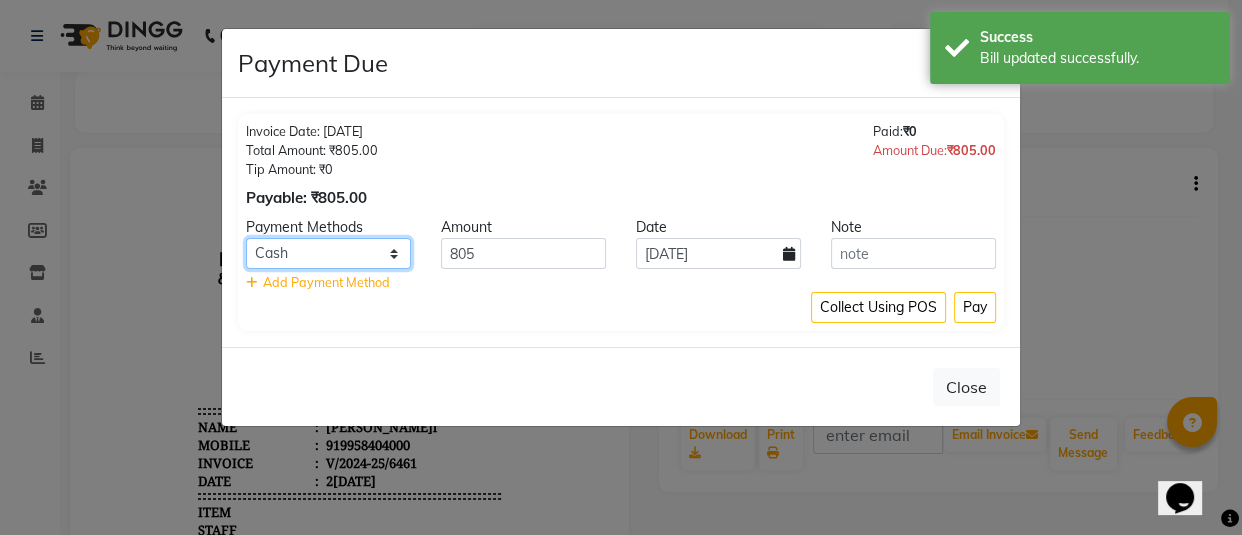 click on "UPI CARD Complimentary Cash" 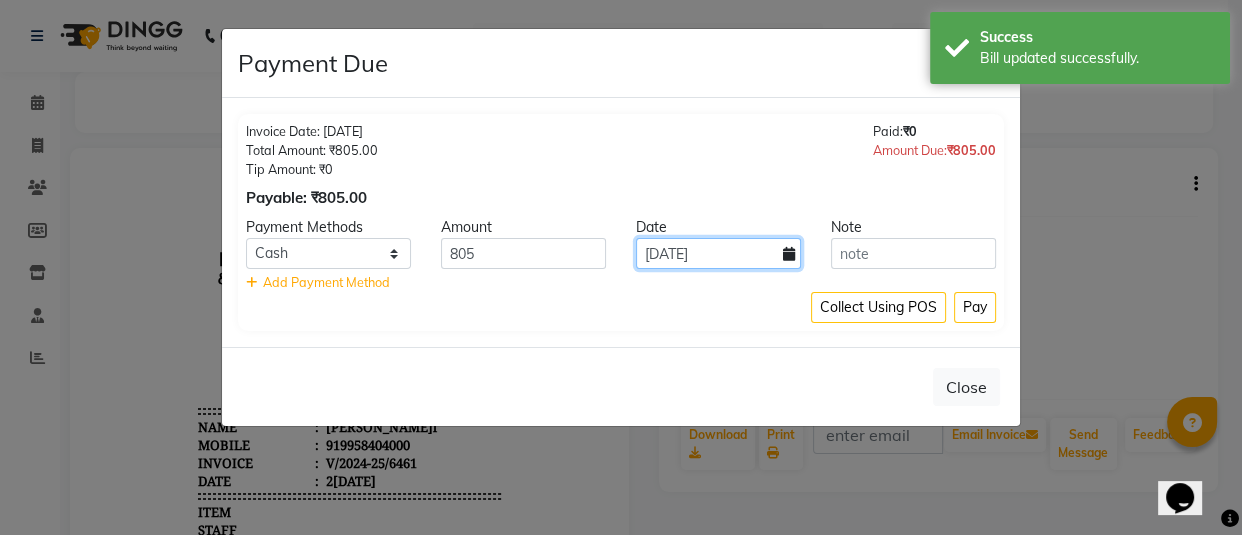 click on "[DATE]" 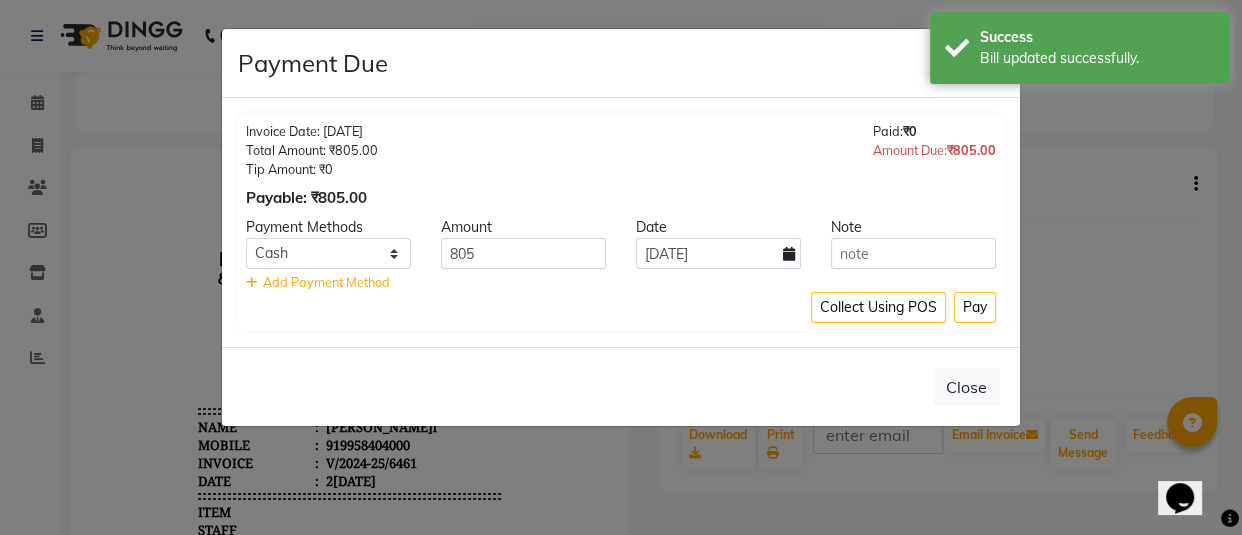 select on "7" 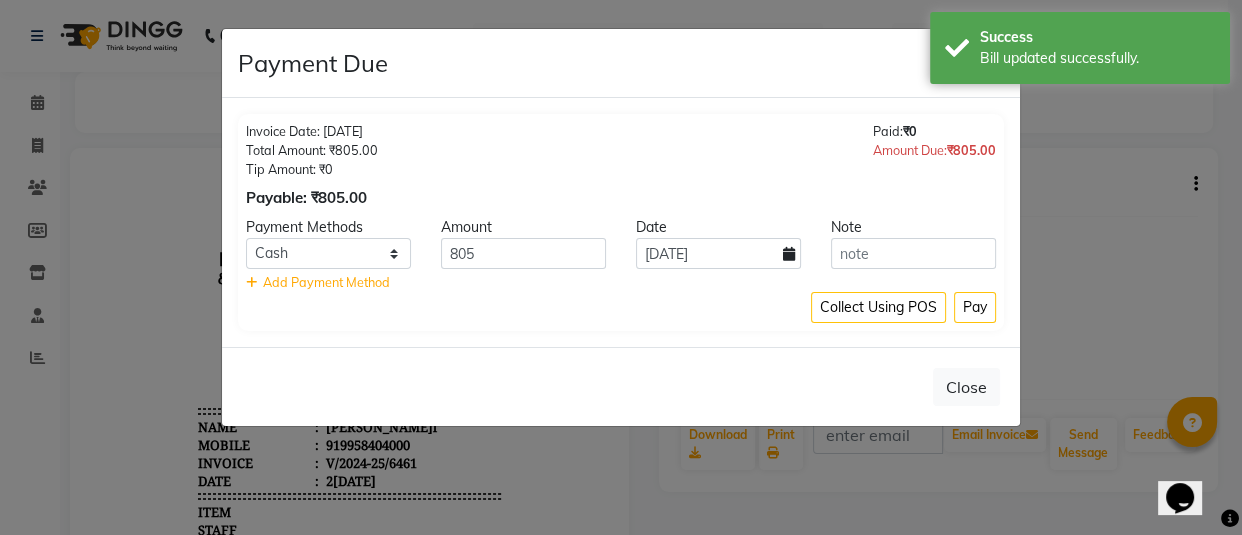 select on "2025" 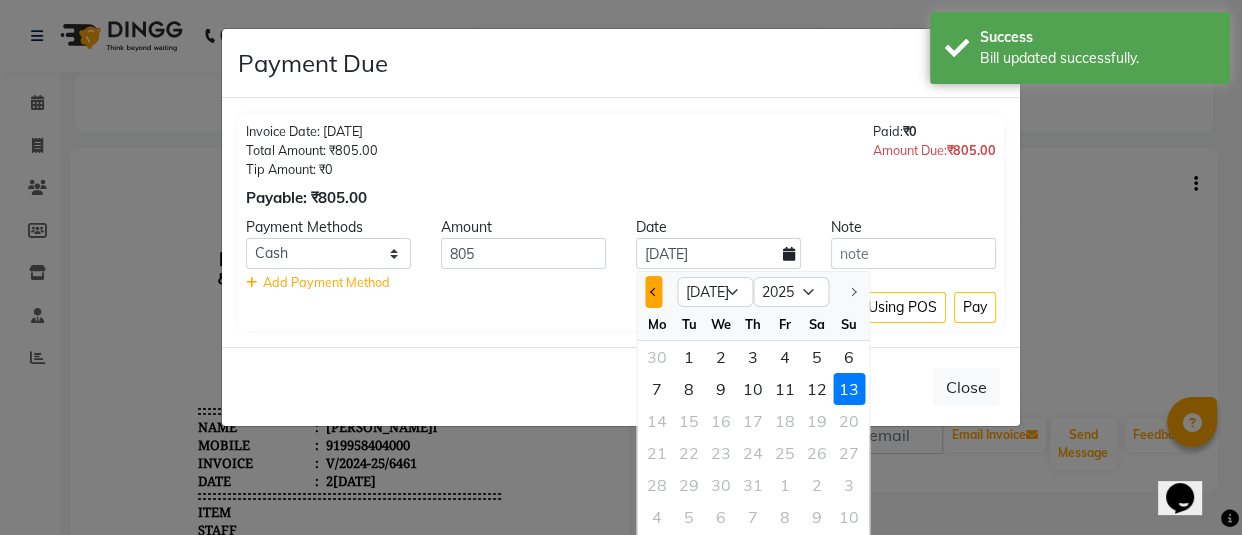 click 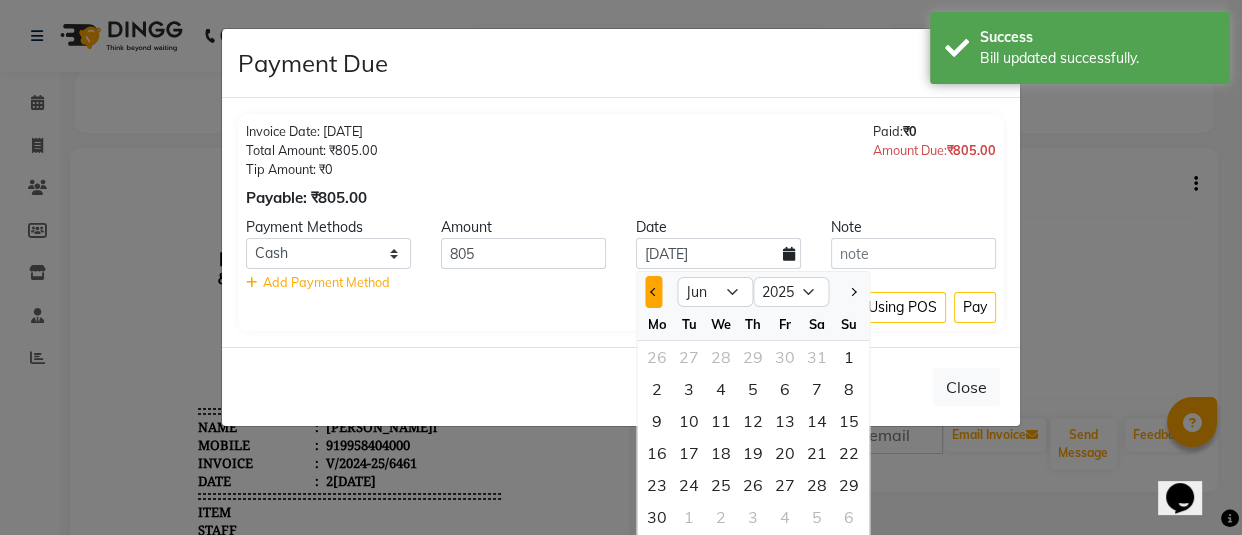 click 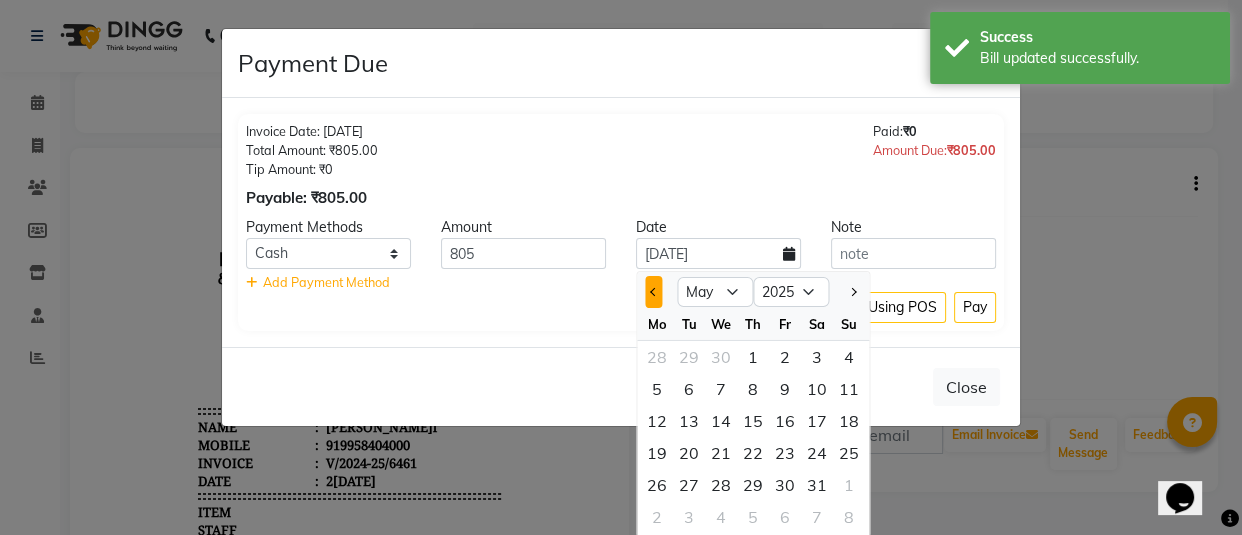 click 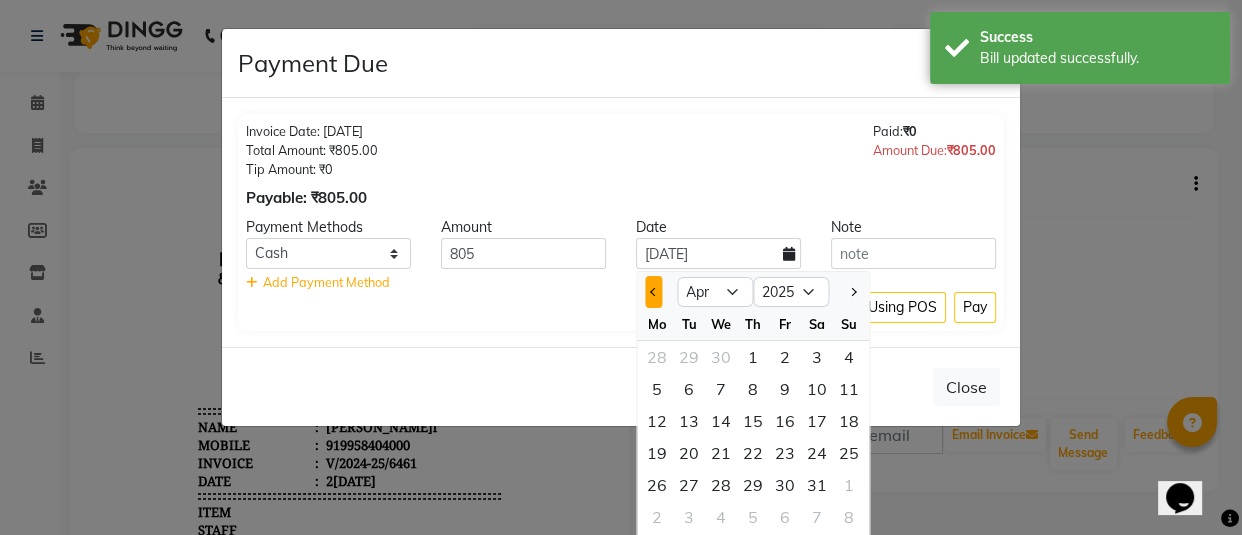 click 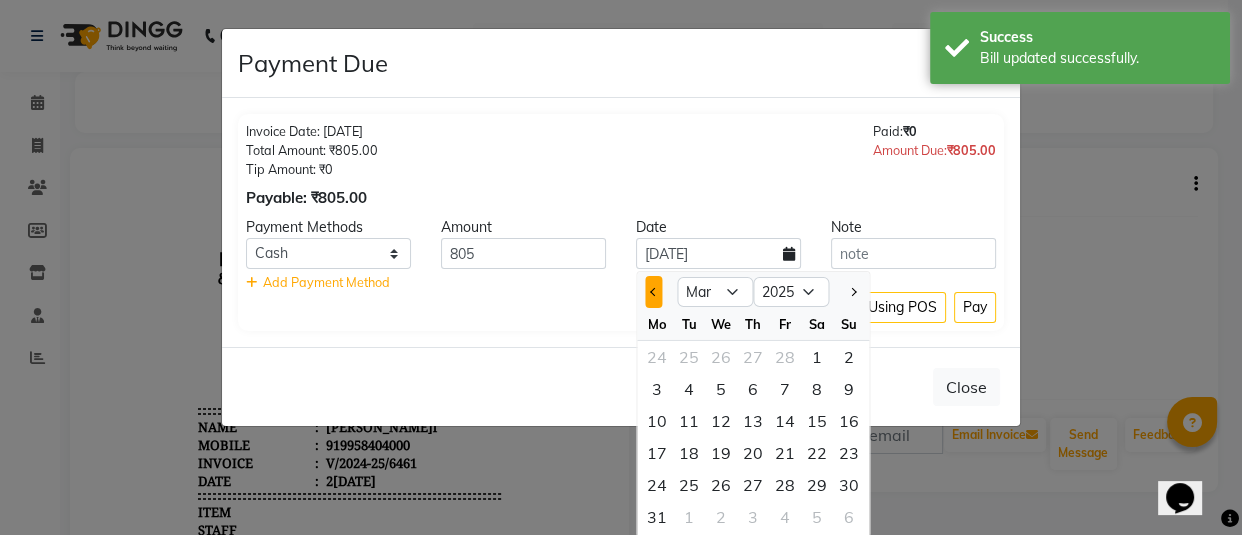 click 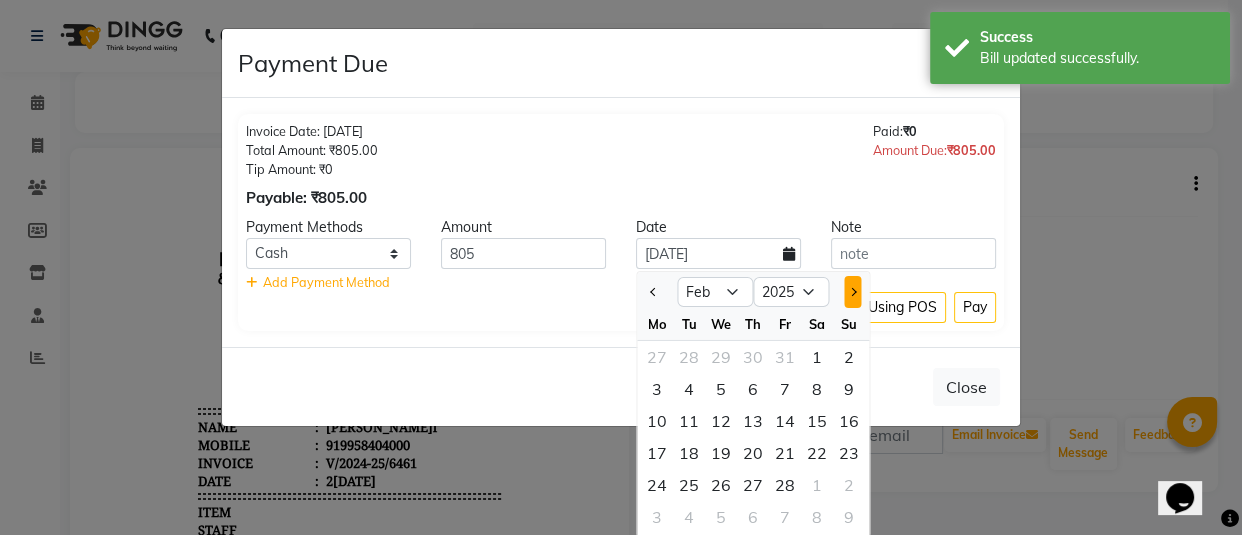 click 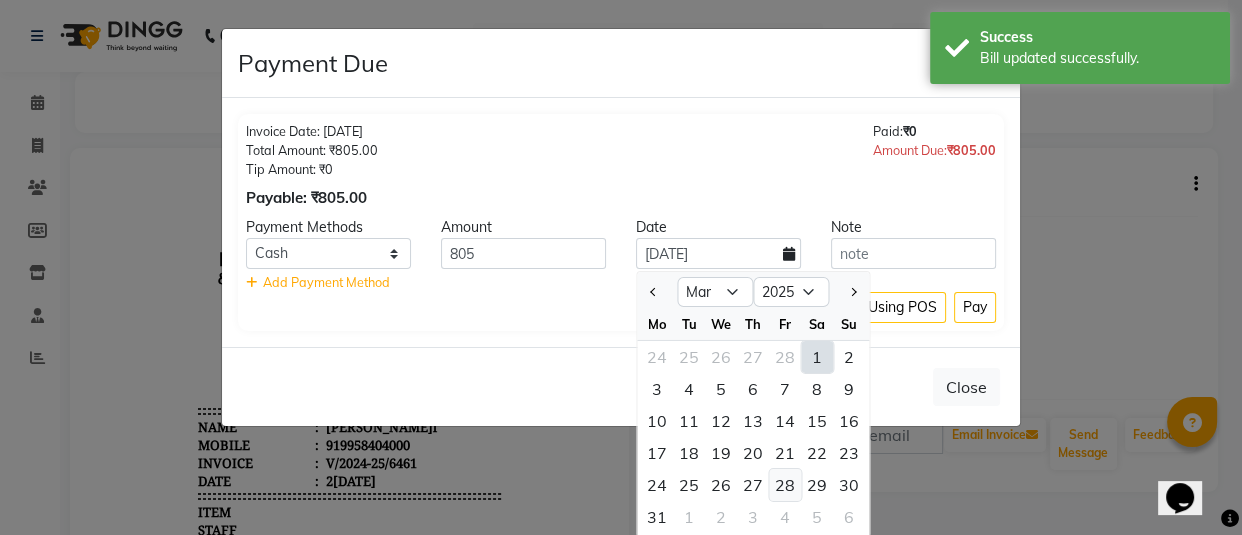 click on "28" 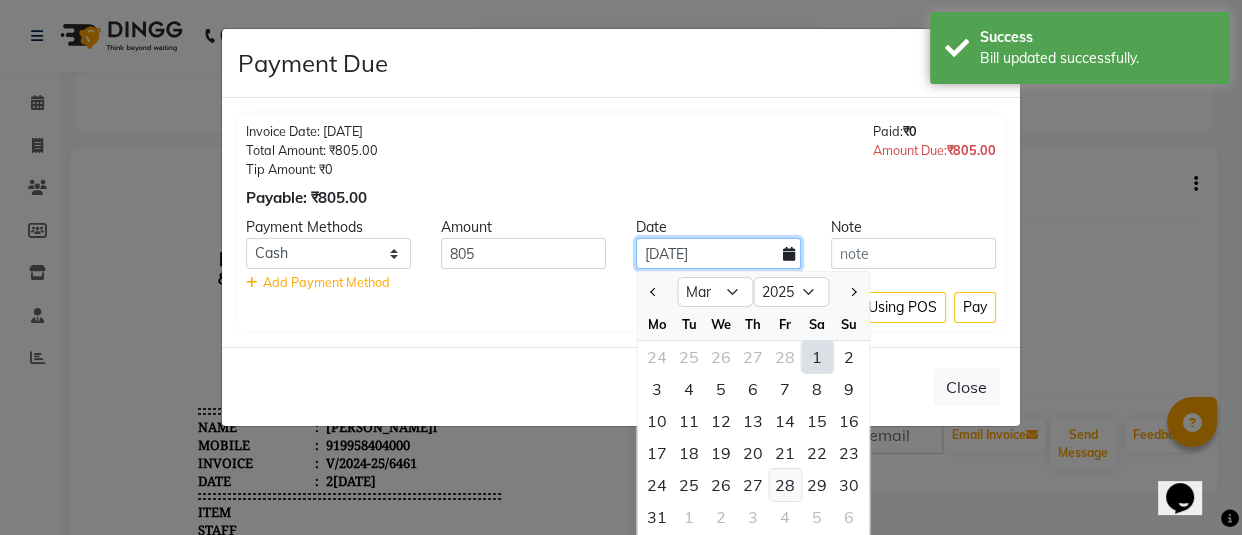type on "28-03-2025" 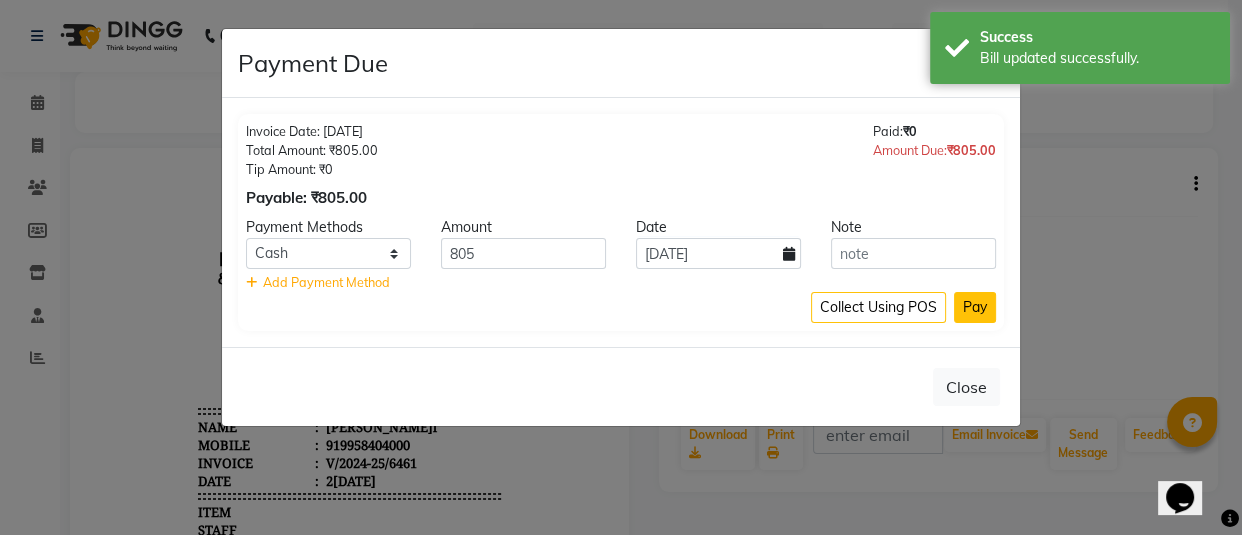 click on "Pay" 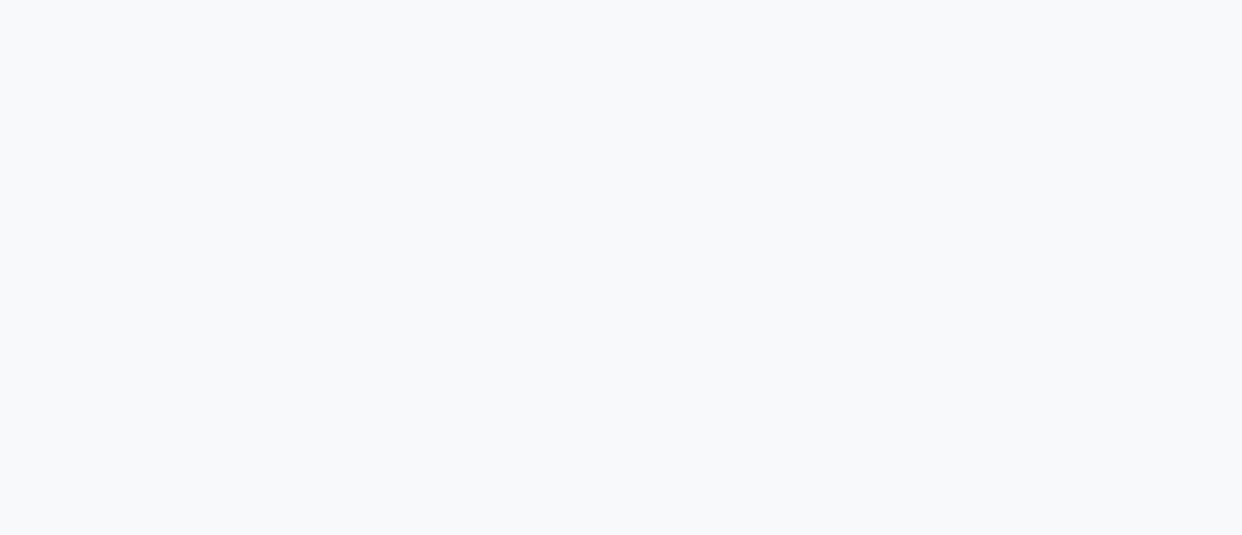 scroll, scrollTop: 0, scrollLeft: 0, axis: both 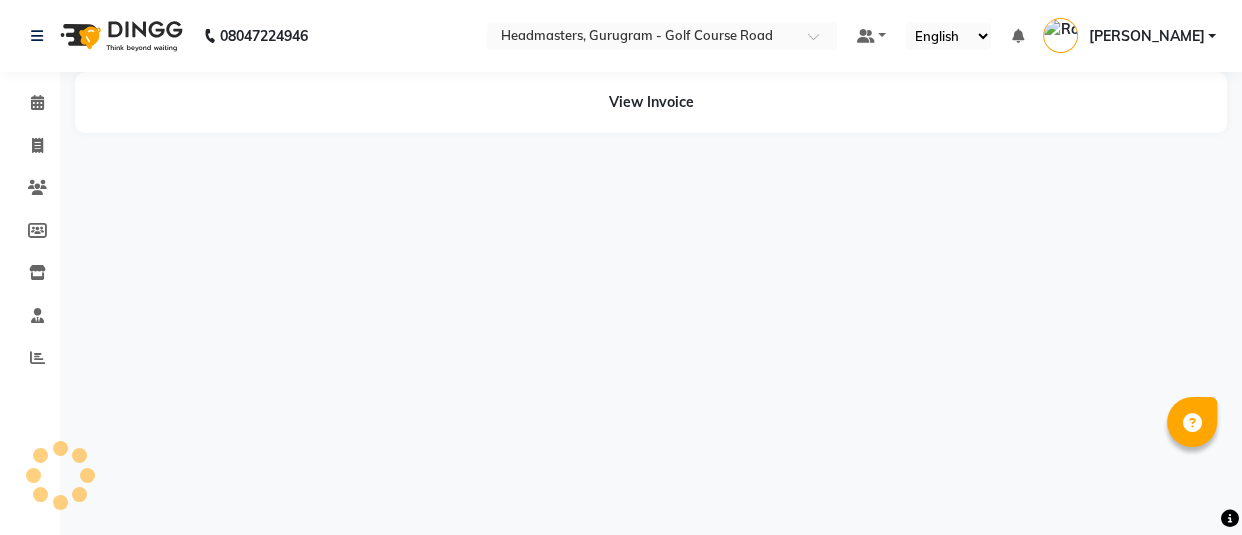 select on "en" 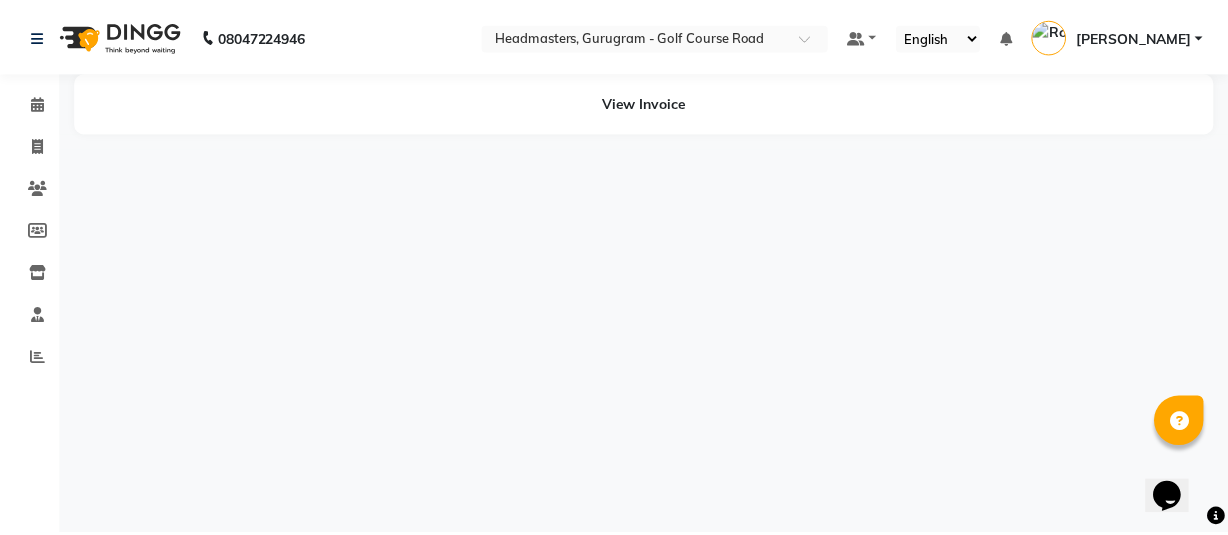 scroll, scrollTop: 0, scrollLeft: 0, axis: both 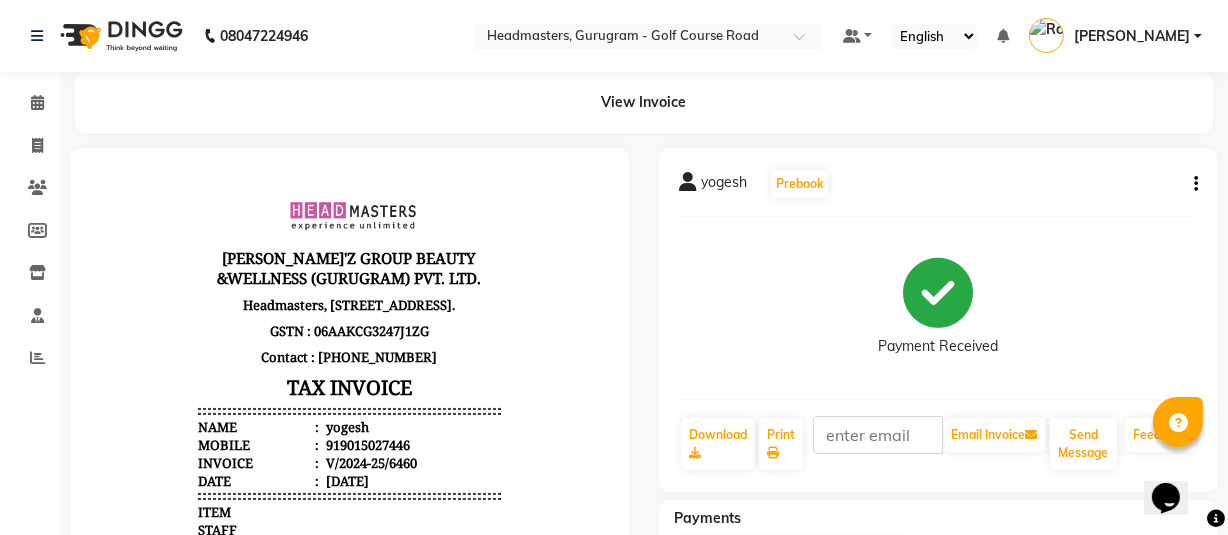 click 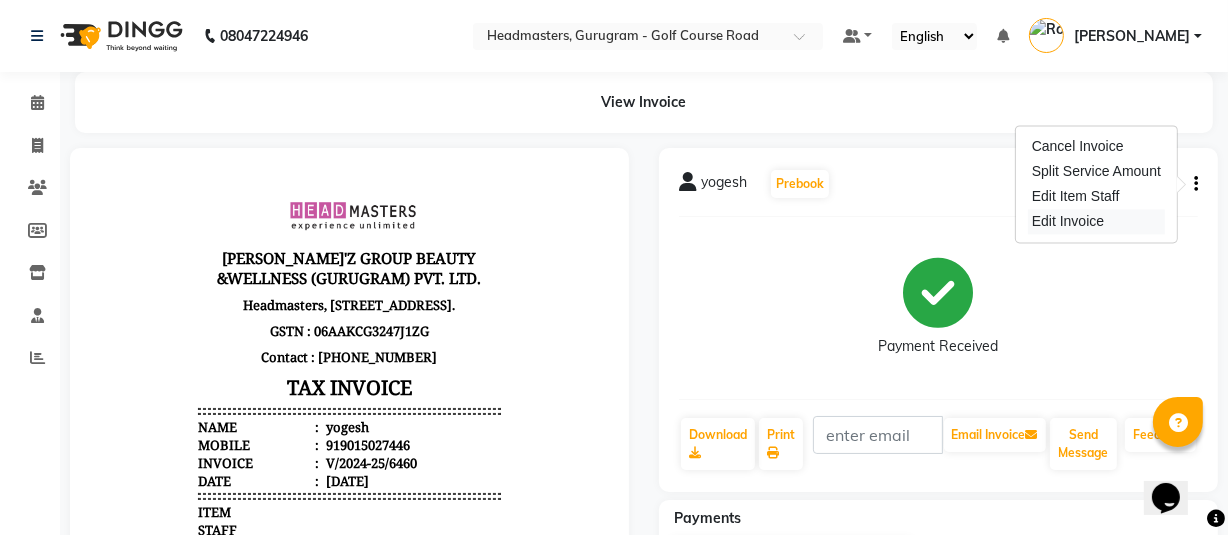 click on "Edit Invoice" at bounding box center [1096, 221] 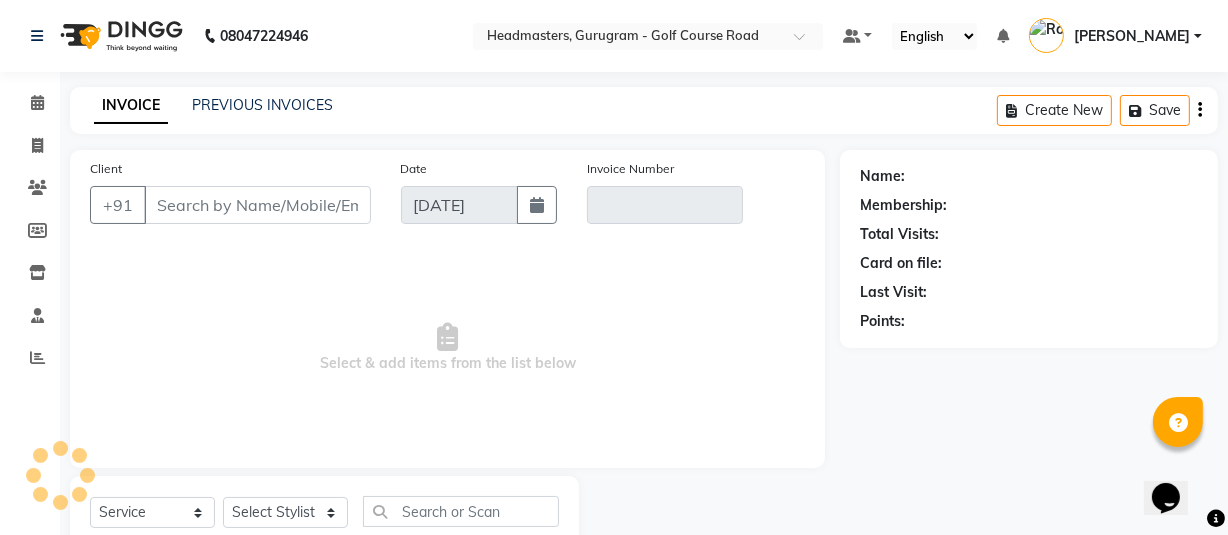 scroll, scrollTop: 66, scrollLeft: 0, axis: vertical 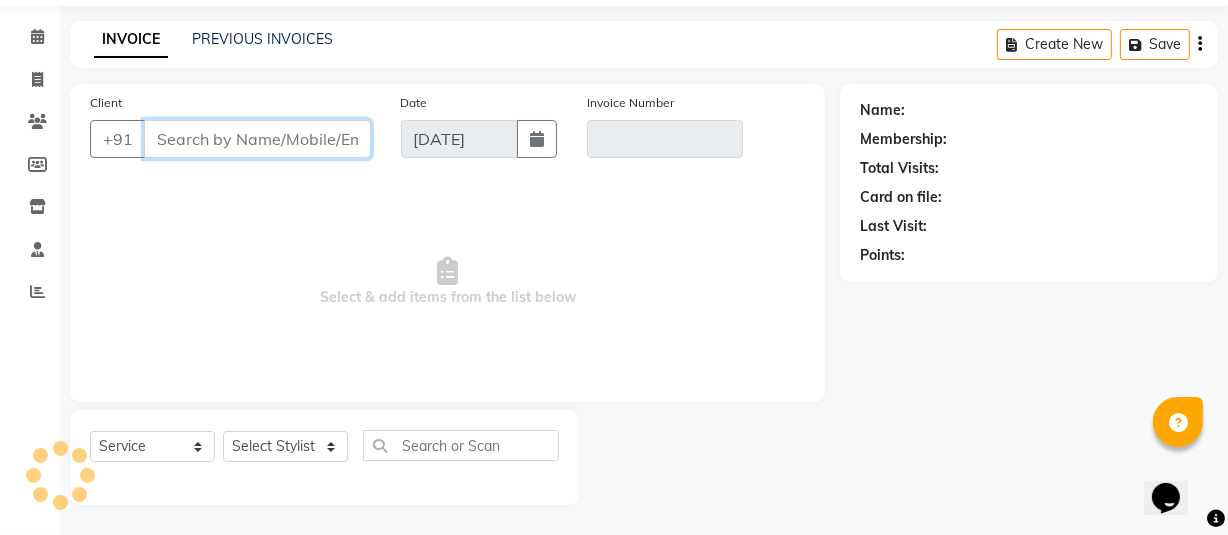 select on "product" 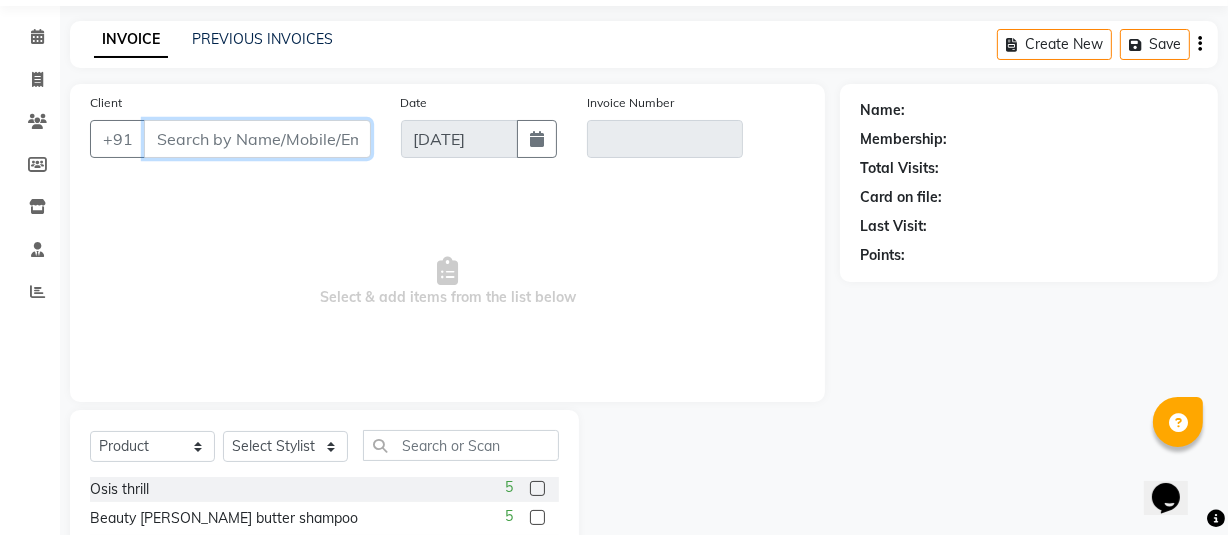 type on "9015027446" 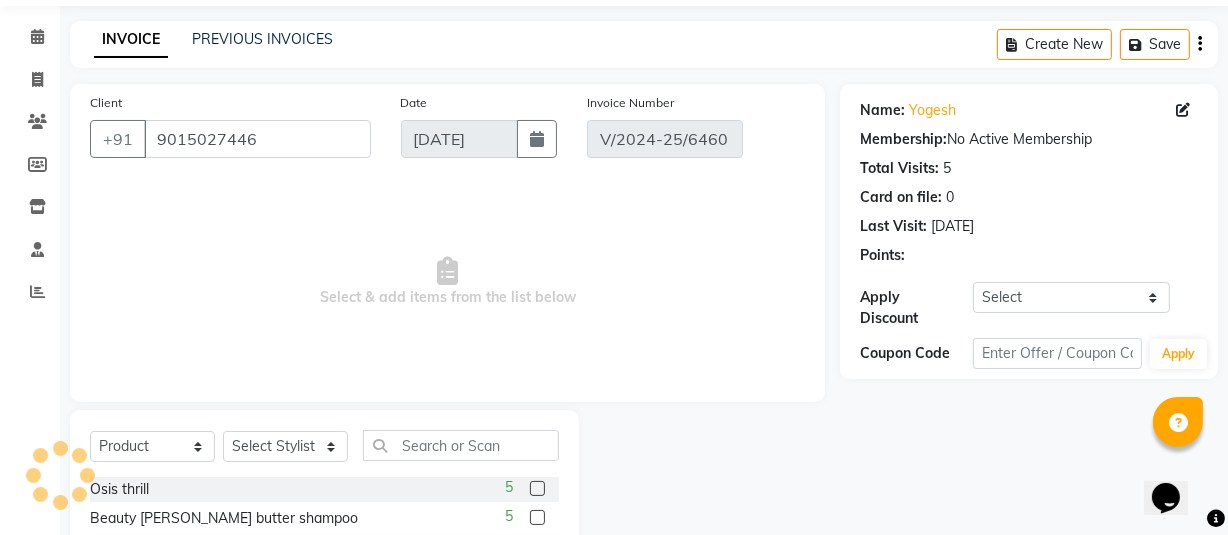 type on "[DATE]" 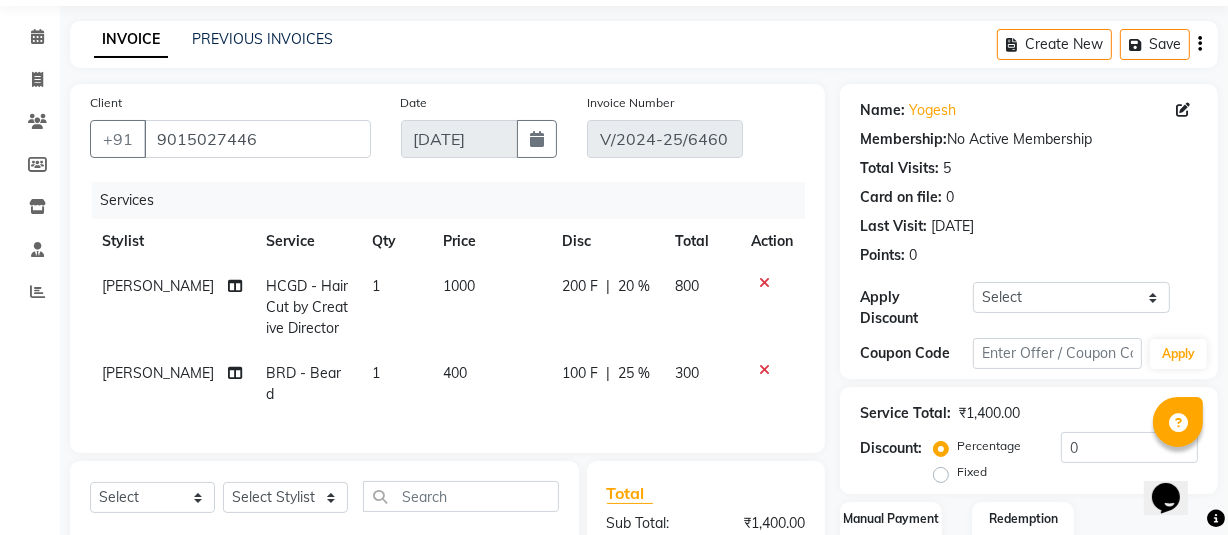 click on "1000" 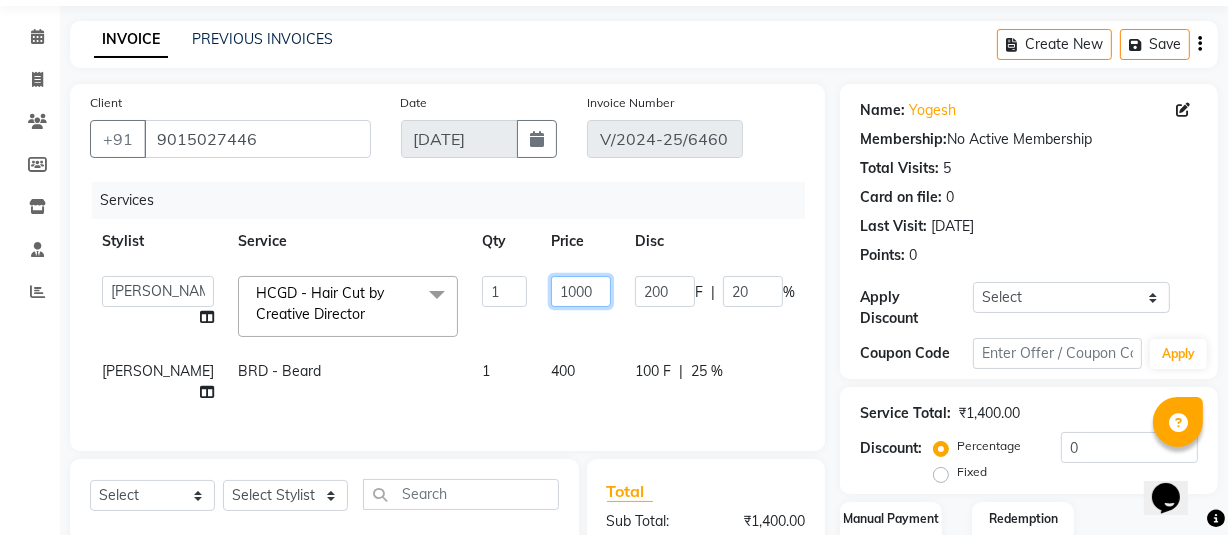 click on "1000" 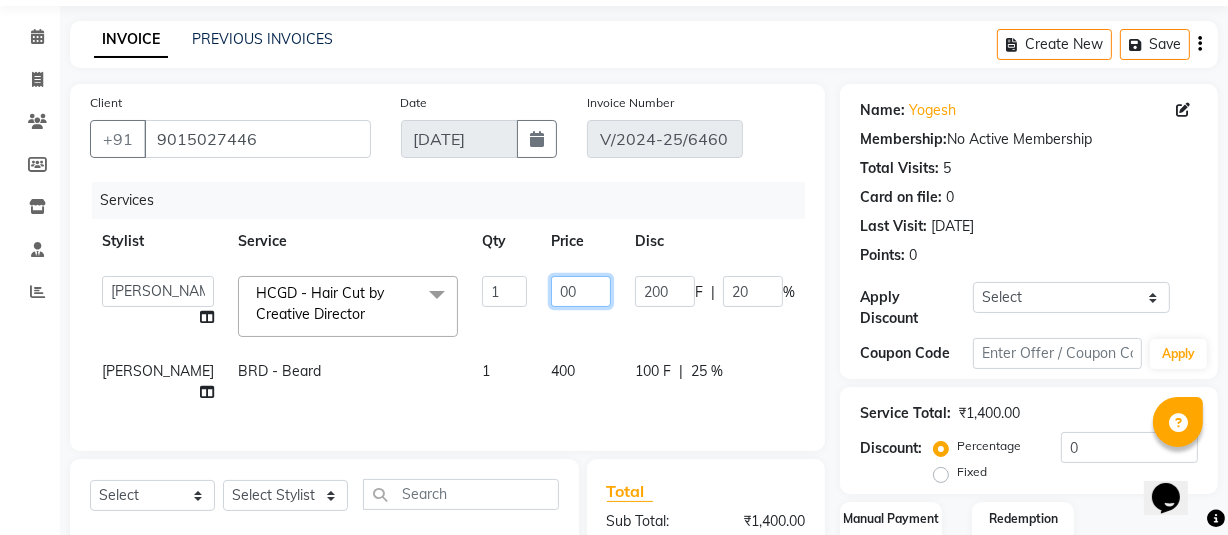 type on "700" 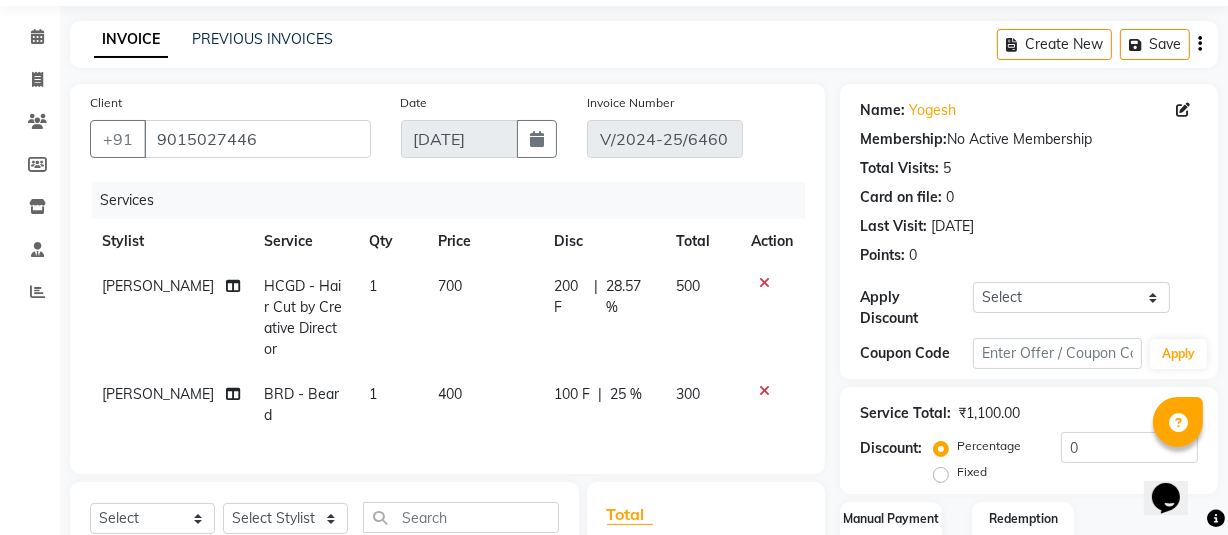 click on "[PERSON_NAME] HCGD - Hair Cut by Creative Director 1 700 200 F | 28.57 % 500" 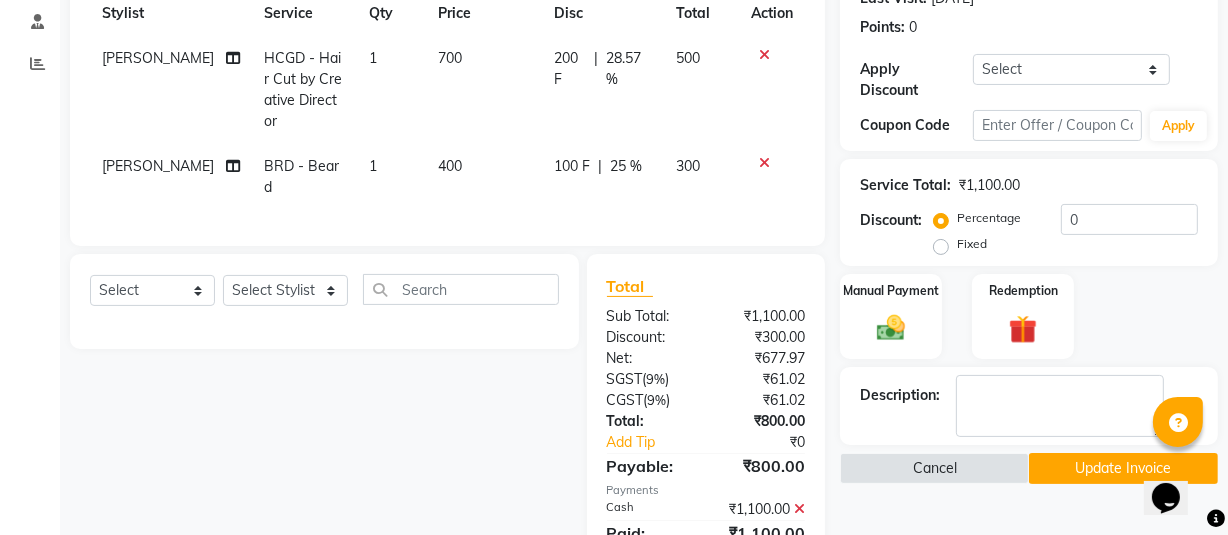 scroll, scrollTop: 185, scrollLeft: 0, axis: vertical 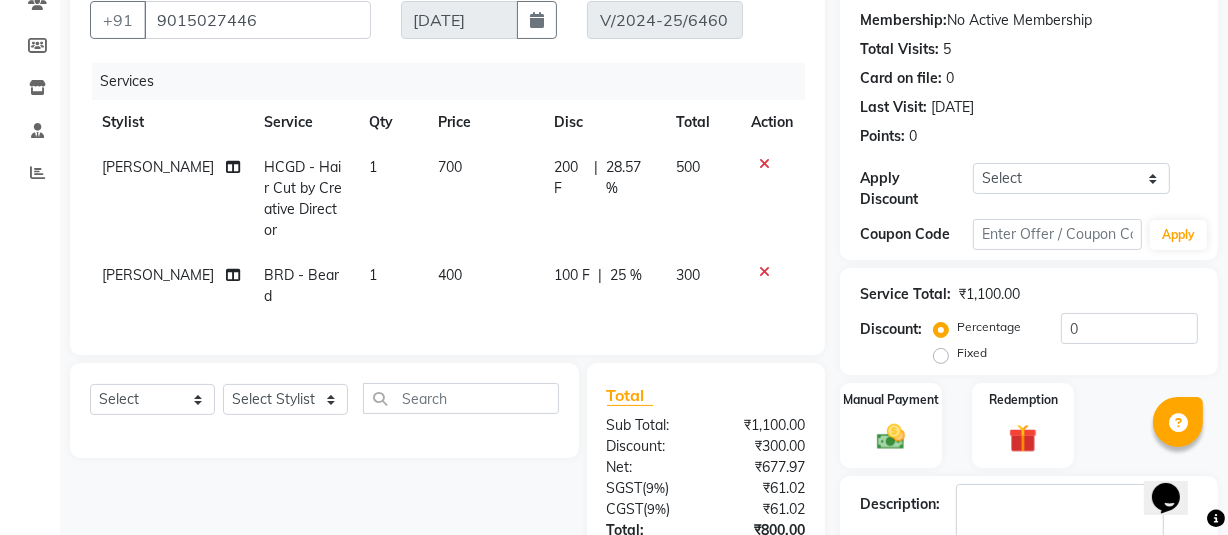 click on "200 F" 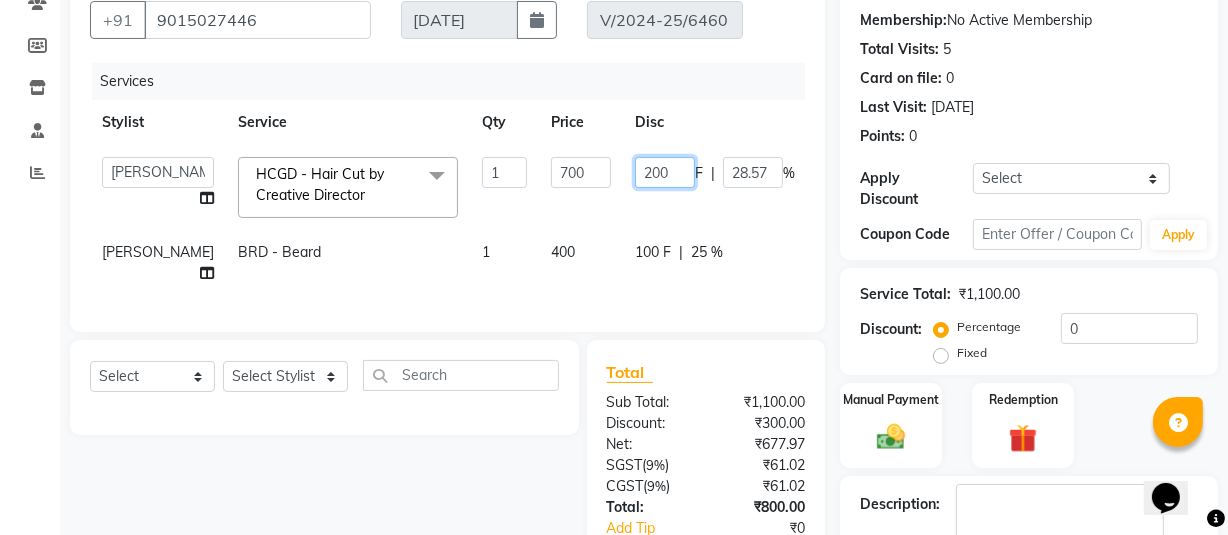 click on "200" 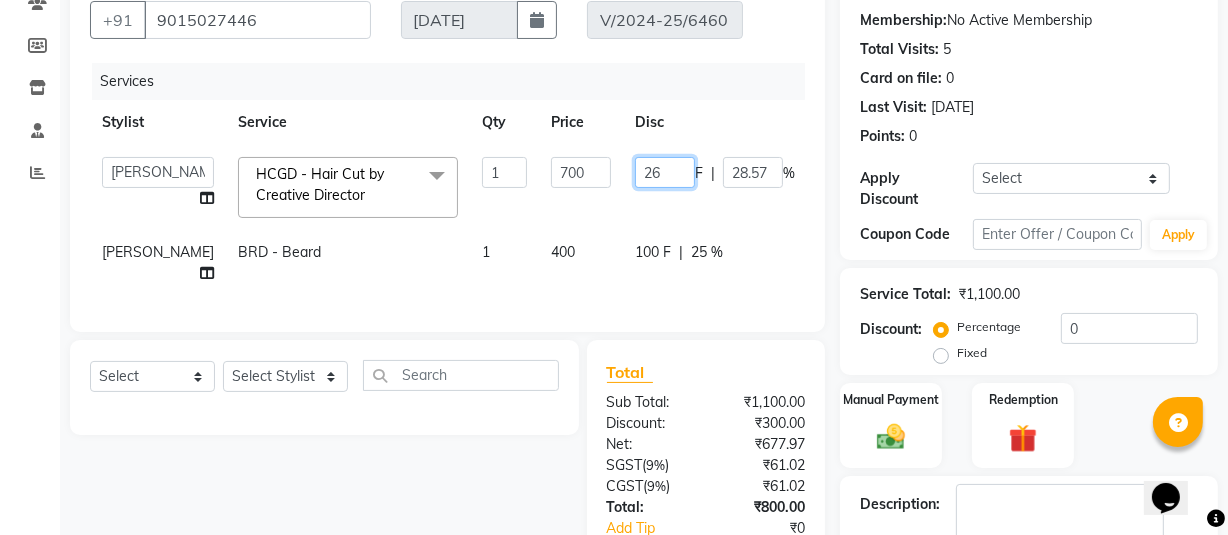 type on "260" 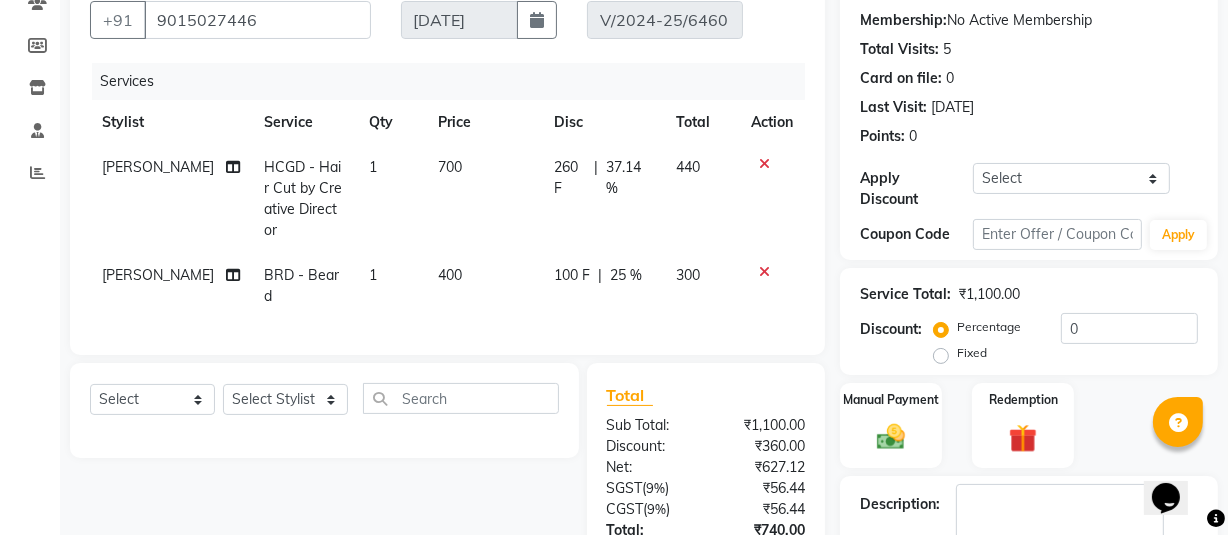 click on "[PERSON_NAME]L HCGD - Hair Cut by Creative Director 1 700 260 F | 37.14 % 440" 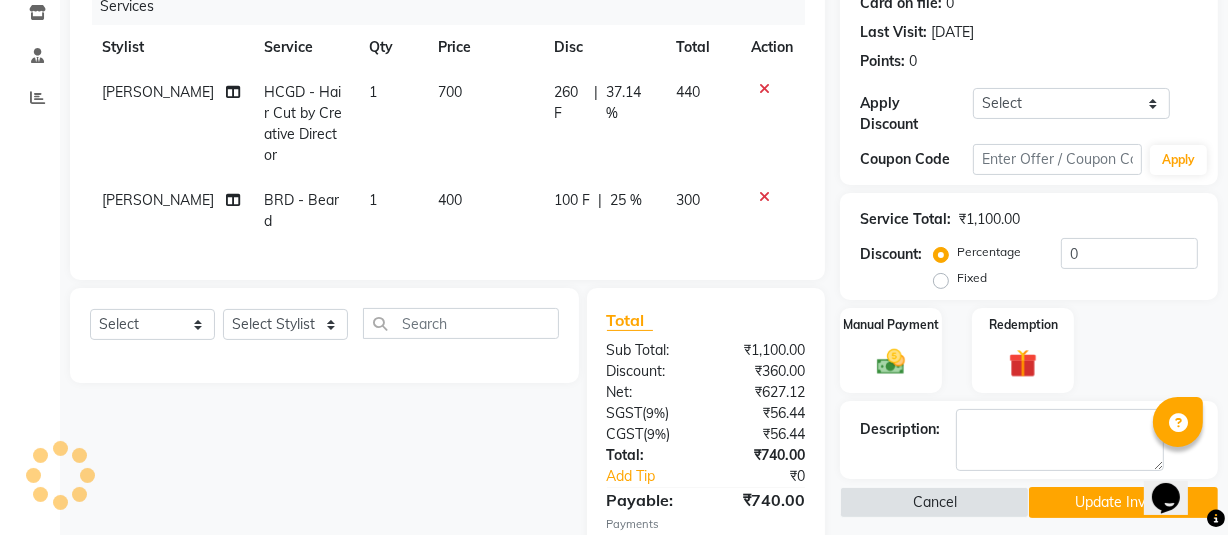 scroll, scrollTop: 367, scrollLeft: 0, axis: vertical 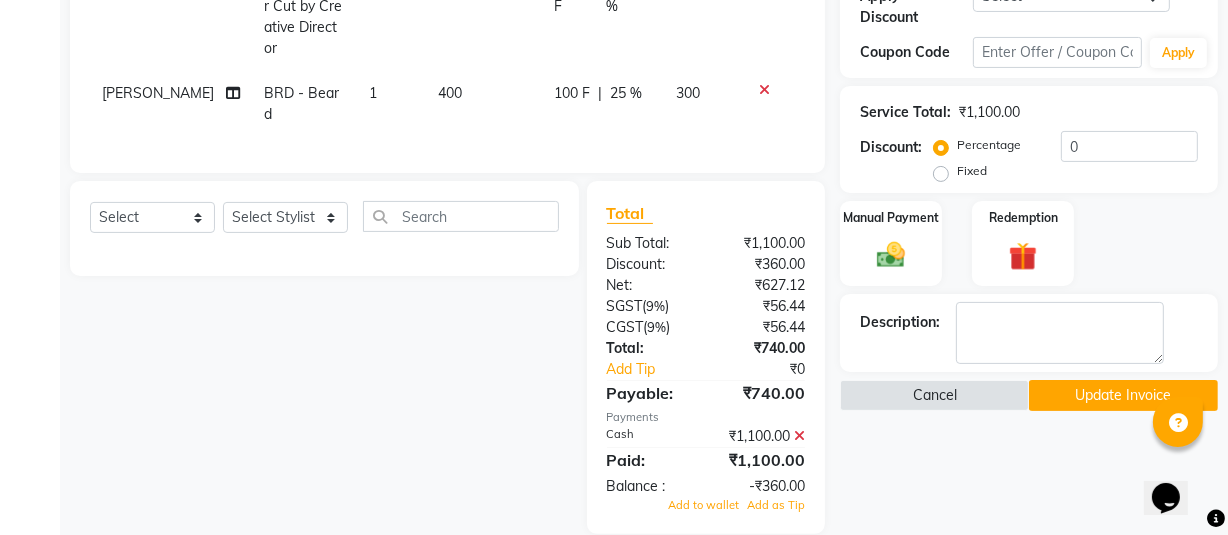 click 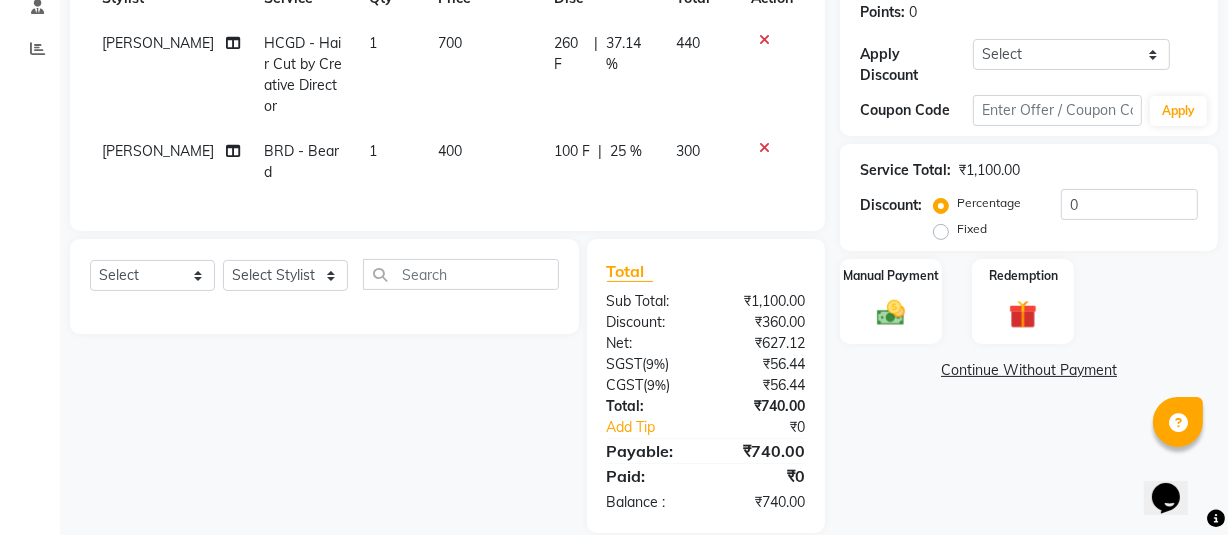 click on "Continue Without Payment" 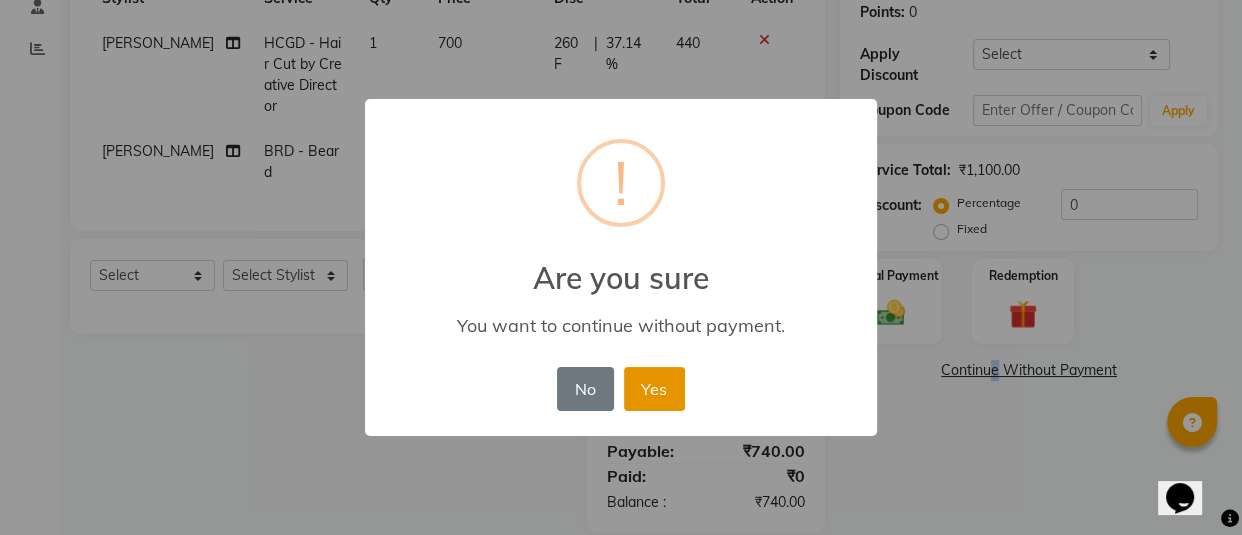 click on "Yes" at bounding box center [654, 389] 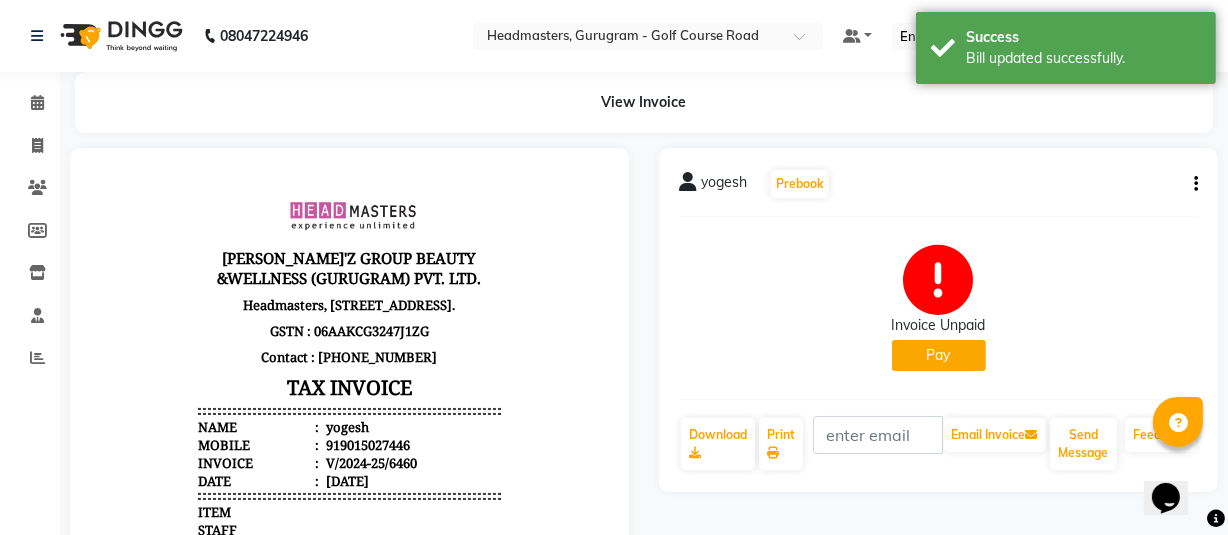 scroll, scrollTop: 0, scrollLeft: 0, axis: both 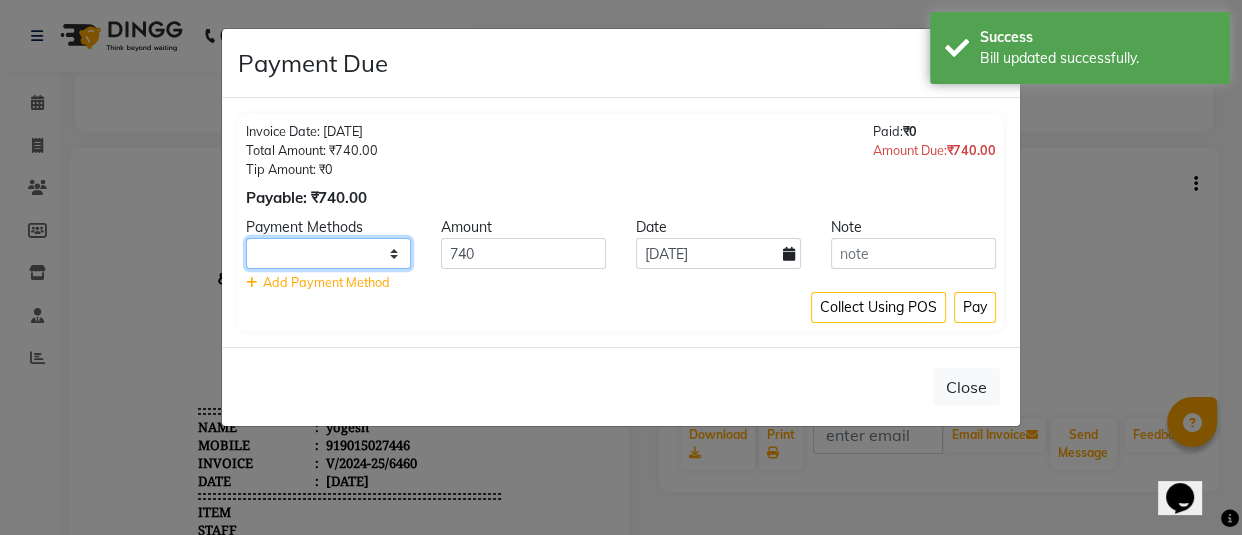 drag, startPoint x: 401, startPoint y: 249, endPoint x: 400, endPoint y: 266, distance: 17.029387 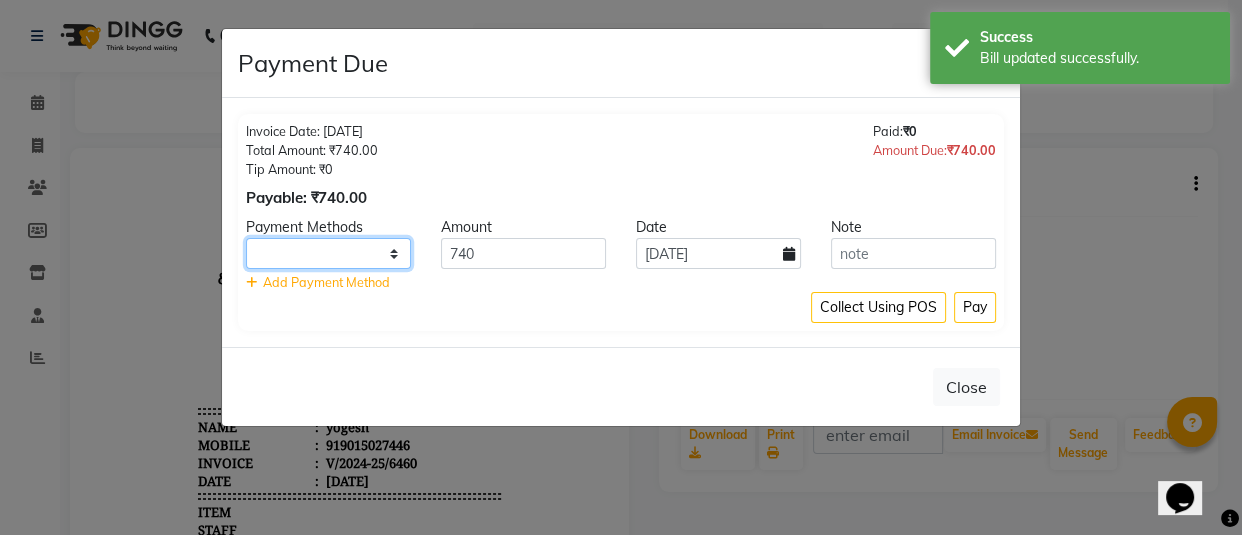 select on "116" 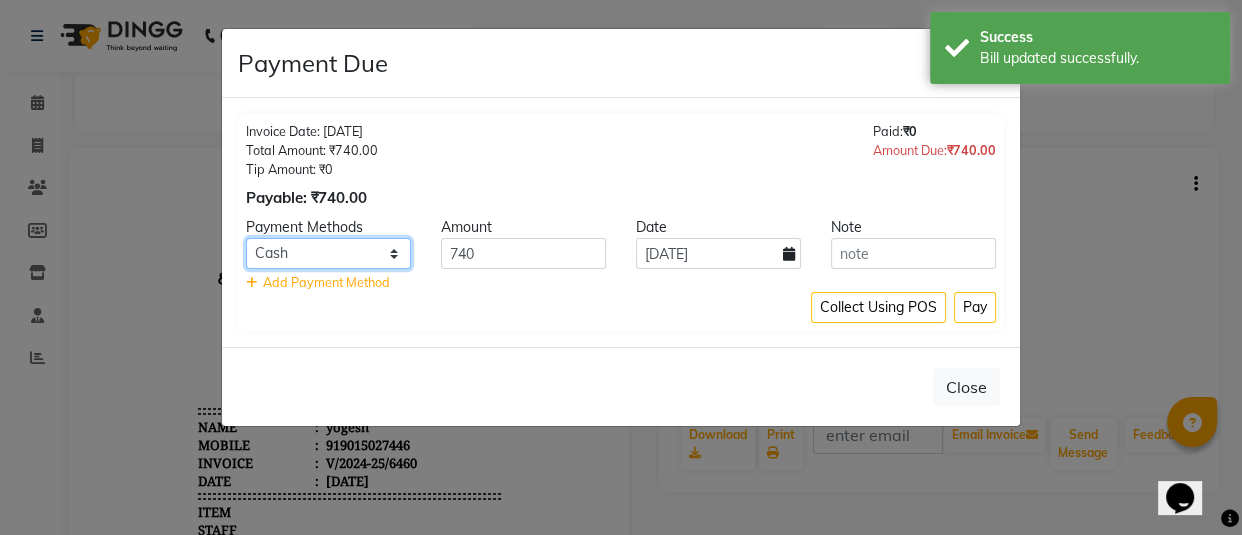 click on "UPI CARD Complimentary Cash" 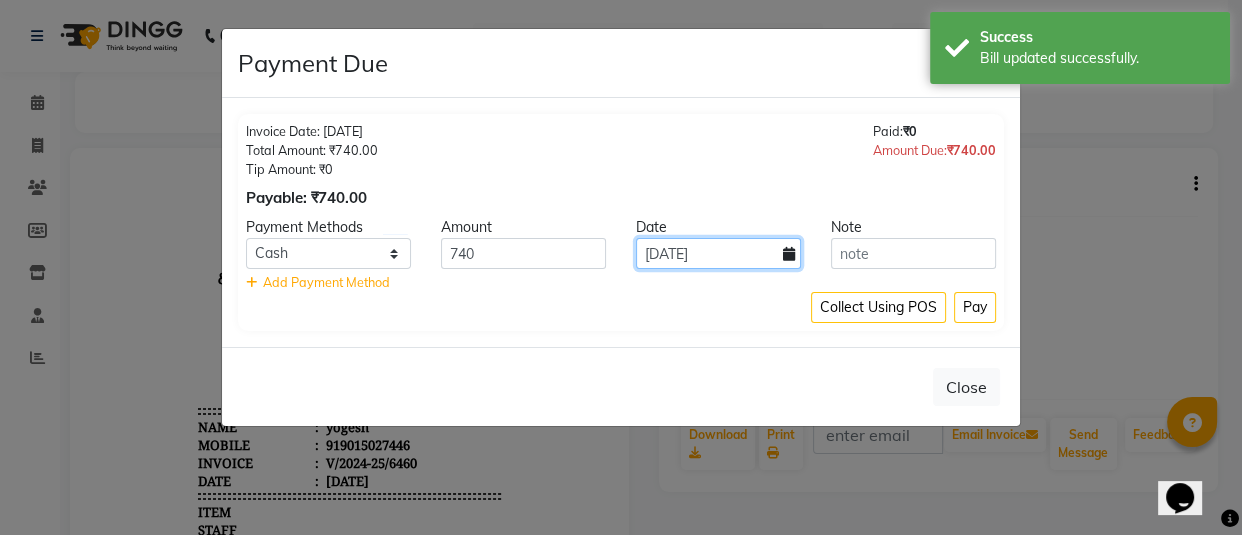 click on "[DATE]" 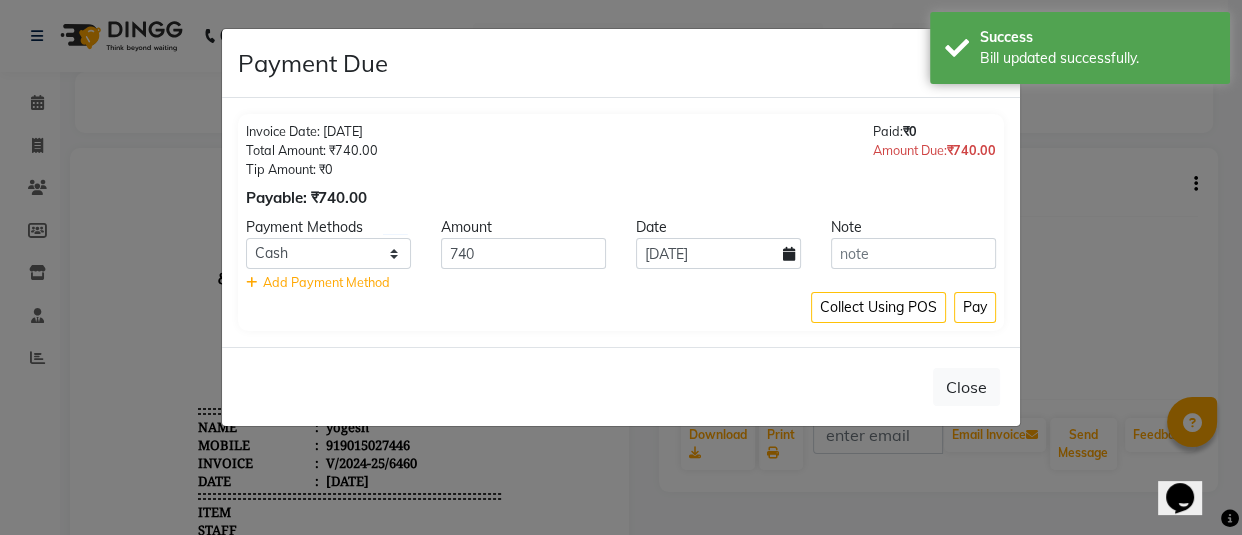 select on "7" 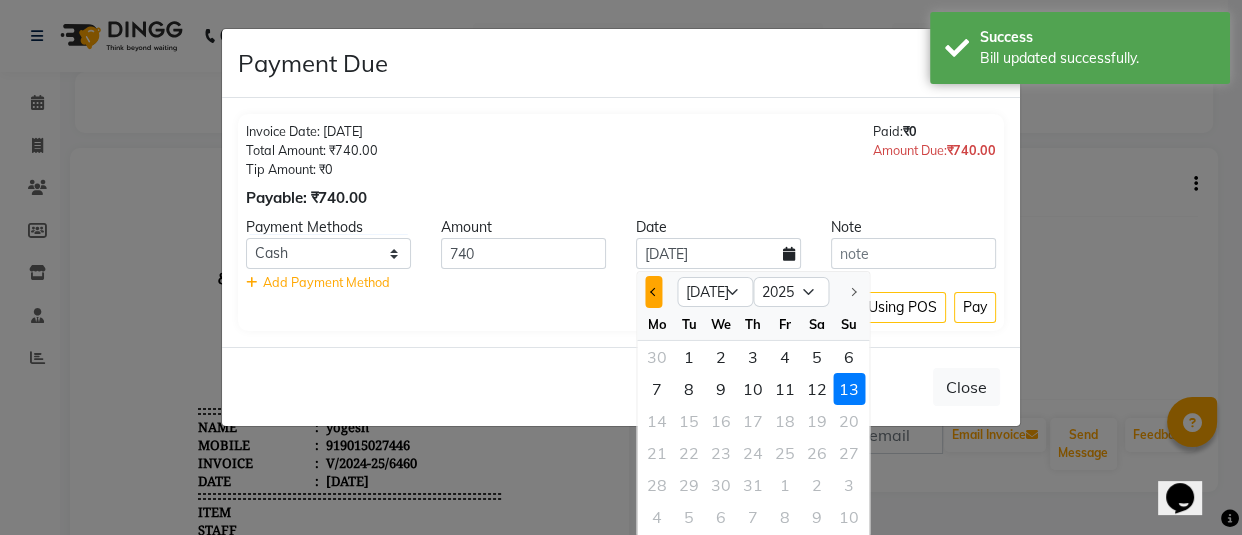 click 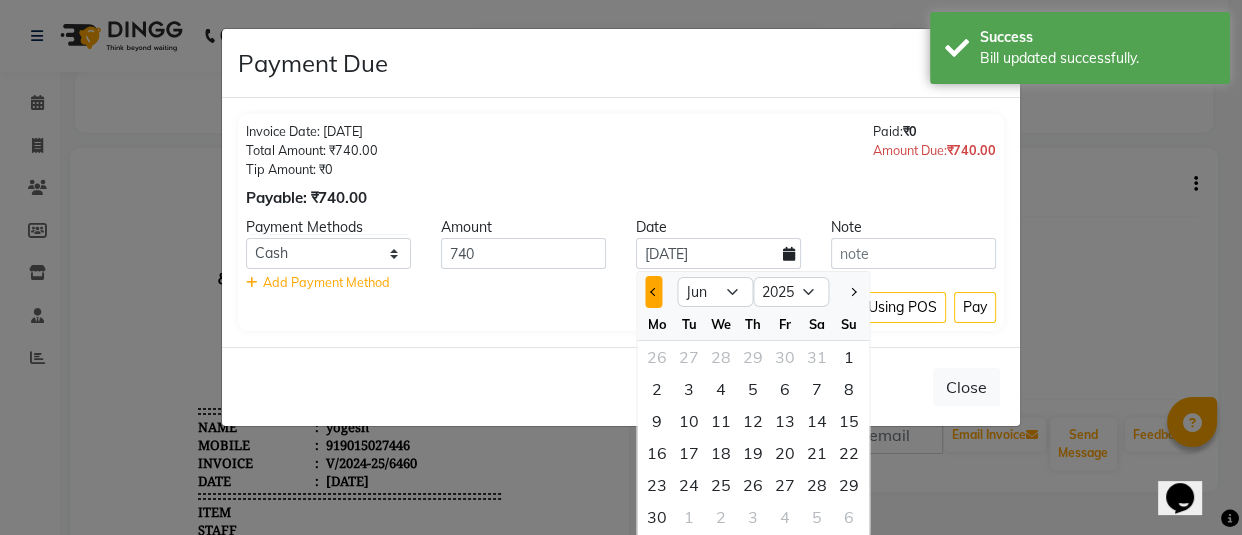 click 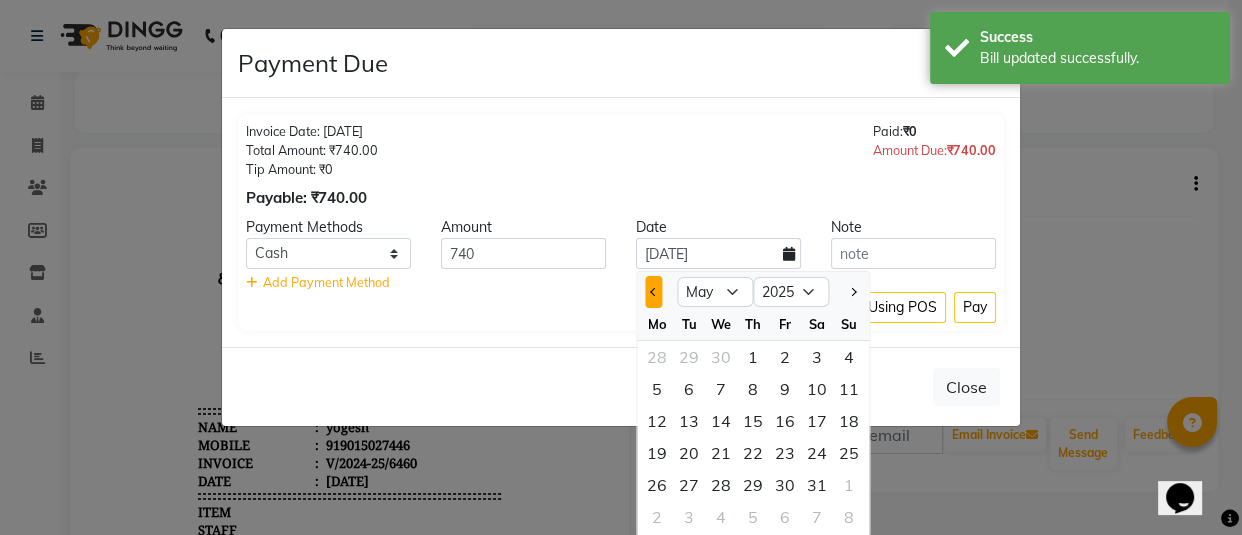 click 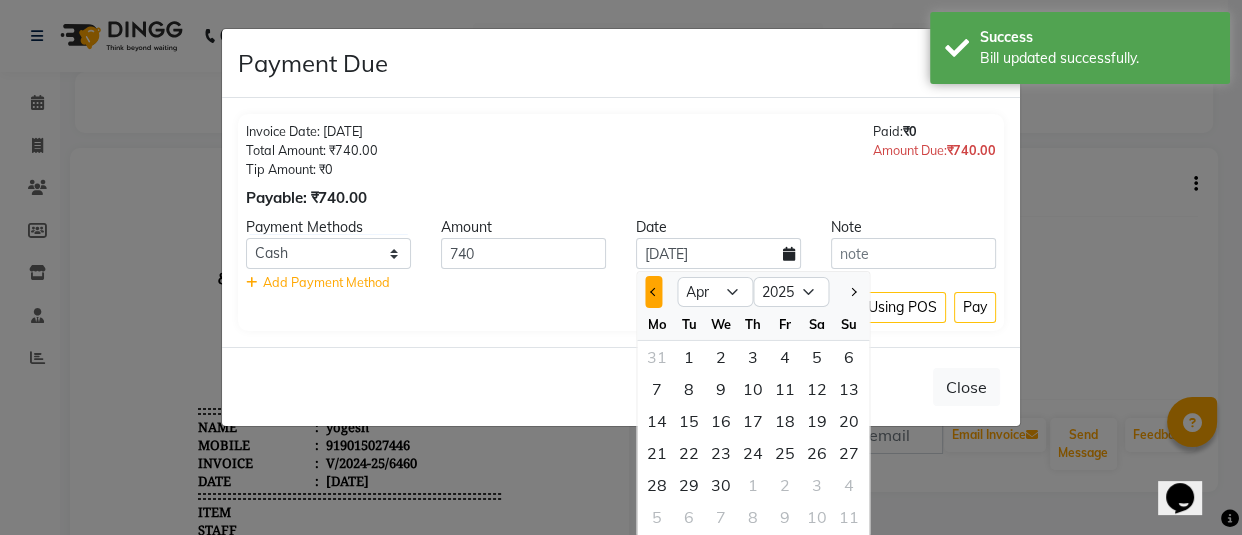 click 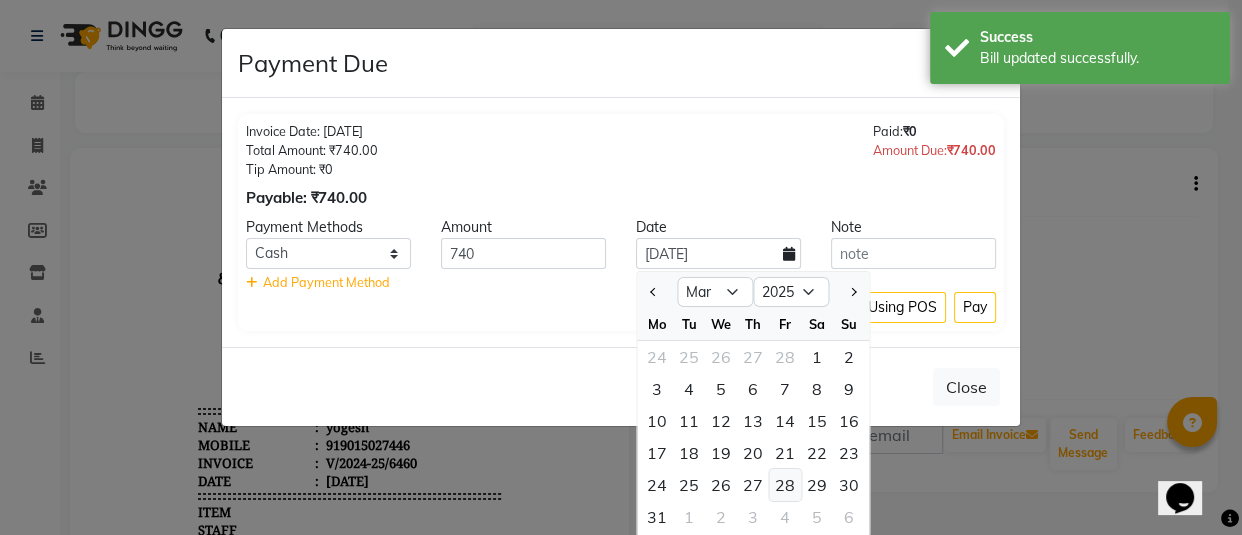 click on "28" 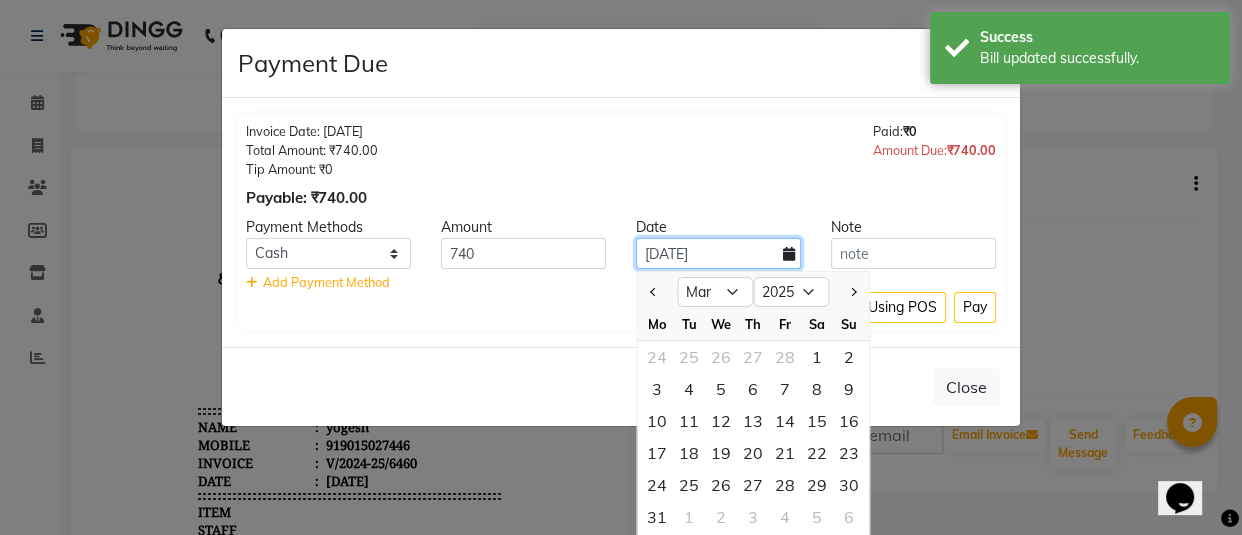type on "[DATE]" 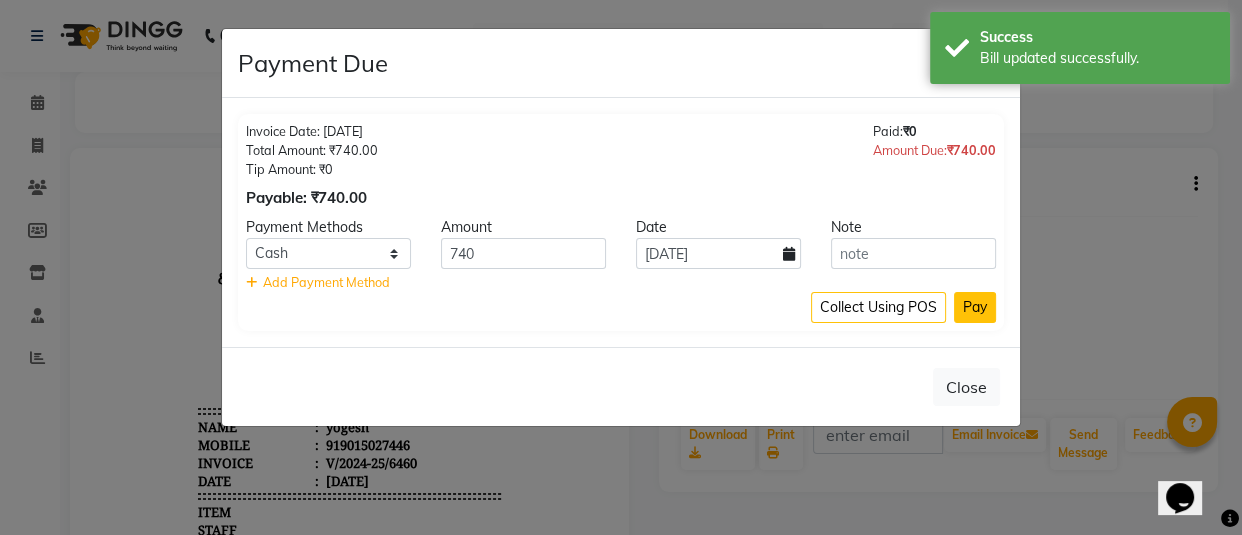 click on "Pay" 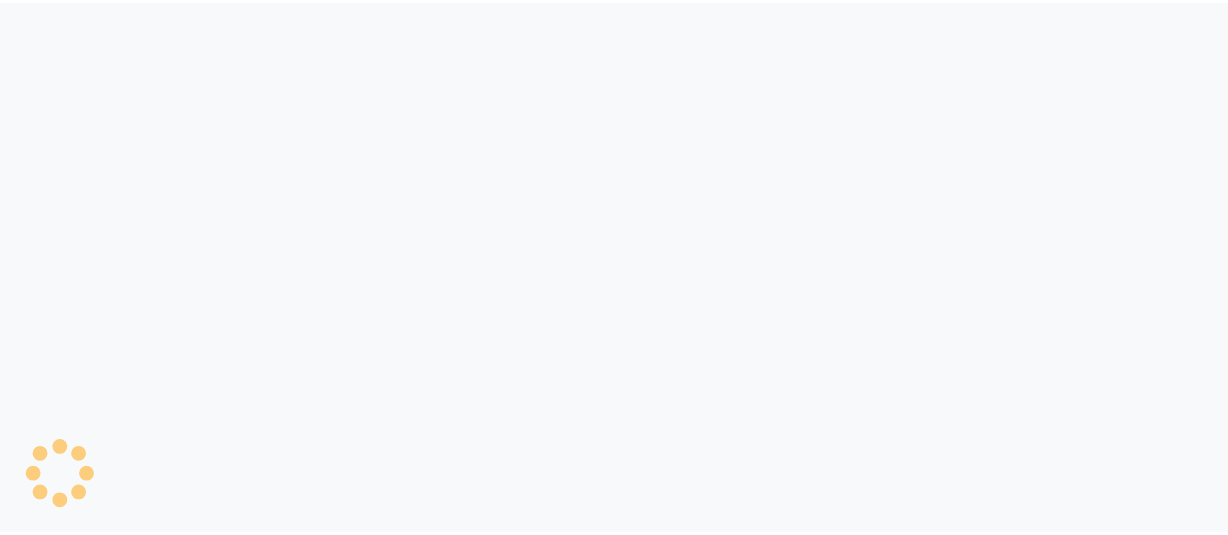 scroll, scrollTop: 0, scrollLeft: 0, axis: both 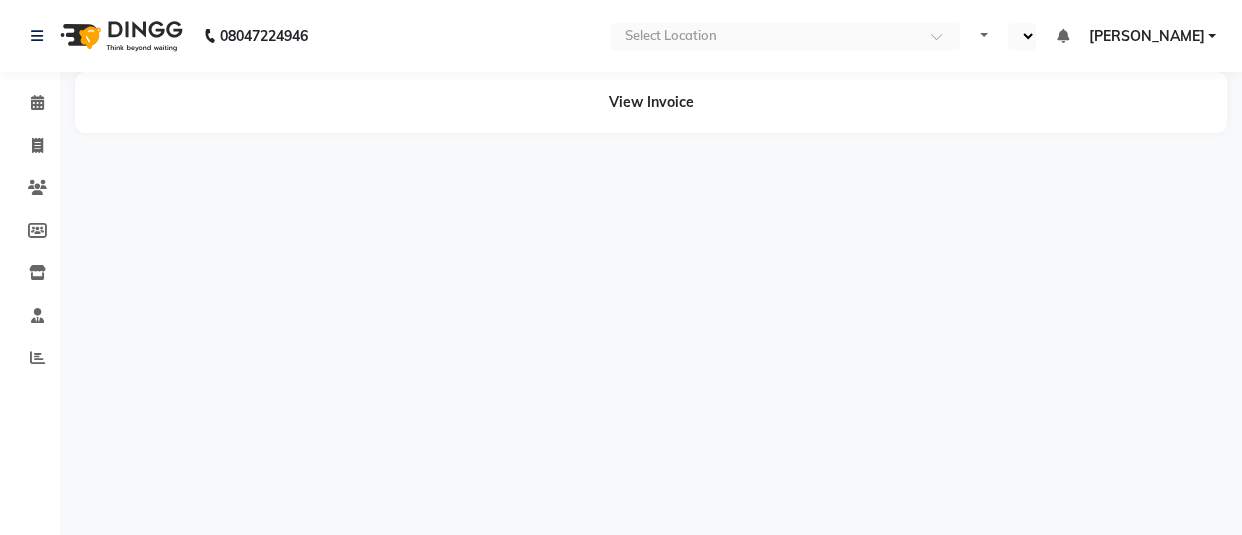 select on "en" 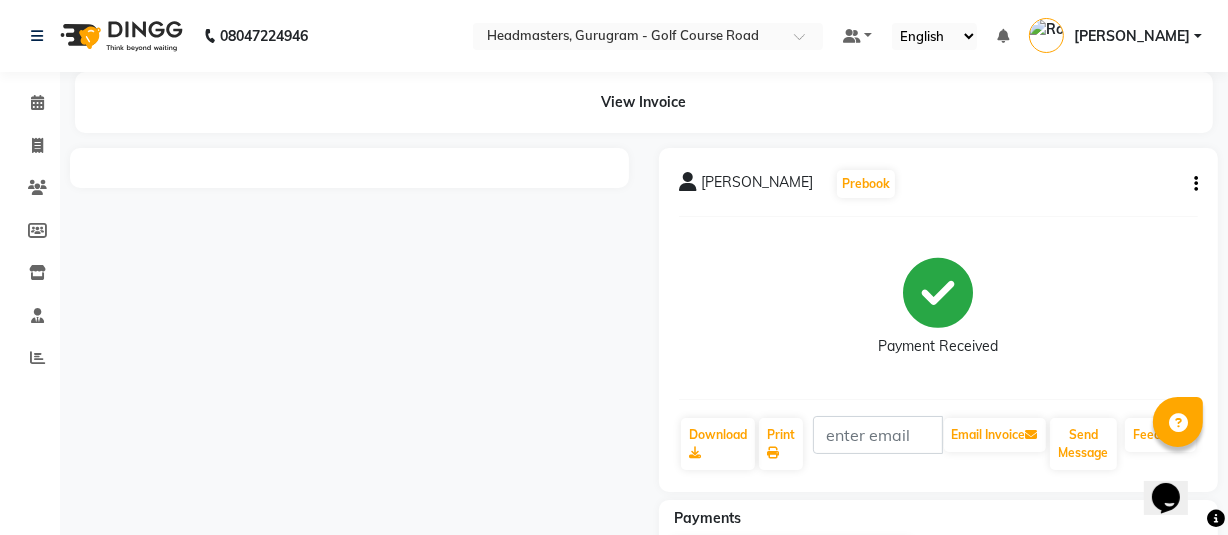 scroll, scrollTop: 0, scrollLeft: 0, axis: both 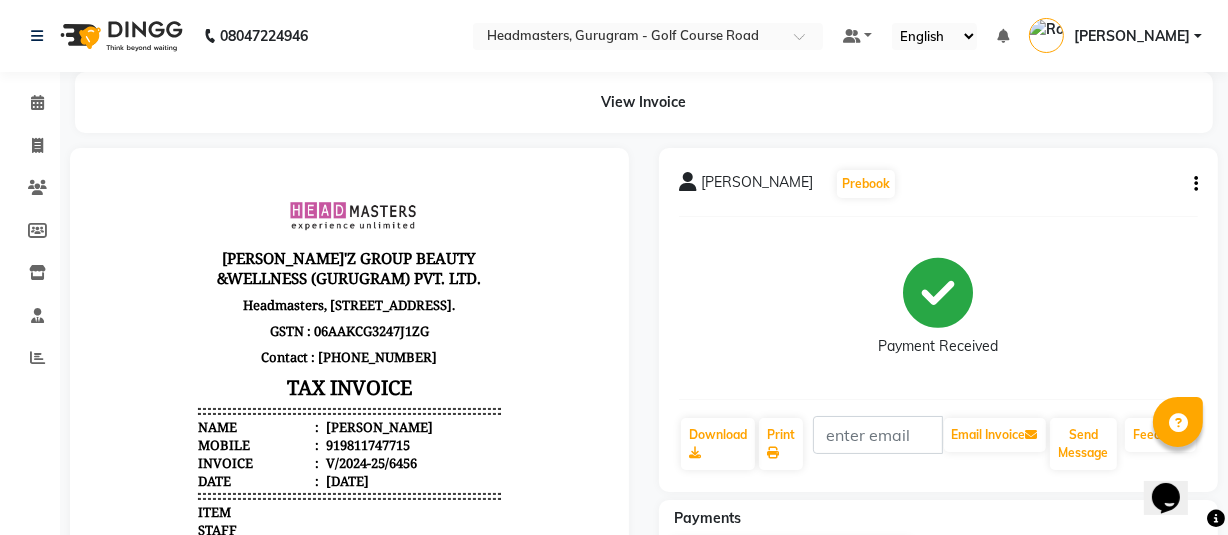click 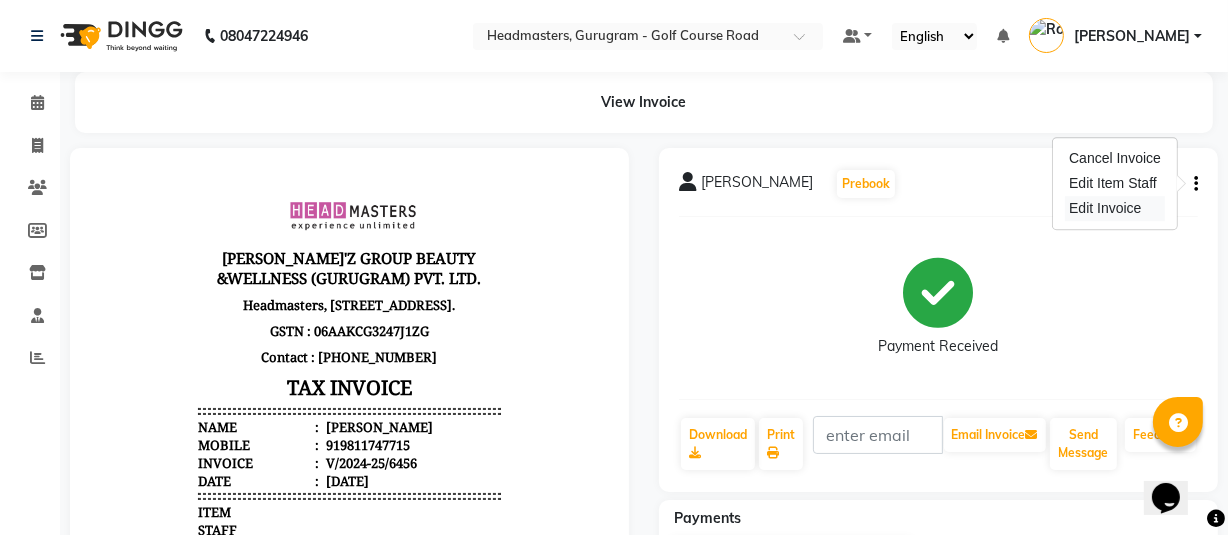 click on "Edit Invoice" at bounding box center (1115, 208) 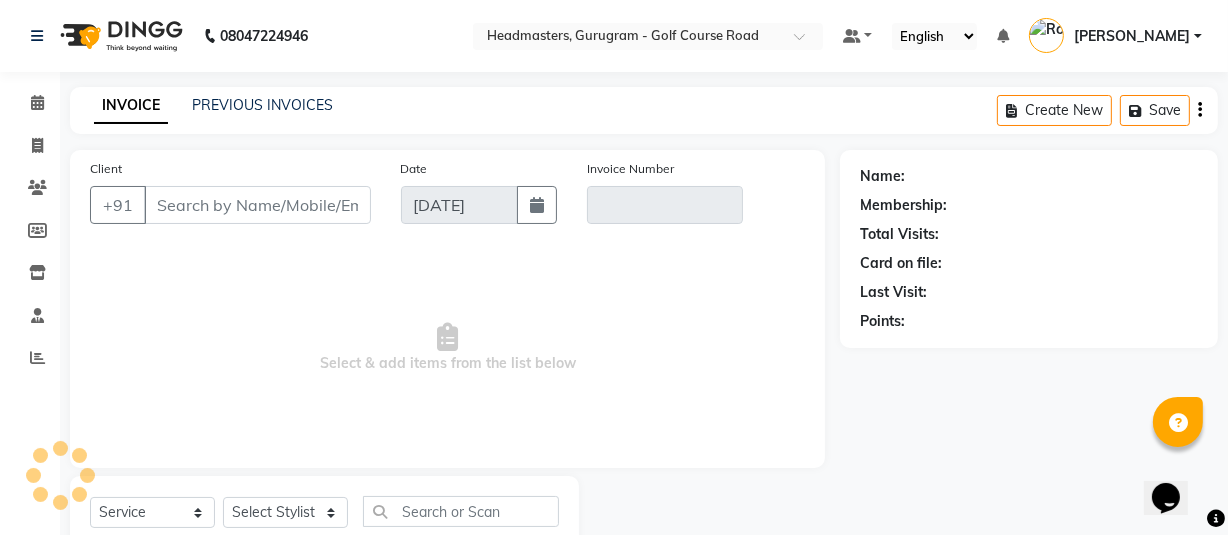 scroll, scrollTop: 66, scrollLeft: 0, axis: vertical 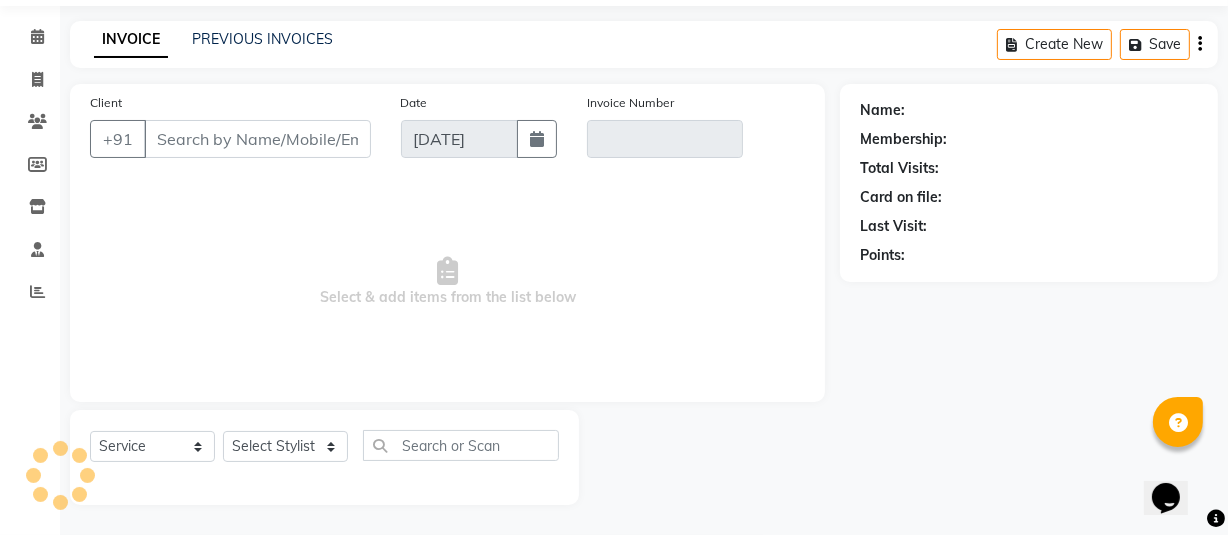 type 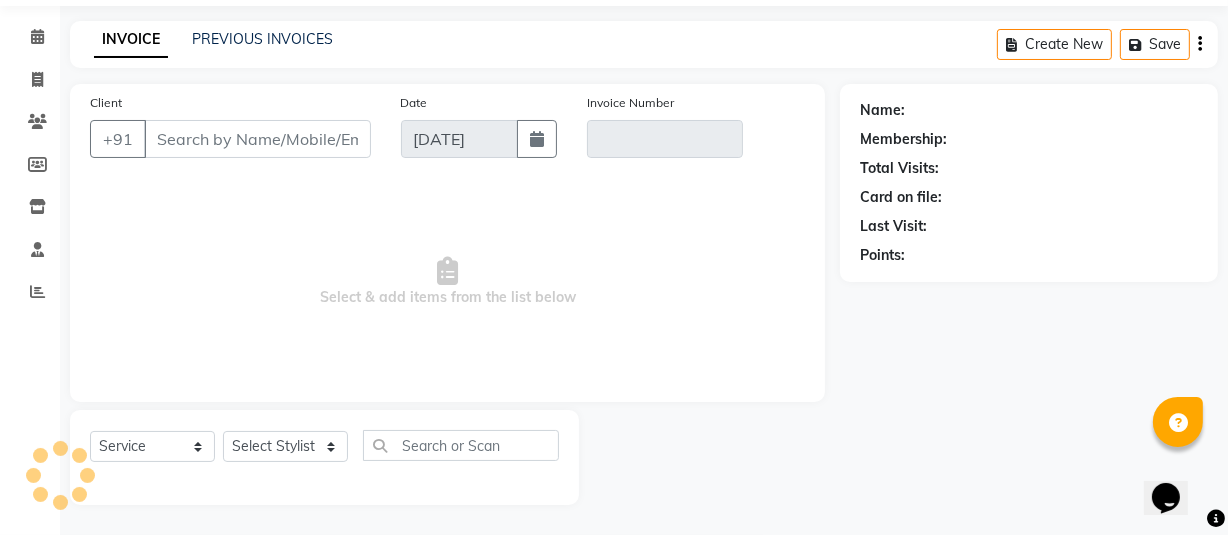 select on "product" 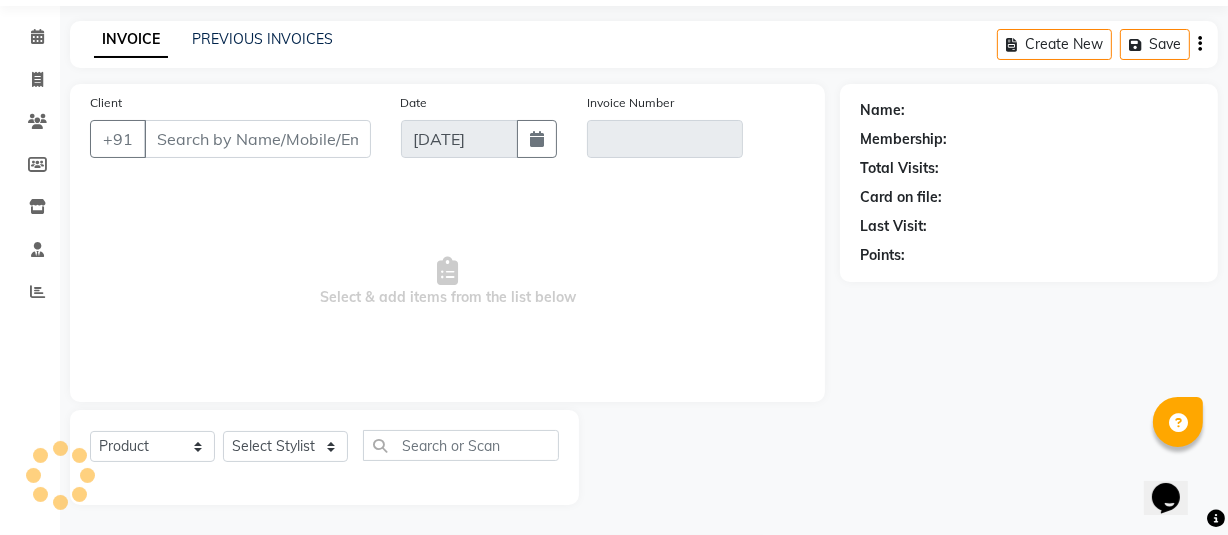 type on "9811747715" 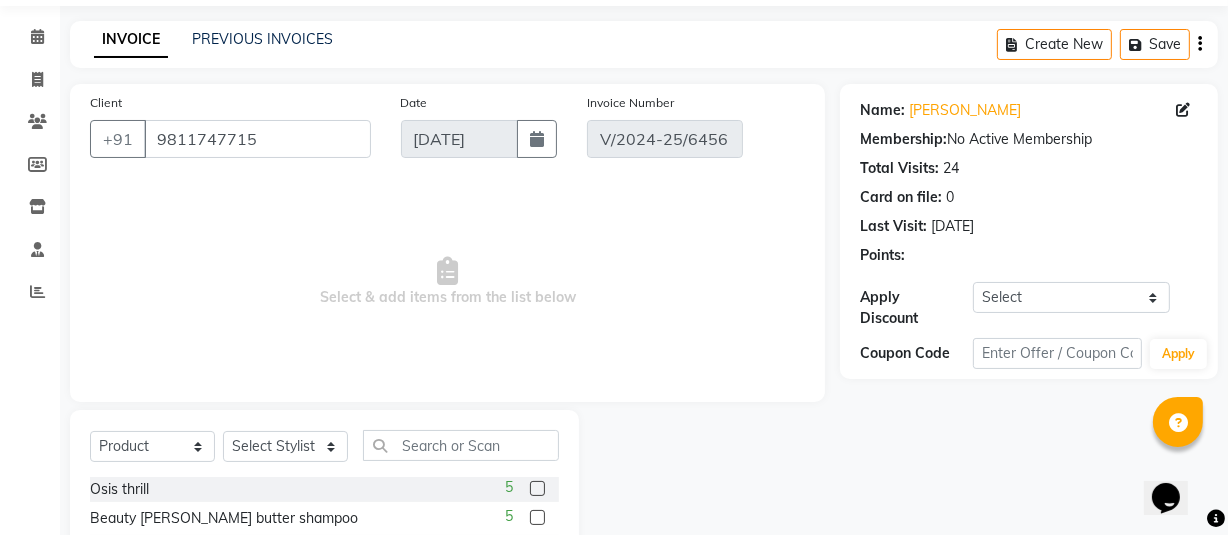 type on "[DATE]" 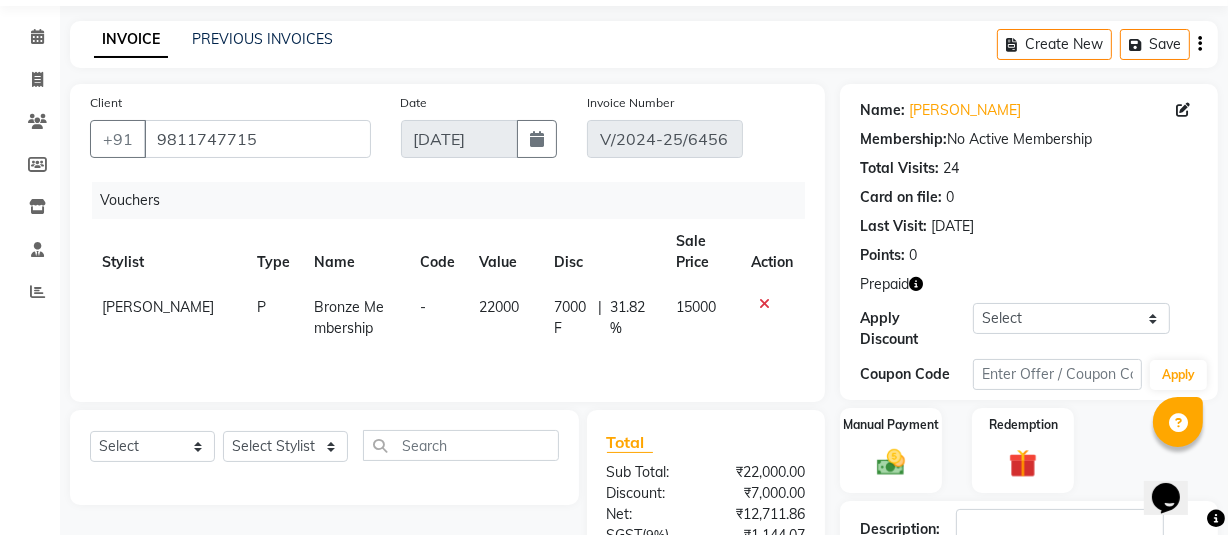 click on "22000" 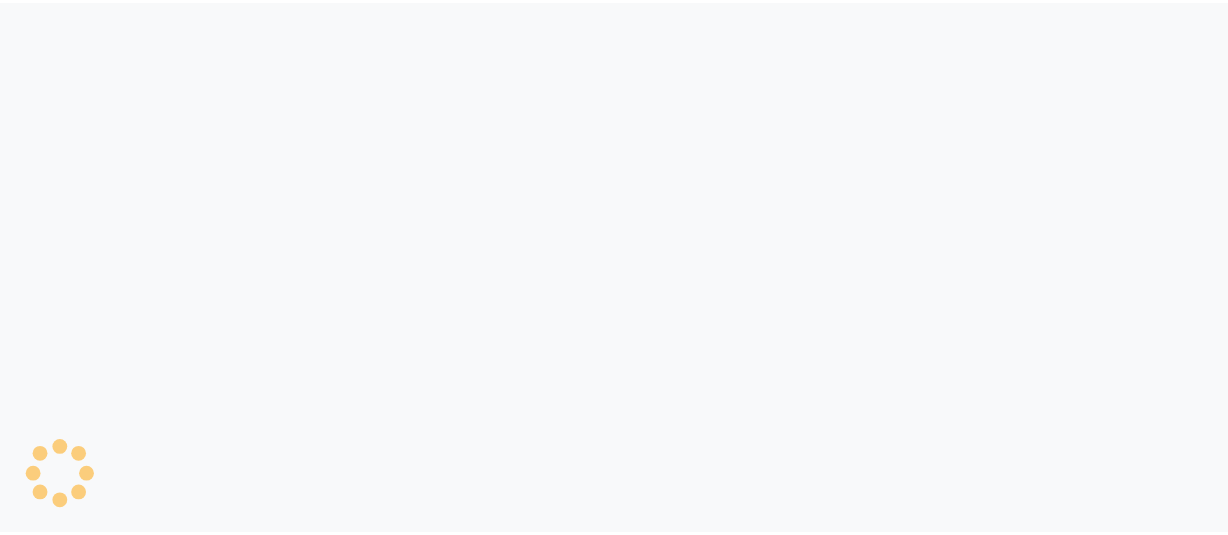 scroll, scrollTop: 0, scrollLeft: 0, axis: both 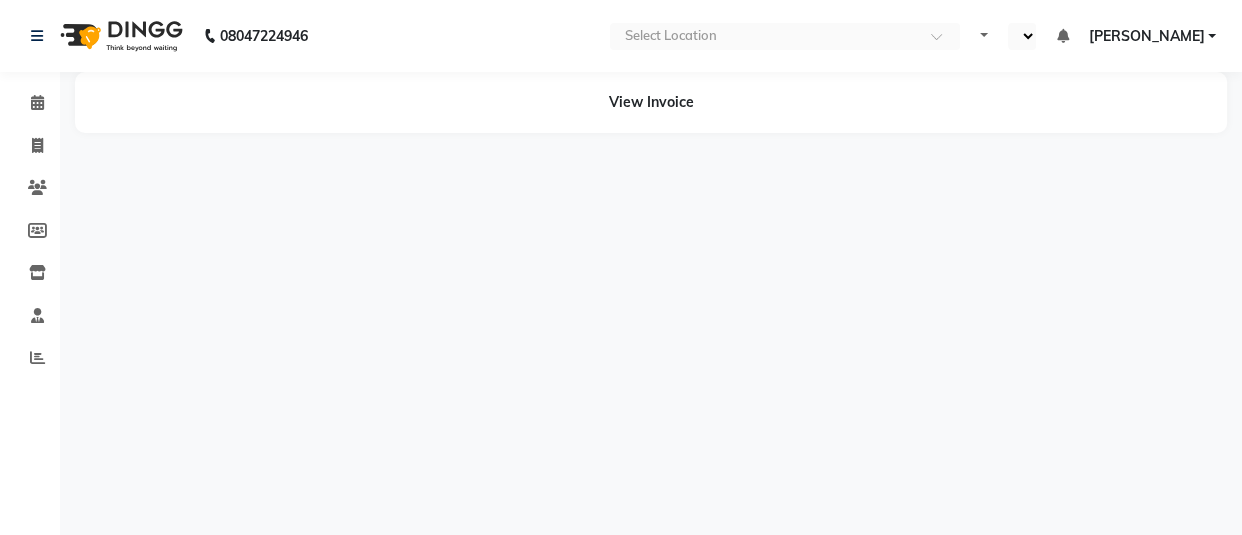select on "en" 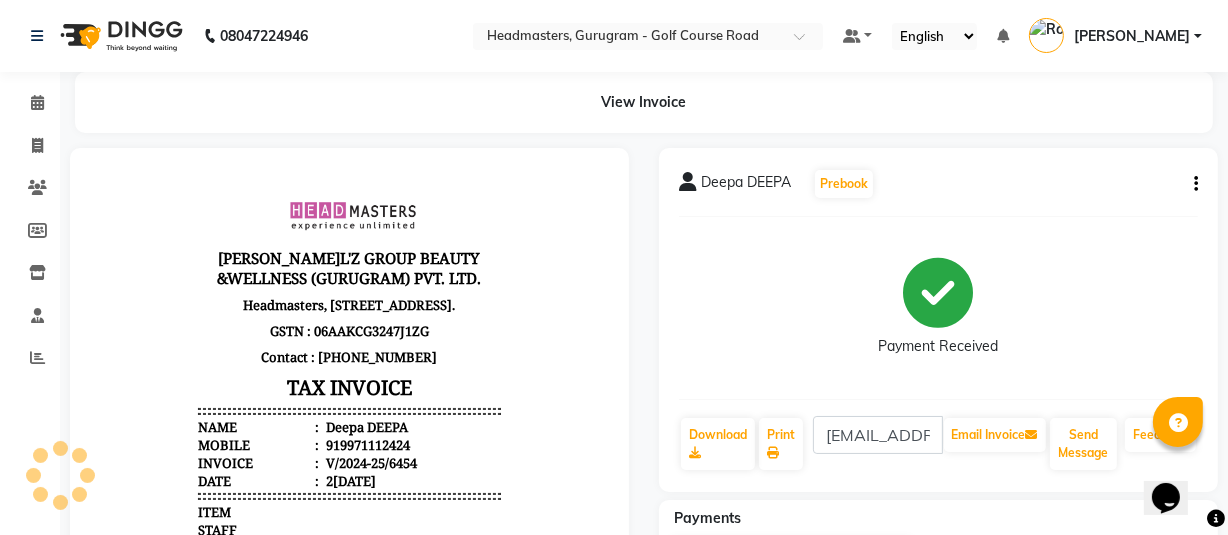 scroll, scrollTop: 0, scrollLeft: 0, axis: both 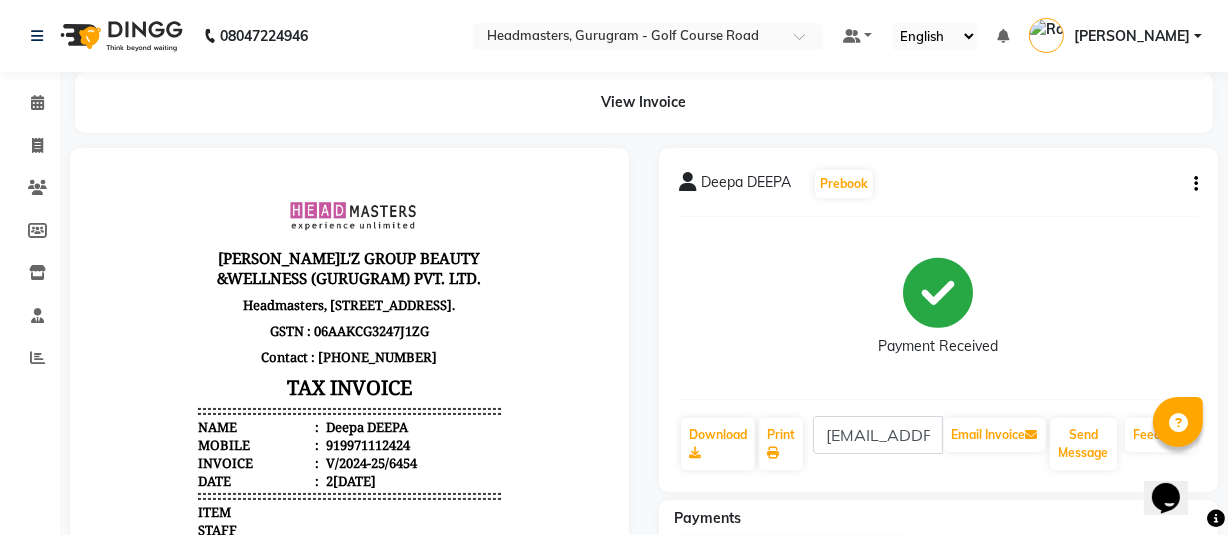 click 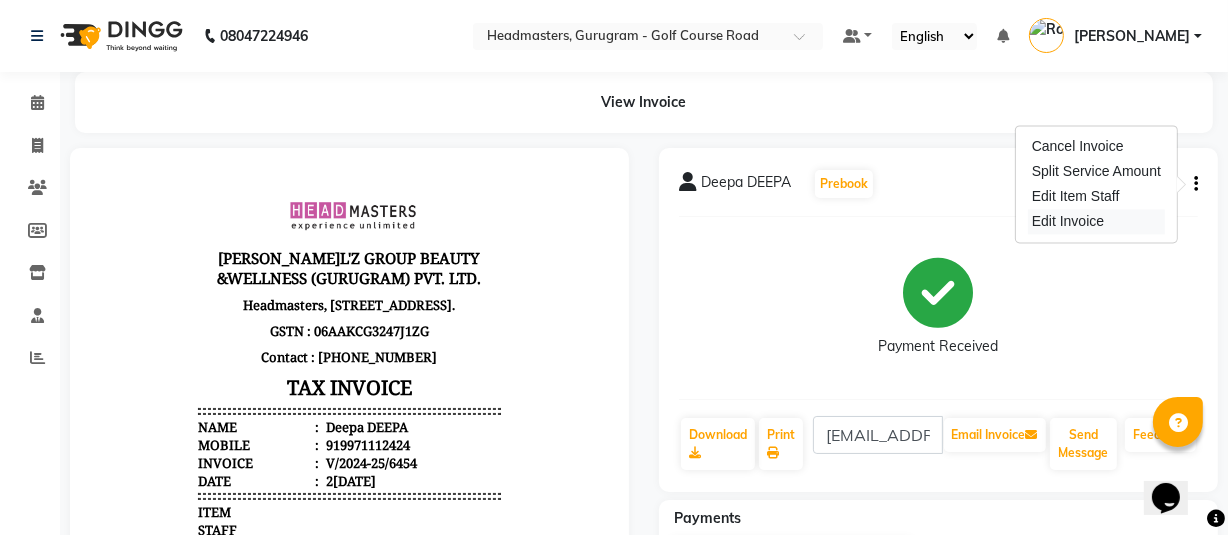 click on "Edit Invoice" at bounding box center (1096, 221) 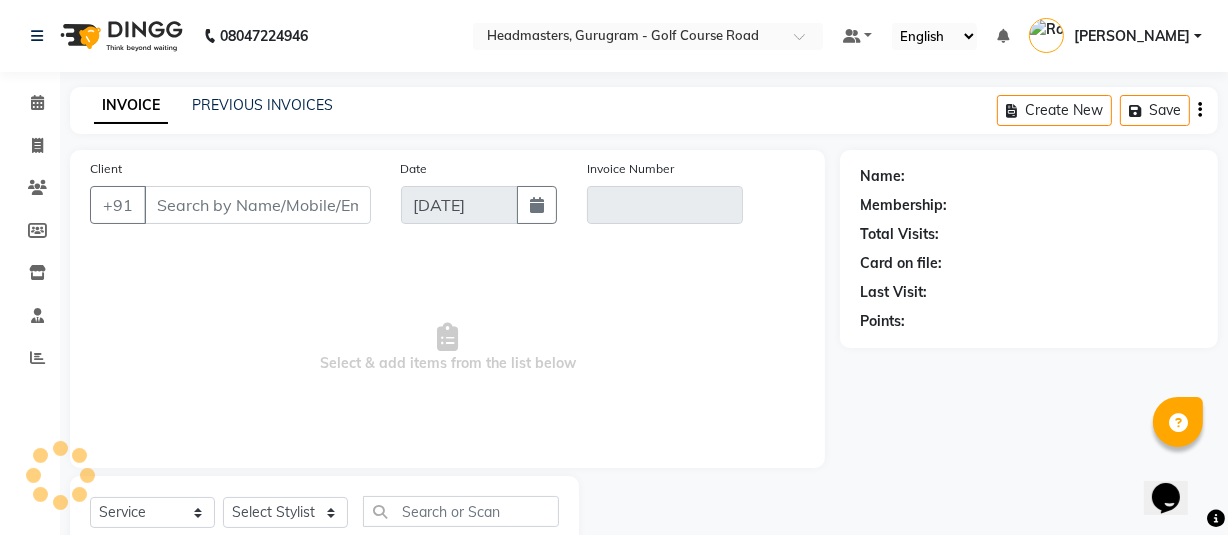 scroll, scrollTop: 66, scrollLeft: 0, axis: vertical 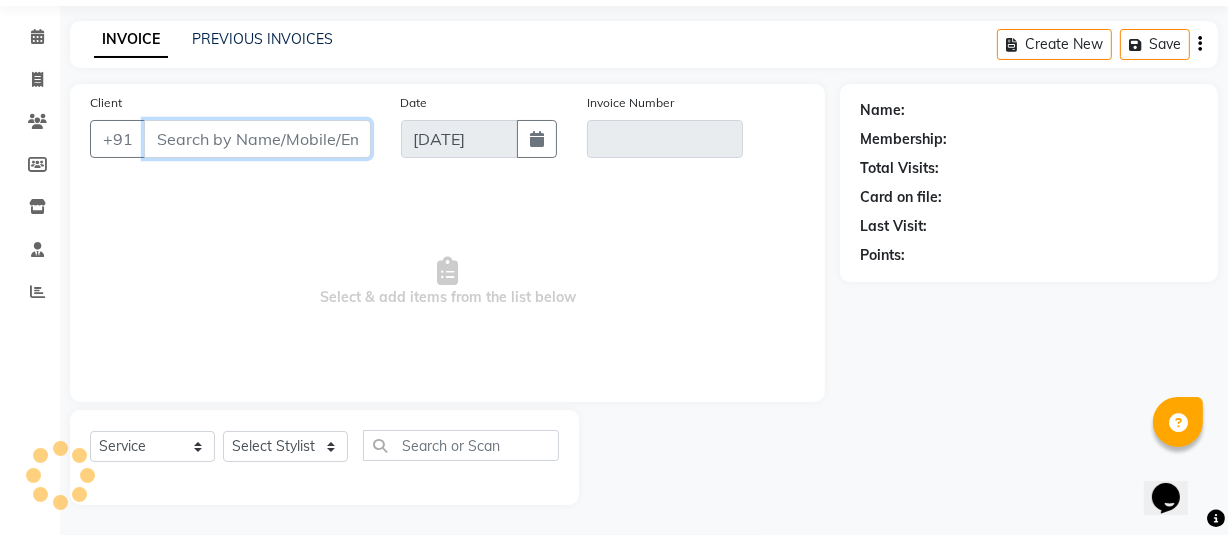 select on "product" 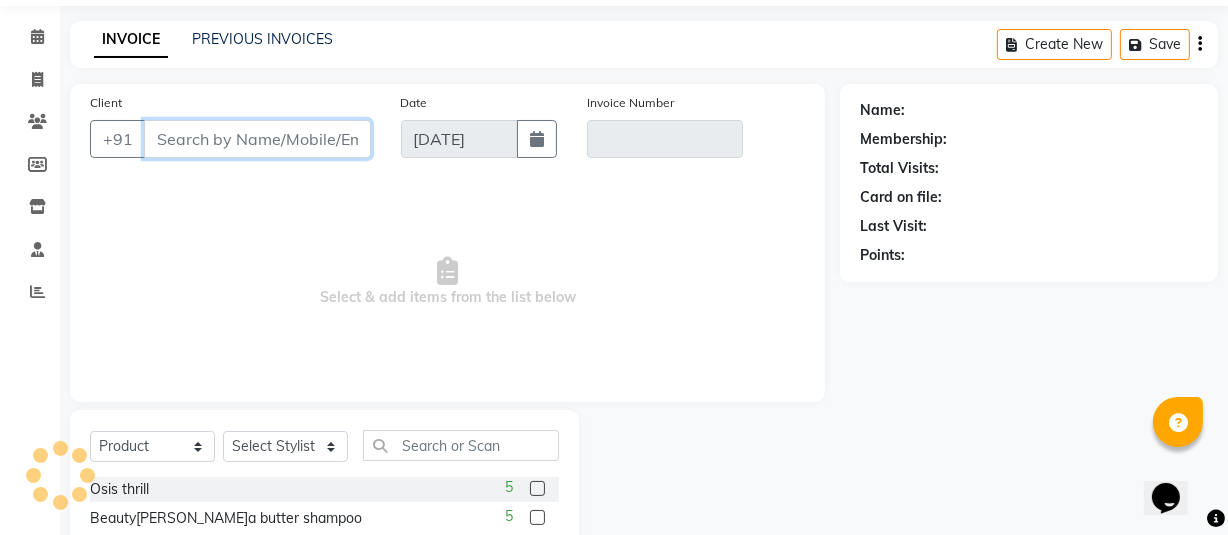 type on "9971112424" 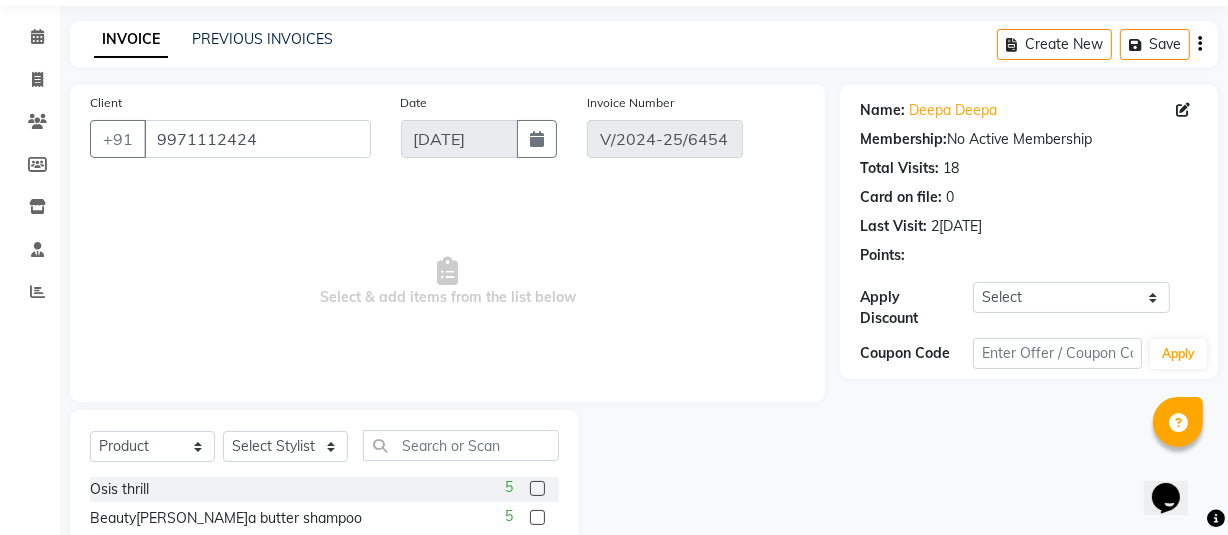type on "28-03-2025" 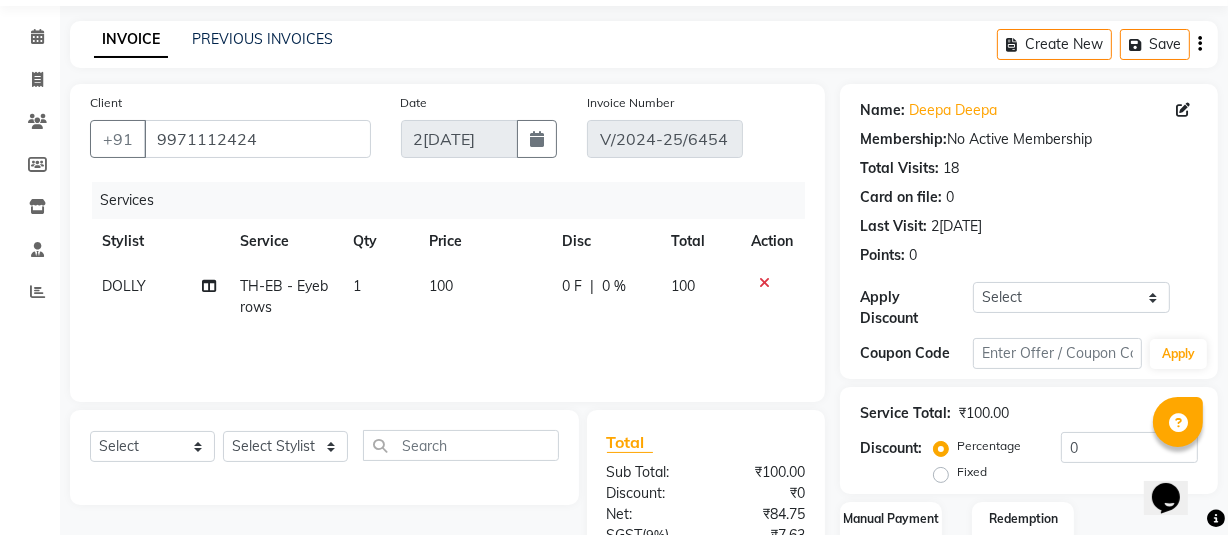 click on "0 F" 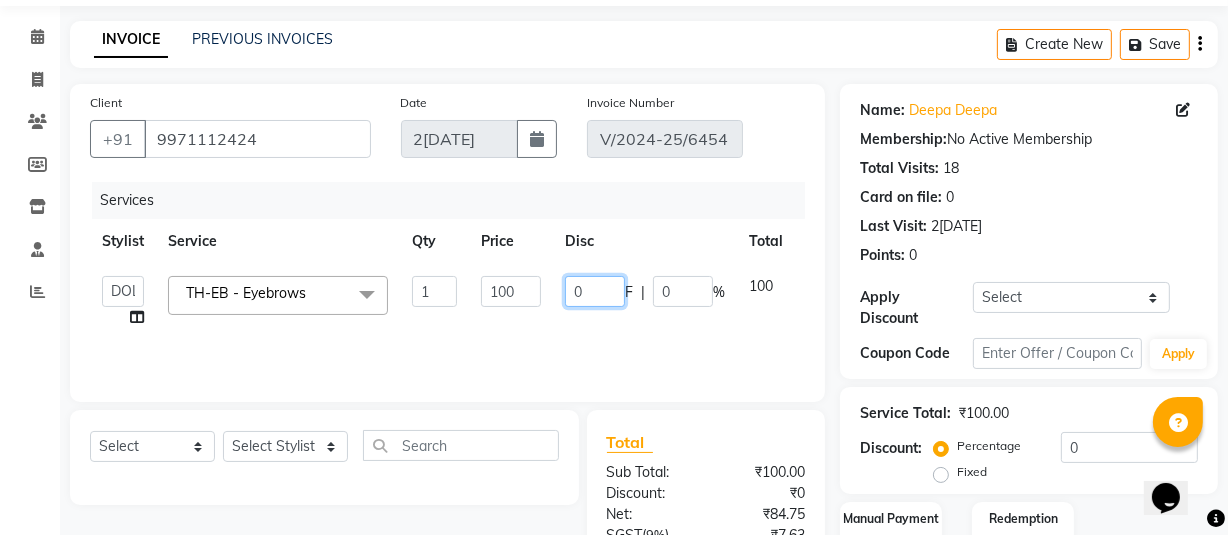 click on "0" 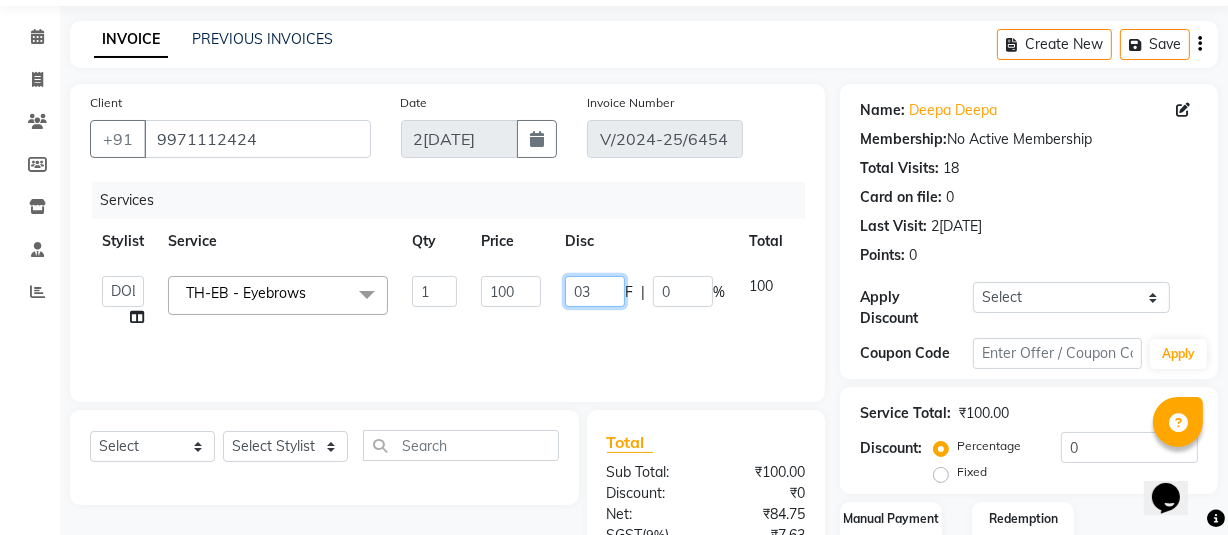 type on "035" 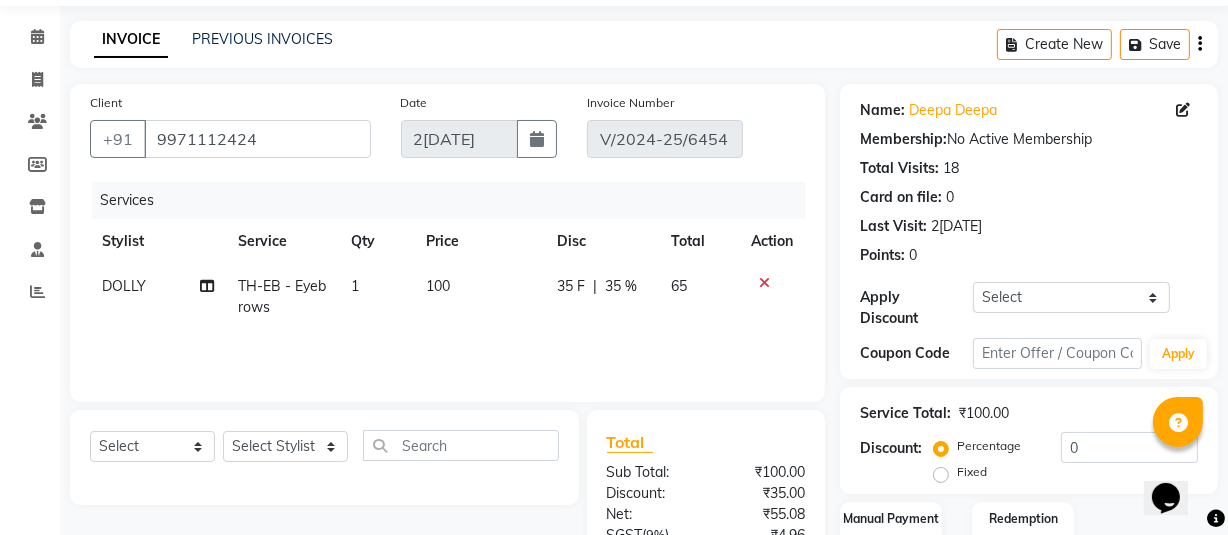 click on "Services Stylist Service Qty Price Disc Total Action DOLLY TH-EB - Eyebrows 1 100 35 F | 35 % 65" 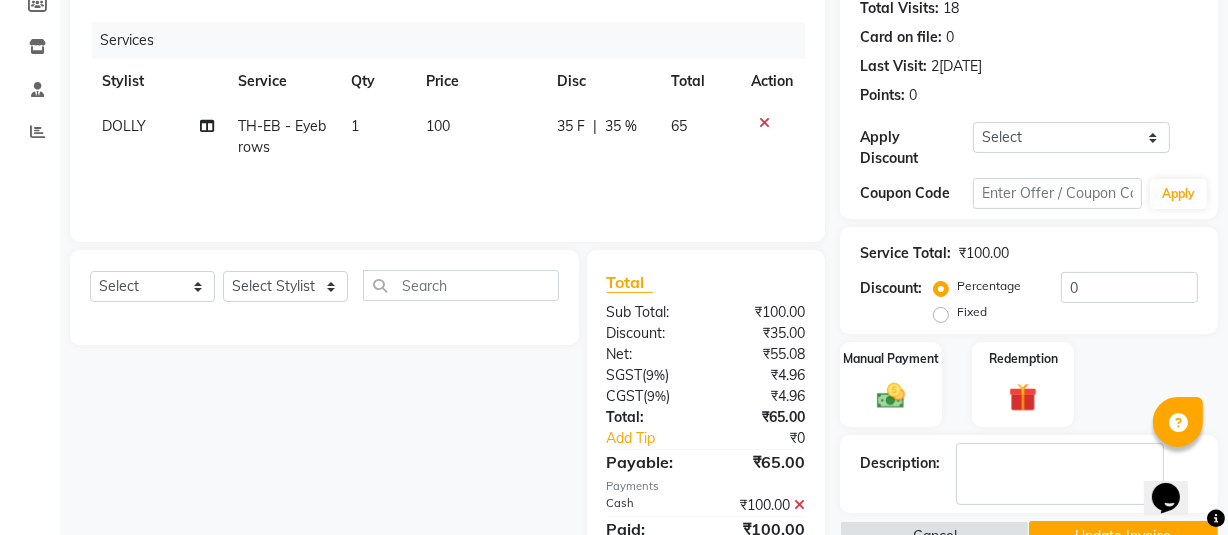 scroll, scrollTop: 323, scrollLeft: 0, axis: vertical 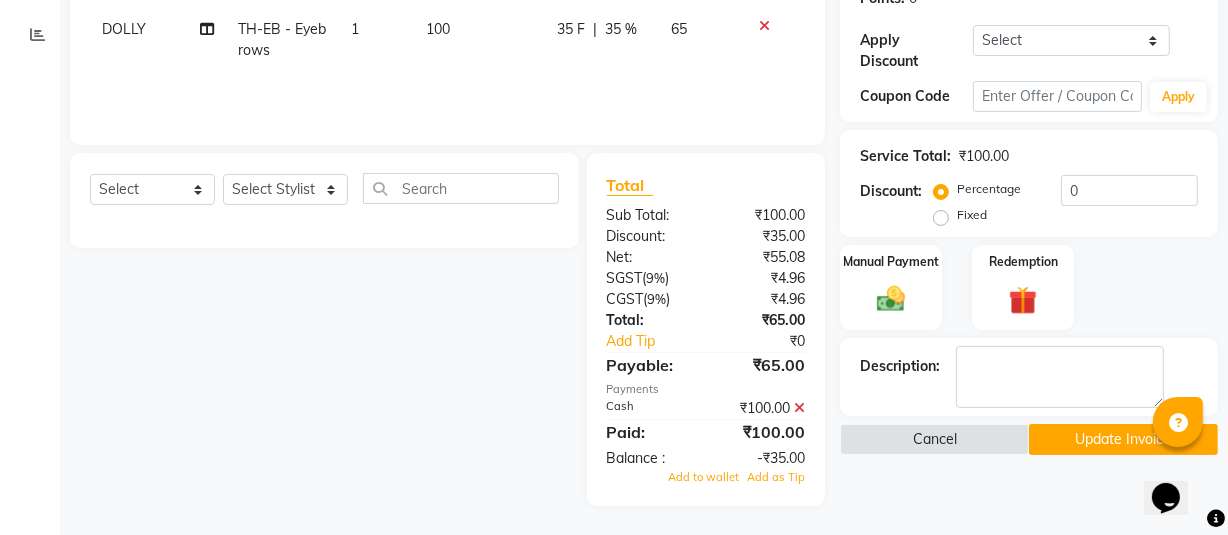 click 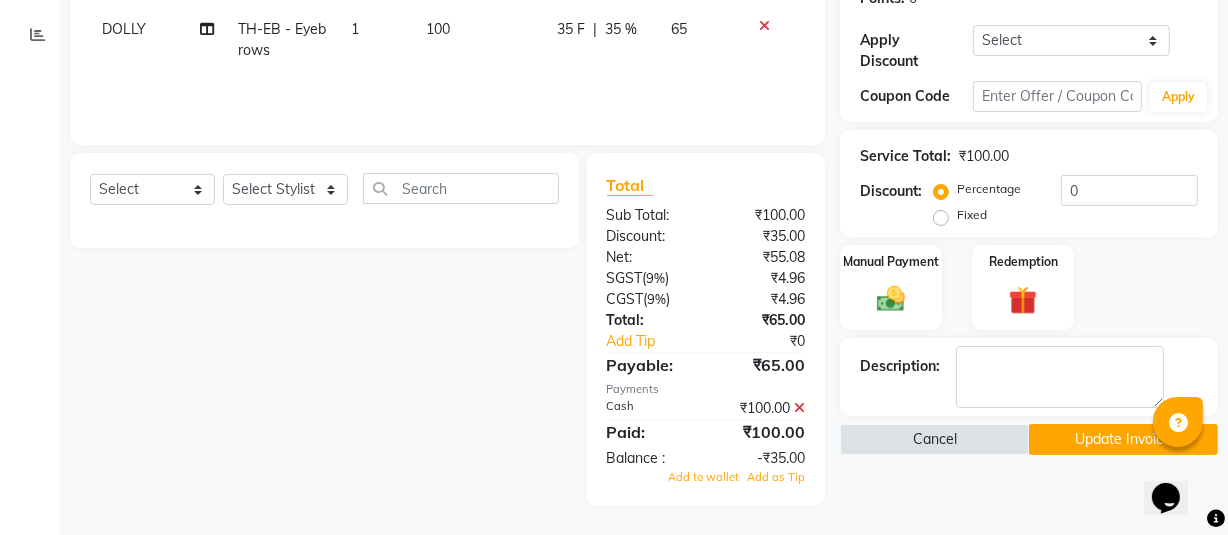 scroll, scrollTop: 265, scrollLeft: 0, axis: vertical 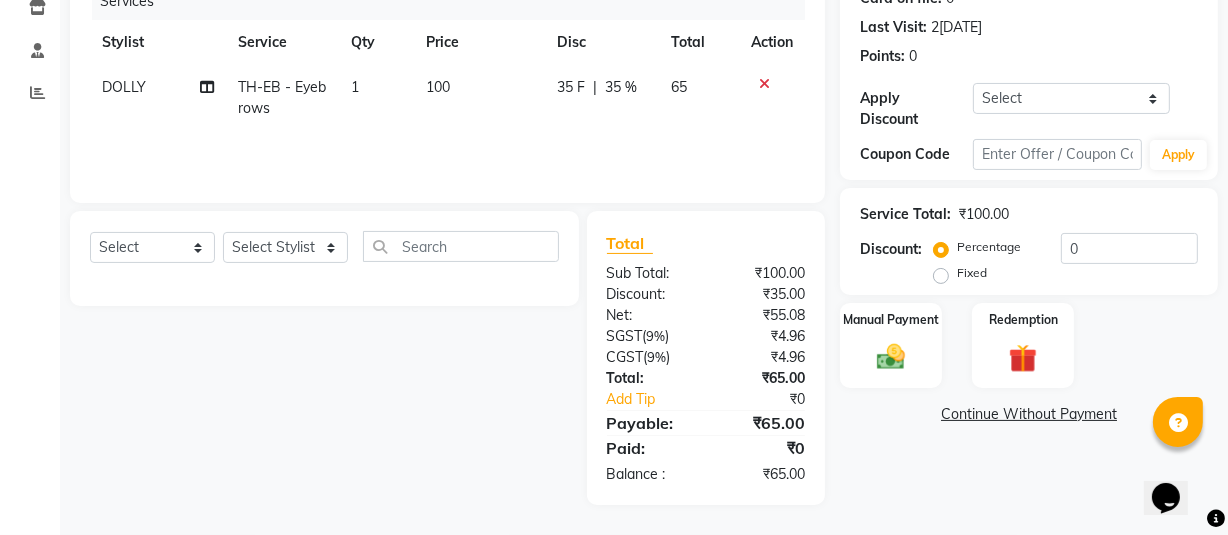 drag, startPoint x: 965, startPoint y: 400, endPoint x: 967, endPoint y: 416, distance: 16.124516 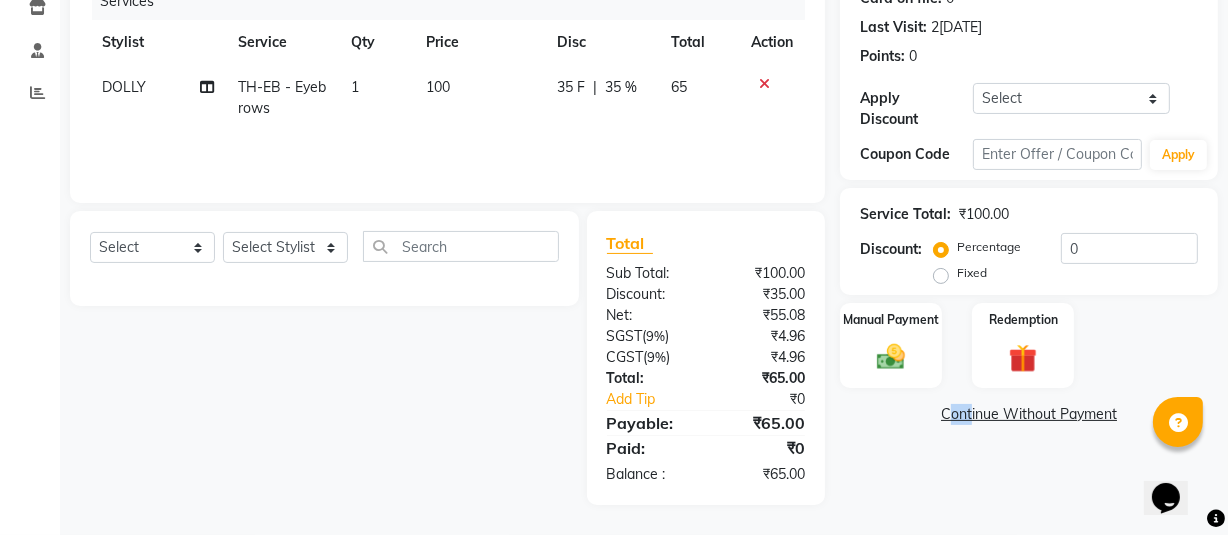 click on "Continue Without Payment" 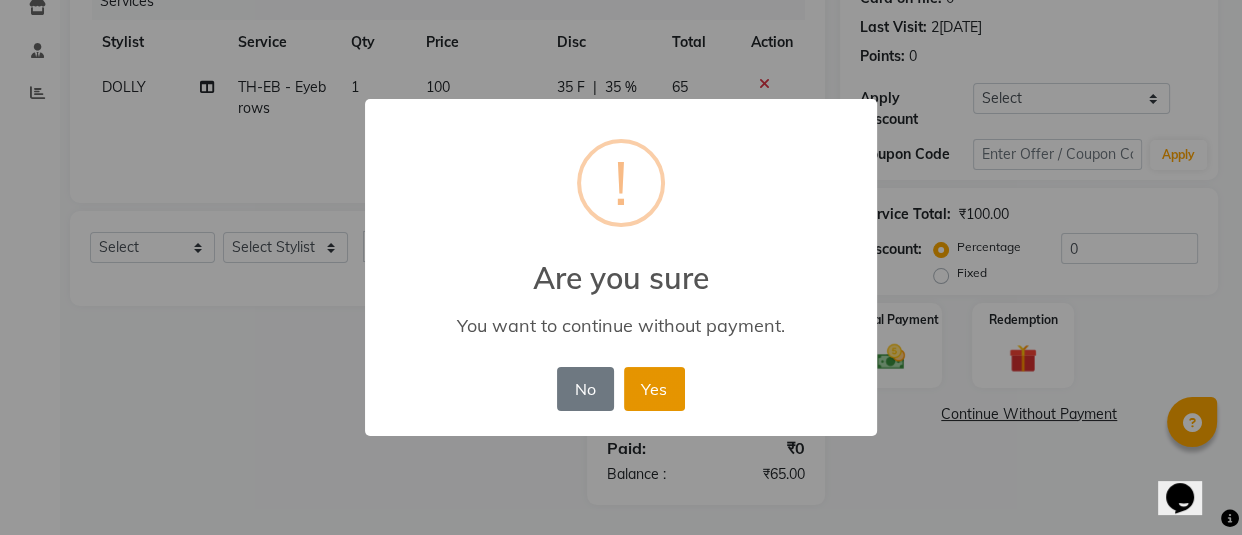 click on "Yes" at bounding box center [654, 389] 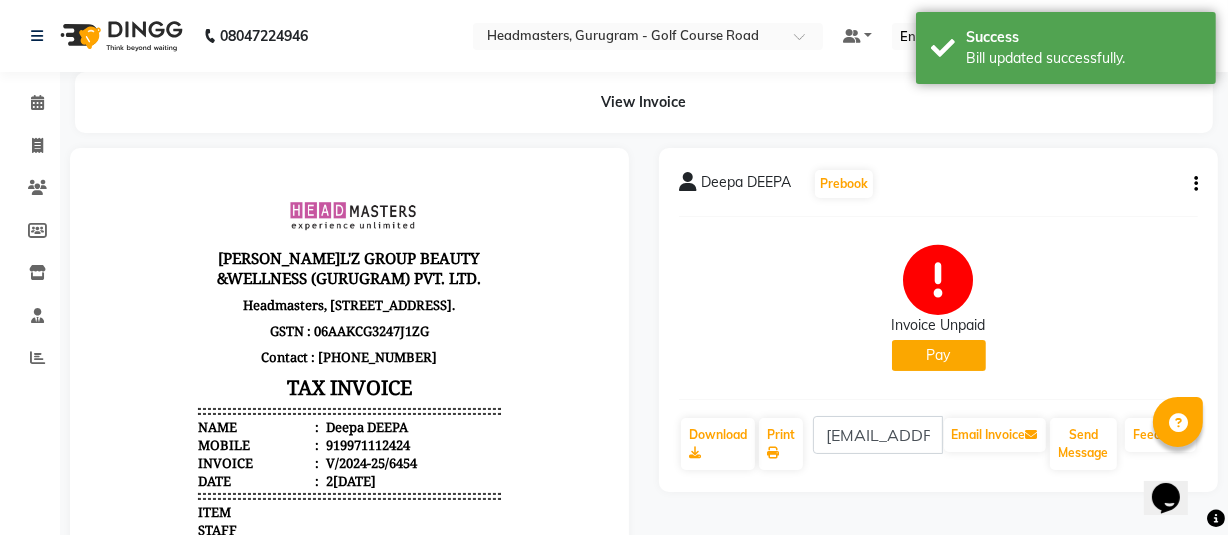 scroll, scrollTop: 0, scrollLeft: 0, axis: both 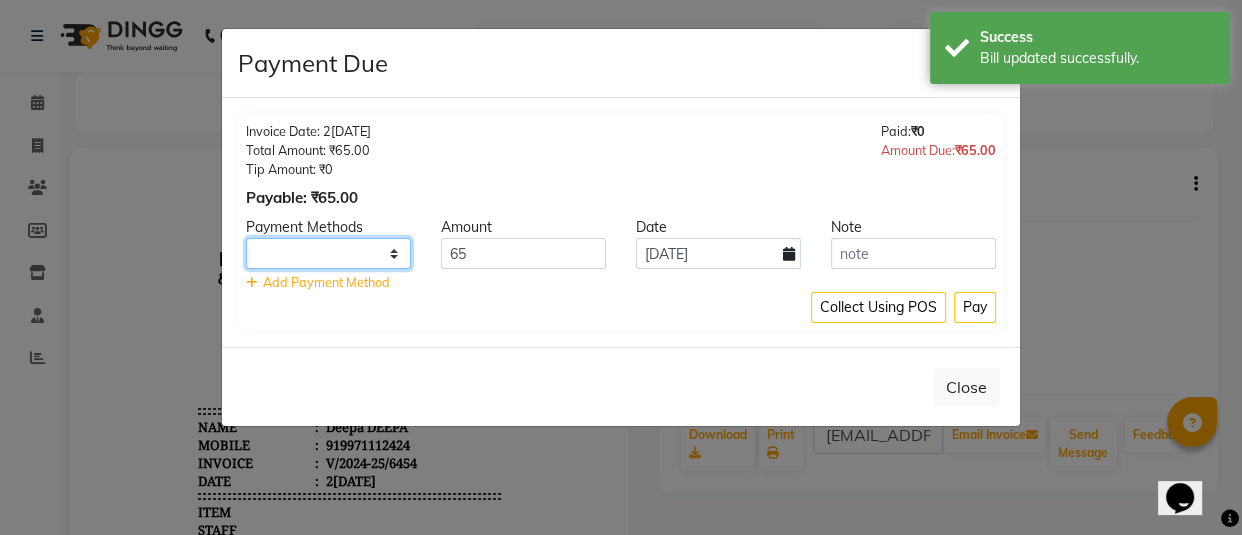 click on "UPI CARD Complimentary Cash" 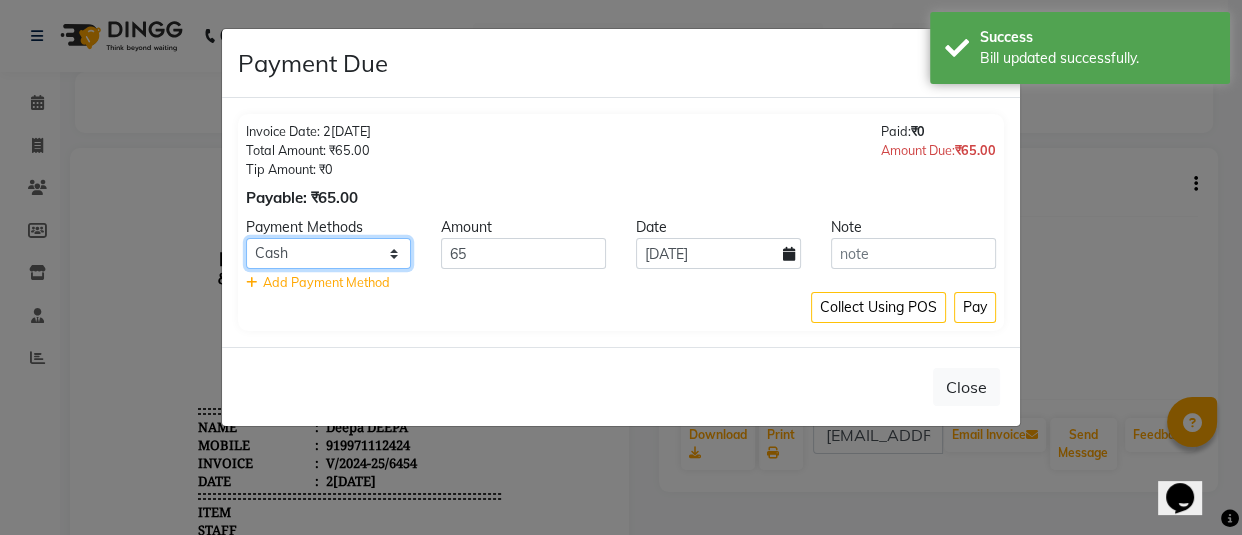 click on "UPI CARD Complimentary Cash" 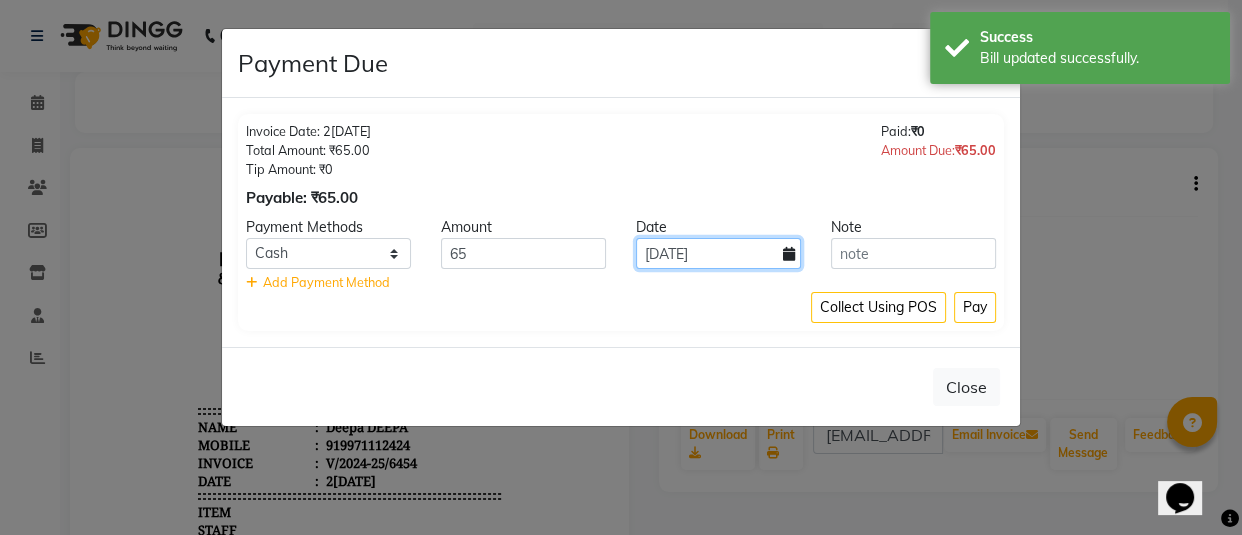 drag, startPoint x: 750, startPoint y: 260, endPoint x: 738, endPoint y: 270, distance: 15.6205 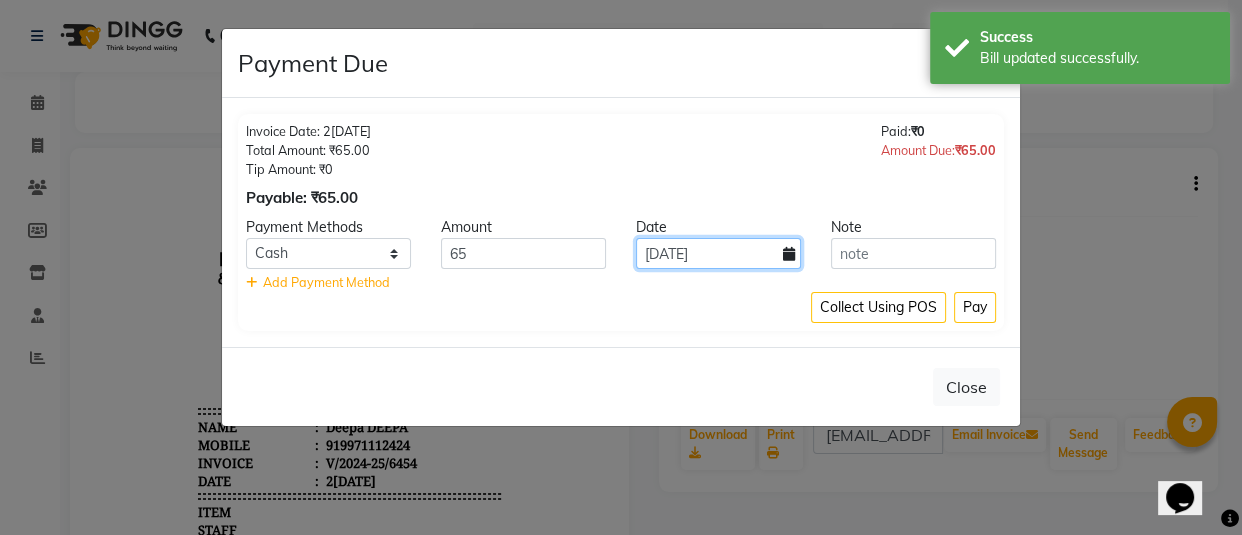 click on "[DATE]" 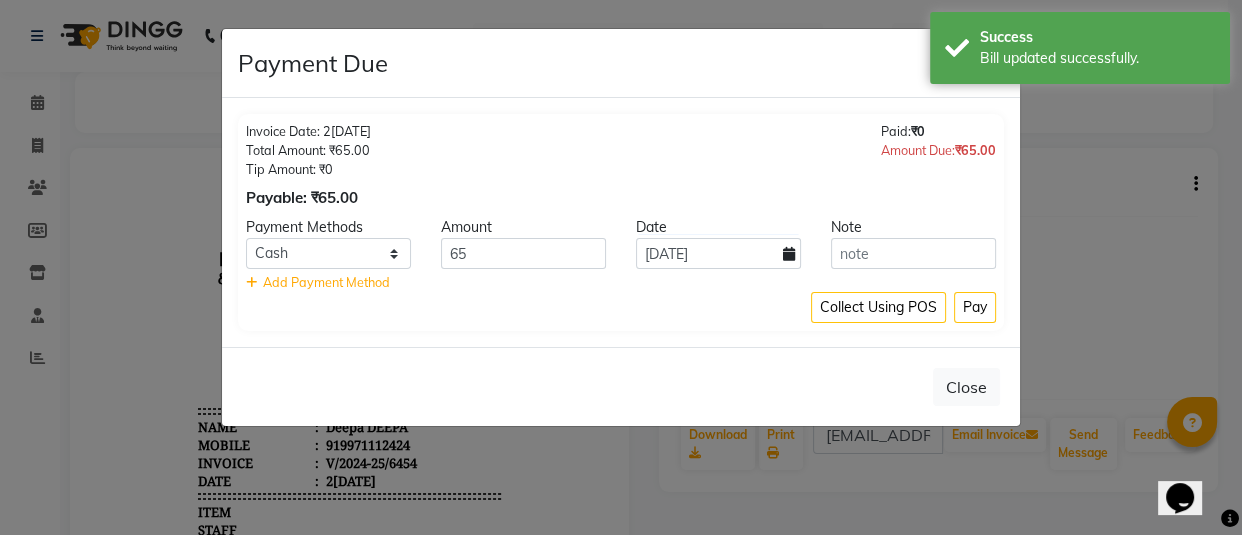select on "7" 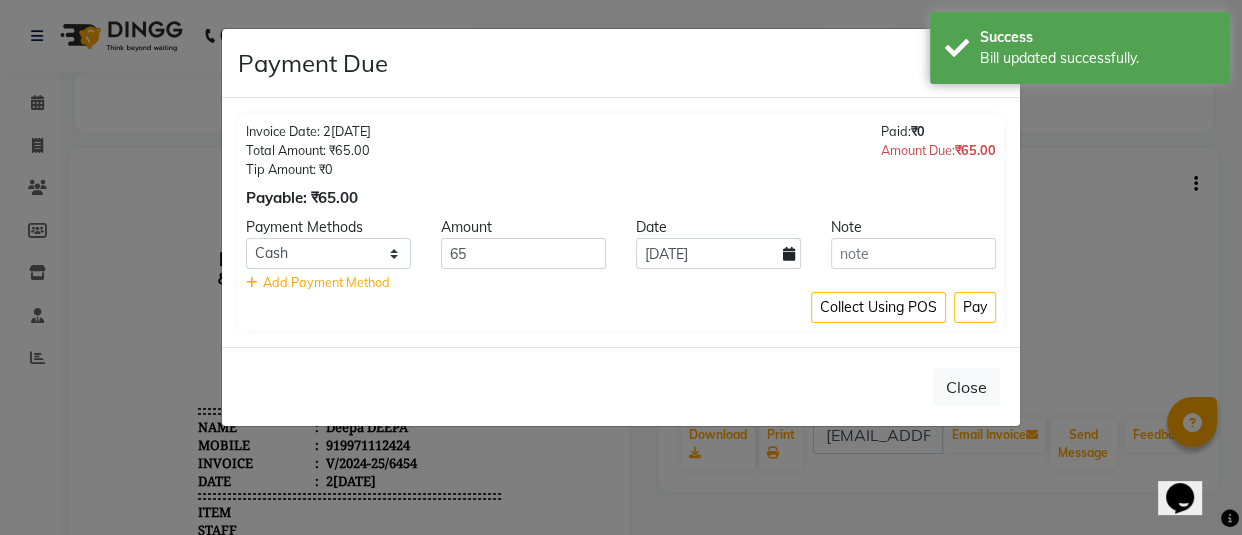 select on "2025" 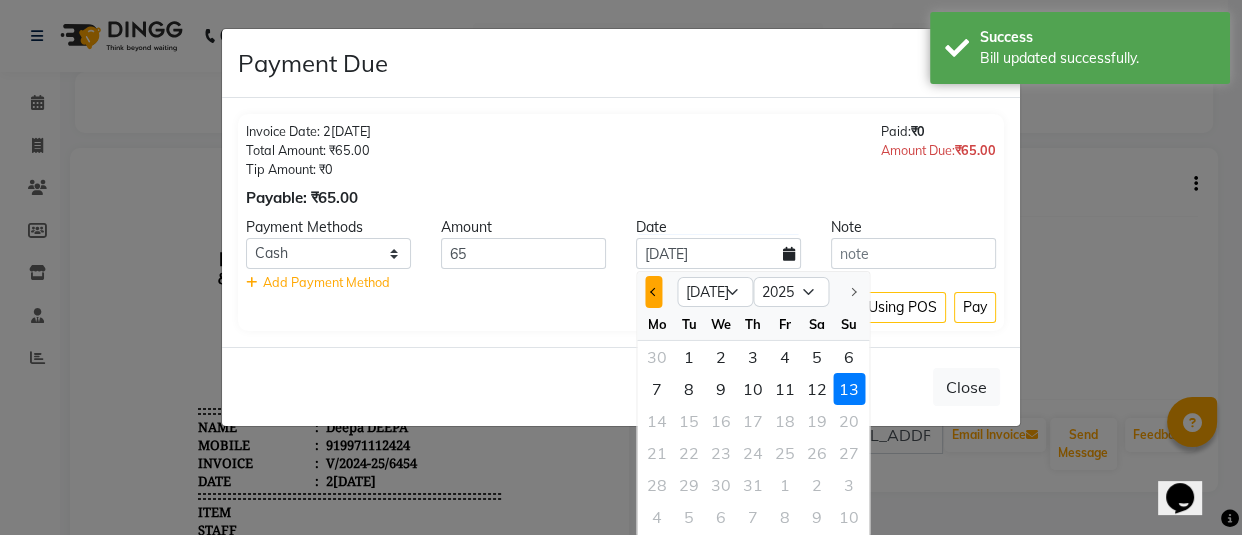 click 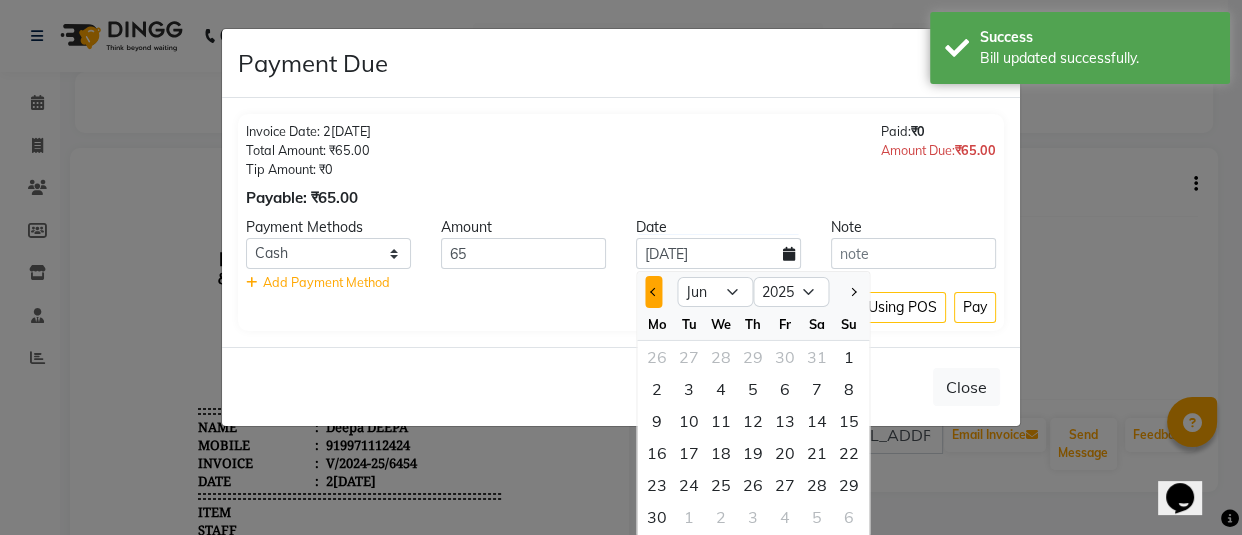 click 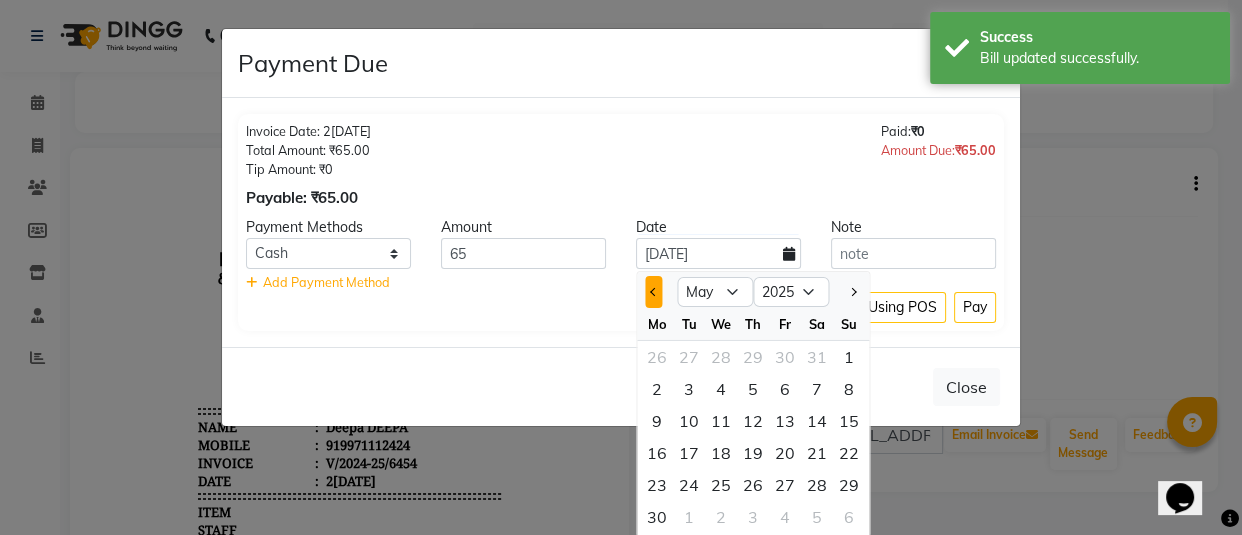 click 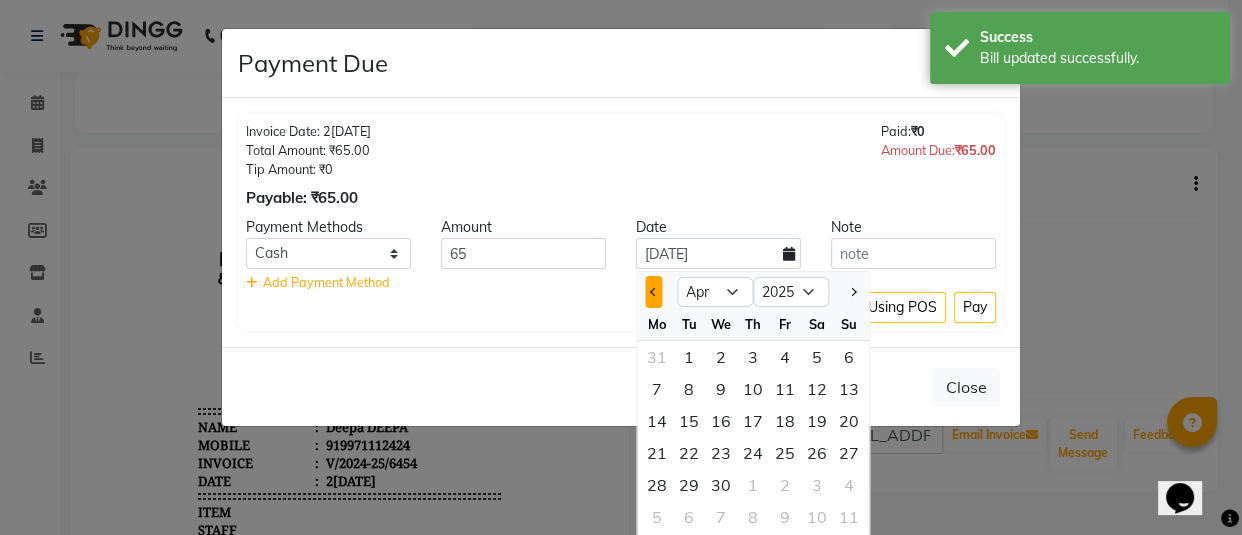 click 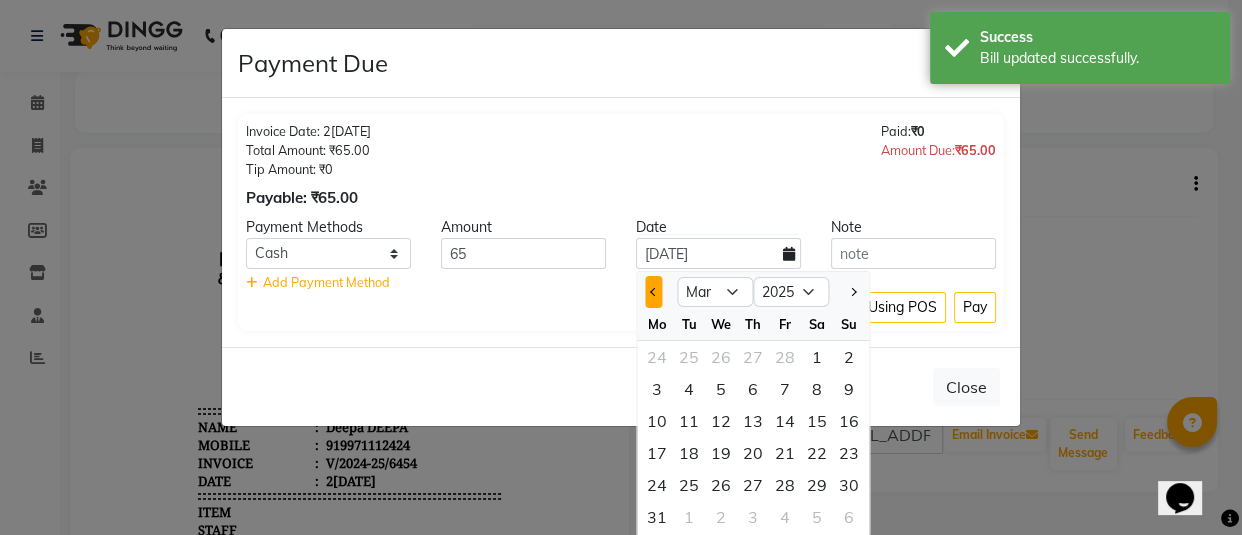 click 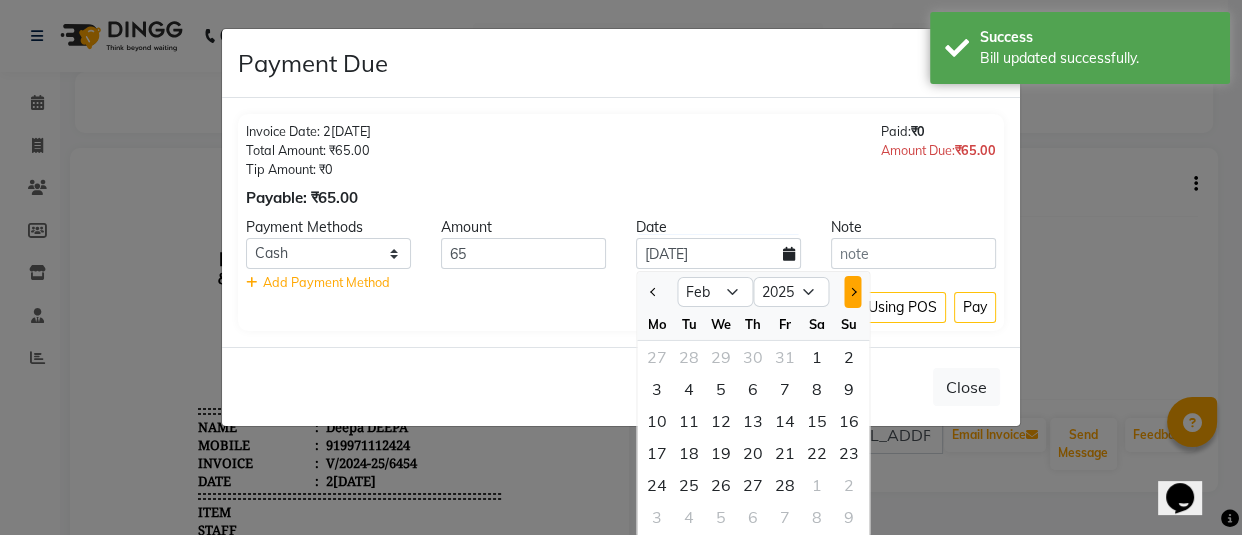 click 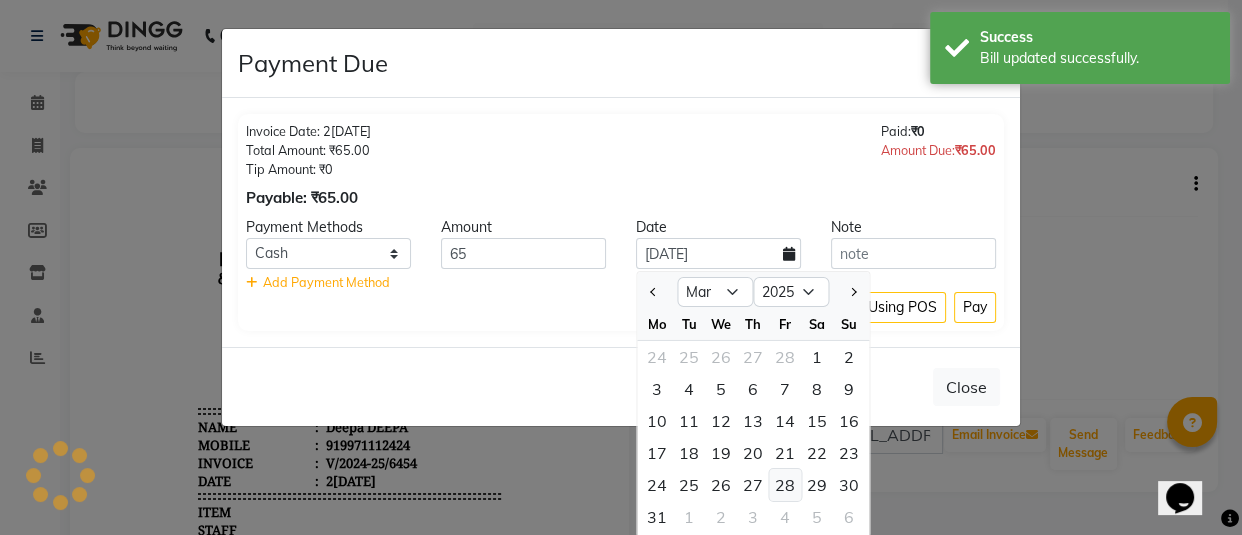 click on "28" 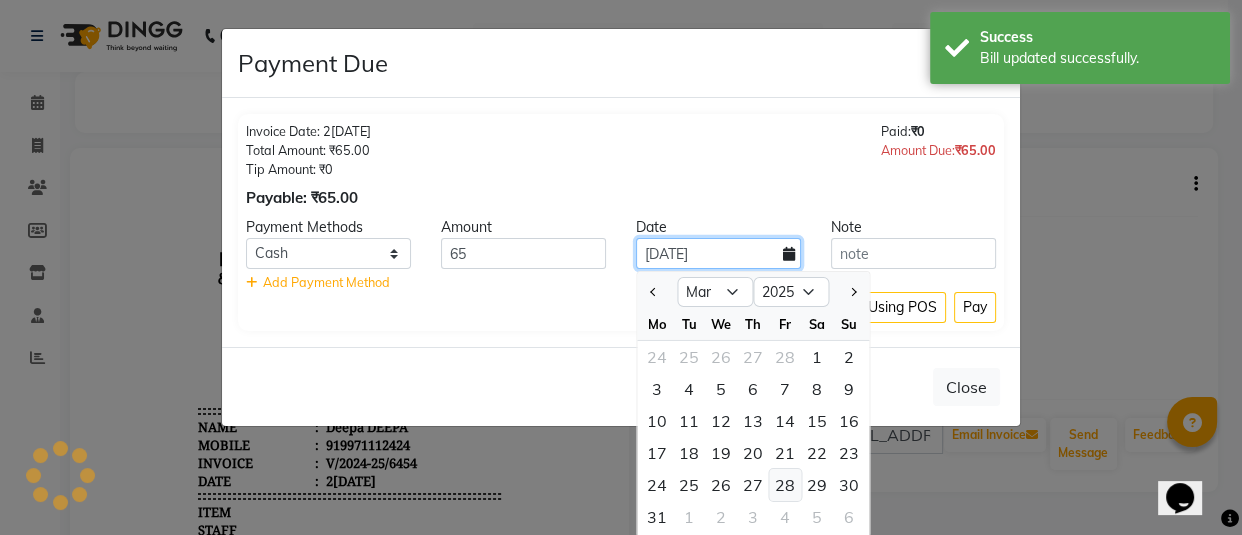 type on "28-03-2025" 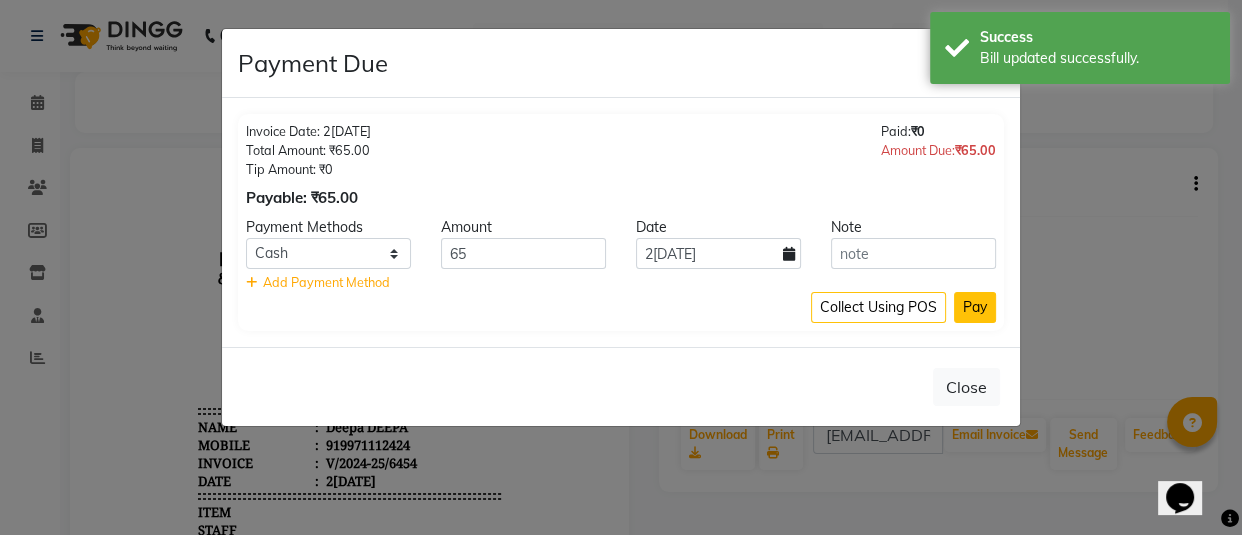 click on "Pay" 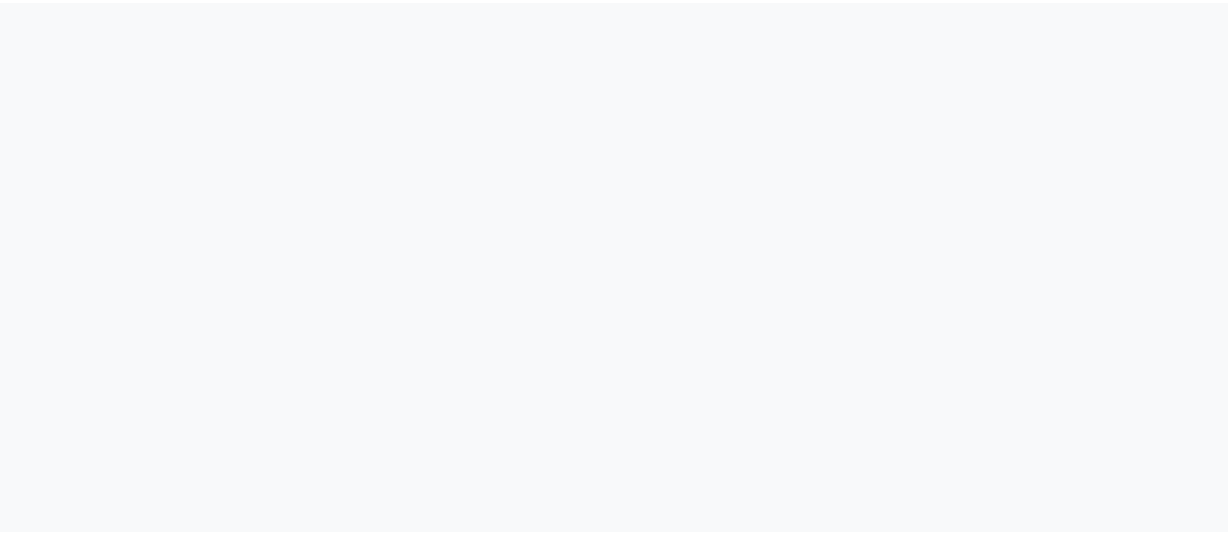 scroll, scrollTop: 0, scrollLeft: 0, axis: both 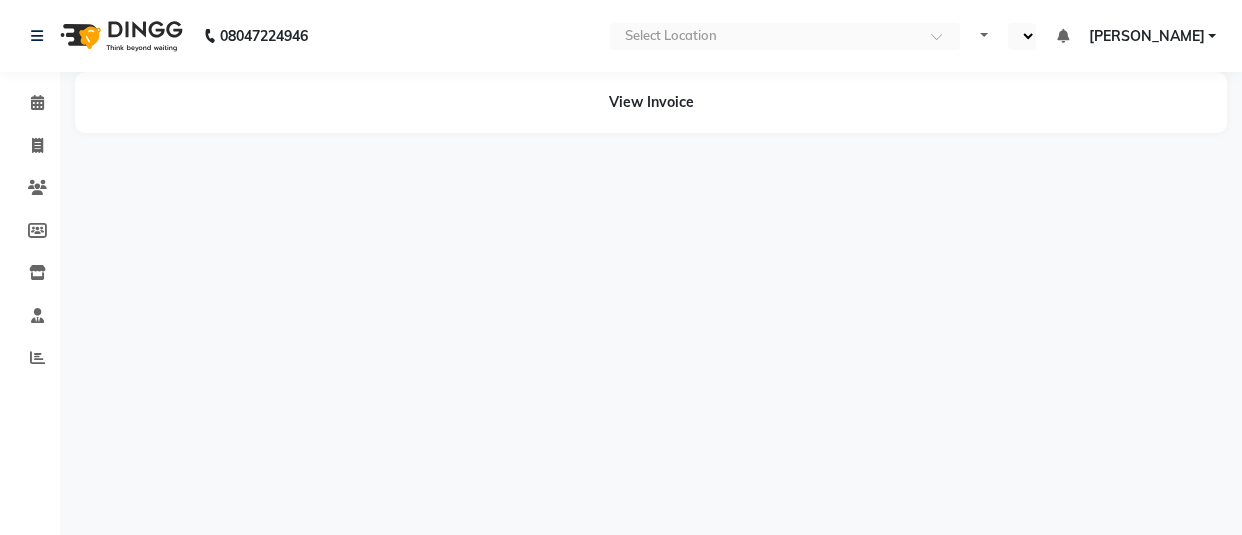 select on "en" 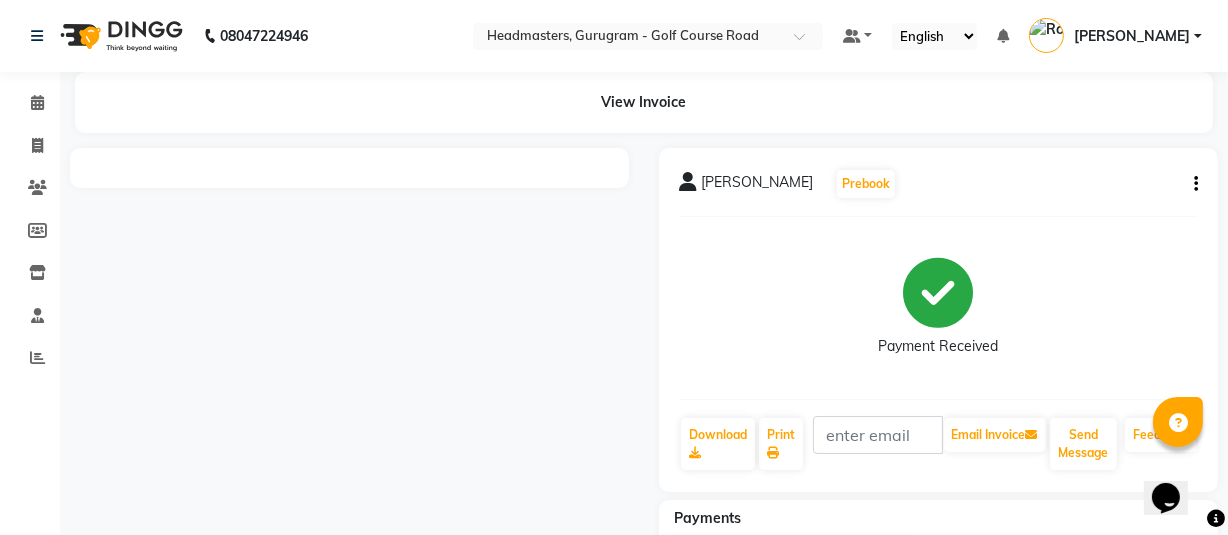 scroll, scrollTop: 0, scrollLeft: 0, axis: both 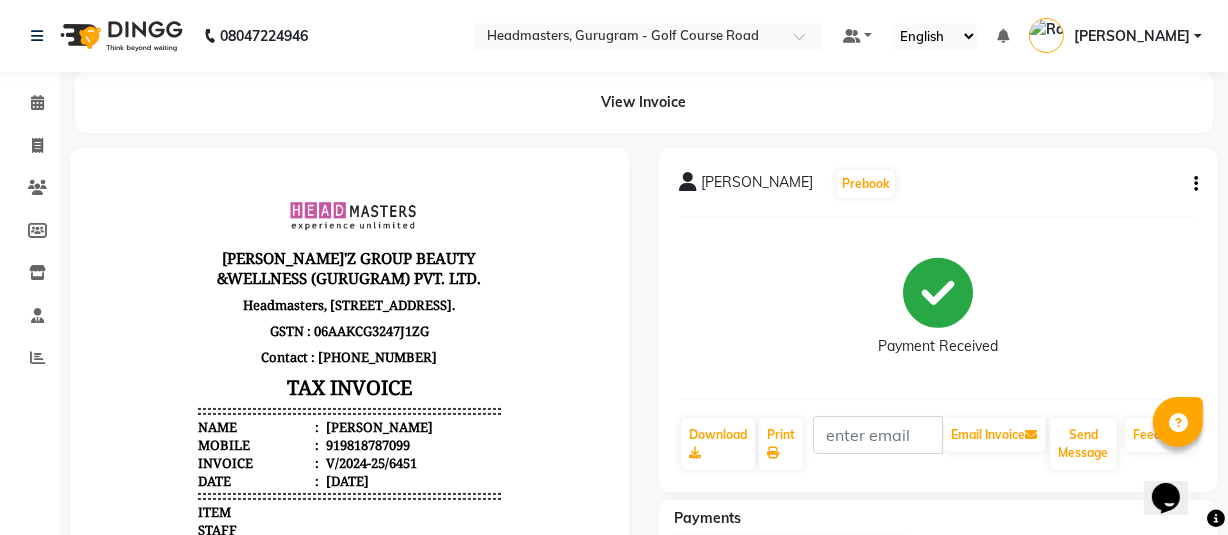 click 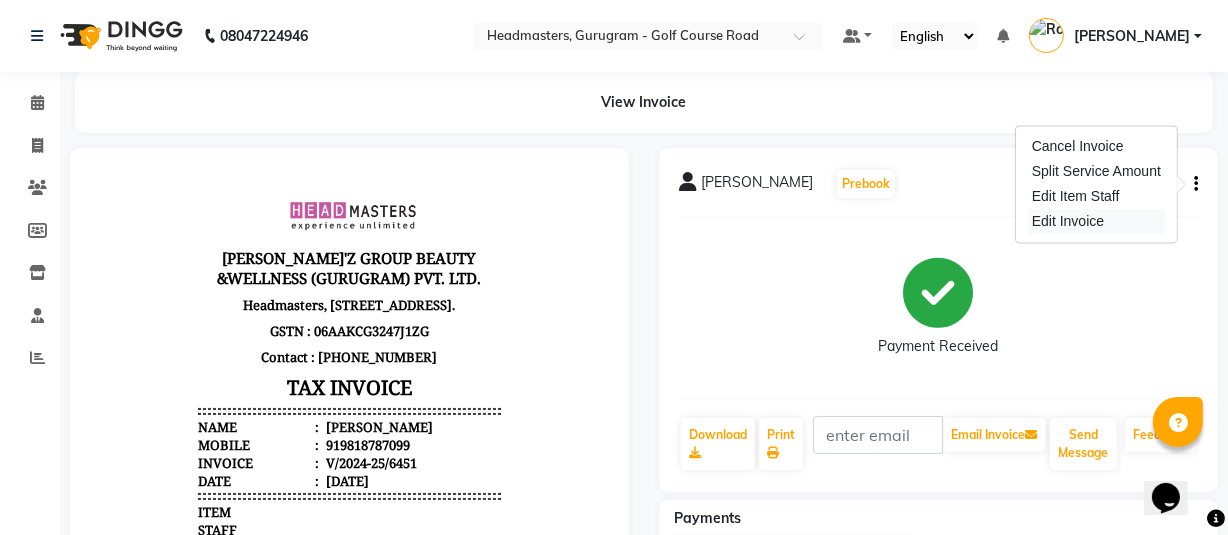 click on "Edit Invoice" at bounding box center (1096, 221) 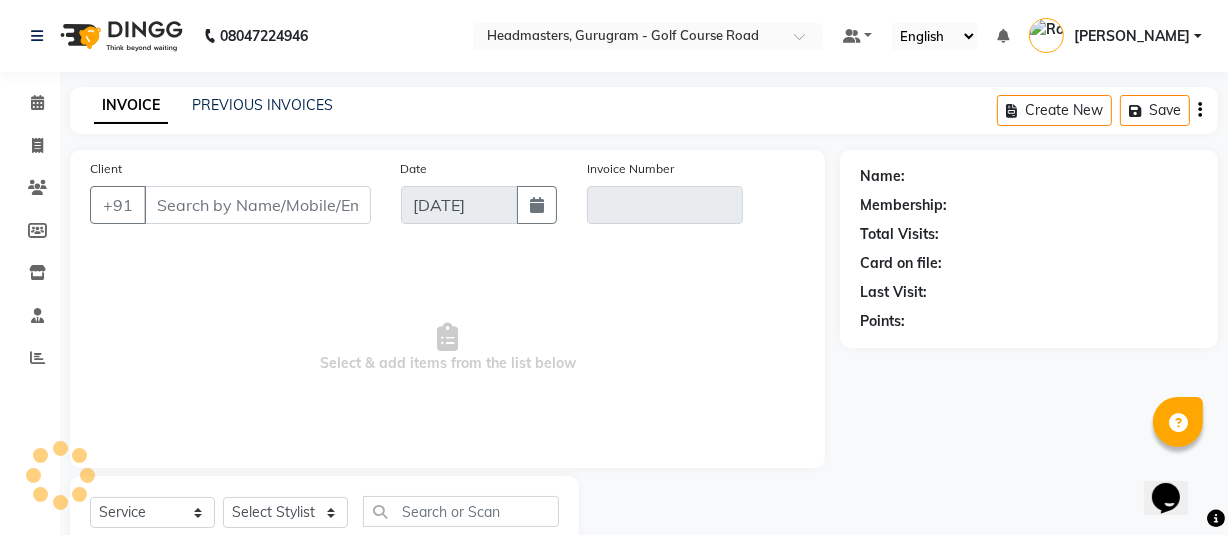 scroll, scrollTop: 66, scrollLeft: 0, axis: vertical 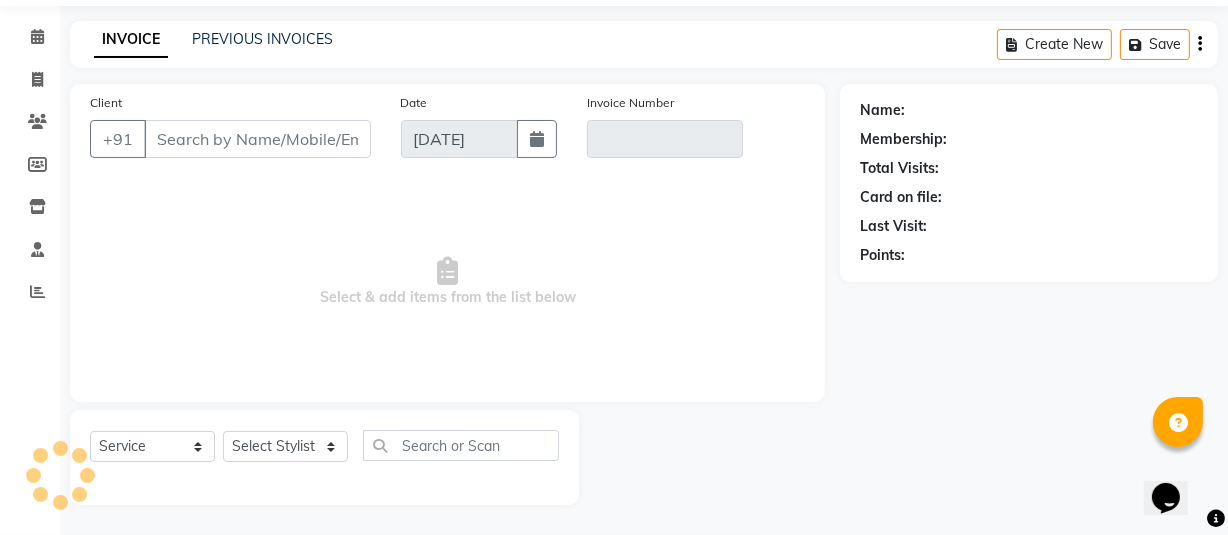 select on "product" 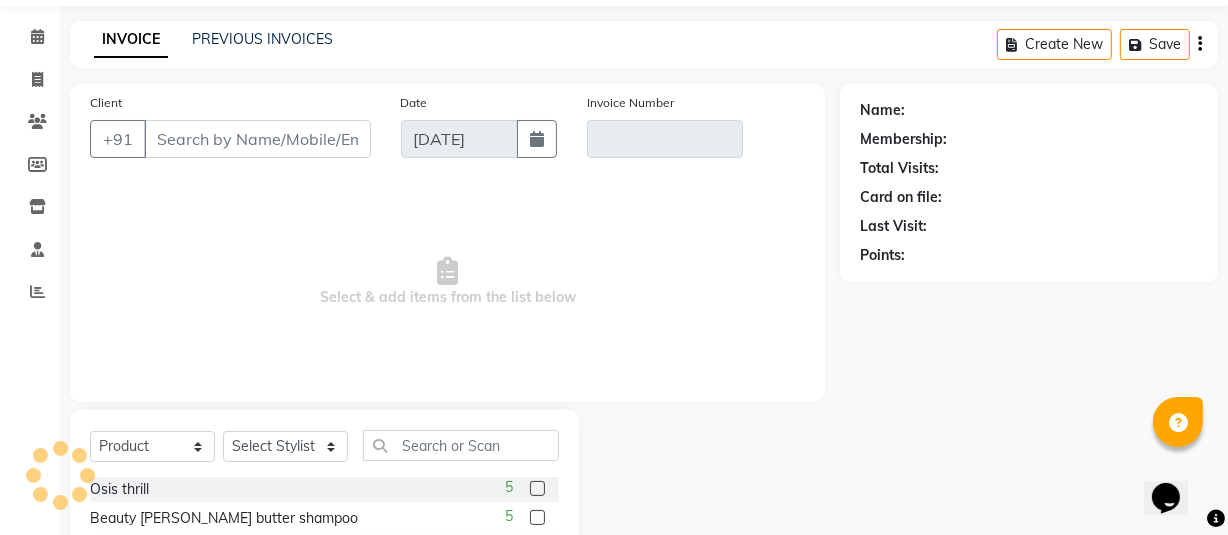 type on "9818787099" 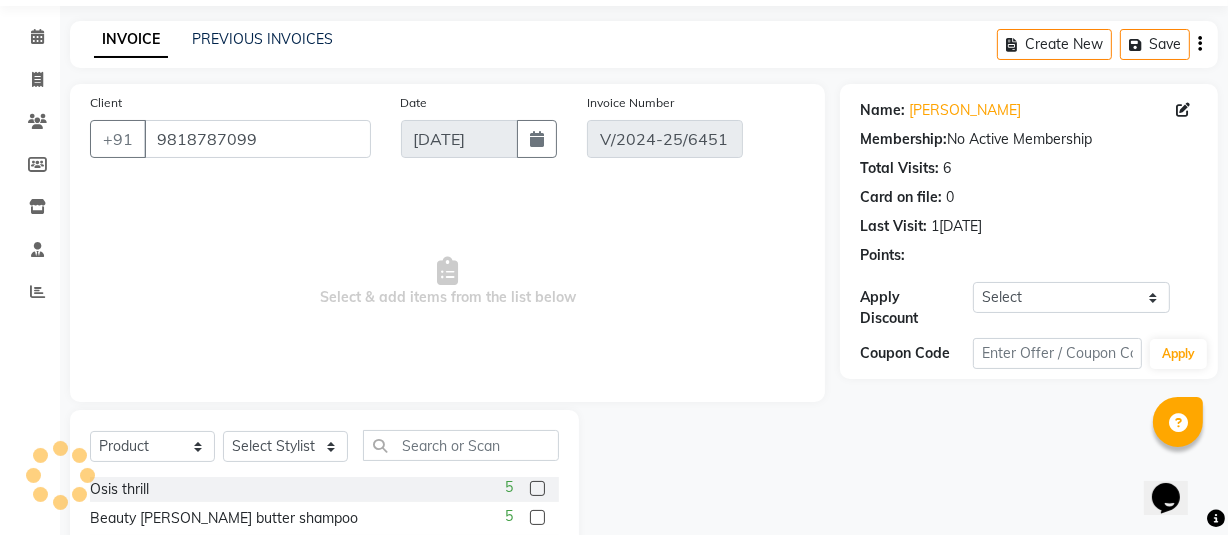 type on "28-03-2025" 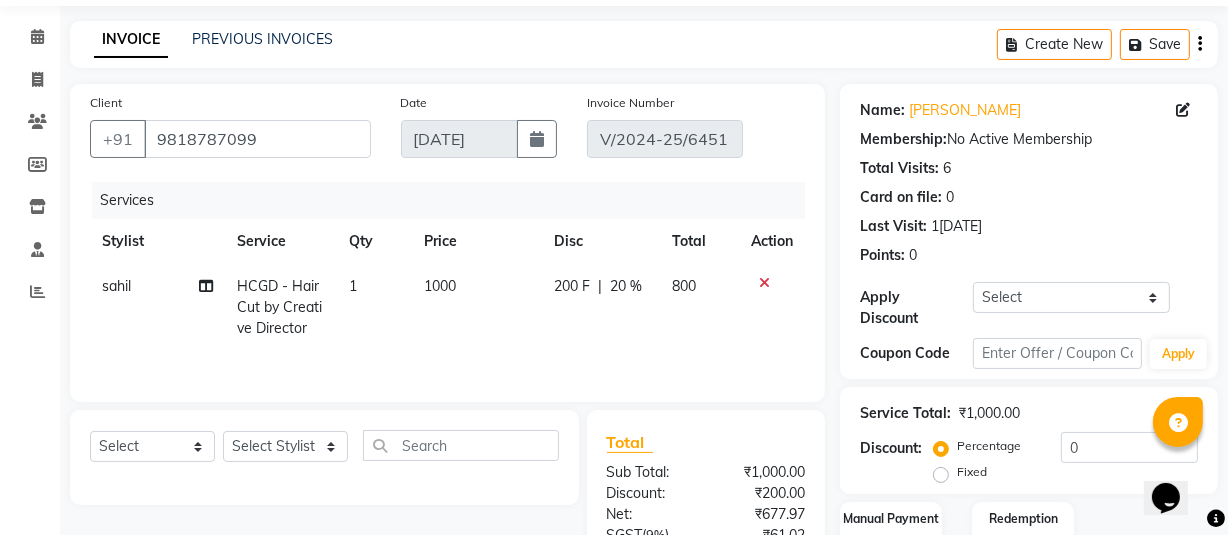 drag, startPoint x: 442, startPoint y: 290, endPoint x: 469, endPoint y: 296, distance: 27.658634 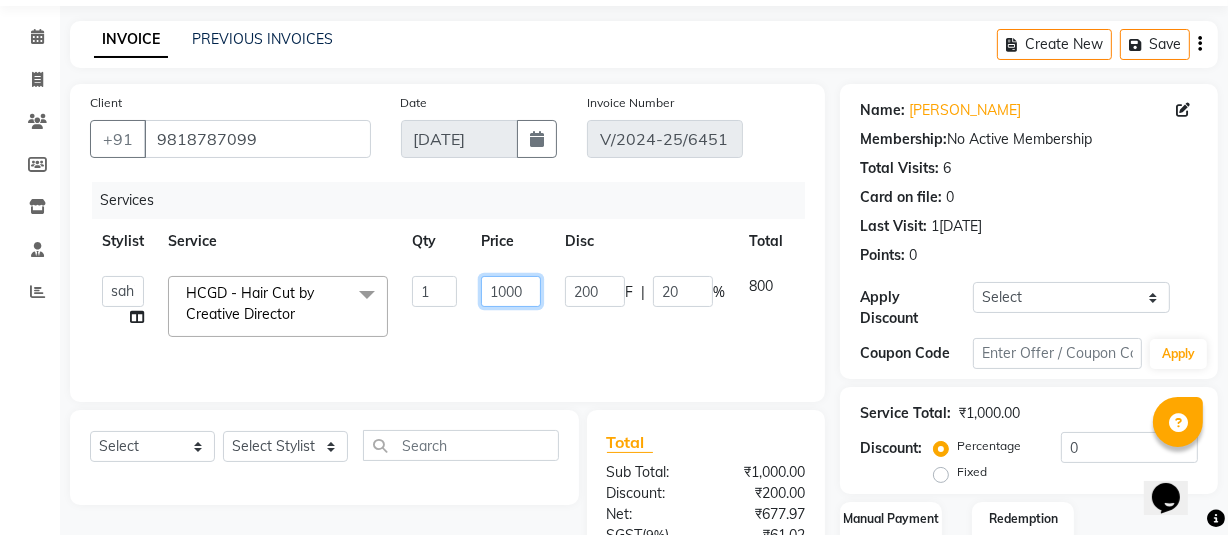 click on "1000" 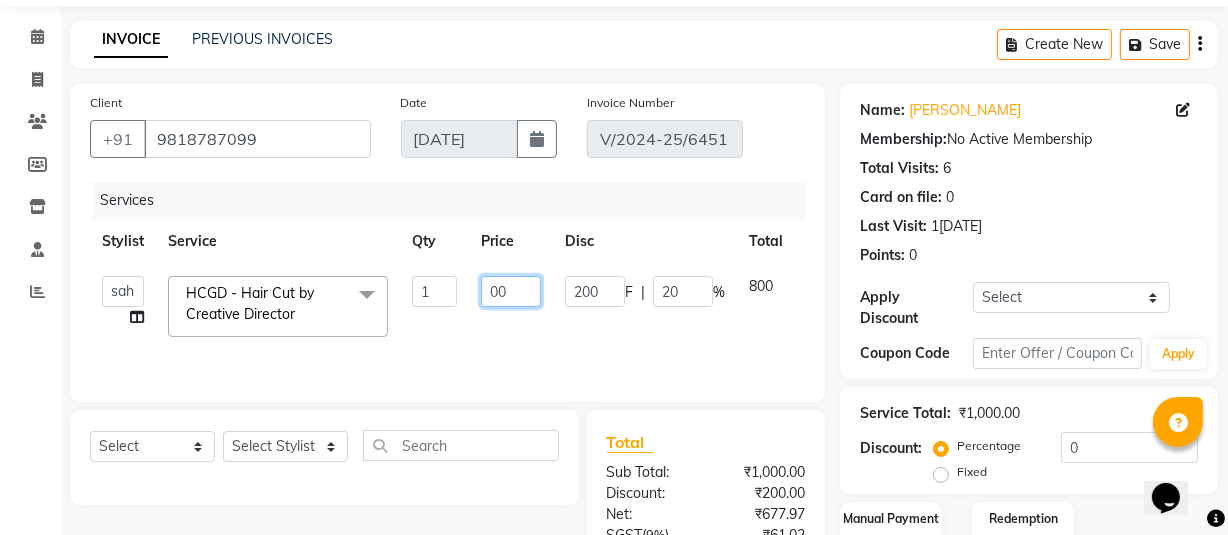 type on "800" 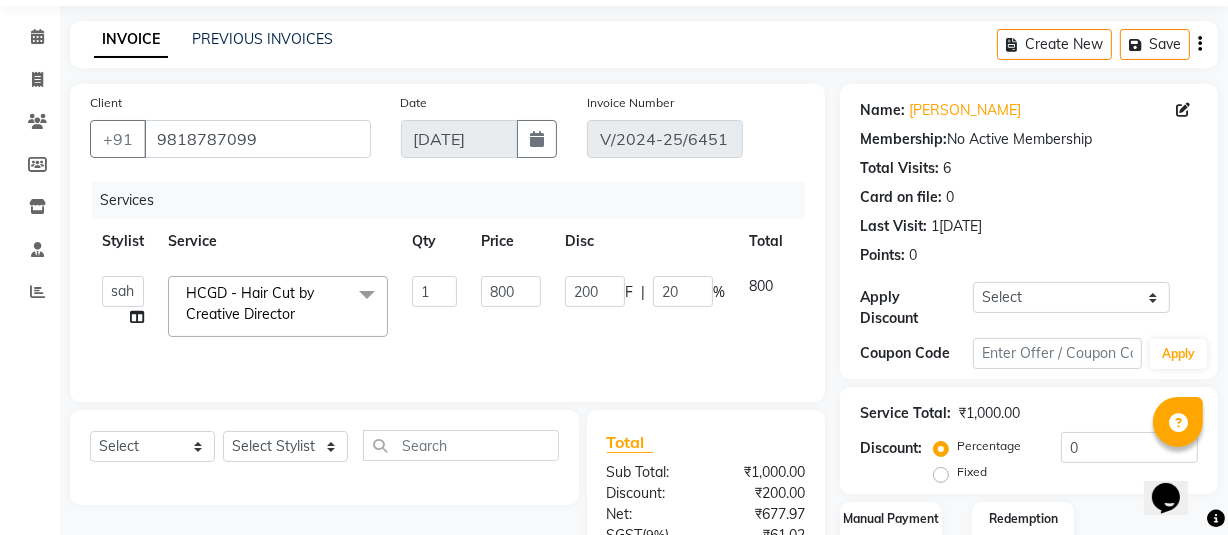 click on "800" 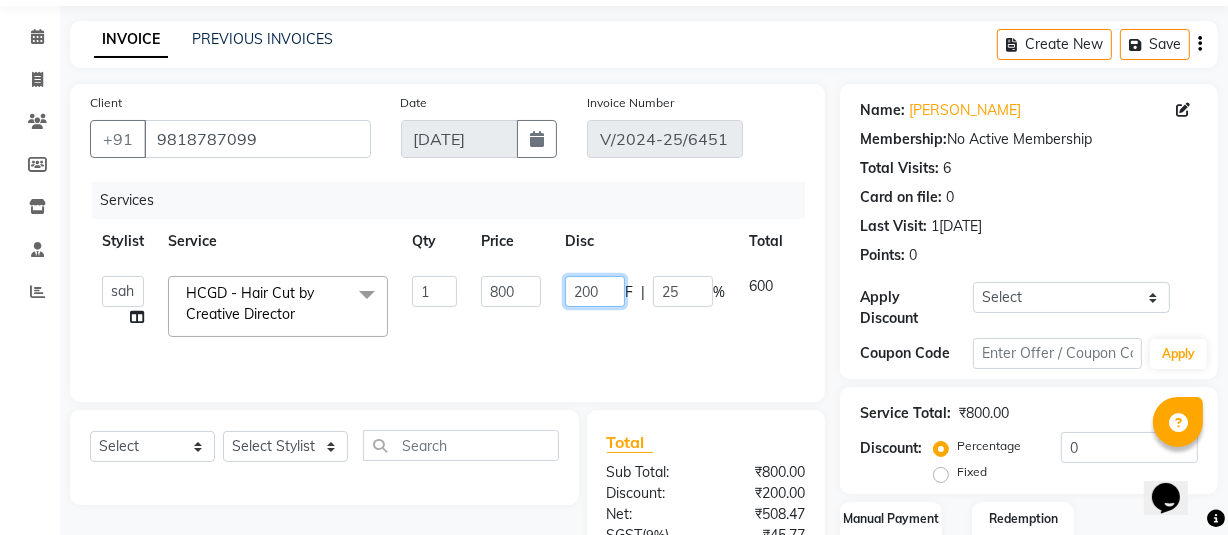 click on "200" 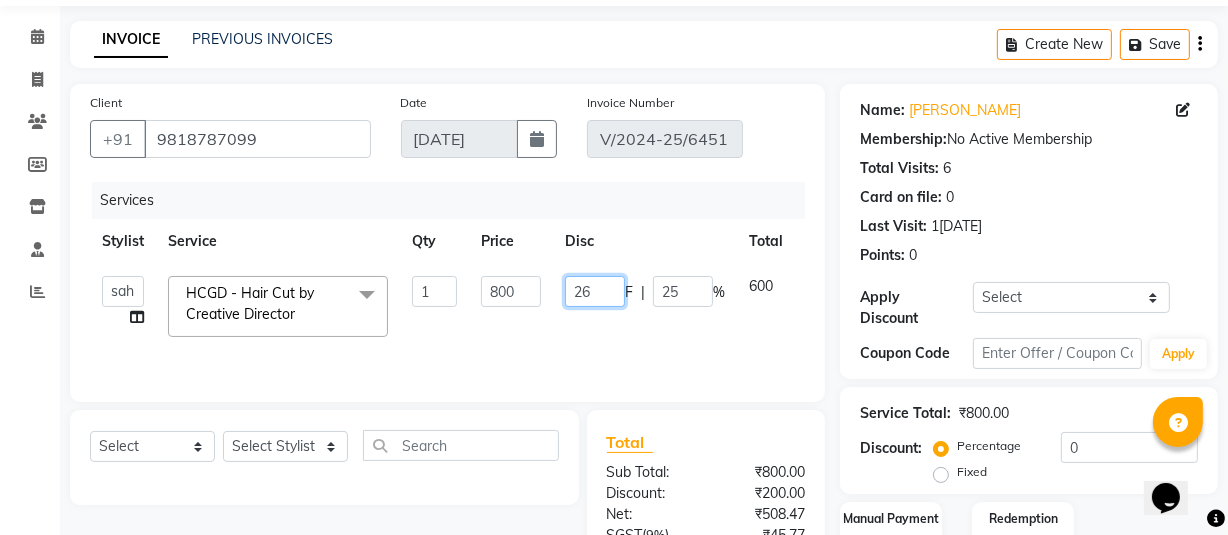 type on "265" 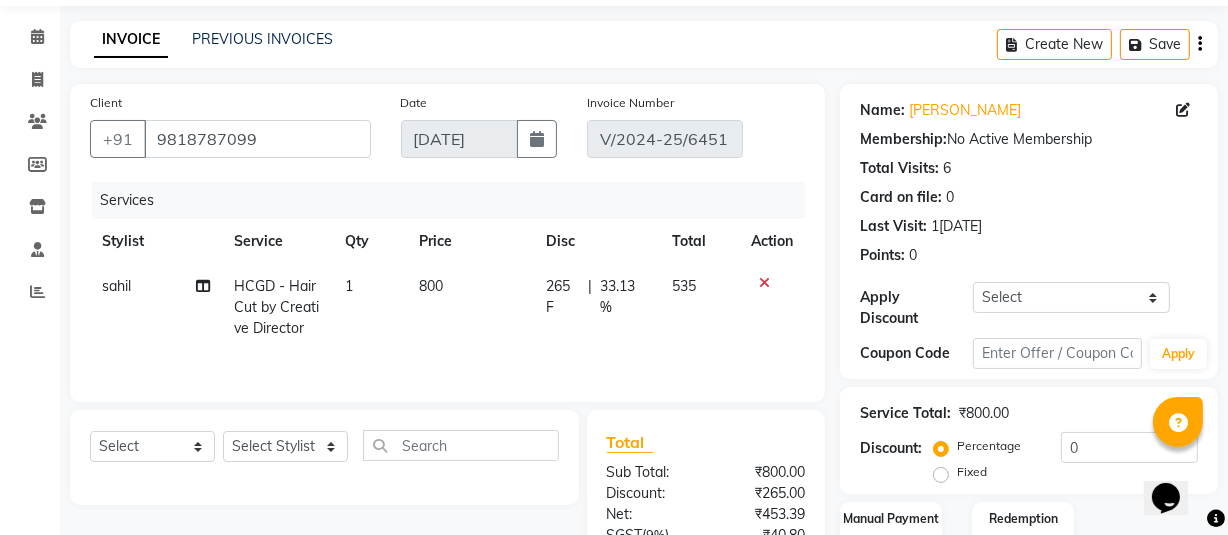 click on "265 F | 33.13 %" 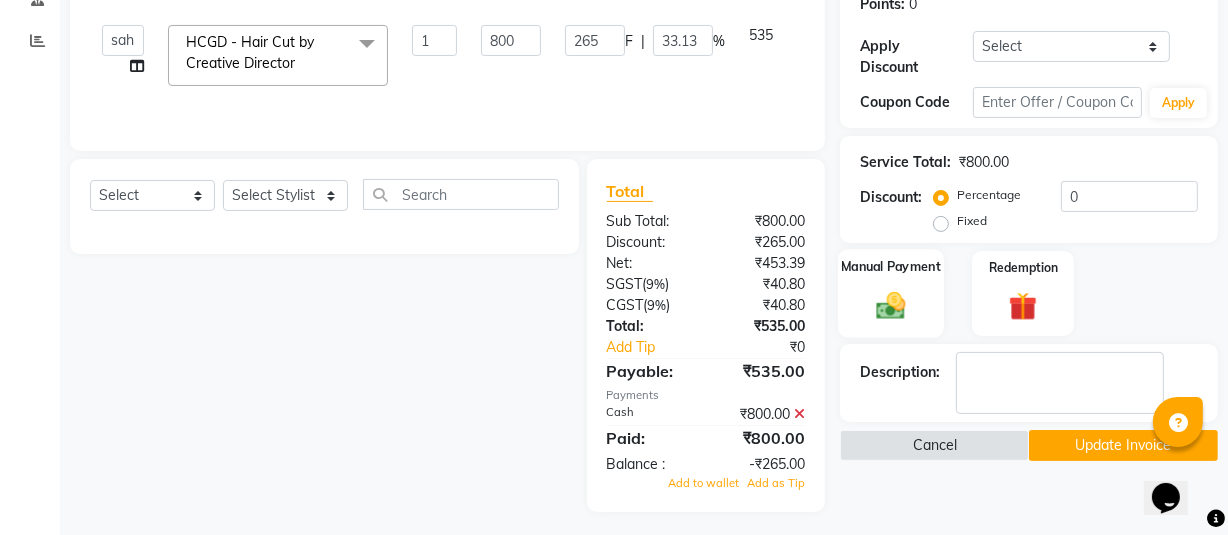 scroll, scrollTop: 323, scrollLeft: 0, axis: vertical 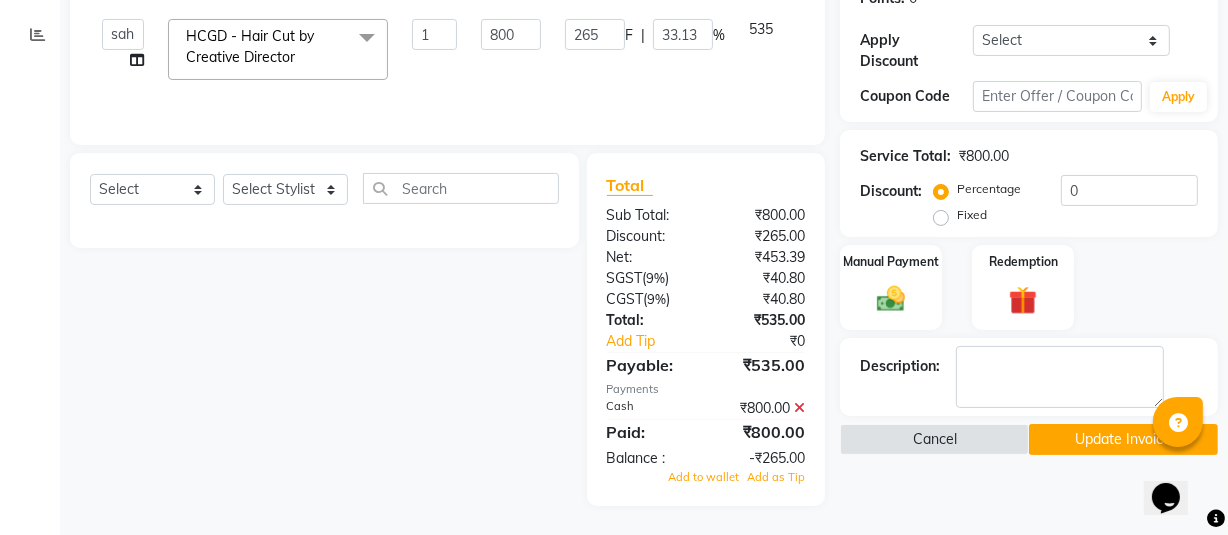 click 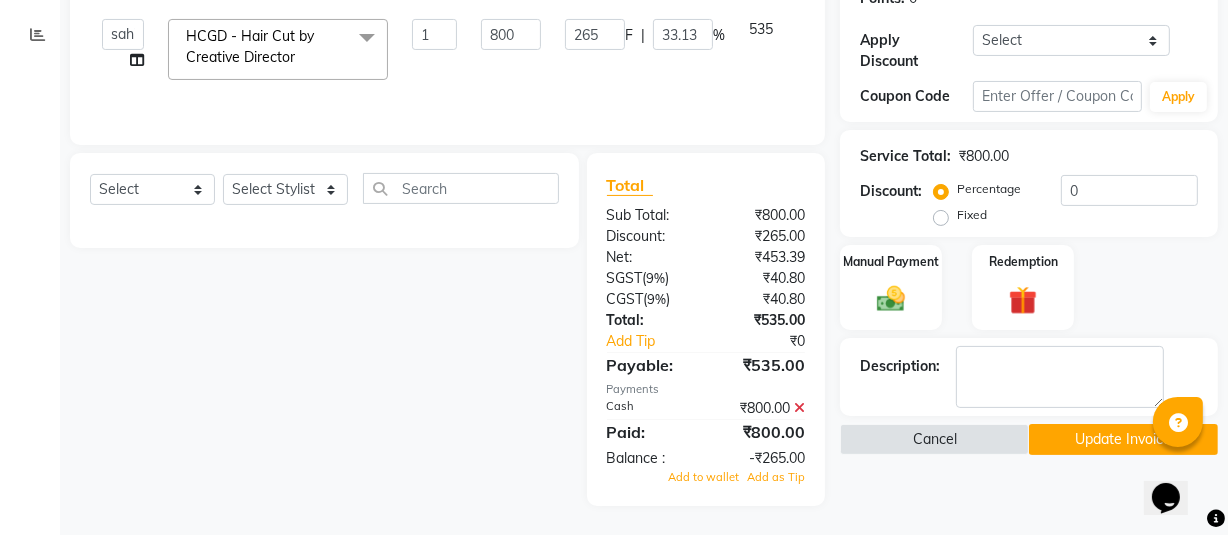 scroll, scrollTop: 265, scrollLeft: 0, axis: vertical 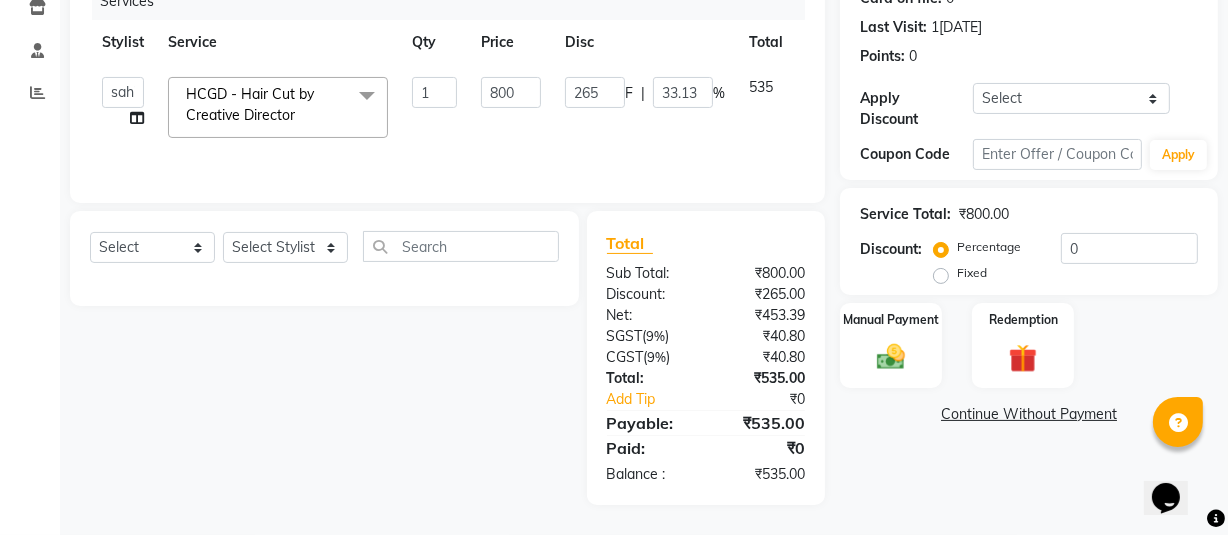 click on "Continue Without Payment" 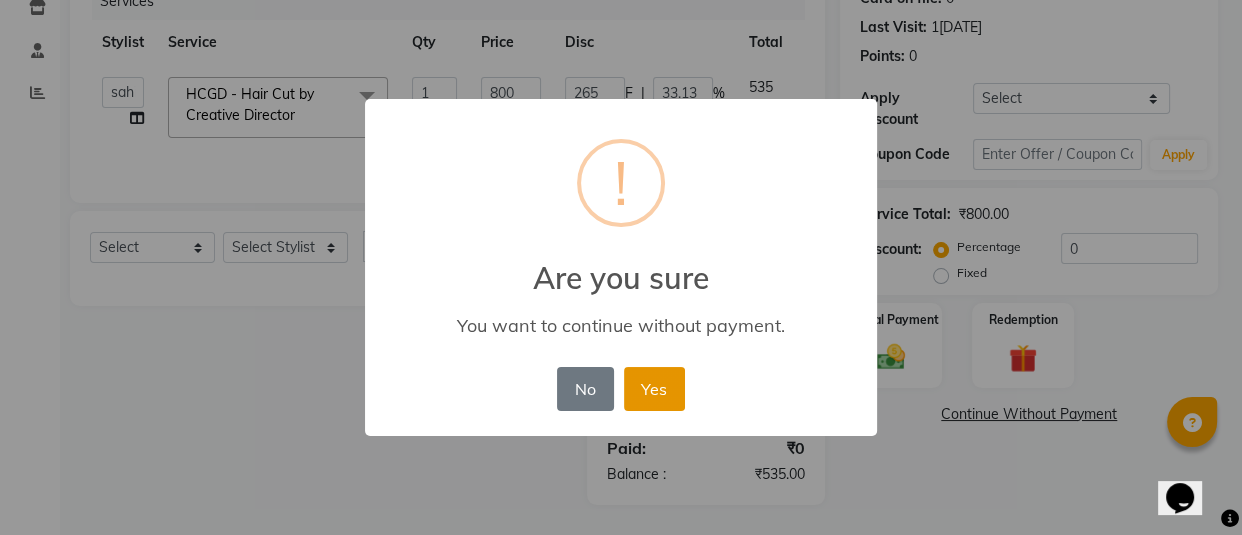 click on "Yes" at bounding box center (654, 389) 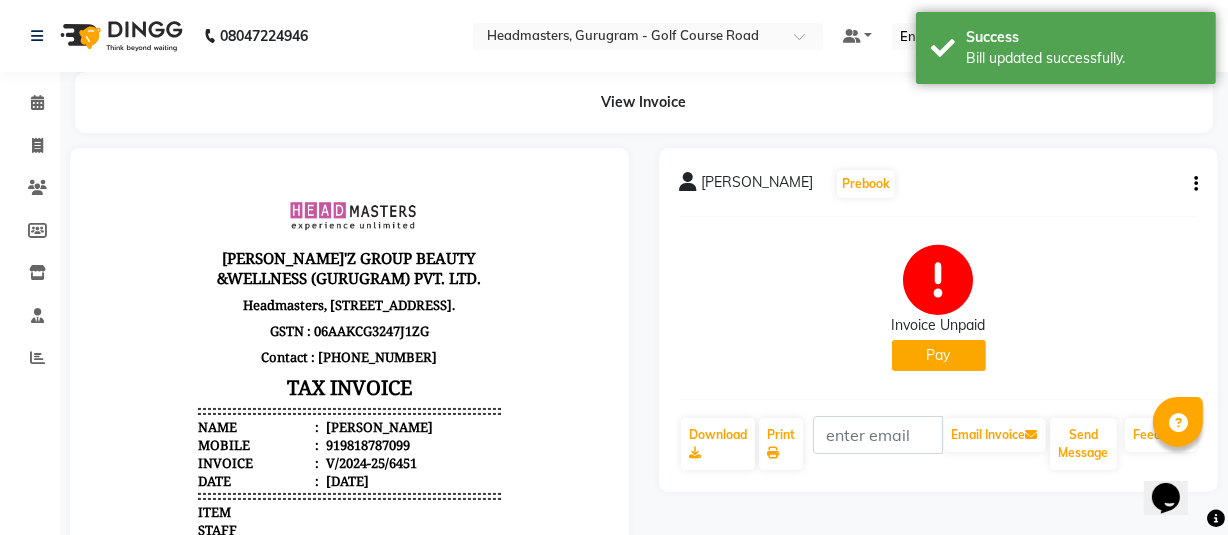 scroll, scrollTop: 0, scrollLeft: 0, axis: both 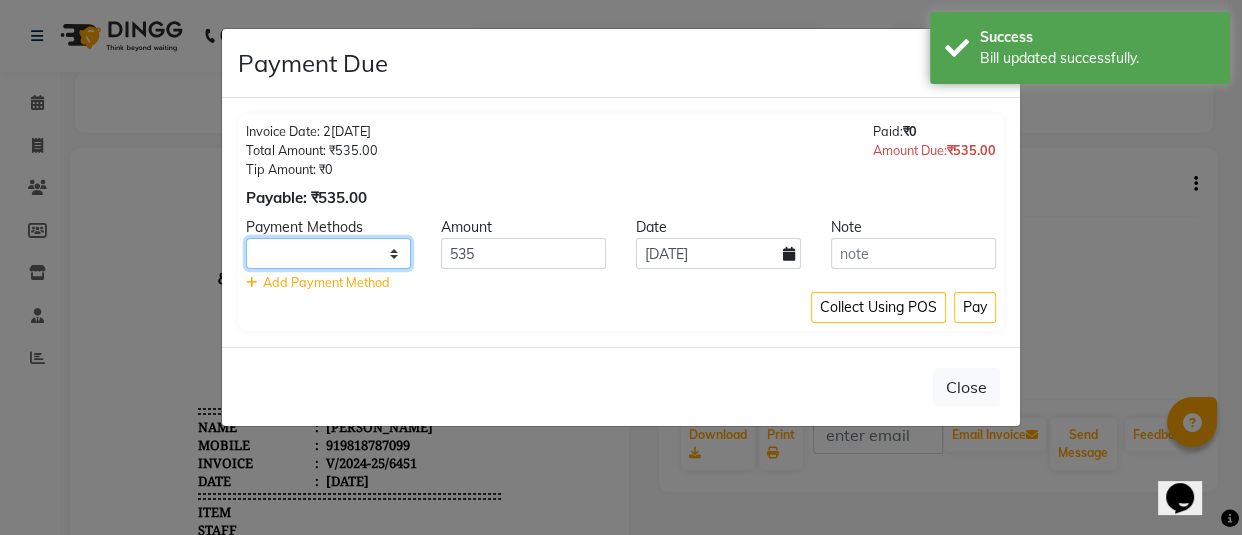 click on "UPI CARD Complimentary Cash" 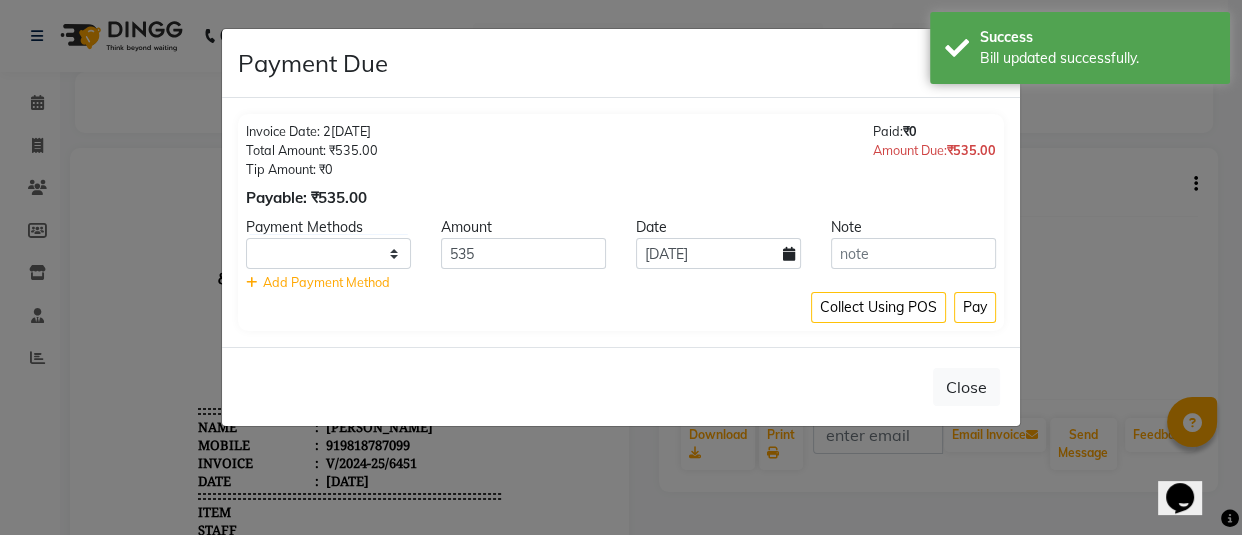 click on "Close" 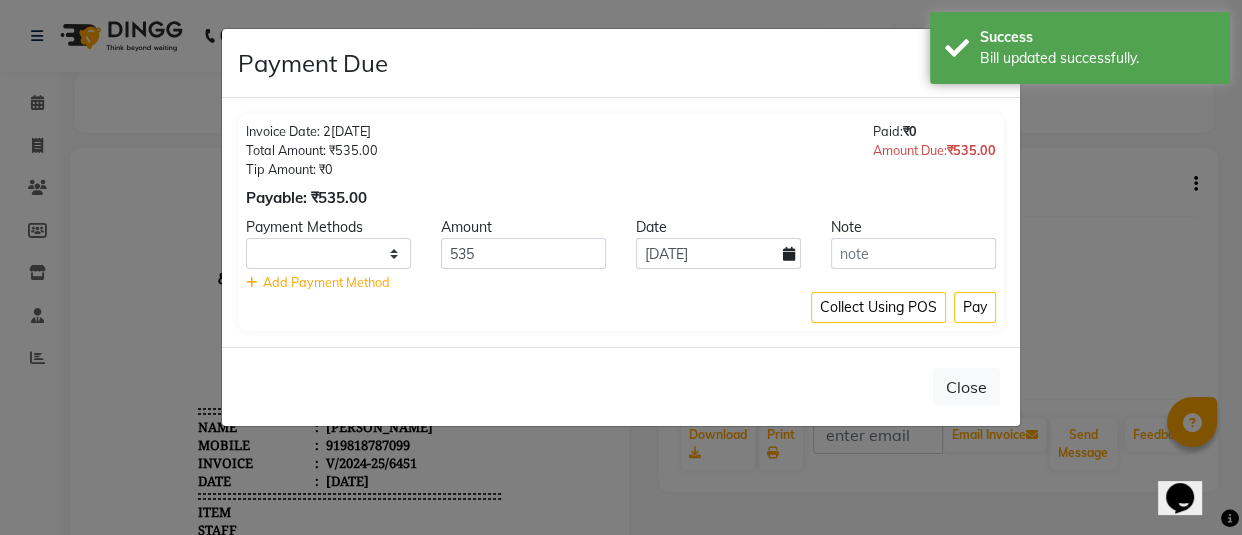 drag, startPoint x: 367, startPoint y: 234, endPoint x: 373, endPoint y: 263, distance: 29.614185 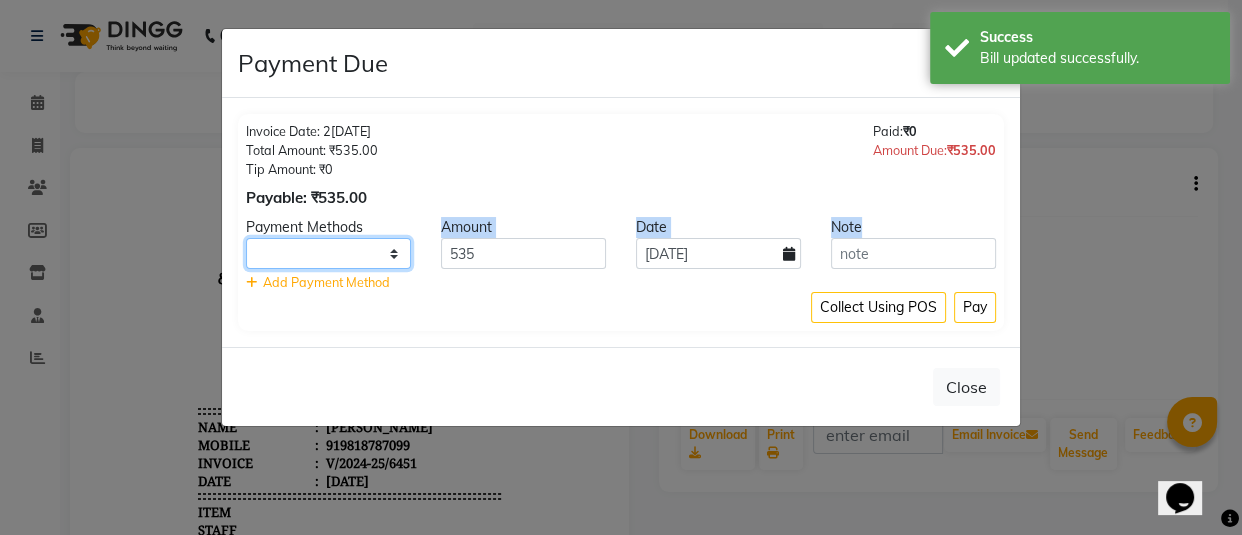 click on "UPI CARD Complimentary Cash" 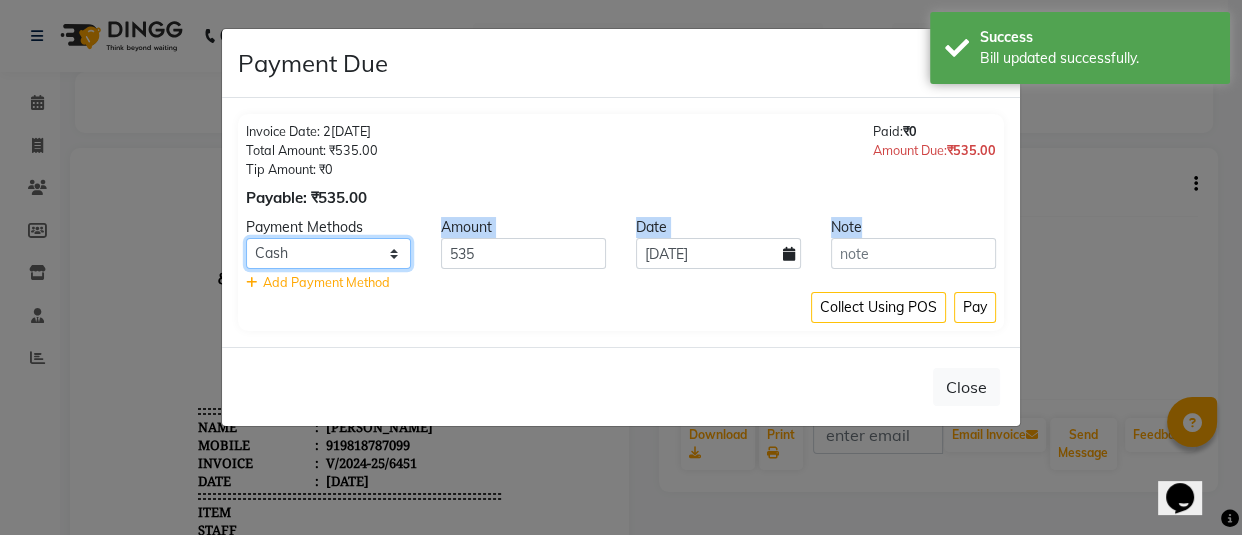 click on "UPI CARD Complimentary Cash" 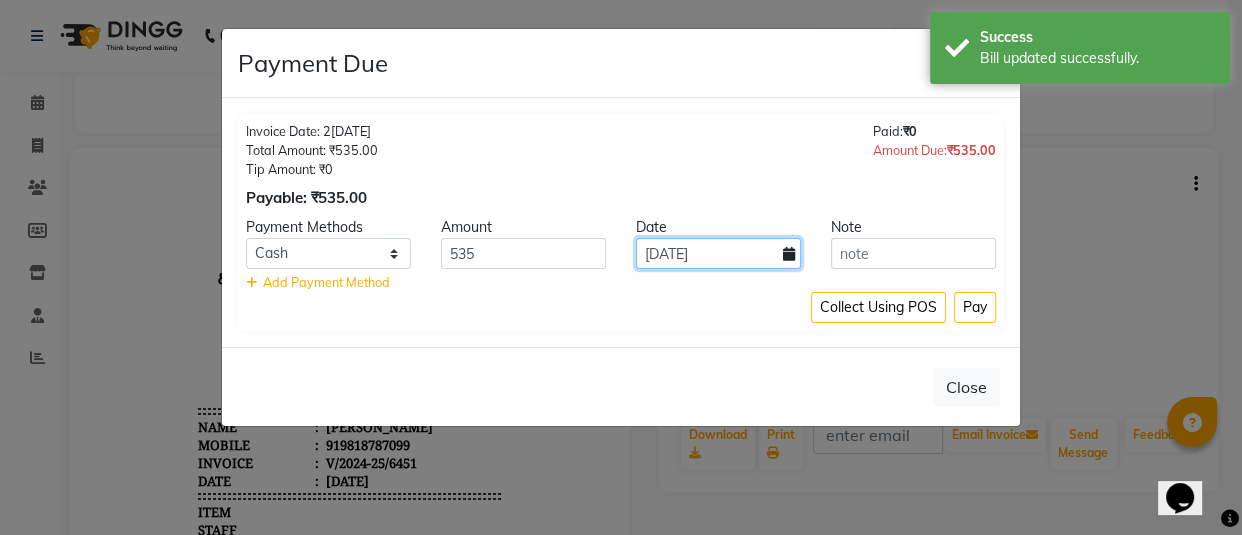 click on "[DATE]" 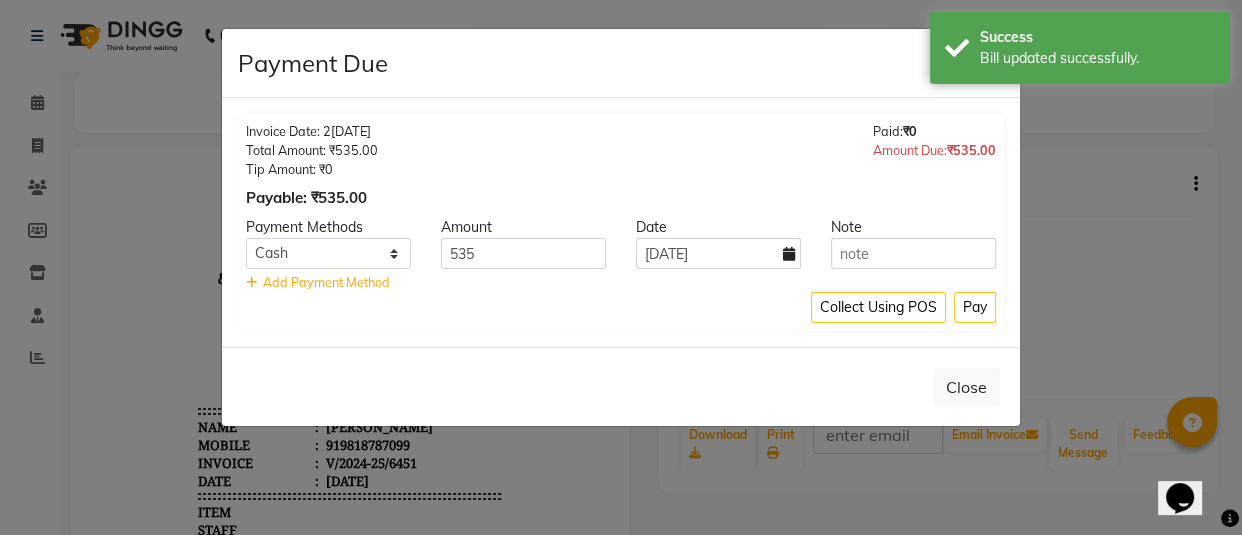 select on "7" 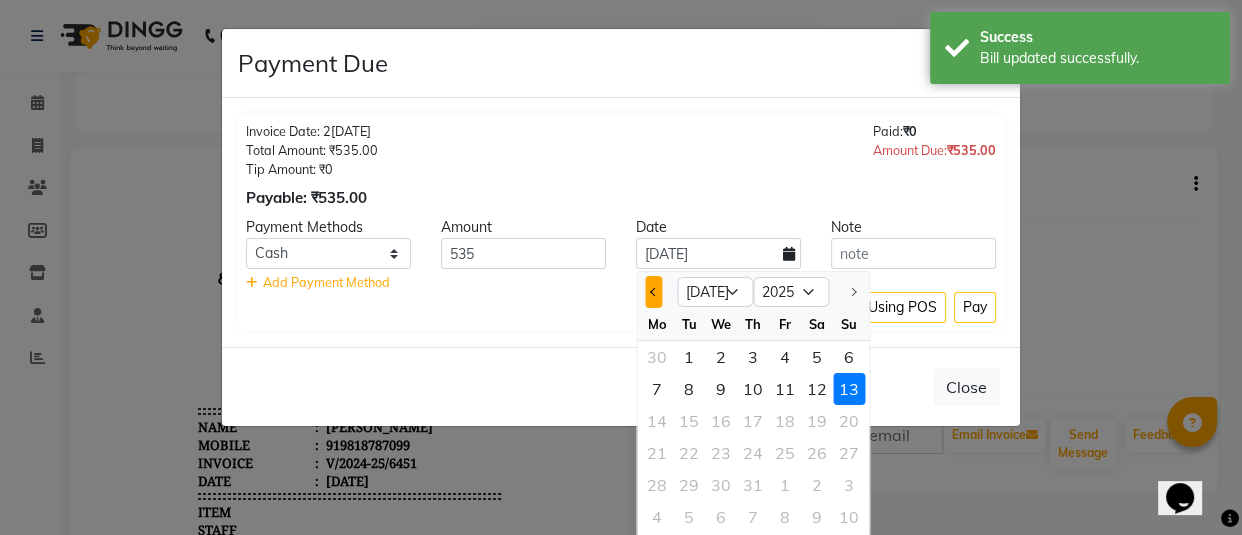 click 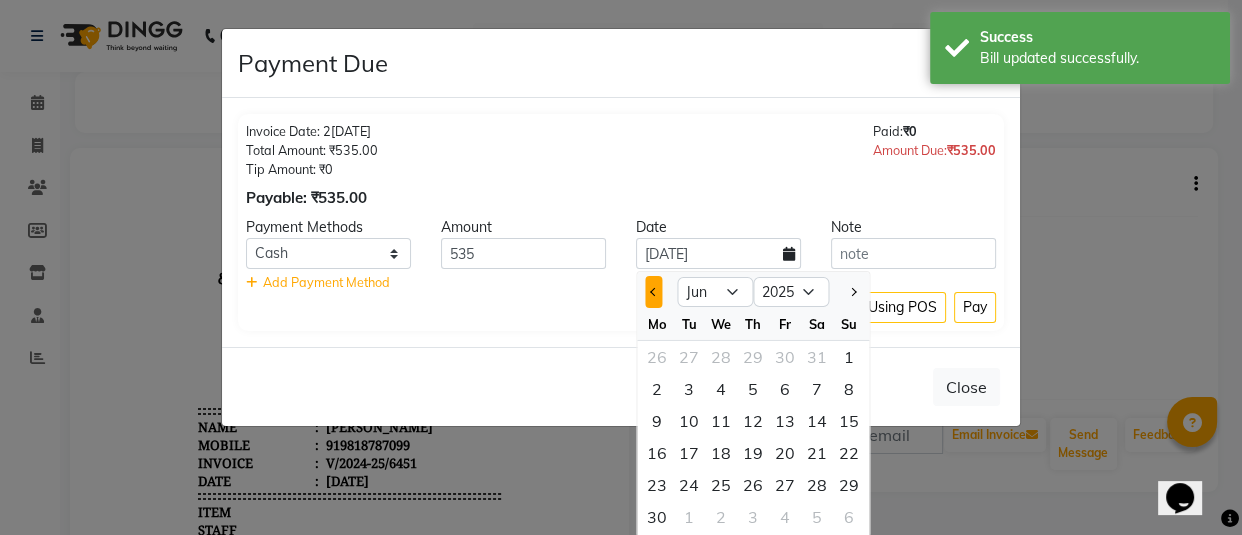 click 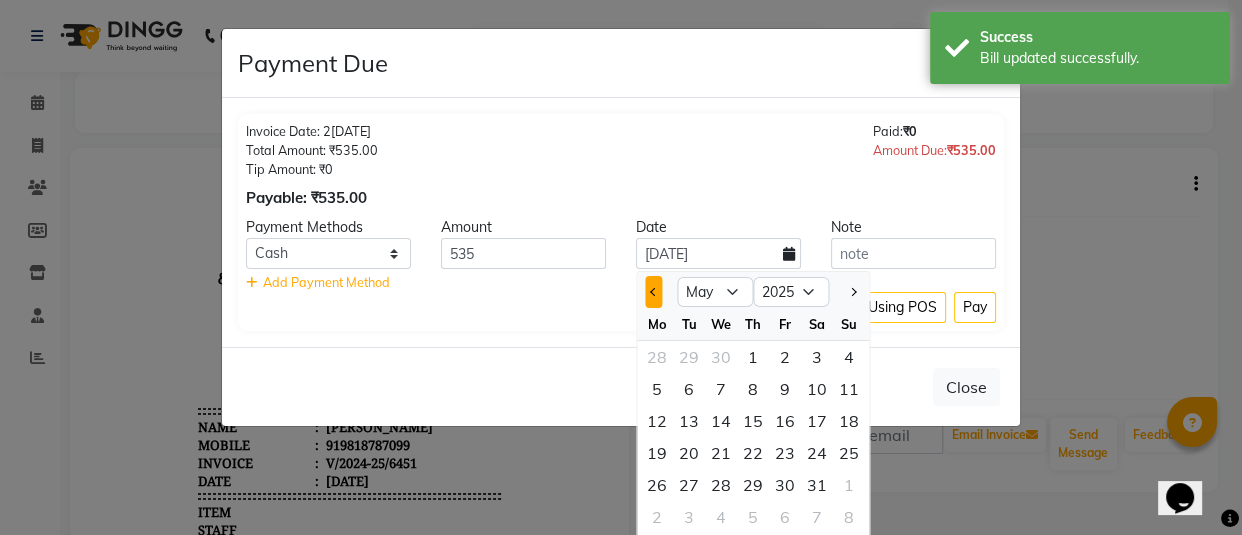 click 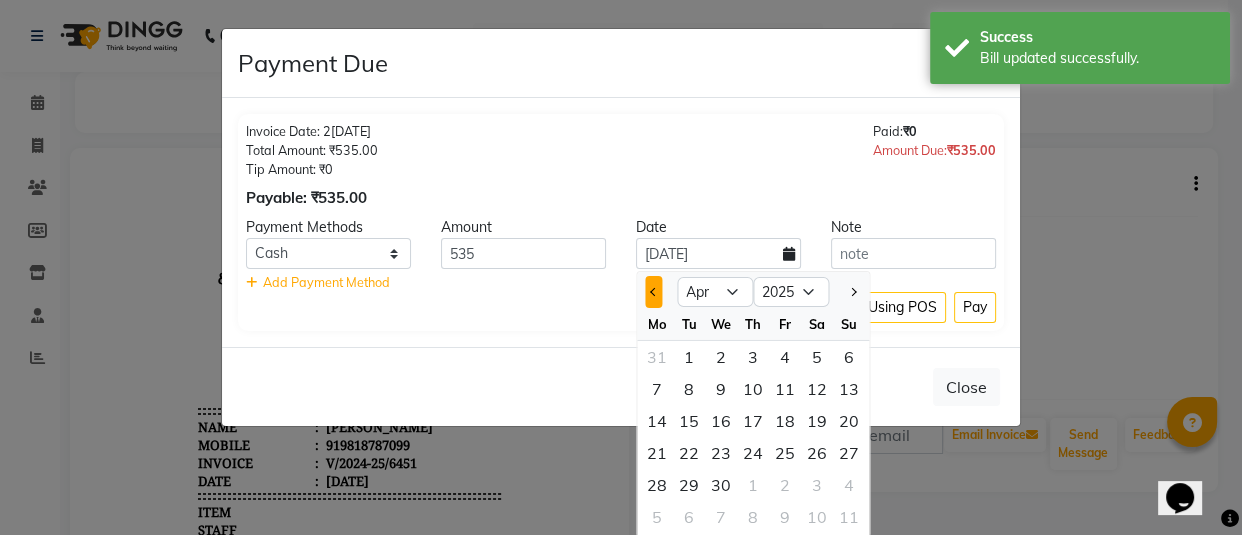 click 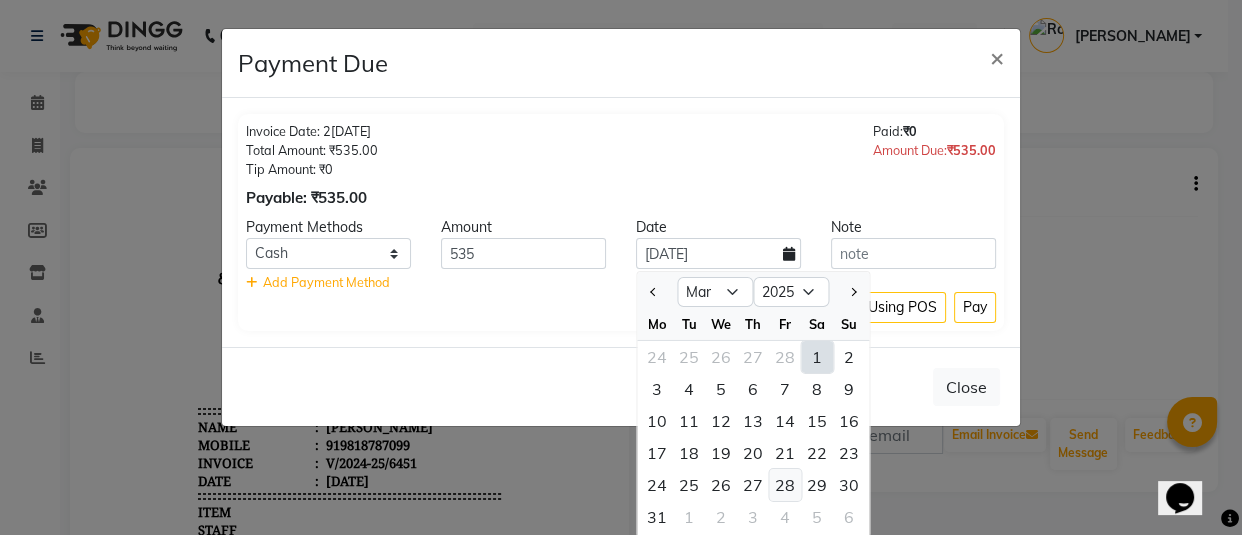 click on "28" 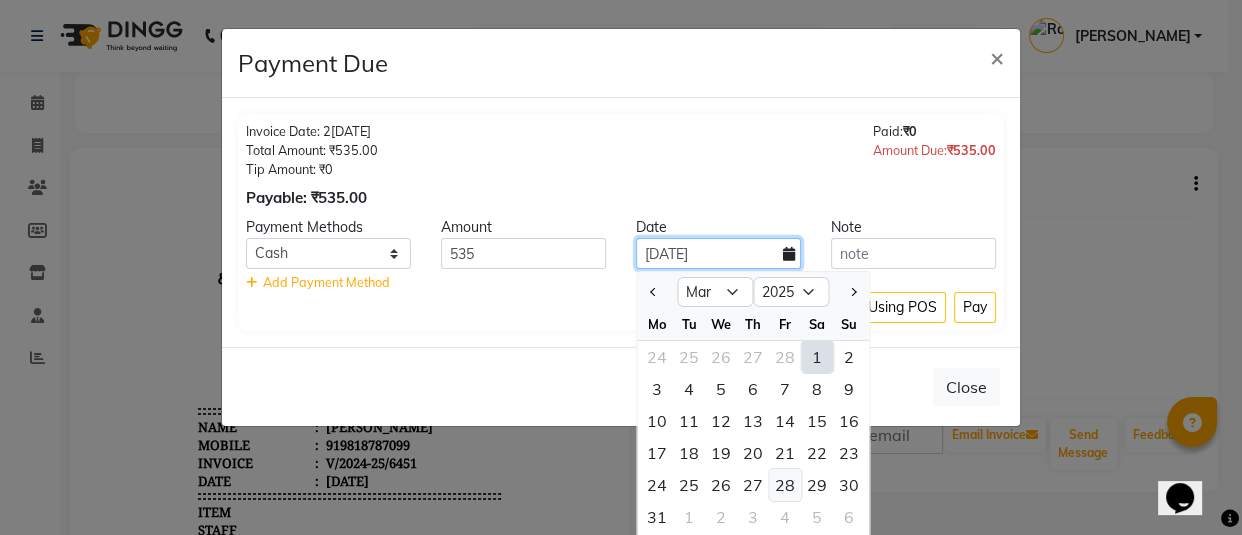 type on "28-03-2025" 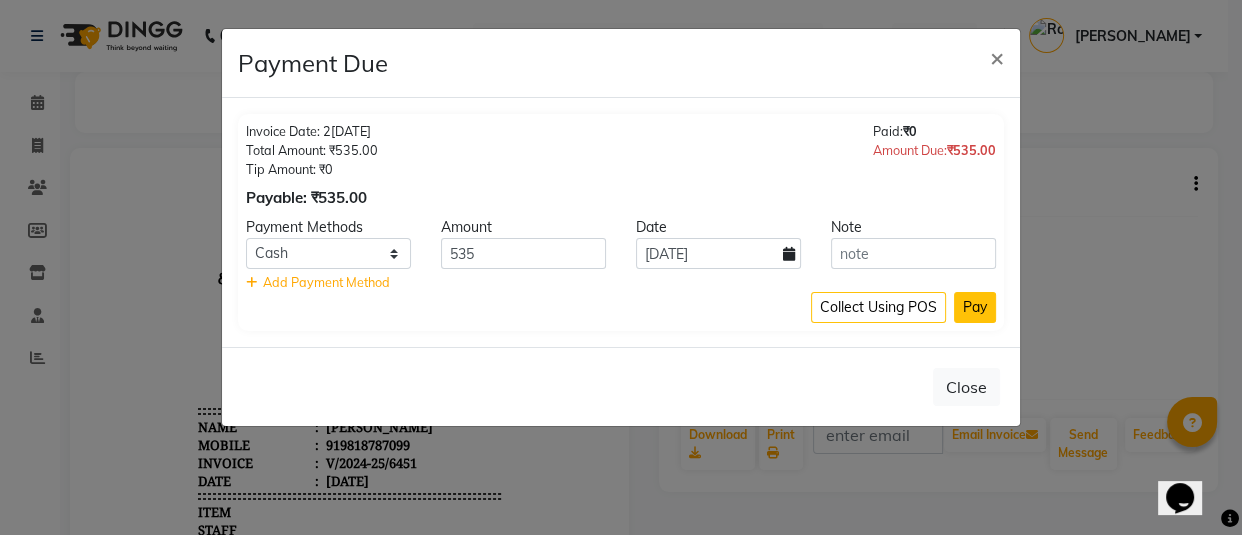 click on "Pay" 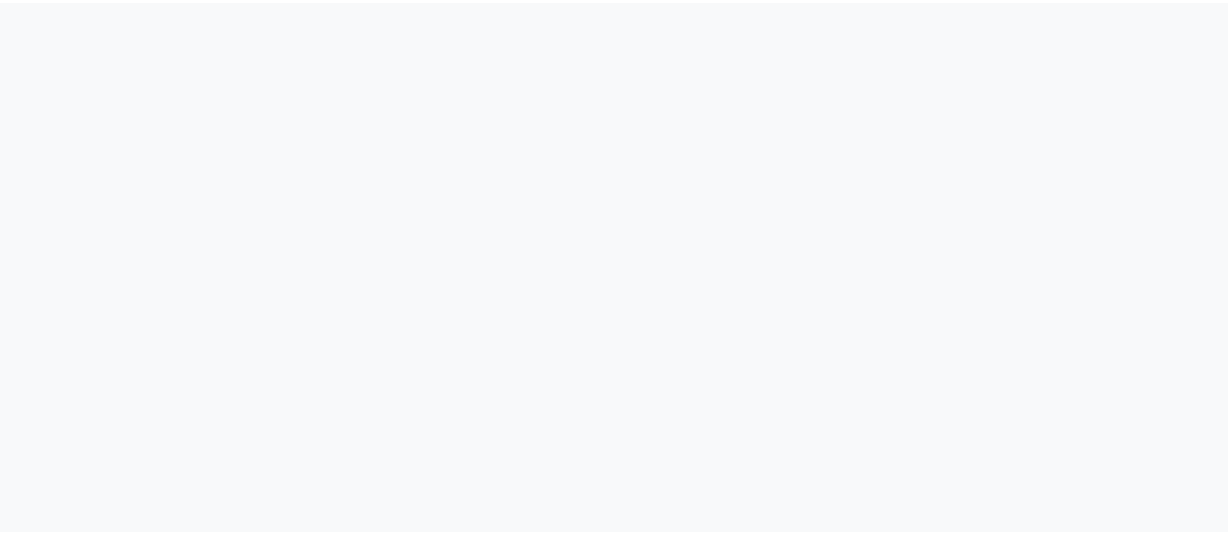 scroll, scrollTop: 0, scrollLeft: 0, axis: both 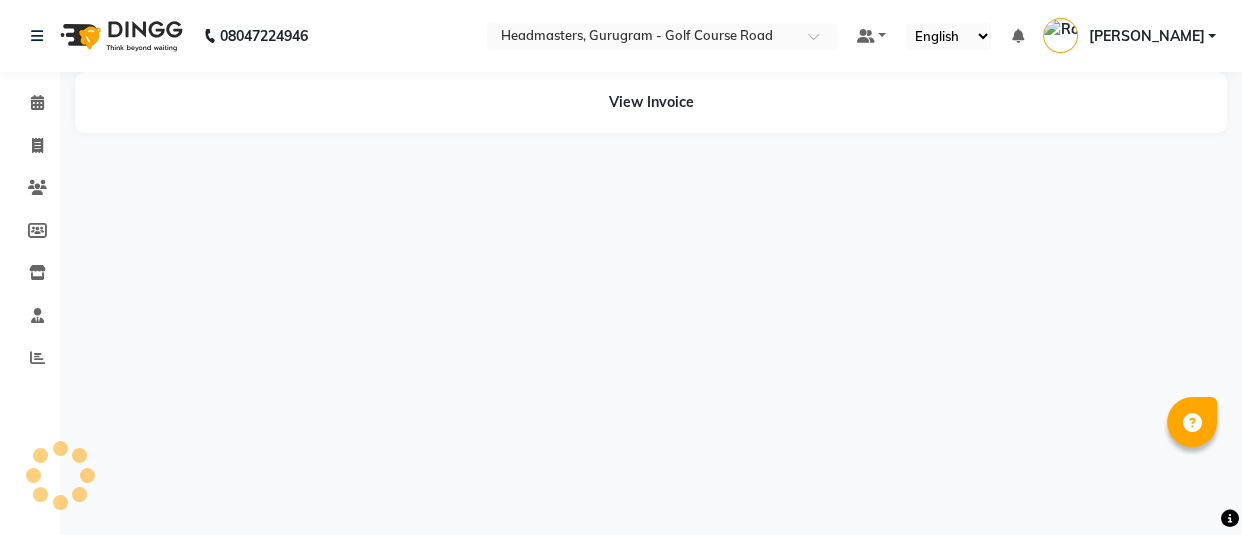 select on "en" 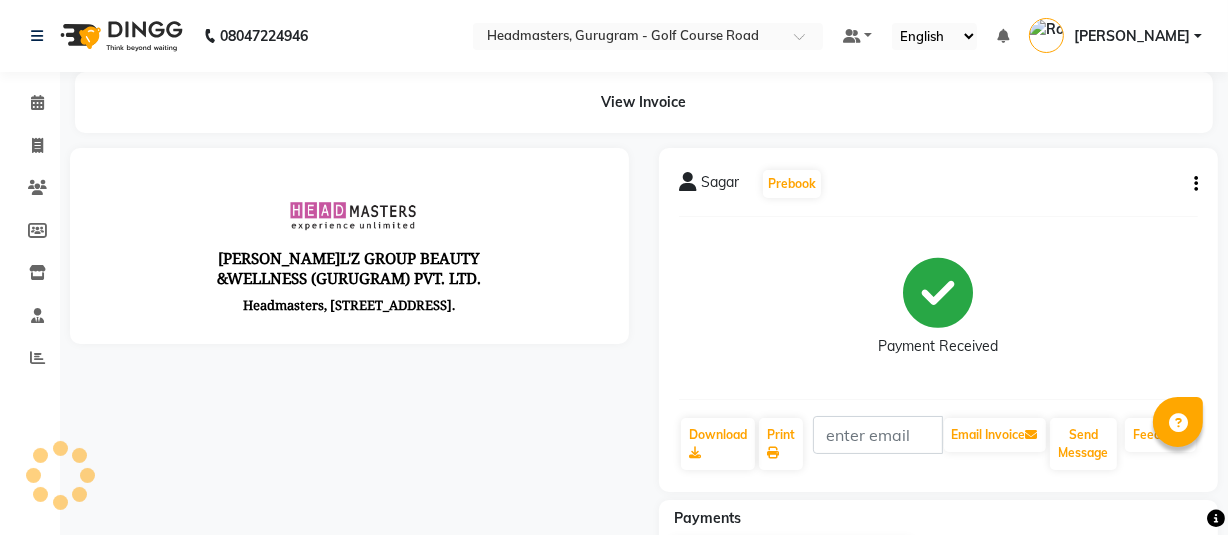scroll, scrollTop: 0, scrollLeft: 0, axis: both 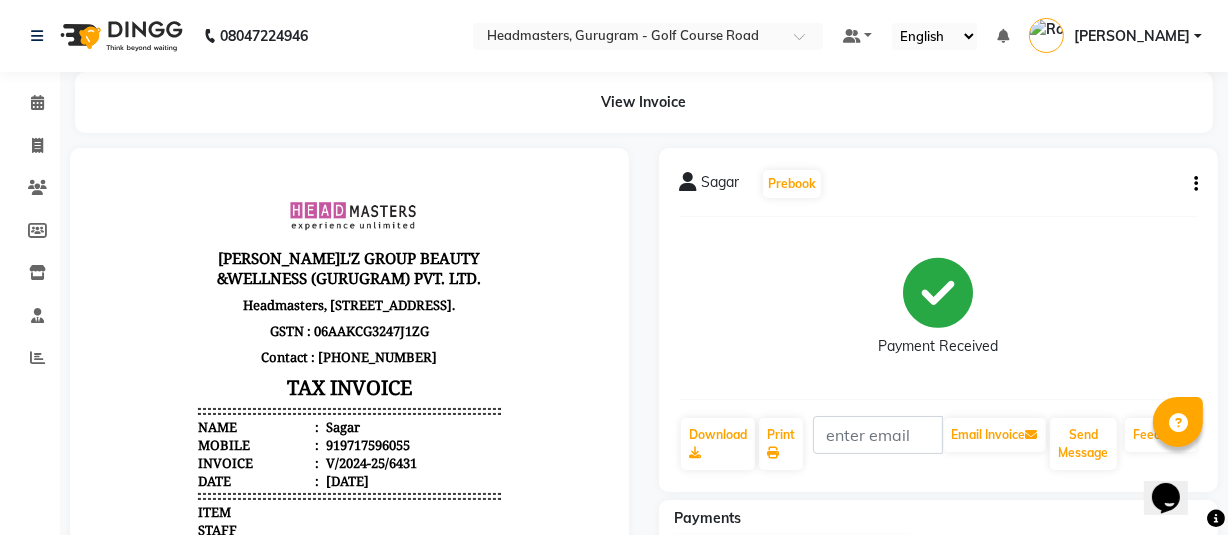 click on "Sagar   Prebook   Payment Received  Download  Print   Email Invoice   Send Message Feedback" 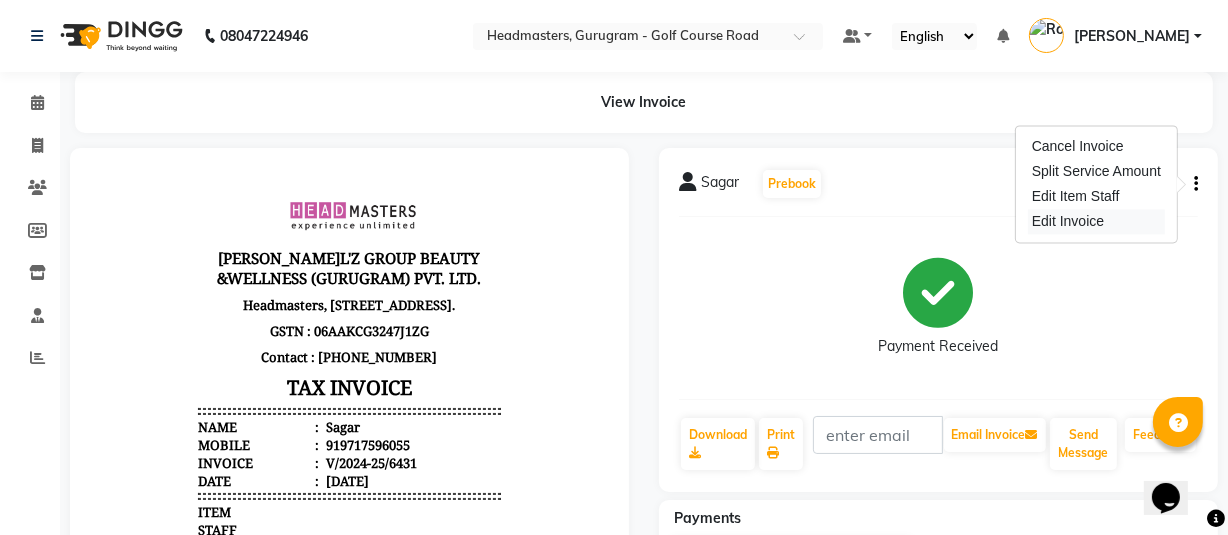 click on "Edit Invoice" at bounding box center [1096, 221] 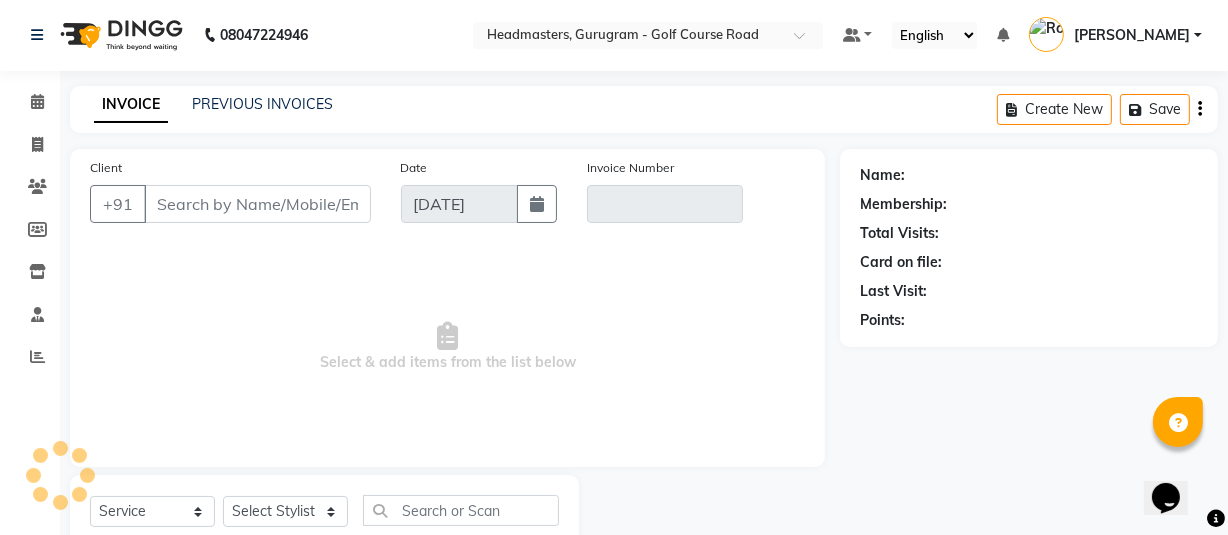 scroll, scrollTop: 66, scrollLeft: 0, axis: vertical 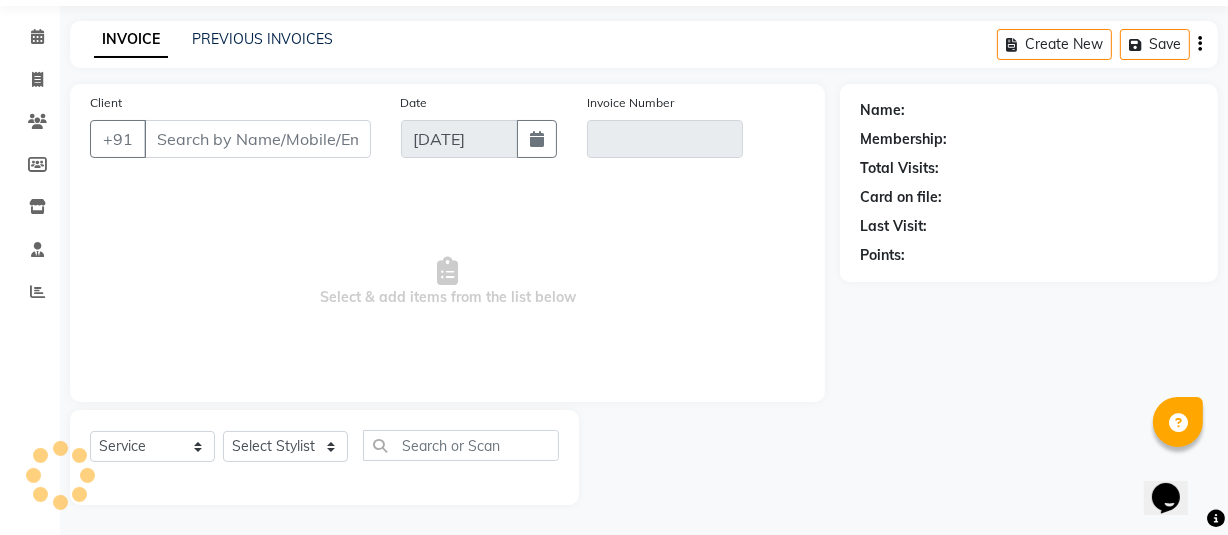 select on "product" 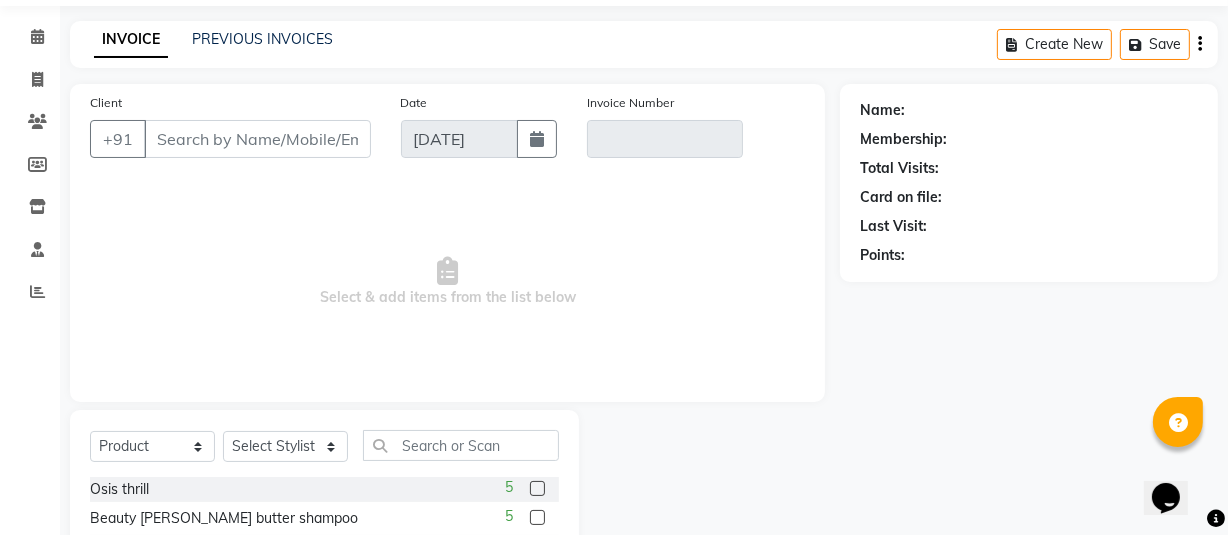 type on "9717596055" 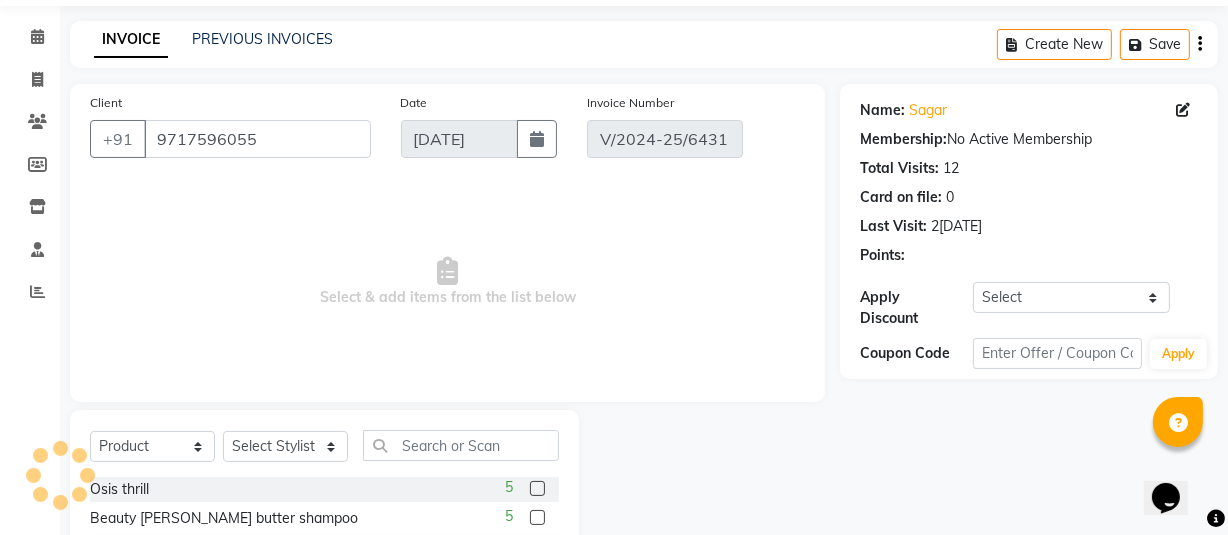 type on "2[DATE]" 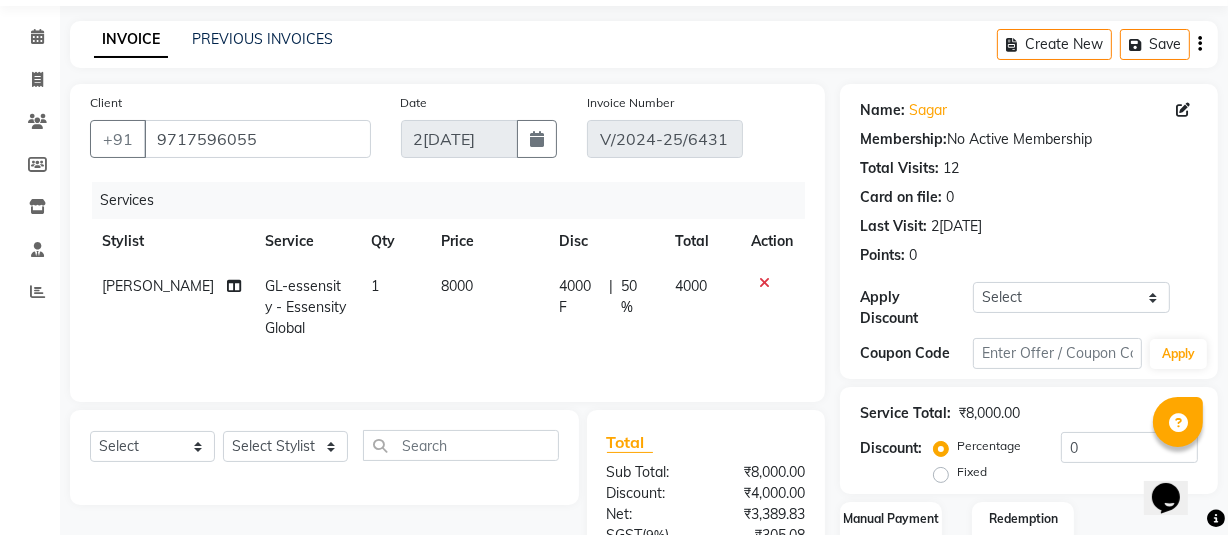 click on "8000" 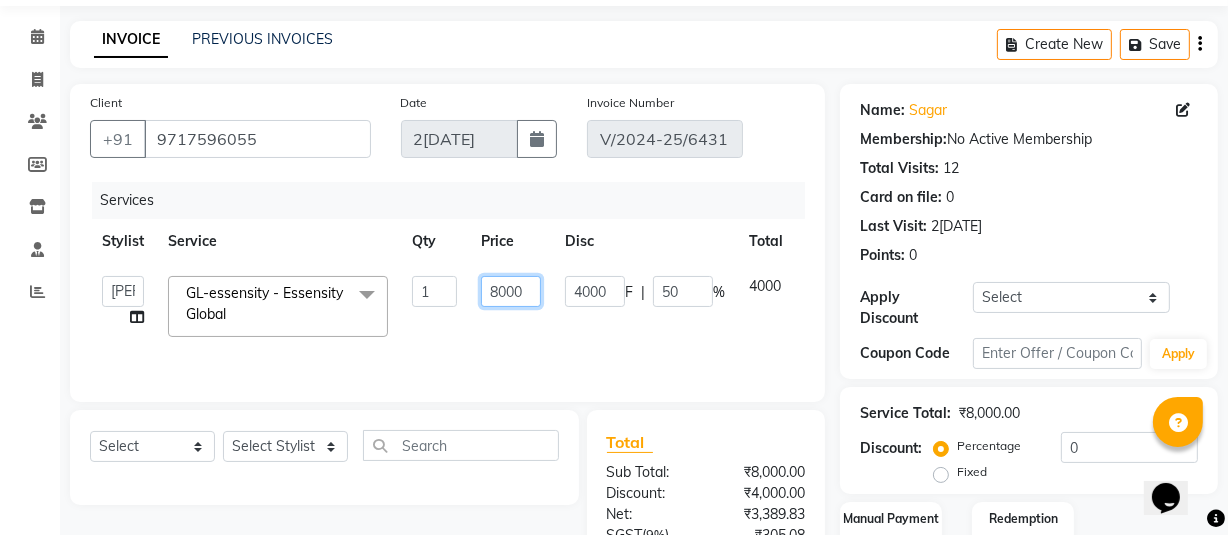click on "8000" 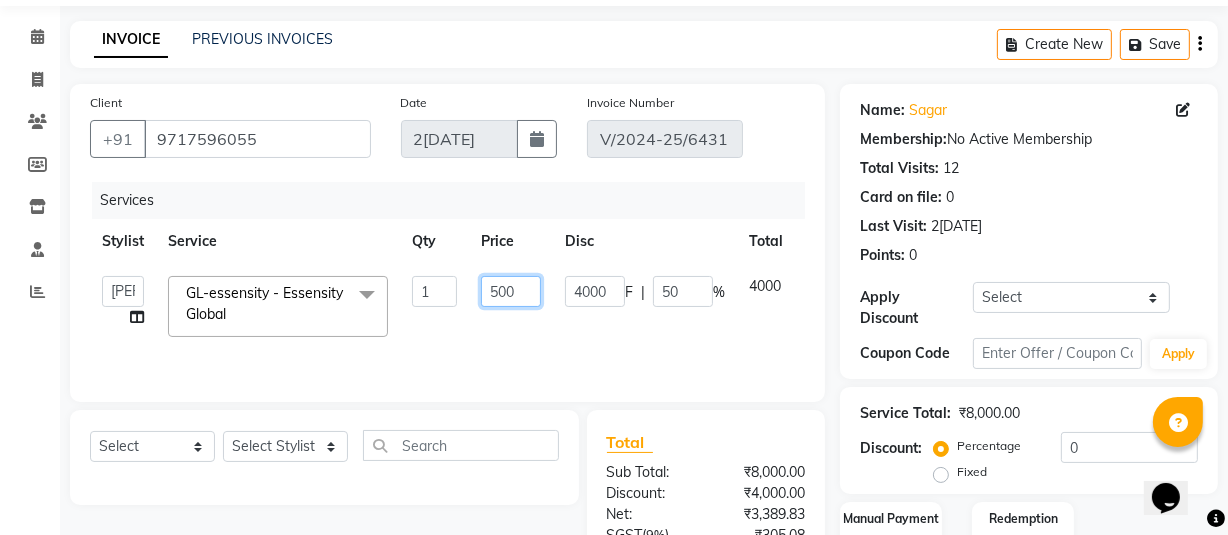 type on "5500" 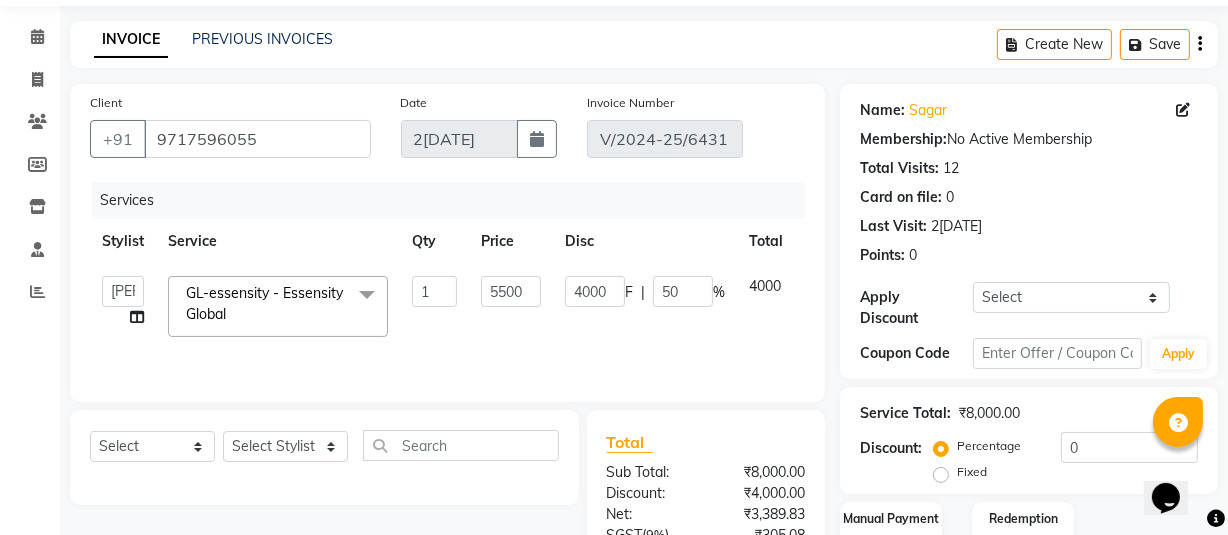 click on "4000 F | 50 %" 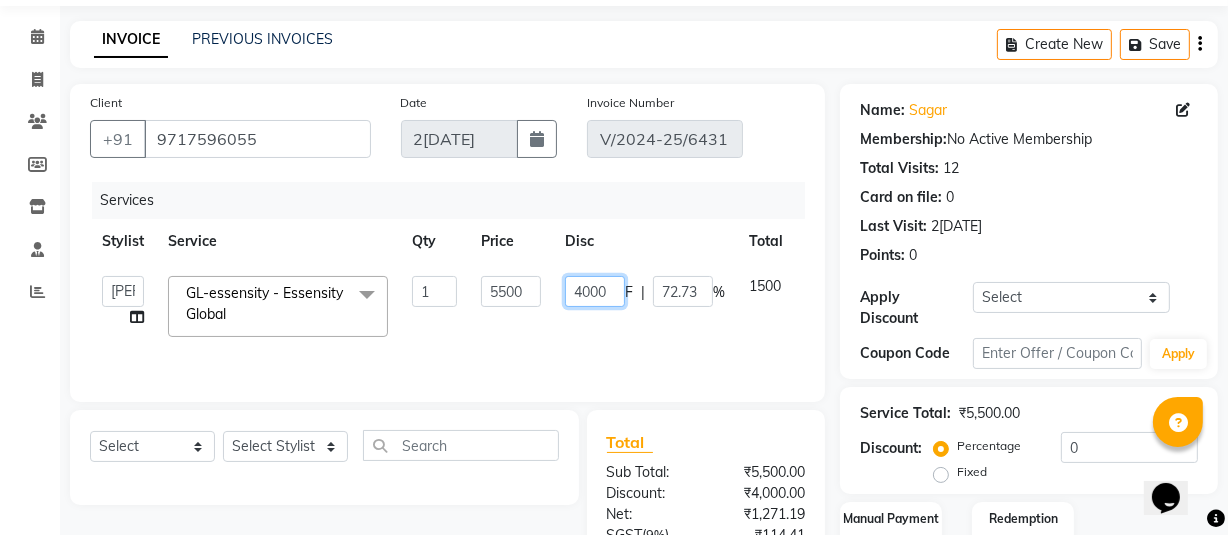 drag, startPoint x: 599, startPoint y: 300, endPoint x: 617, endPoint y: 303, distance: 18.248287 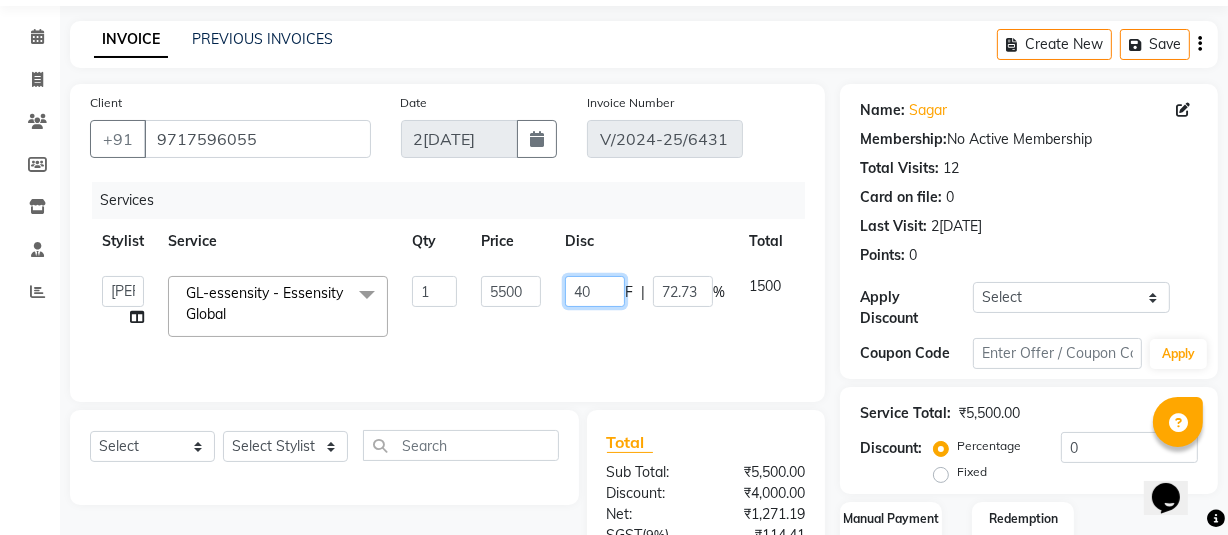 type on "4" 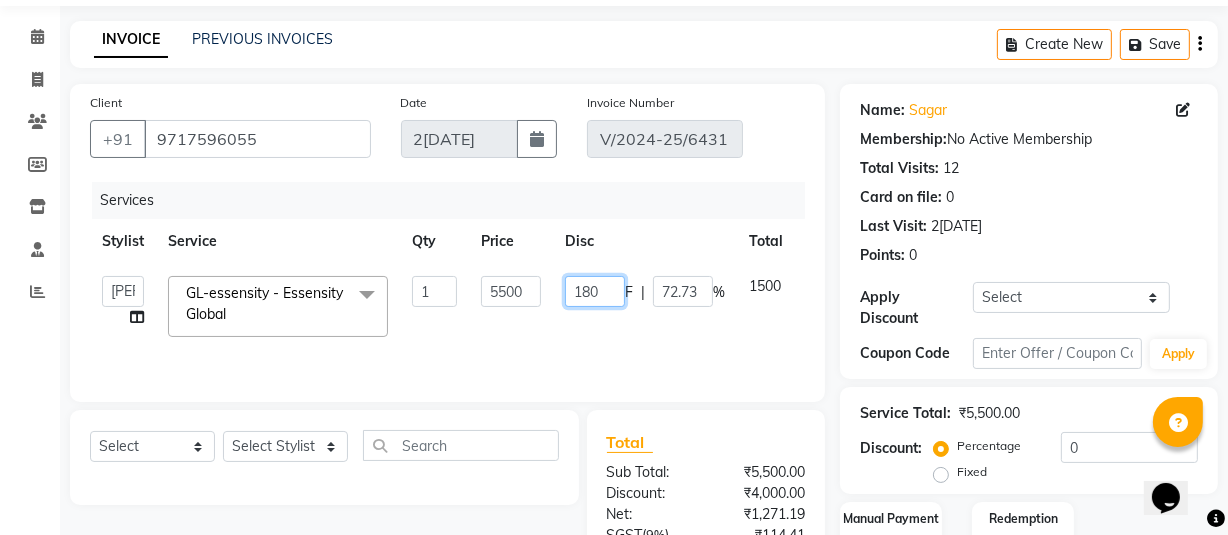 type on "1800" 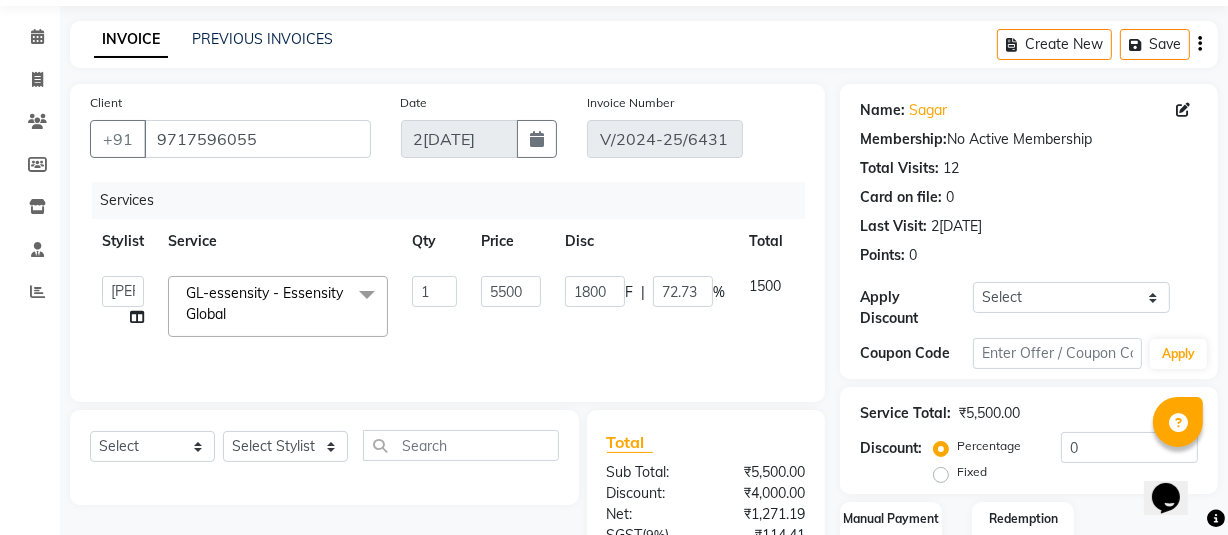 click on "1800 F | 72.73 %" 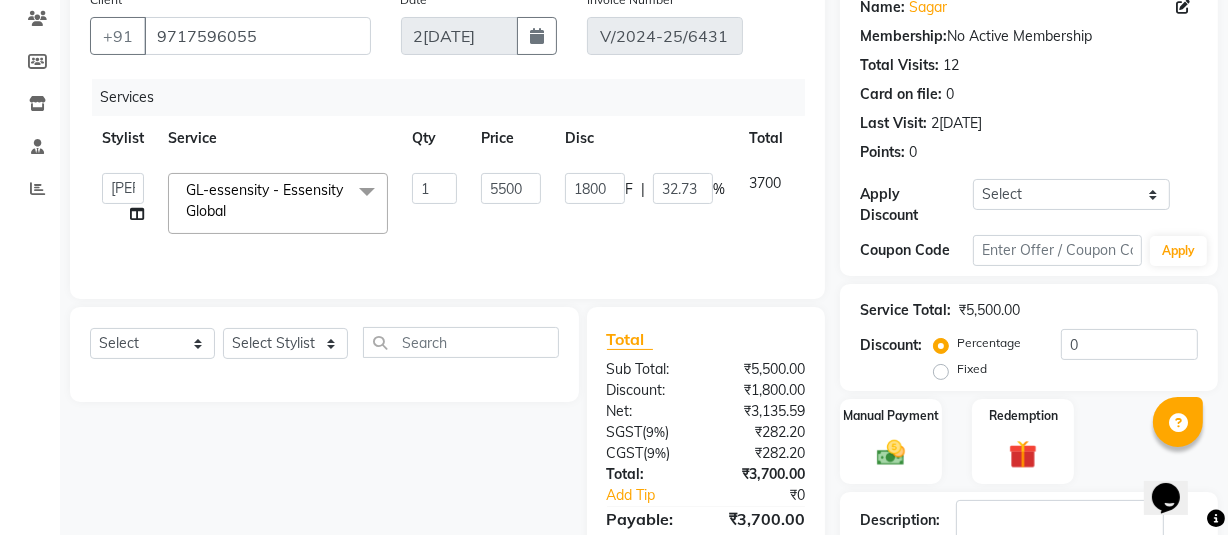 scroll, scrollTop: 323, scrollLeft: 0, axis: vertical 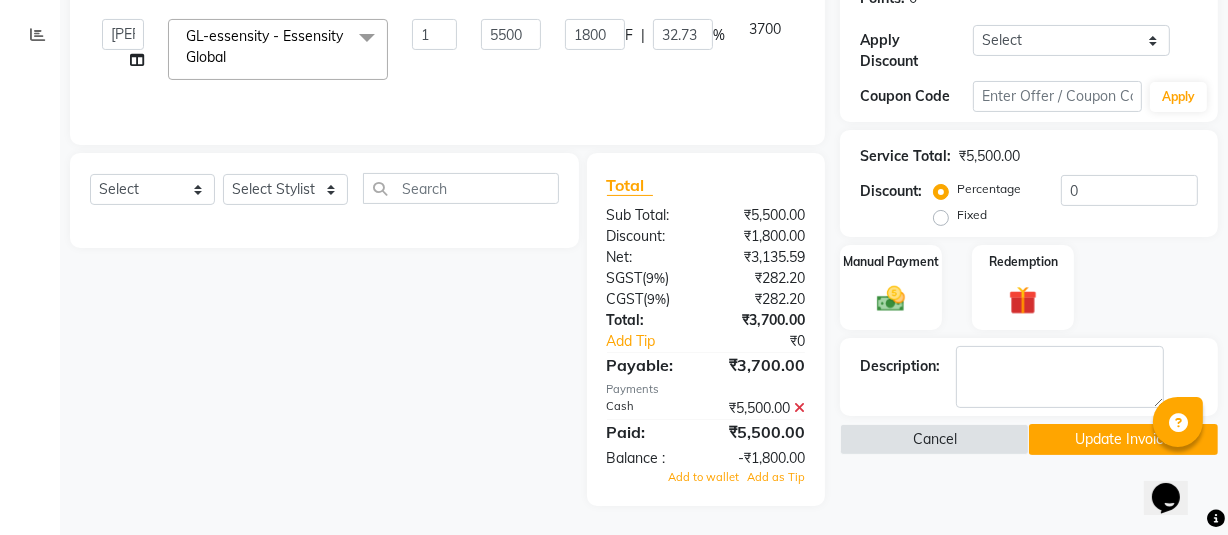 click 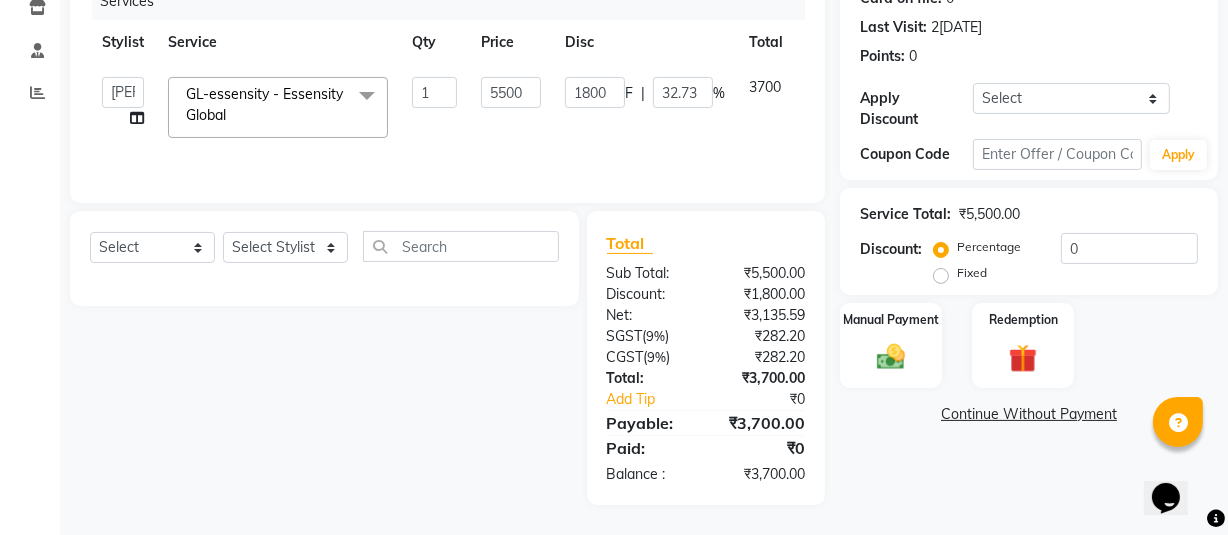 scroll, scrollTop: 265, scrollLeft: 0, axis: vertical 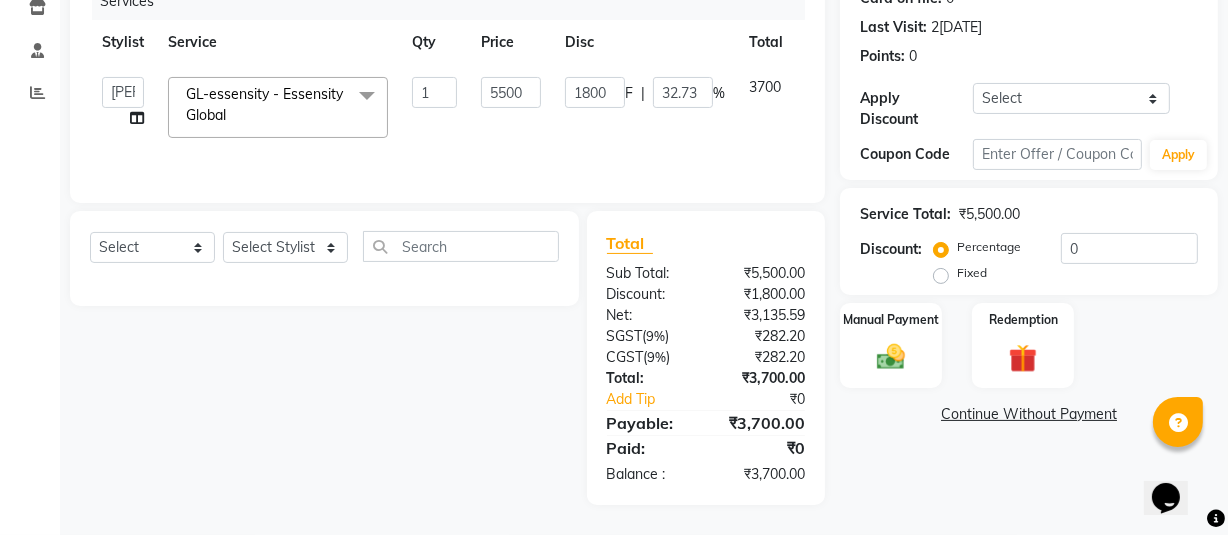 click on "Continue Without Payment" 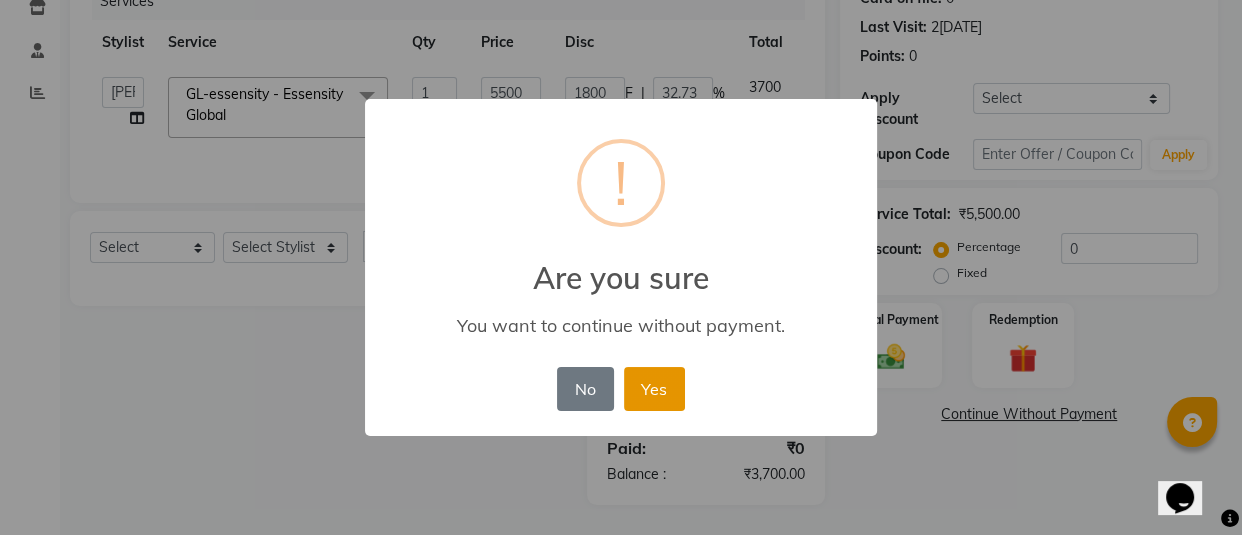 click on "Yes" at bounding box center (654, 389) 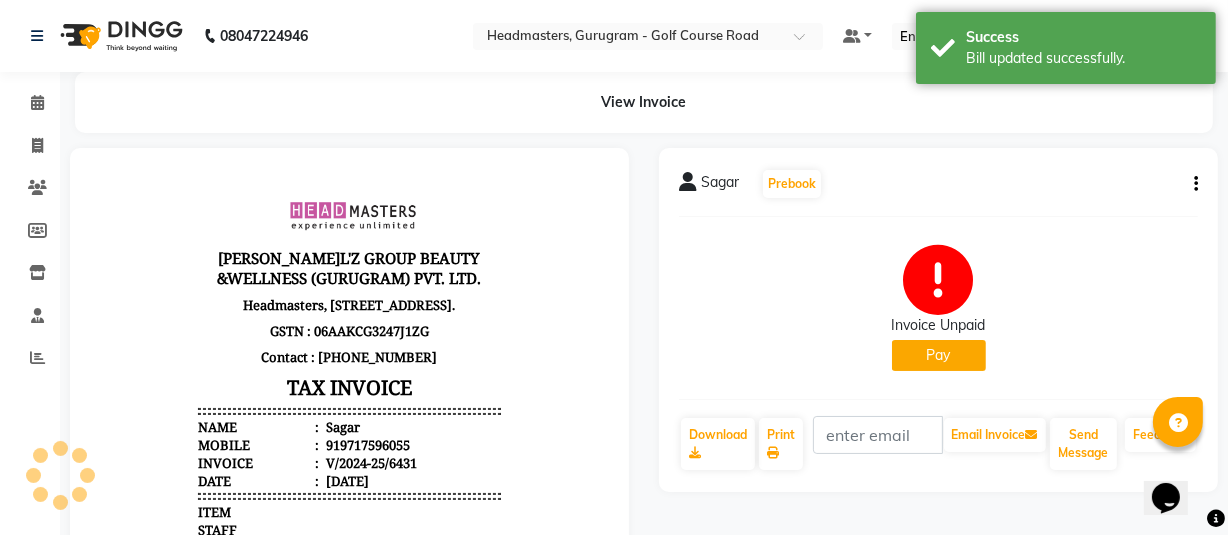 scroll, scrollTop: 0, scrollLeft: 0, axis: both 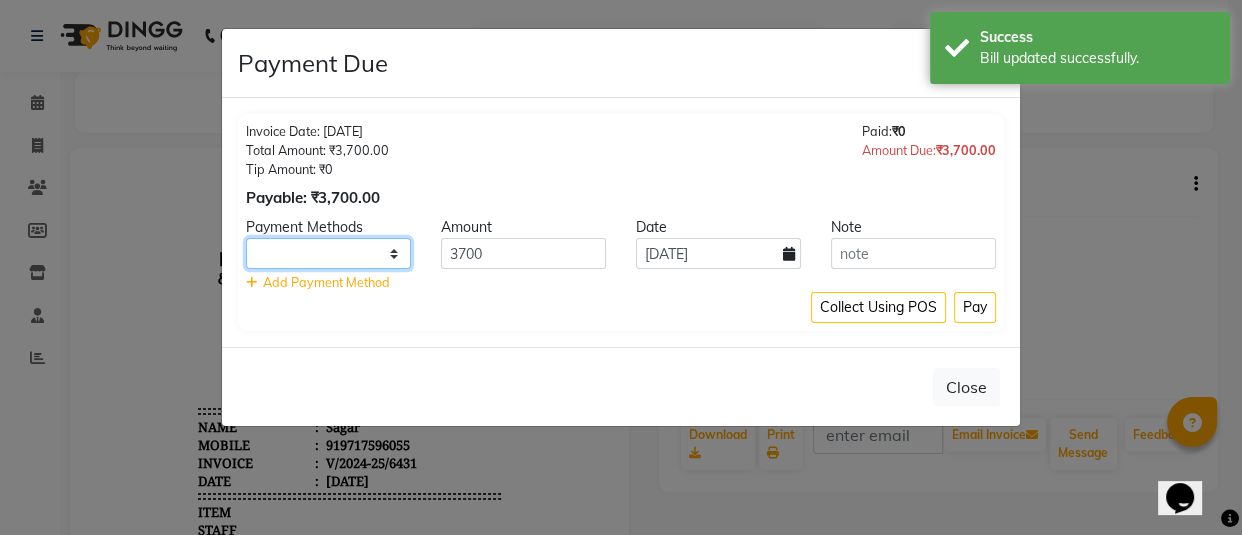 click on "UPI CARD Complimentary Cash" 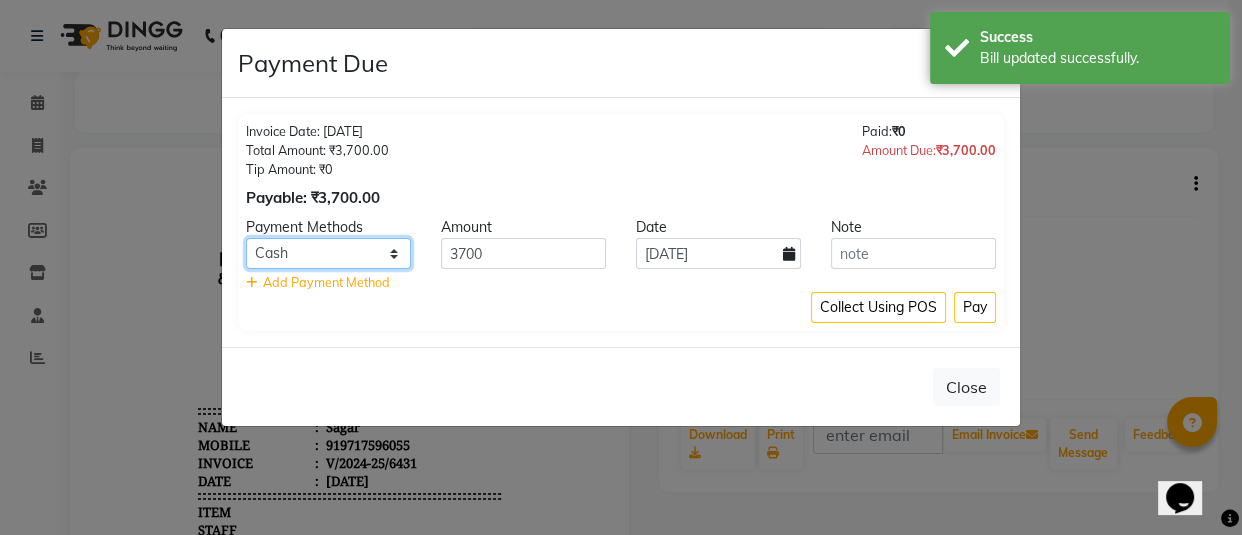click on "UPI CARD Complimentary Cash" 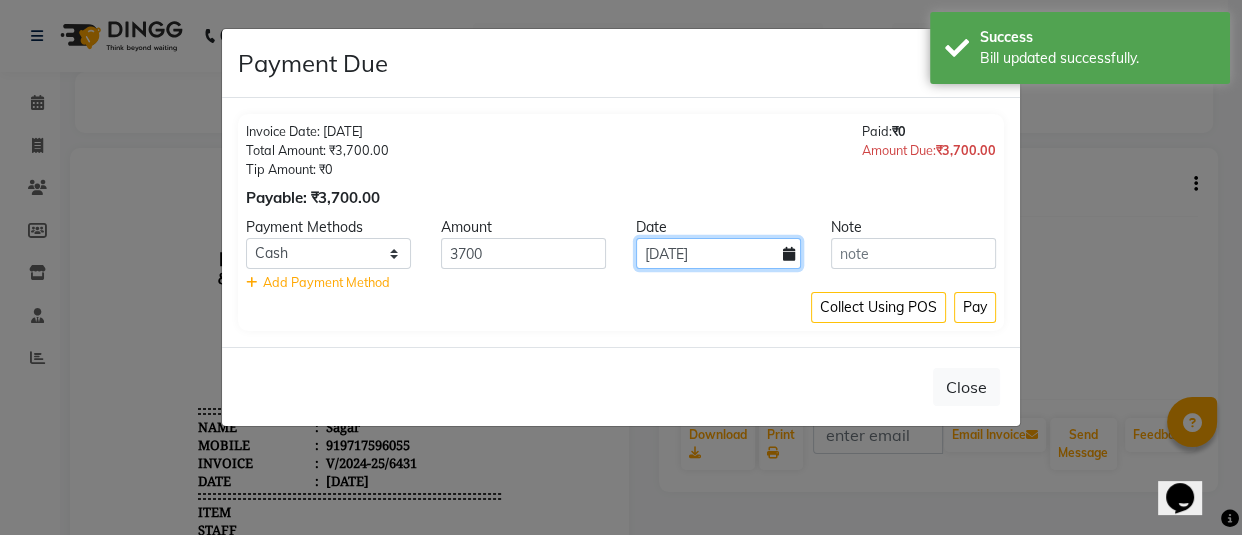 click on "[DATE]" 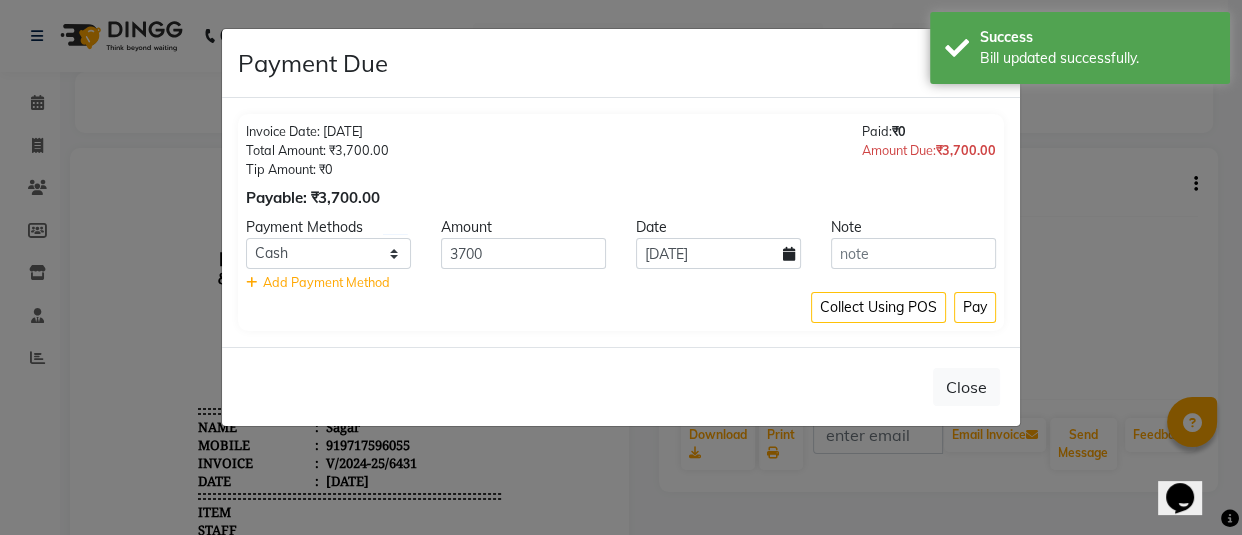 select on "7" 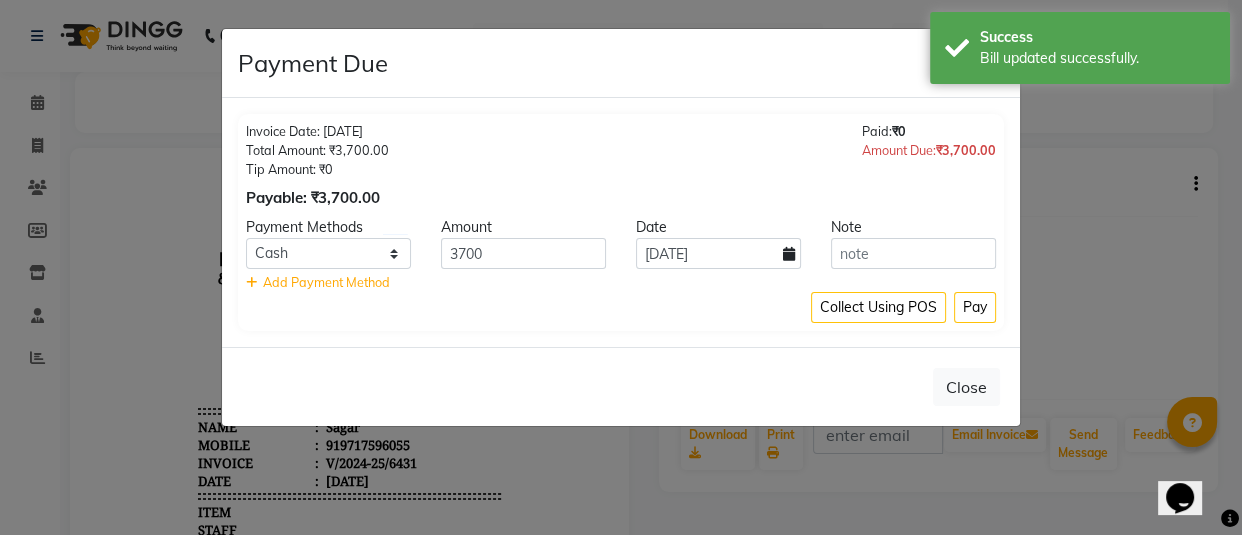 select on "2025" 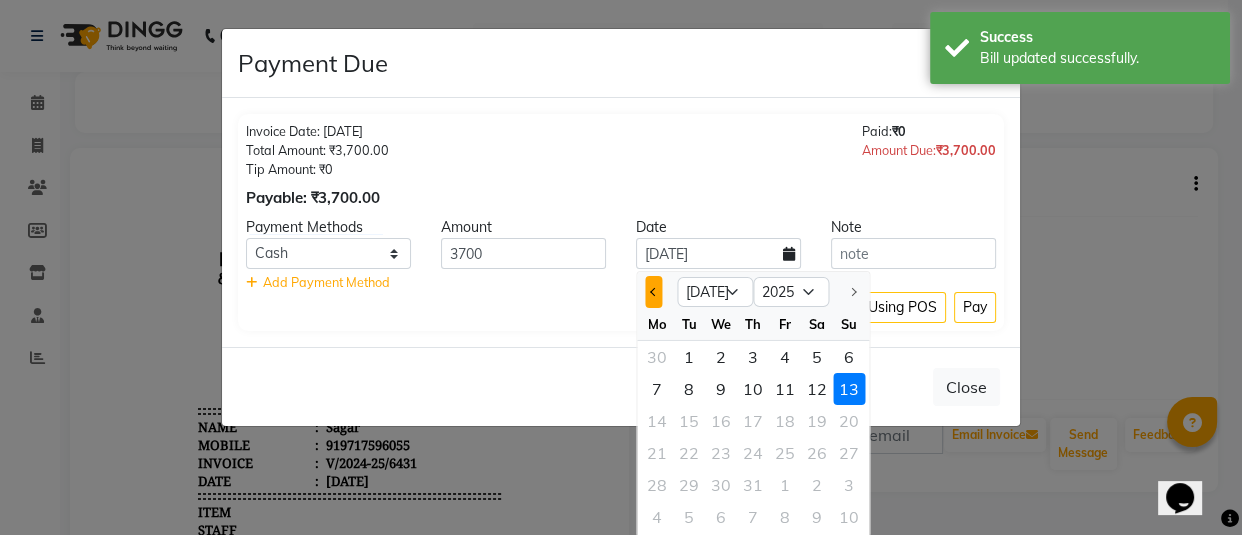 click 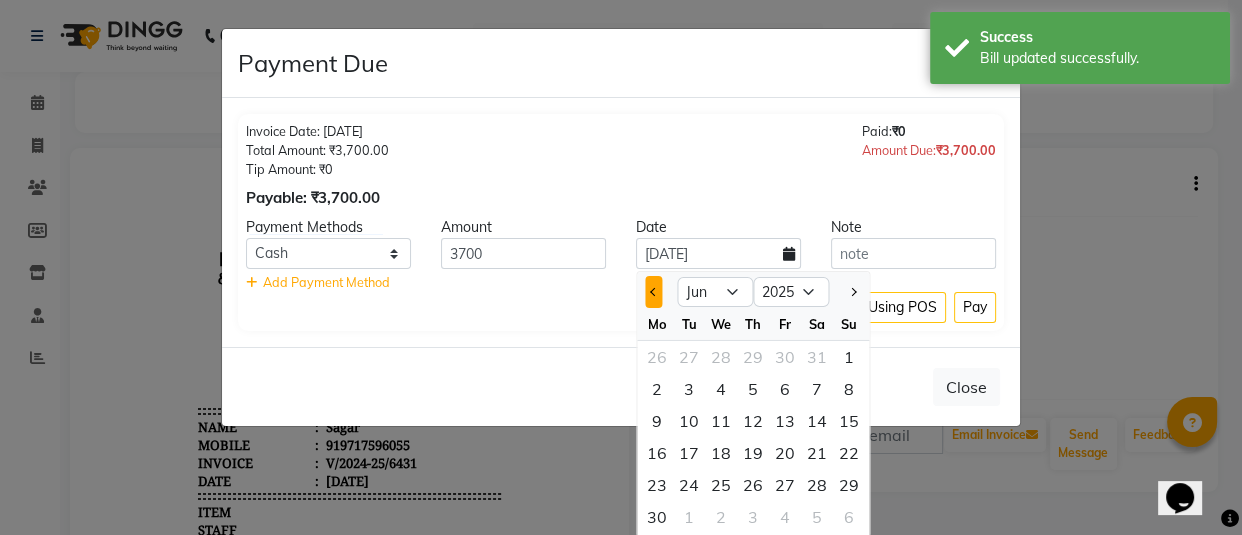 click 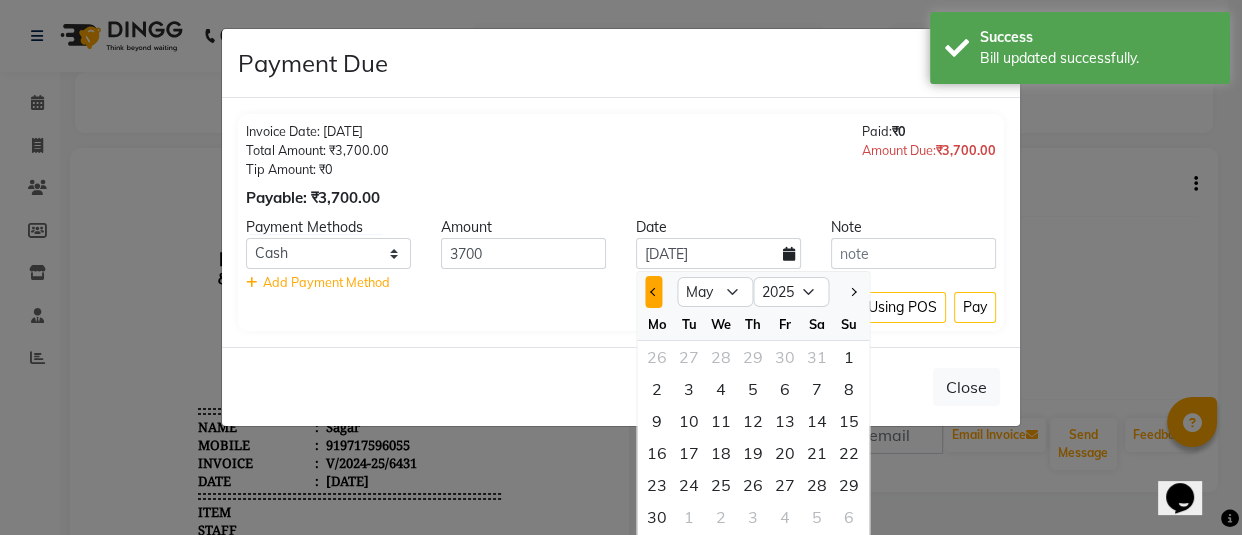 click 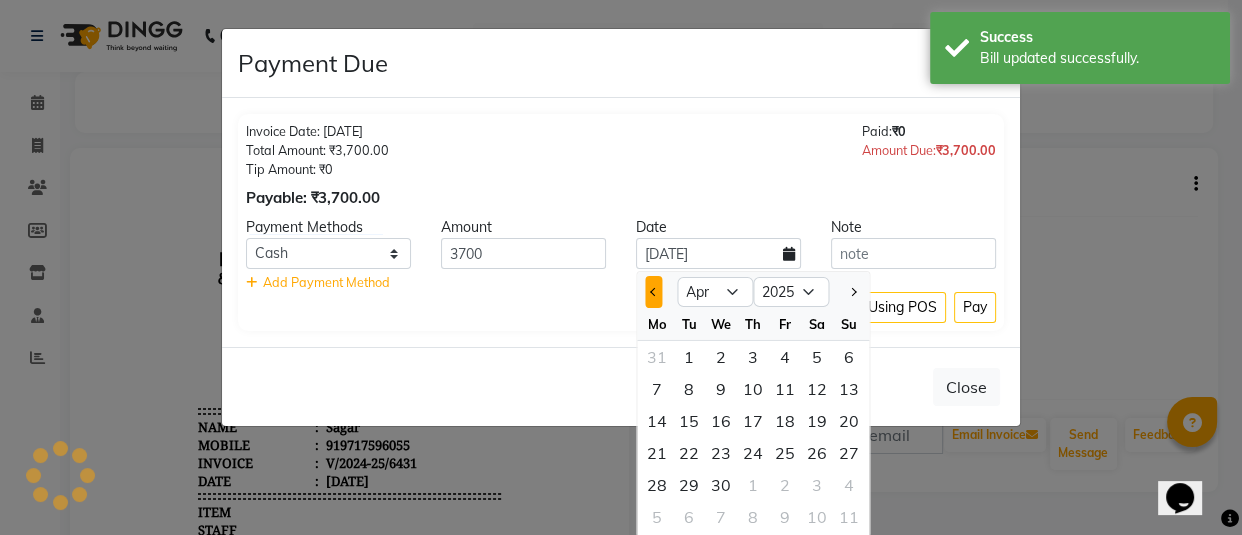 click 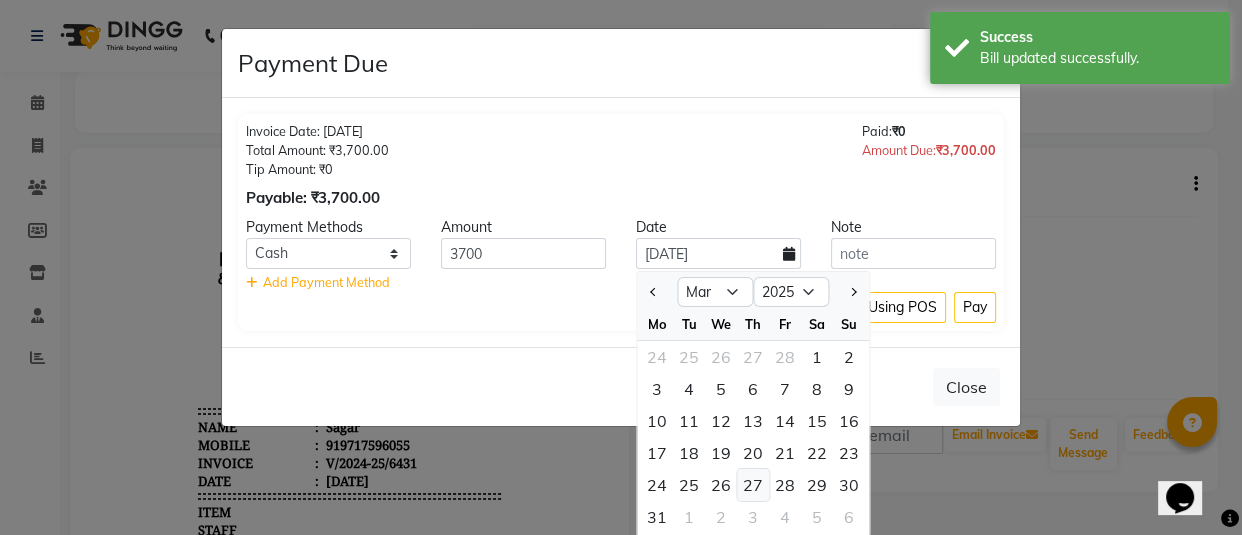 click on "27" 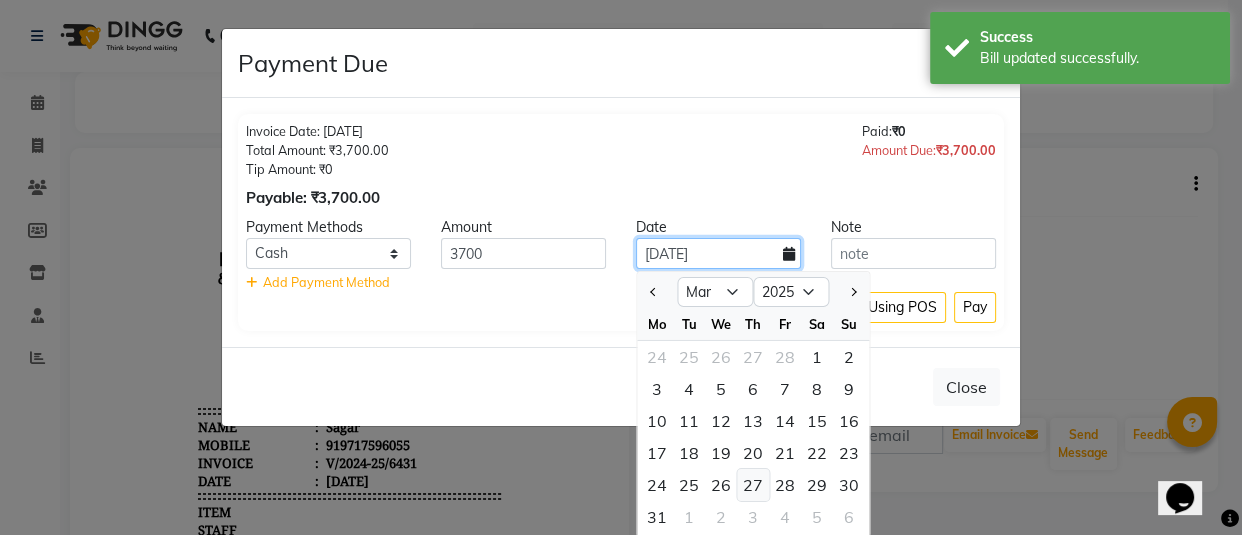 type on "[DATE]" 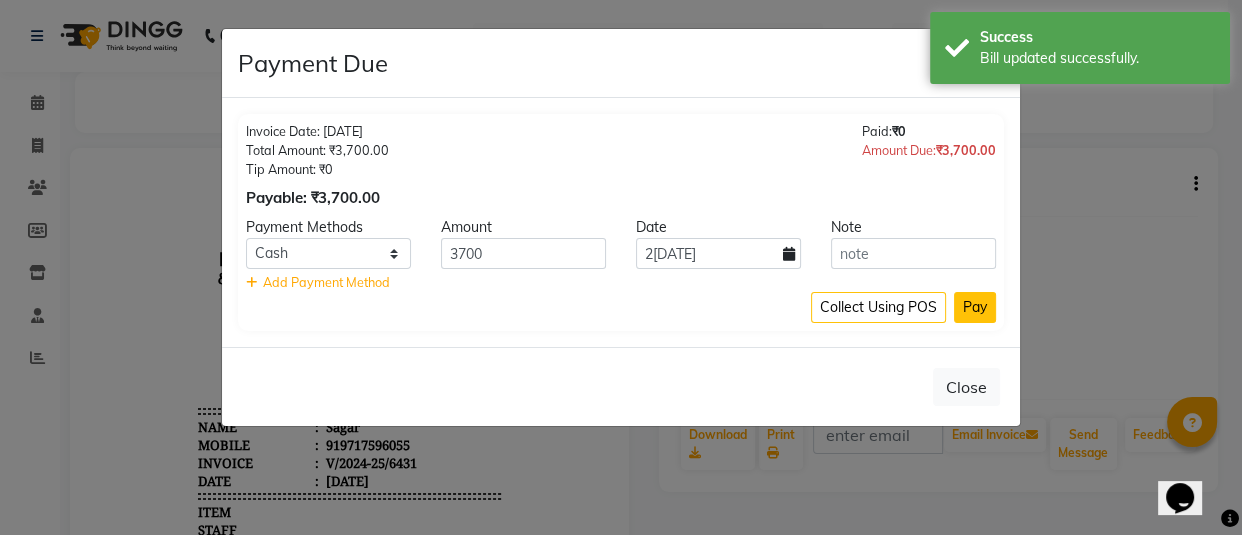 click on "Pay" 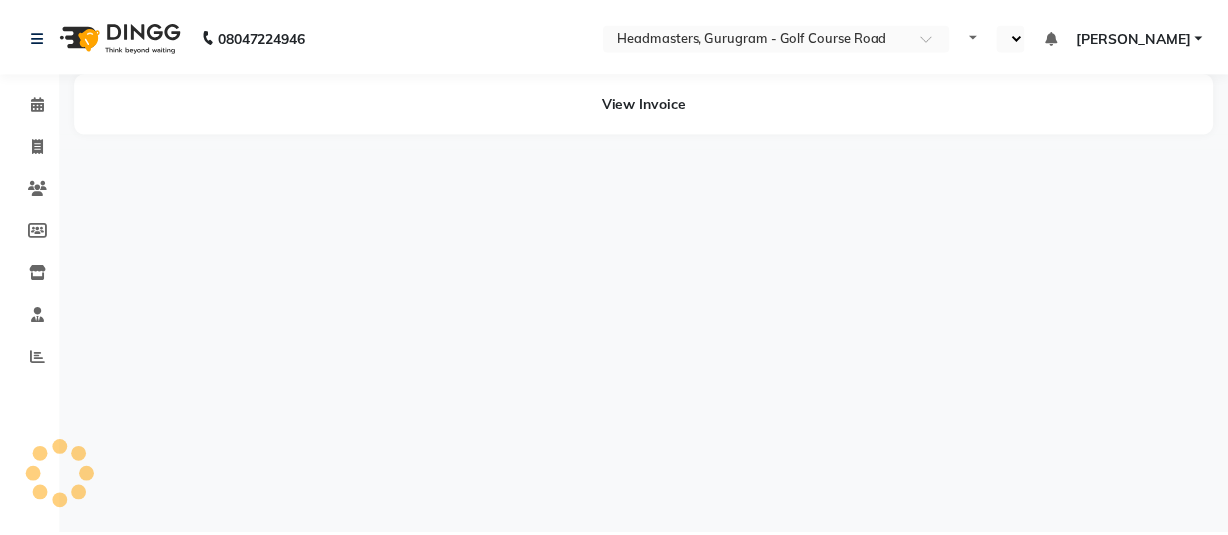scroll, scrollTop: 0, scrollLeft: 0, axis: both 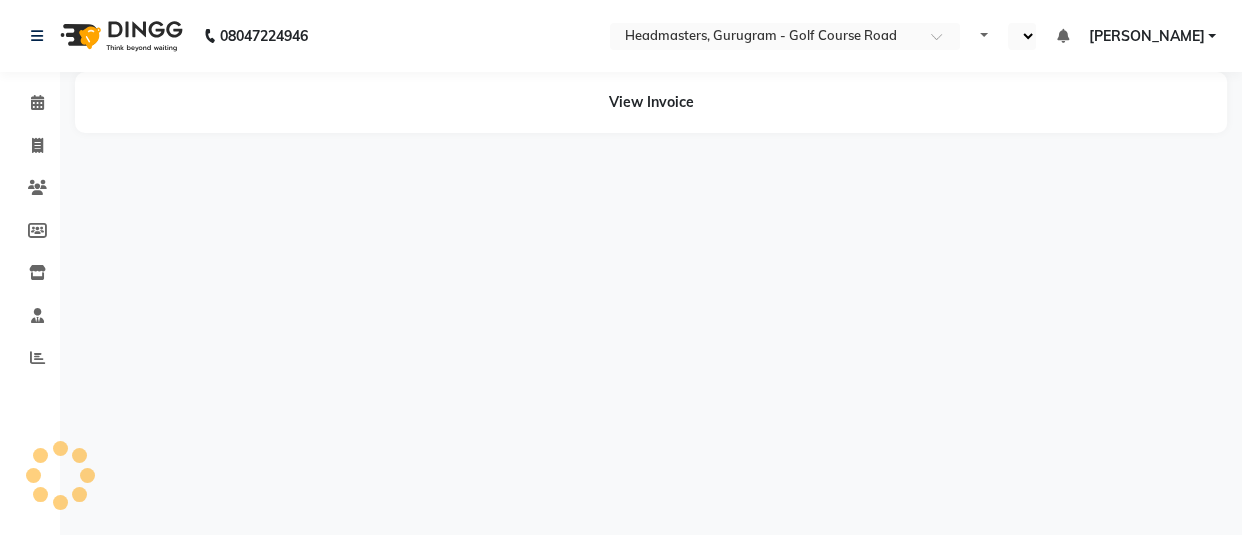 select on "en" 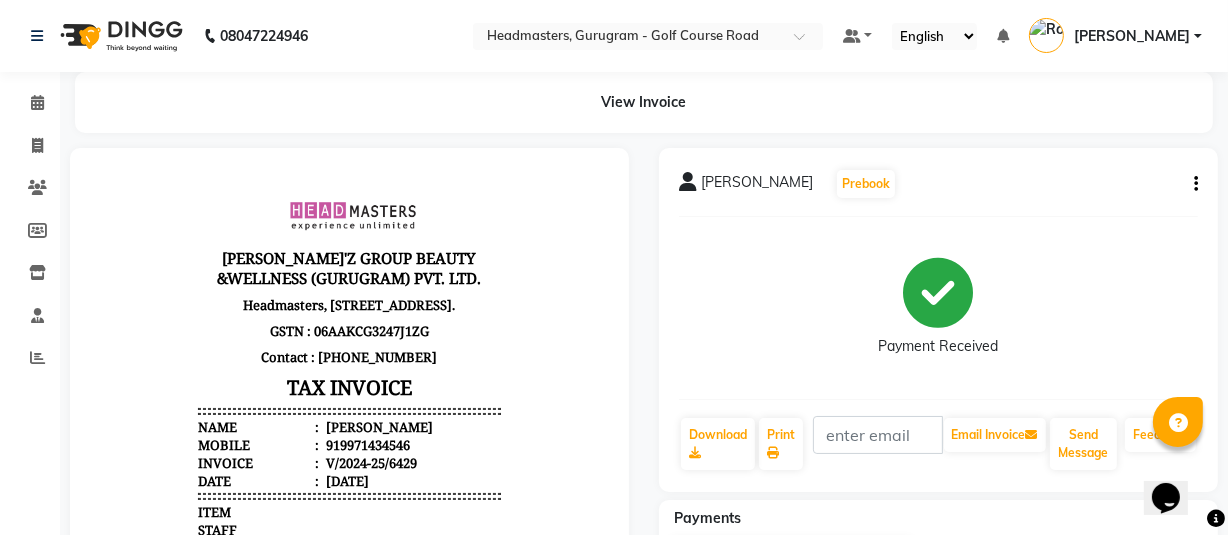 scroll, scrollTop: 0, scrollLeft: 0, axis: both 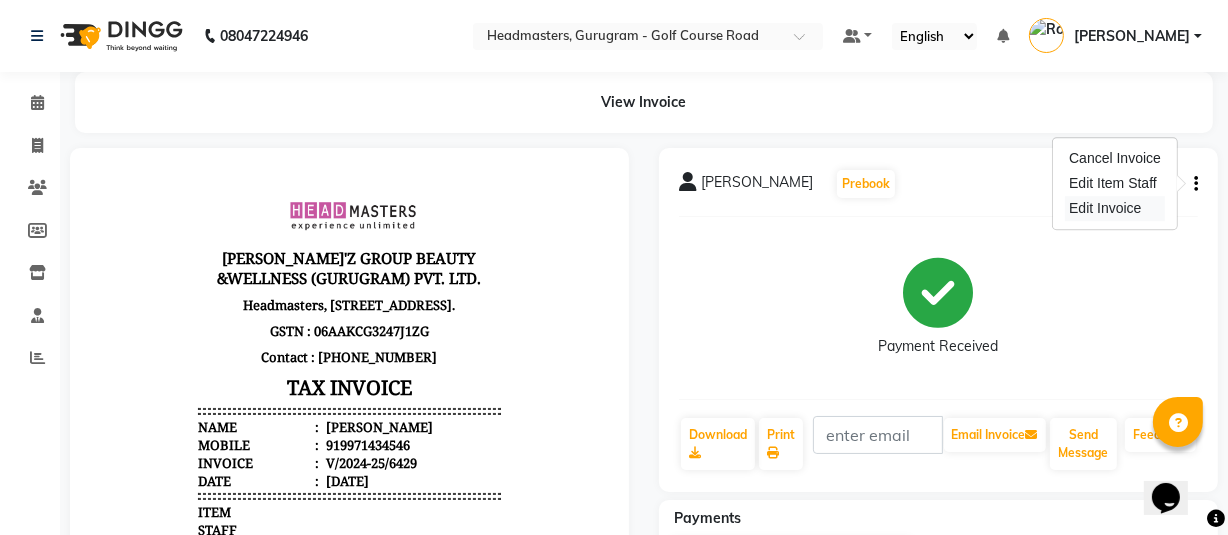 click on "Edit Invoice" at bounding box center [1115, 208] 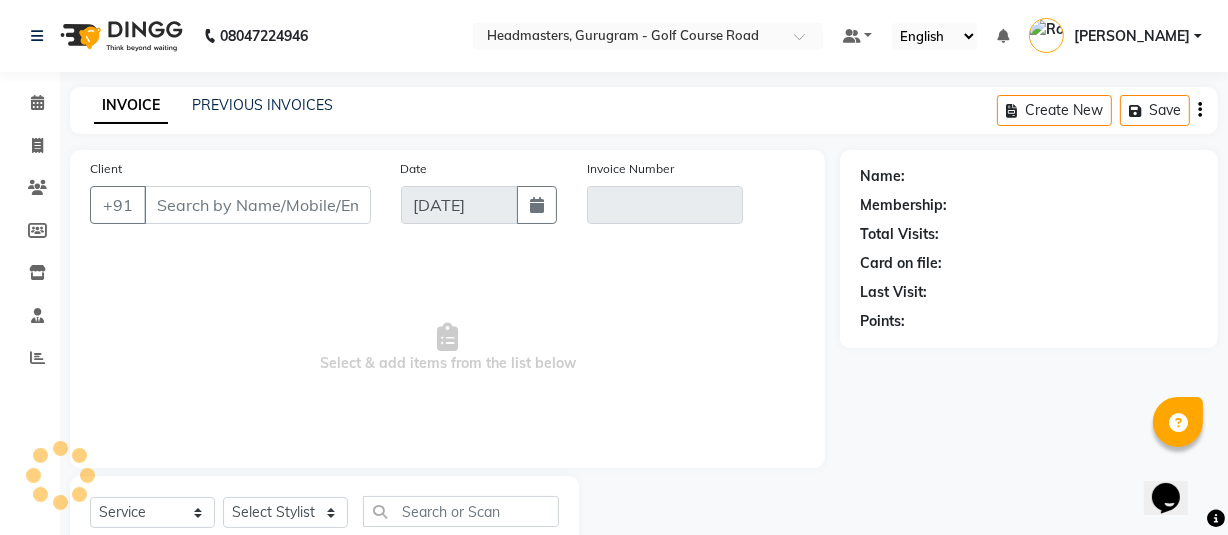 scroll, scrollTop: 66, scrollLeft: 0, axis: vertical 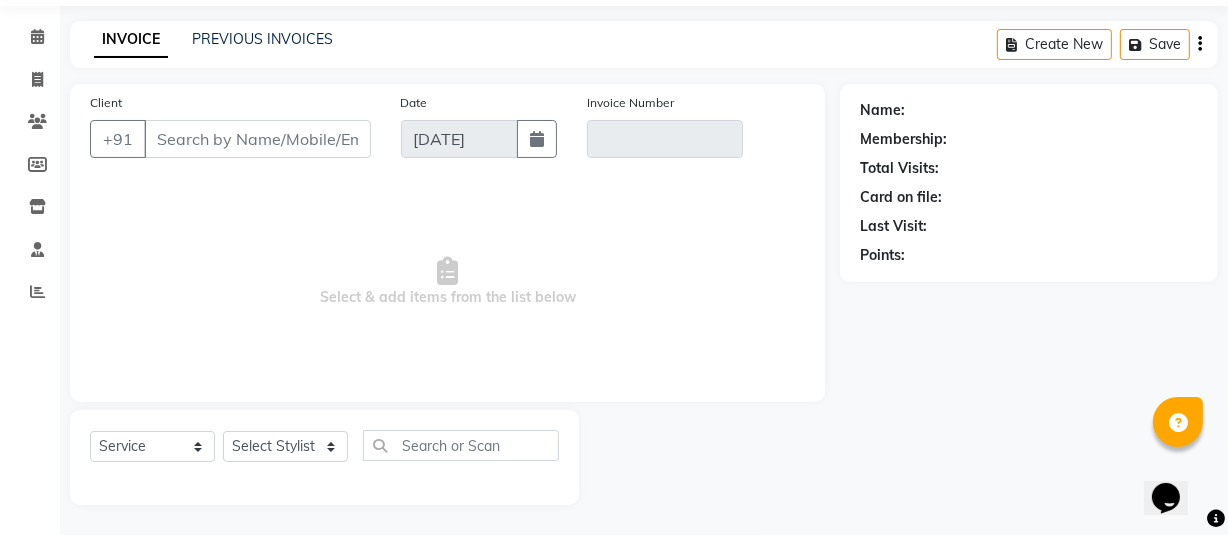 select on "product" 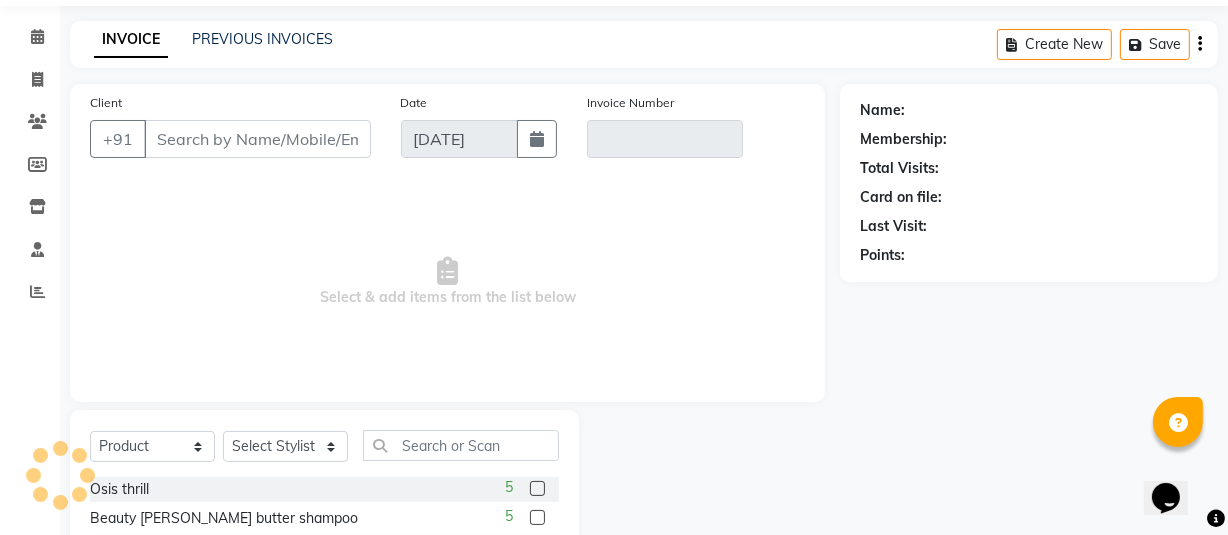 type on "9971434546" 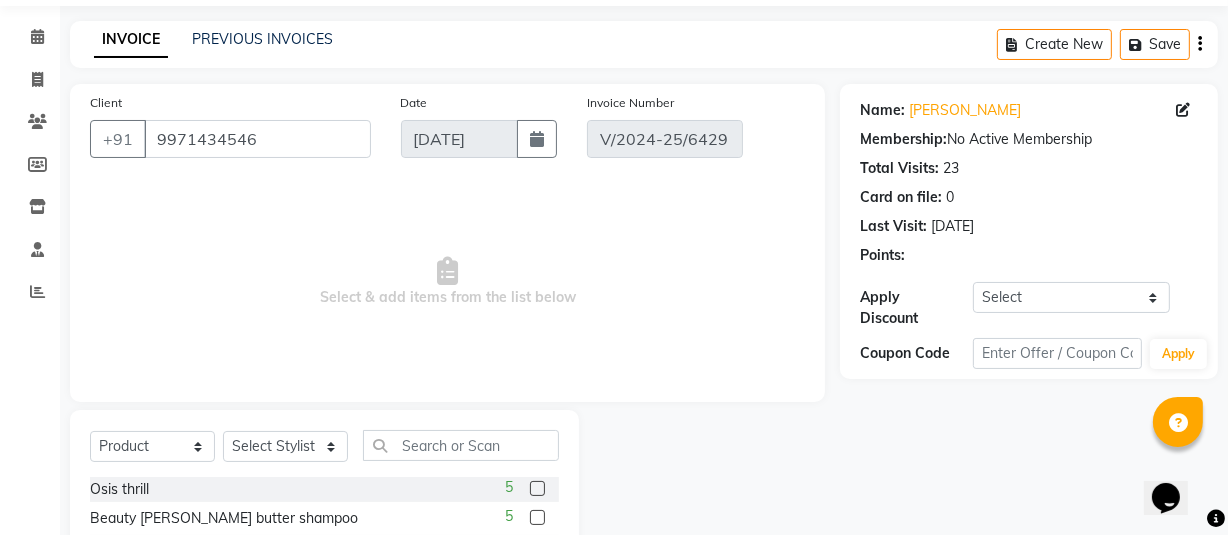 type on "[DATE]" 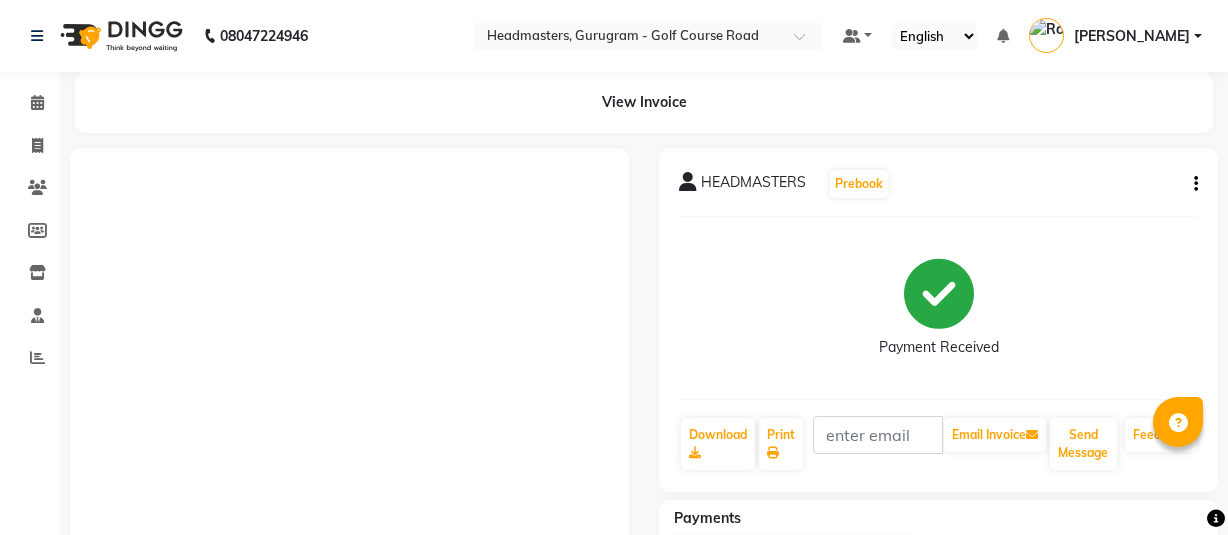 scroll, scrollTop: 0, scrollLeft: 0, axis: both 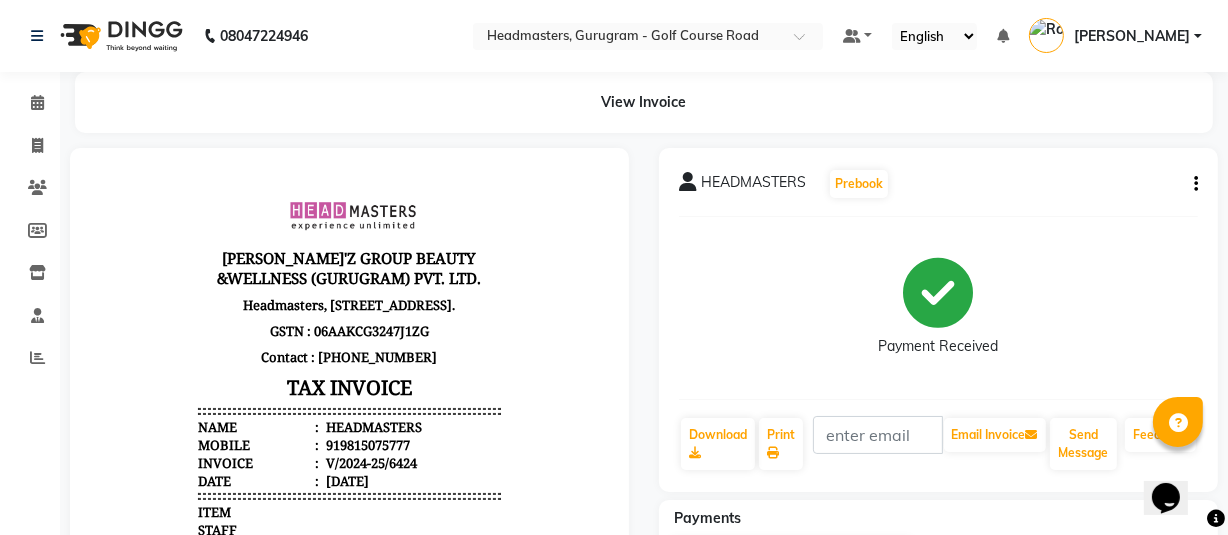 click on "HEADMASTERS   Prebook   Payment Received  Download  Print   Email Invoice   Send Message Feedback" 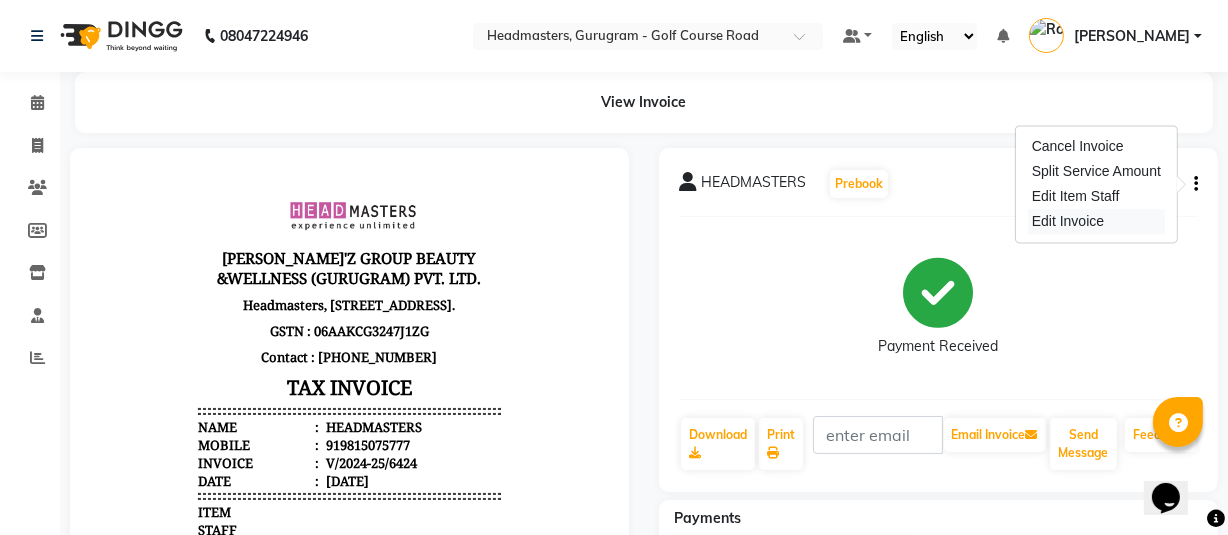 click on "Edit Invoice" at bounding box center [1096, 221] 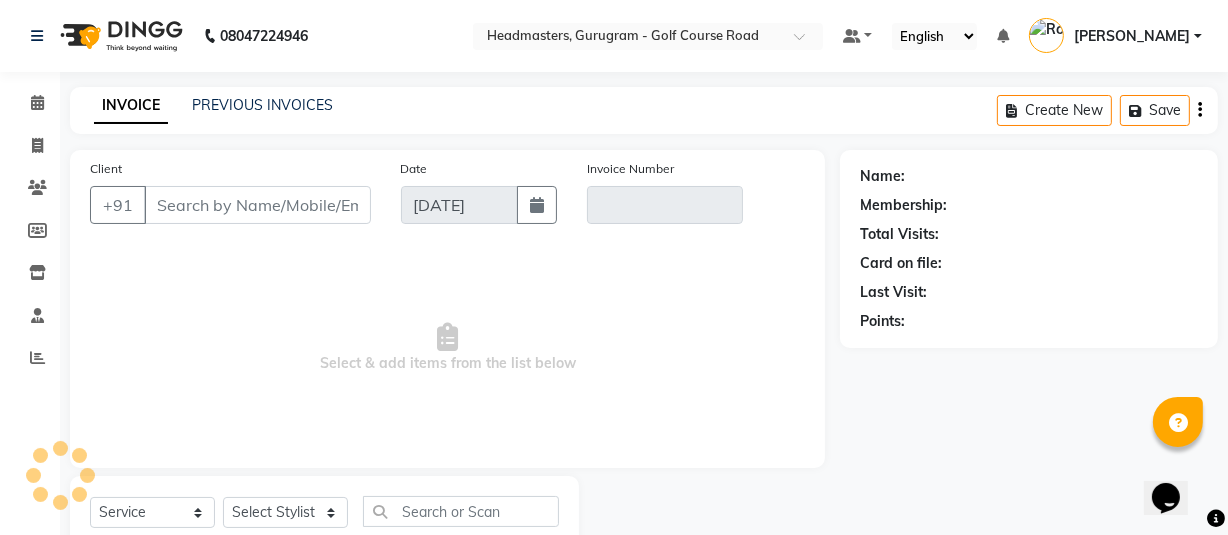 scroll, scrollTop: 66, scrollLeft: 0, axis: vertical 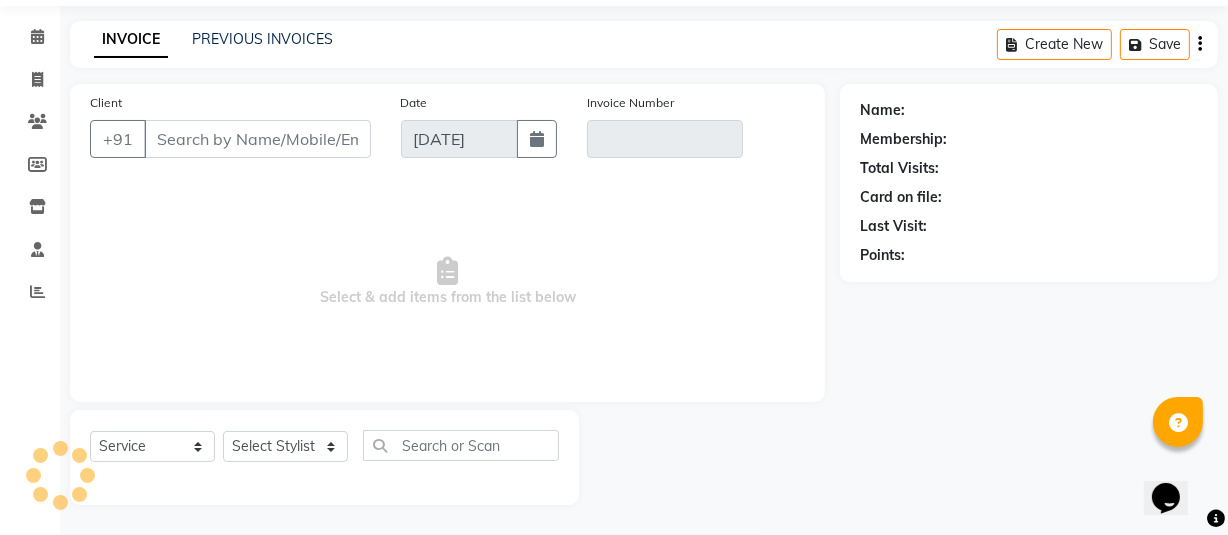 select on "product" 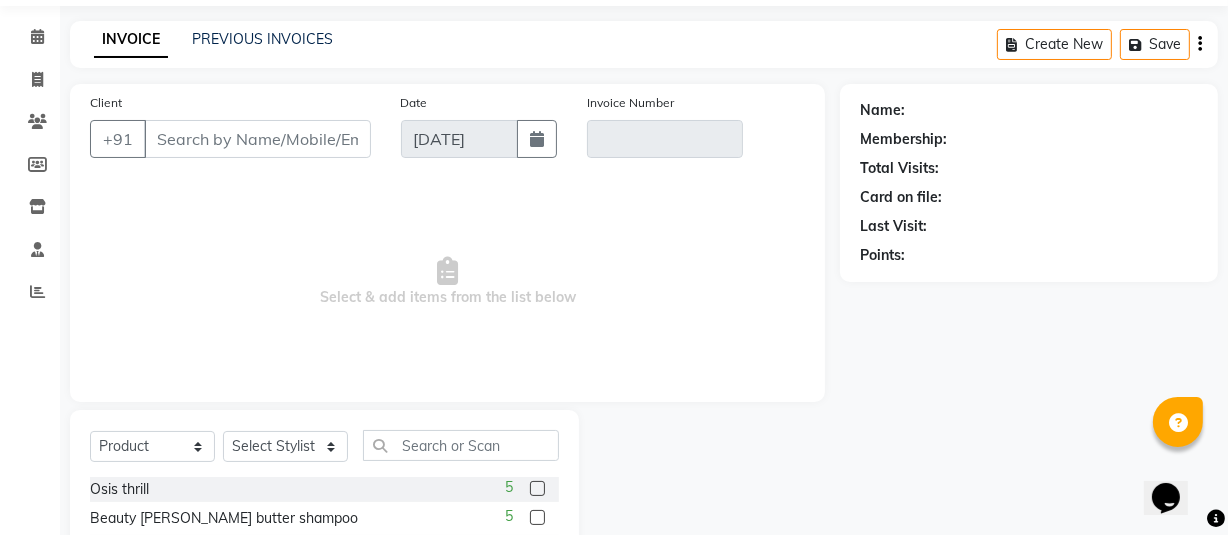 type on "9815075777" 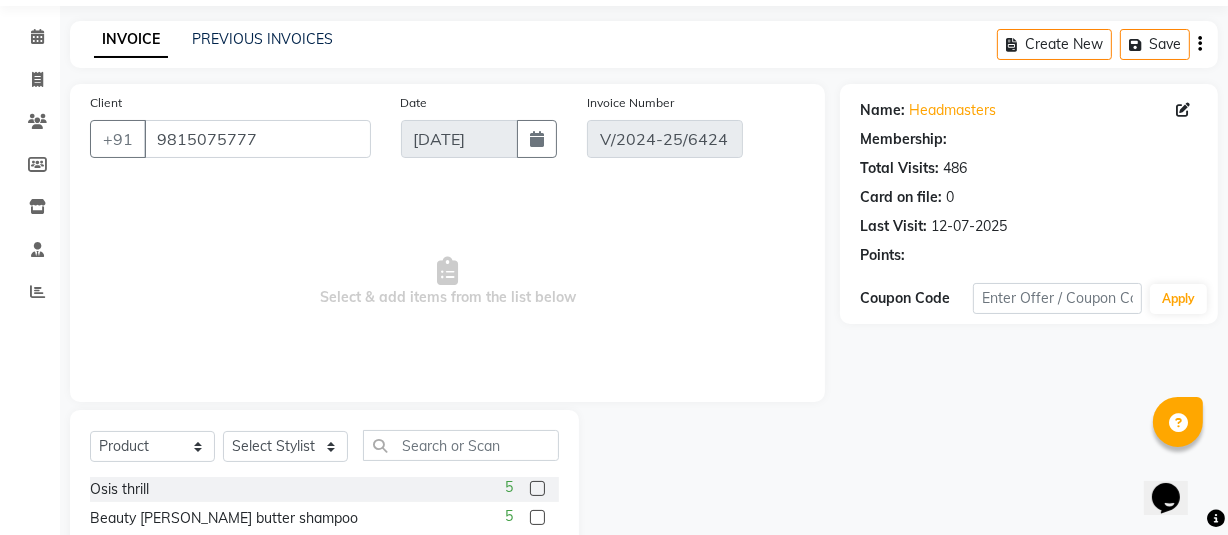 type on "[DATE]" 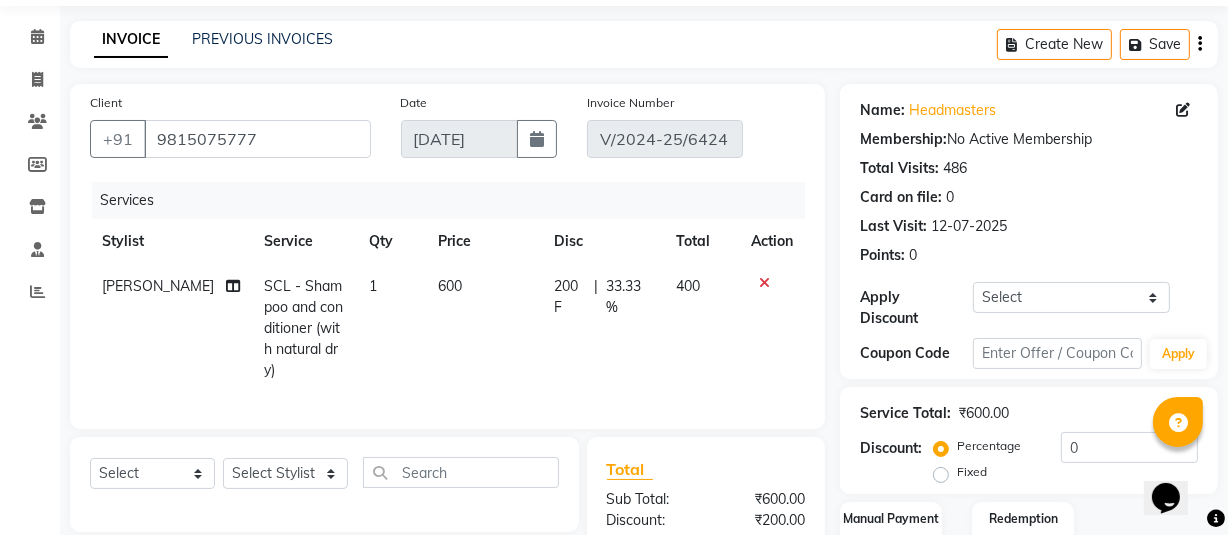 click on "600" 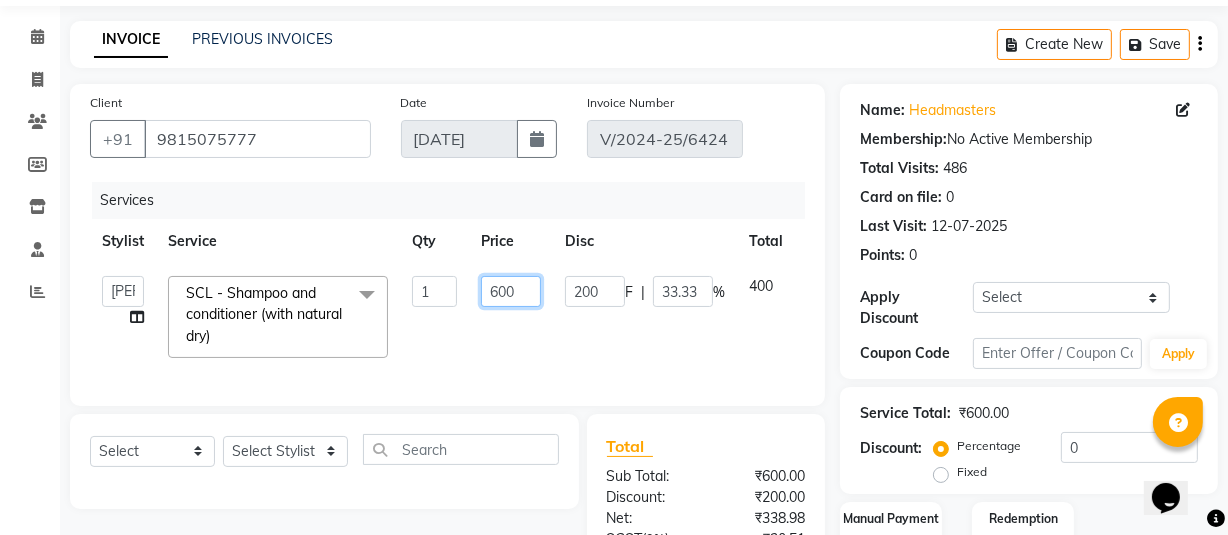 click on "600" 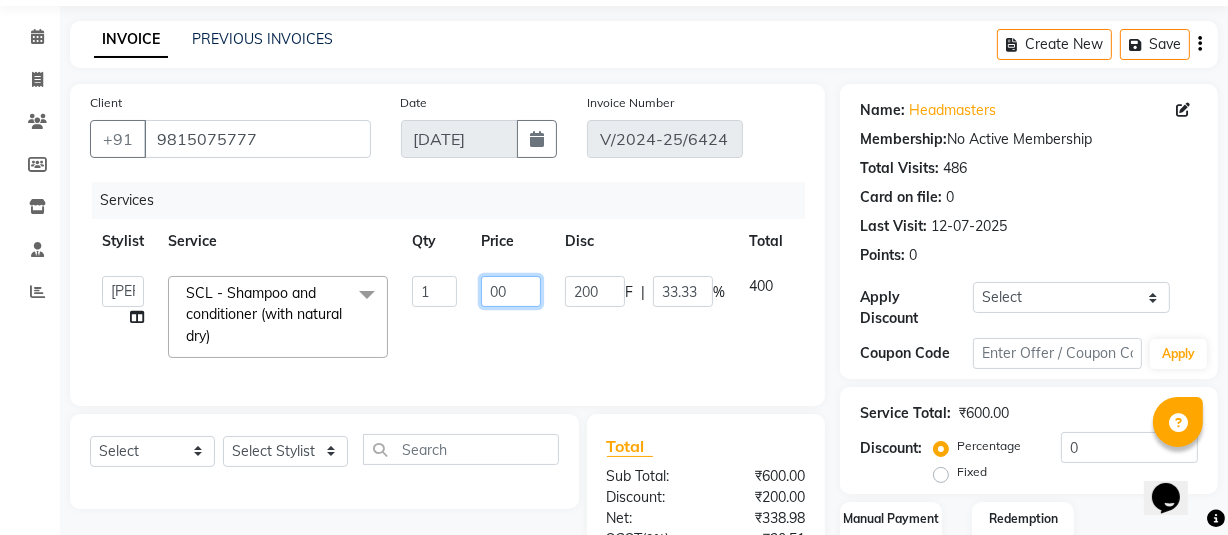 type on "400" 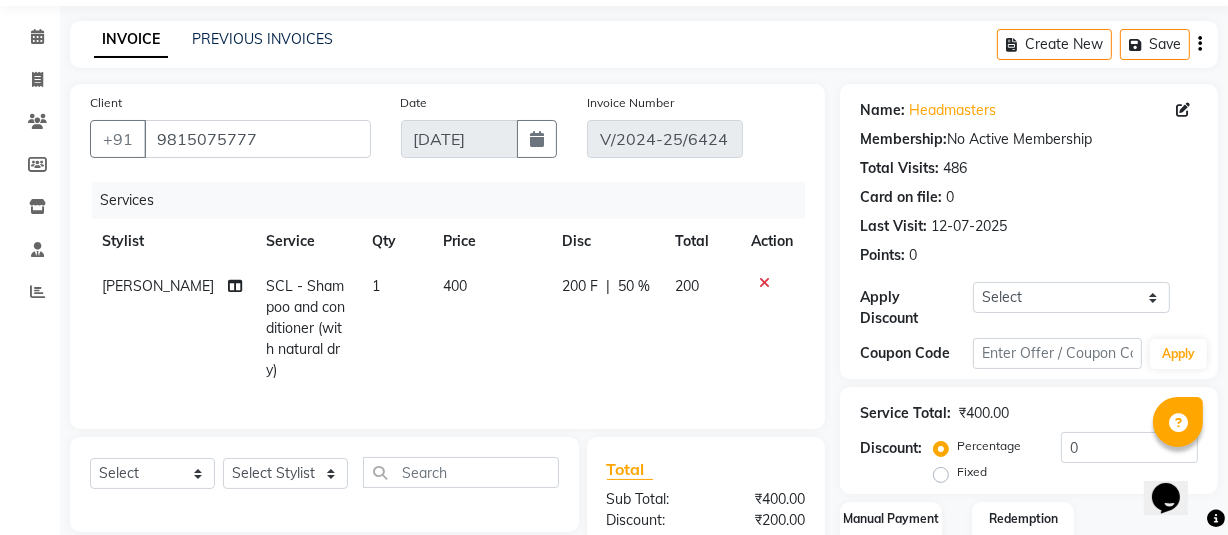 click on "200 F | 50 %" 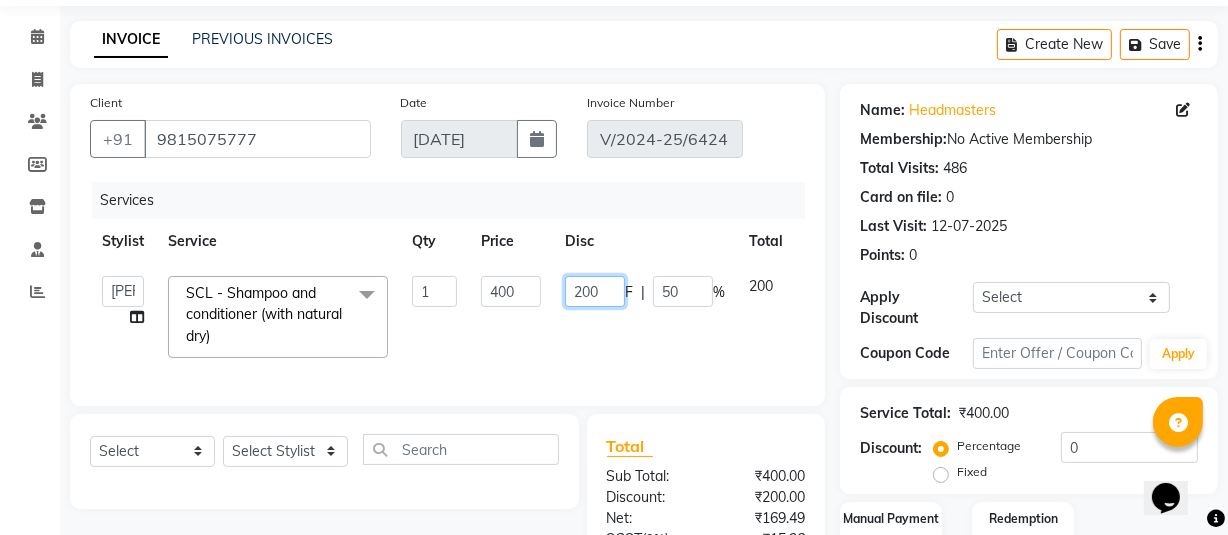 click on "200" 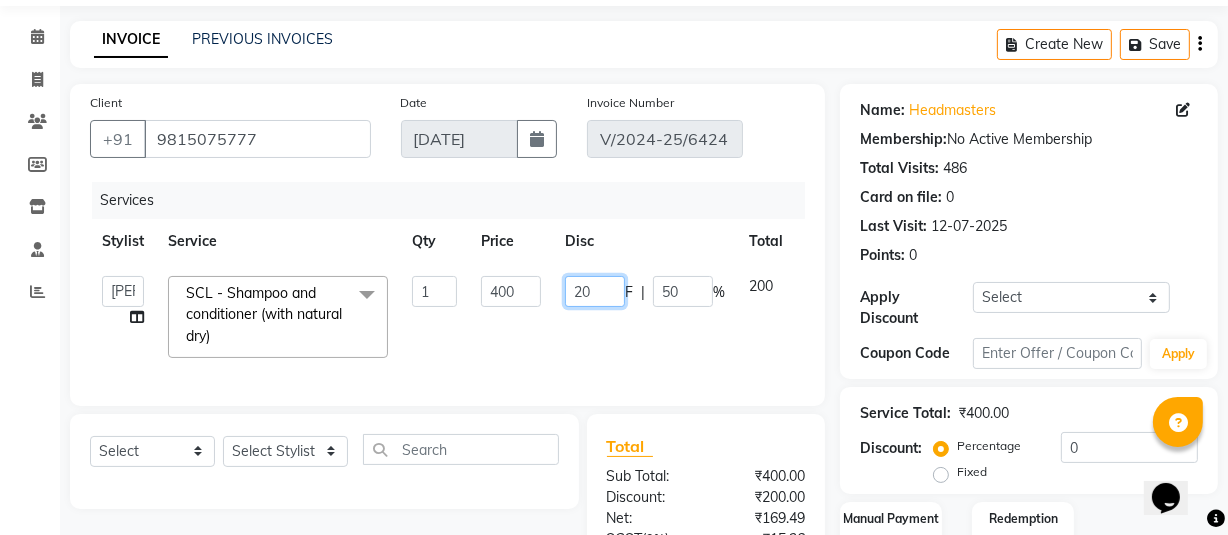type on "2" 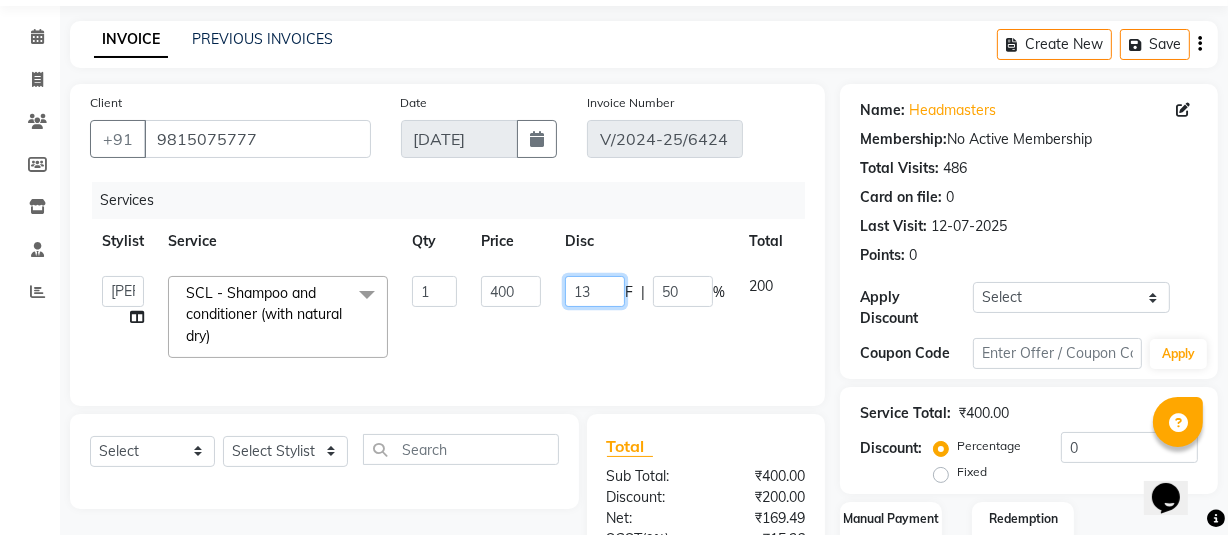 type on "135" 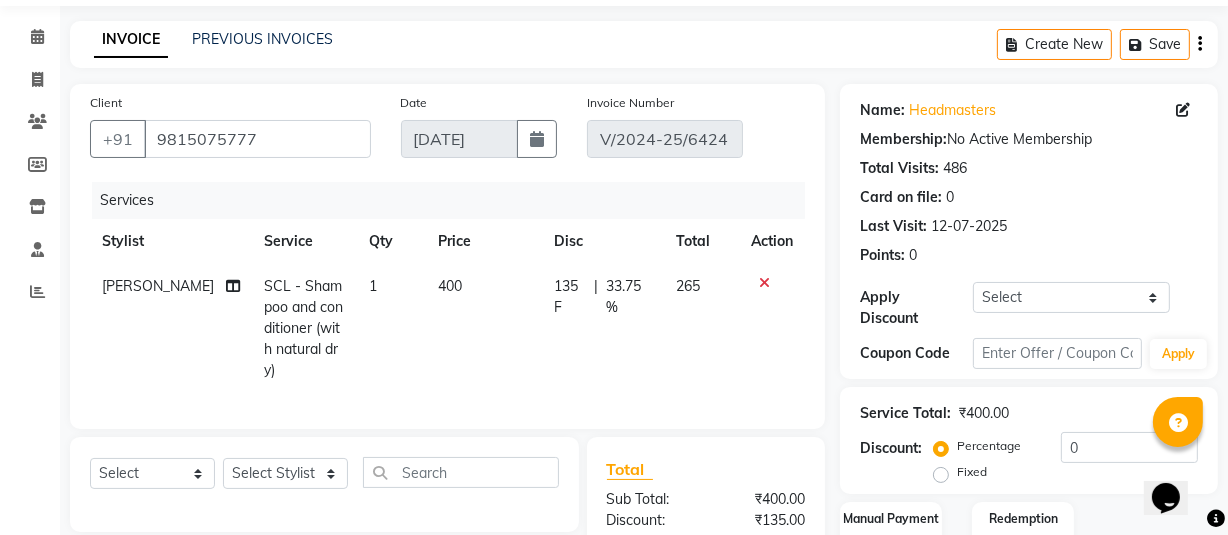 click on "Sahil Dagar SCL - Shampoo and conditioner (with natural dry) 1 400 135 F | 33.75 % 265" 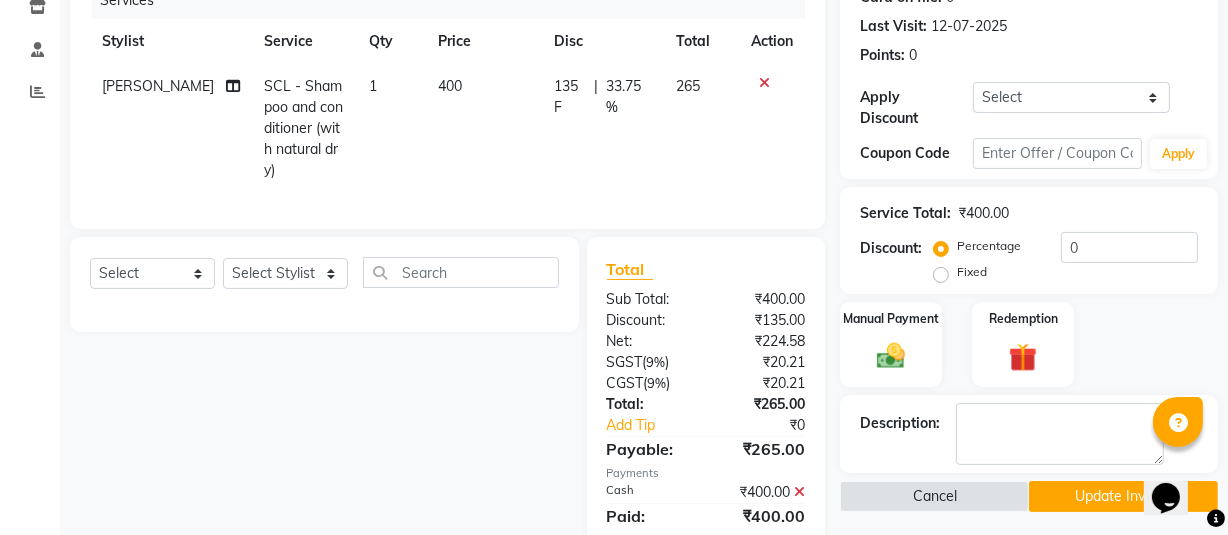 scroll, scrollTop: 343, scrollLeft: 0, axis: vertical 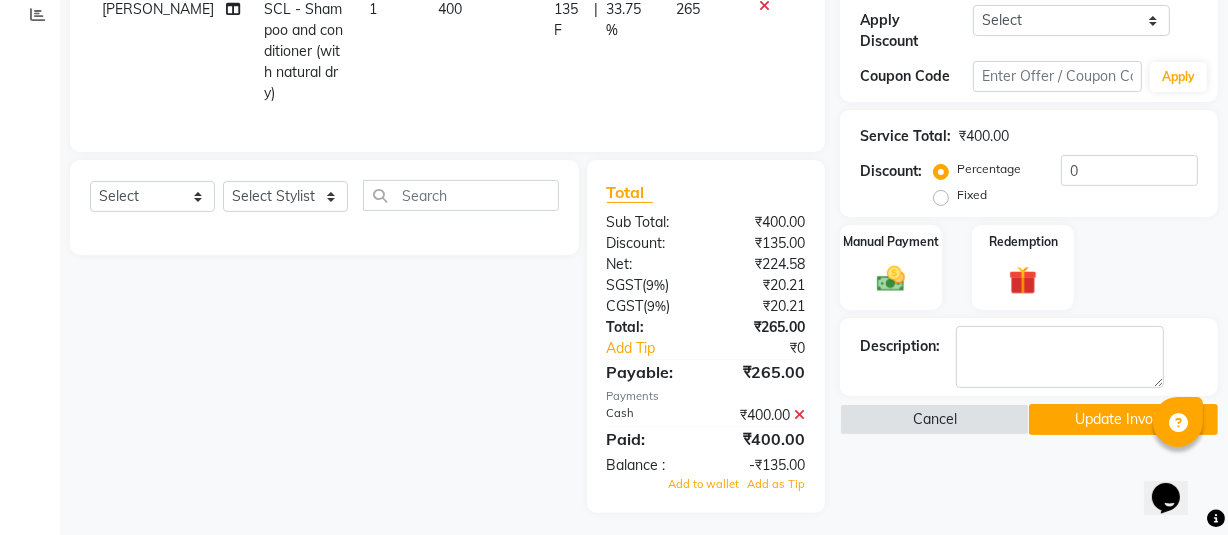click 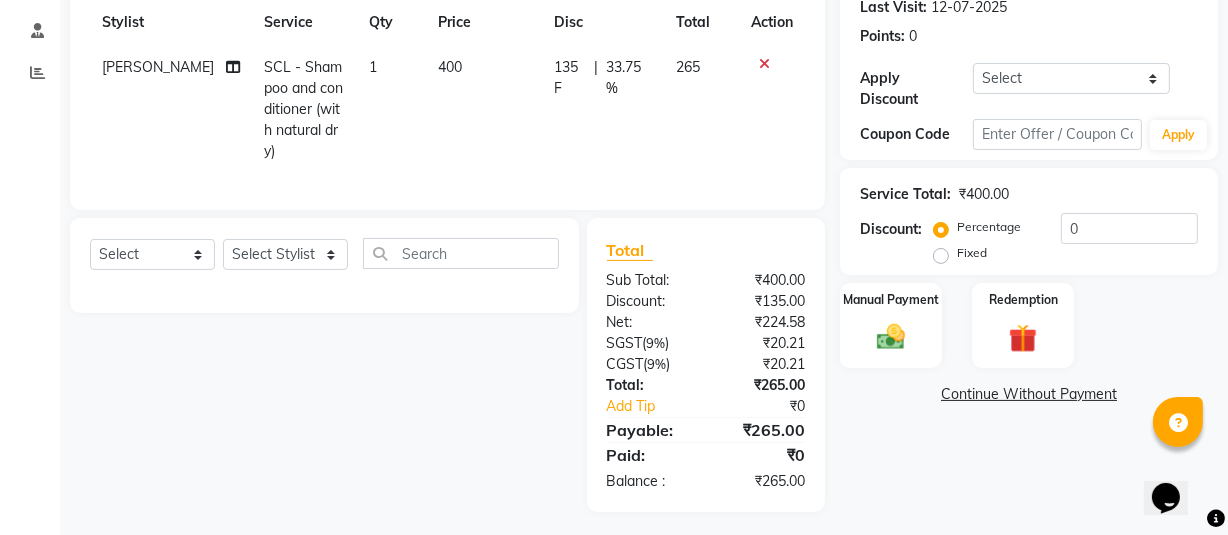 click on "Continue Without Payment" 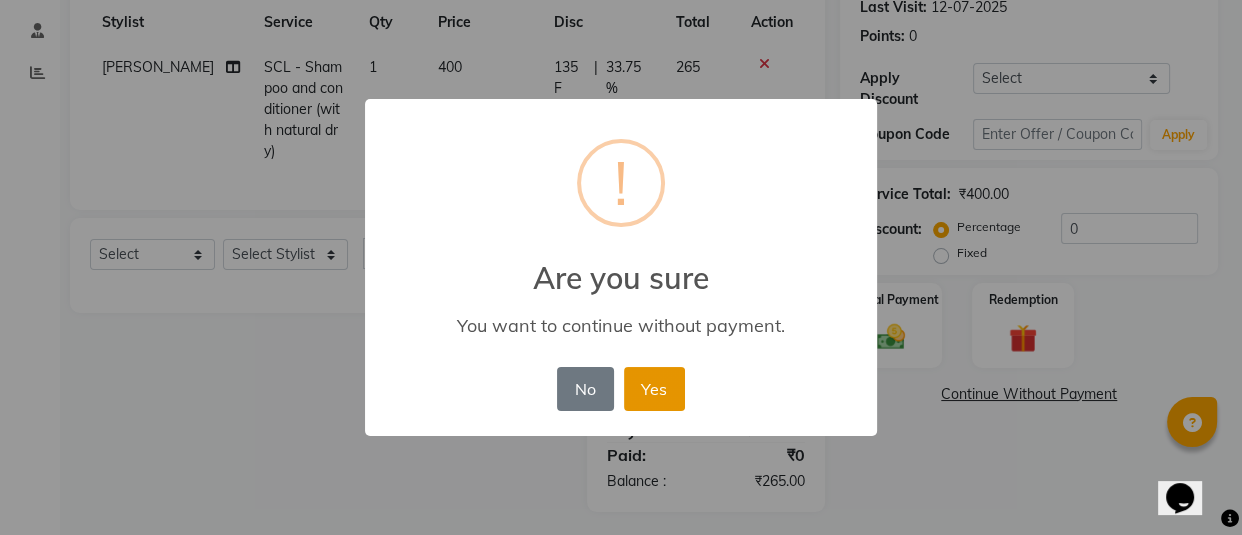 click on "Yes" at bounding box center [654, 389] 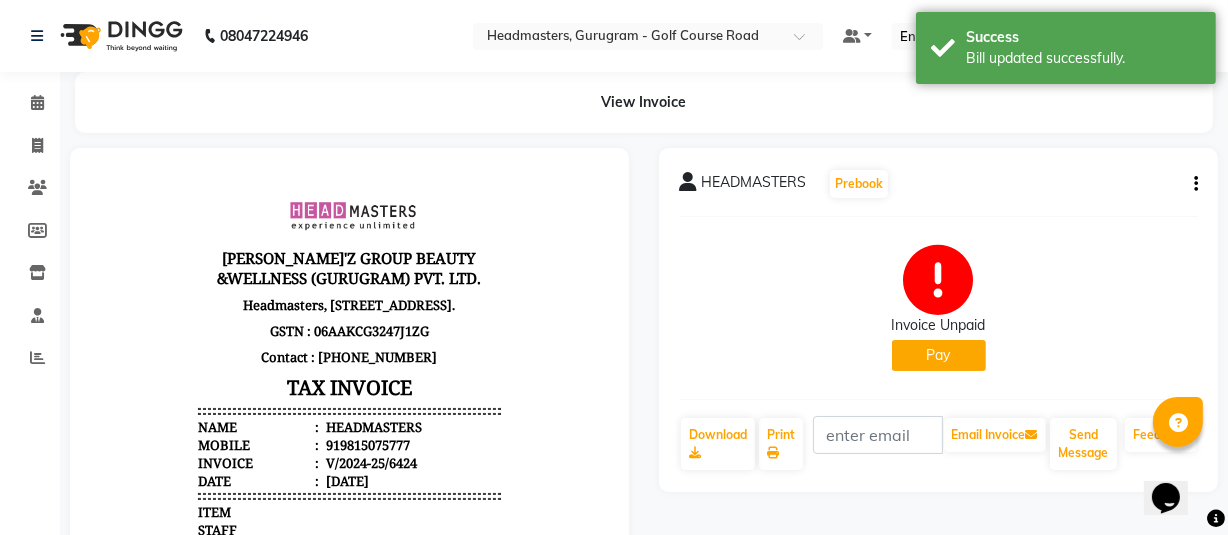 scroll, scrollTop: 0, scrollLeft: 0, axis: both 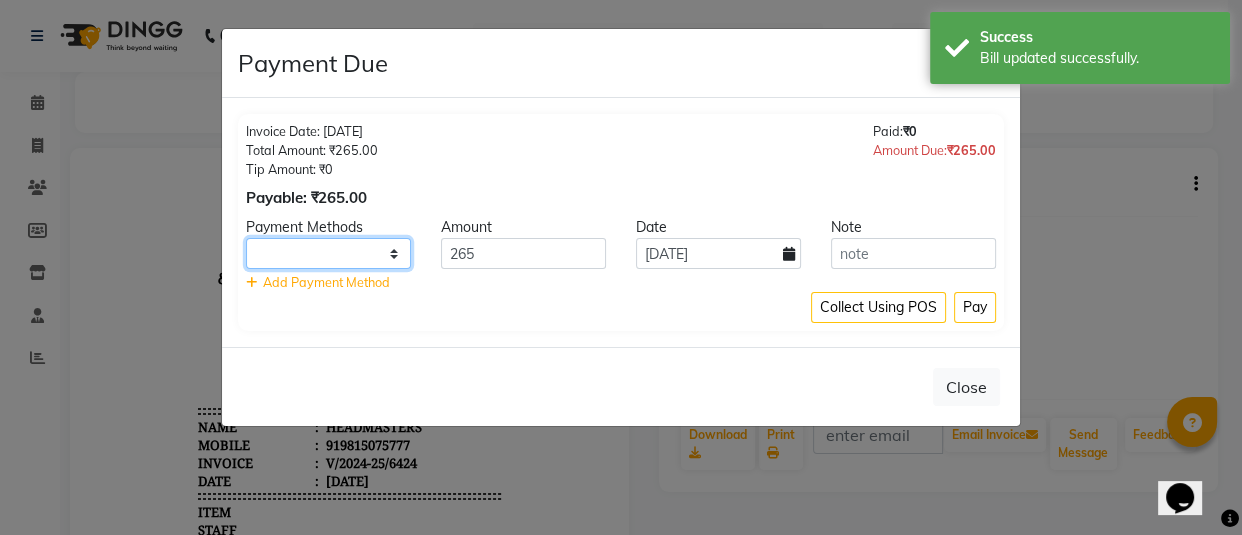 drag, startPoint x: 393, startPoint y: 251, endPoint x: 389, endPoint y: 268, distance: 17.464249 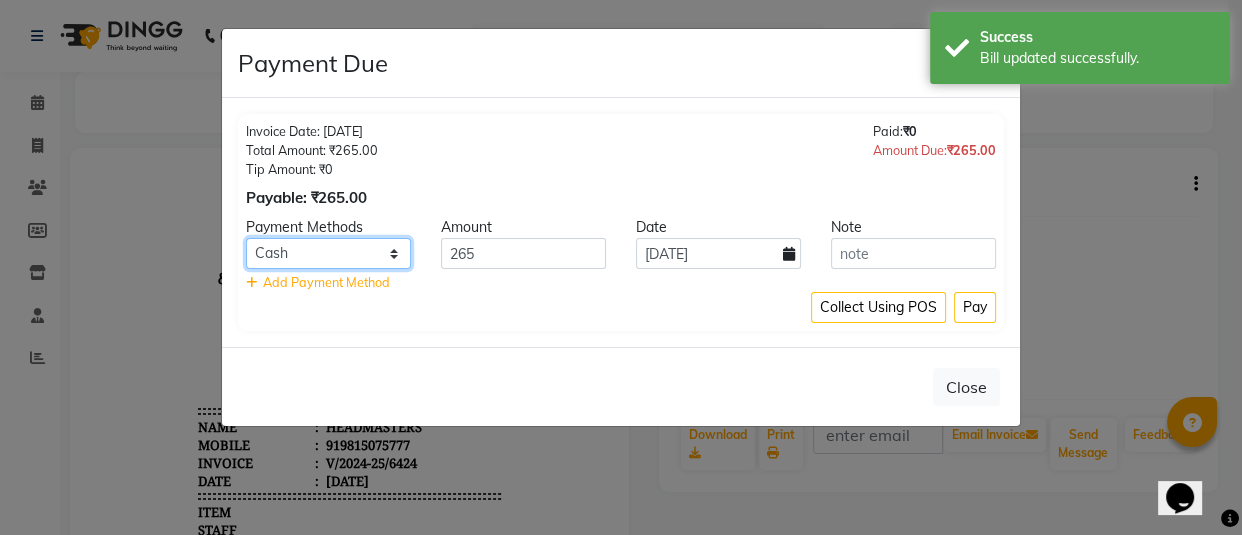 click on "UPI CARD Complimentary Cash" 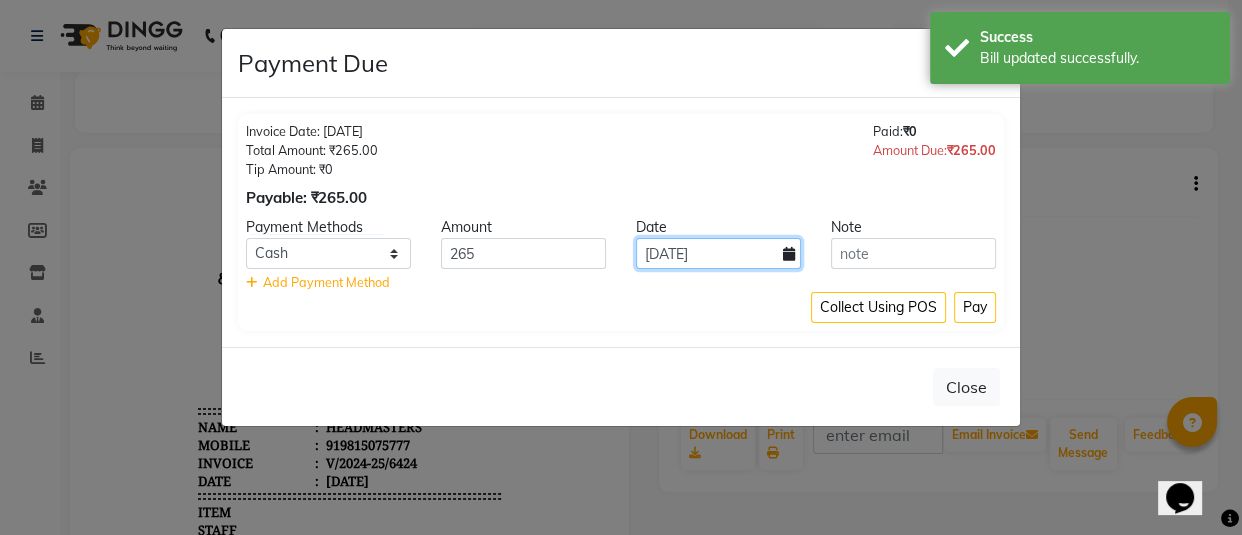 drag, startPoint x: 730, startPoint y: 238, endPoint x: 721, endPoint y: 266, distance: 29.410883 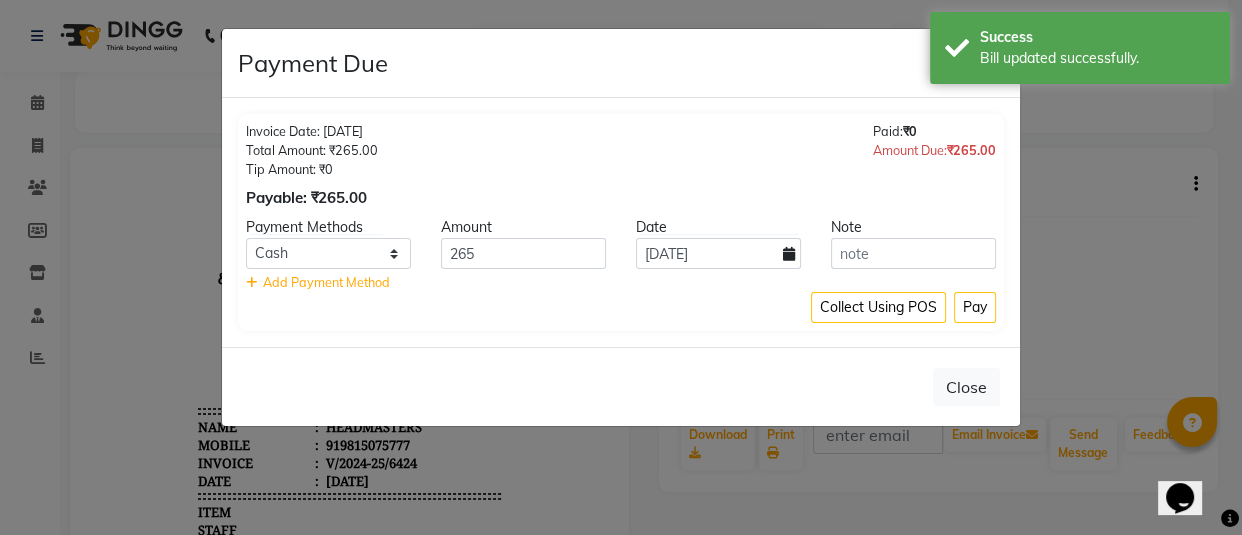 select on "7" 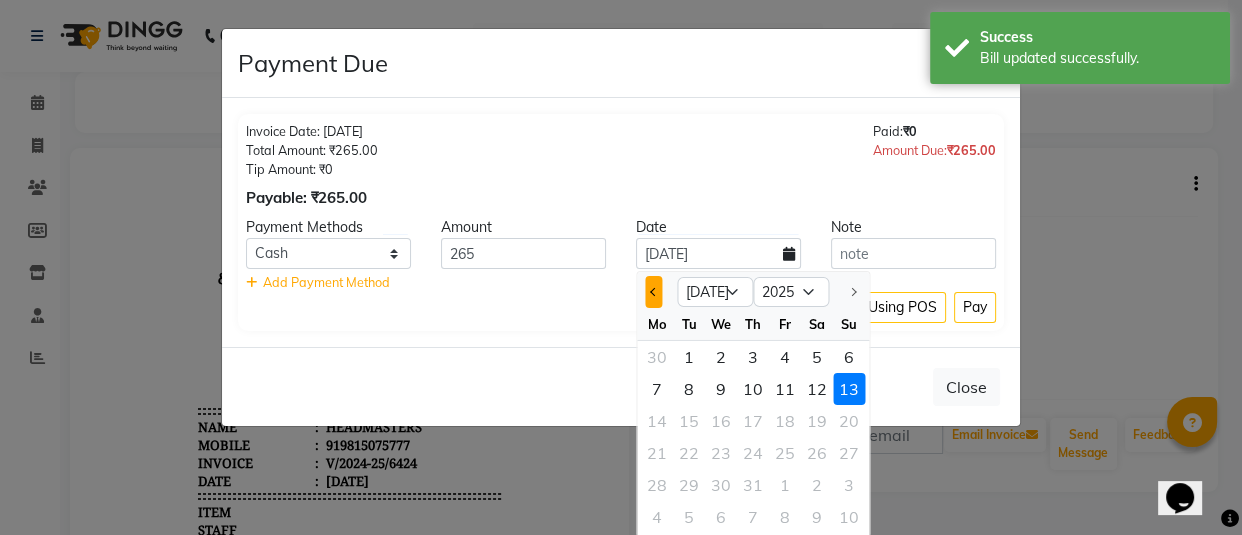 click 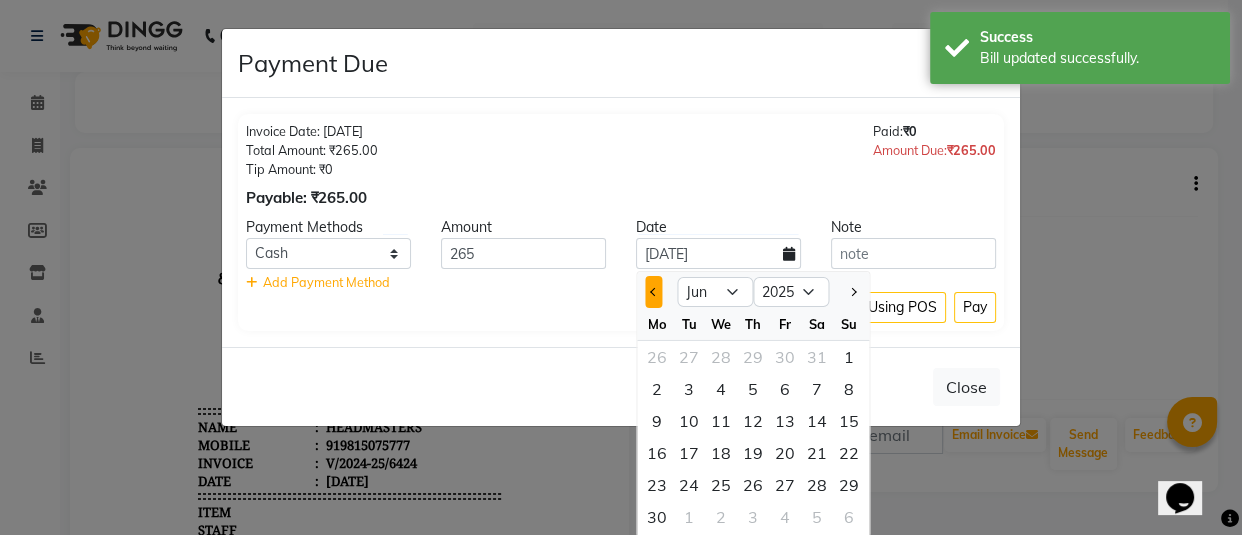 click 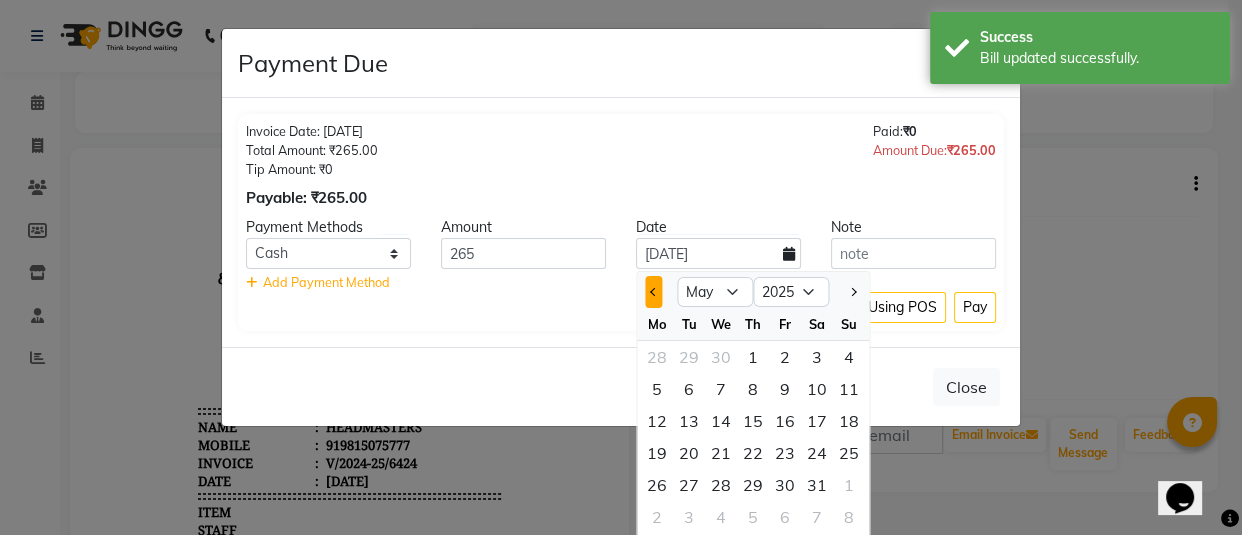click 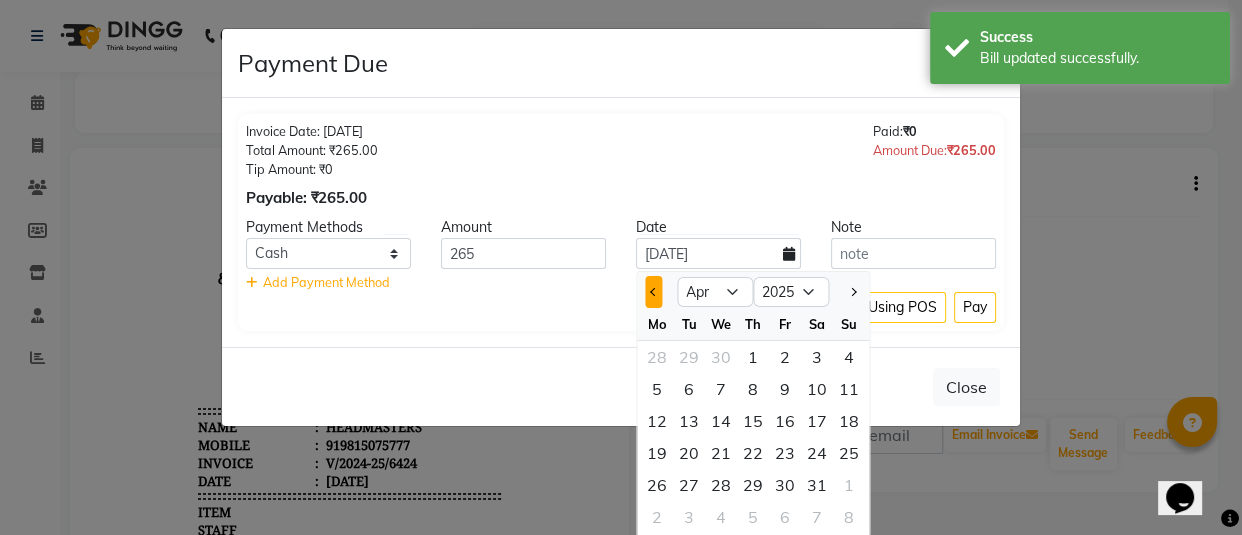 click 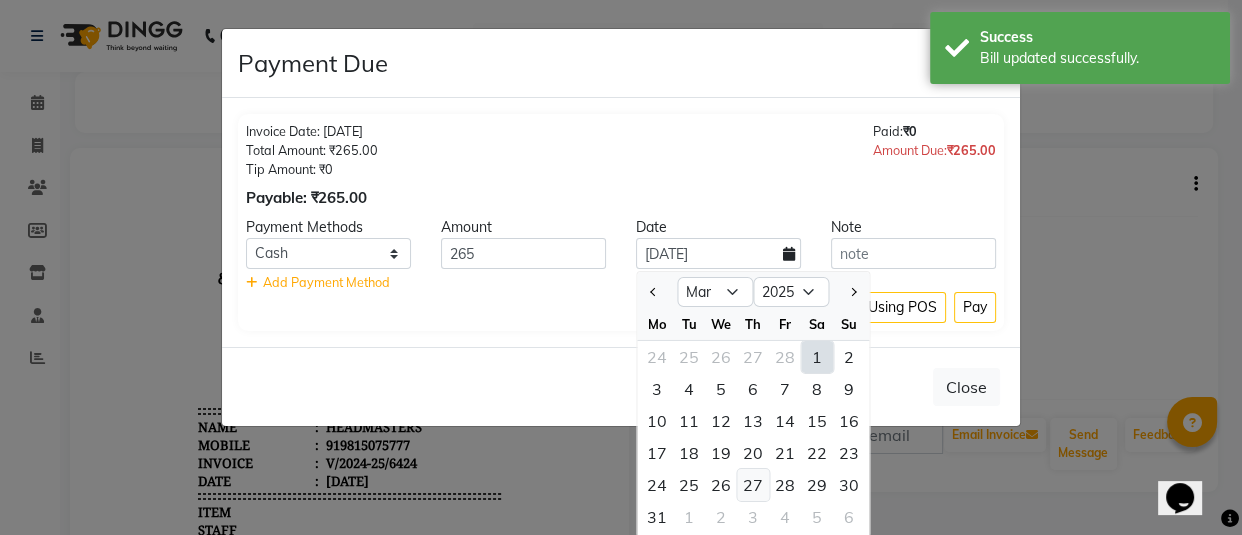 click on "27" 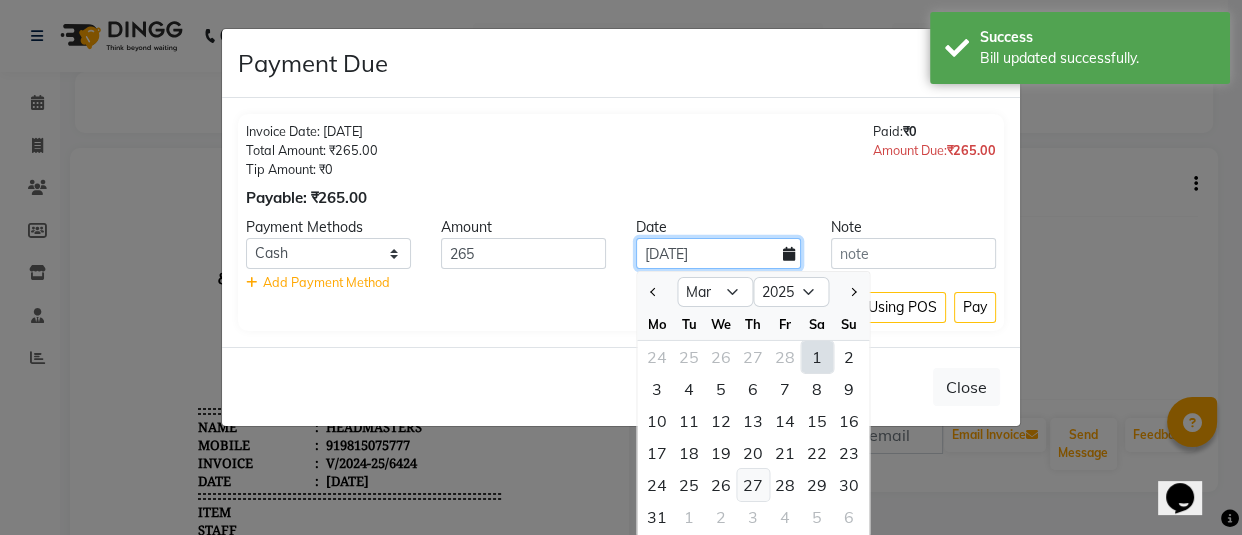 type on "[DATE]" 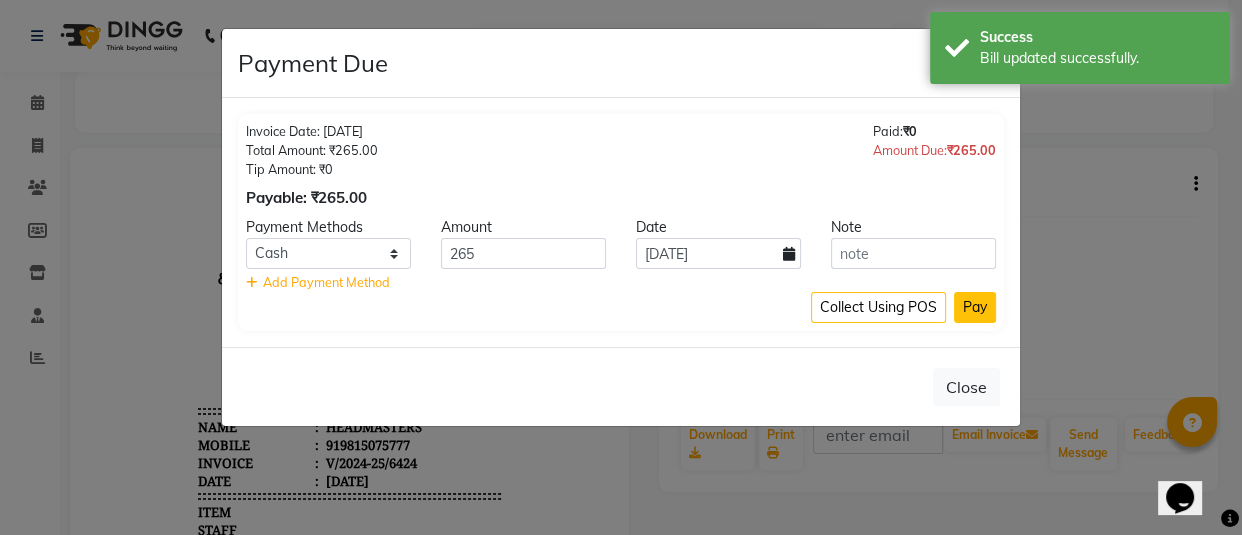 click on "Pay" 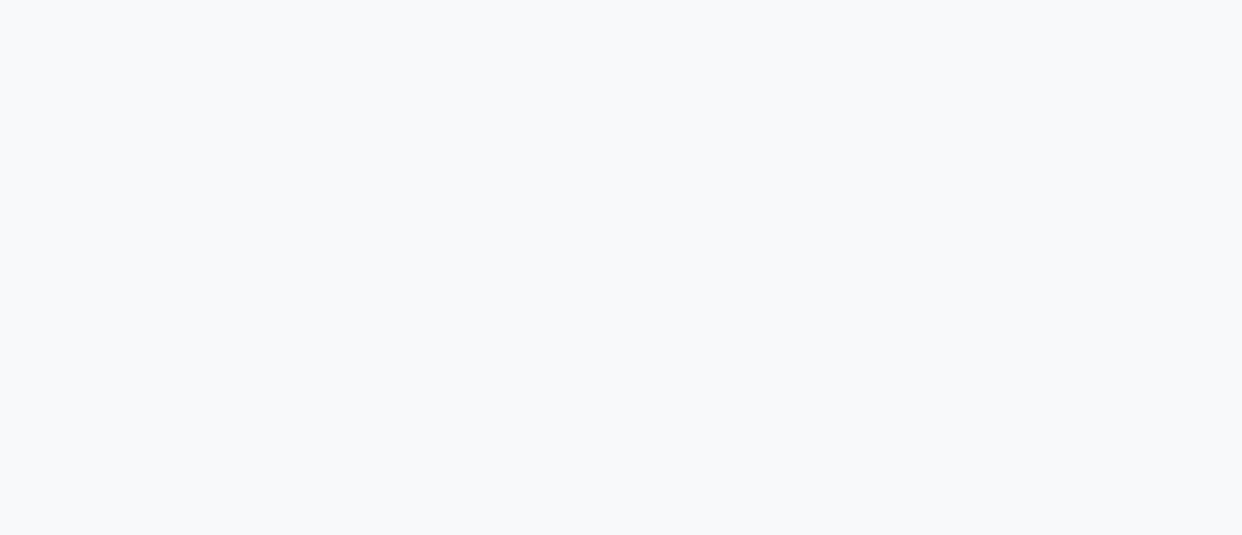 scroll, scrollTop: 0, scrollLeft: 0, axis: both 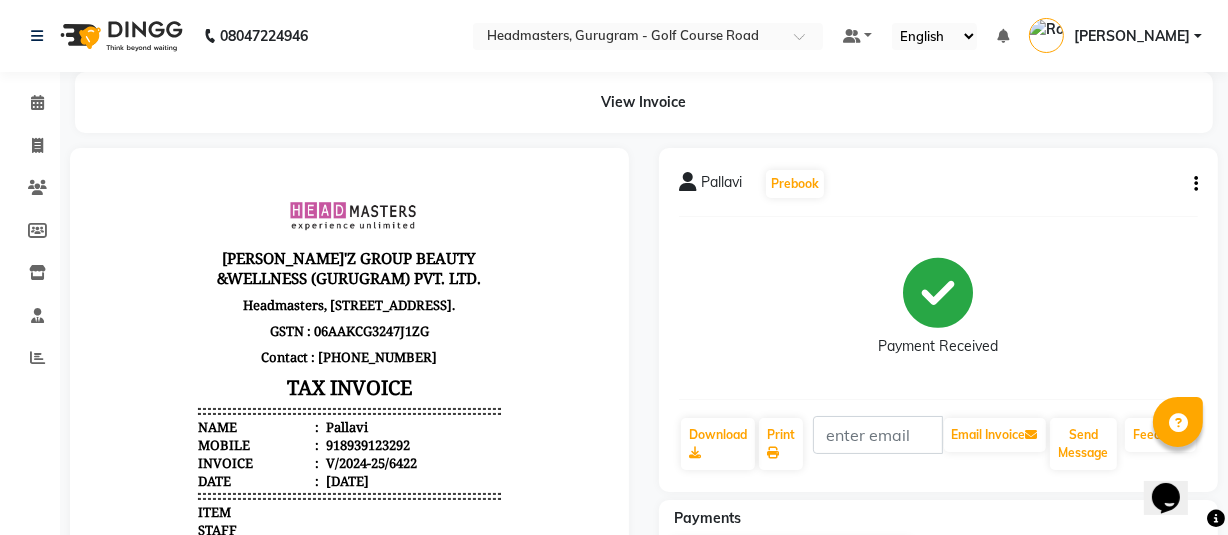 click 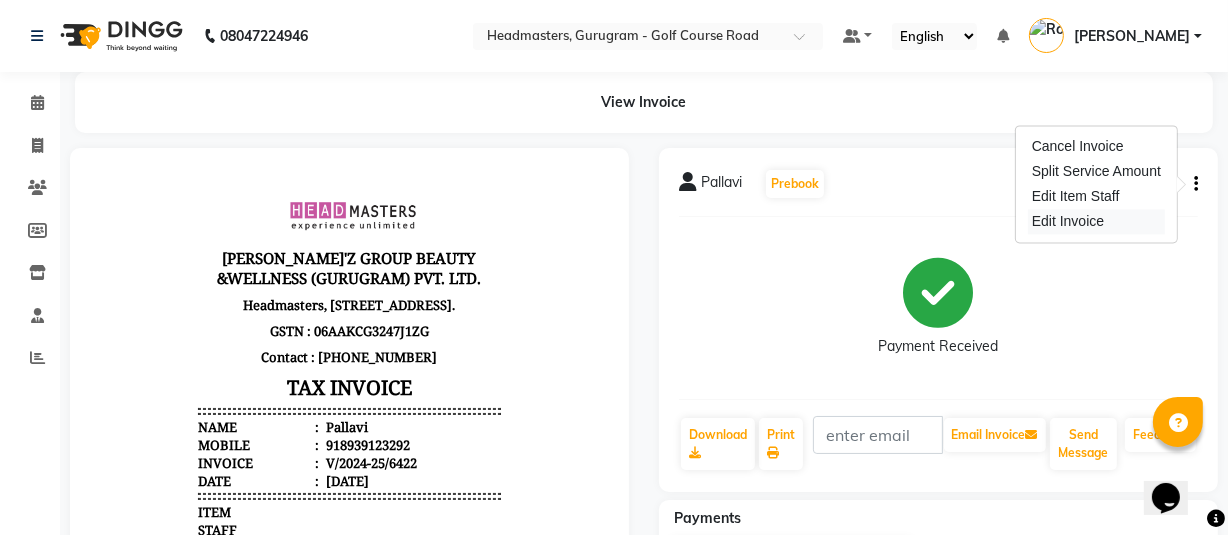 click on "Edit Invoice" at bounding box center [1096, 221] 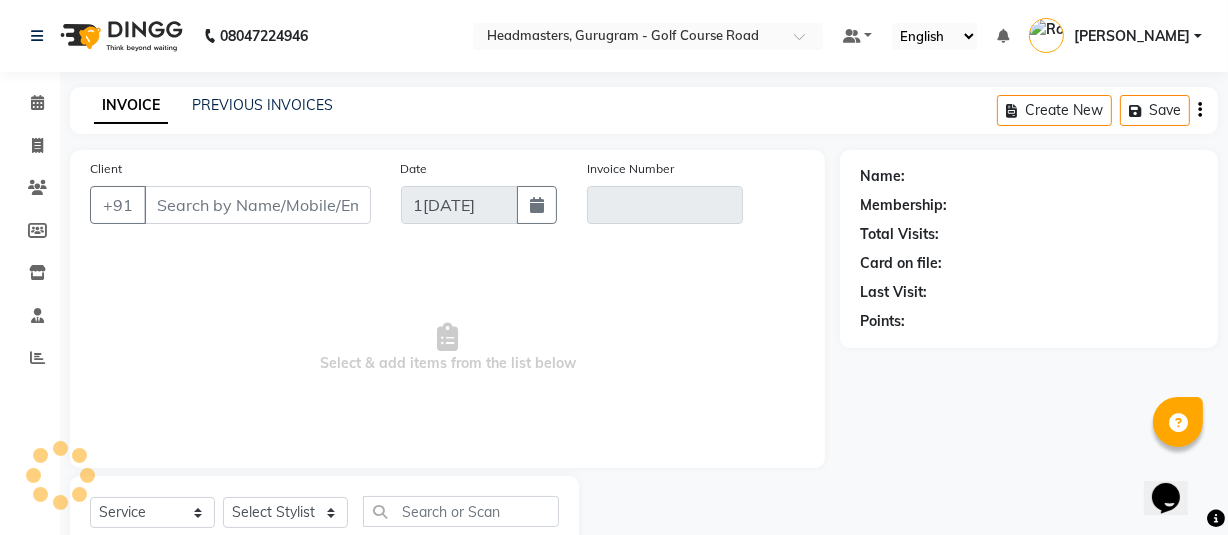 scroll, scrollTop: 66, scrollLeft: 0, axis: vertical 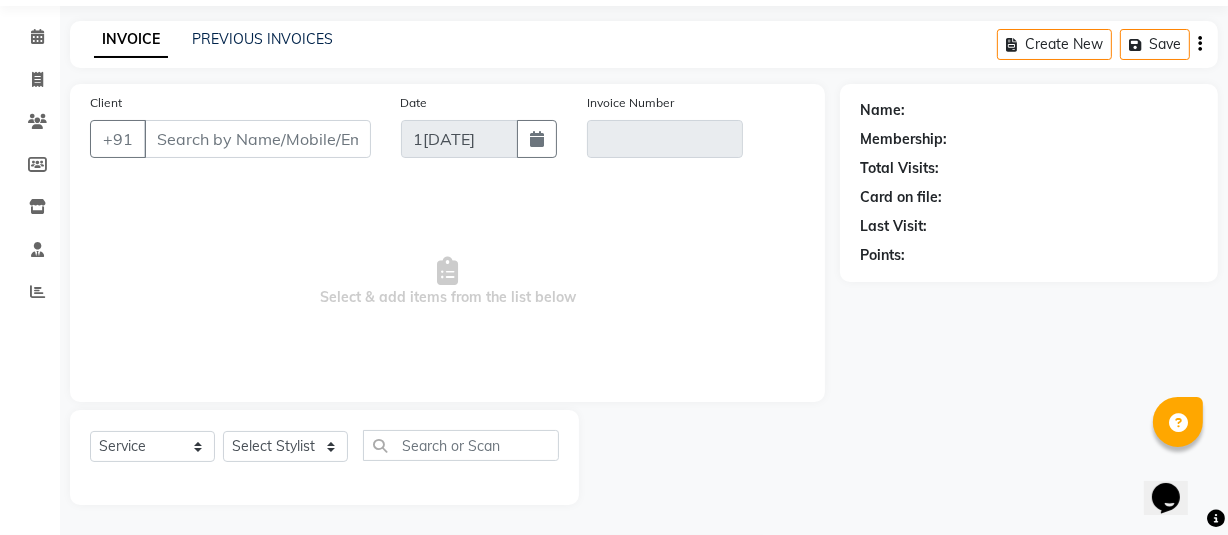 select on "product" 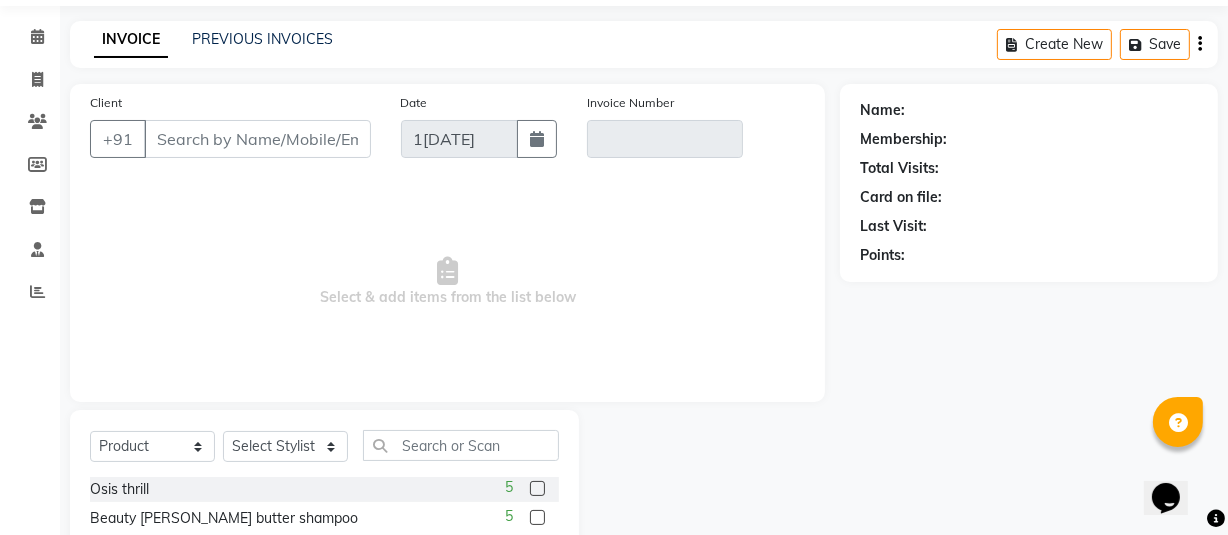 type on "8939123292" 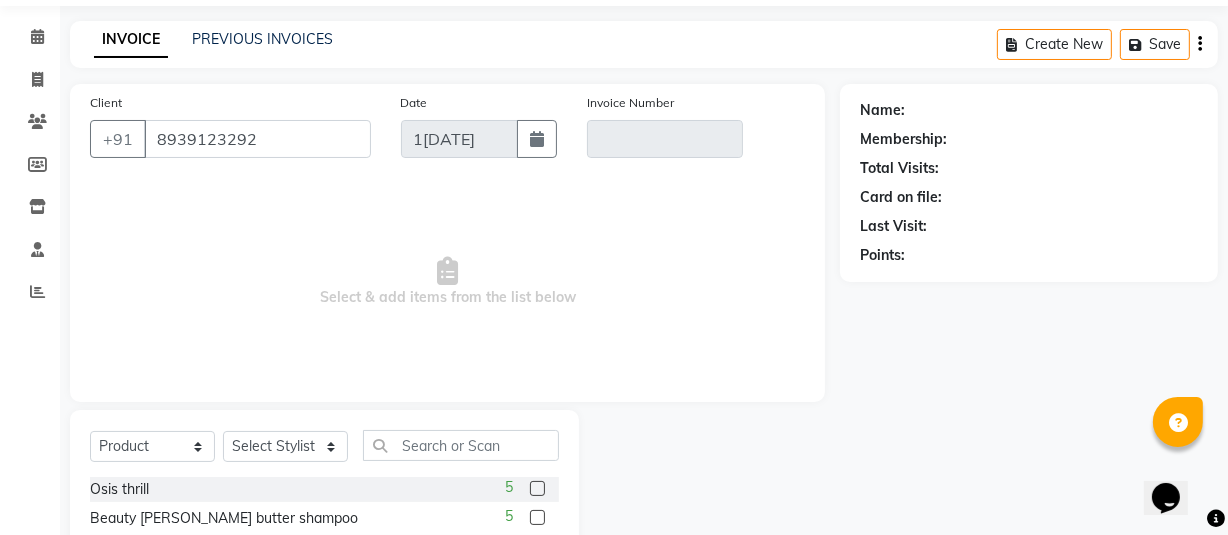 type on "V/2024-25/6422" 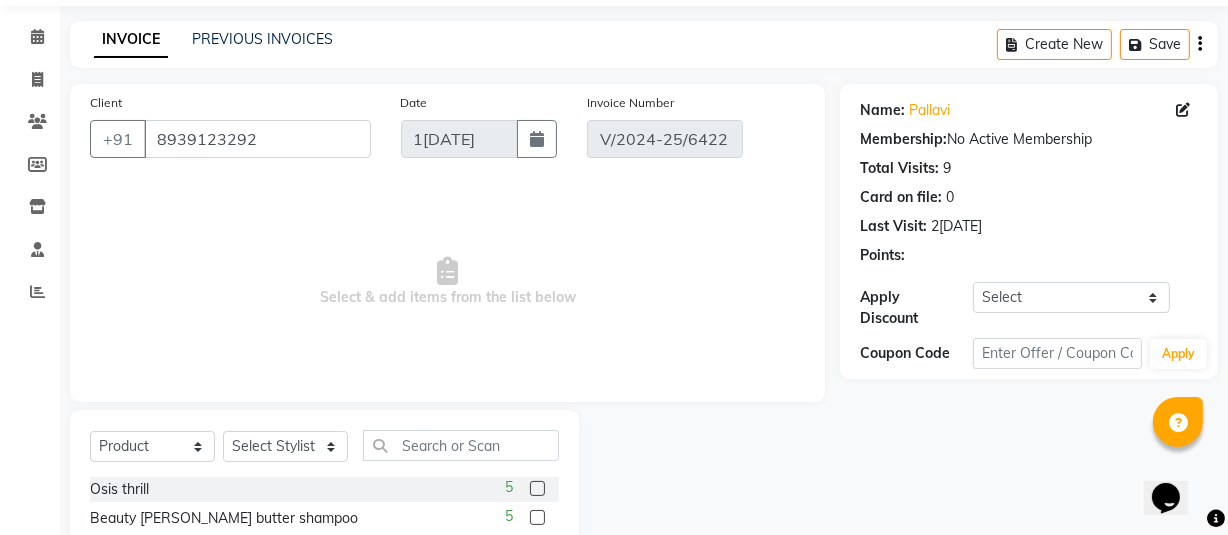 type on "[DATE]" 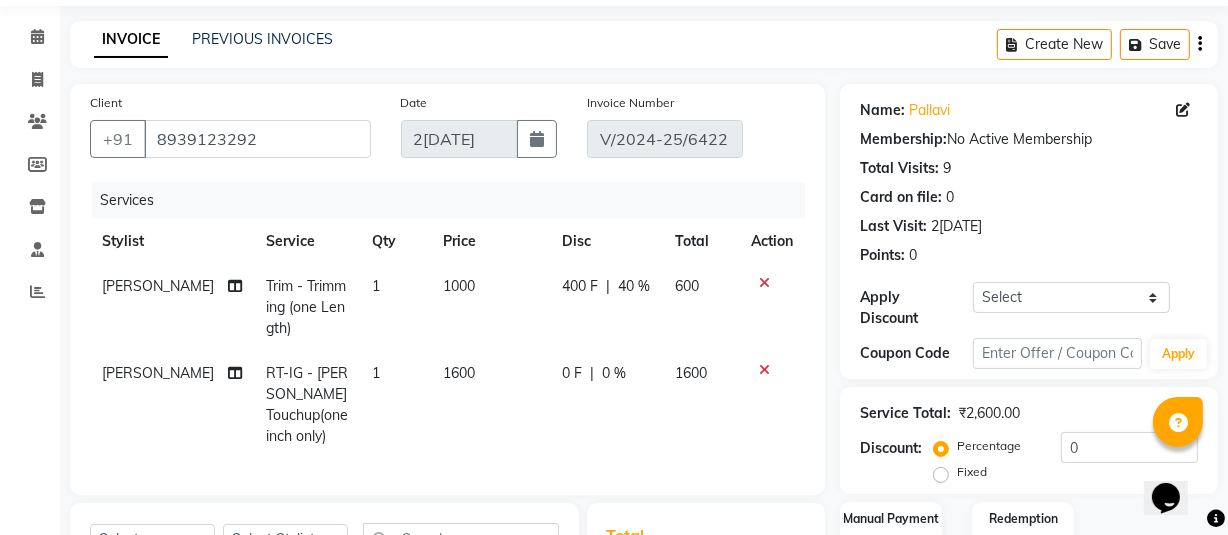 click on "1600" 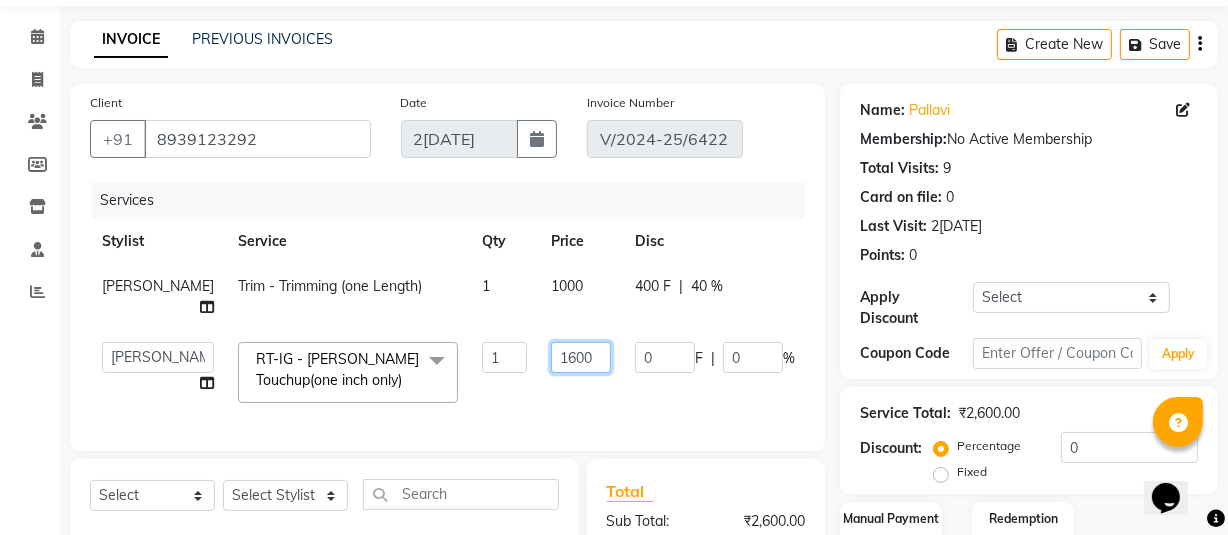 click on "1600" 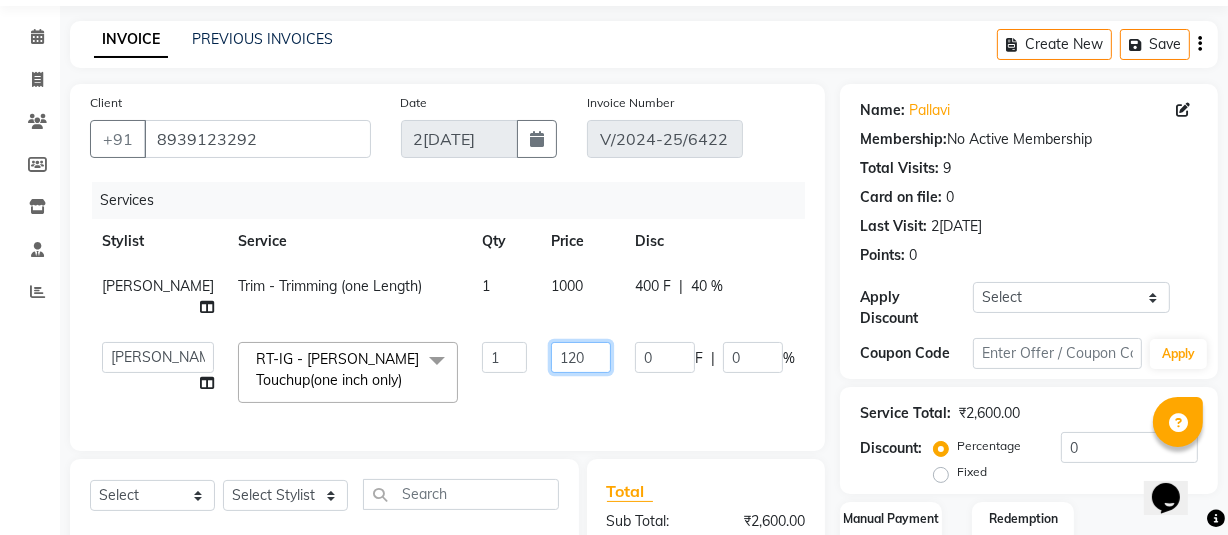 type on "1200" 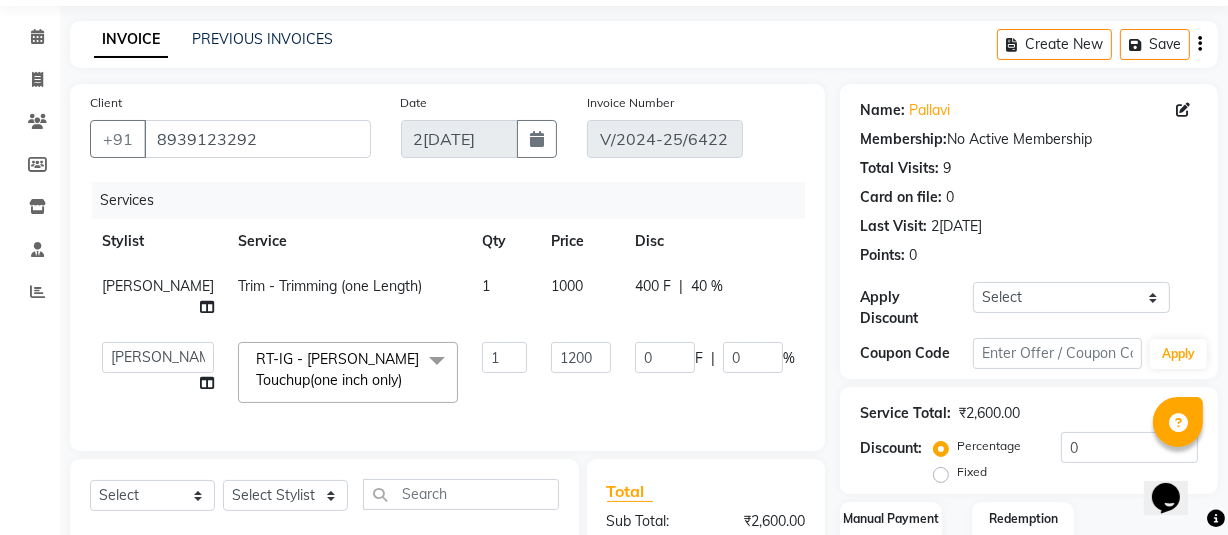 click on "ABHIJIT   Amandeep   Amanpreet   ANKIT   Anu   DANISH   DOLLY   Esther   Gaurav   HEADMASTERS   Irshad   Januka   JEET   JYOTI   KAMAL   Laxmi   Mansi   MICHEAL   MOHIT KUMAR   NAUSHAD   Nayan   Not Specified   PINTU   Pooja    Prashad Assistant   Prashant   sahil   Sahil Dagar   SAHIL NAGPAL   Sanjay   SHANU   Sonu   TUSHAR   vivek   Yogesh   ZEESHAN  RT-IG - Igora Root Touchup(one inch only)  x SSL - Shampoo SCL - Shampoo and conditioner (with natural dry) HML - Head massage(with natural dry) HCLD - Hair Cut by Creative Director HCL - Hair Cut by Senior Hair Stylist Trim - Trimming (one Length) Spt - Split ends/short/candle cut BD - Blow dry OS - Open styling GL-igora - Igora Global GL-essensity - Essensity Global Hlts-L - Highlights Bal - Balayage Chunks  - Chunks CR  - Color removal CRF - Color refresh Stk - Per streak RT-IG - Igora Root Touchup(one inch only) RT-ES - Essensity Root Touchup(one inch only) Reb - Rebonding ST  - Straight therapy Krt-L - Keratin Krt-BB -L - Keratin Blow Out SSM - Shampoo 1" 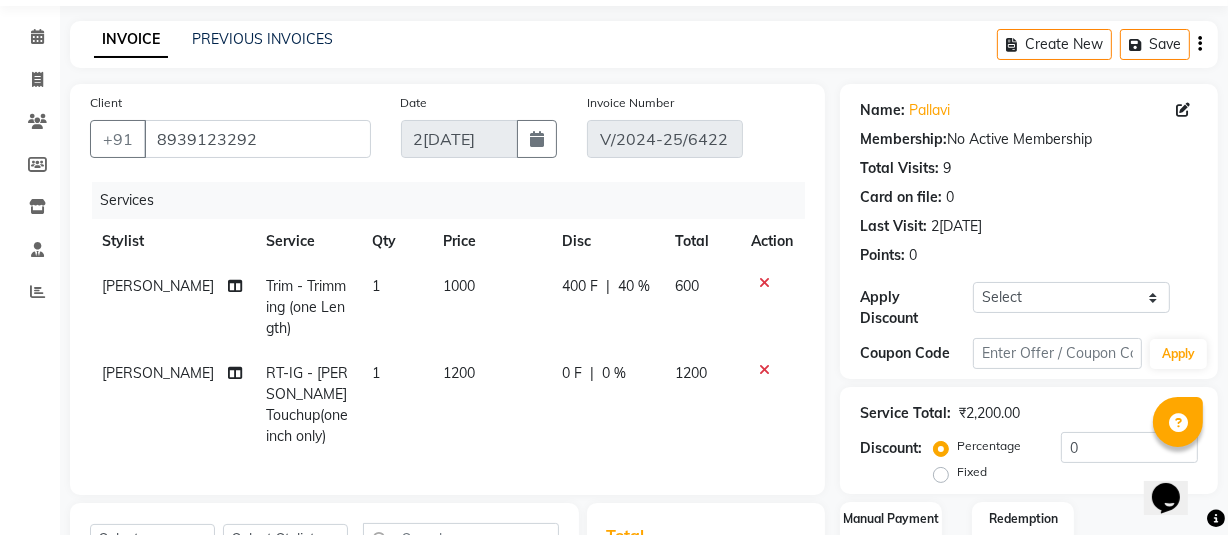 click on "400 F" 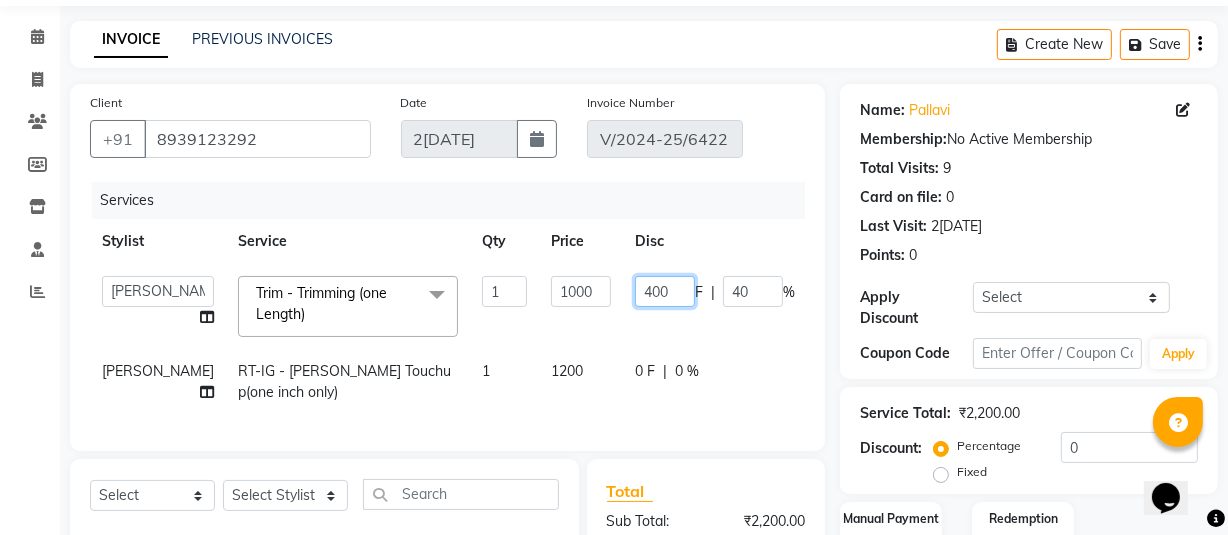click on "400" 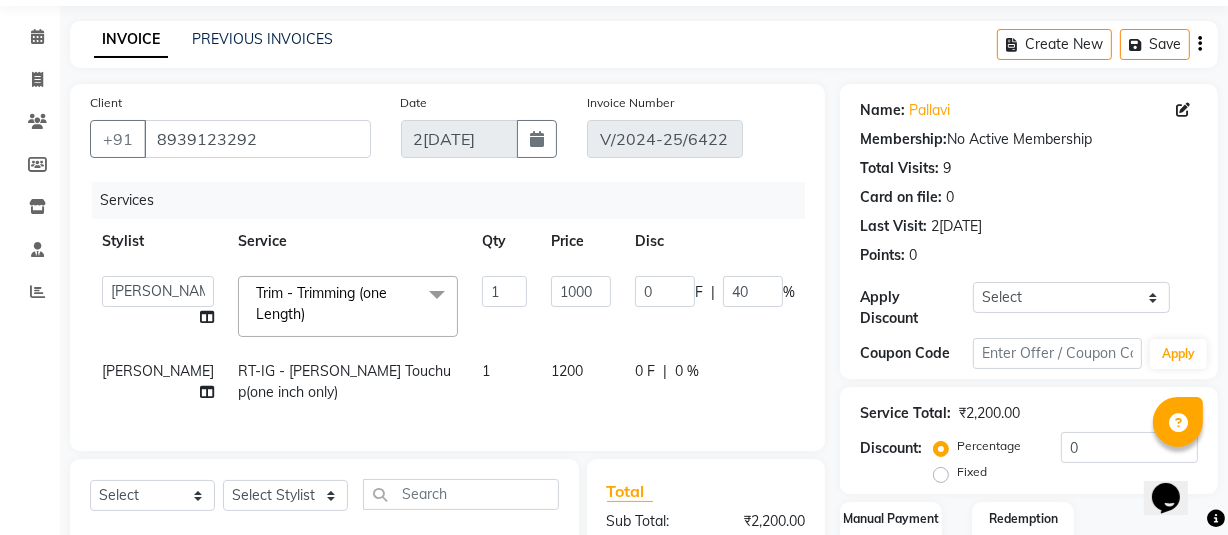 click on "0 F | 40 %" 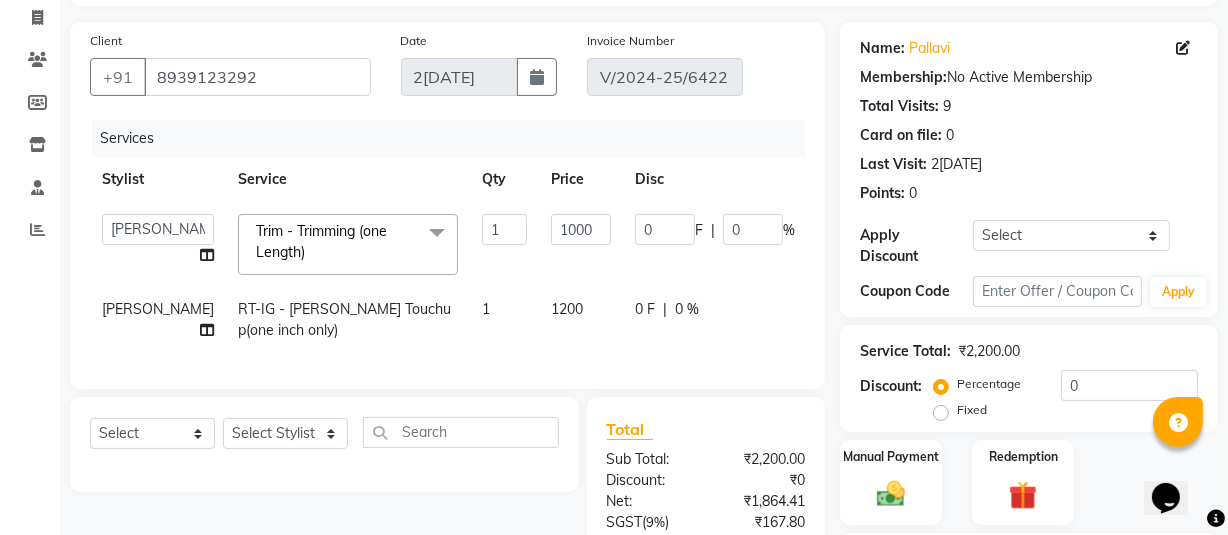 scroll, scrollTop: 96, scrollLeft: 0, axis: vertical 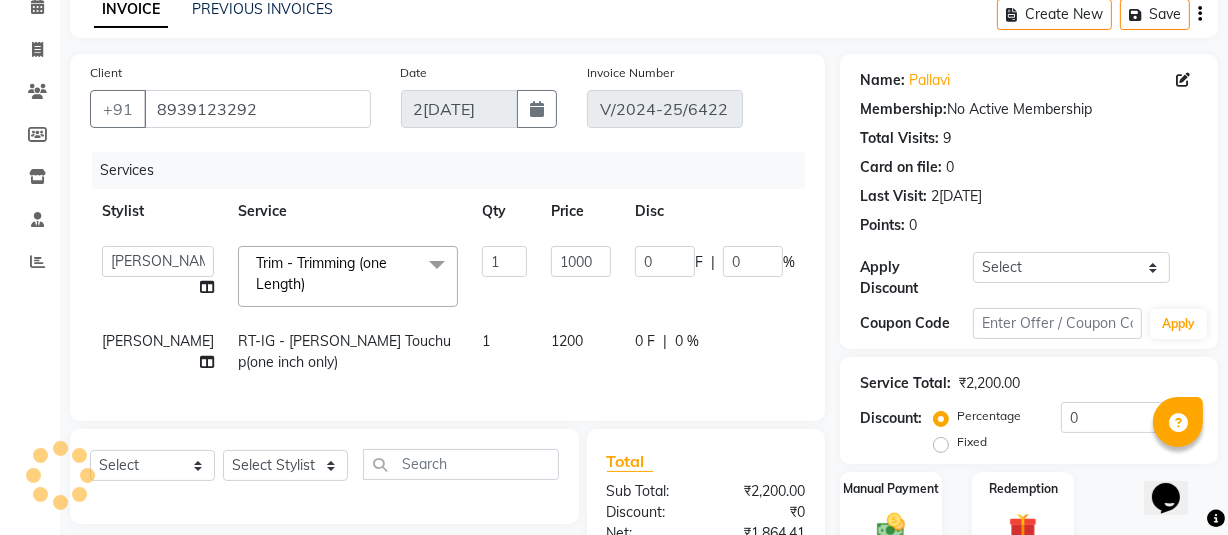 click on "0 F | 0 %" 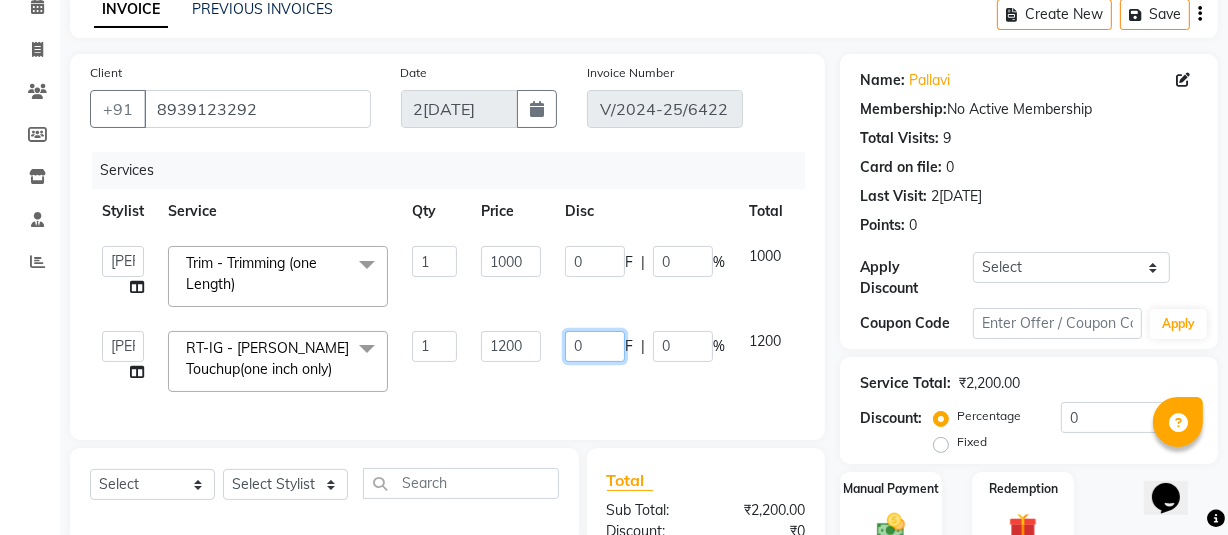 click on "0" 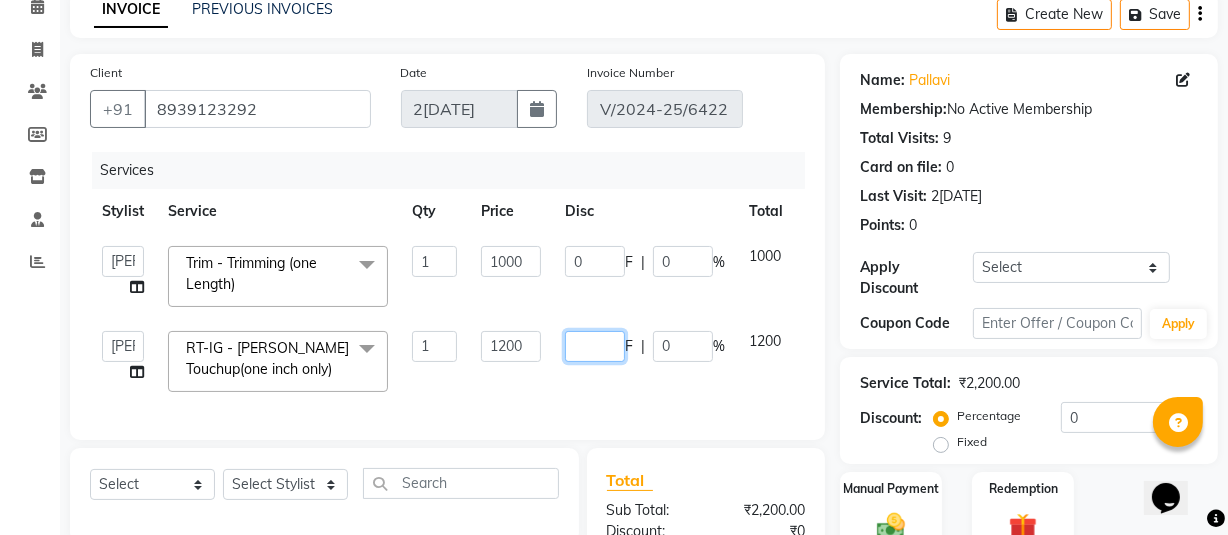 type on "6" 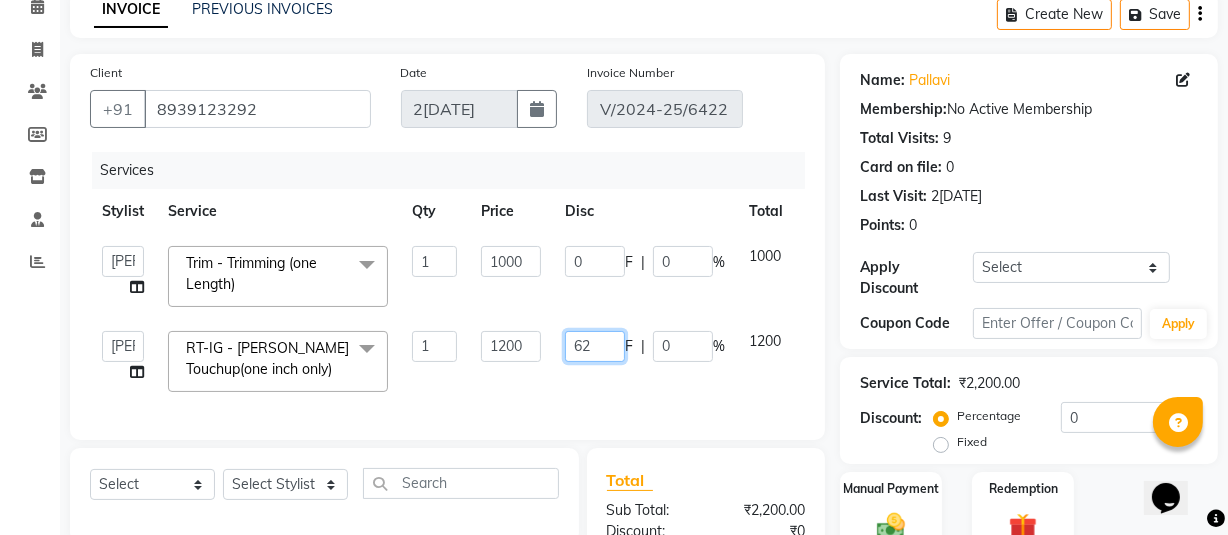 type on "620" 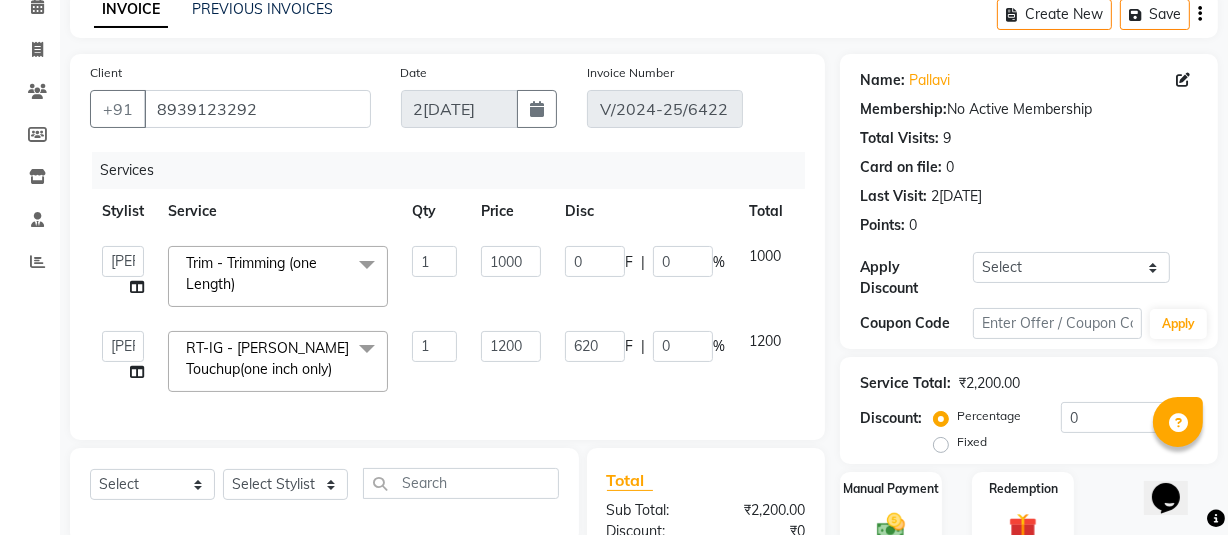 click on "620 F | 0 %" 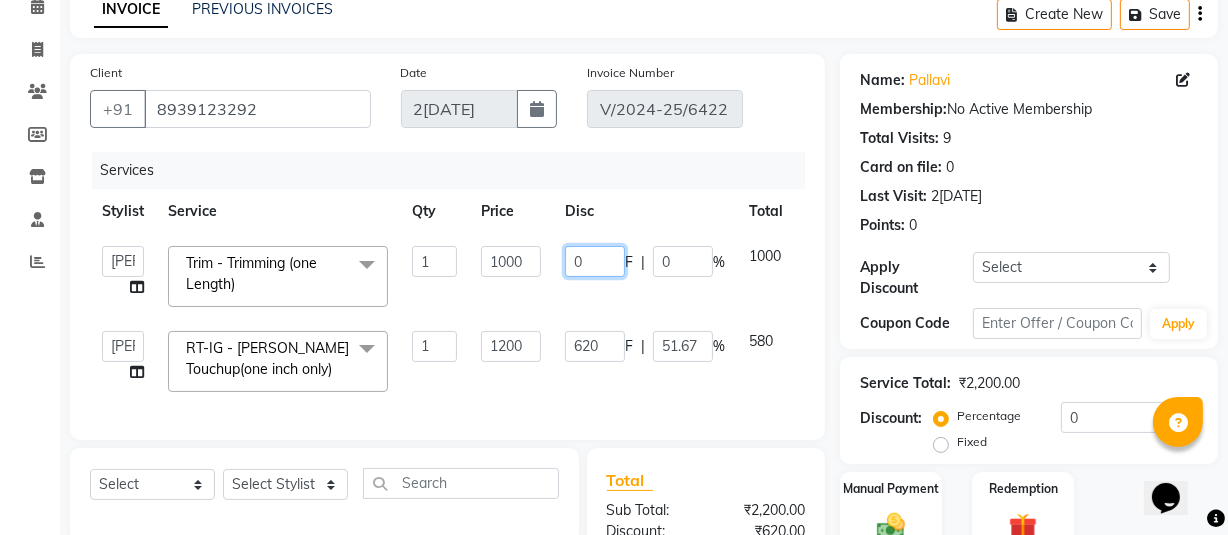 click on "0" 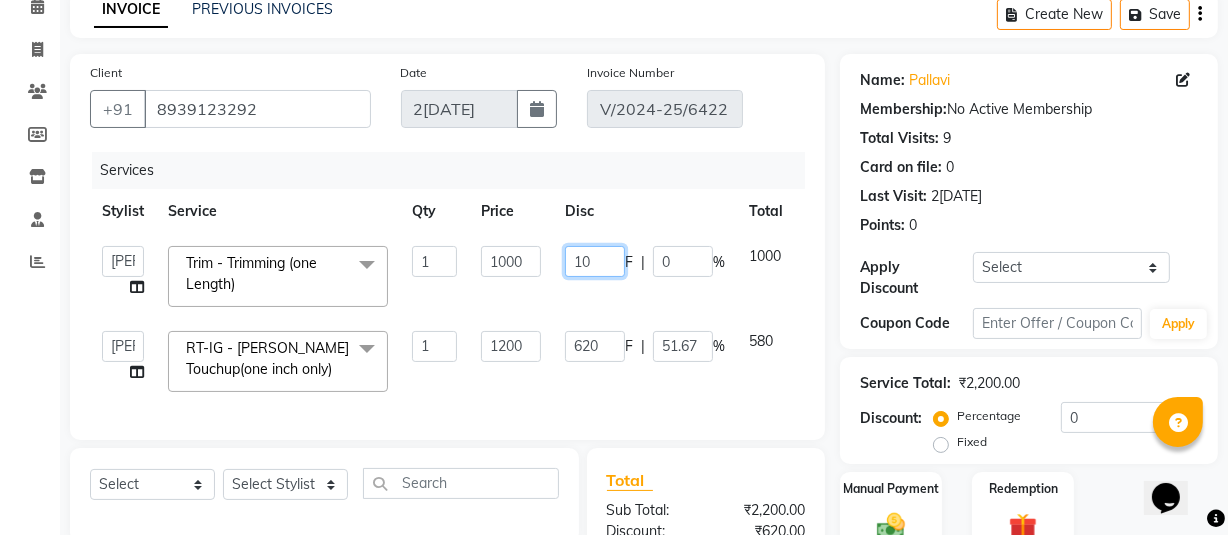 type on "100" 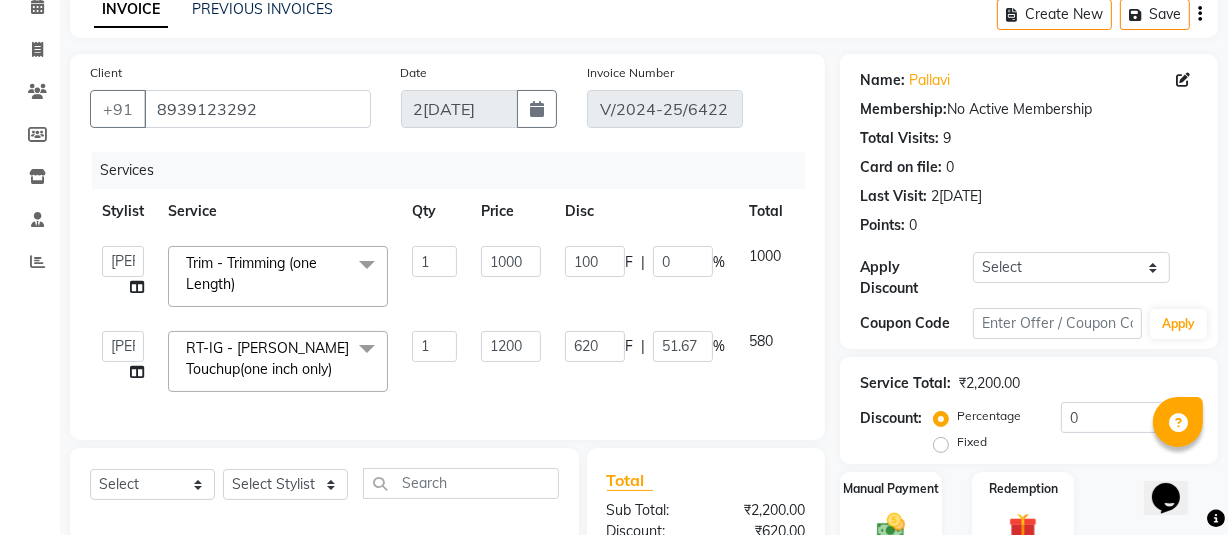 click on "100 F | 0 %" 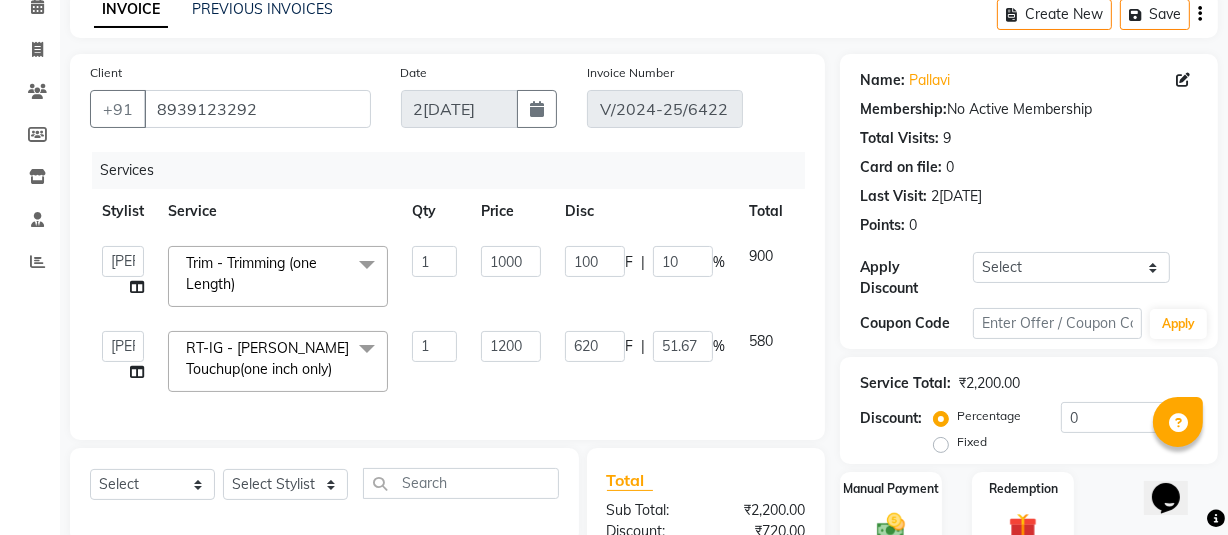 scroll, scrollTop: 404, scrollLeft: 0, axis: vertical 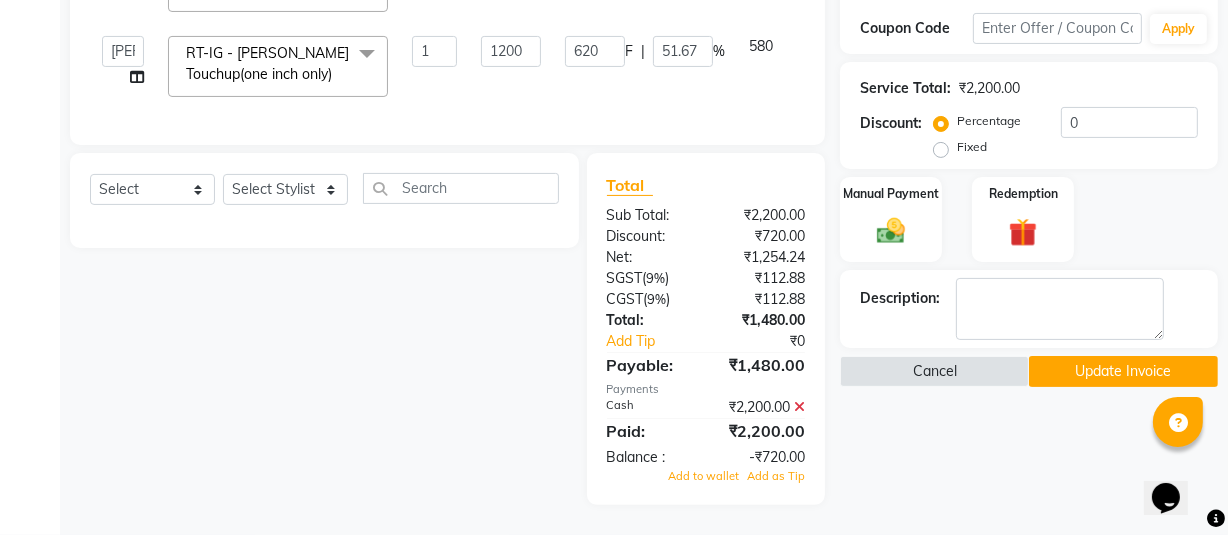 click 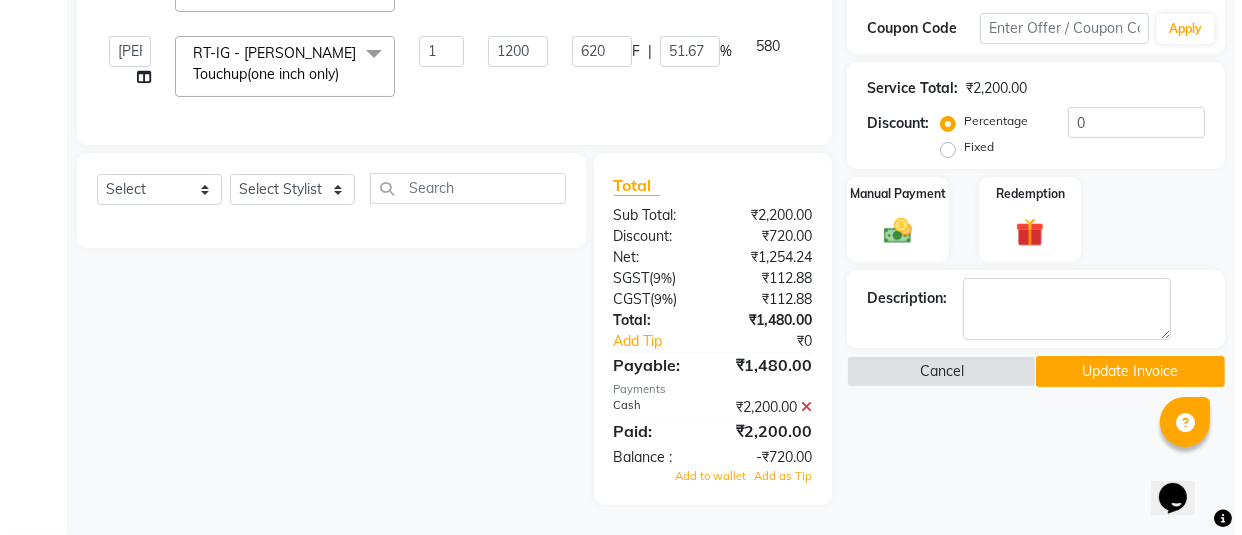 scroll, scrollTop: 346, scrollLeft: 0, axis: vertical 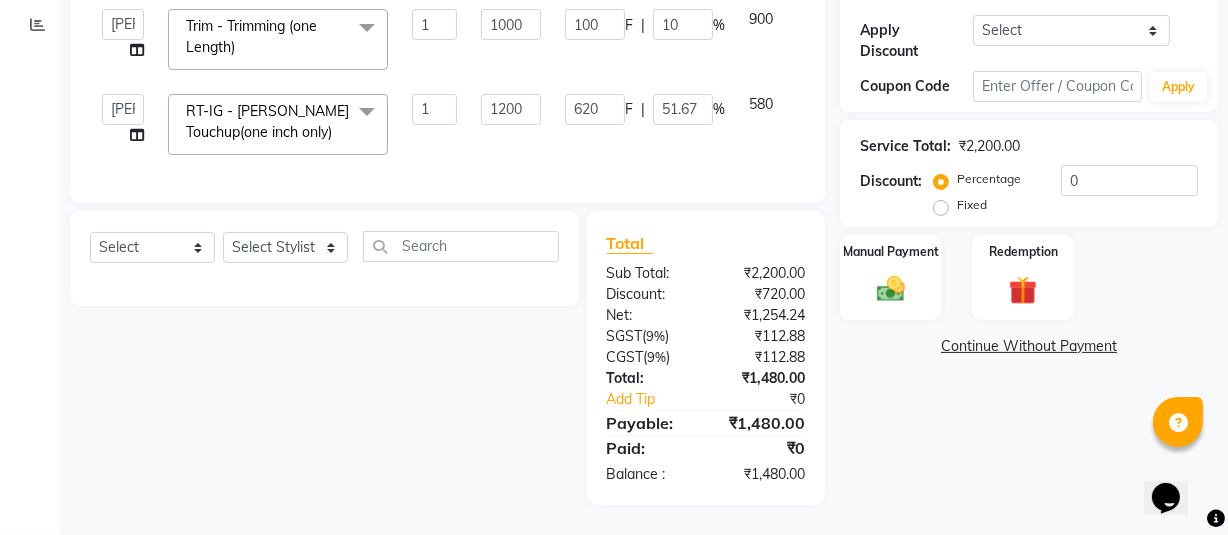 click on "Continue Without Payment" 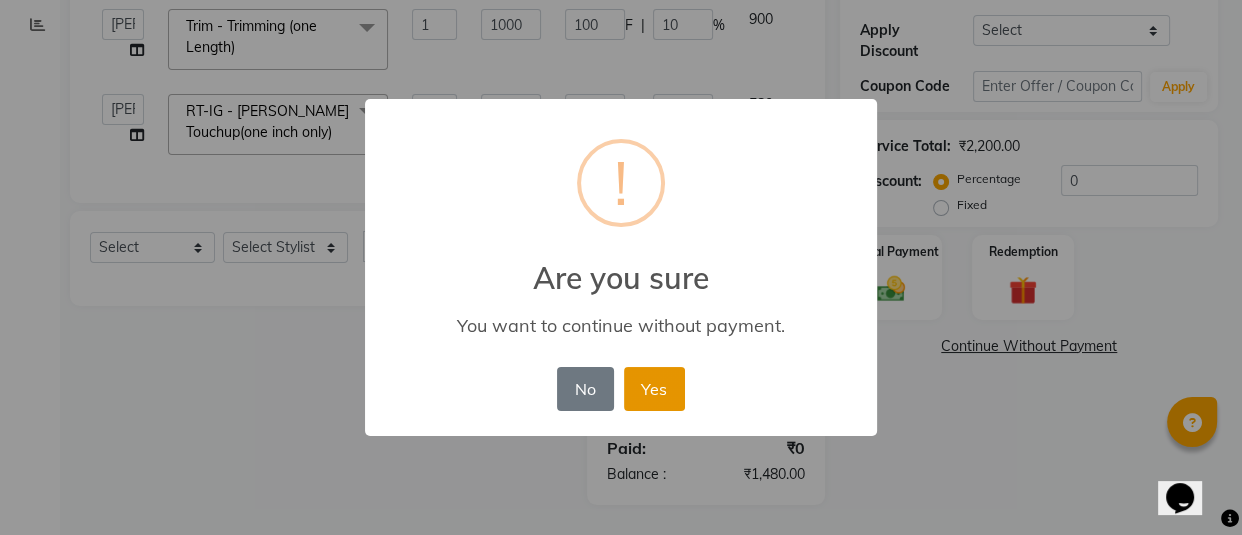 click on "Yes" at bounding box center [654, 389] 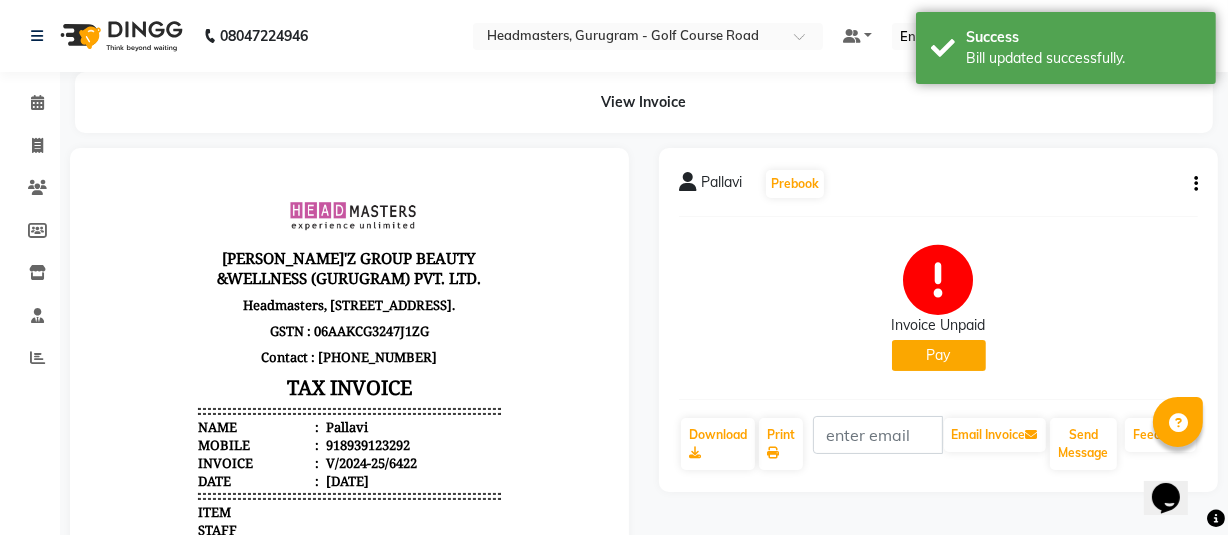 scroll, scrollTop: 0, scrollLeft: 0, axis: both 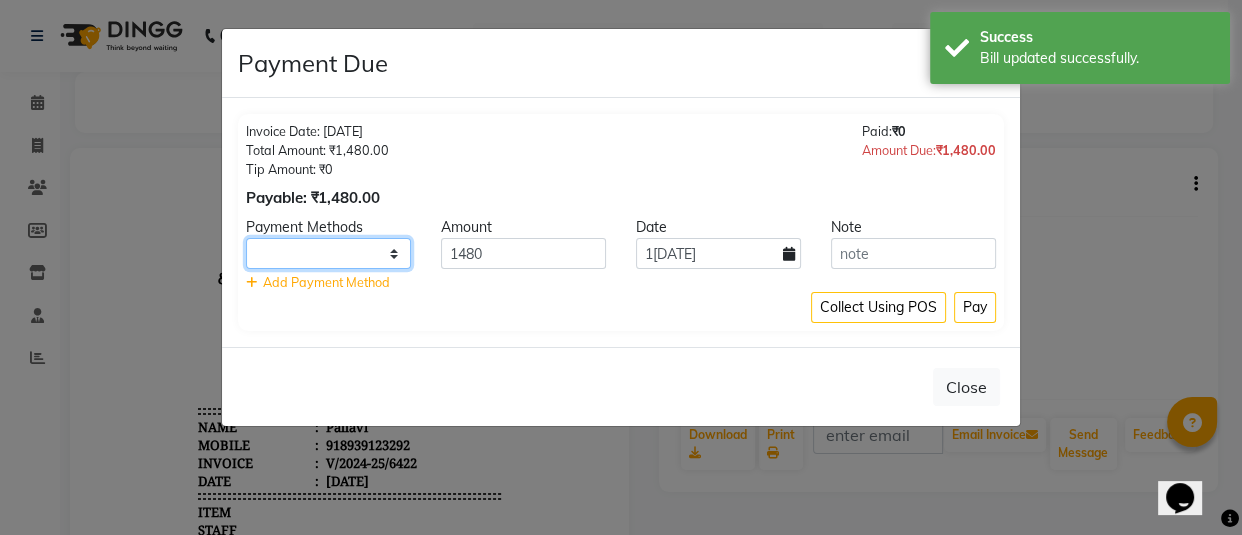 drag, startPoint x: 384, startPoint y: 248, endPoint x: 377, endPoint y: 268, distance: 21.189621 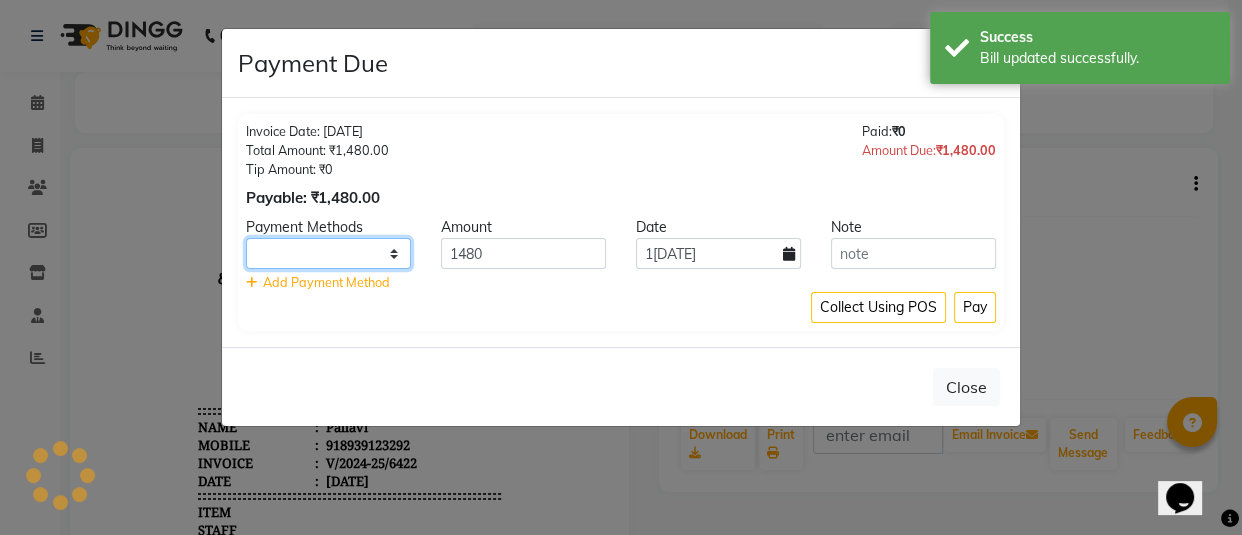 select on "116" 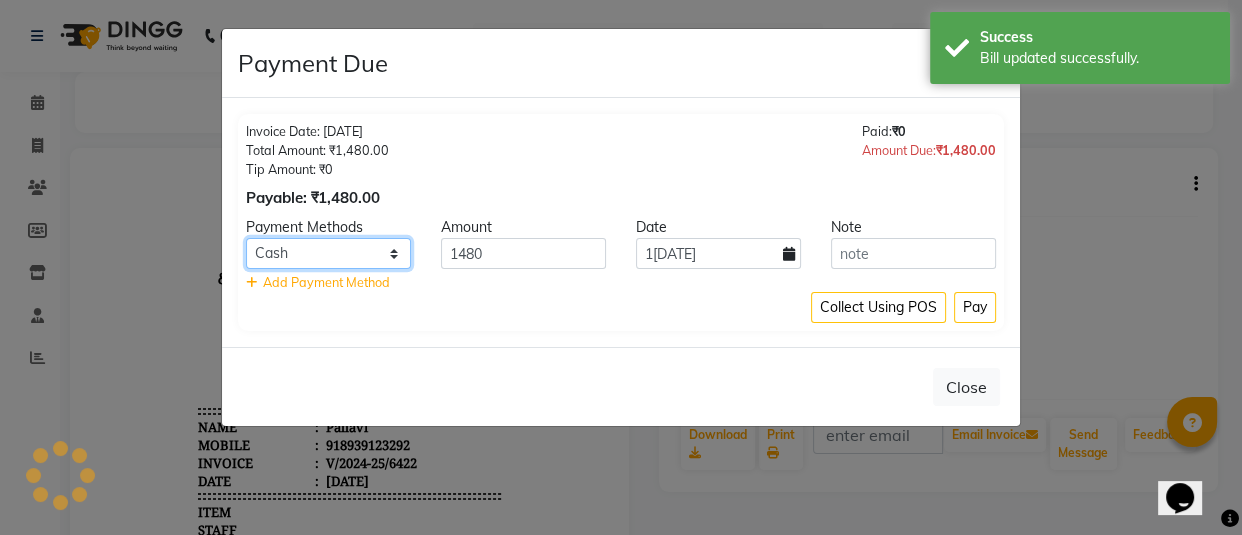 click on "UPI CARD Complimentary Cash" 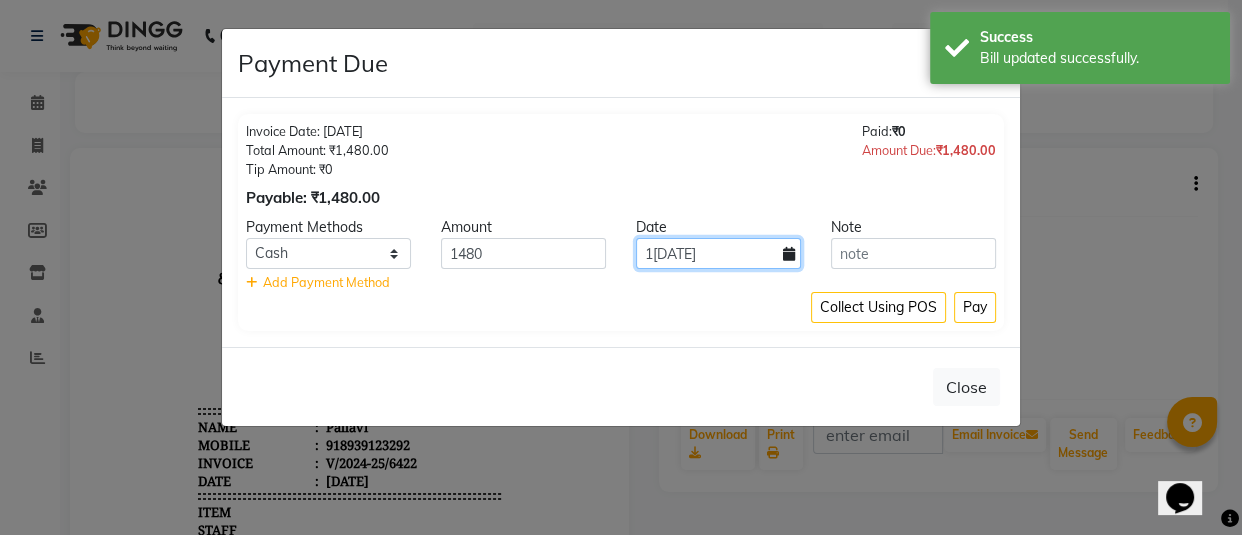 click on "[DATE]" 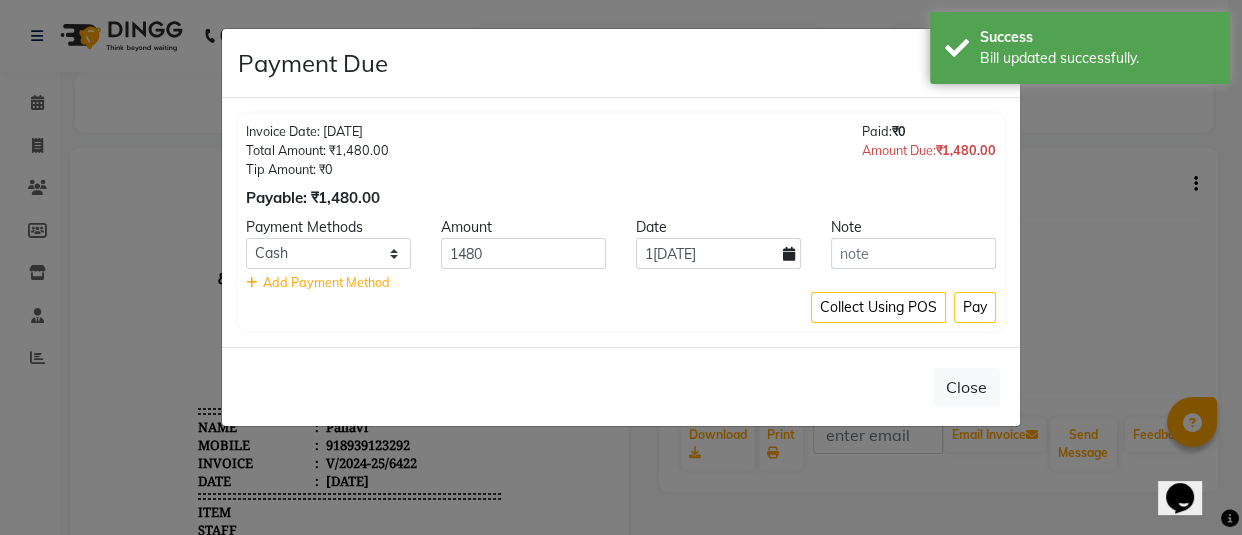 select on "7" 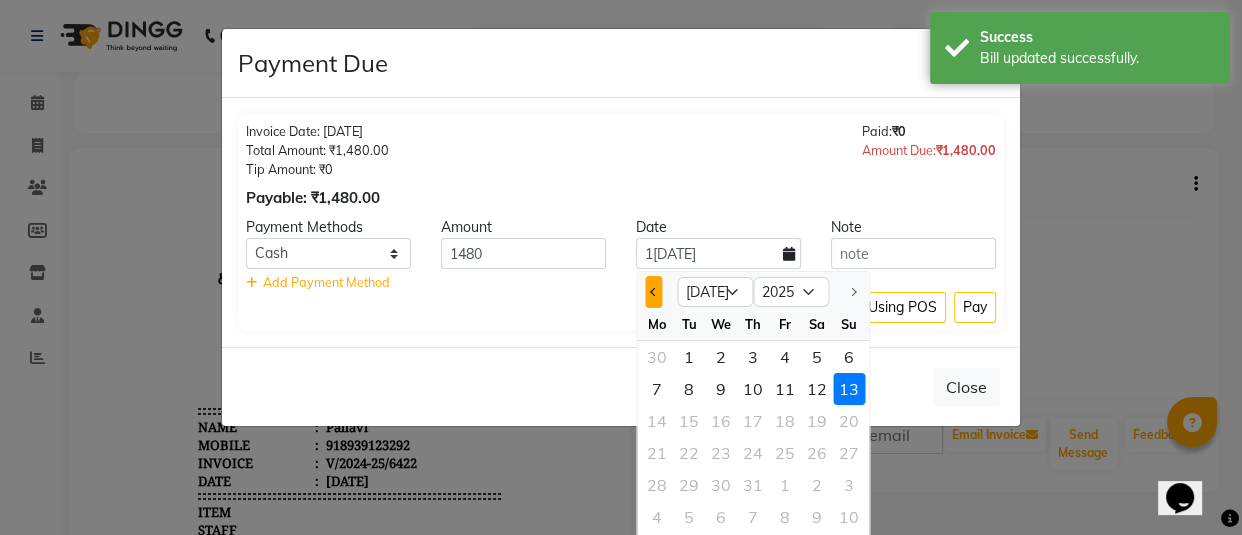 click 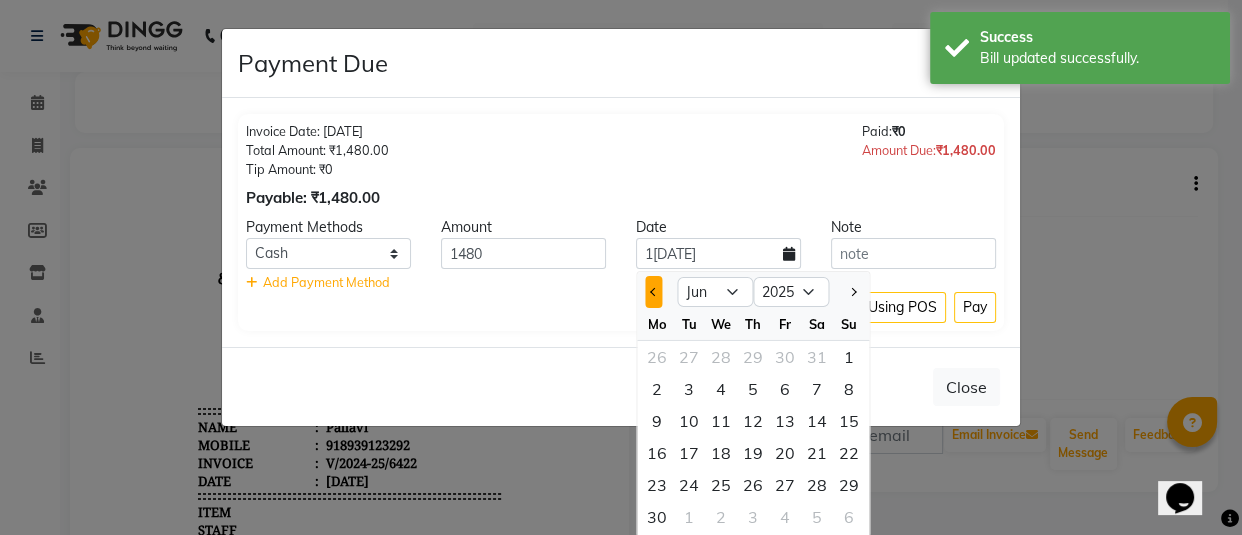 click 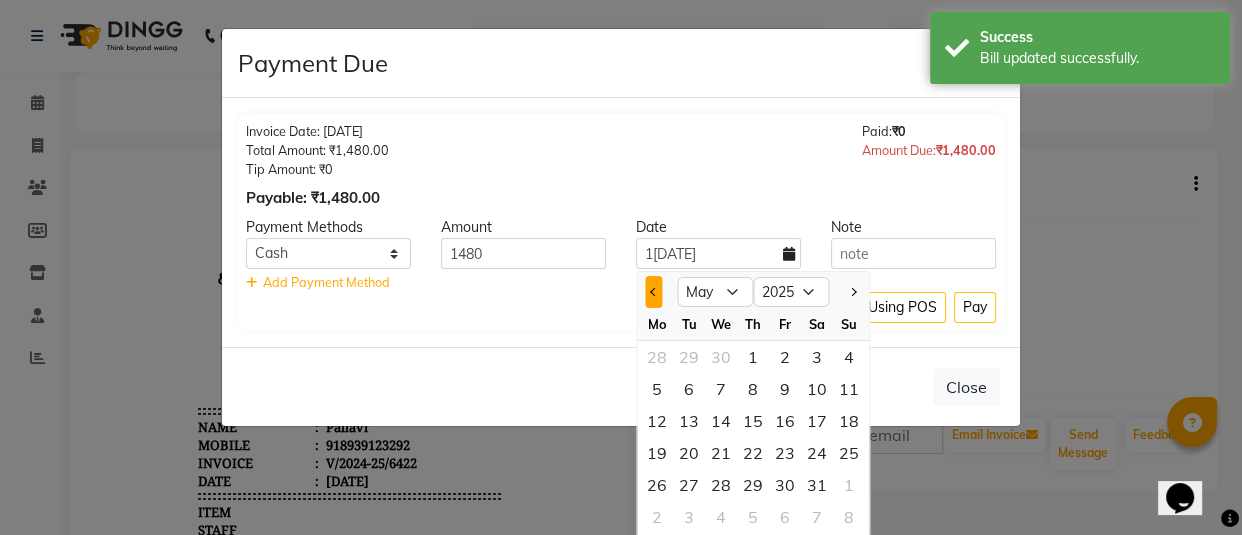 click 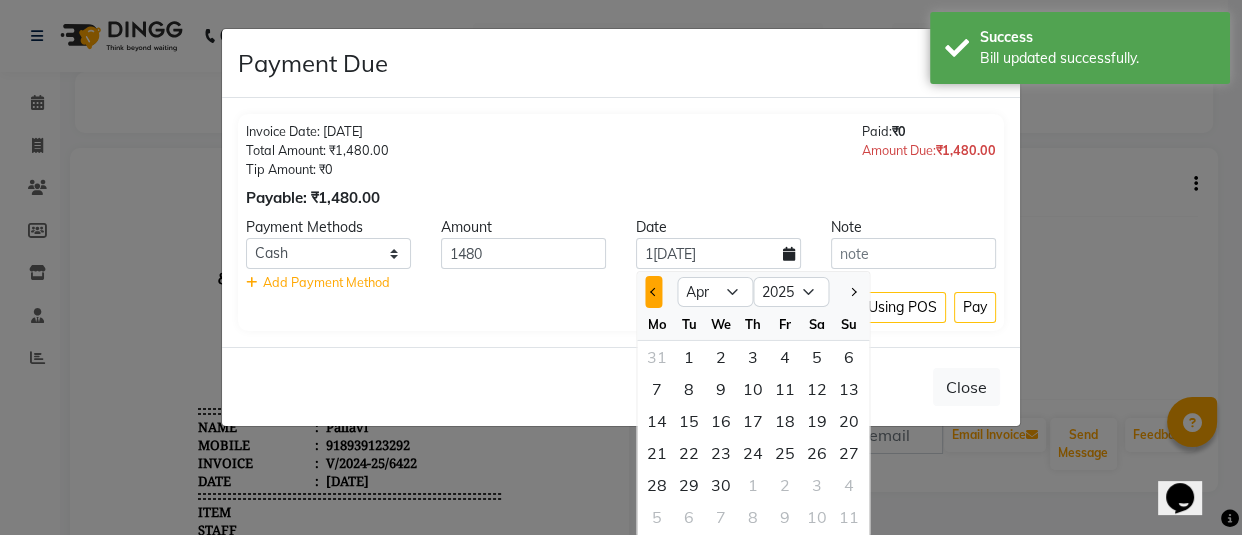 click 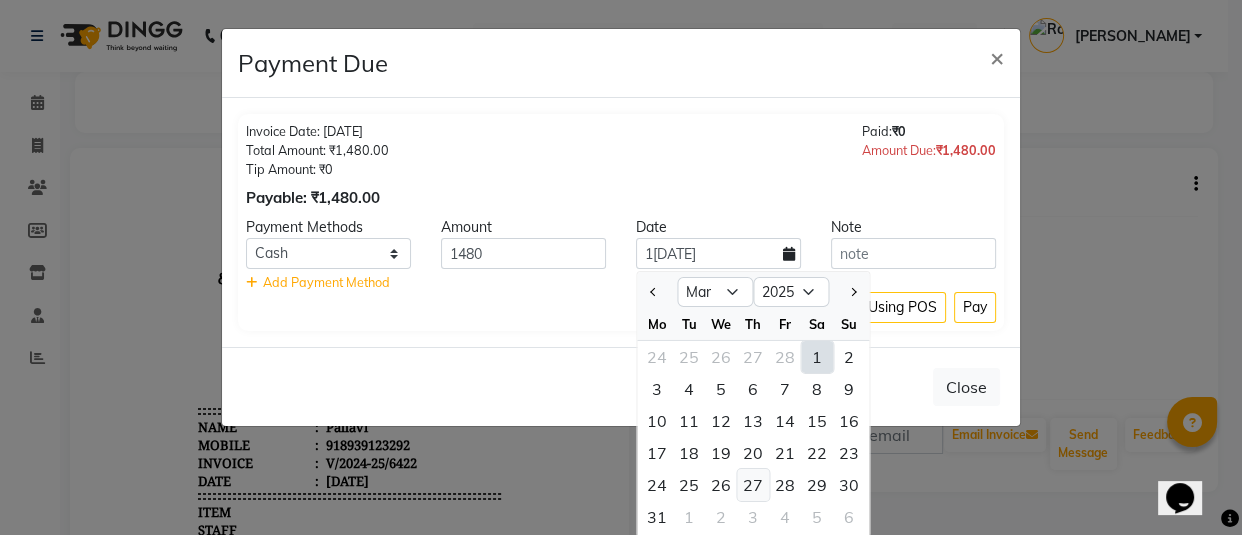 click on "27" 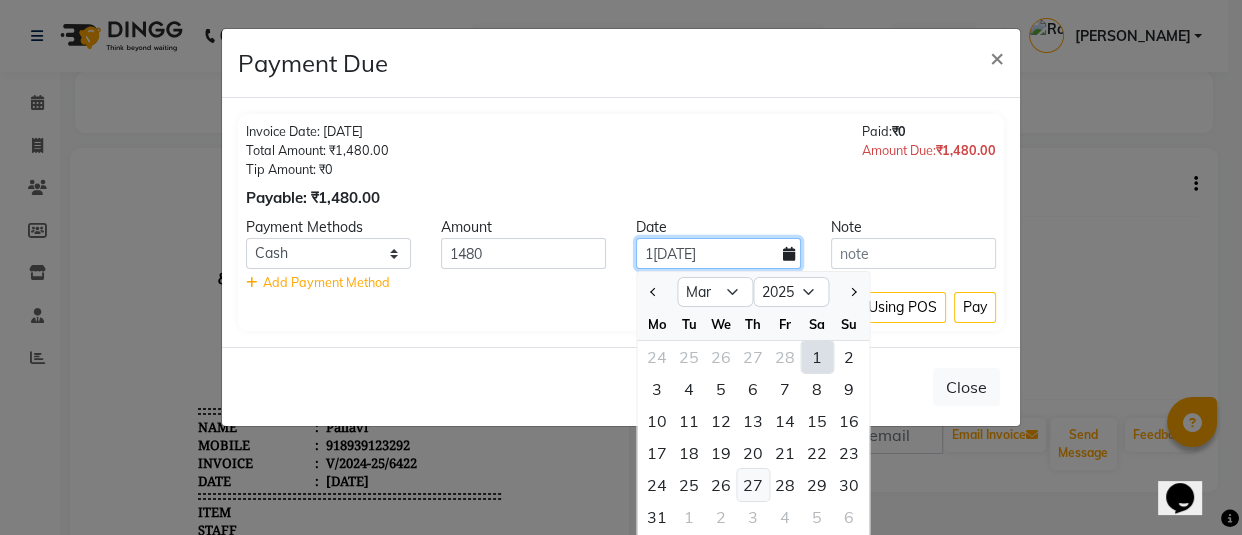 type on "27-03-2025" 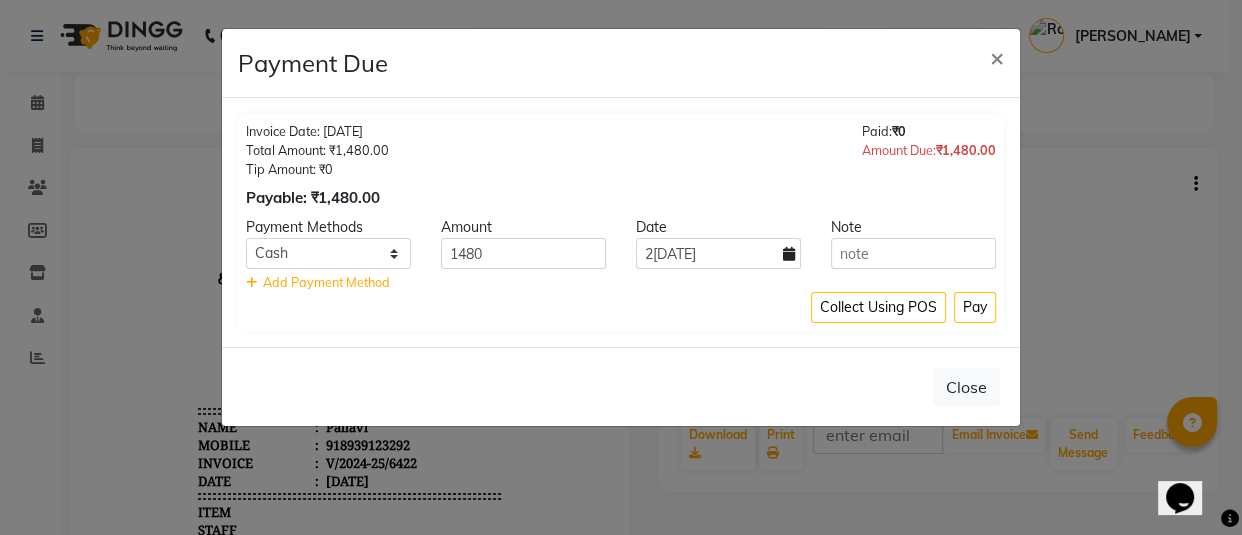 click on "Pay" 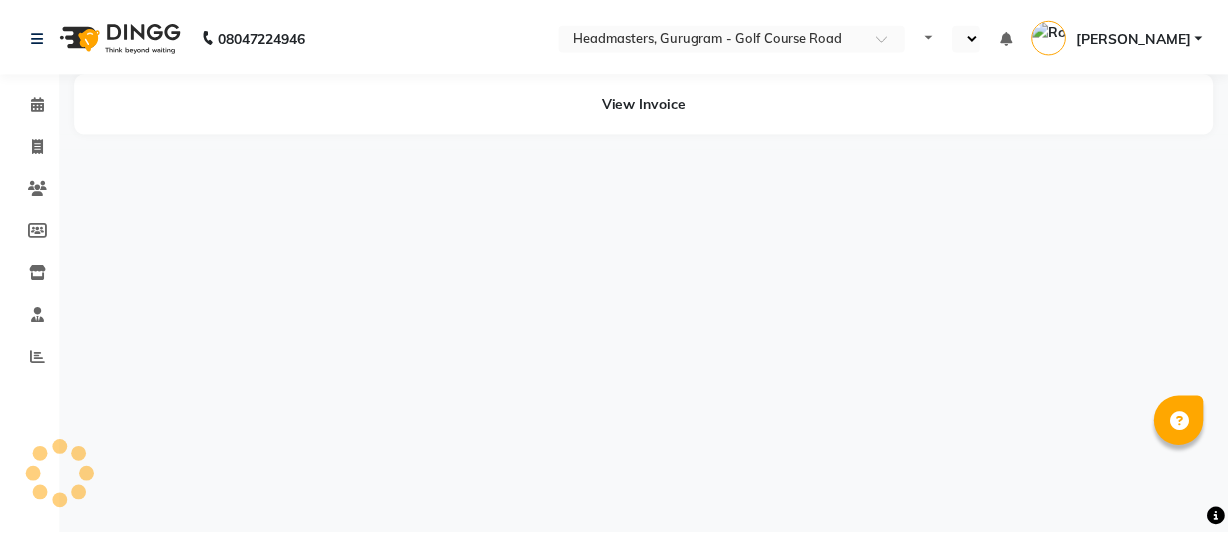 scroll, scrollTop: 0, scrollLeft: 0, axis: both 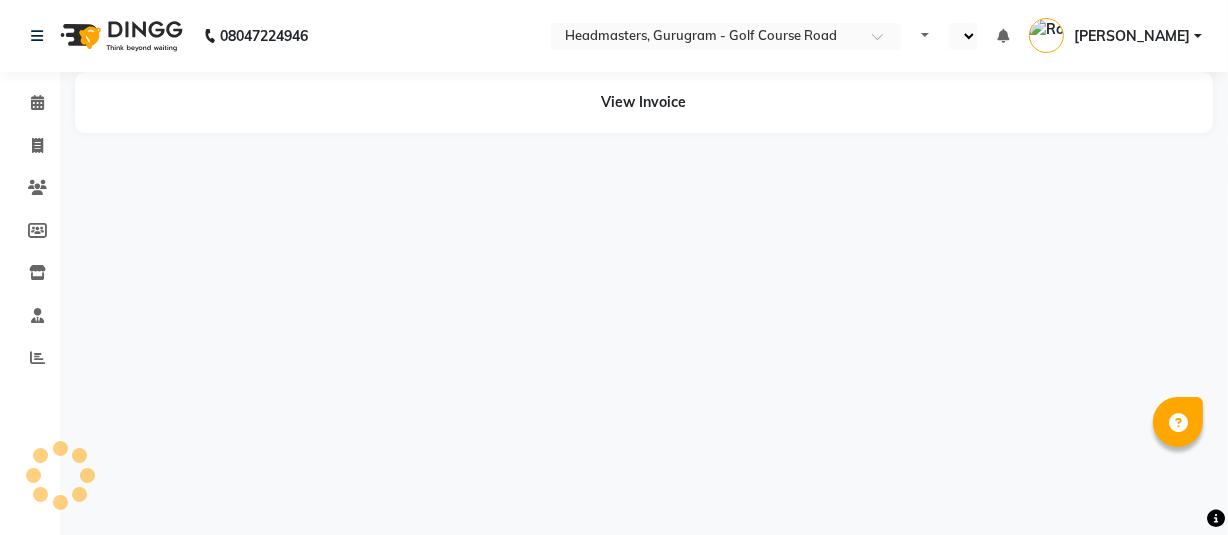 select on "en" 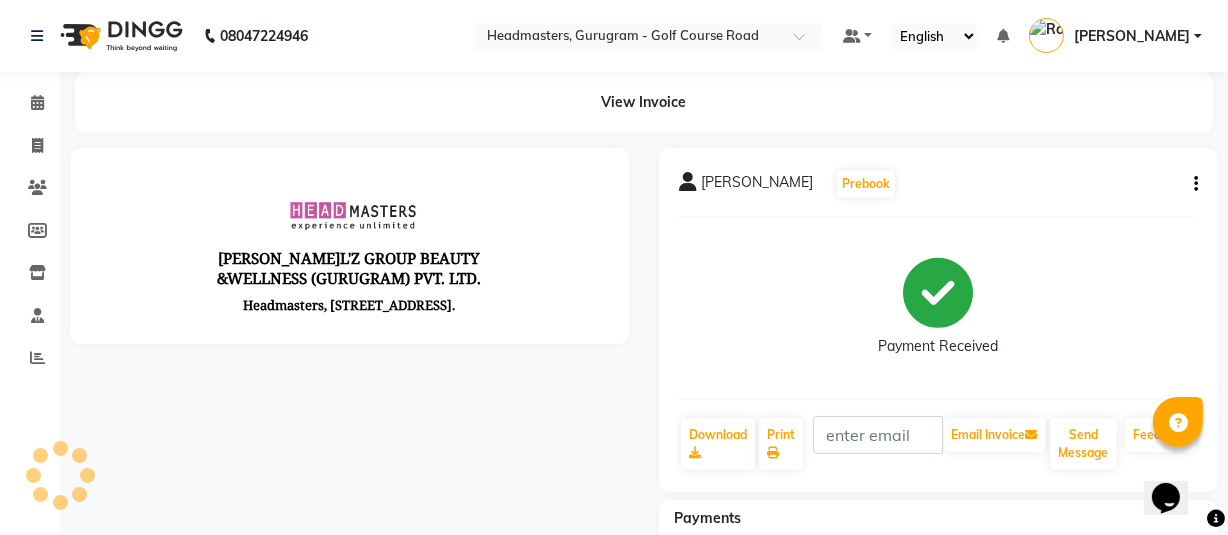scroll, scrollTop: 0, scrollLeft: 0, axis: both 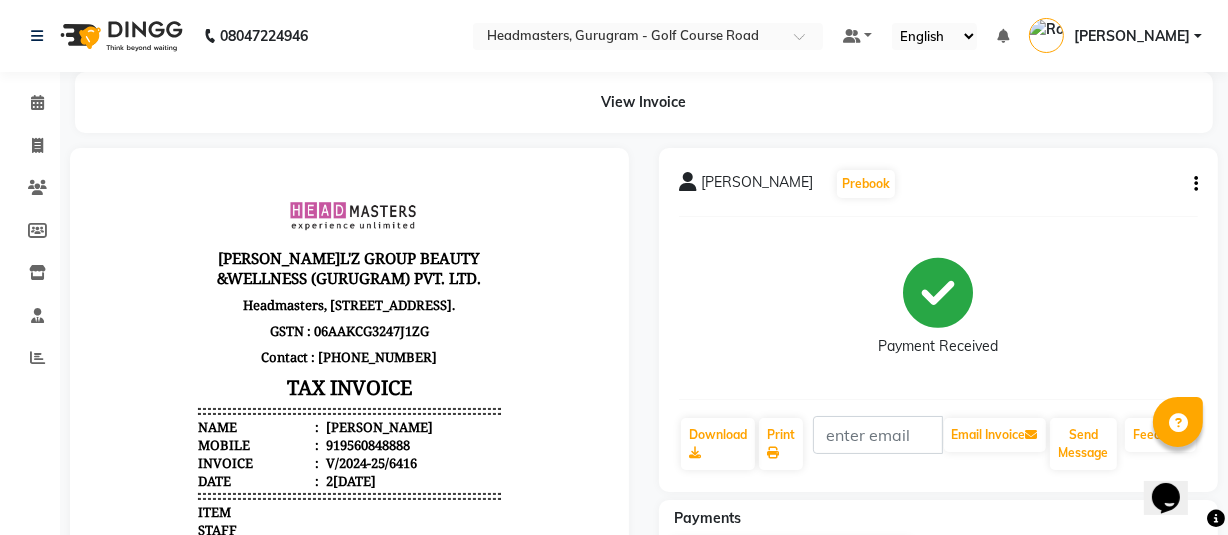 click 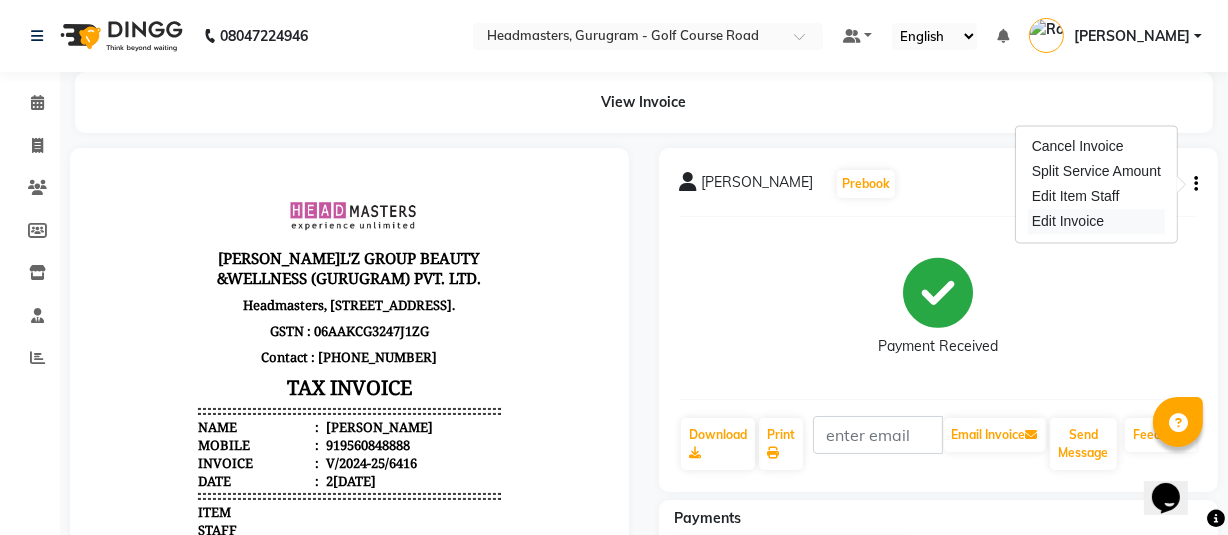 click on "Edit Invoice" at bounding box center (1096, 221) 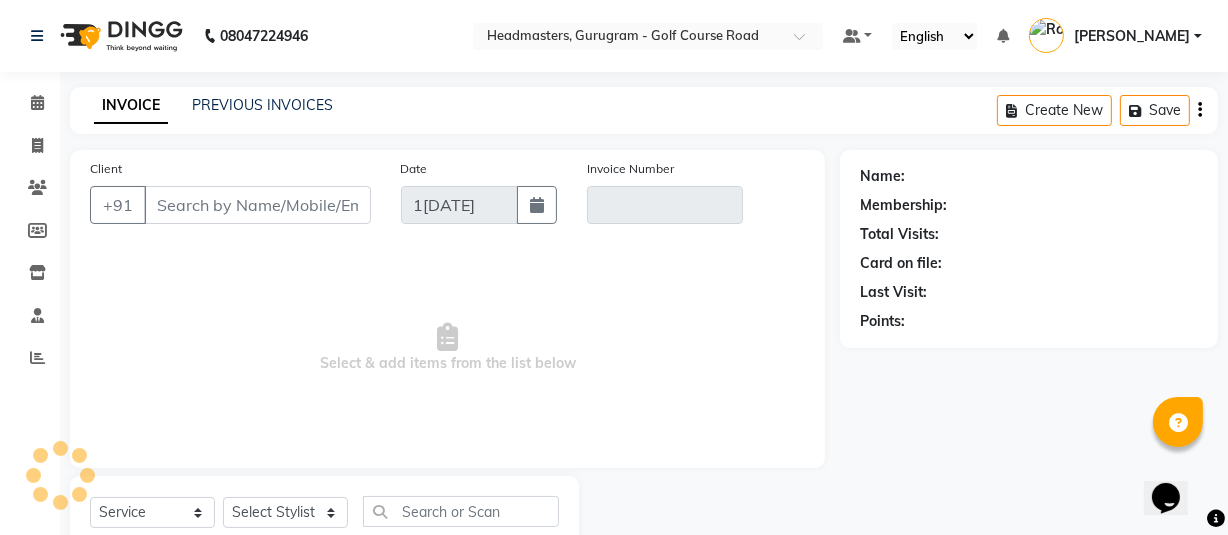 scroll, scrollTop: 66, scrollLeft: 0, axis: vertical 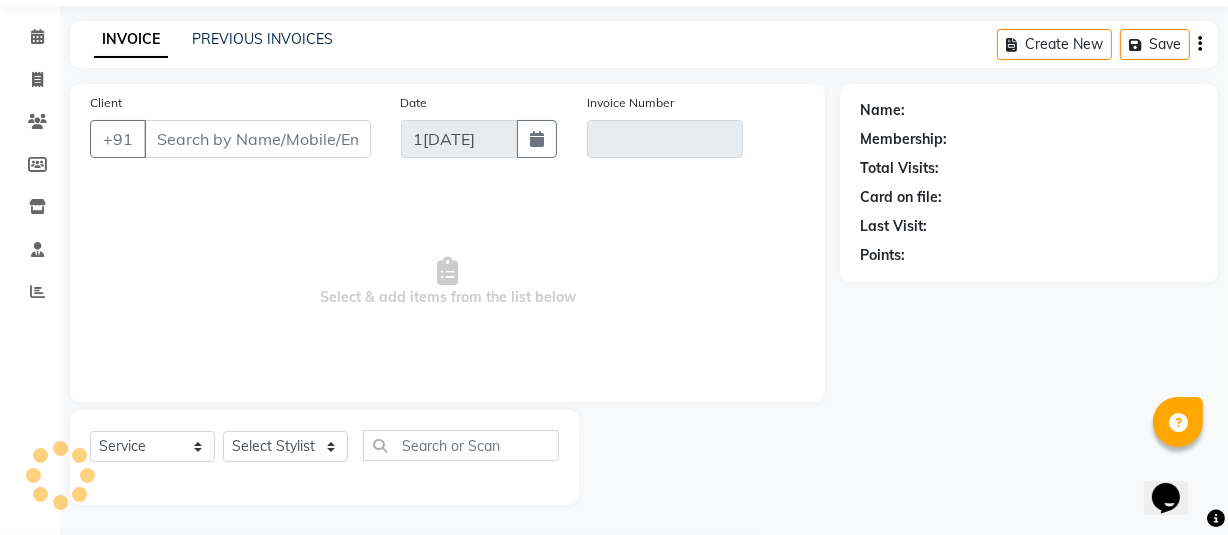 select on "product" 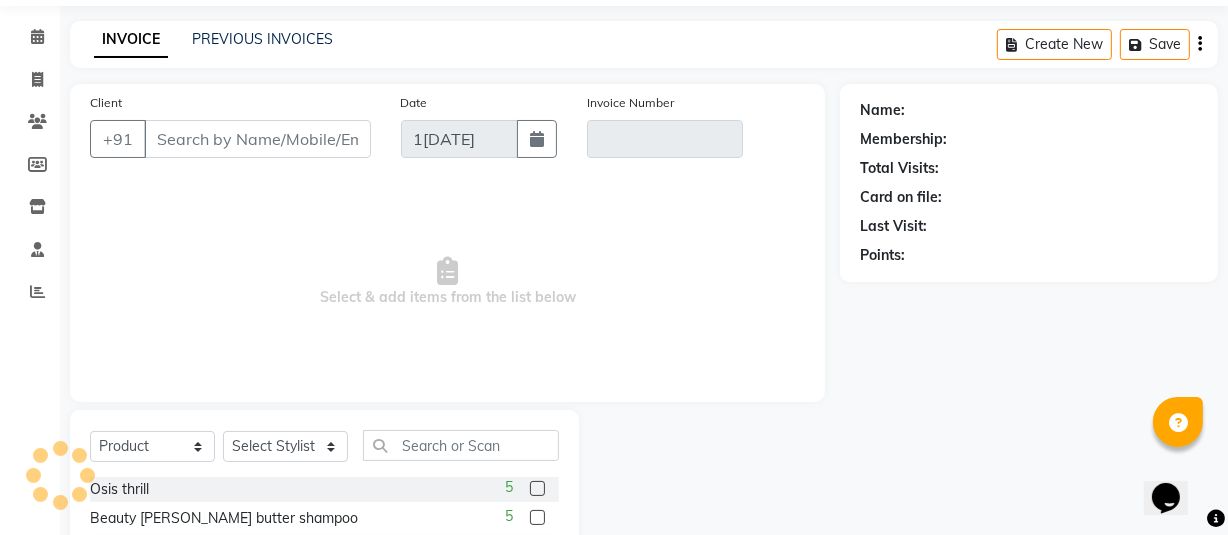 type on "9560848888" 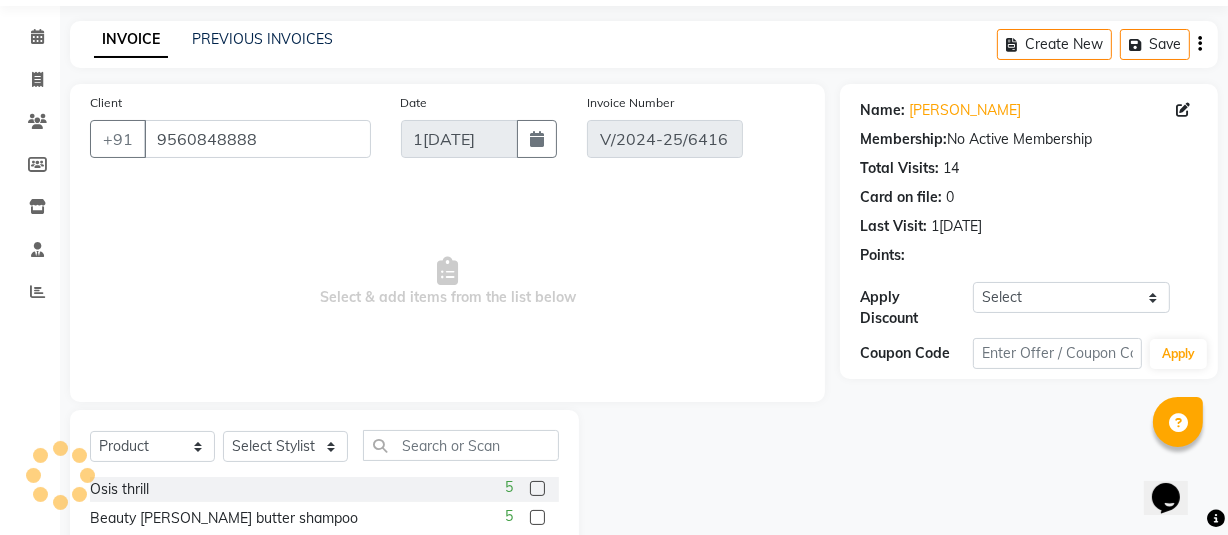 type on "[DATE]" 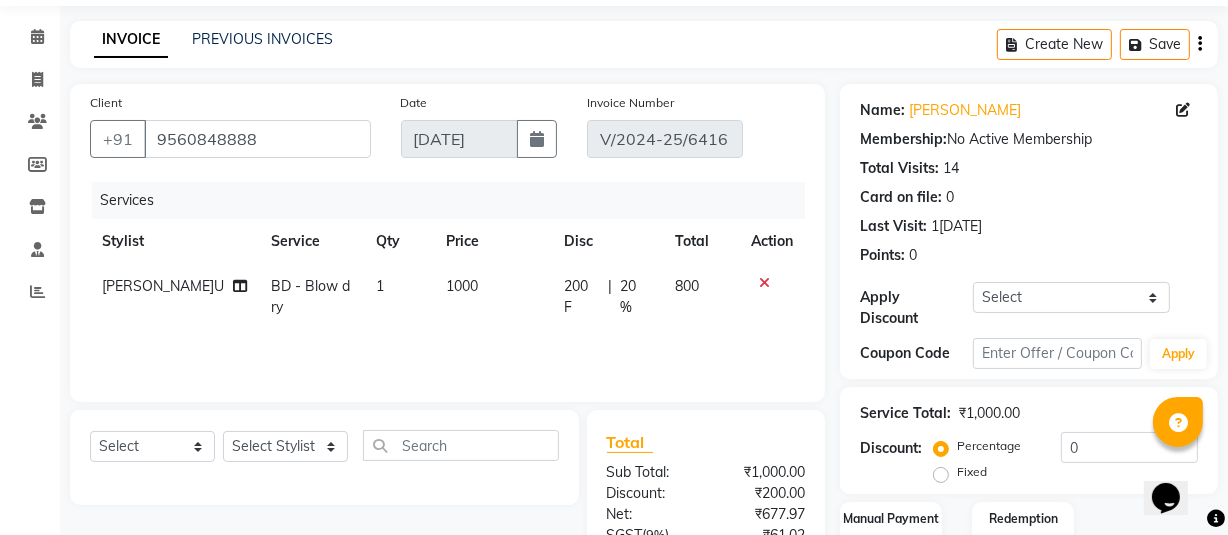 drag, startPoint x: 438, startPoint y: 274, endPoint x: 460, endPoint y: 288, distance: 26.076809 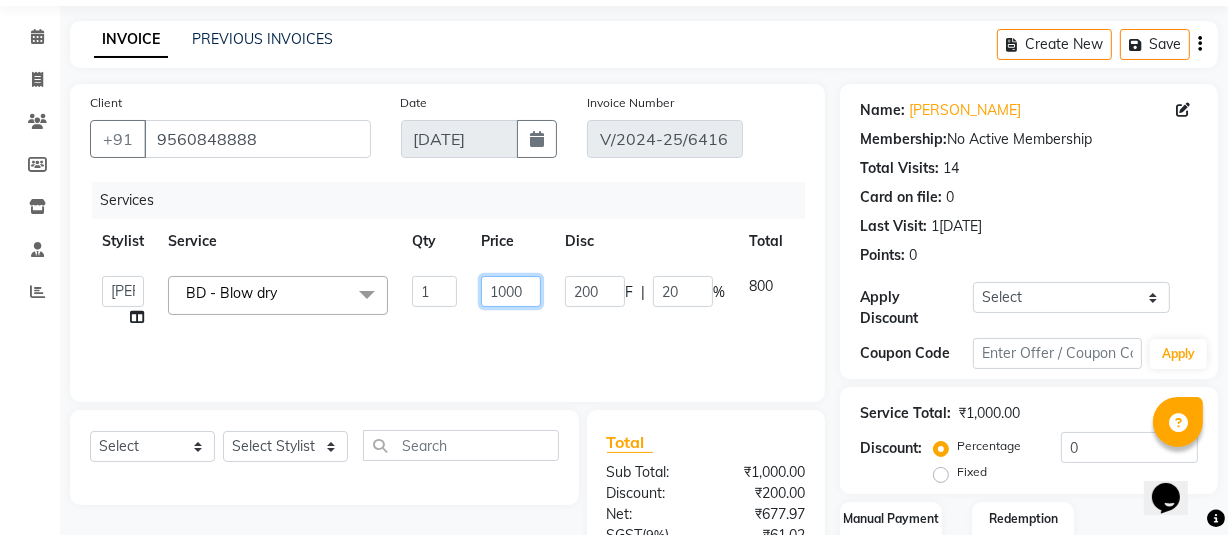 click on "1000" 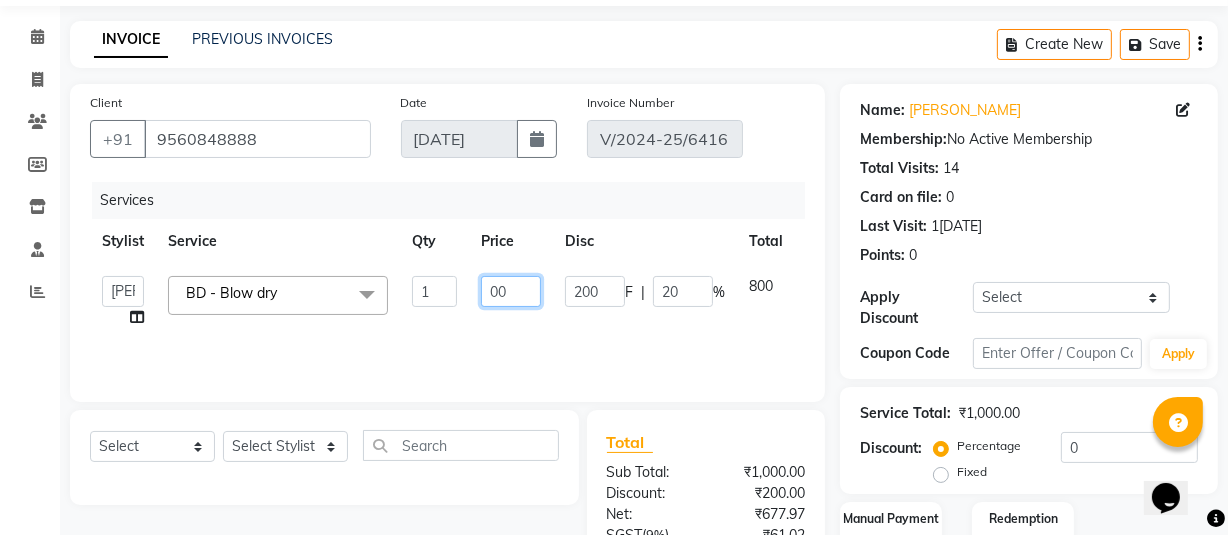 type on "800" 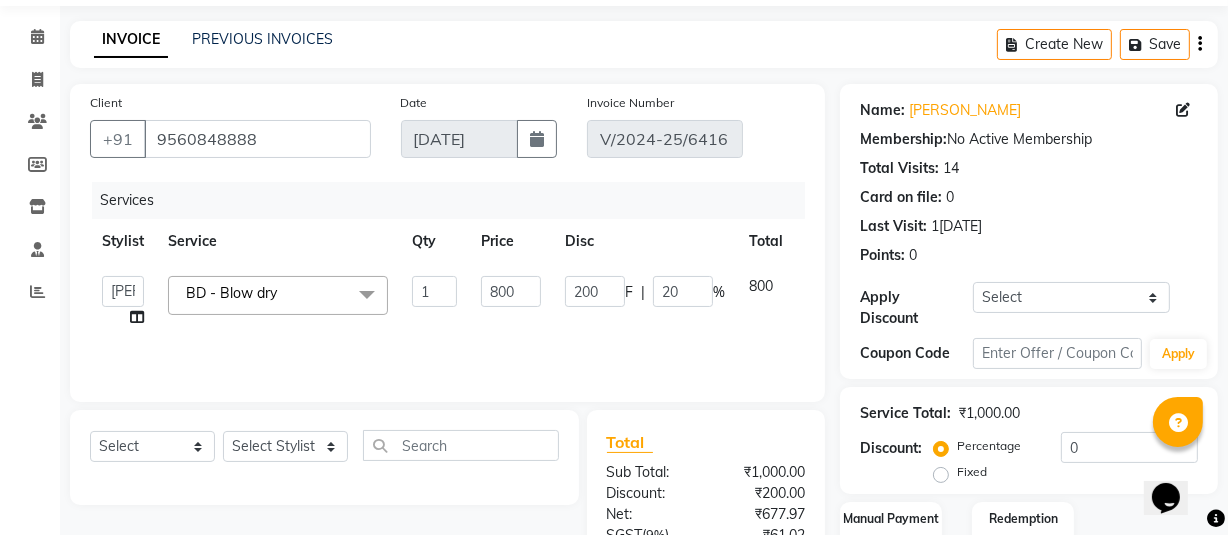drag, startPoint x: 520, startPoint y: 312, endPoint x: 553, endPoint y: 299, distance: 35.468296 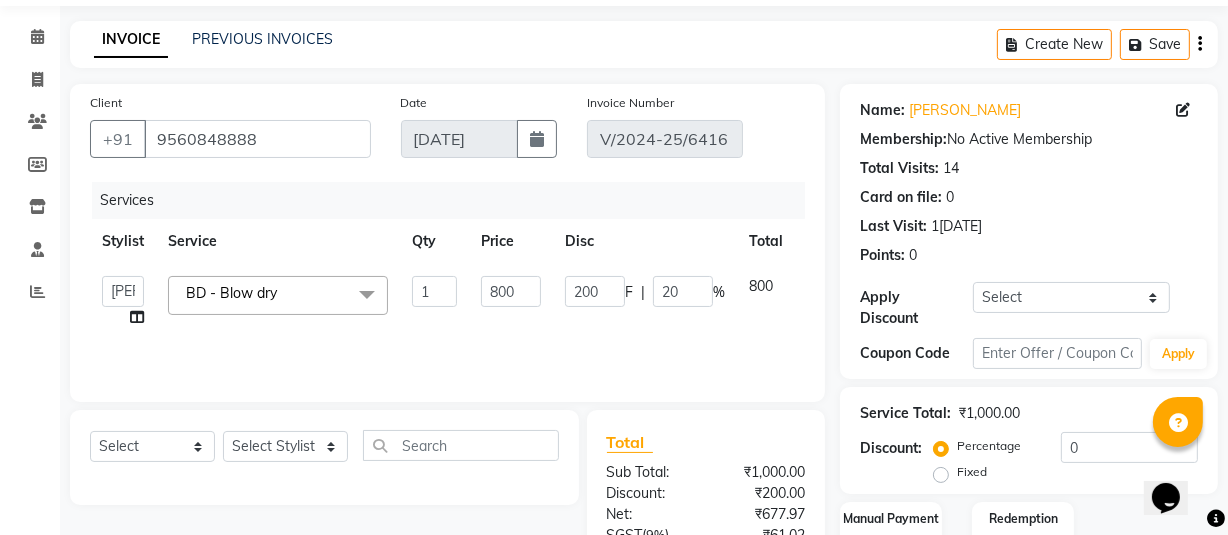 click on "800" 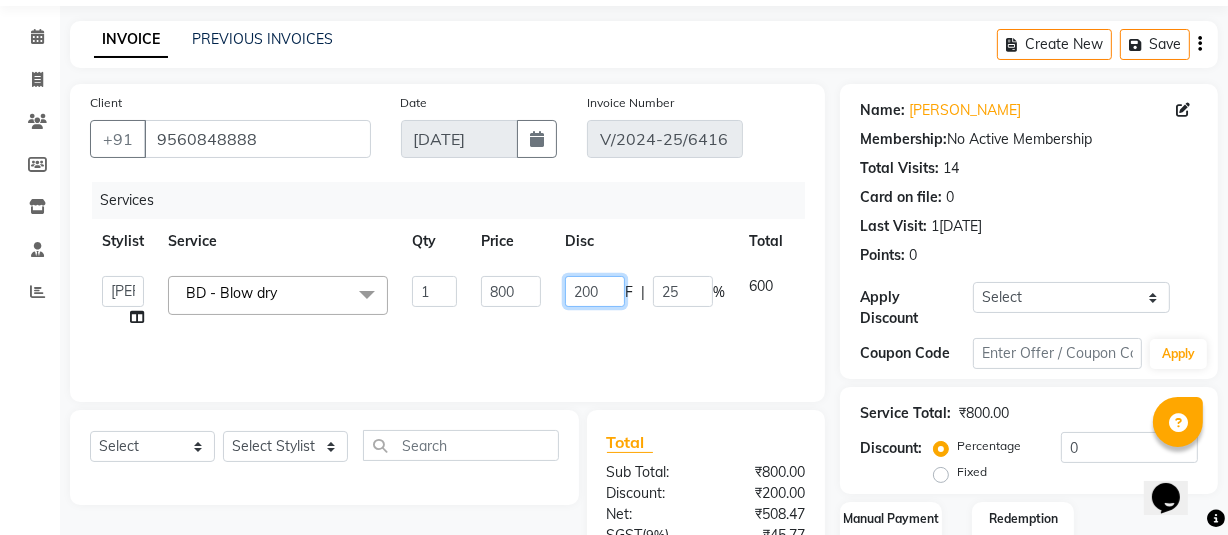 click on "200" 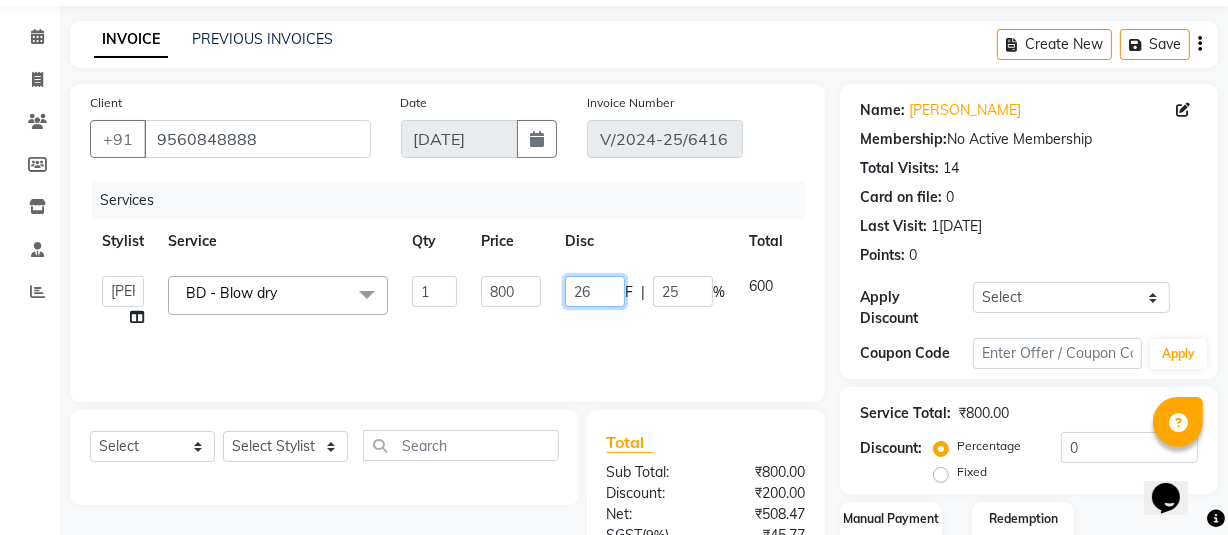 type on "265" 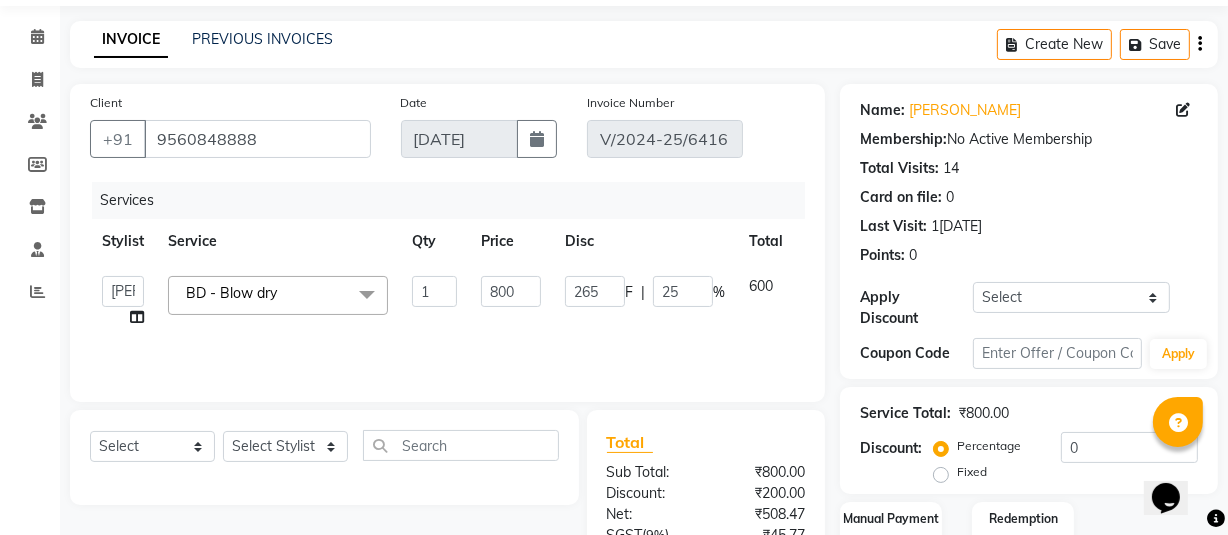 click on "265 F | 25 %" 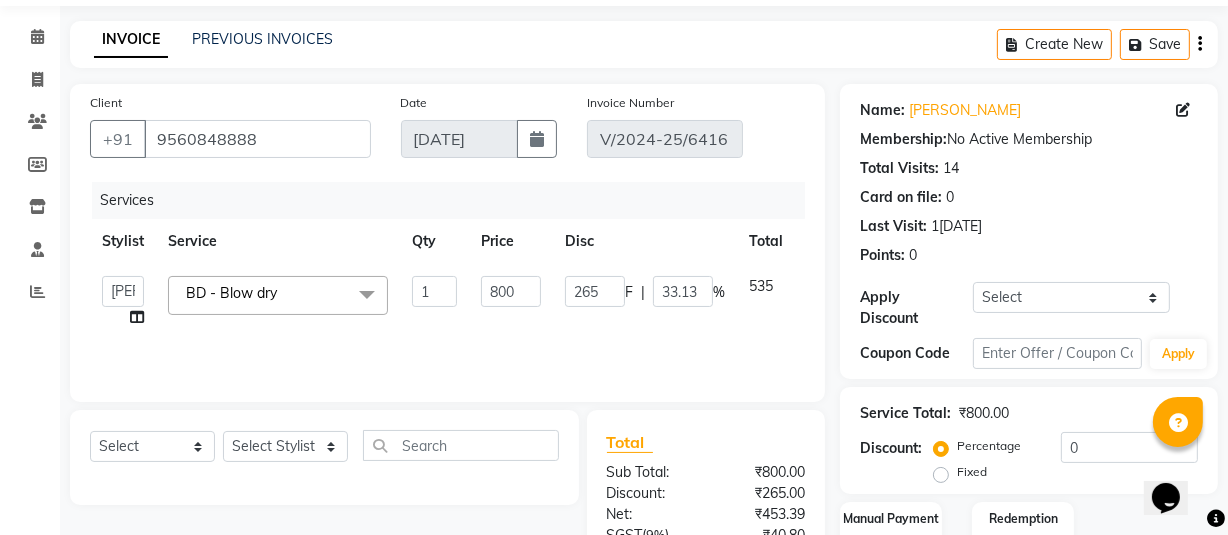 scroll, scrollTop: 323, scrollLeft: 0, axis: vertical 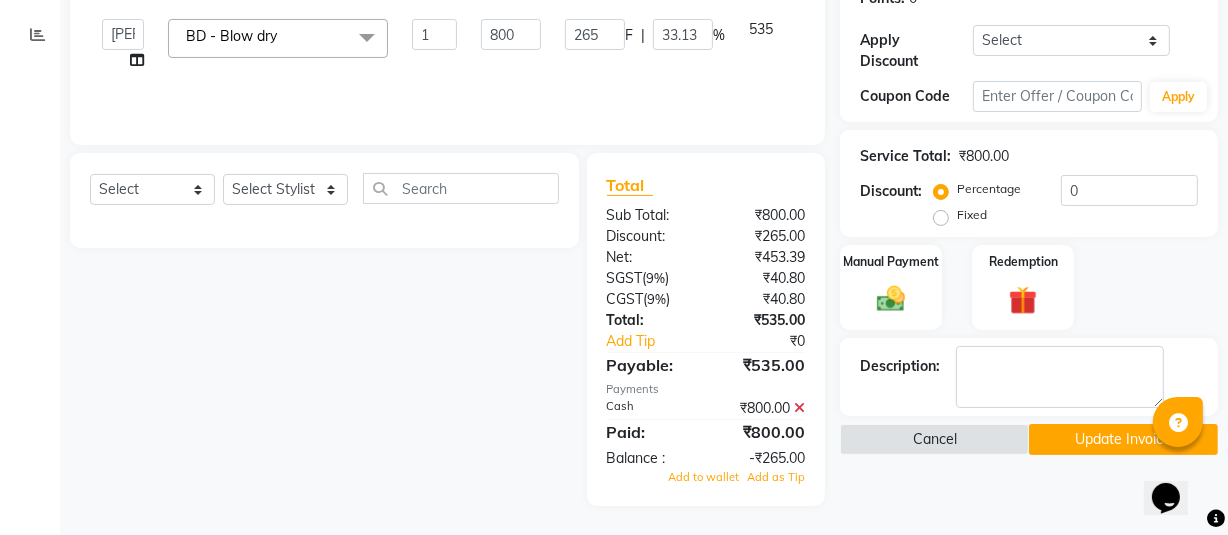 click 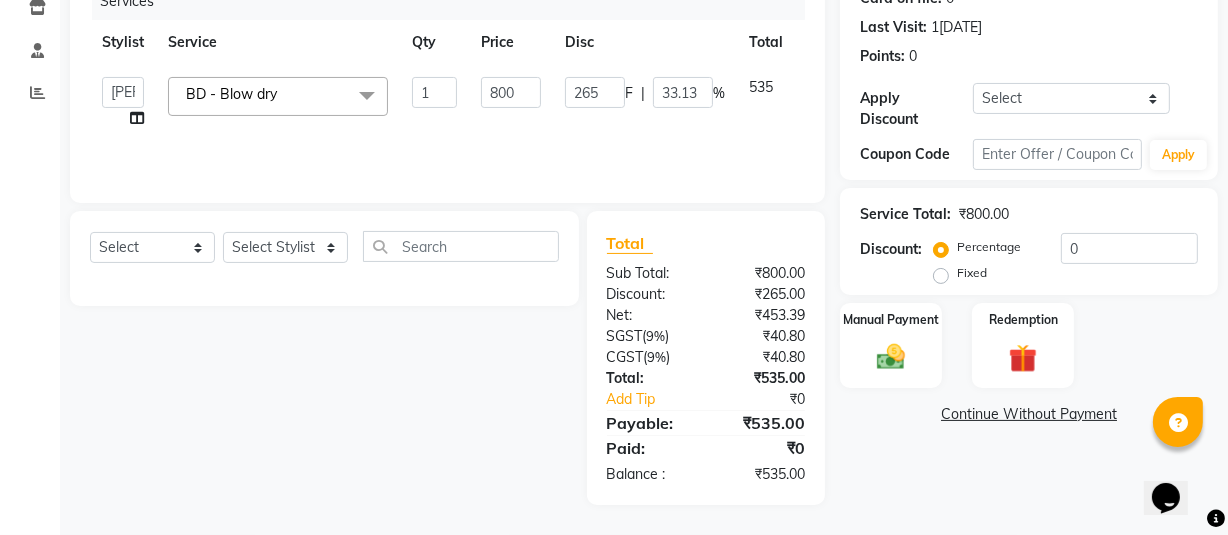 scroll, scrollTop: 265, scrollLeft: 0, axis: vertical 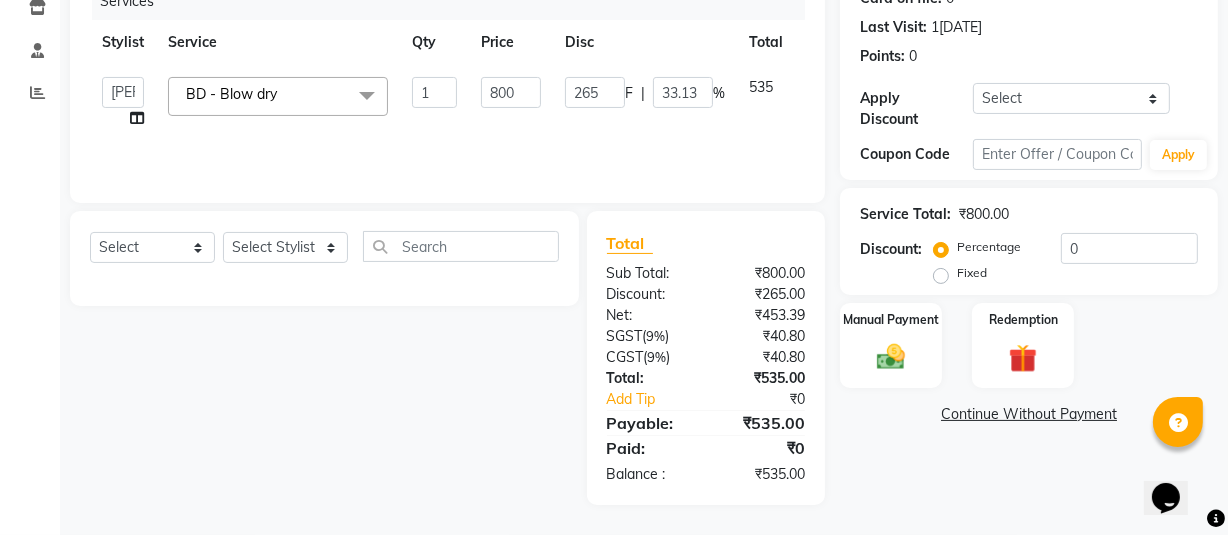 click on "Continue Without Payment" 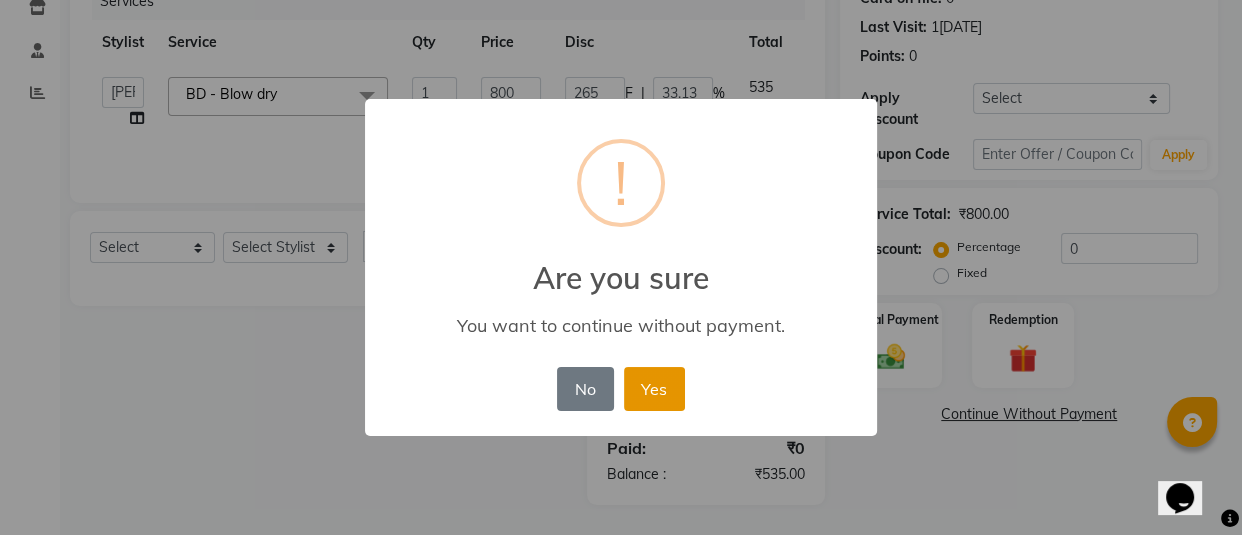 click on "Yes" at bounding box center (654, 389) 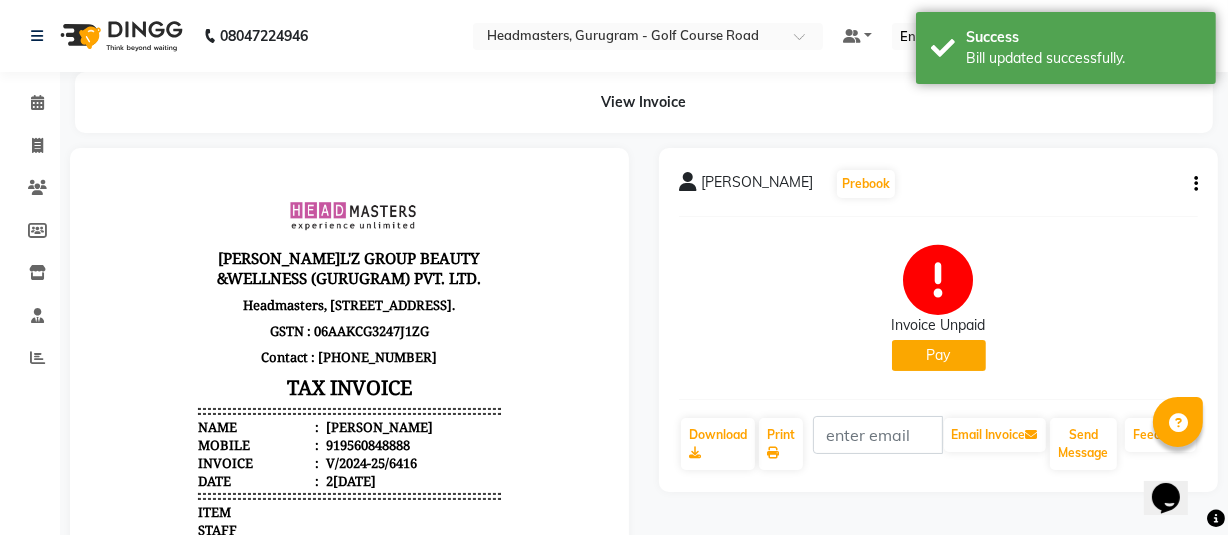 scroll, scrollTop: 0, scrollLeft: 0, axis: both 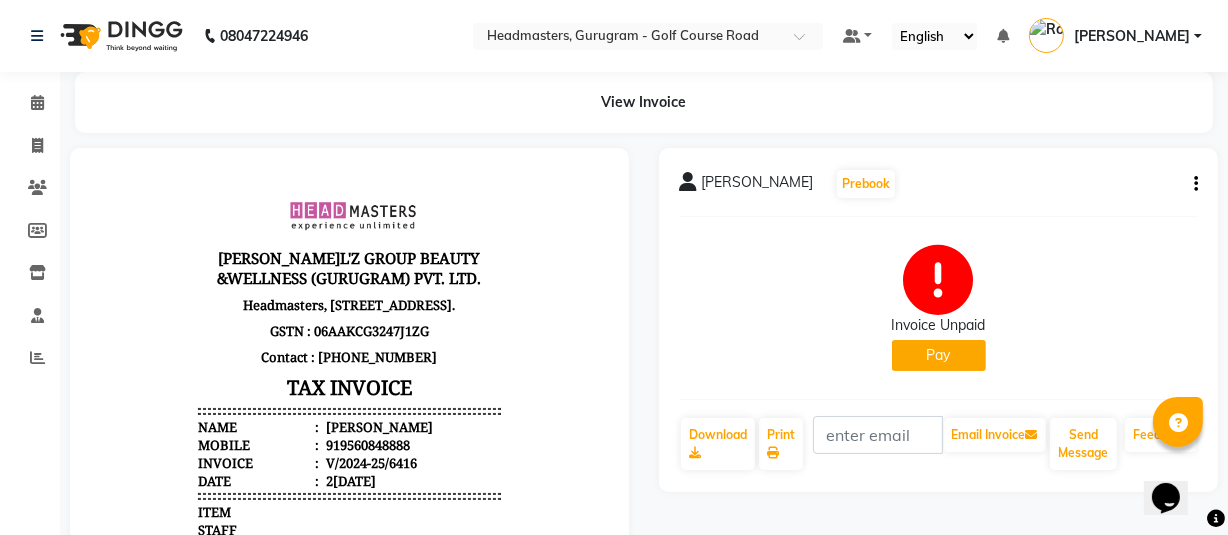 click on "Pay" 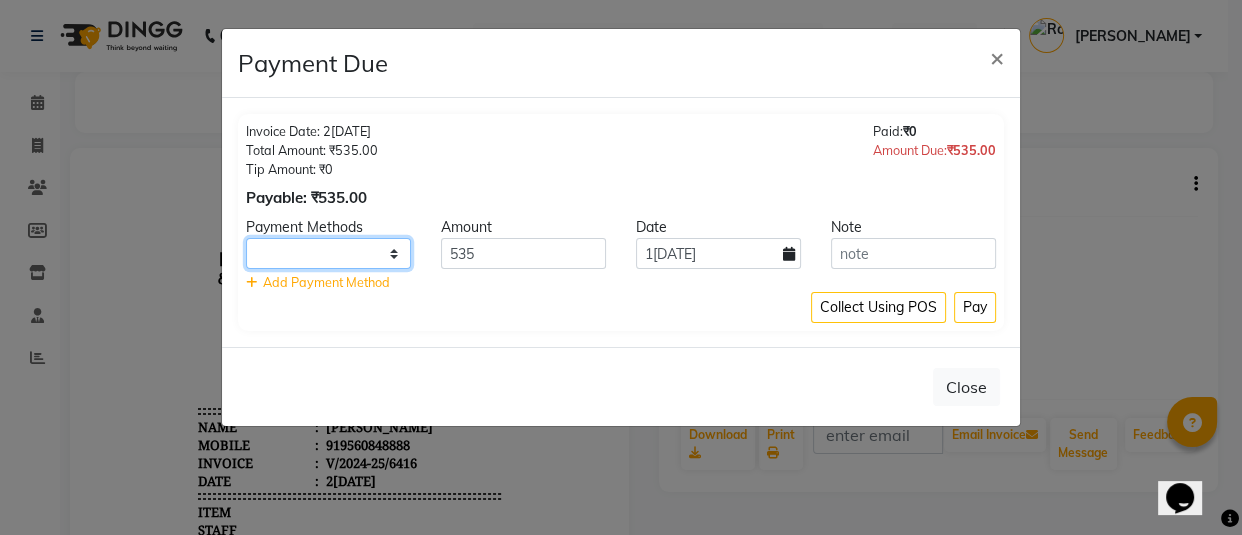 drag, startPoint x: 331, startPoint y: 247, endPoint x: 326, endPoint y: 265, distance: 18.681541 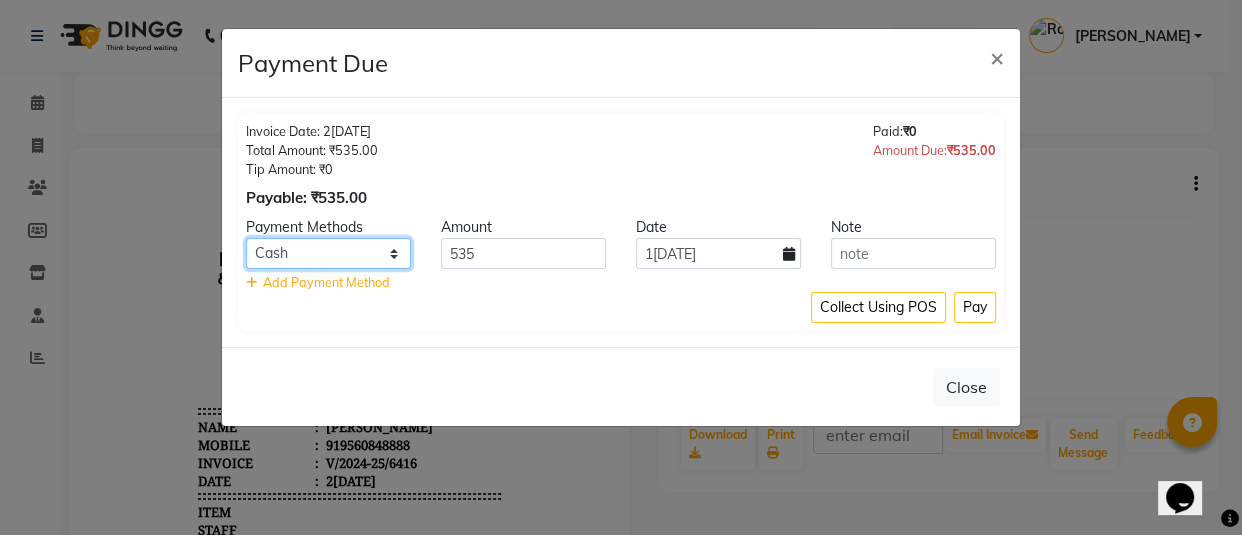 click on "UPI CARD Complimentary Cash" 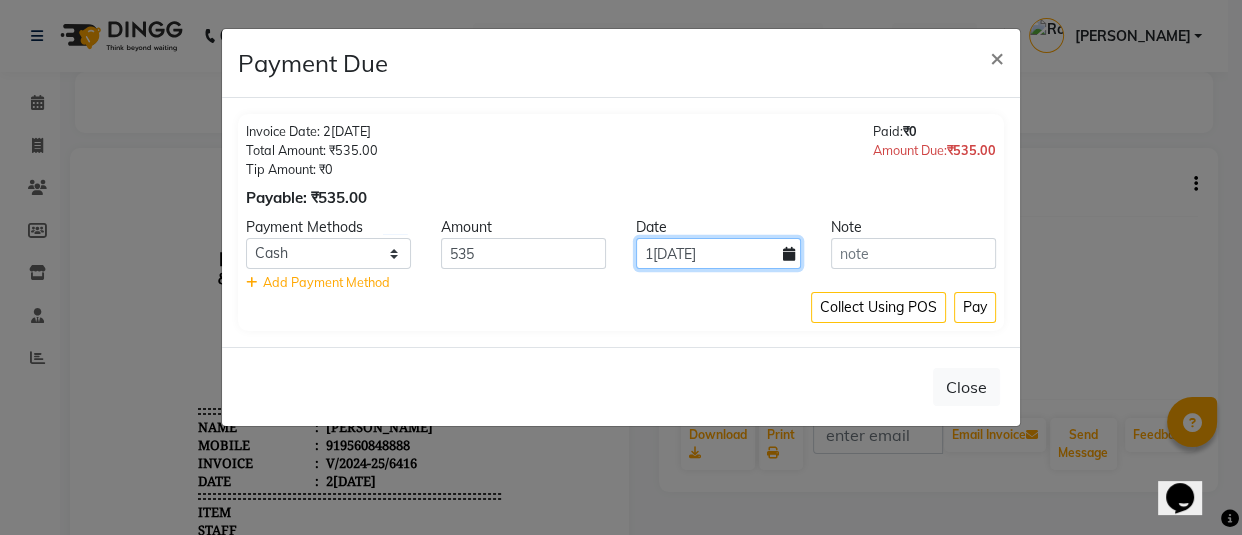 drag, startPoint x: 722, startPoint y: 251, endPoint x: 704, endPoint y: 267, distance: 24.083189 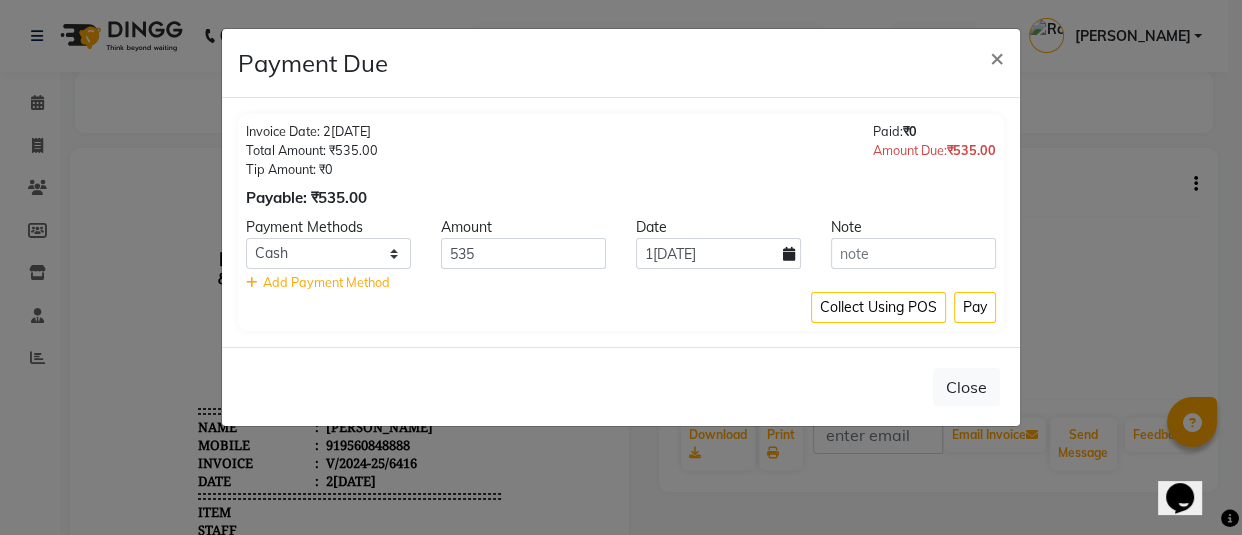 select on "7" 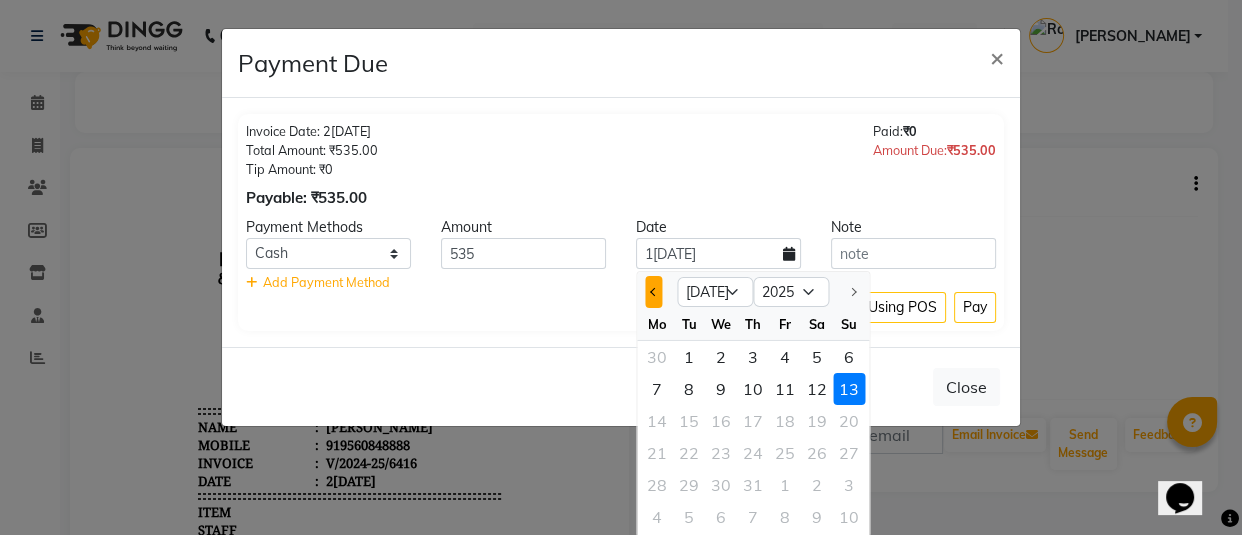 click 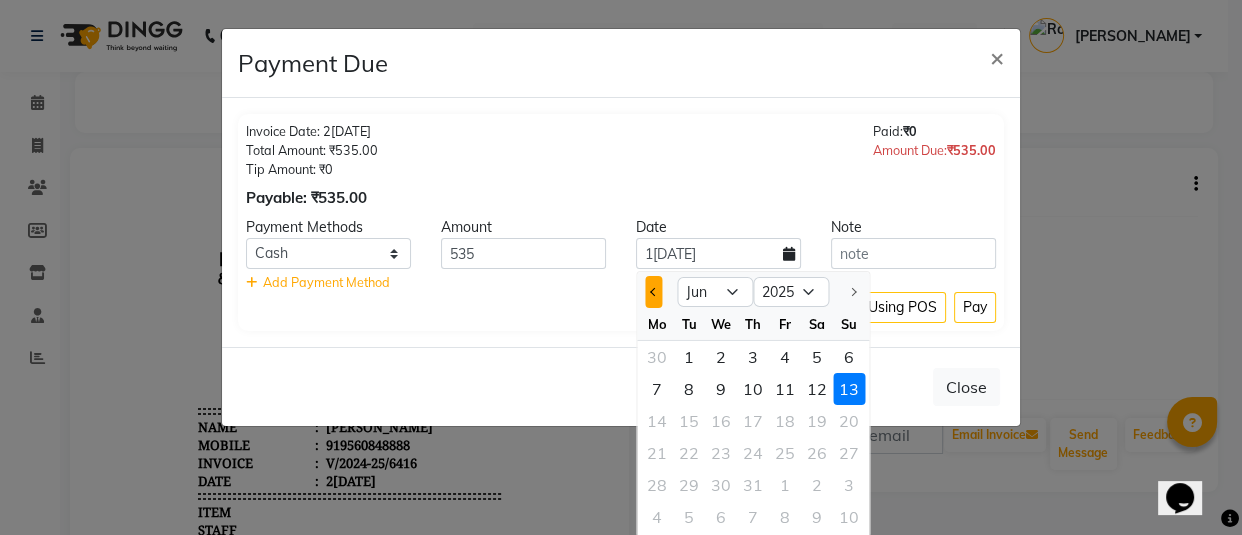 click 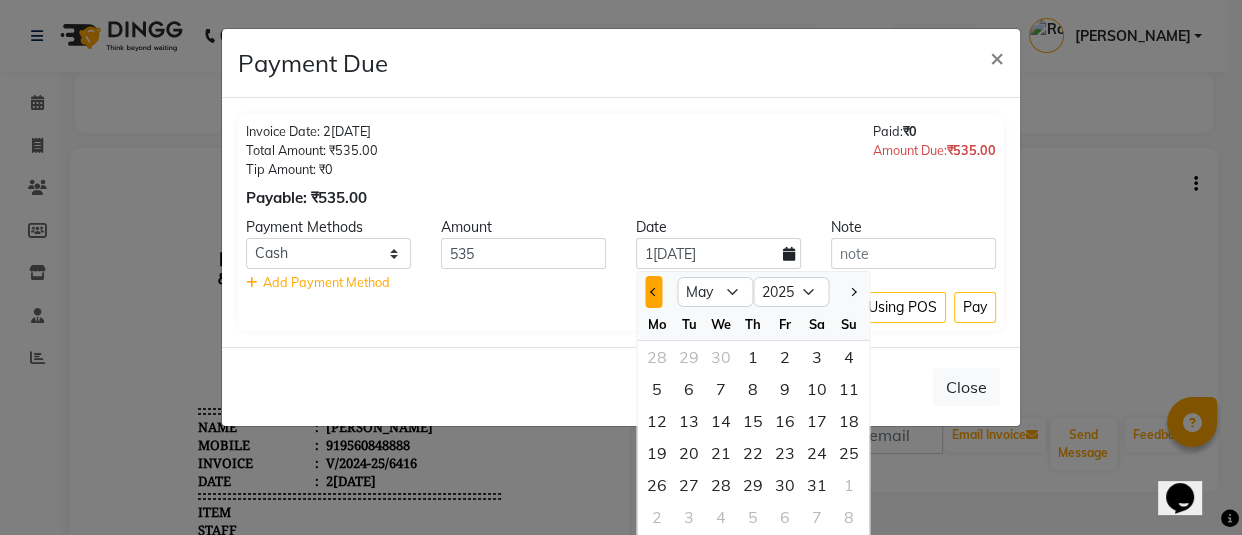 click 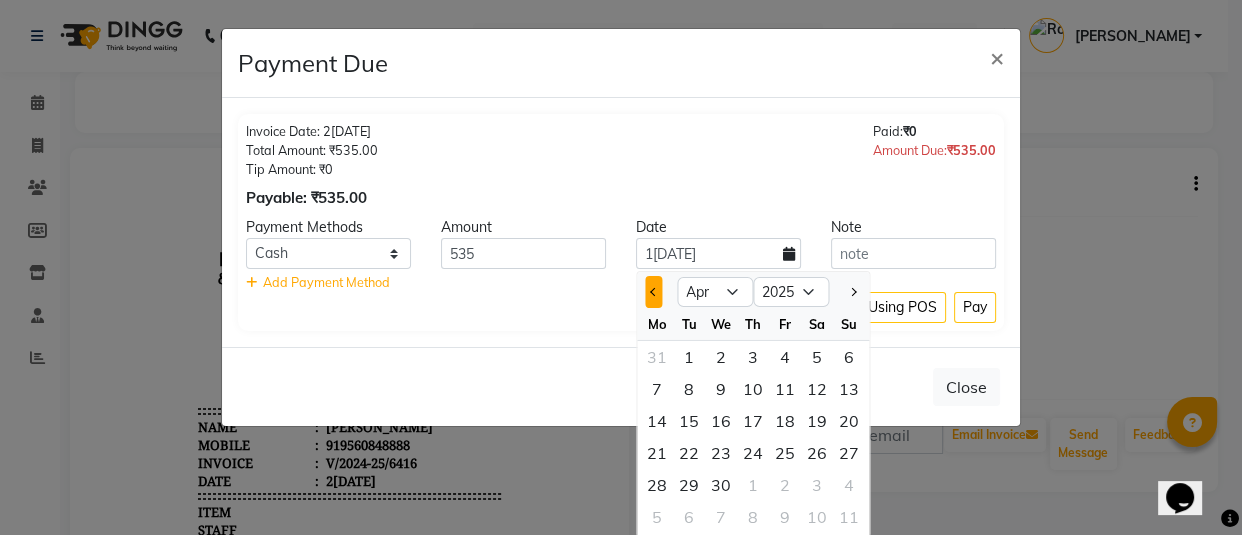 click 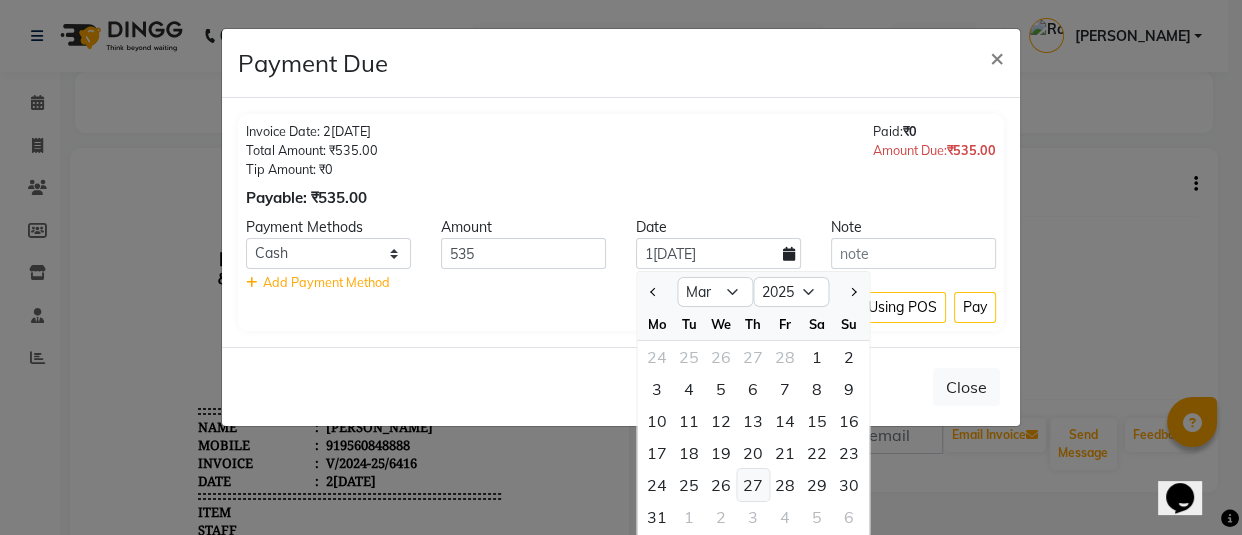 click on "27" 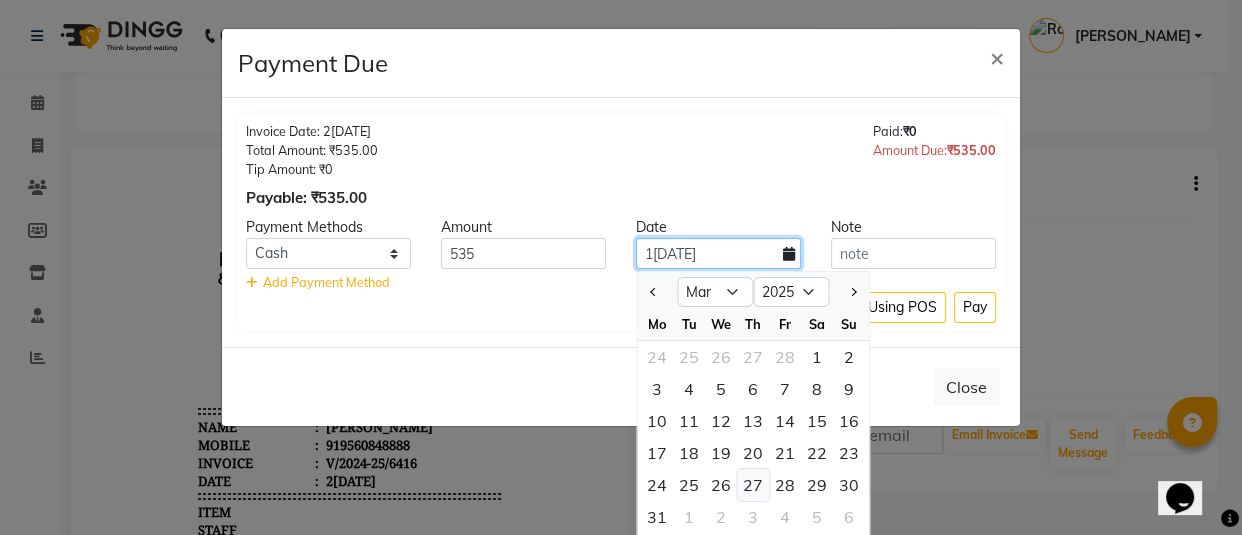 type on "27-03-2025" 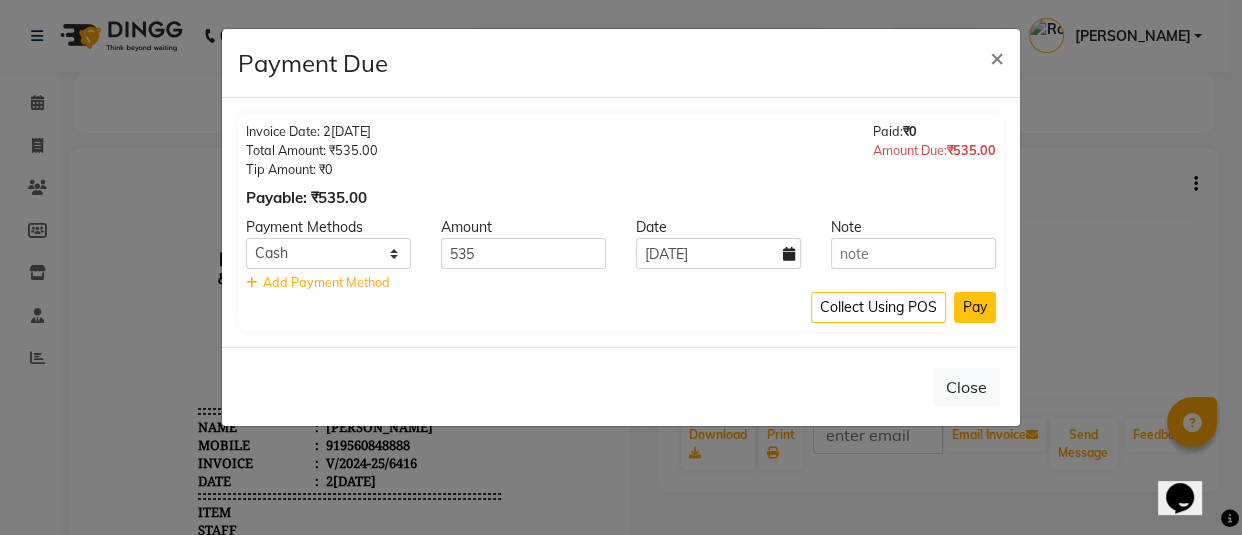 click on "Pay" 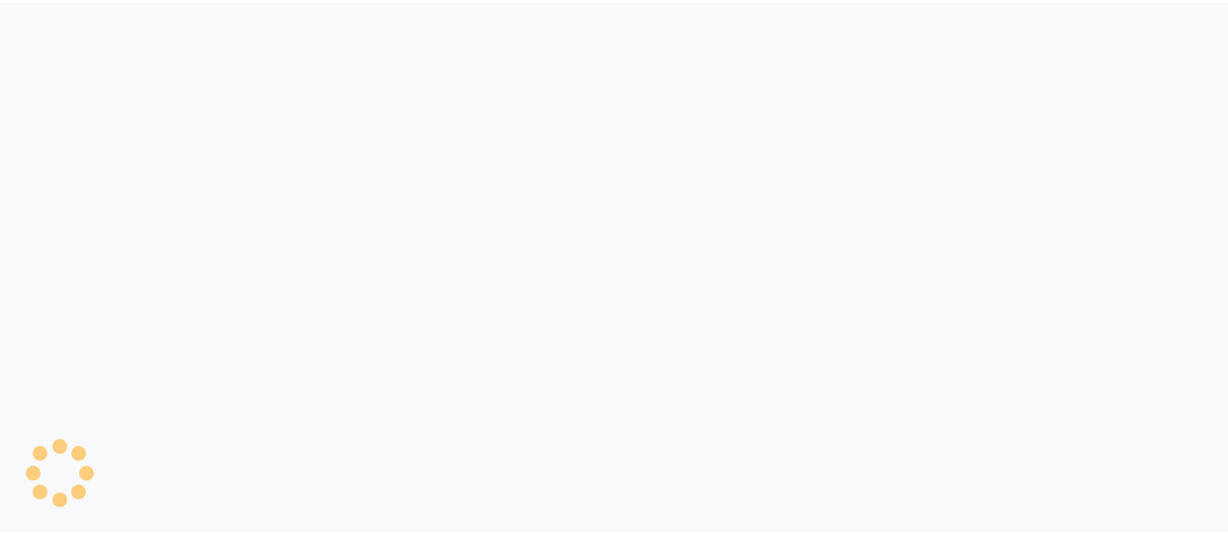 scroll, scrollTop: 0, scrollLeft: 0, axis: both 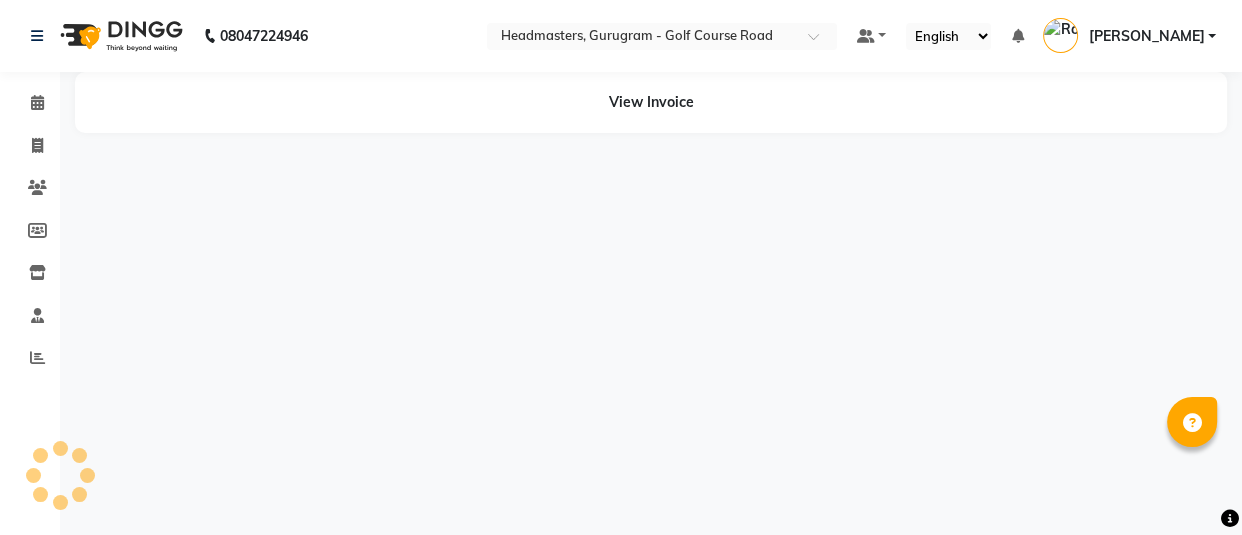 select on "en" 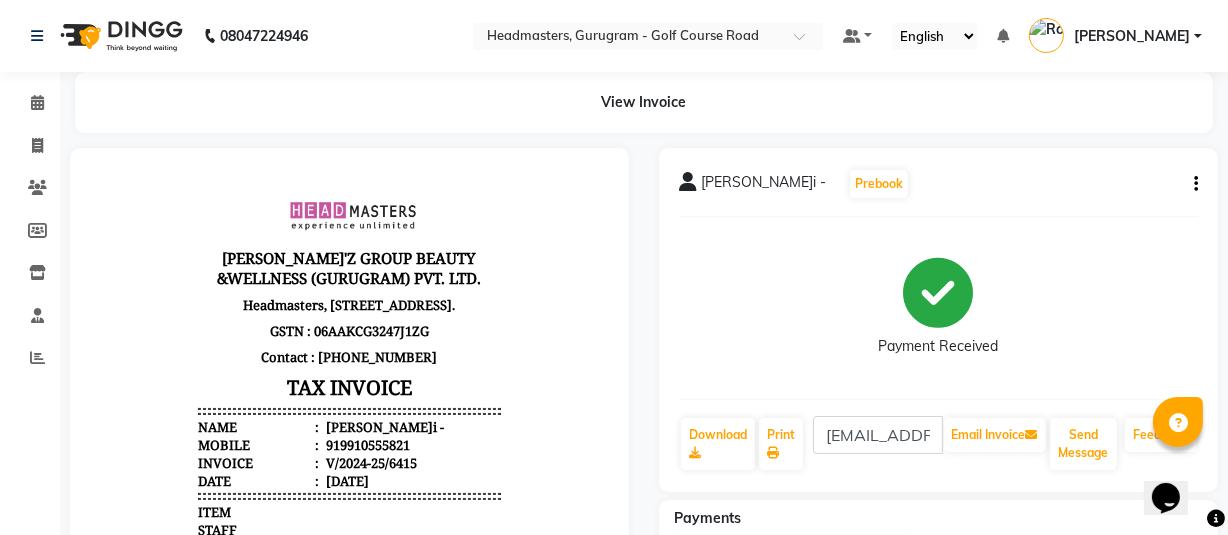 scroll, scrollTop: 0, scrollLeft: 0, axis: both 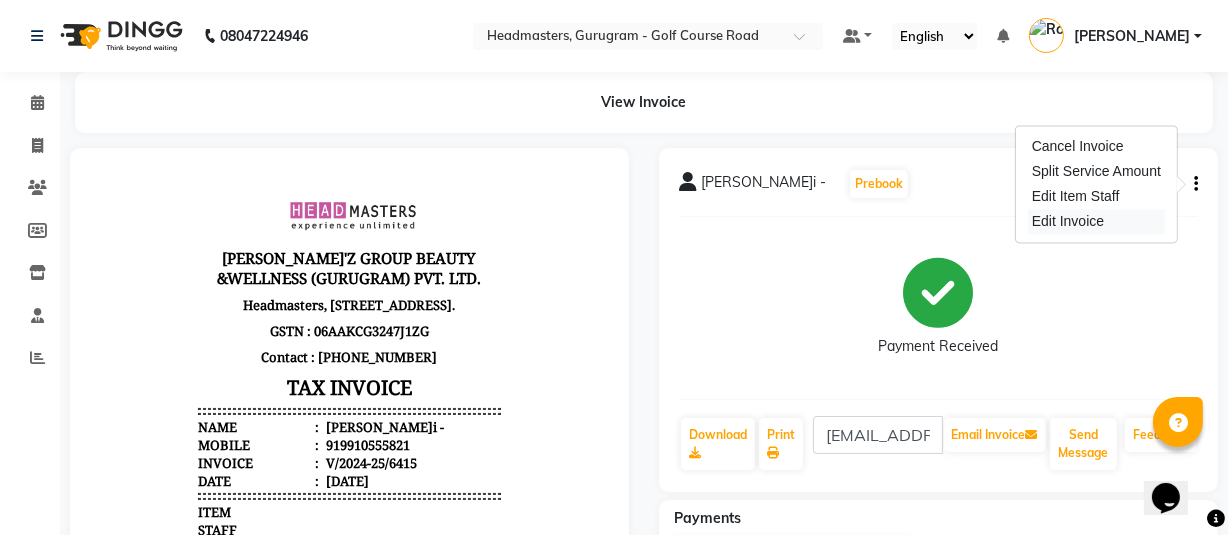 click on "Edit Invoice" at bounding box center (1096, 221) 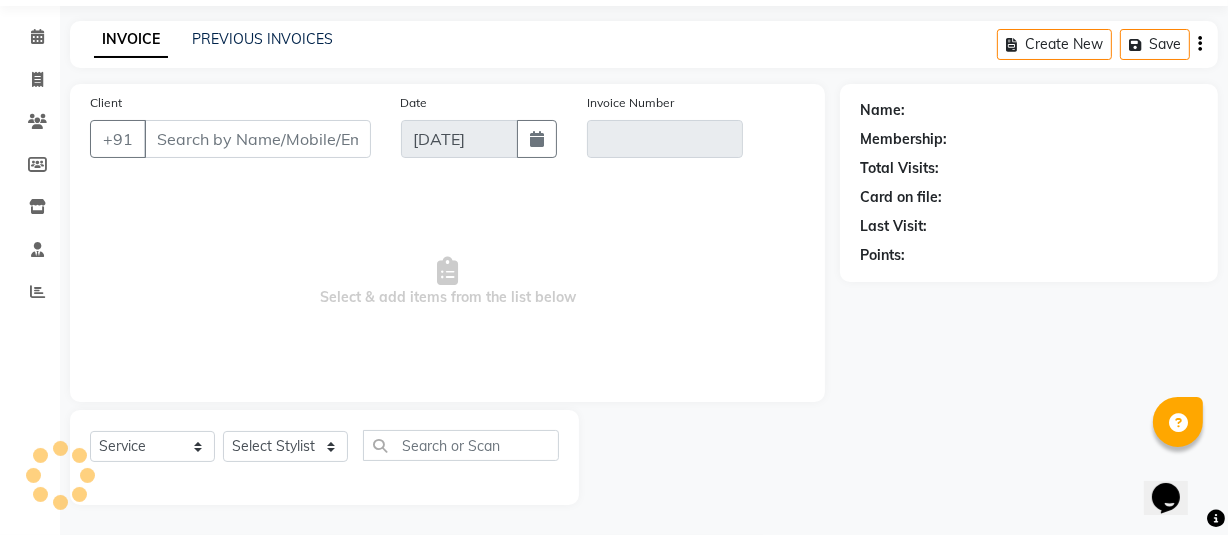select on "product" 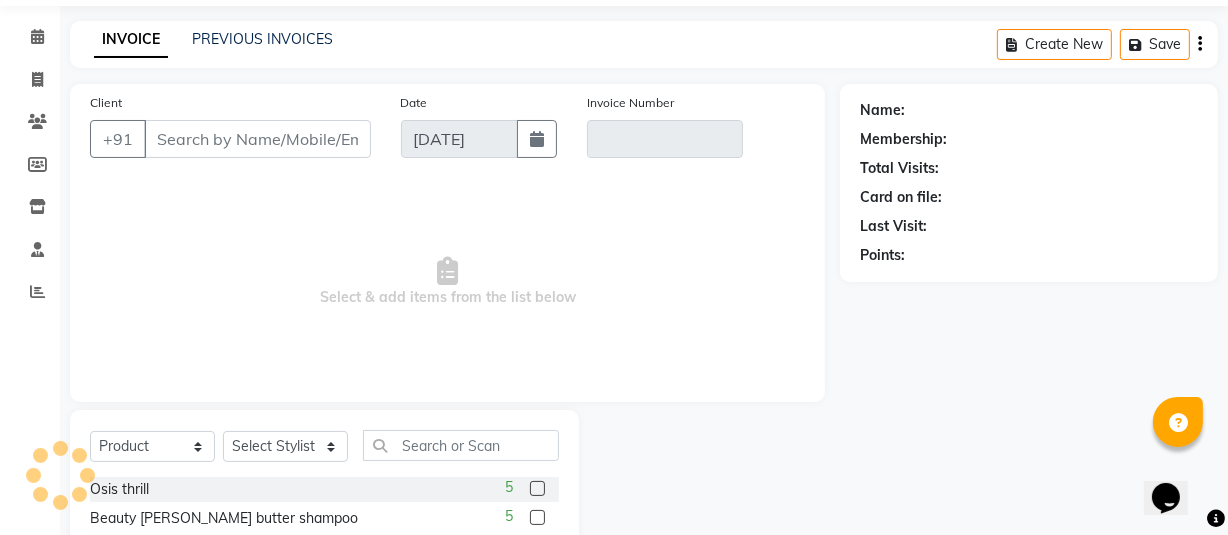 type on "9910555821" 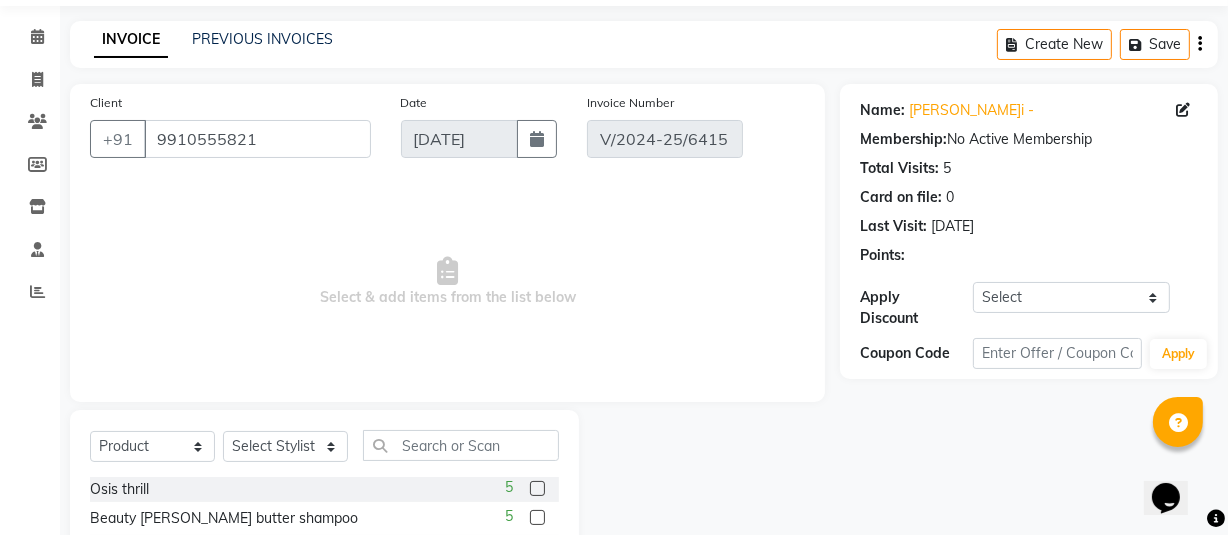 type on "[DATE]" 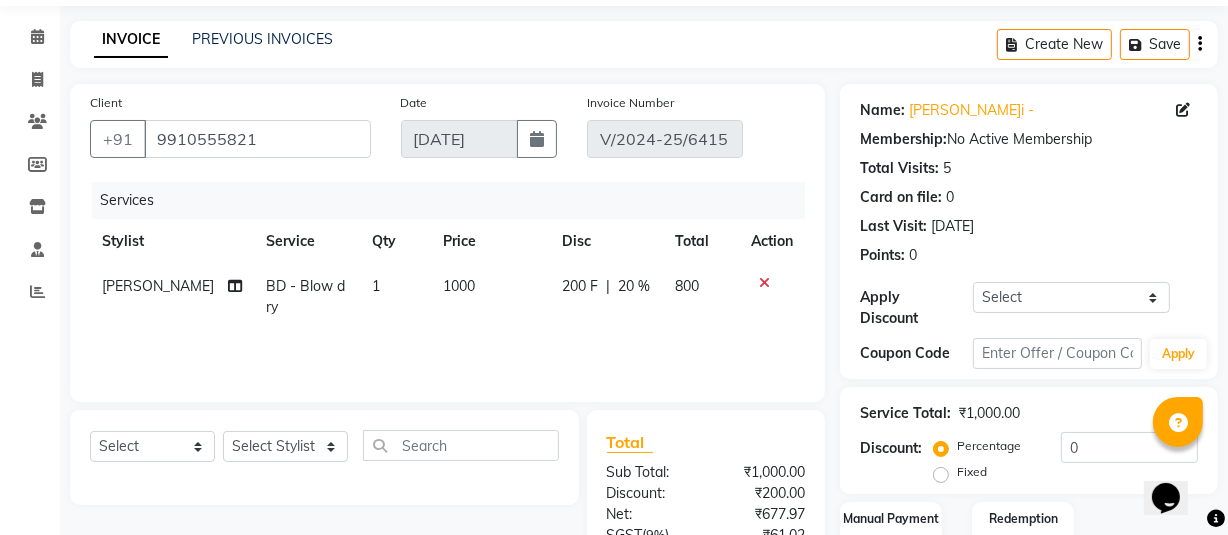 click on "1000" 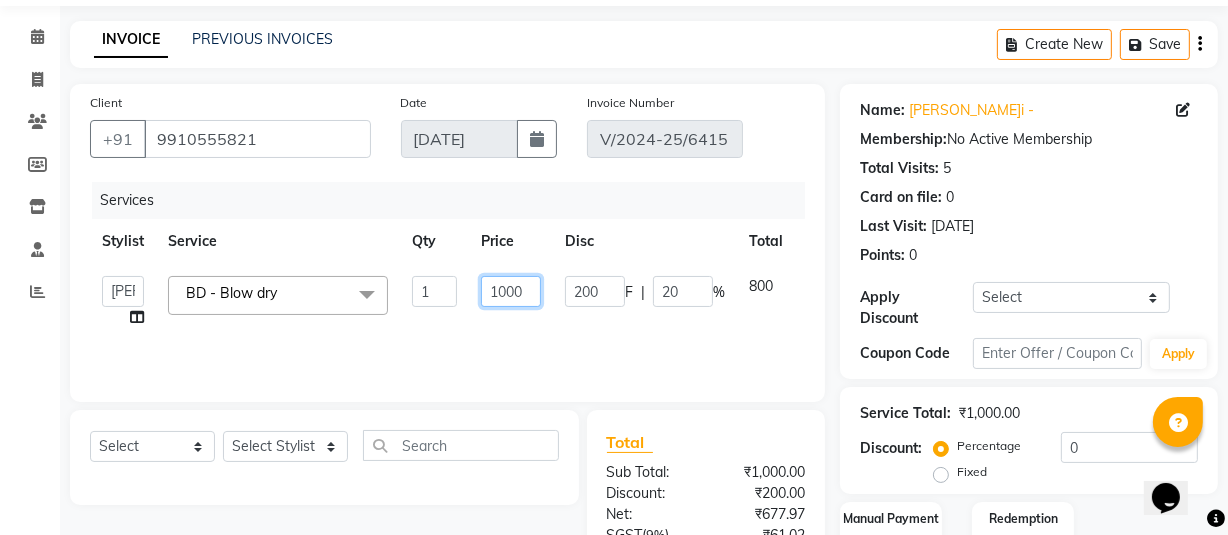 click on "1000" 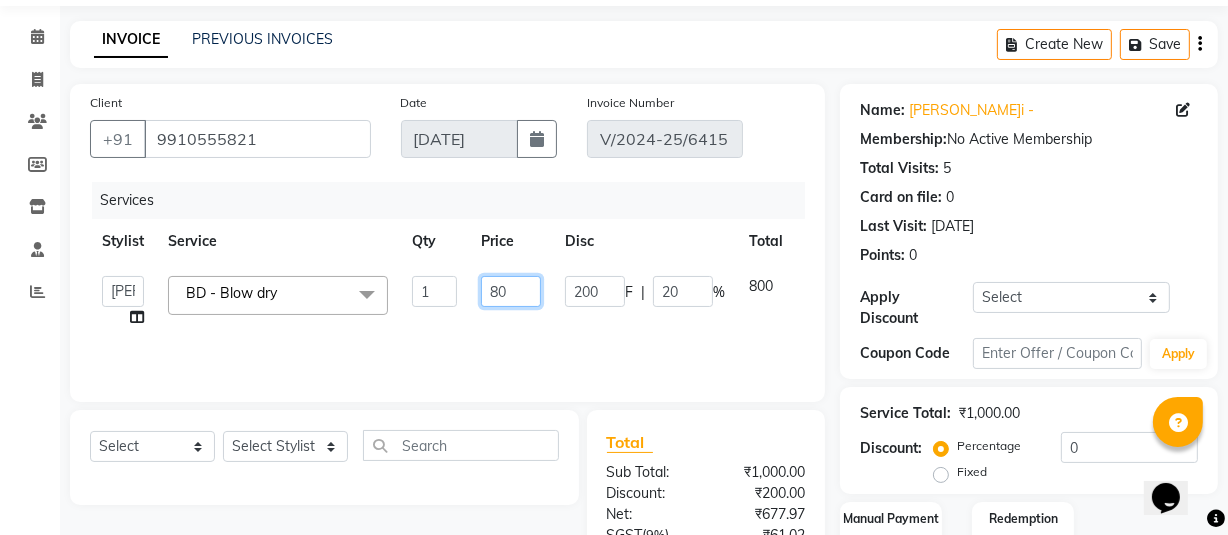 type on "800" 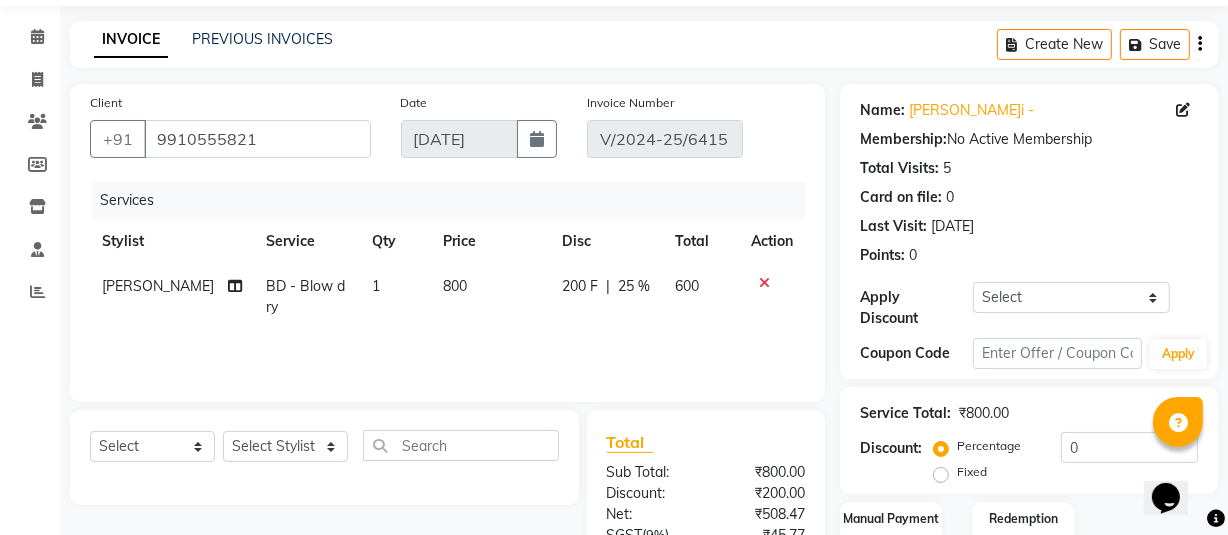 drag, startPoint x: 502, startPoint y: 337, endPoint x: 562, endPoint y: 323, distance: 61.611687 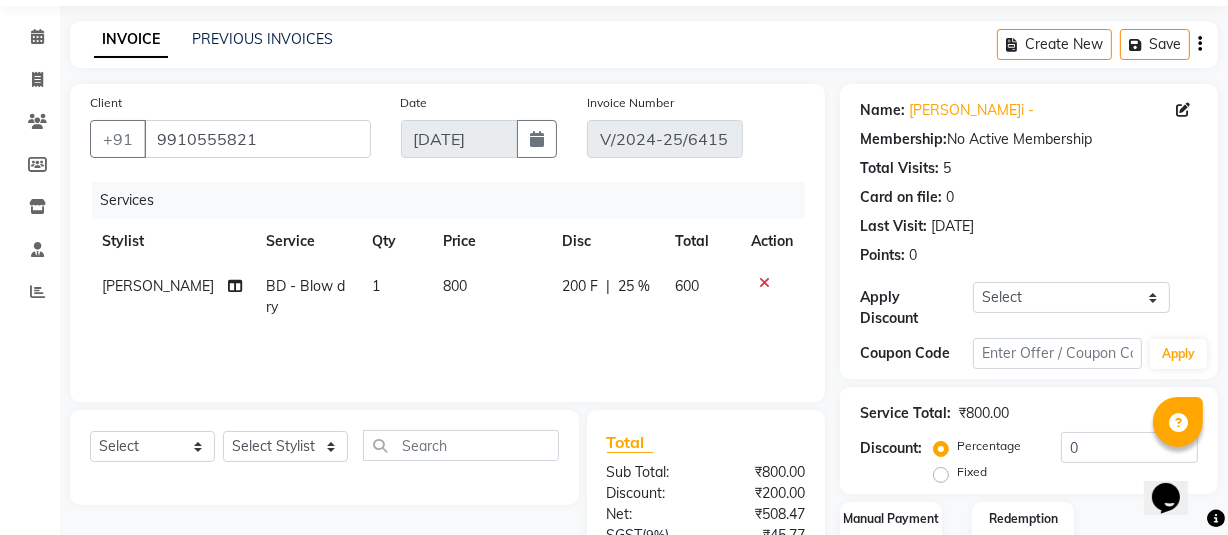 click on "Services Stylist Service Qty Price Disc Total Action KAMAL BD - Blow dry 1 800 200 F | 25 % 600" 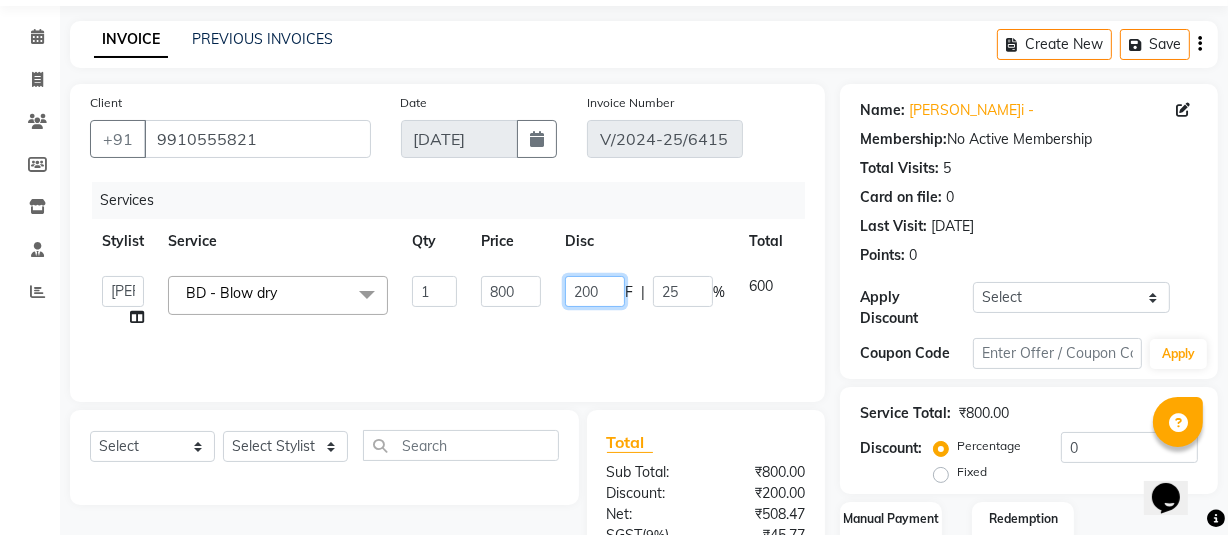 click on "200" 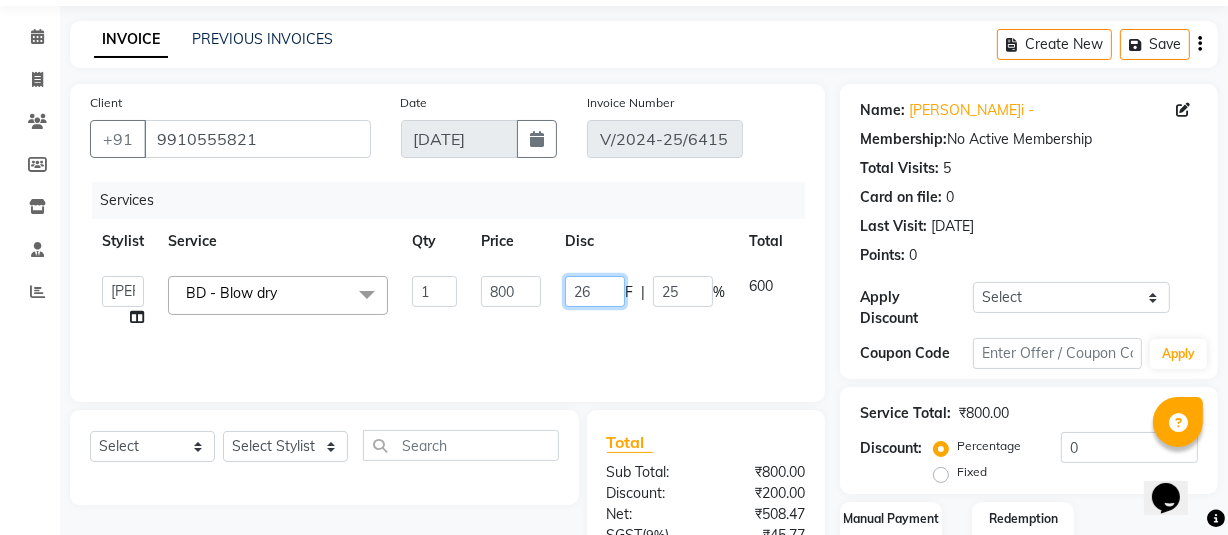 type on "265" 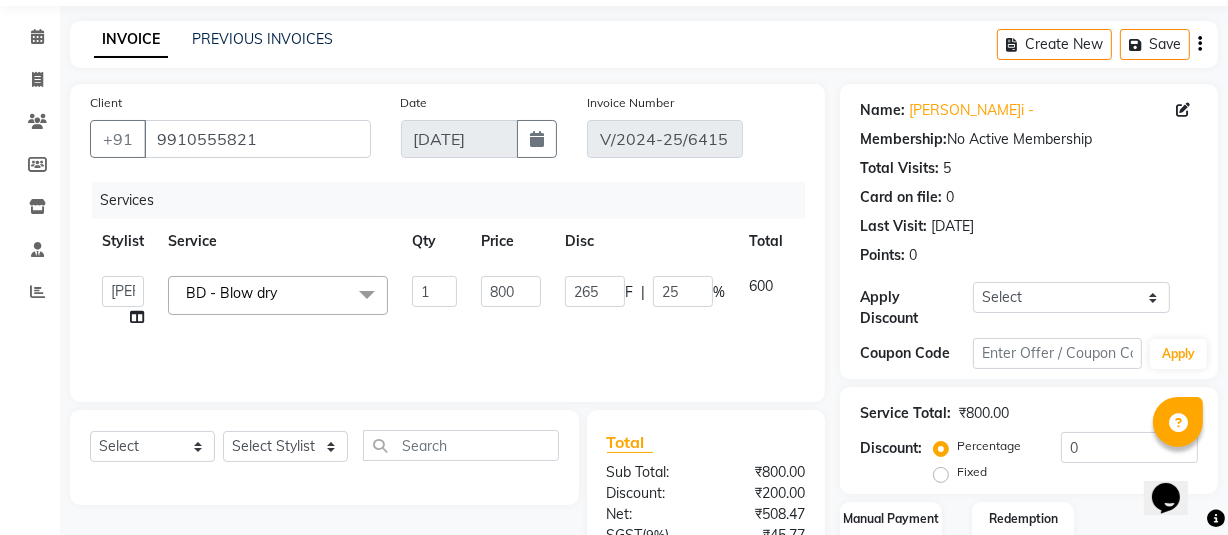 click on "265 F | 25 %" 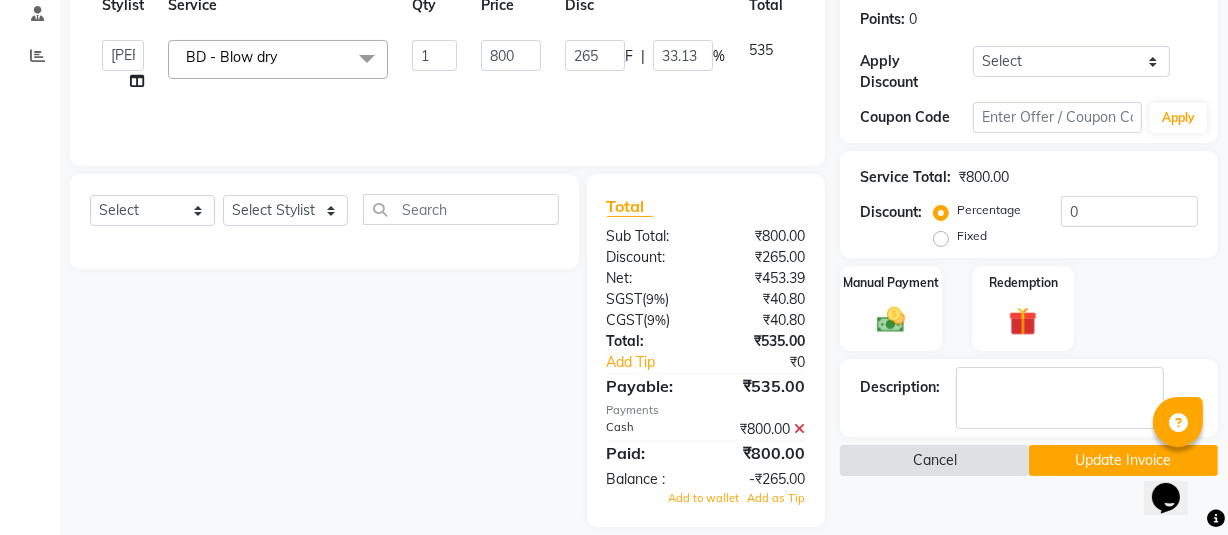 scroll, scrollTop: 323, scrollLeft: 0, axis: vertical 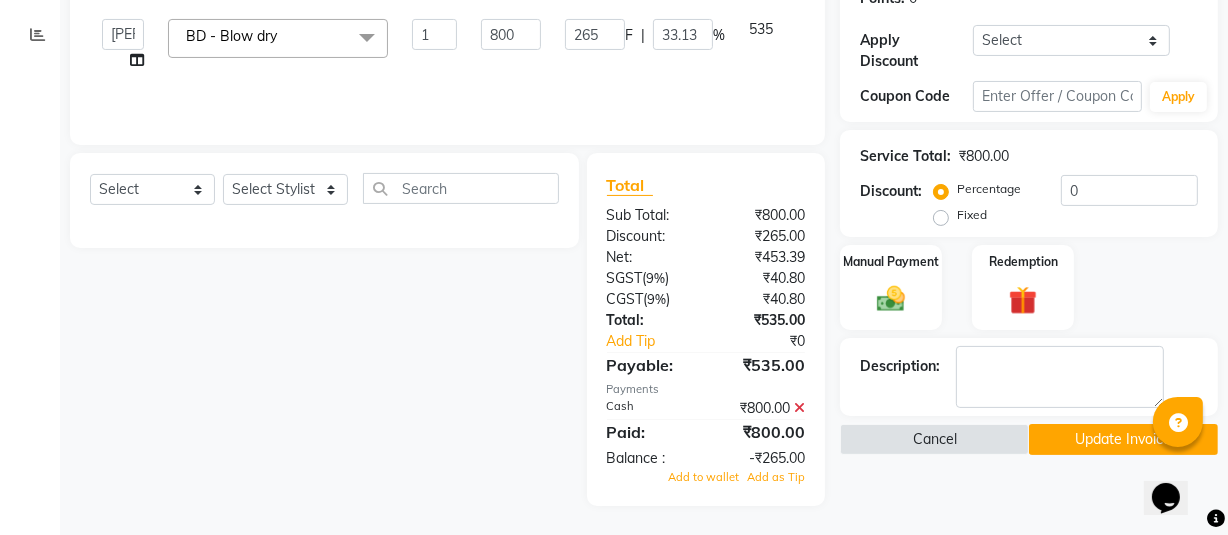 click 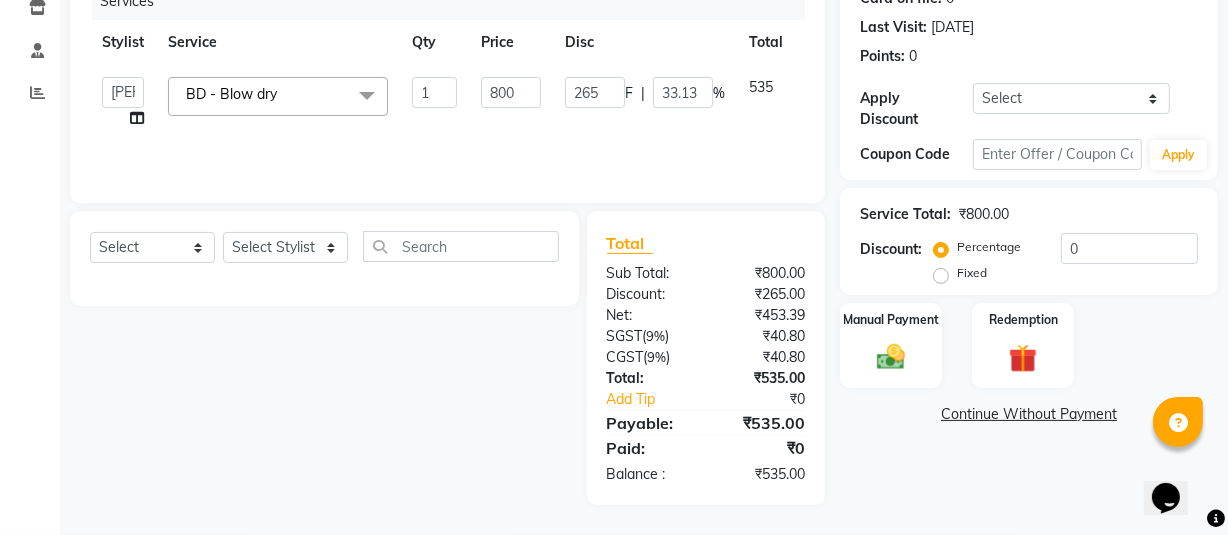 scroll, scrollTop: 265, scrollLeft: 0, axis: vertical 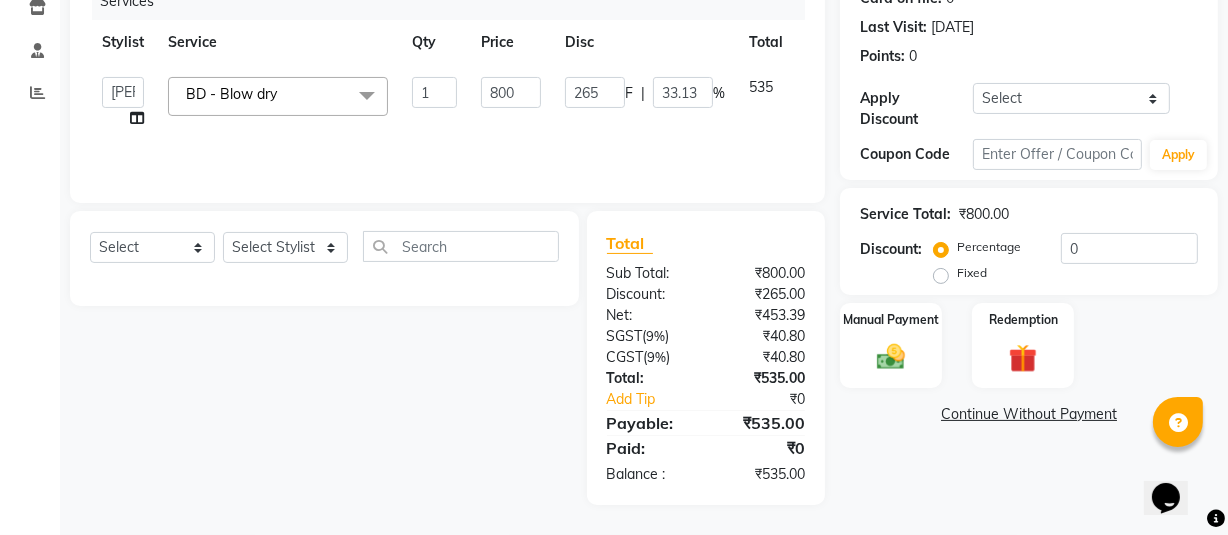 click on "Continue Without Payment" 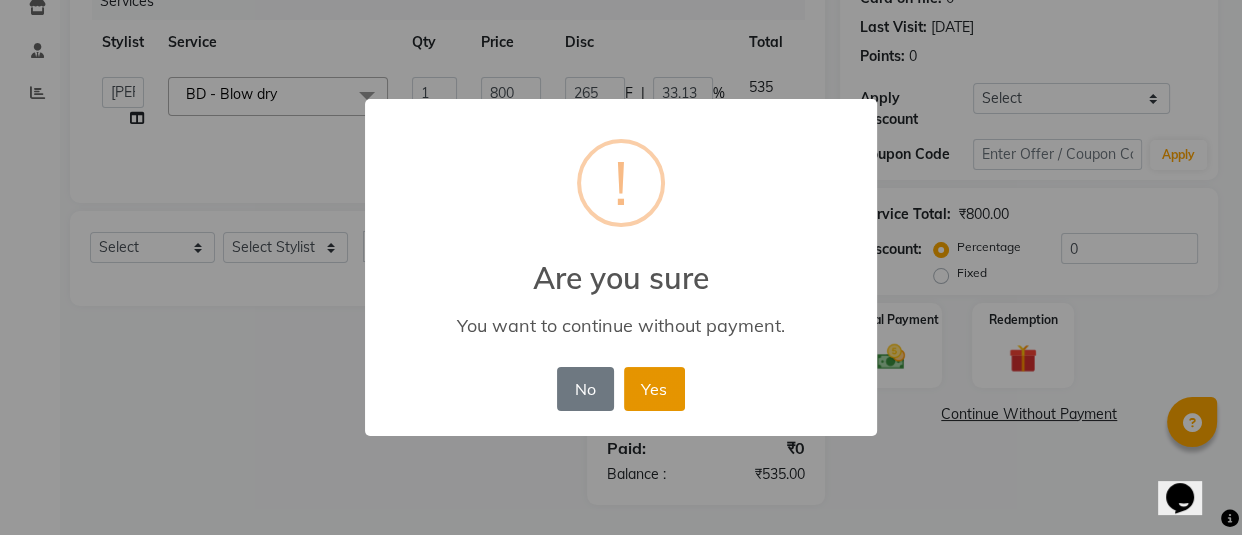 click on "Yes" at bounding box center (654, 389) 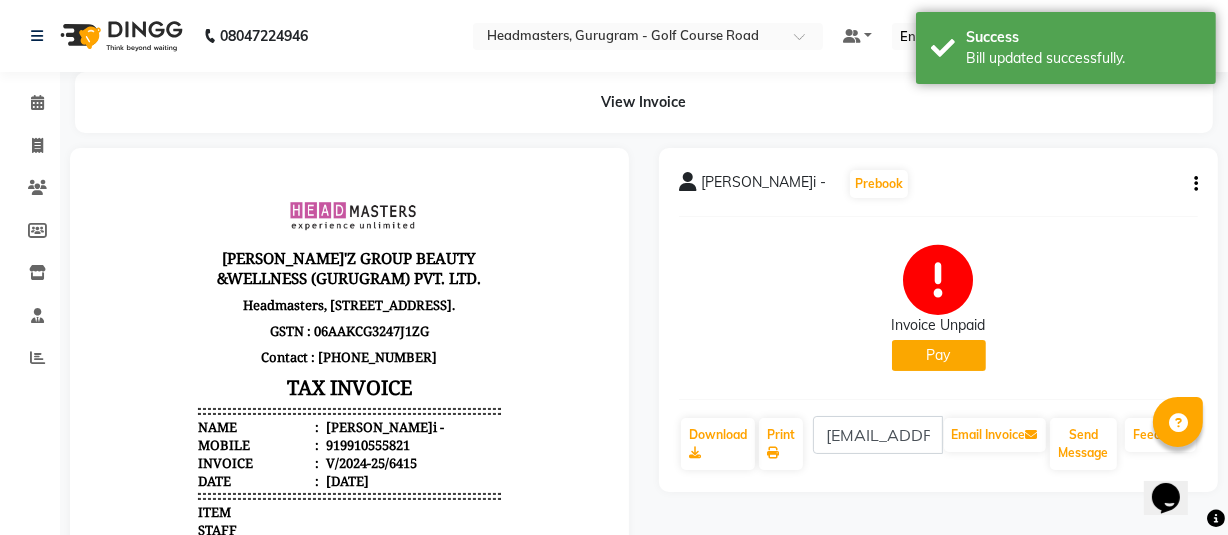scroll, scrollTop: 0, scrollLeft: 0, axis: both 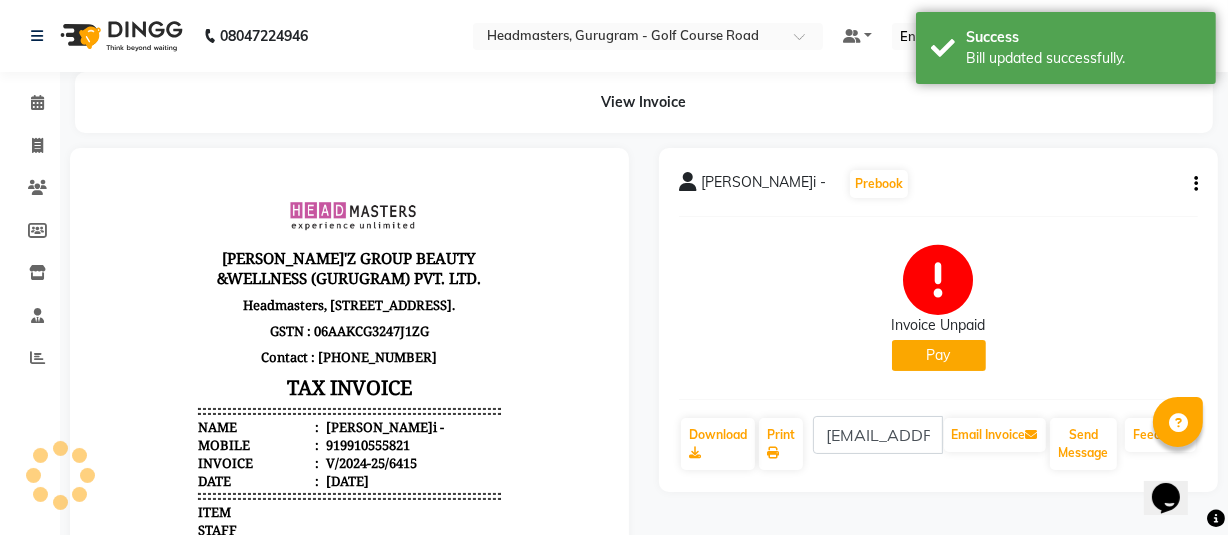 drag, startPoint x: 920, startPoint y: 376, endPoint x: 845, endPoint y: 370, distance: 75.23962 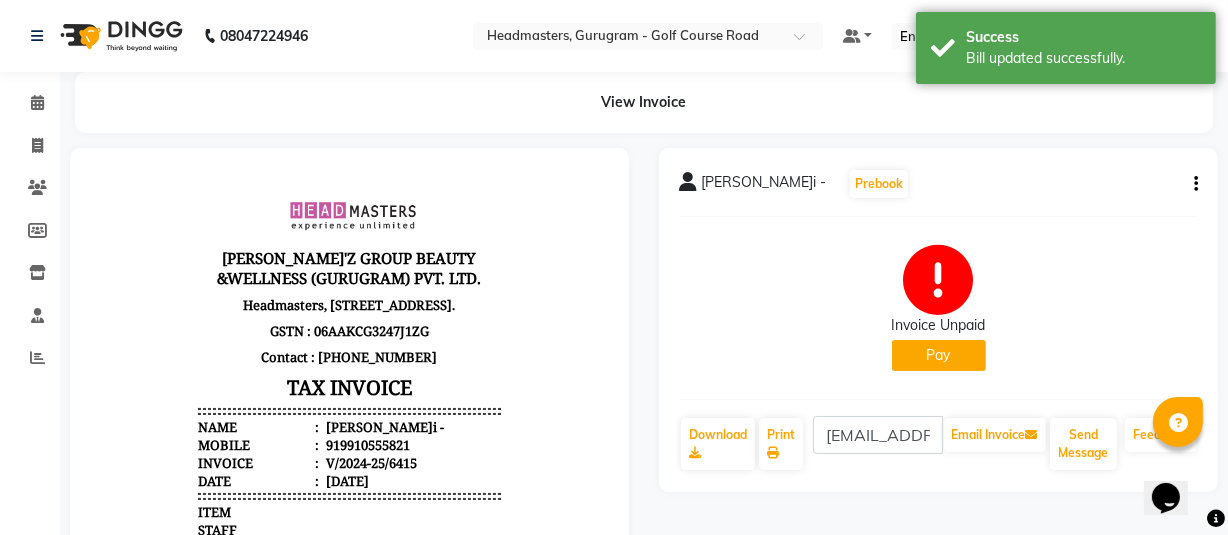click on "Pay" 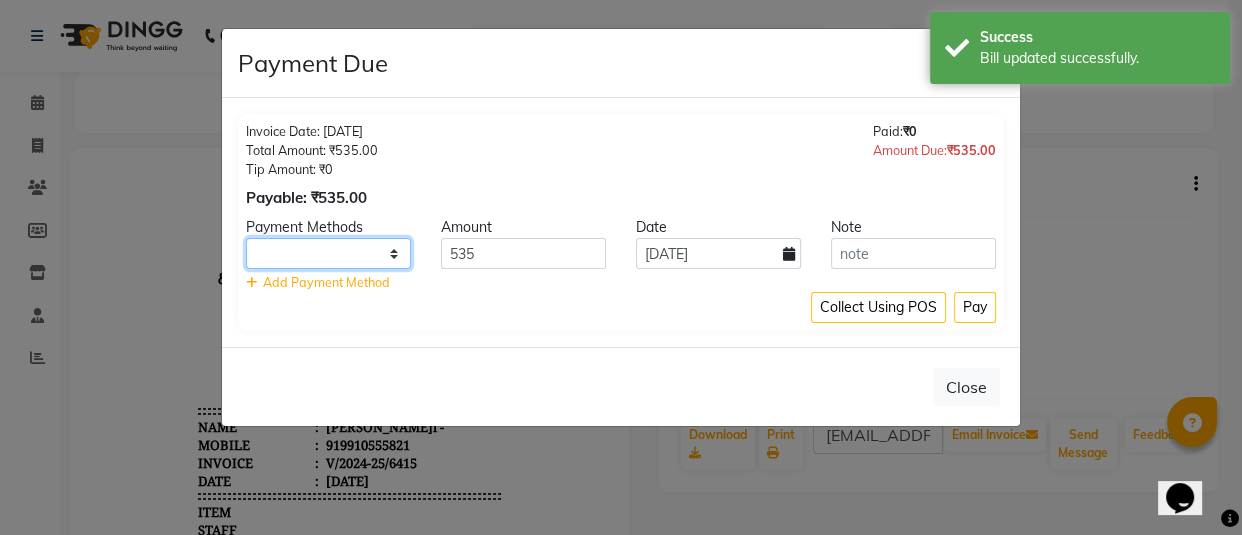 click on "UPI CARD Complimentary Cash" 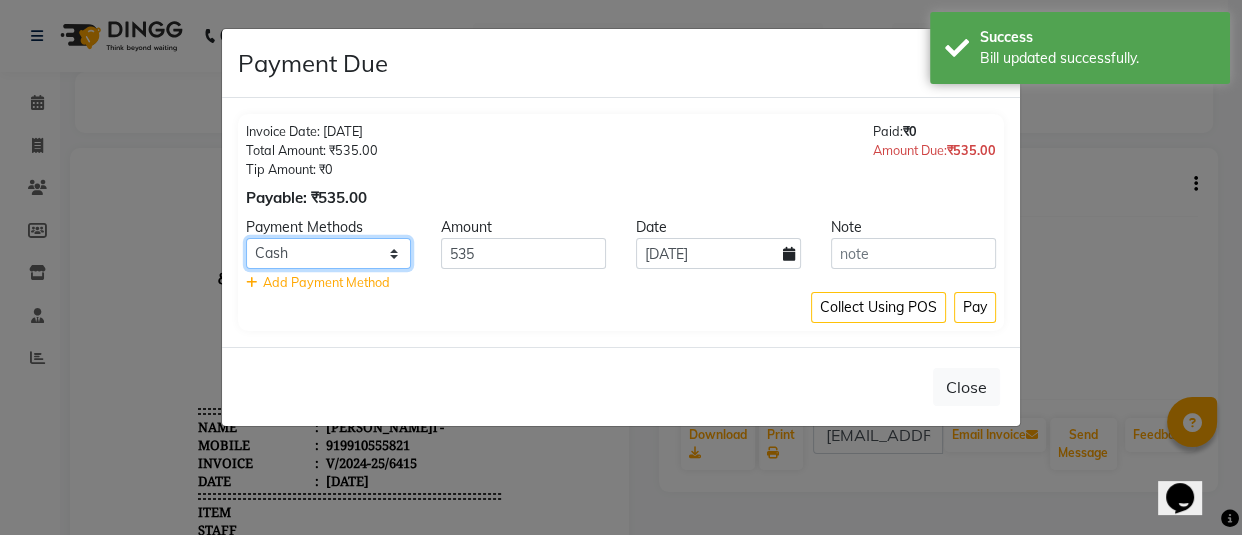 click on "UPI CARD Complimentary Cash" 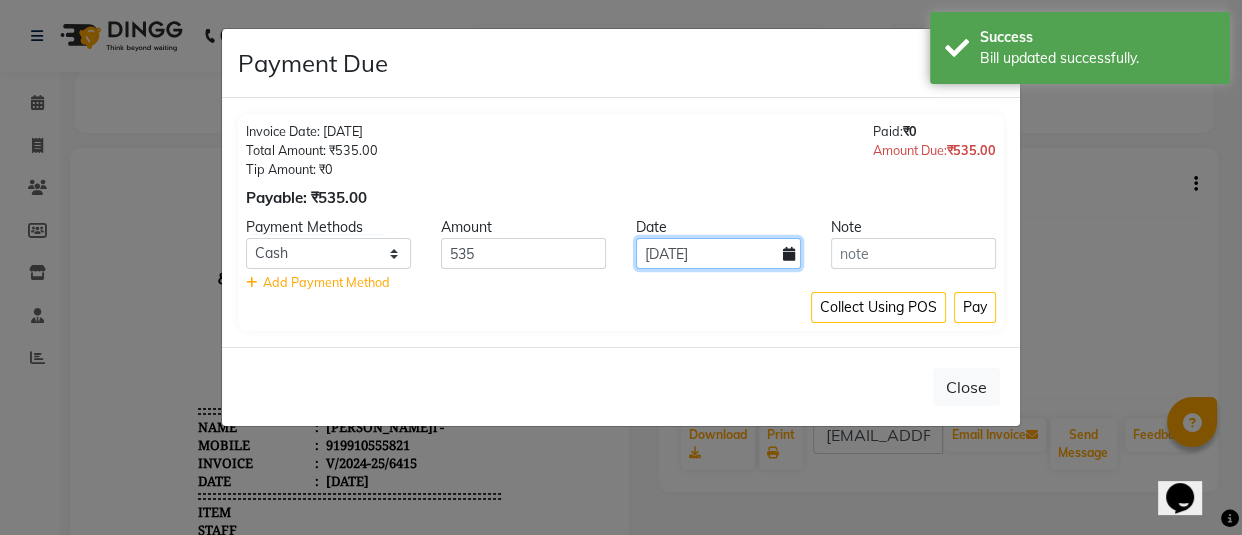 click on "[DATE]" 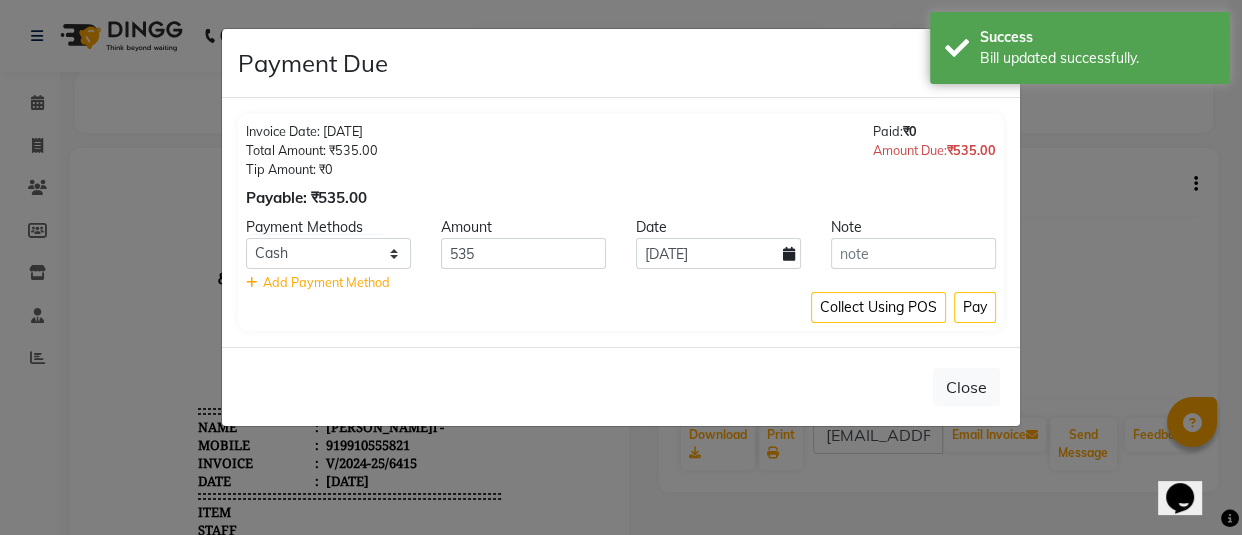 select on "7" 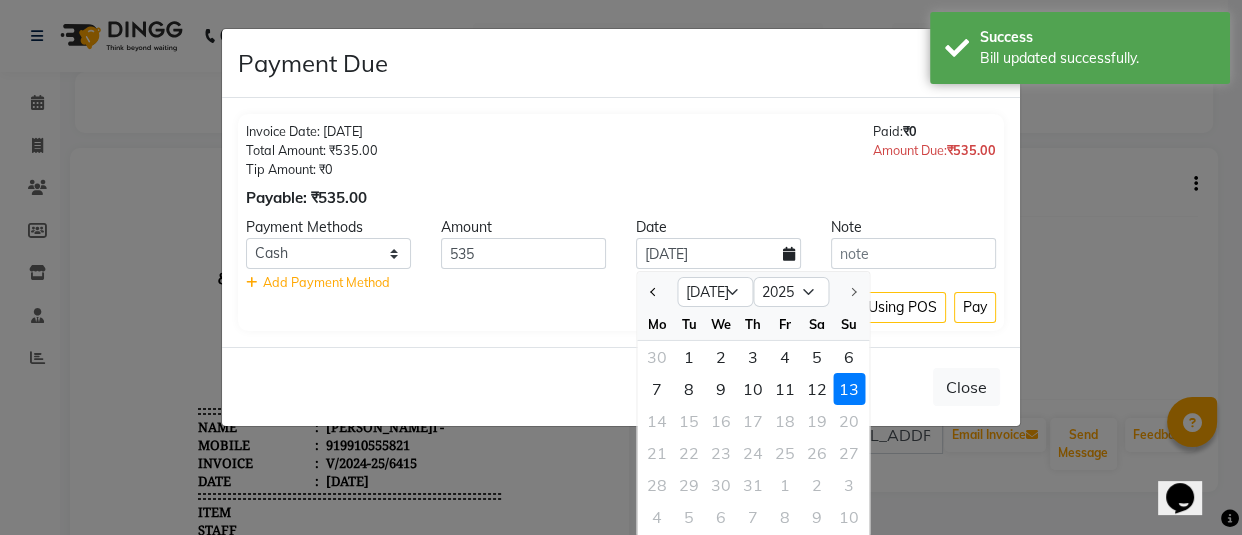 click 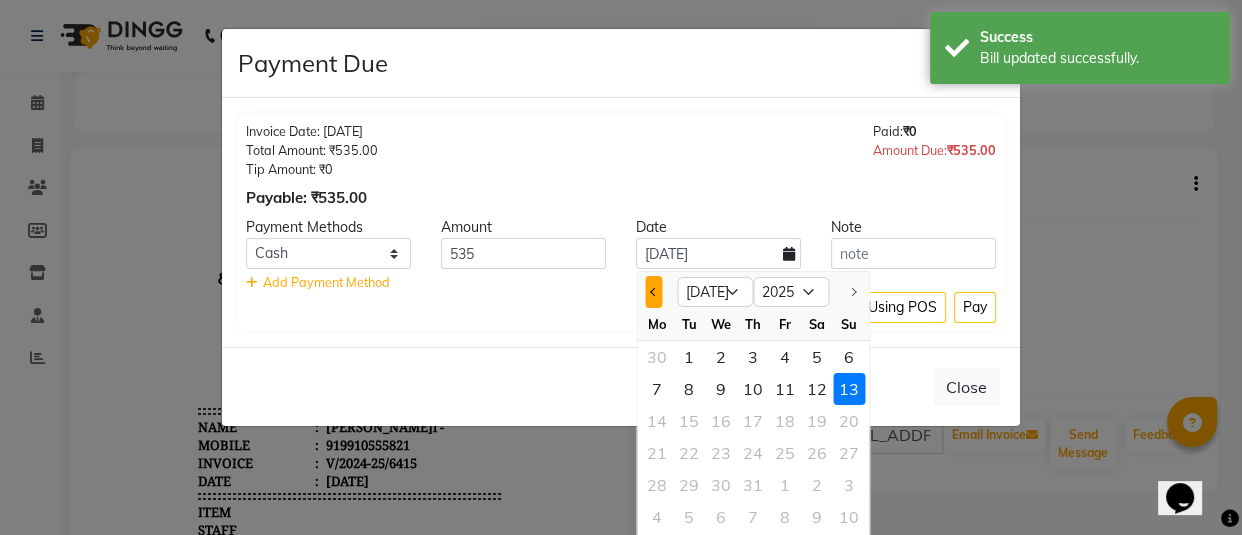 click 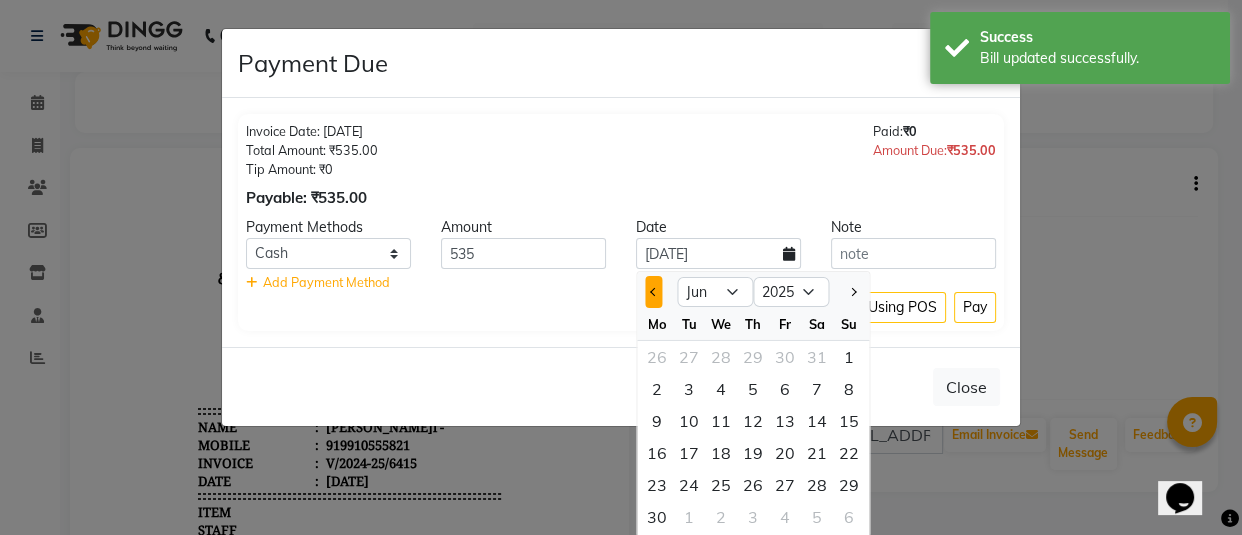 click 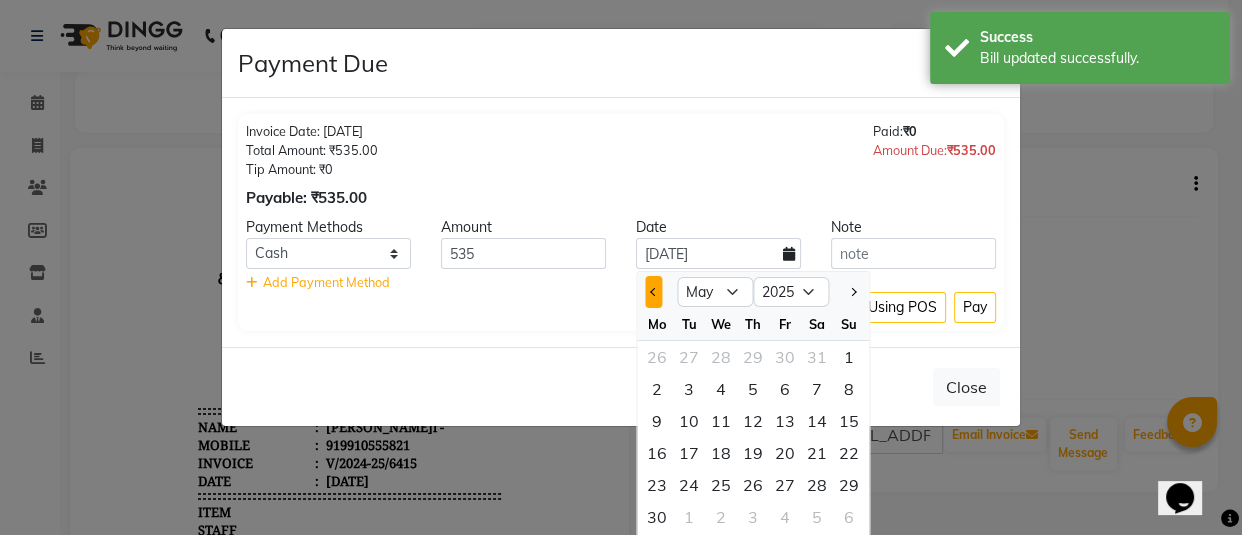 click 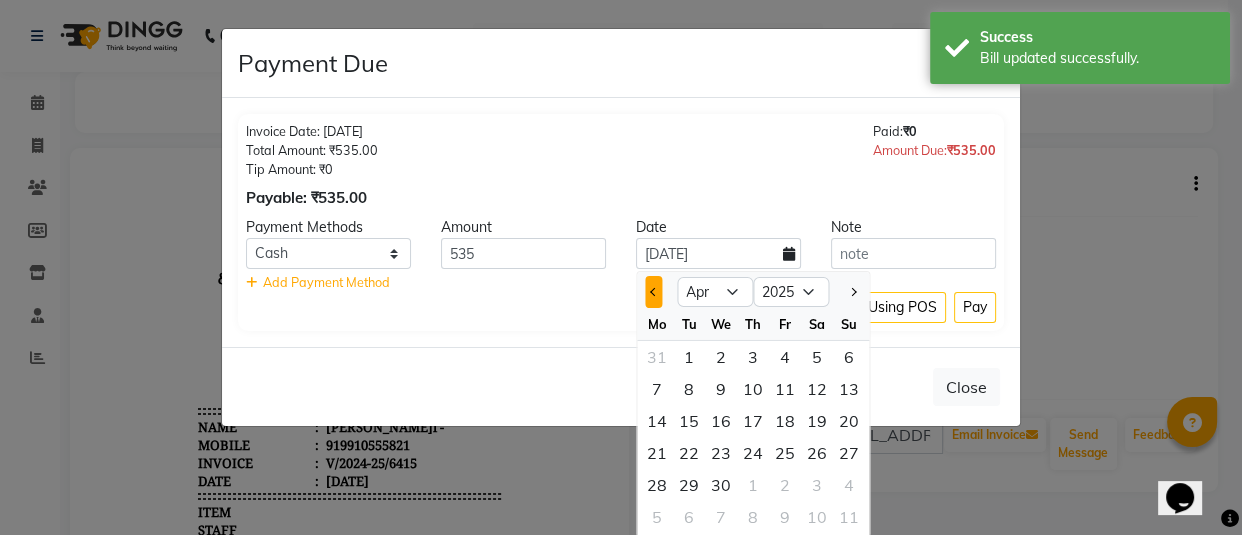 click 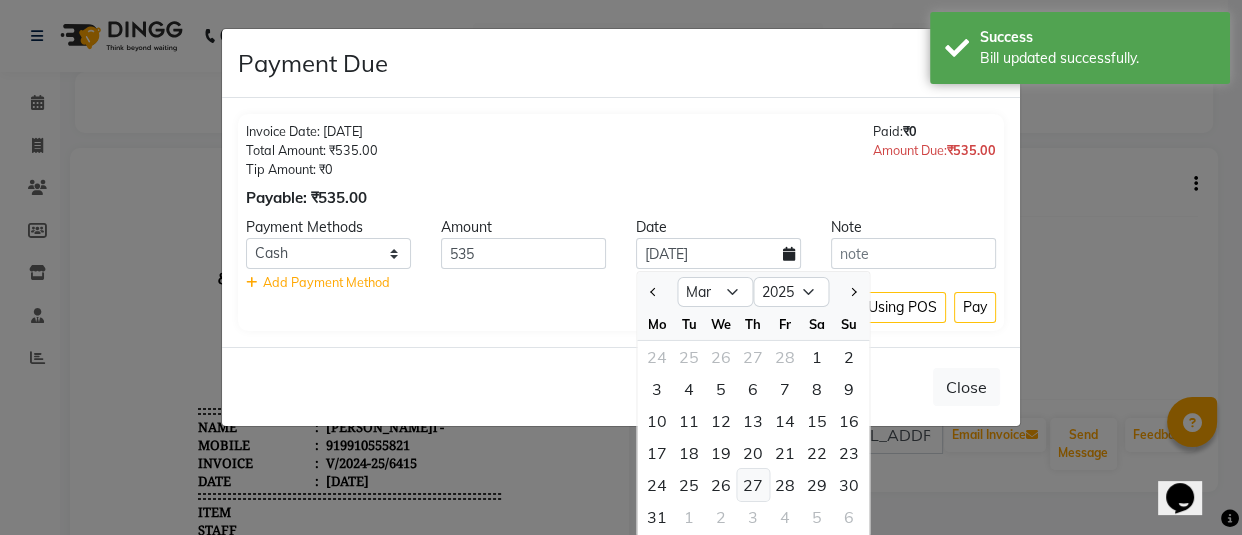 click on "27" 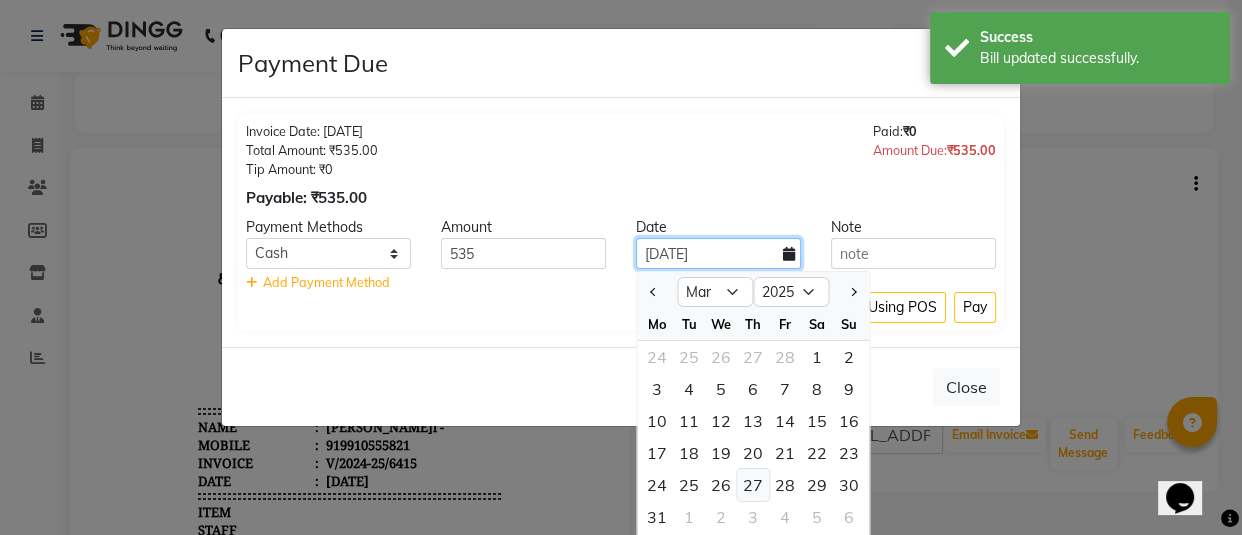 type on "27-03-2025" 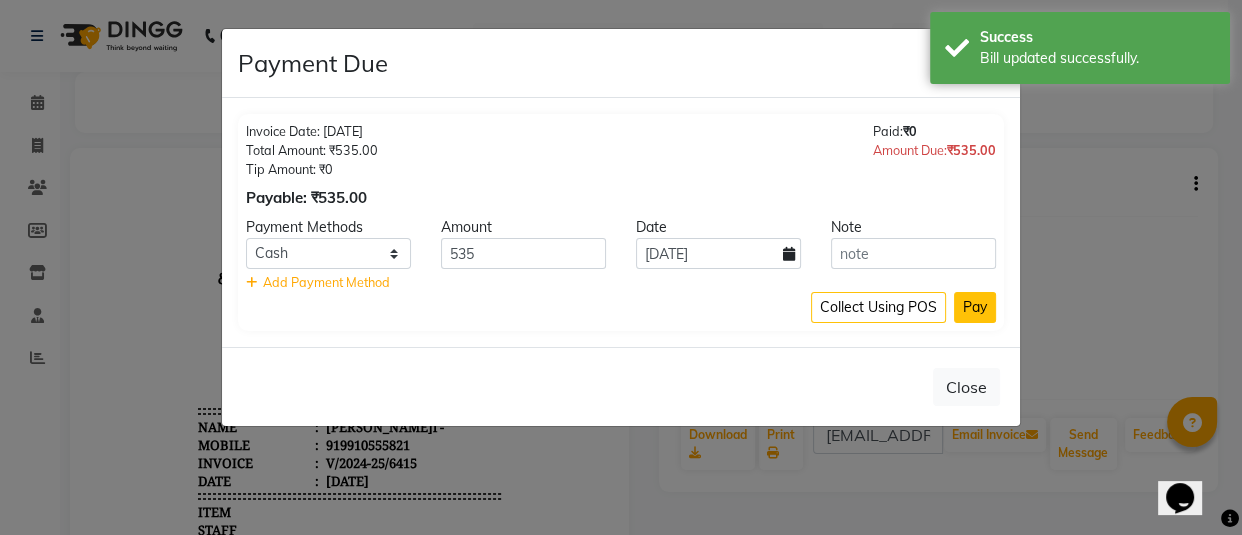 click on "Pay" 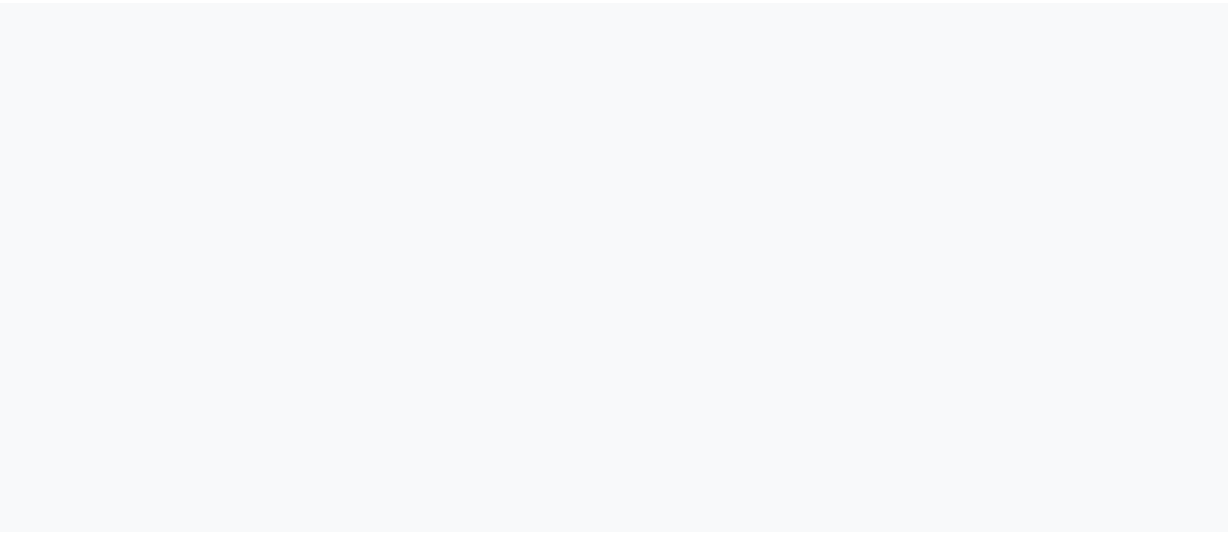 scroll, scrollTop: 0, scrollLeft: 0, axis: both 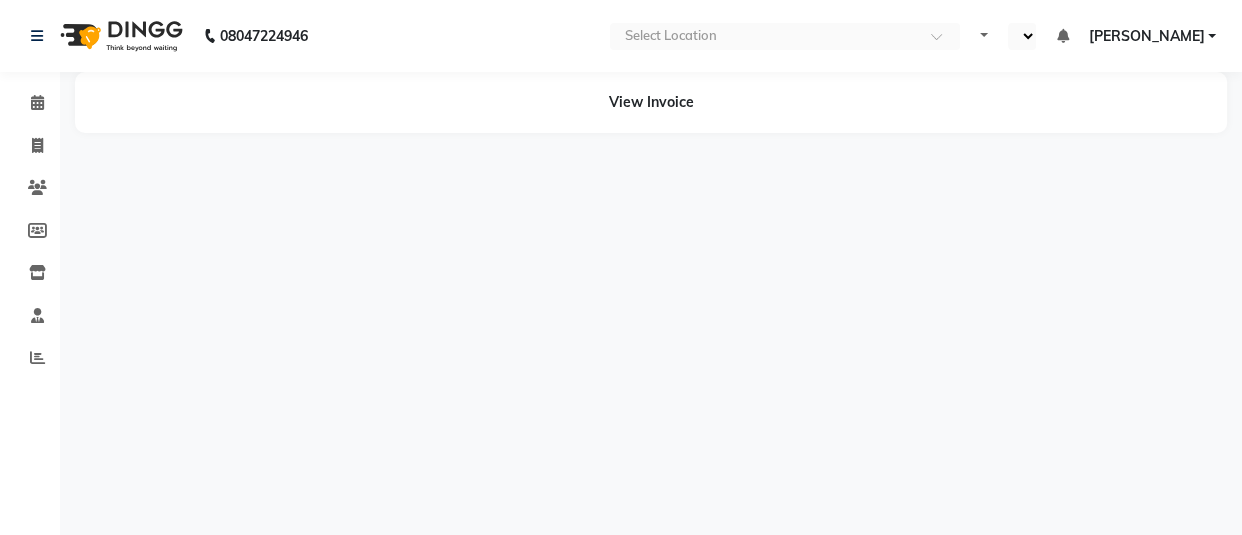 select on "en" 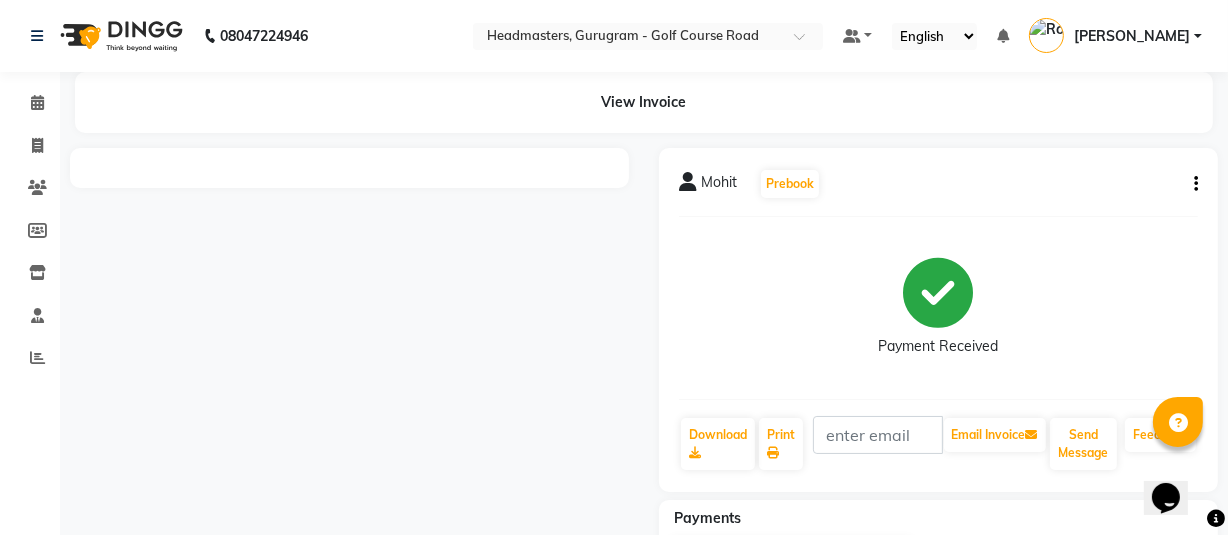 scroll, scrollTop: 0, scrollLeft: 0, axis: both 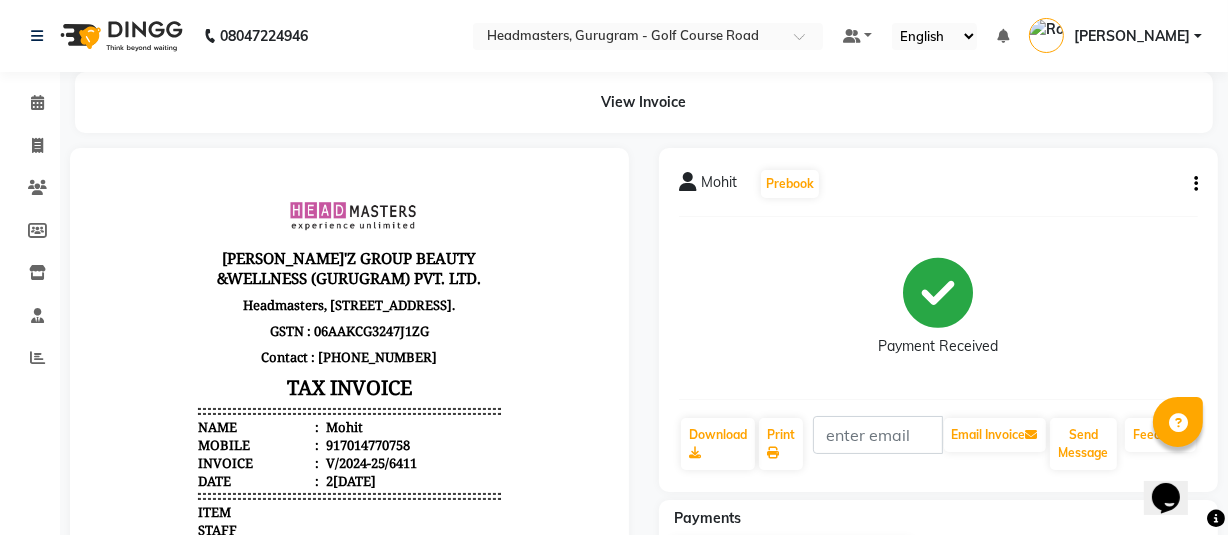 click 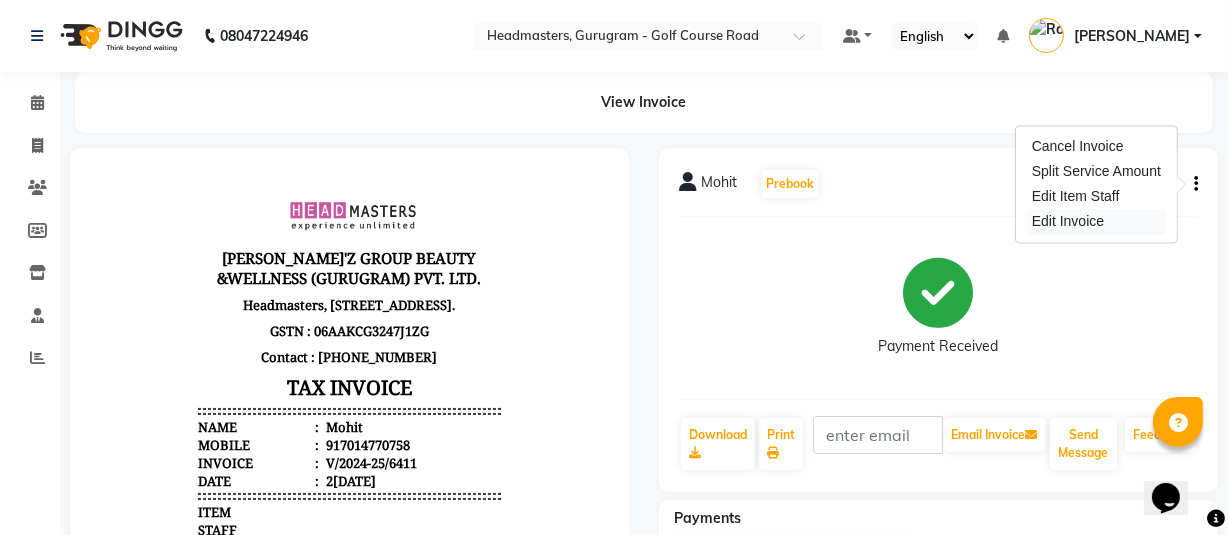 click on "Edit Invoice" at bounding box center (1096, 221) 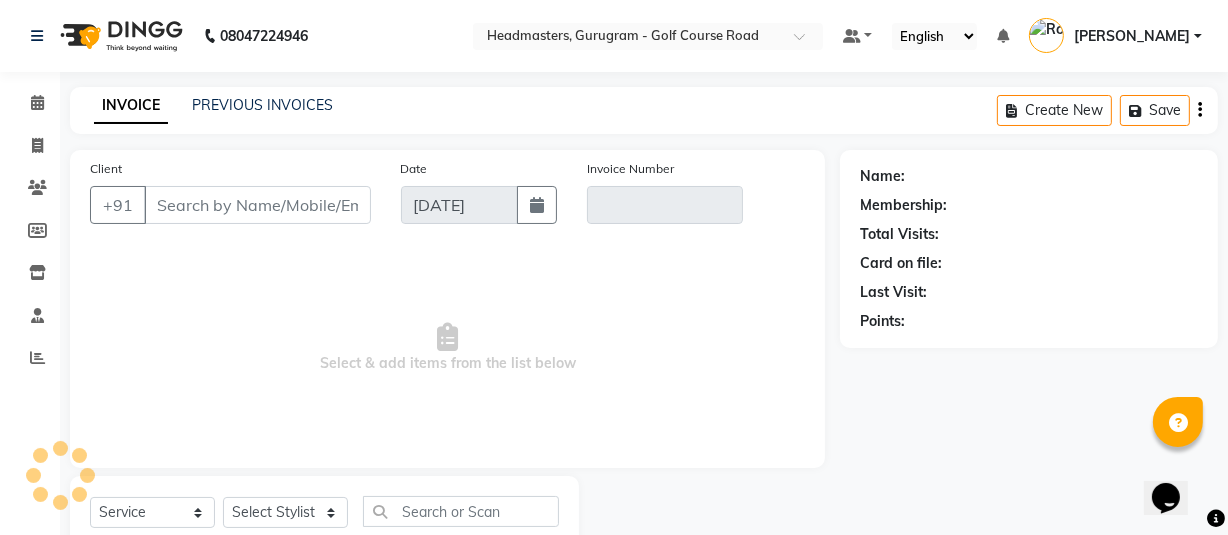 scroll, scrollTop: 66, scrollLeft: 0, axis: vertical 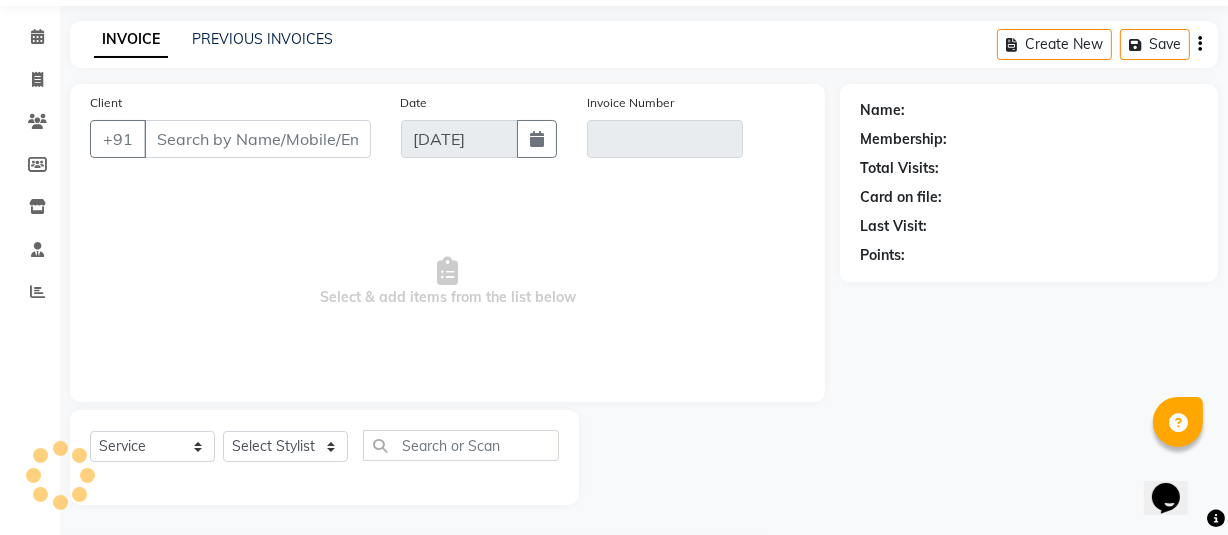 select on "product" 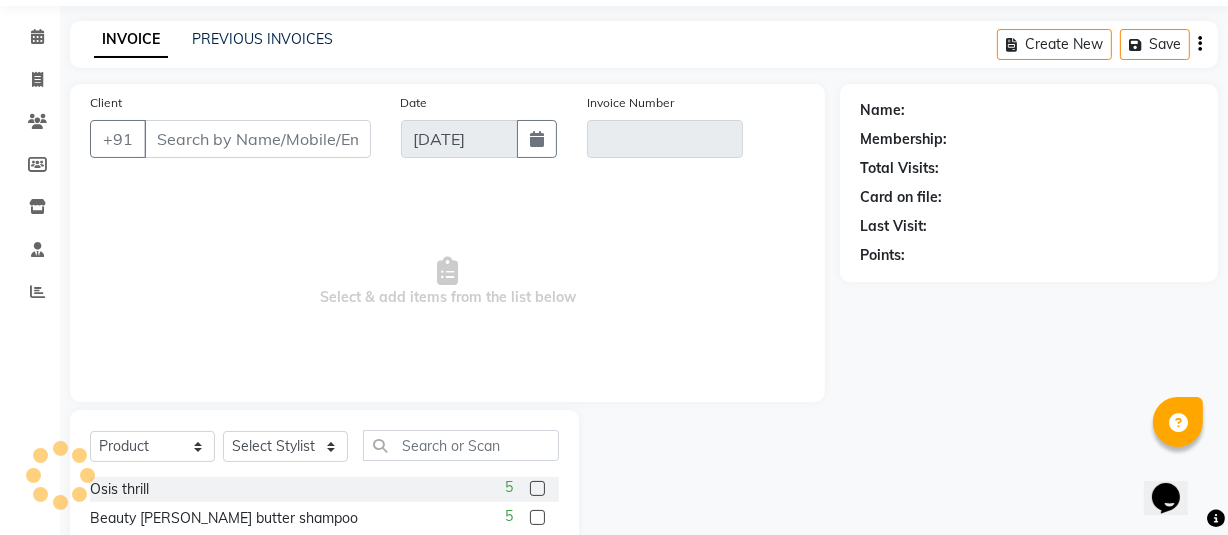 type on "7014770758" 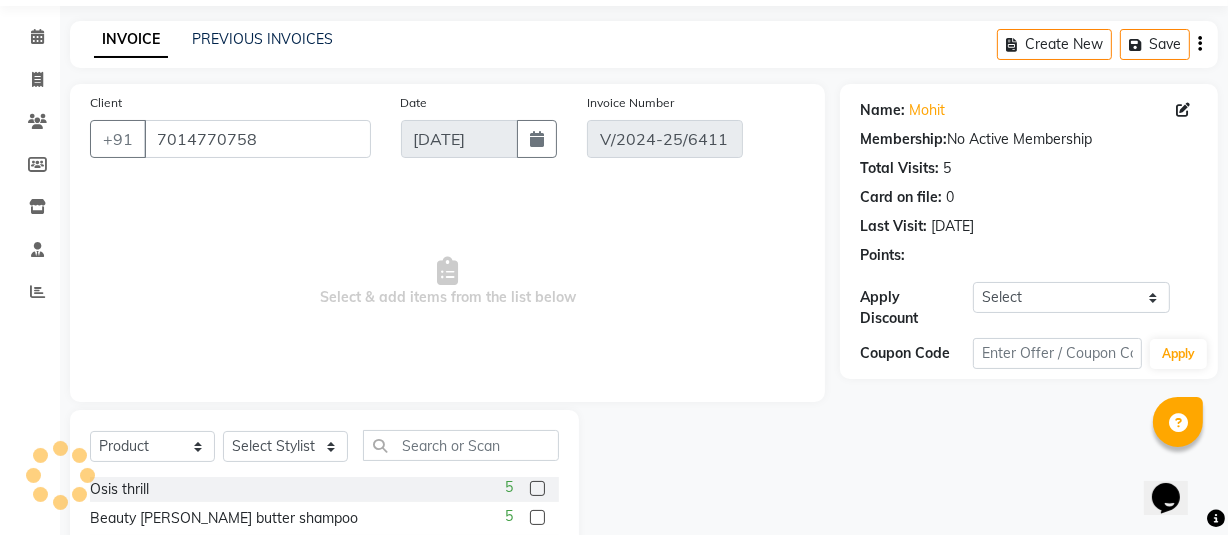 type on "[DATE]" 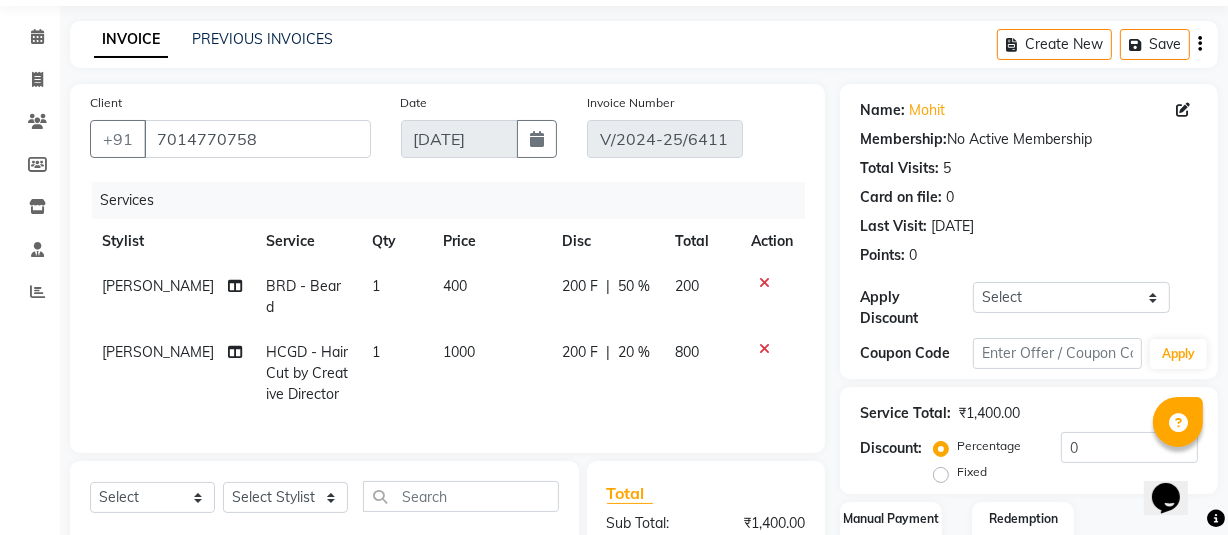 click on "400" 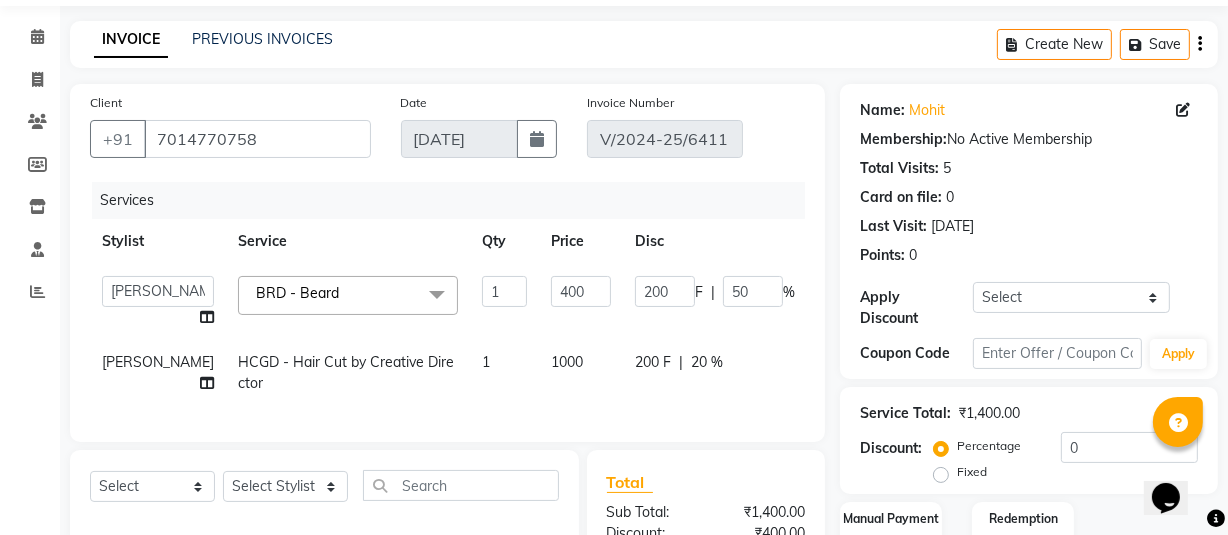 click on "1000" 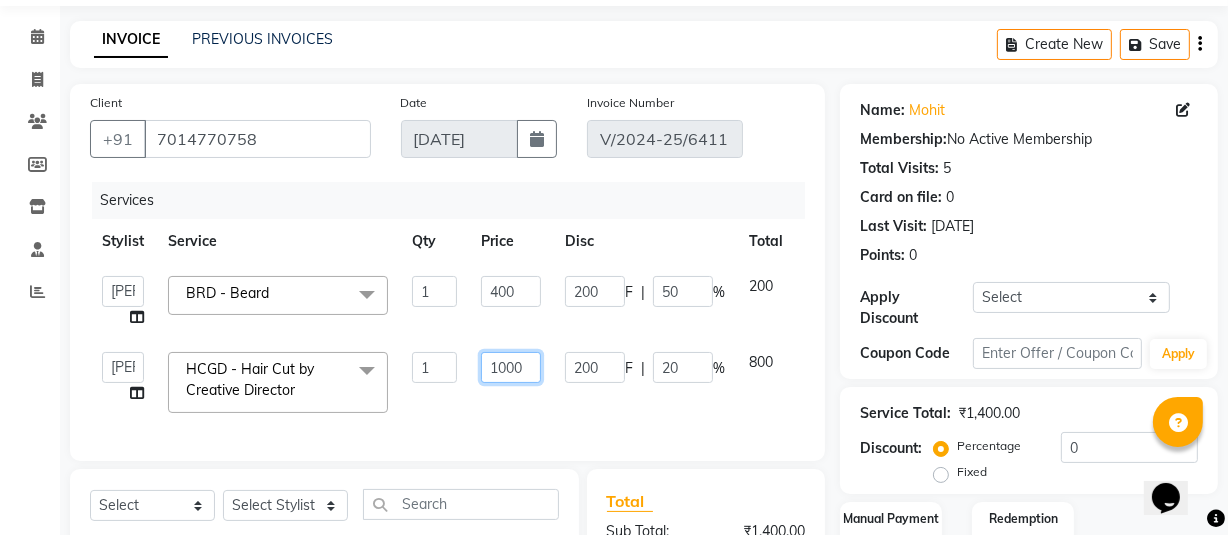 click on "1000" 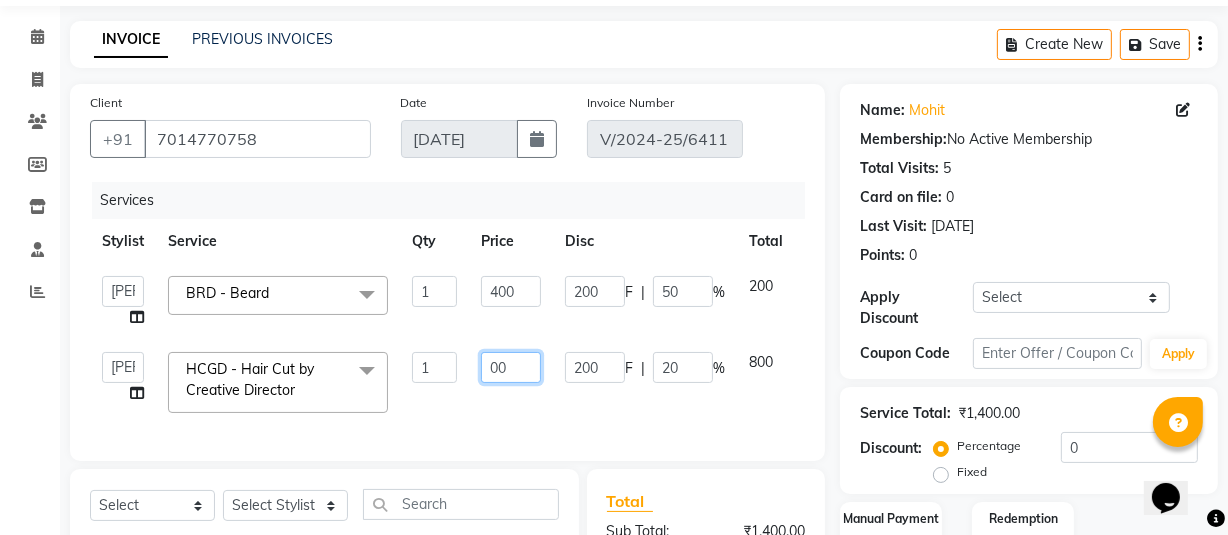 type on "600" 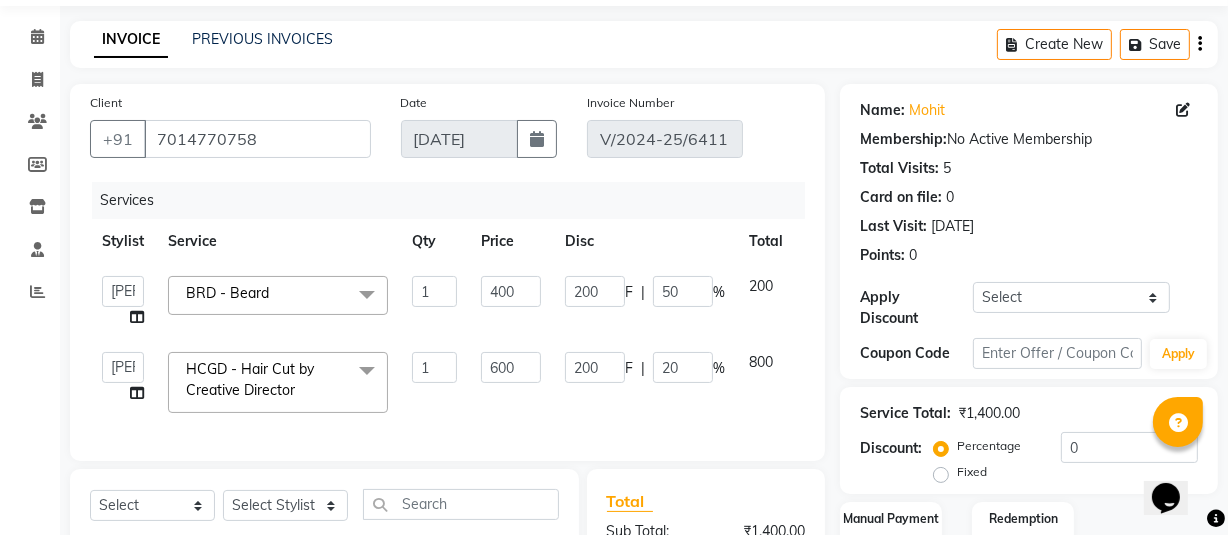 drag, startPoint x: 545, startPoint y: 382, endPoint x: 550, endPoint y: 391, distance: 10.29563 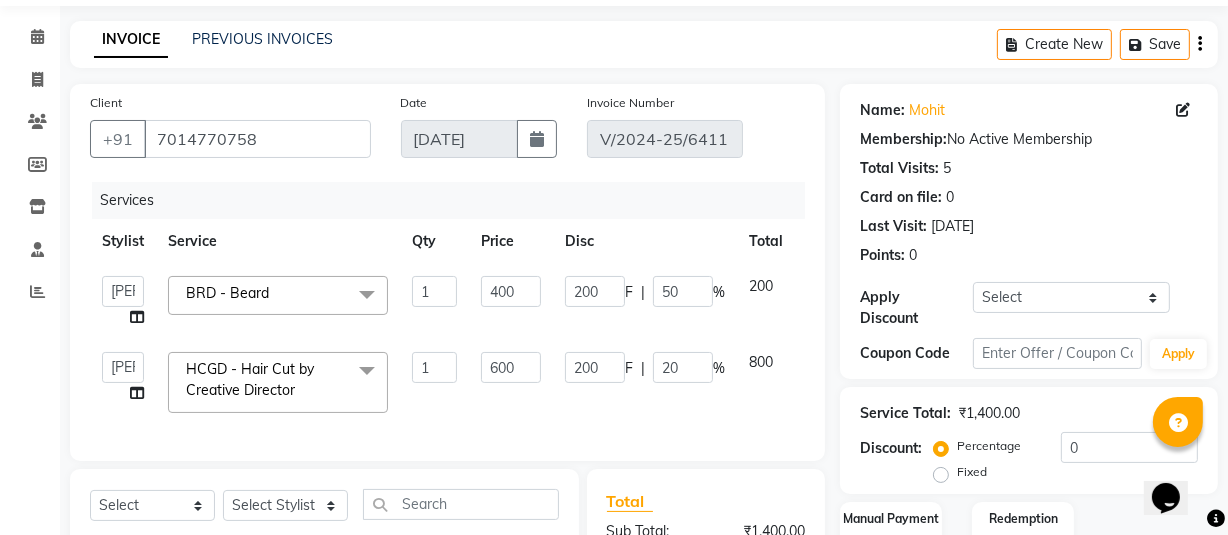 click on "600" 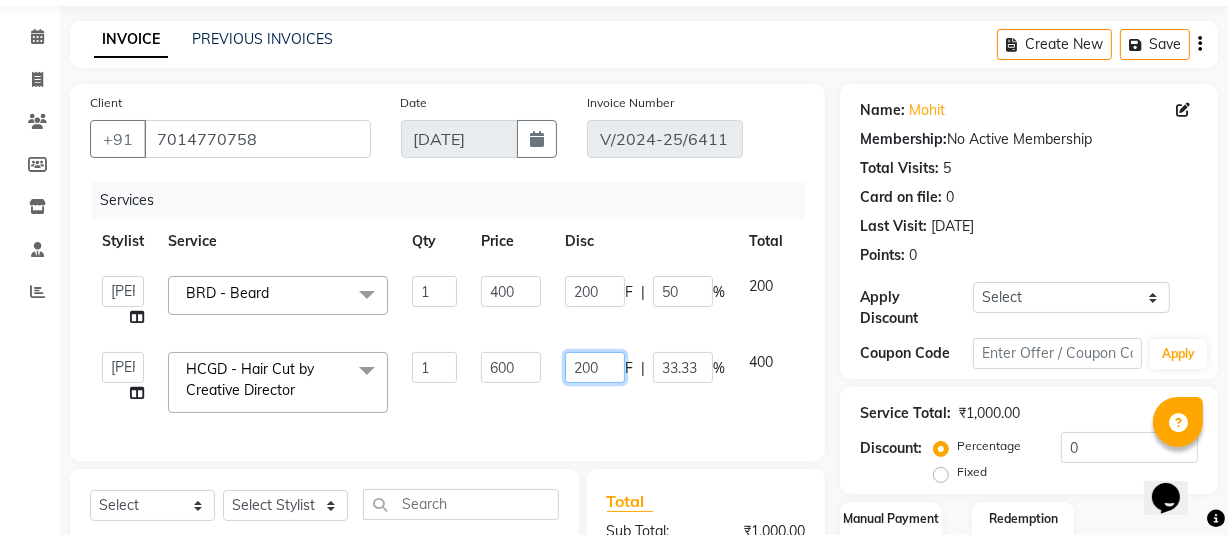 click on "200" 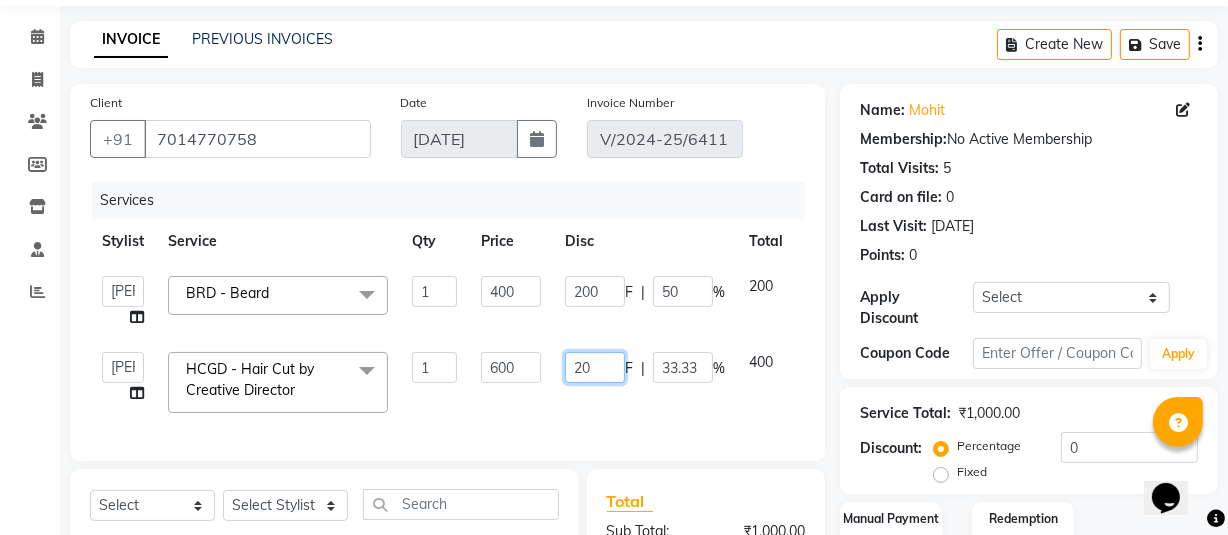 type on "2" 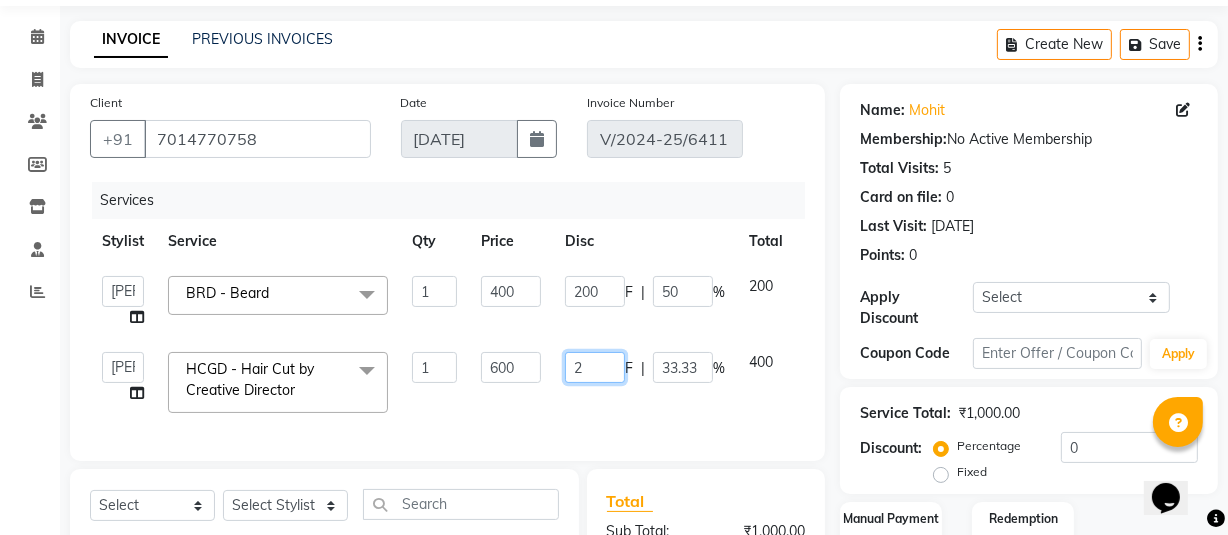 type 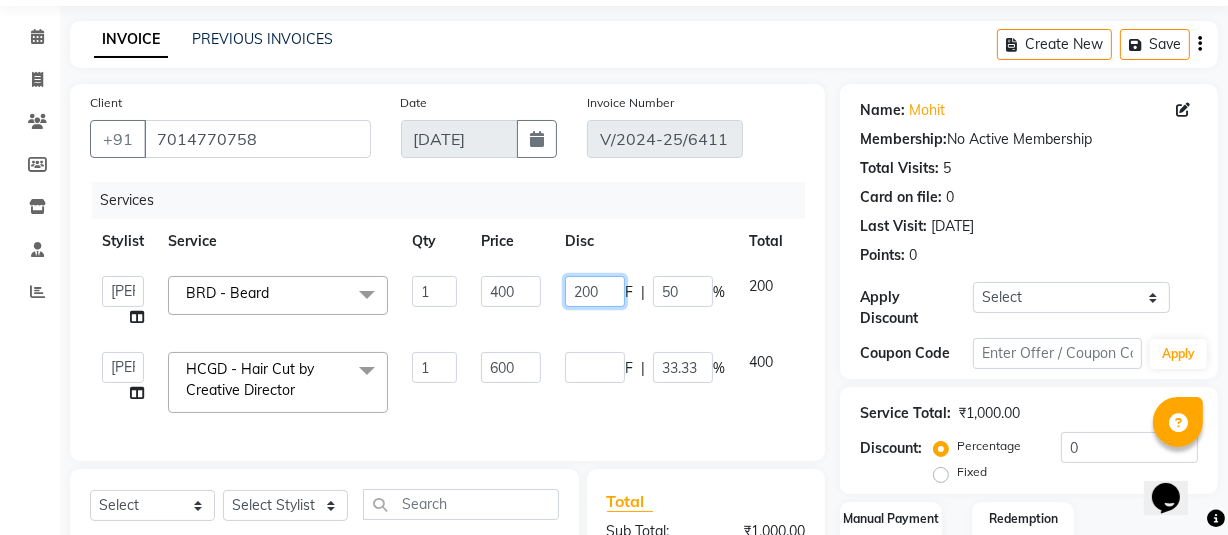 click on "200" 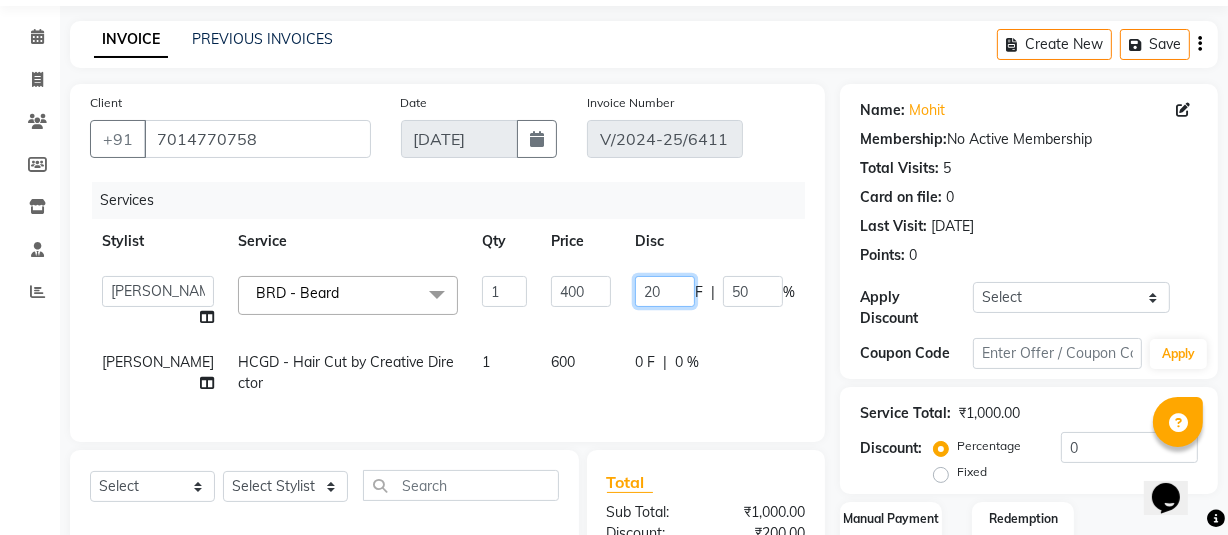 type on "2" 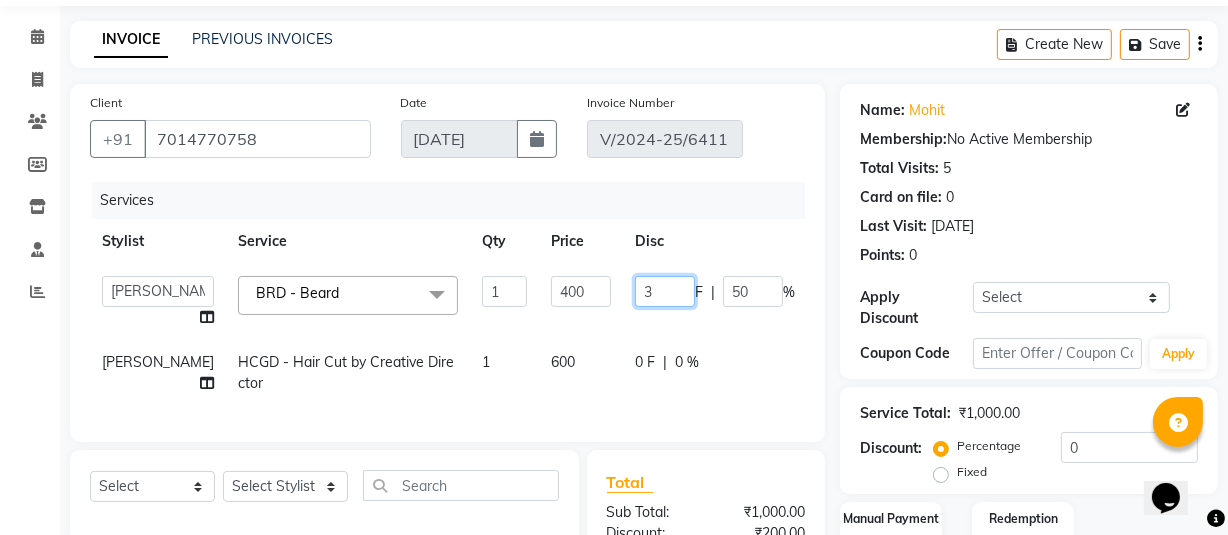 type on "30" 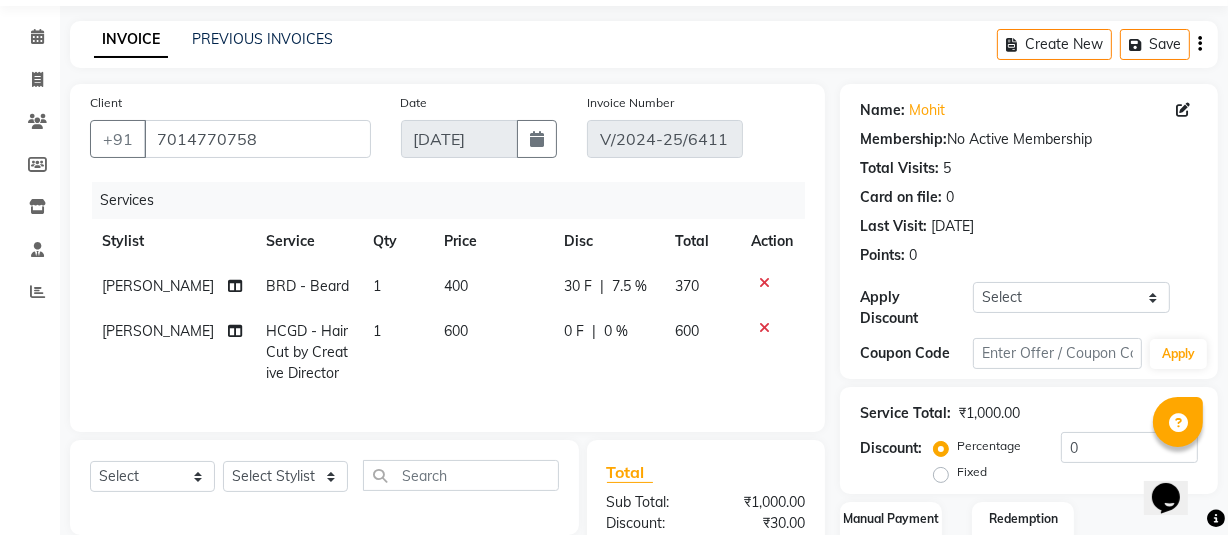 click on "0 F | 0 %" 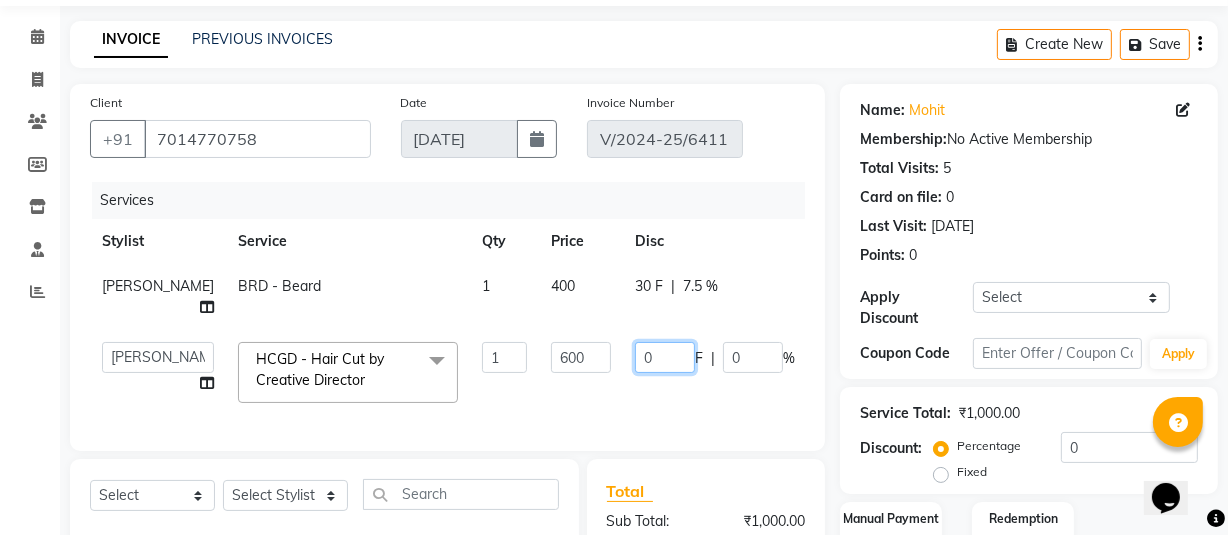 click on "0" 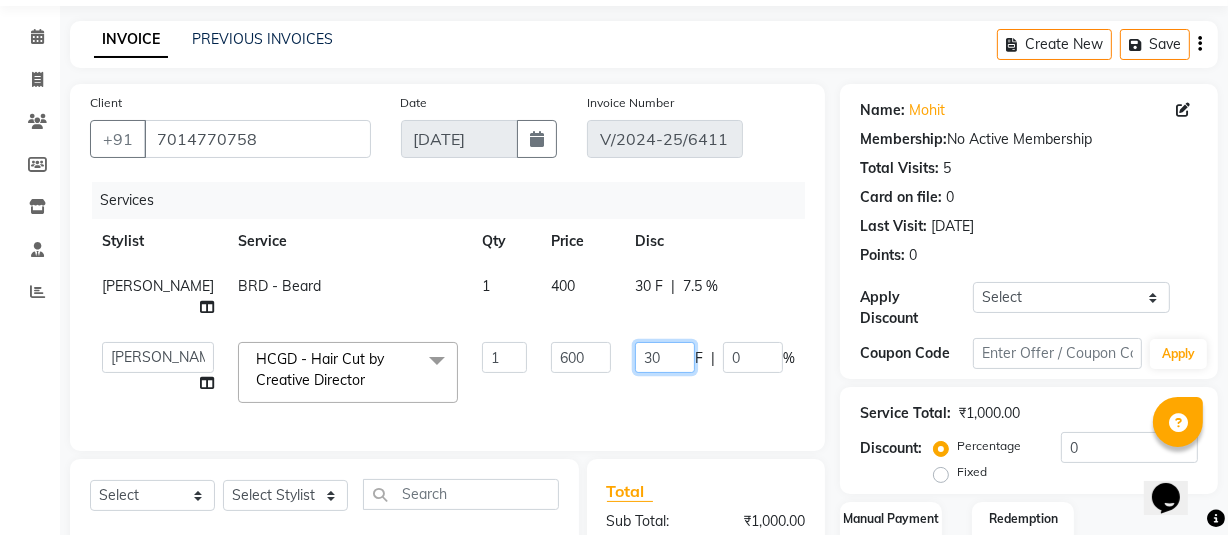 type on "300" 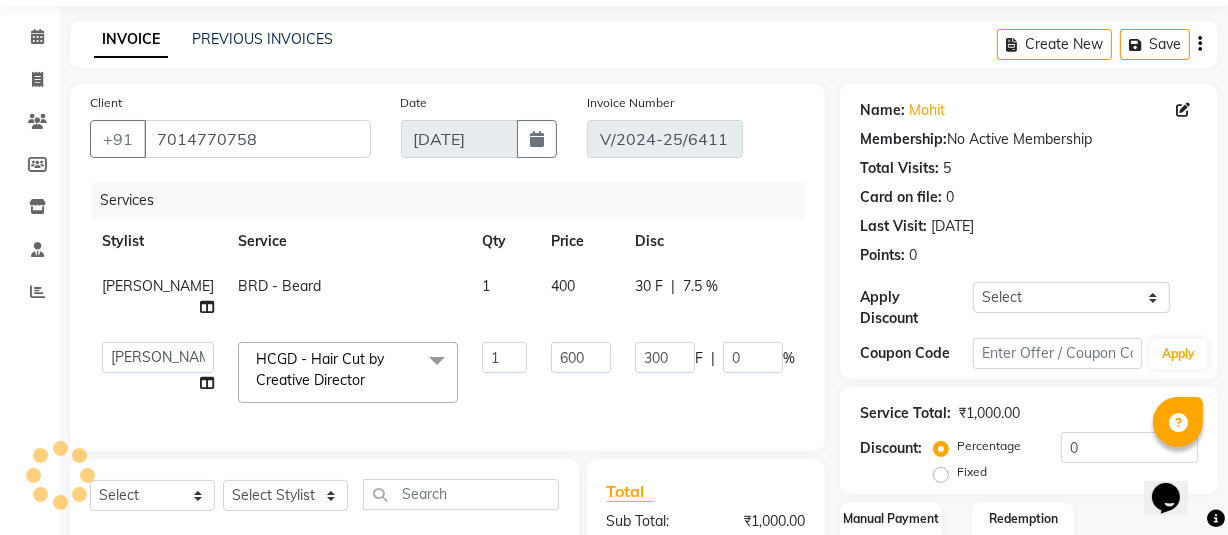 drag, startPoint x: 627, startPoint y: 390, endPoint x: 772, endPoint y: 389, distance: 145.00345 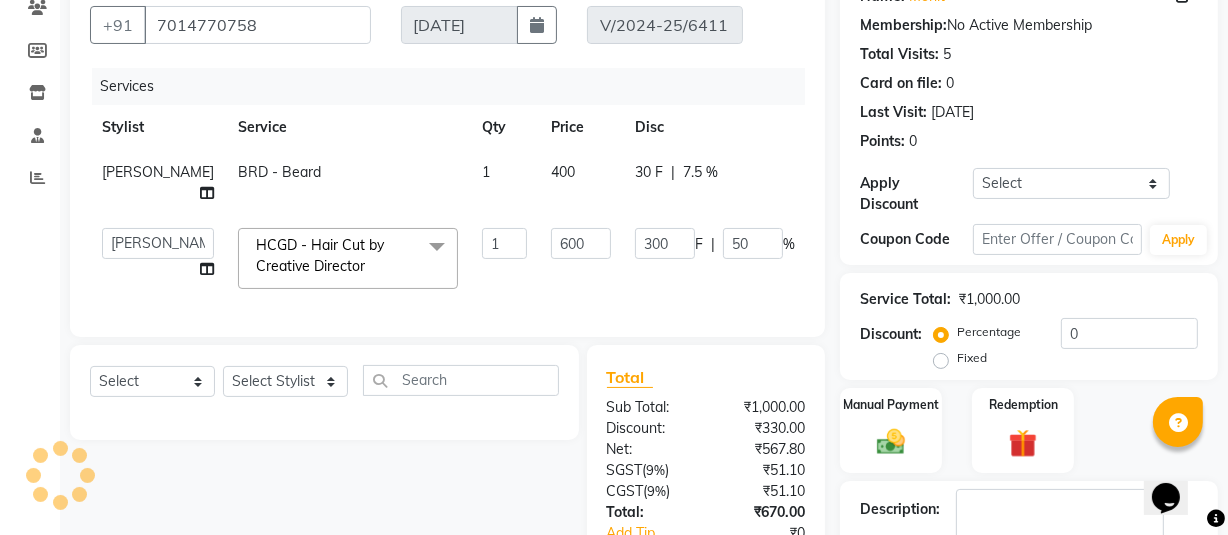 scroll, scrollTop: 386, scrollLeft: 0, axis: vertical 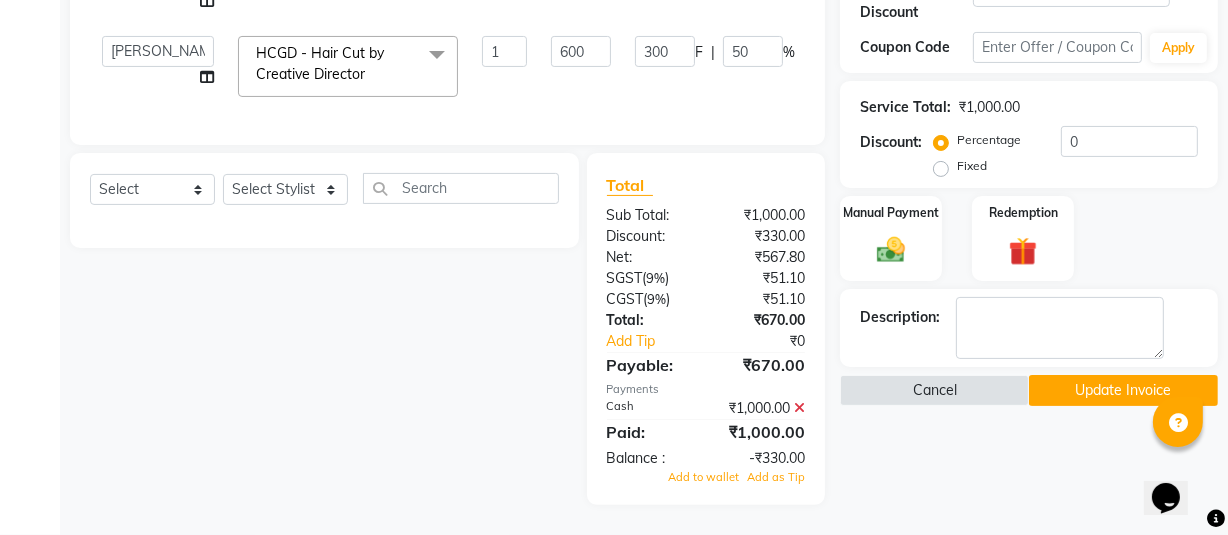 click 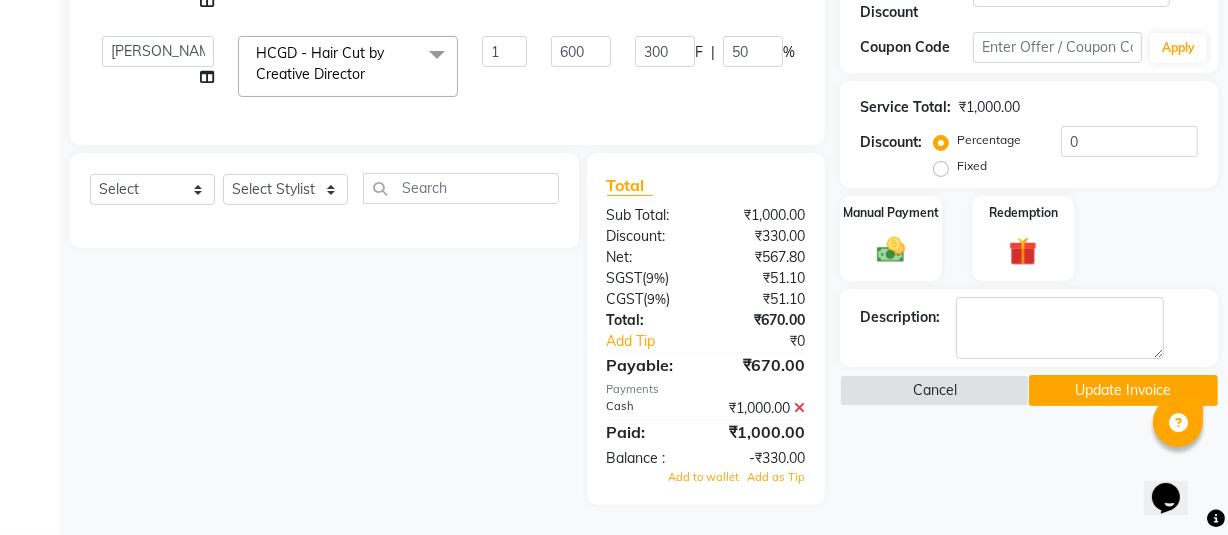 scroll, scrollTop: 327, scrollLeft: 0, axis: vertical 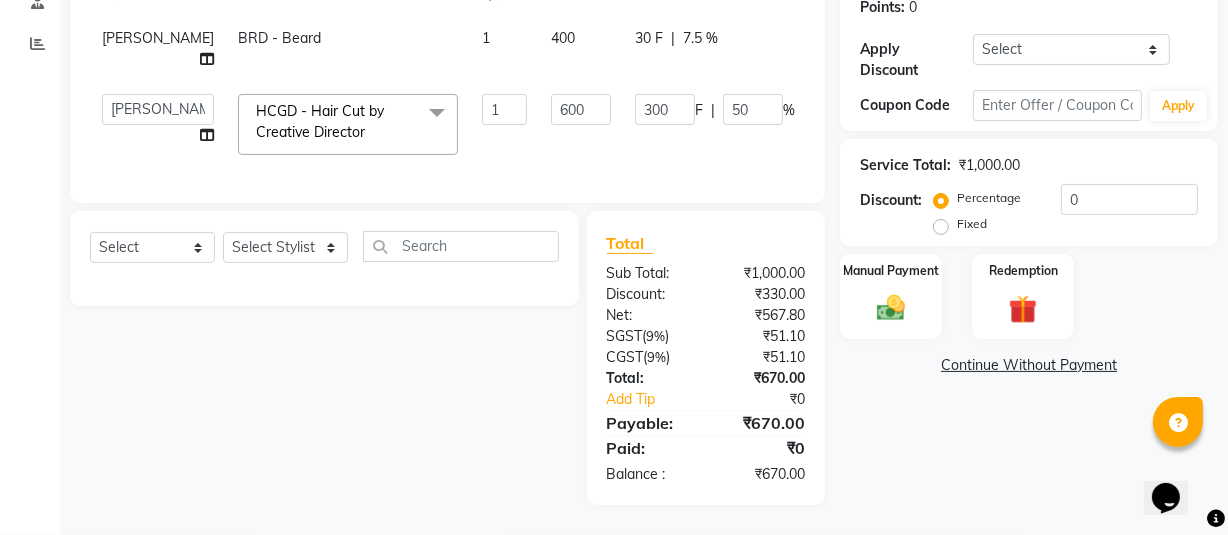 click on "Continue Without Payment" 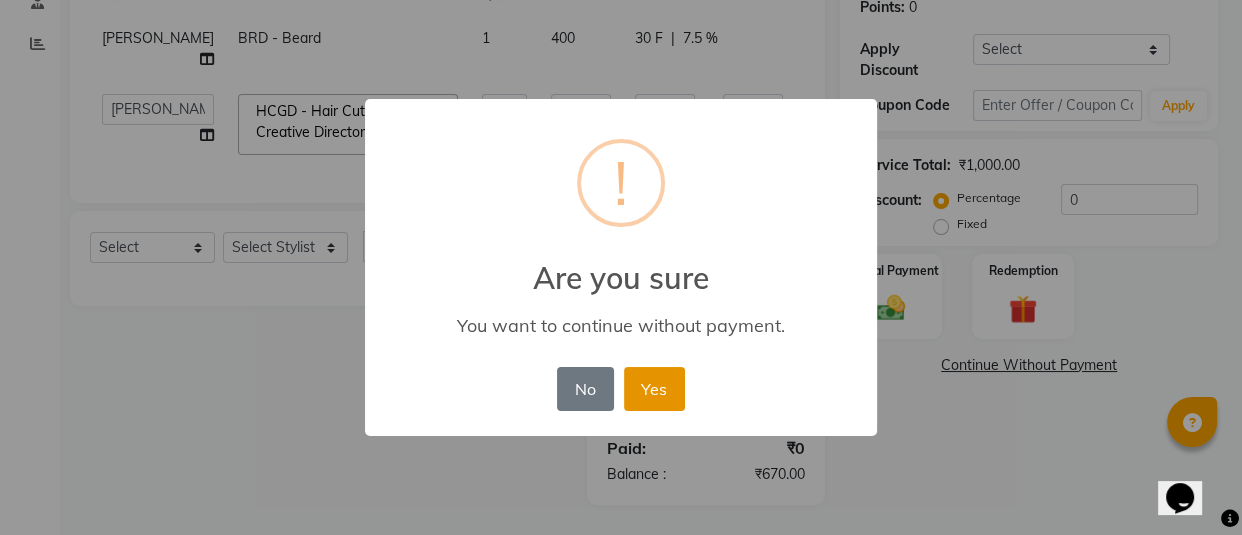 click on "Yes" at bounding box center [654, 389] 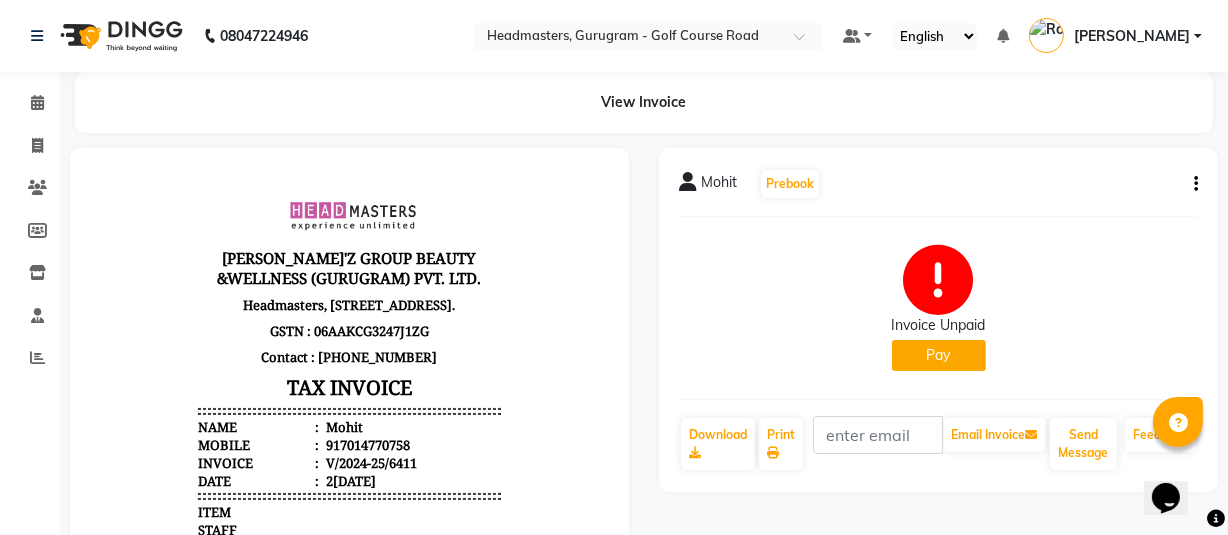 scroll, scrollTop: 0, scrollLeft: 0, axis: both 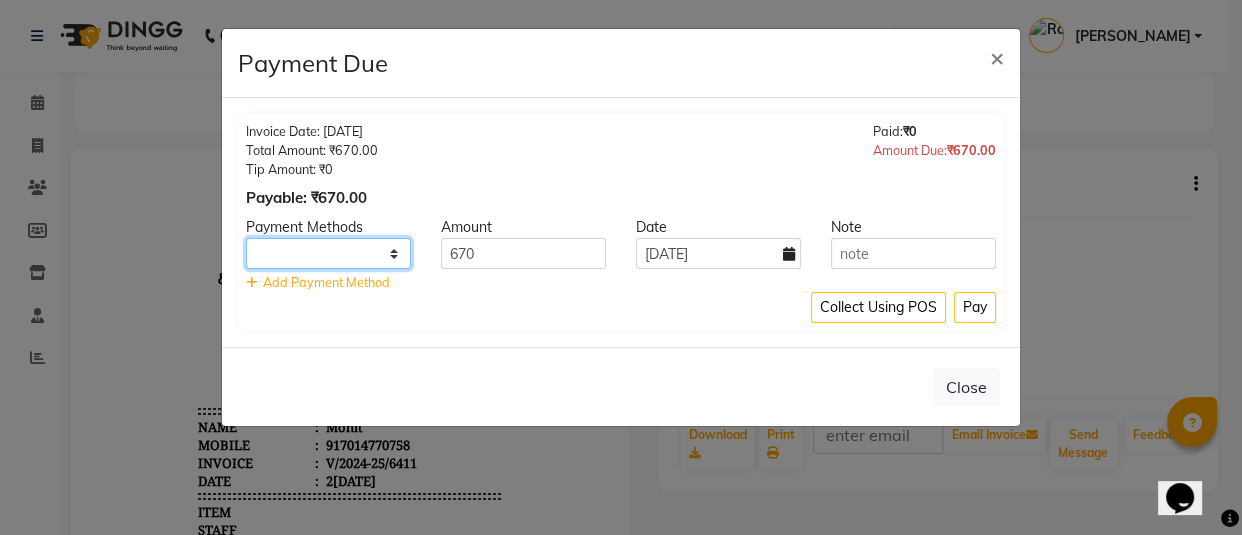 click on "UPI CARD Complimentary Cash" 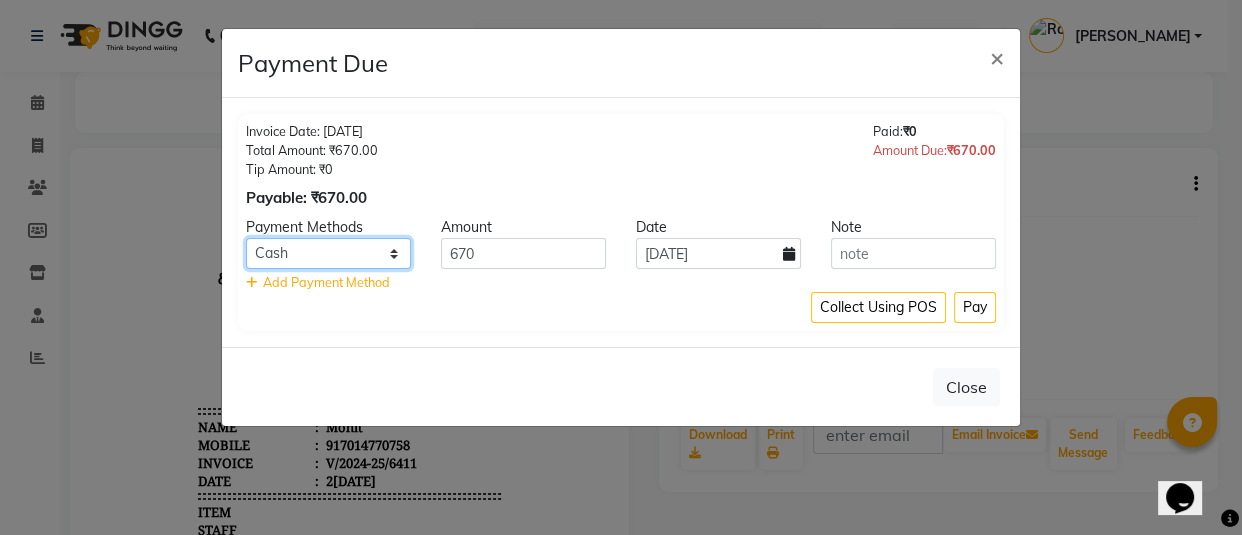 click on "UPI CARD Complimentary Cash" 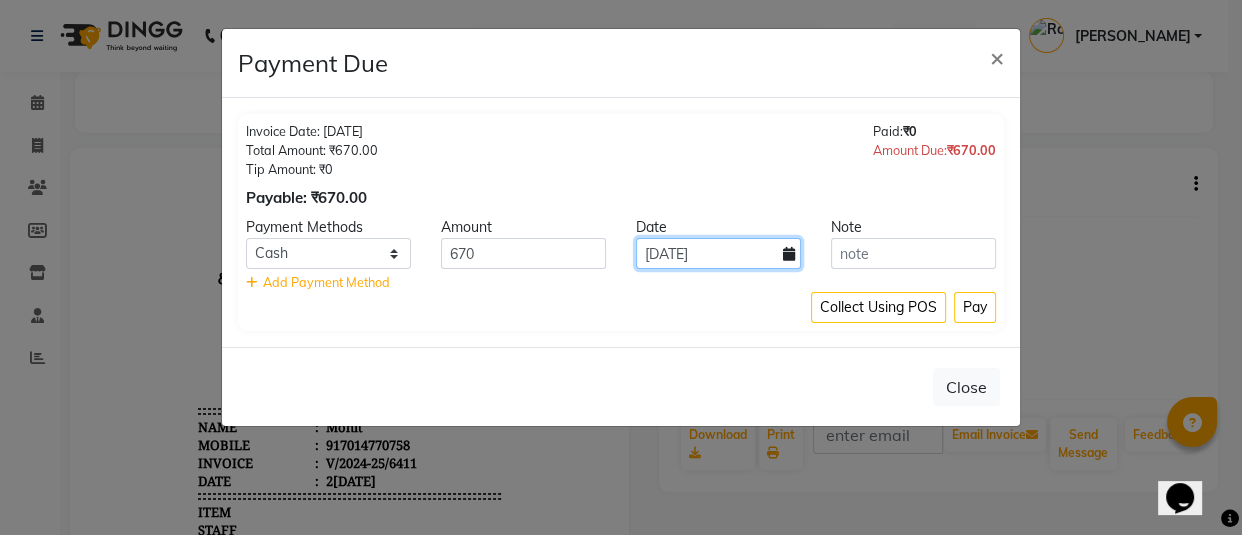 click on "[DATE]" 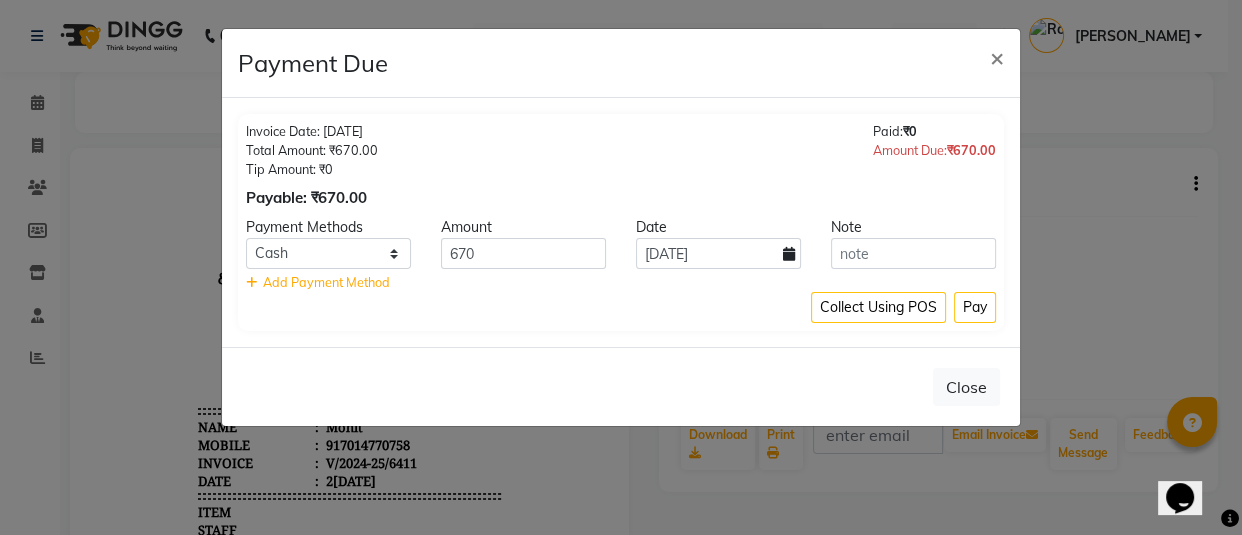 select on "7" 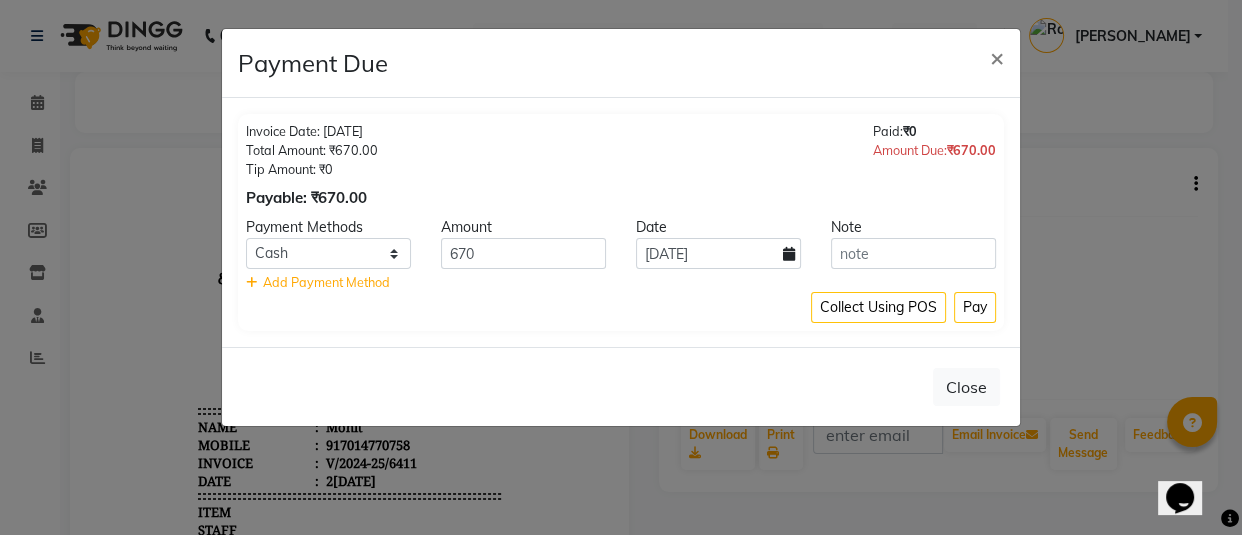 select on "2025" 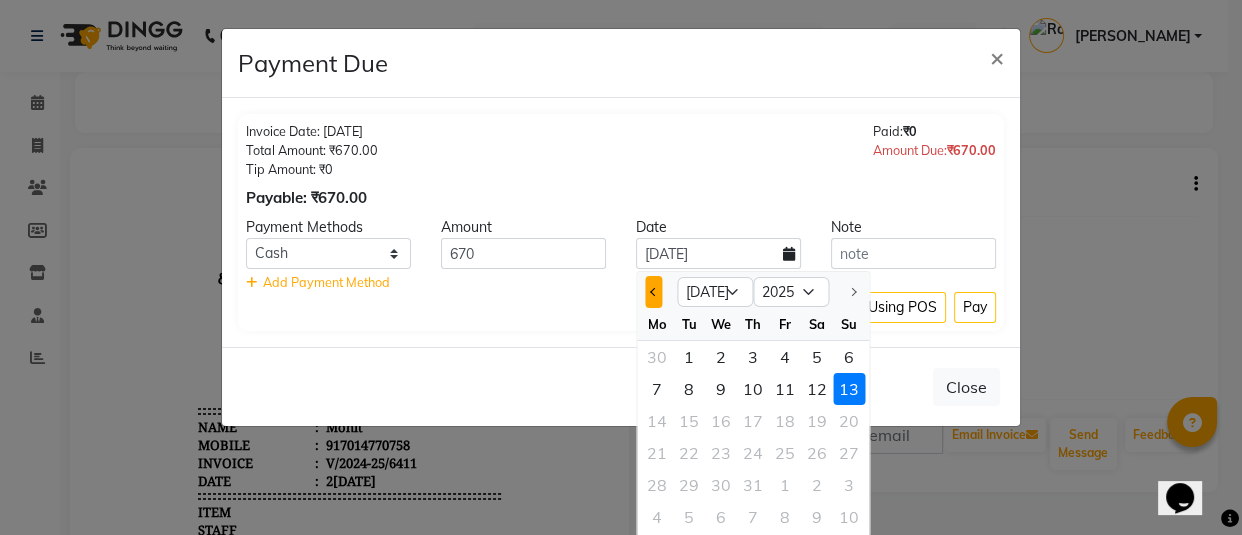 click 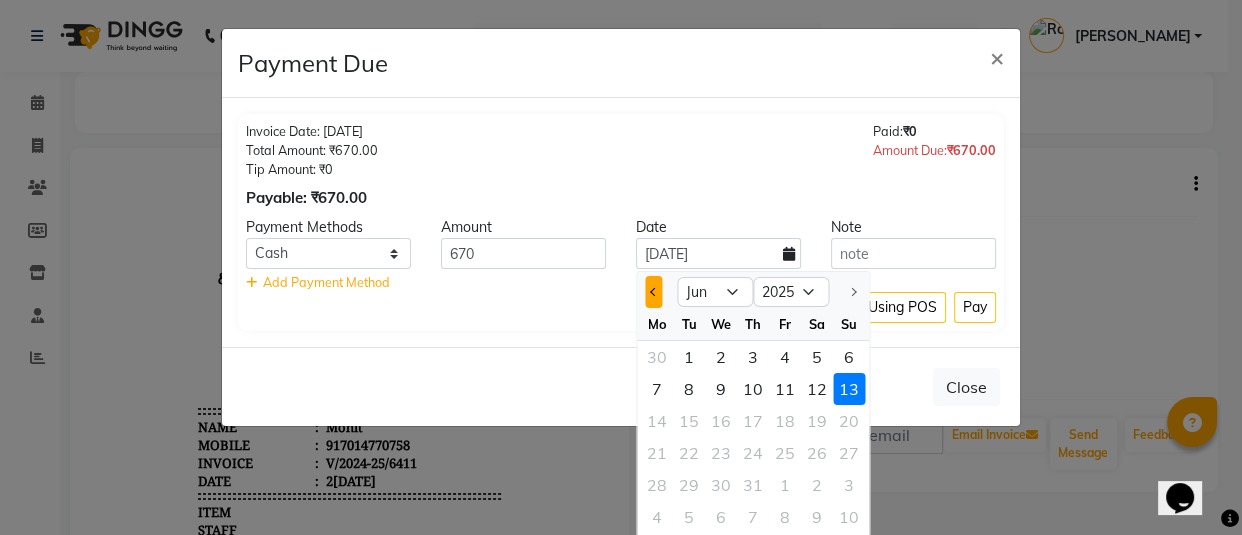 click 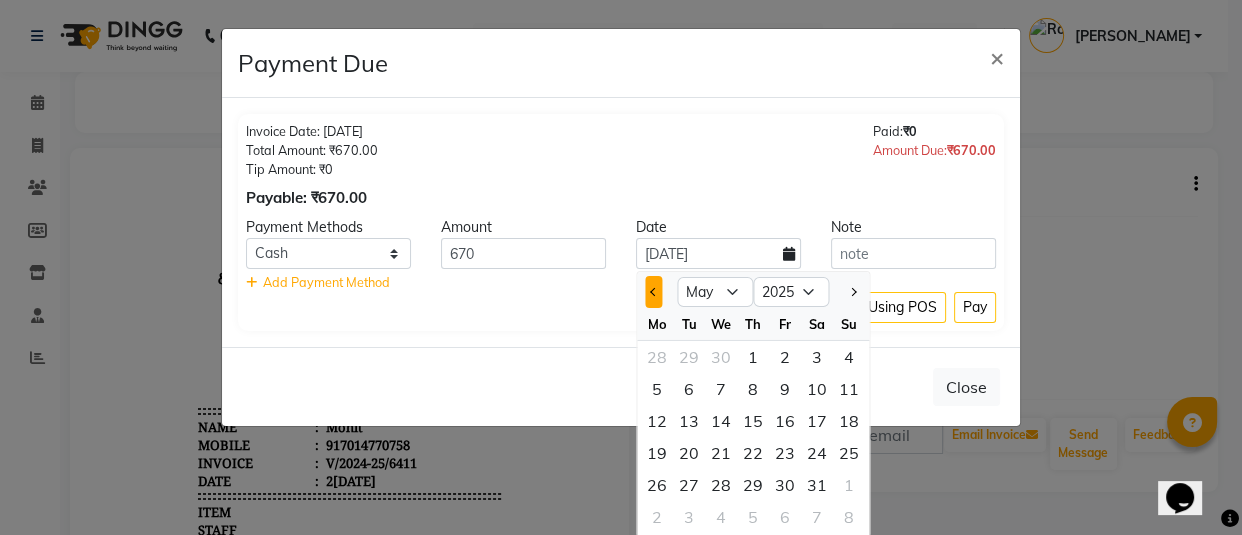 click 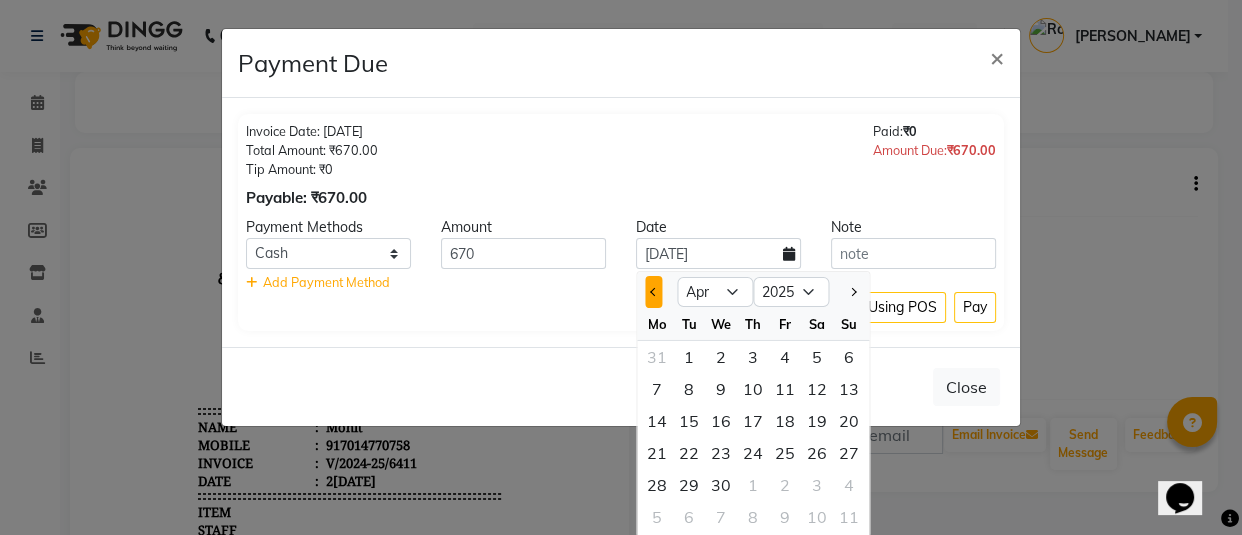 click 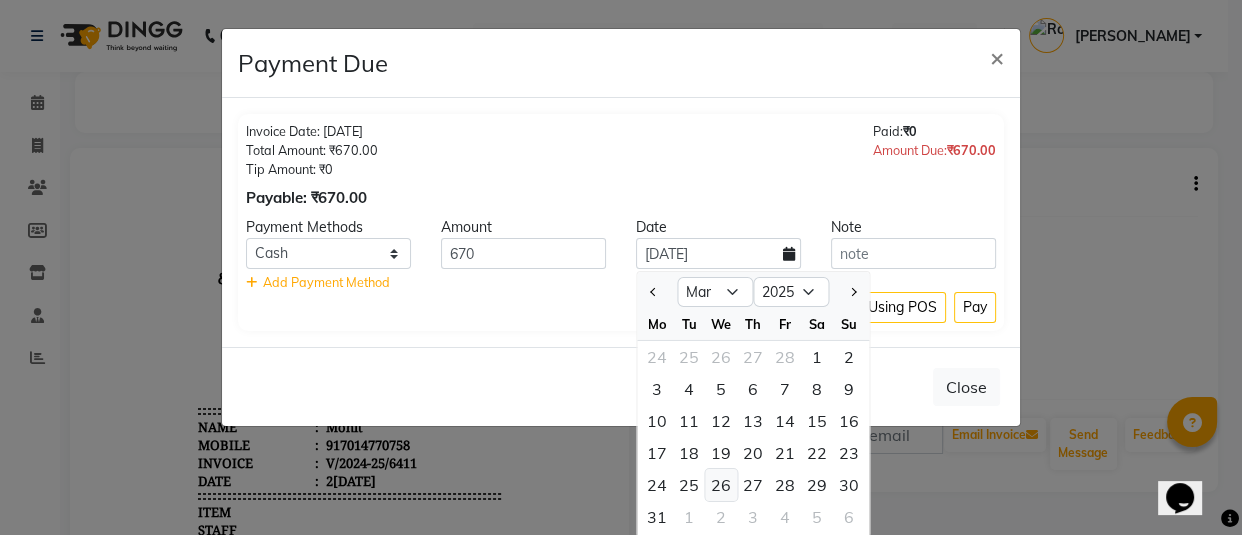 click on "26" 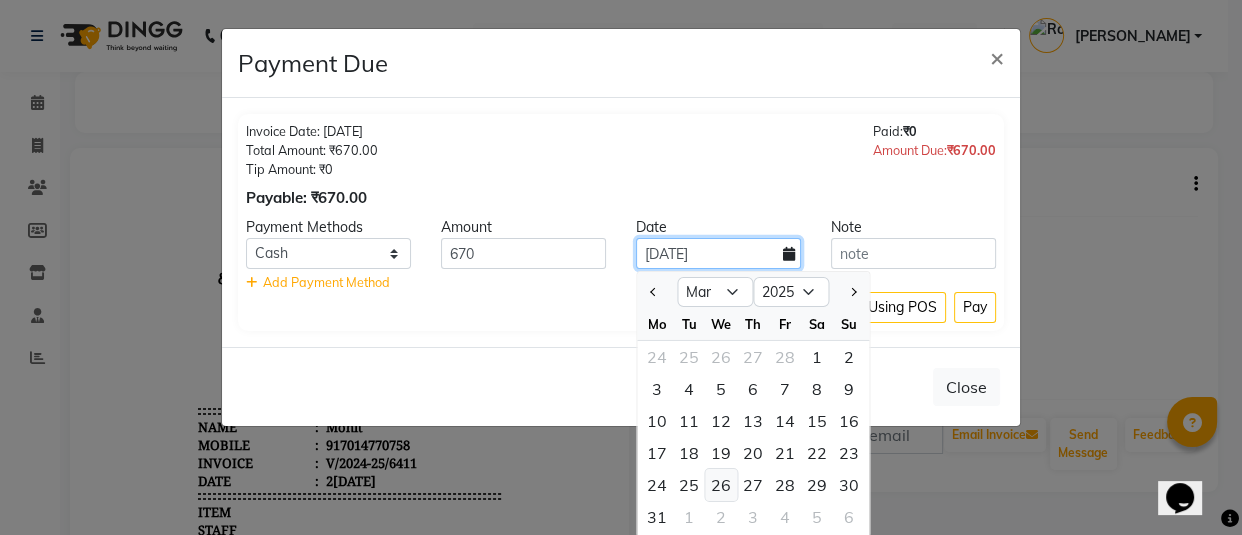 type on "[DATE]" 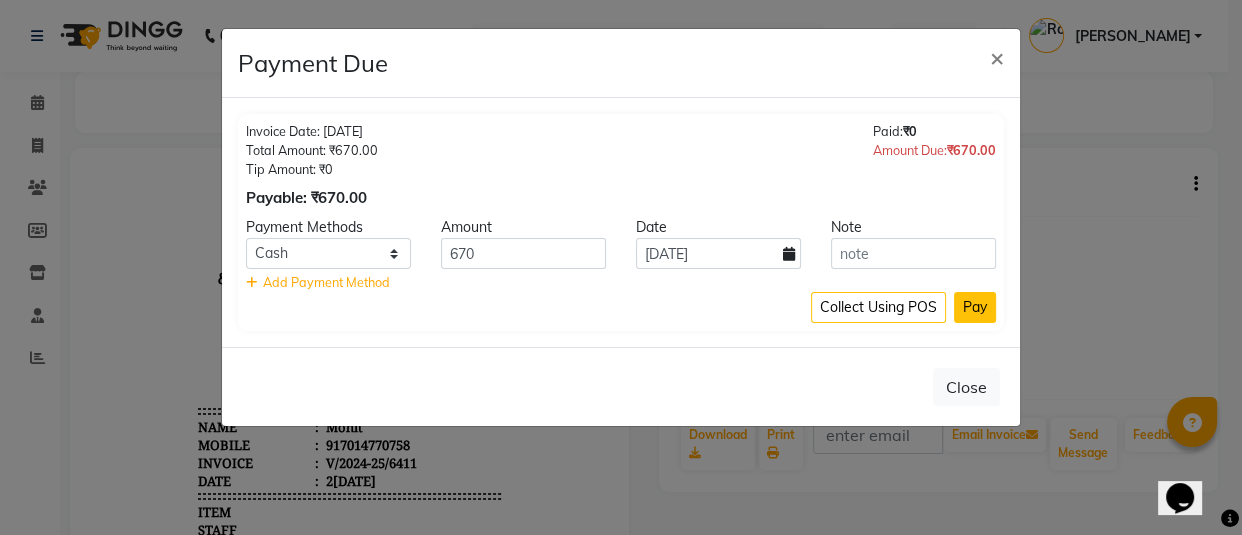 click on "Pay" 